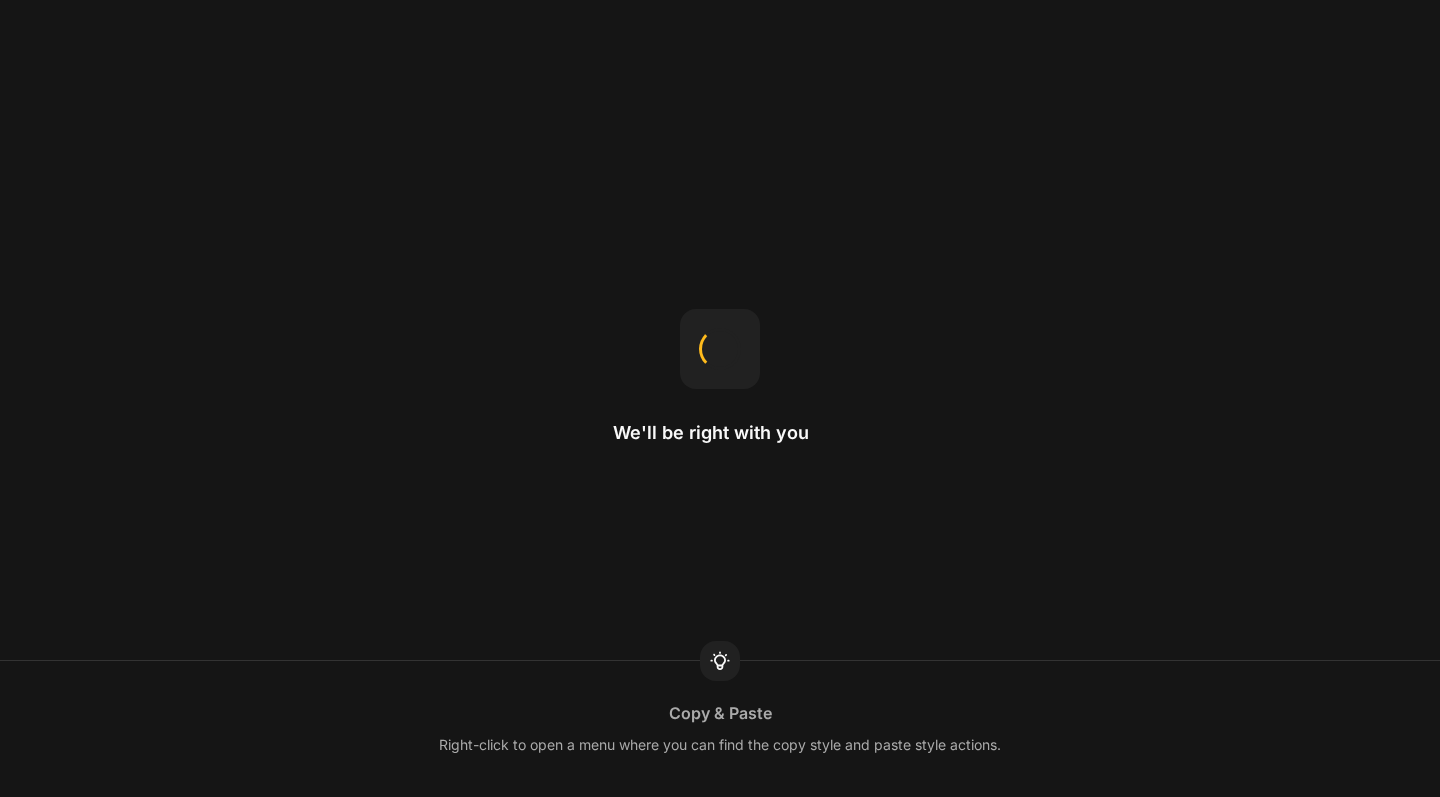 scroll, scrollTop: 0, scrollLeft: 0, axis: both 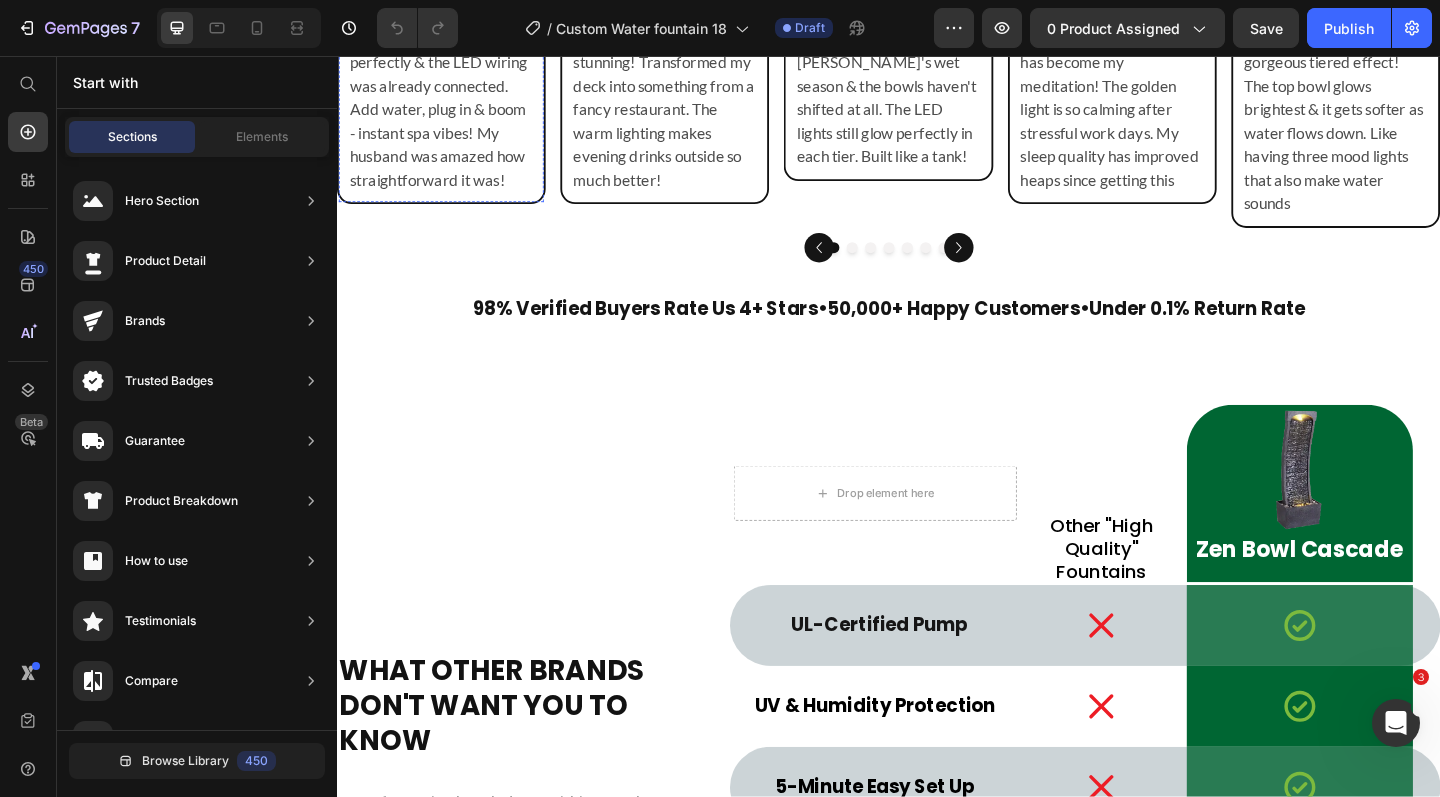 click at bounding box center [450, -217] 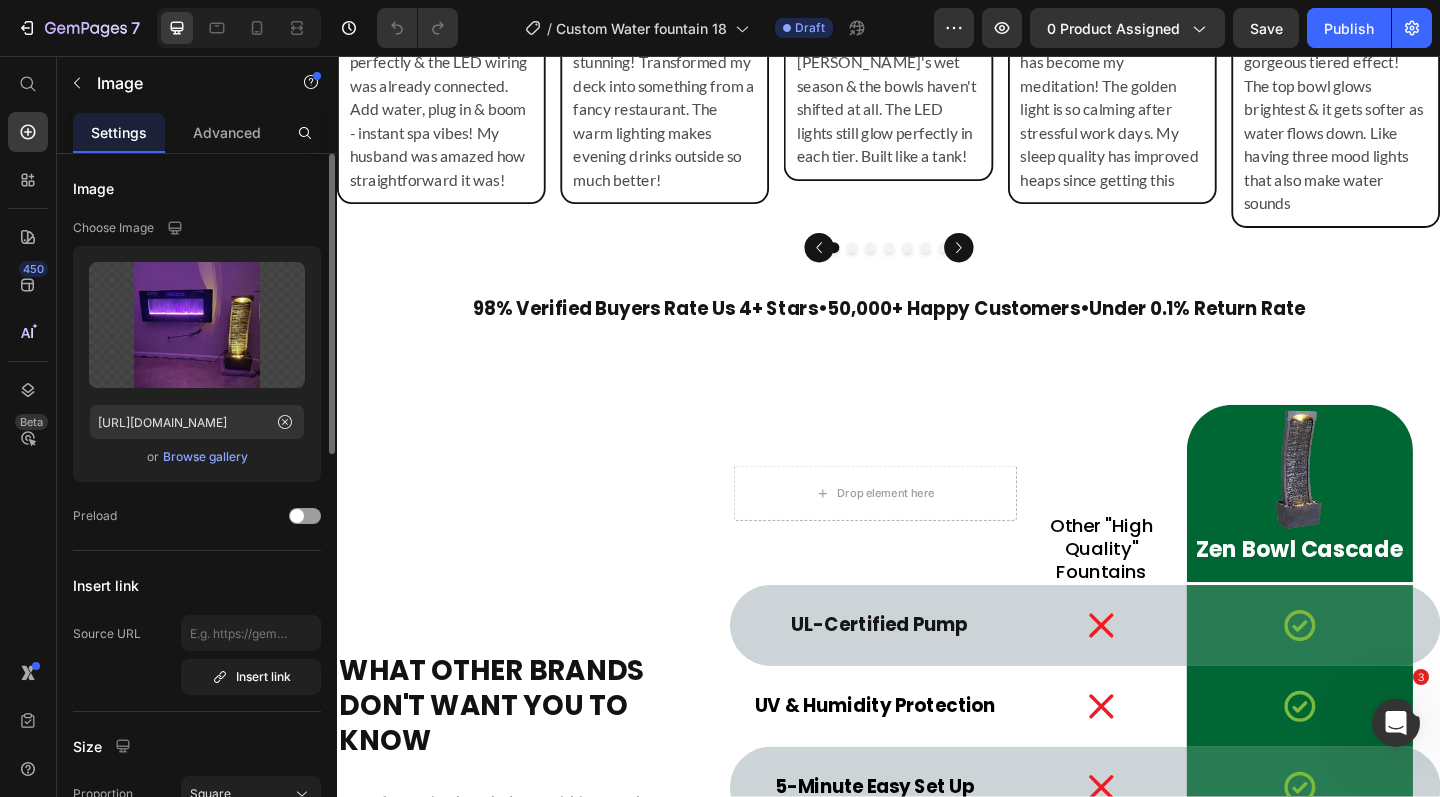 click on "Browse gallery" at bounding box center [205, 457] 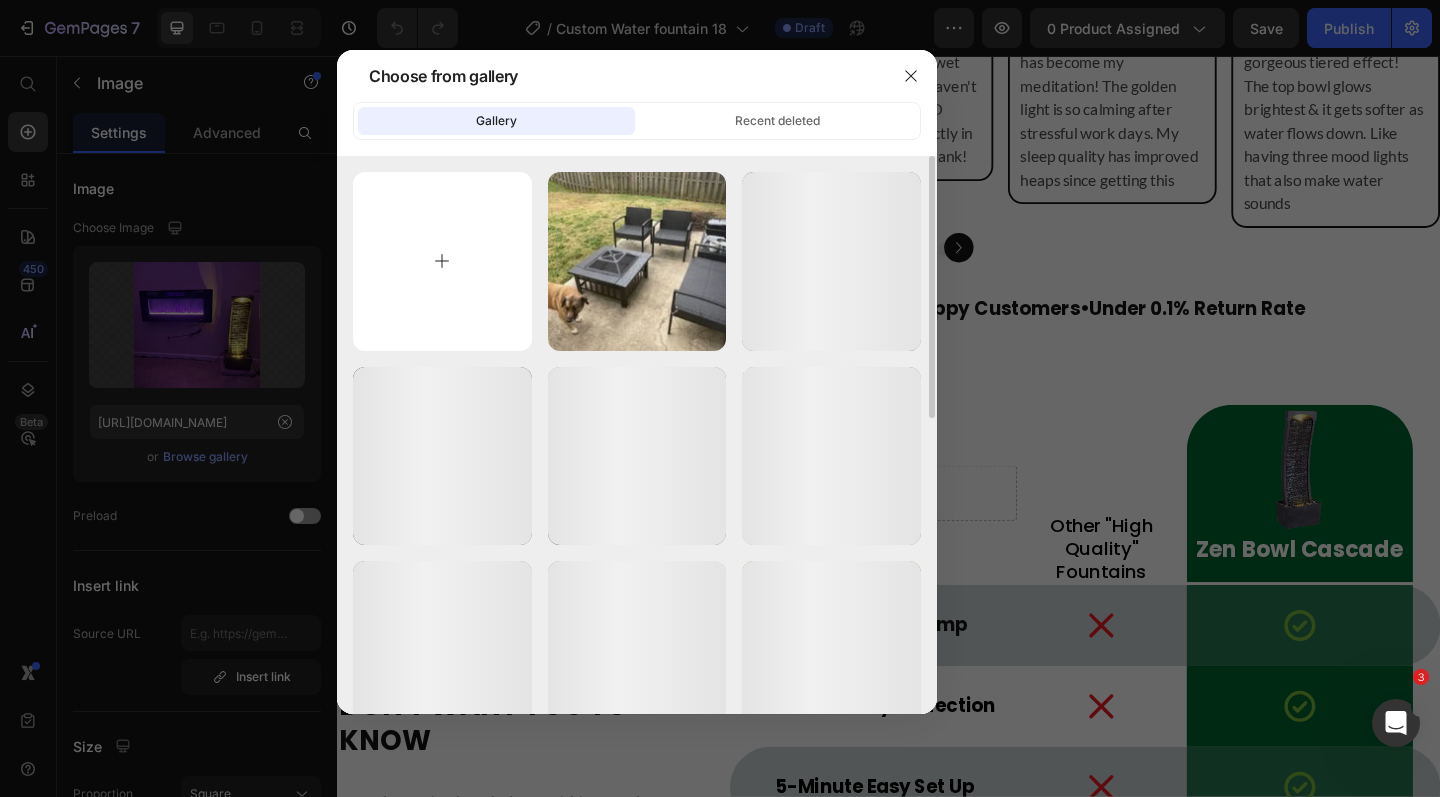 click at bounding box center [442, 261] 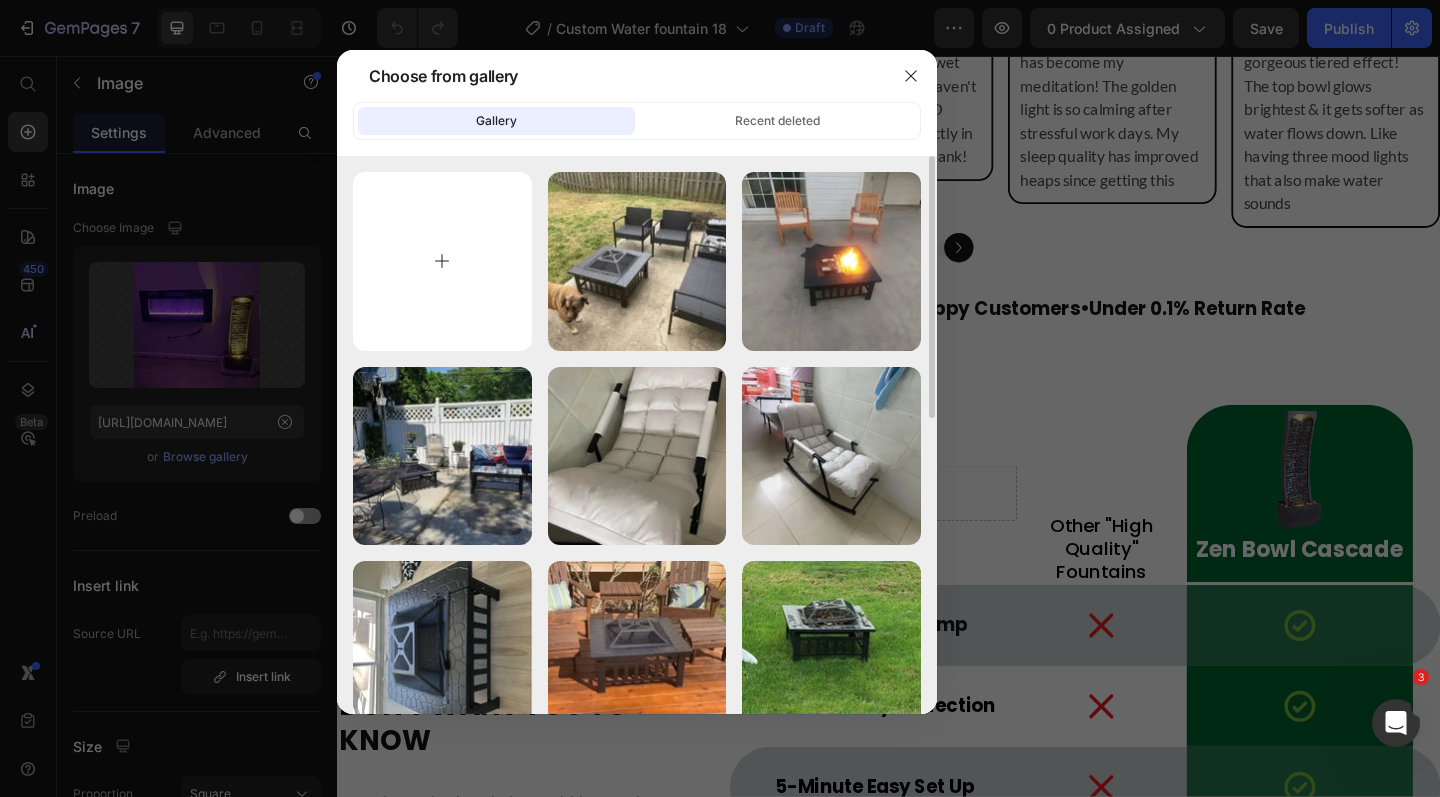 type on "C:\fakepath\CF18_2-Photoroom-2.webp" 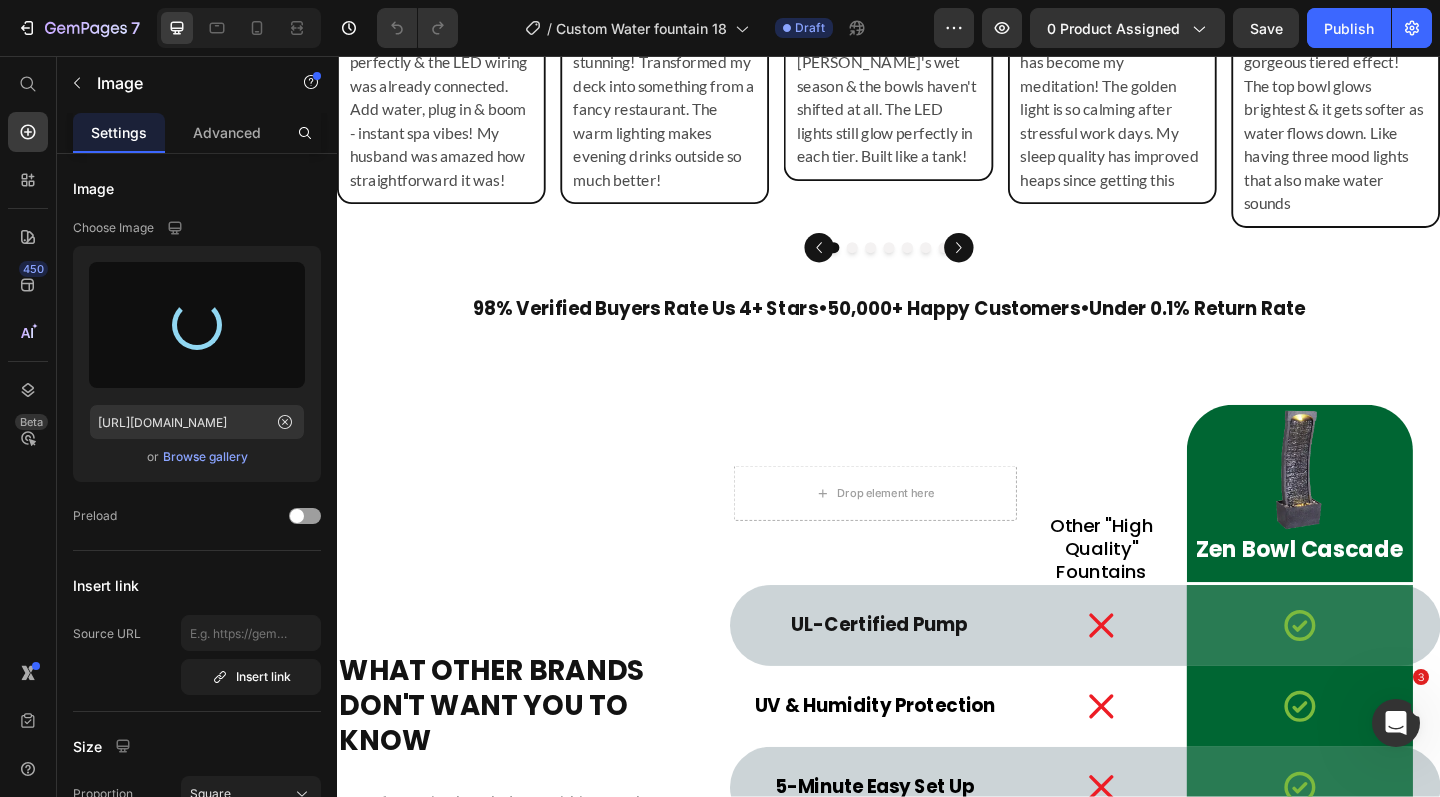 type on "https://cdn.shopify.com/s/files/1/0588/7092/3335/files/gempages_547690386714264668-660da960-8793-45b0-bb3c-9e8ae66f1160.webp" 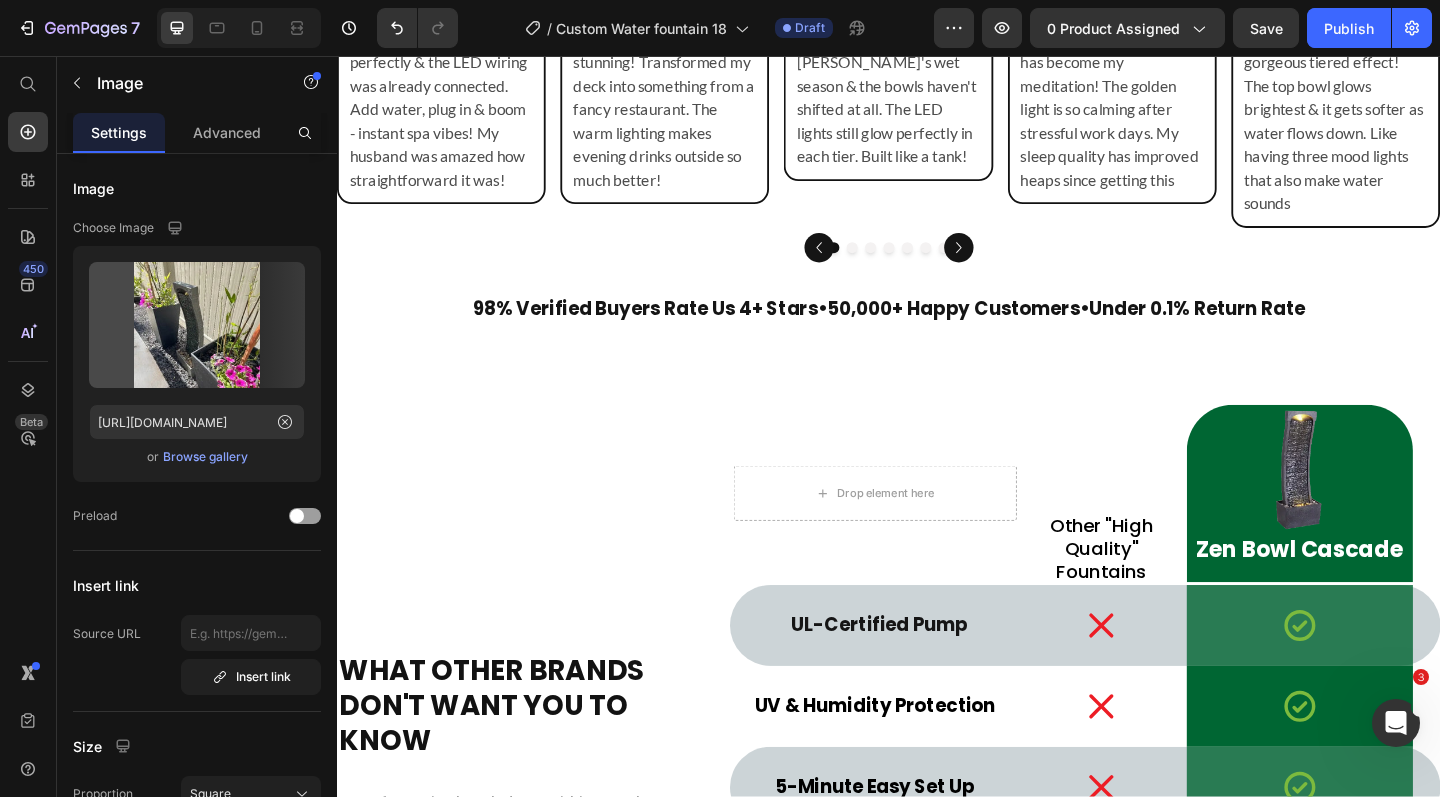 click at bounding box center (693, -217) 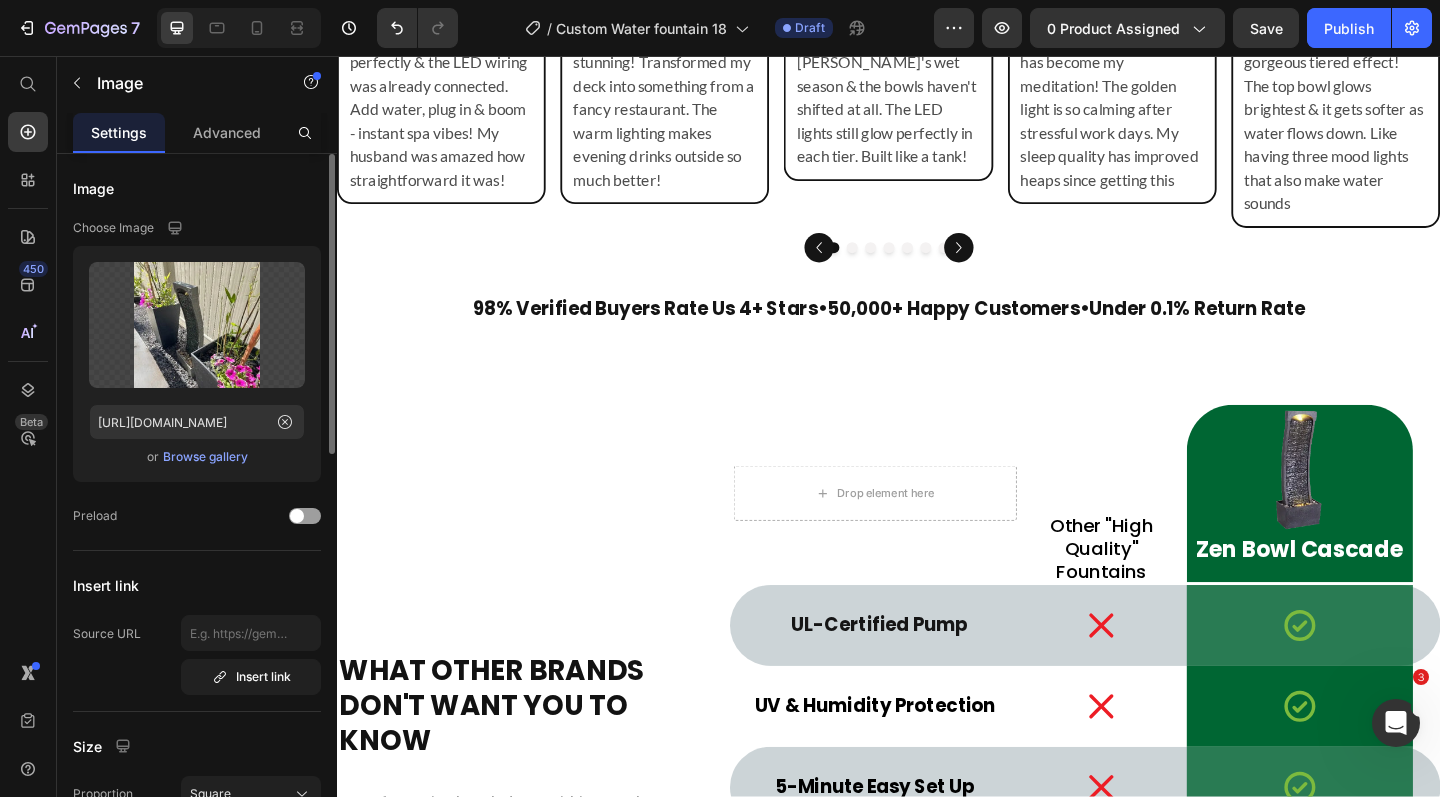 click on "Browse gallery" at bounding box center (205, 457) 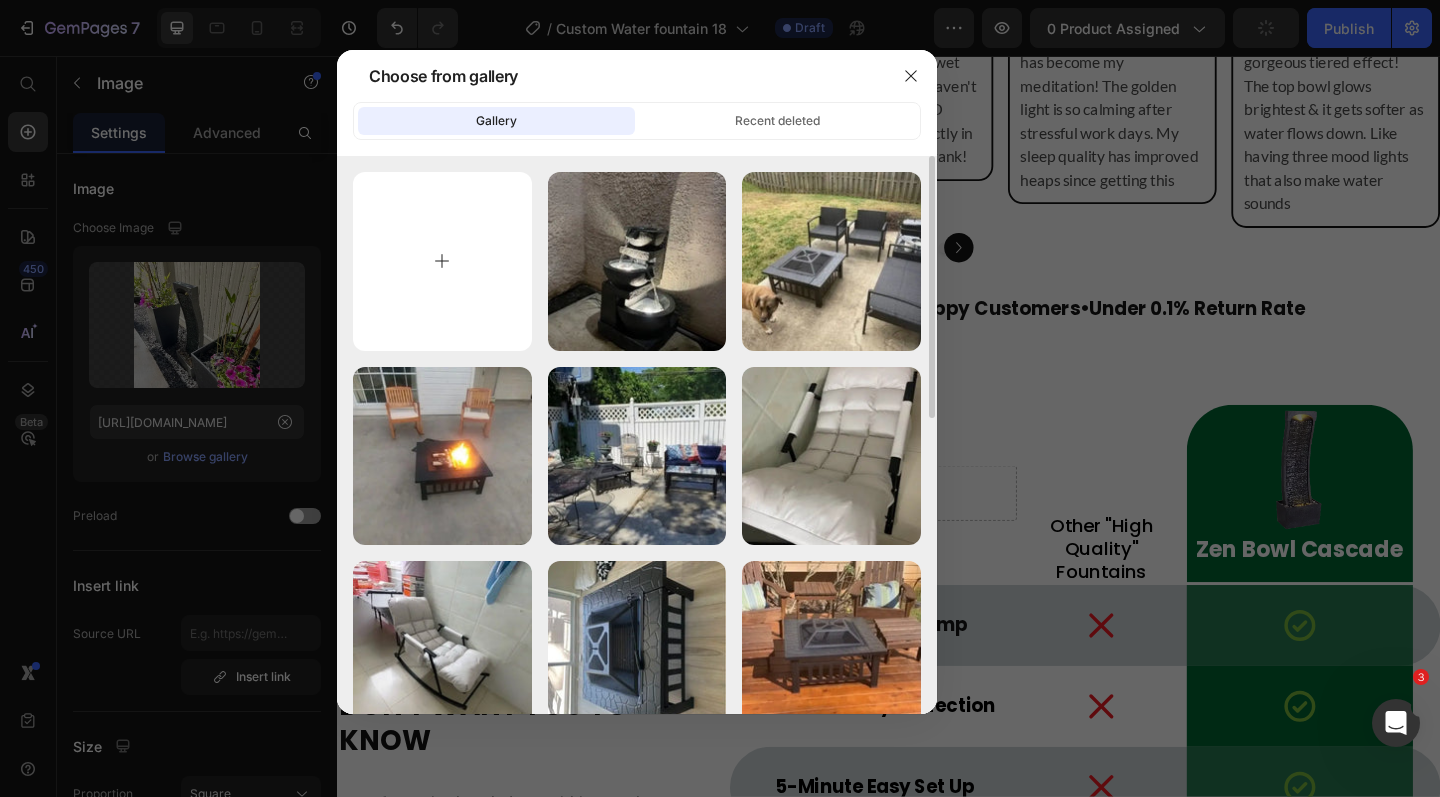click at bounding box center [442, 261] 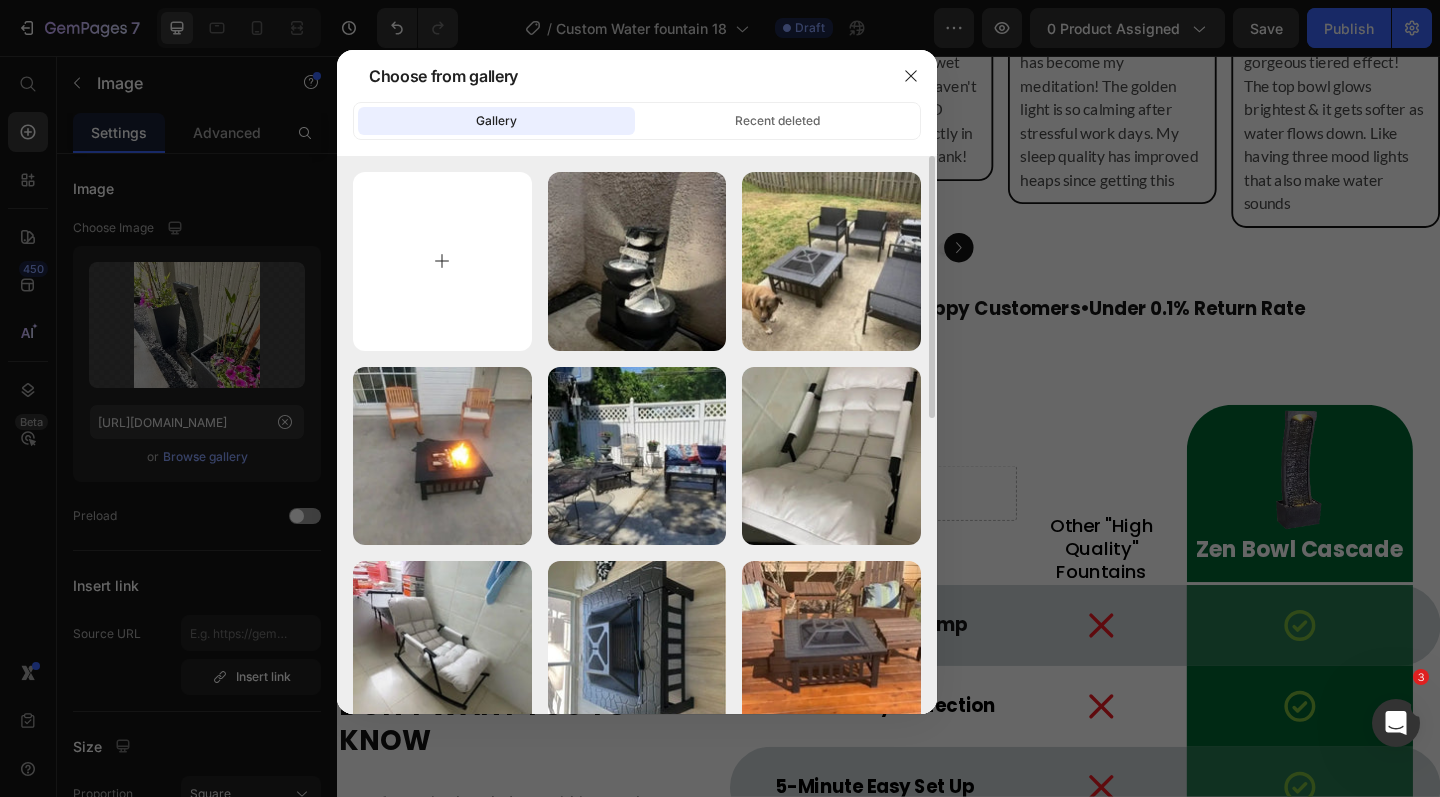 type on "C:\fakepath\CF18_2-Photoroom-3.webp" 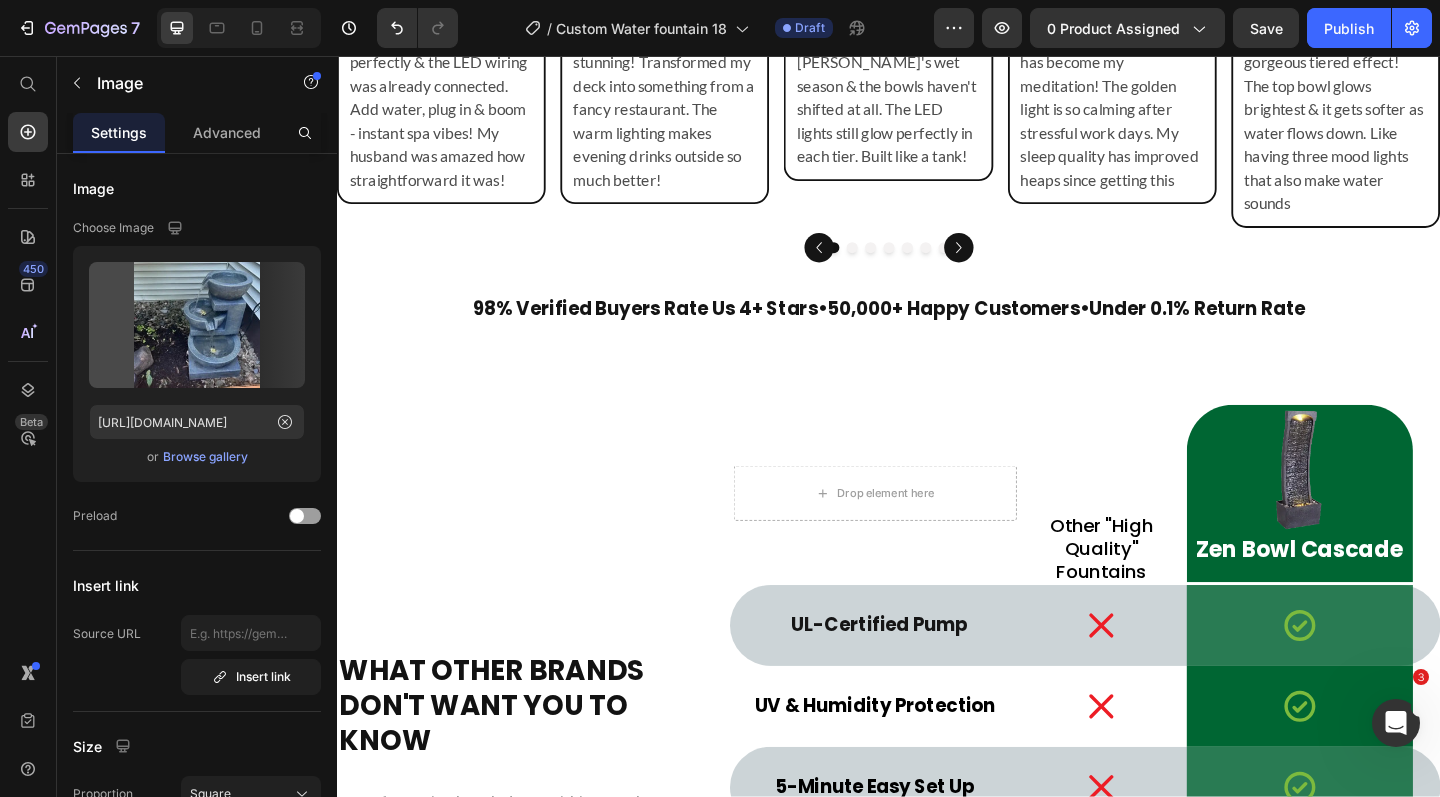 type on "https://cdn.shopify.com/s/files/1/0588/7092/3335/files/gempages_547690386714264668-1802d08d-9409-4bcd-a2f0-39d9ab09dfb0.webp" 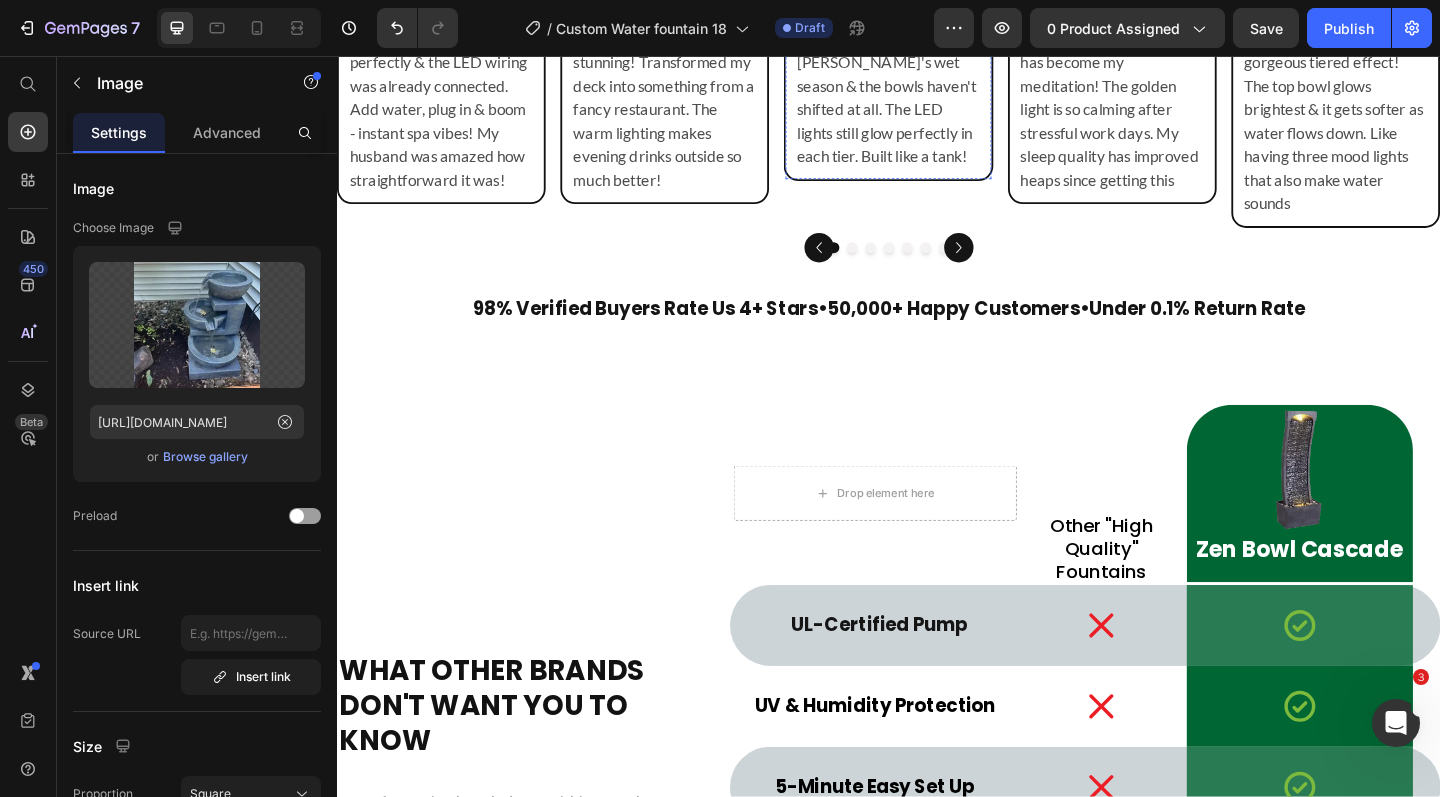 click at bounding box center [936, -217] 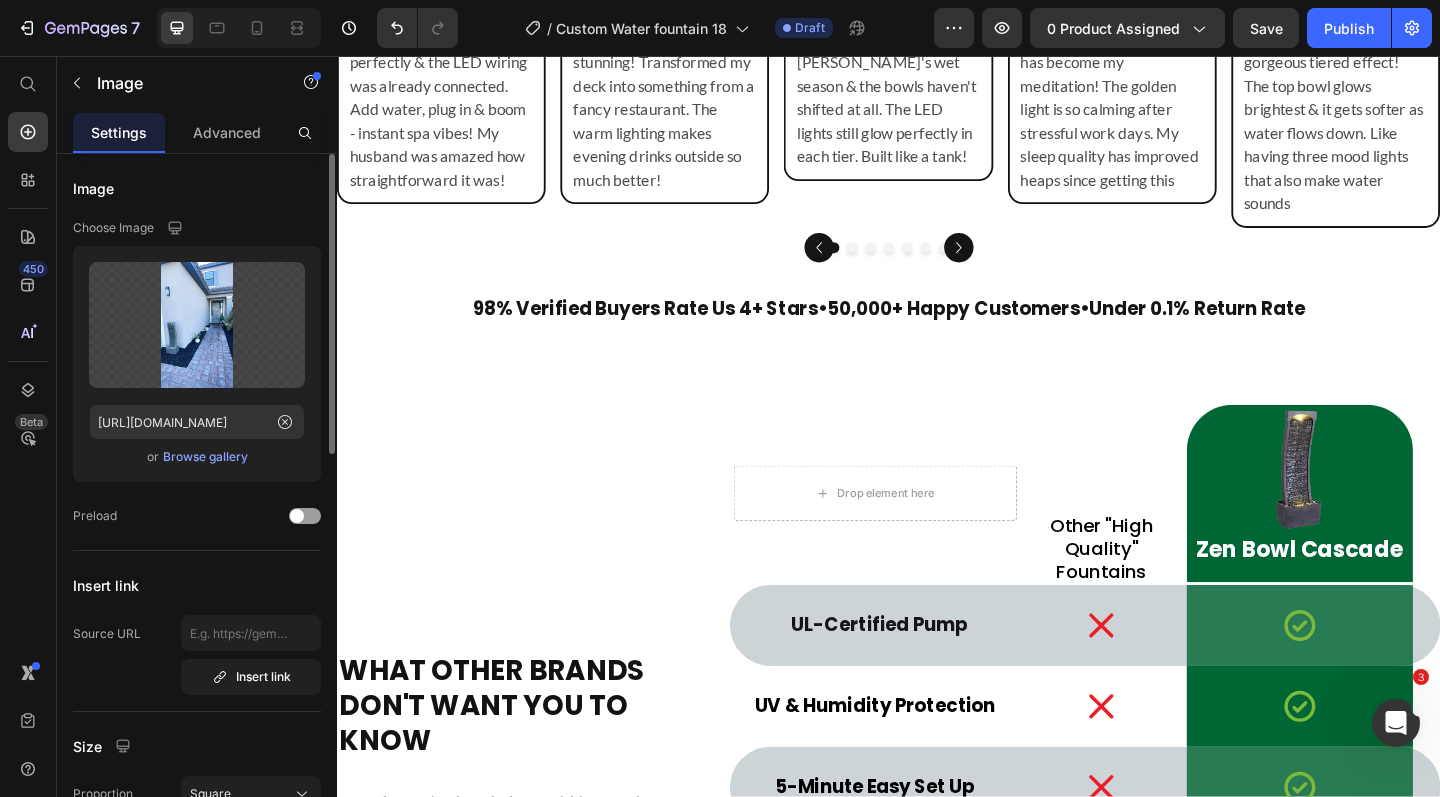 click on "Browse gallery" at bounding box center (205, 457) 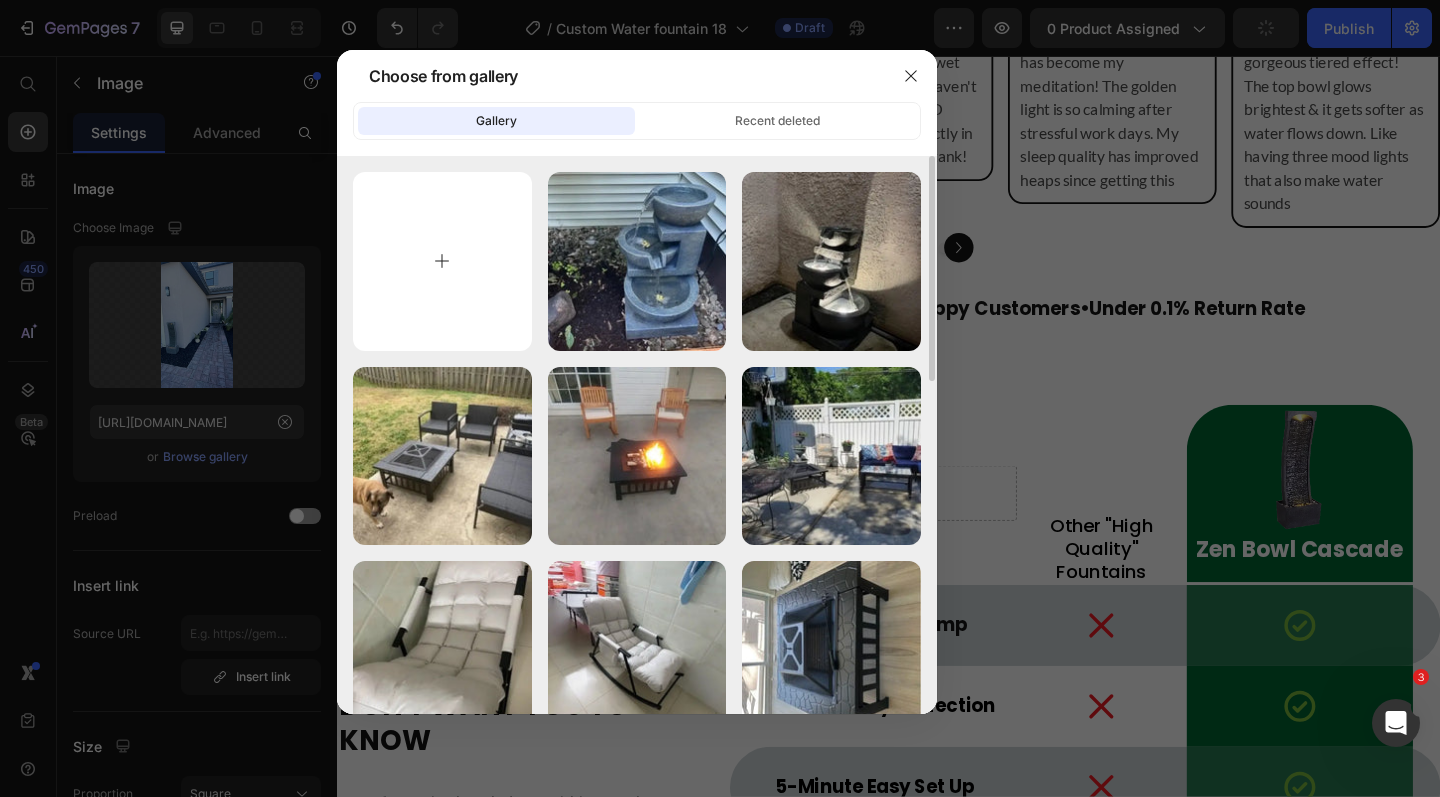 click at bounding box center (442, 261) 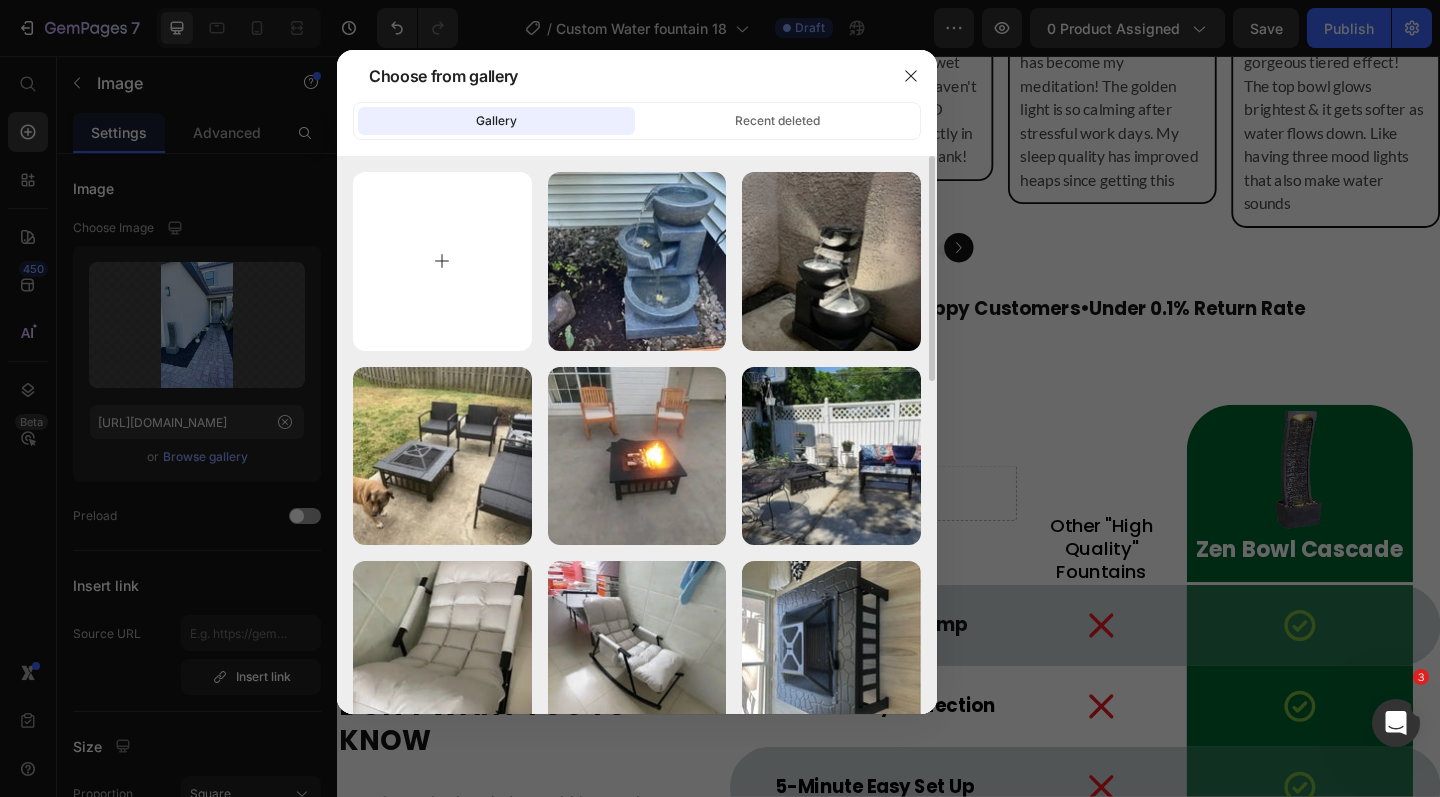 type on "C:\fakepath\CF18_2-Photoroom-4.webp" 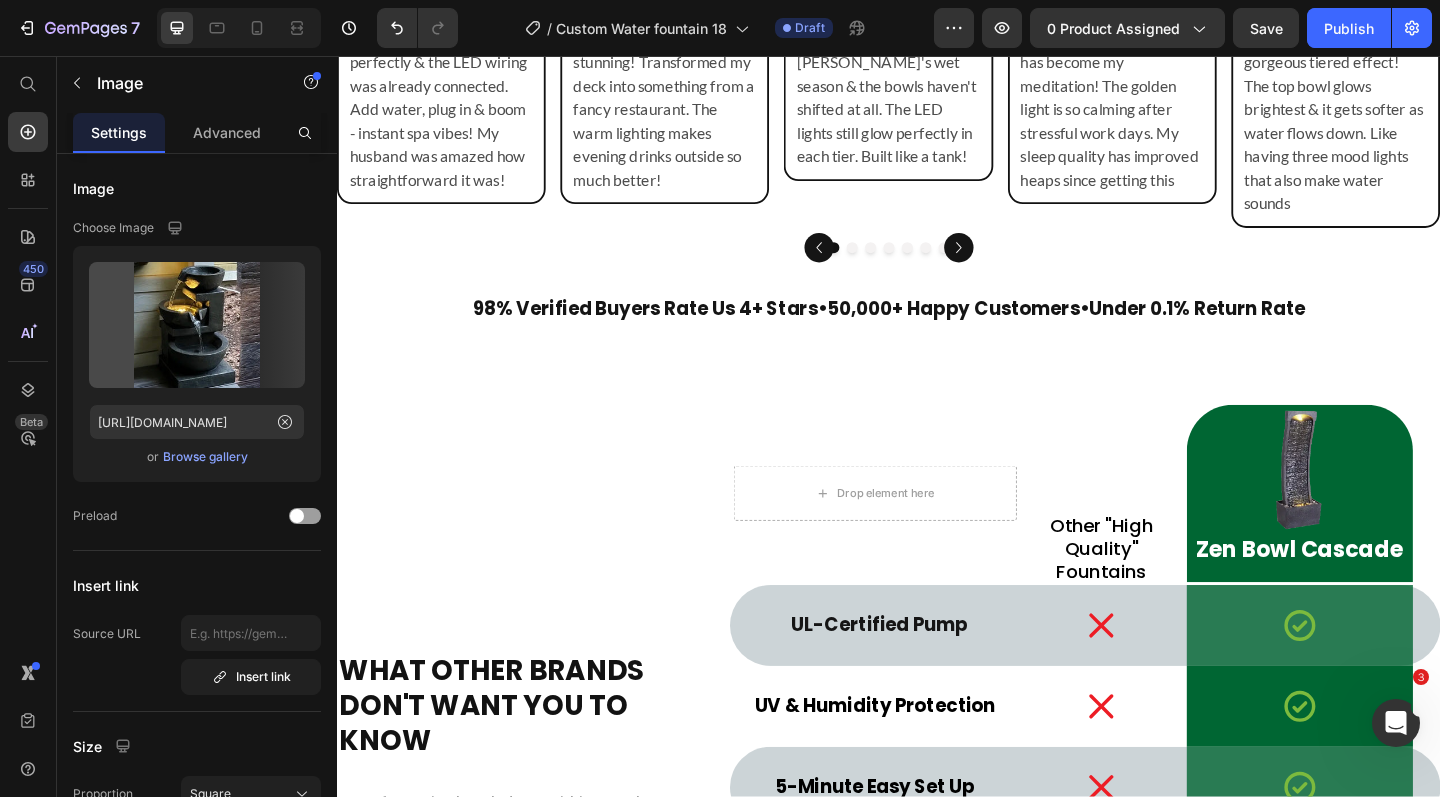 type on "https://cdn.shopify.com/s/files/1/0588/7092/3335/files/gempages_547690386714264668-d3639f77-fecb-4c8b-b52f-e478a7465804.webp" 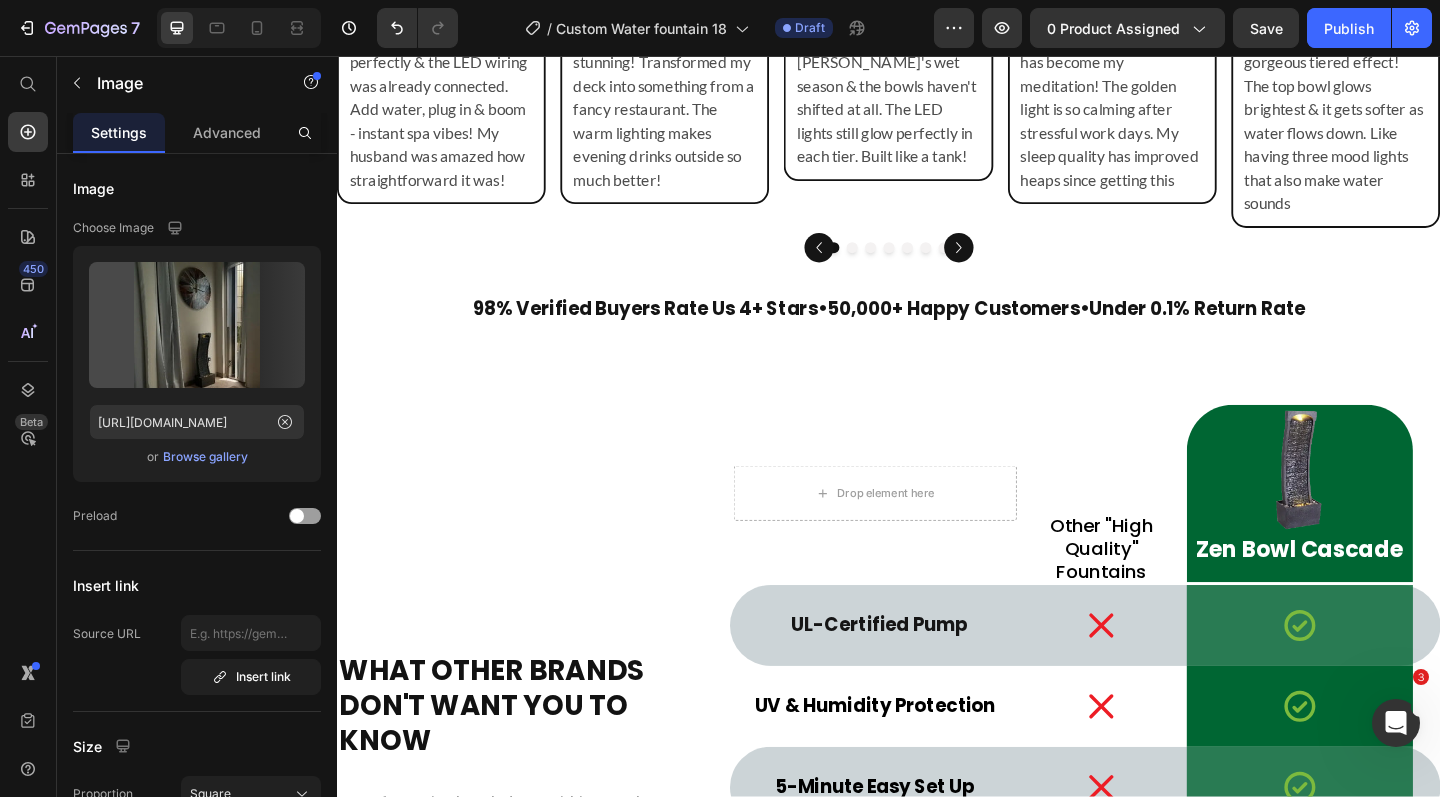 click at bounding box center [1180, -217] 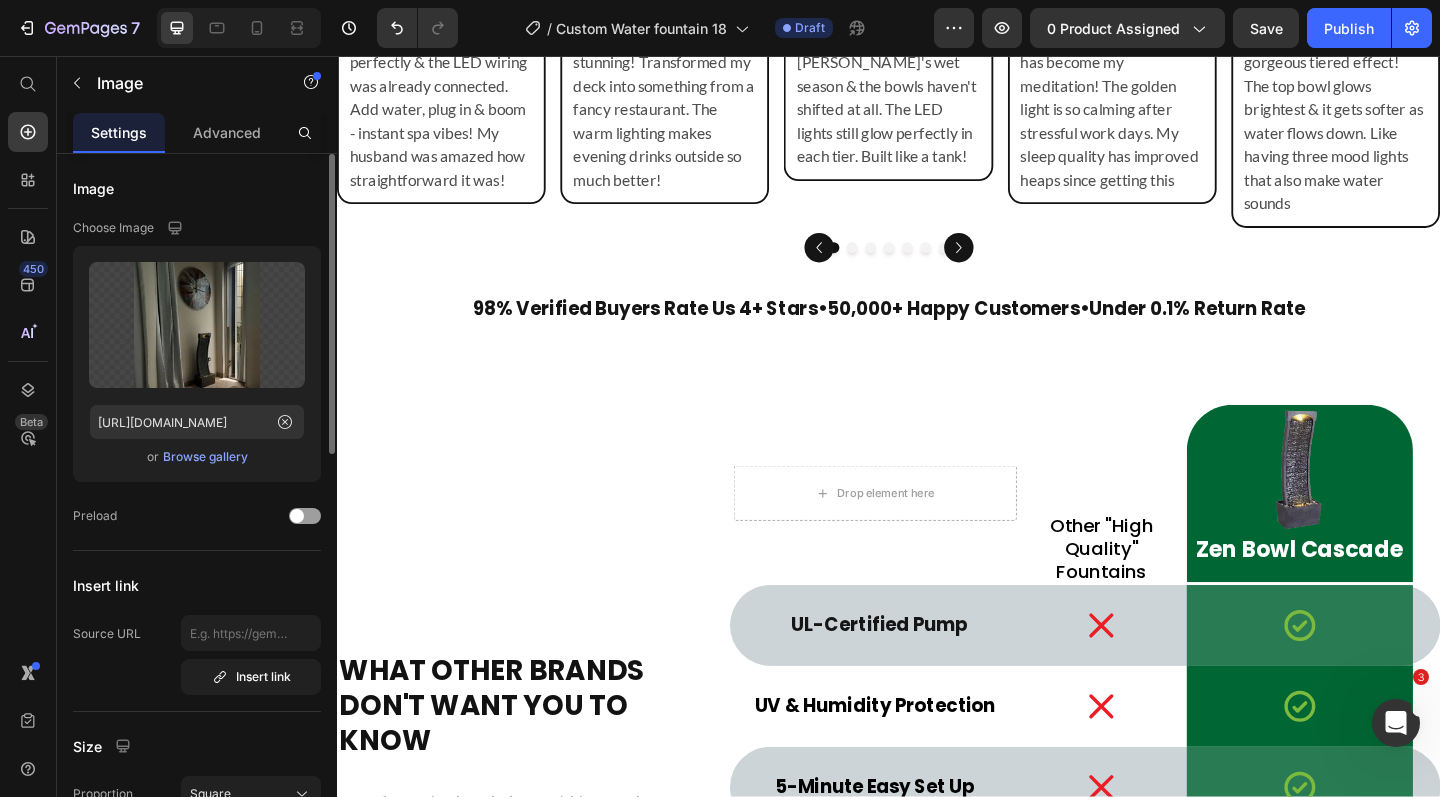 click on "Browse gallery" at bounding box center (205, 457) 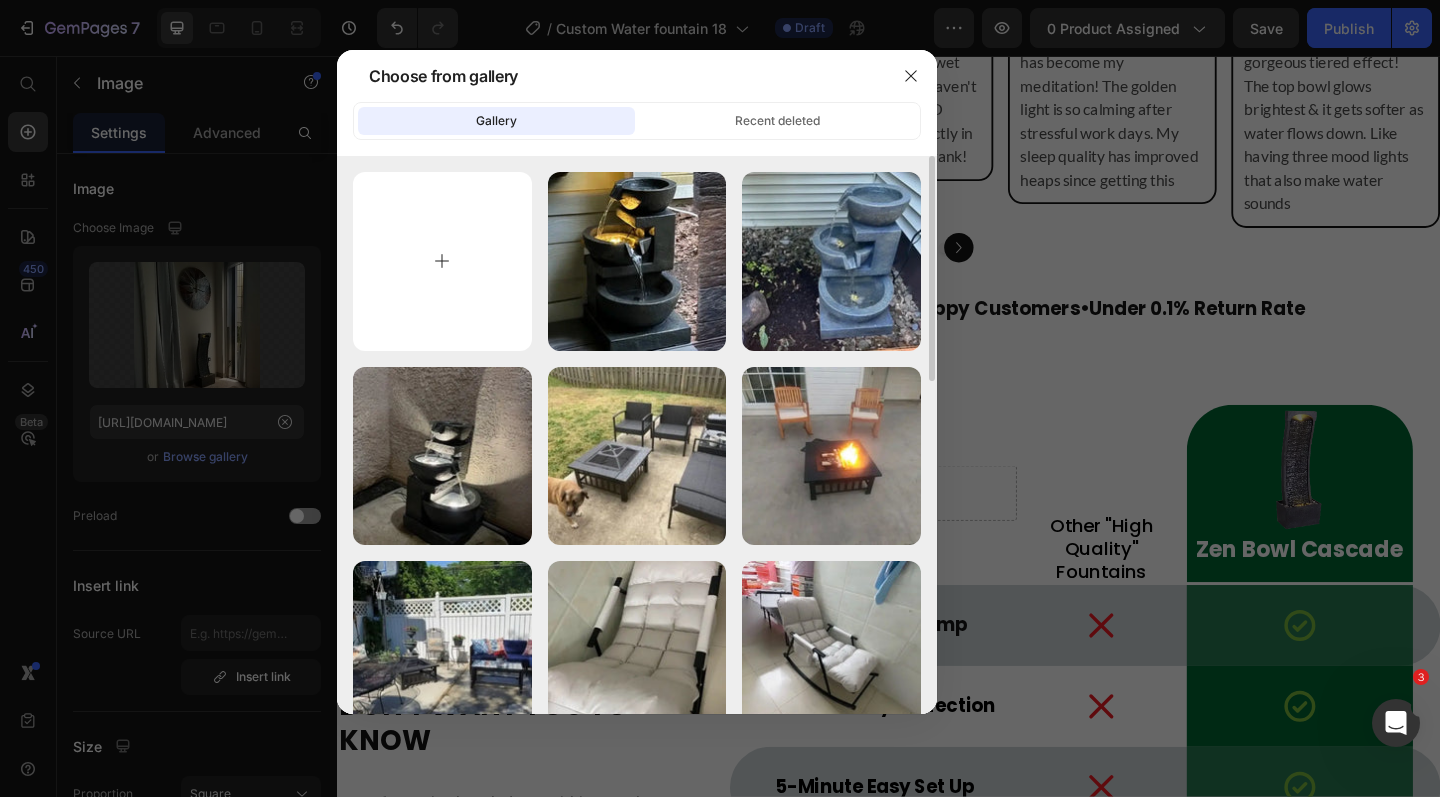 click at bounding box center (442, 261) 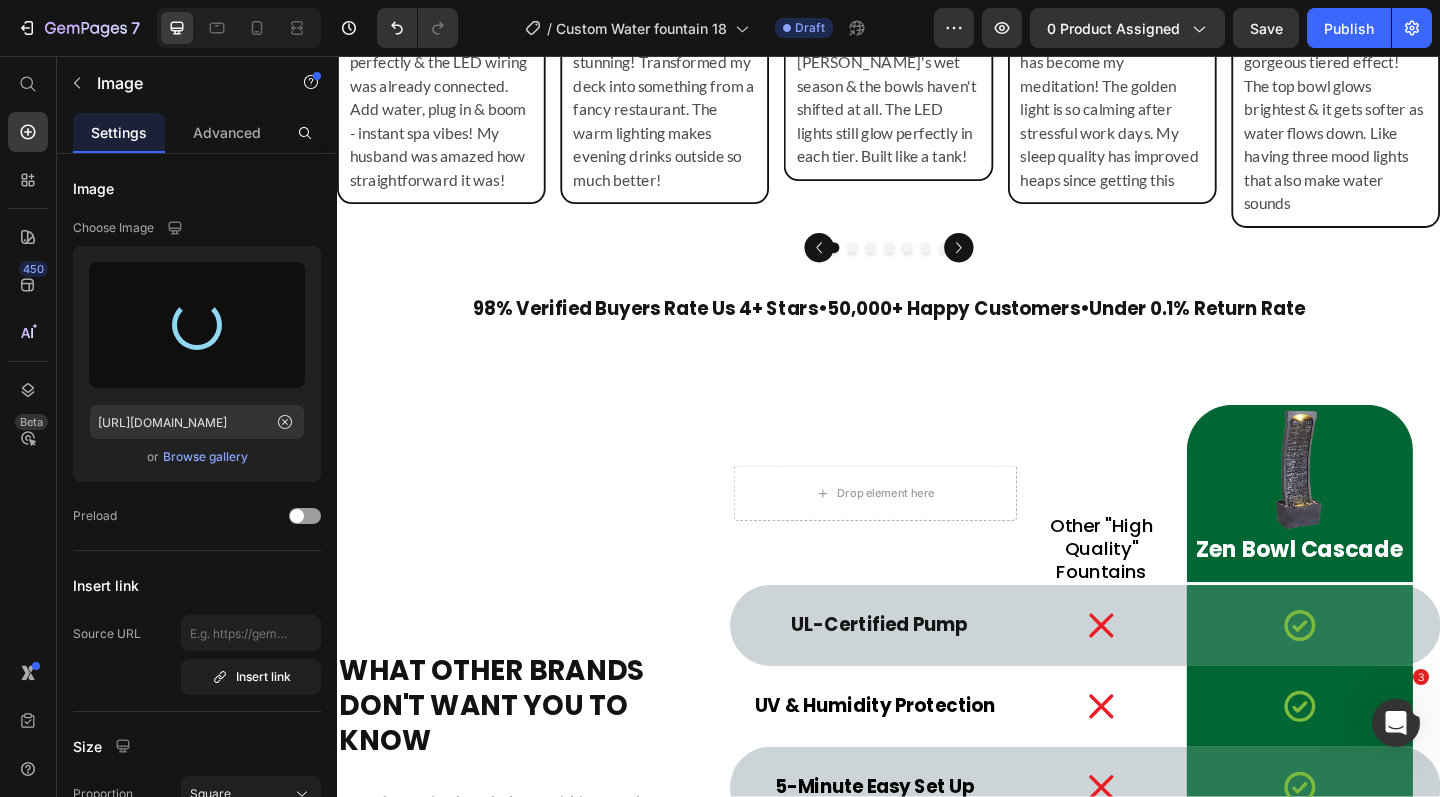 type on "https://cdn.shopify.com/s/files/1/0588/7092/3335/files/gempages_547690386714264668-2ab62f97-fd98-4fbe-b12c-bceca28b6a84.webp" 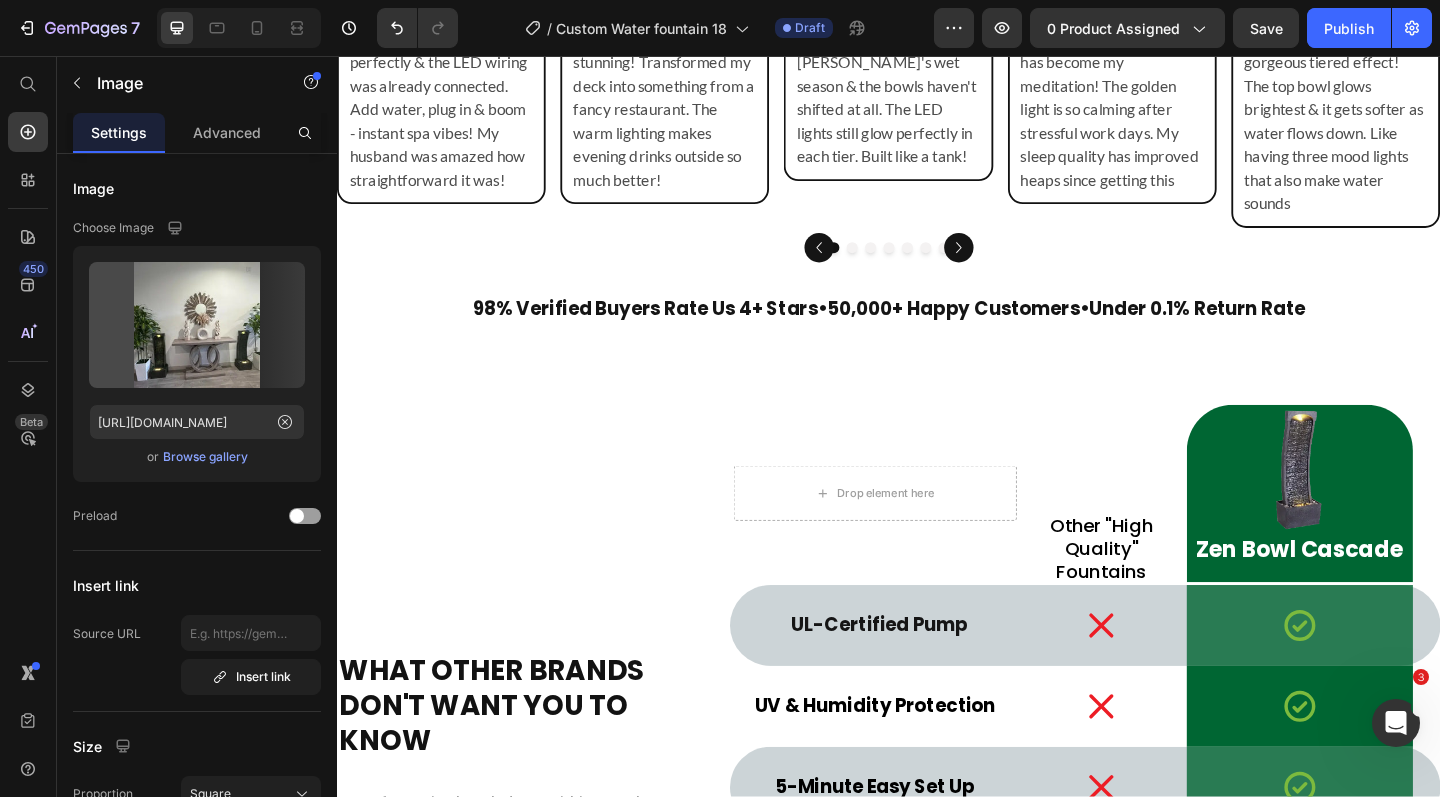 click at bounding box center (1423, -217) 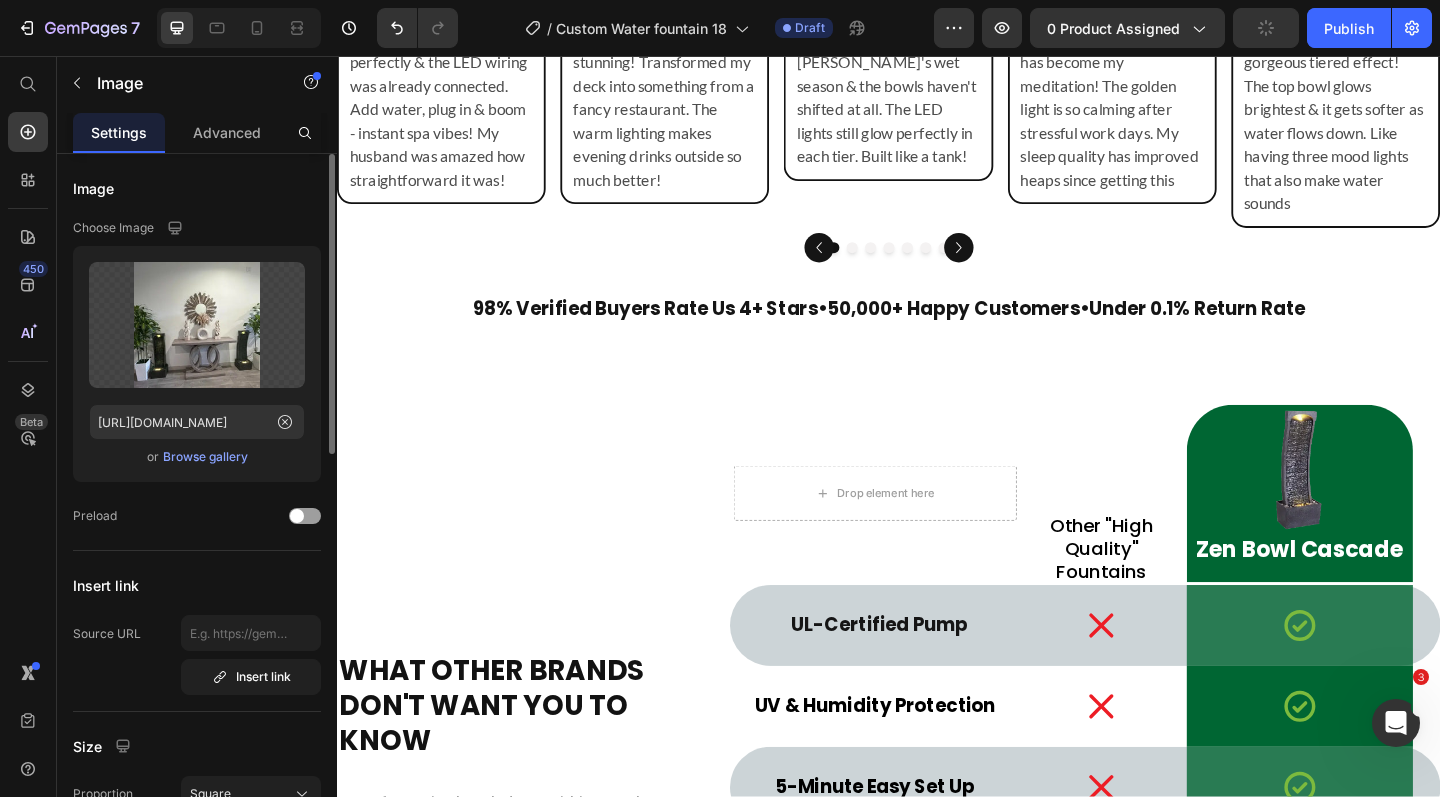 click on "Browse gallery" at bounding box center (205, 457) 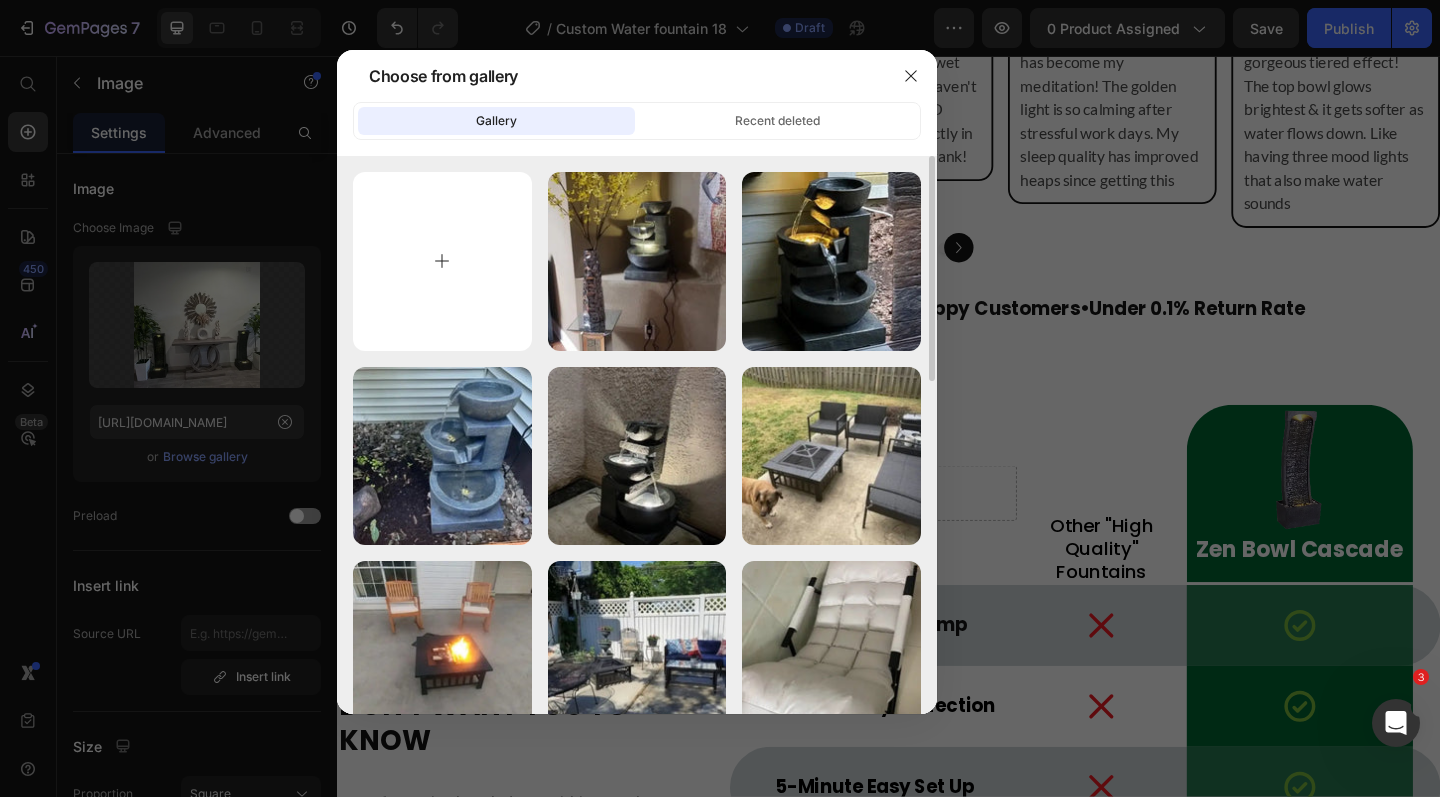 click at bounding box center [442, 261] 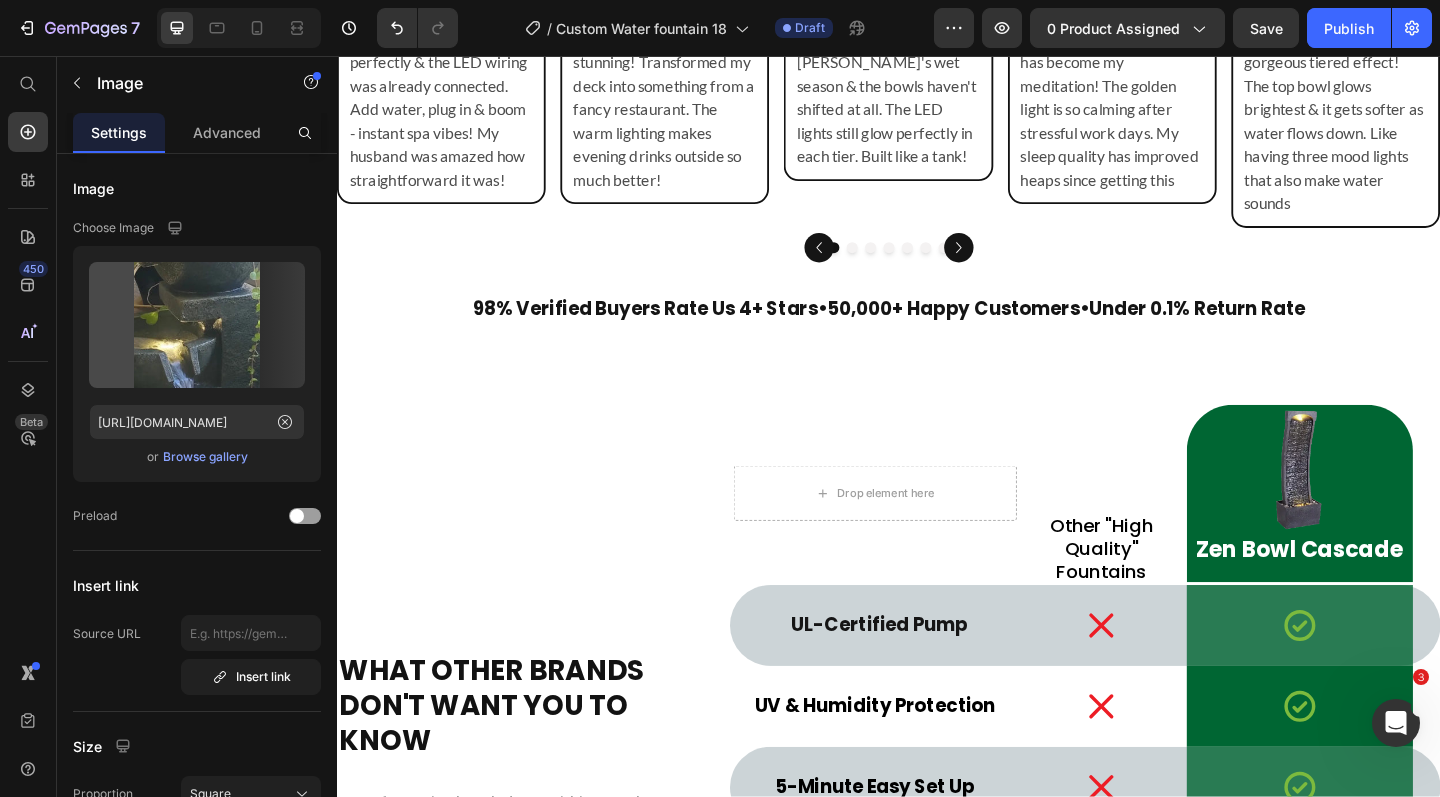 type on "https://cdn.shopify.com/s/files/1/0588/7092/3335/files/gempages_547690386714264668-3cc36360-a0dd-40e9-b9a1-4346d61763e1.webp" 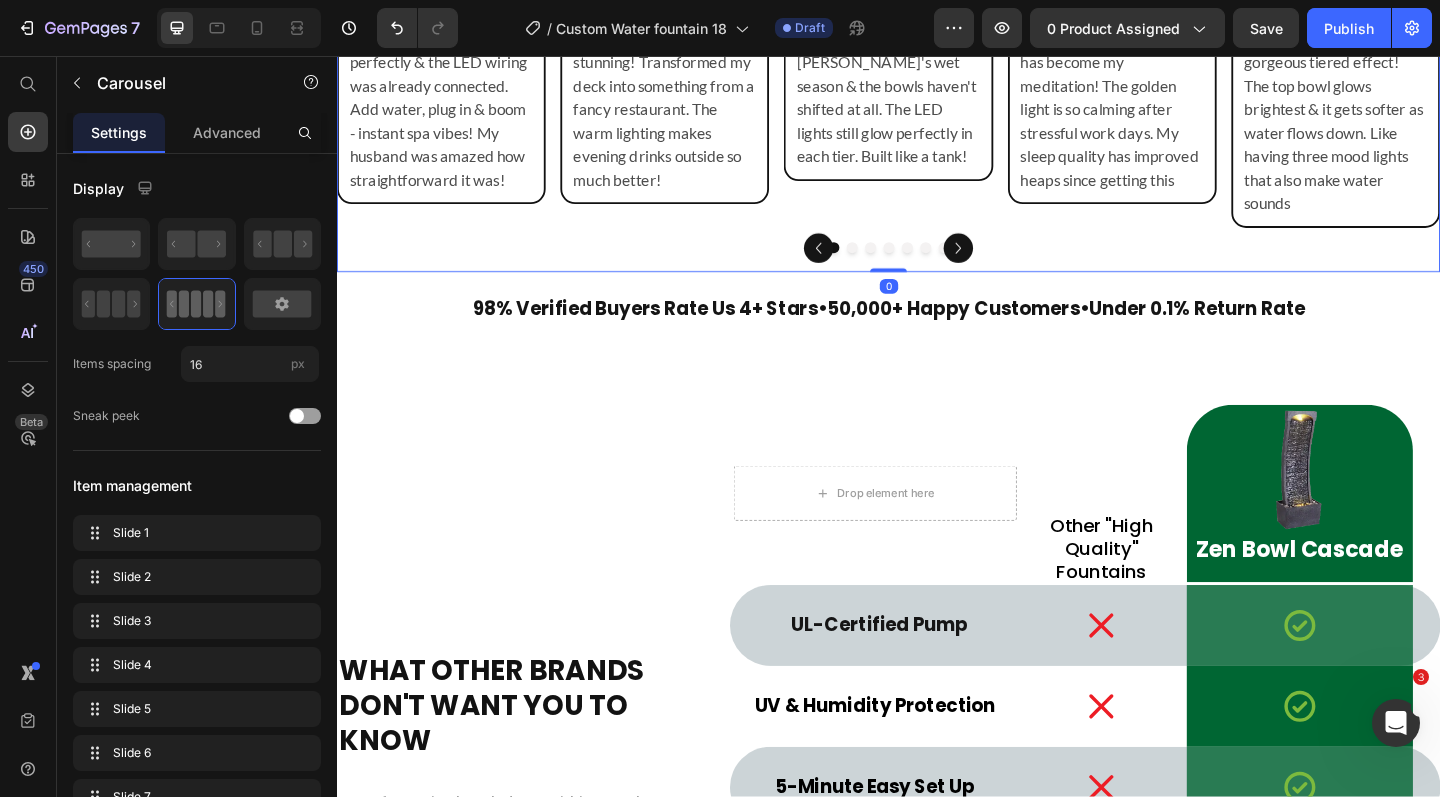 click 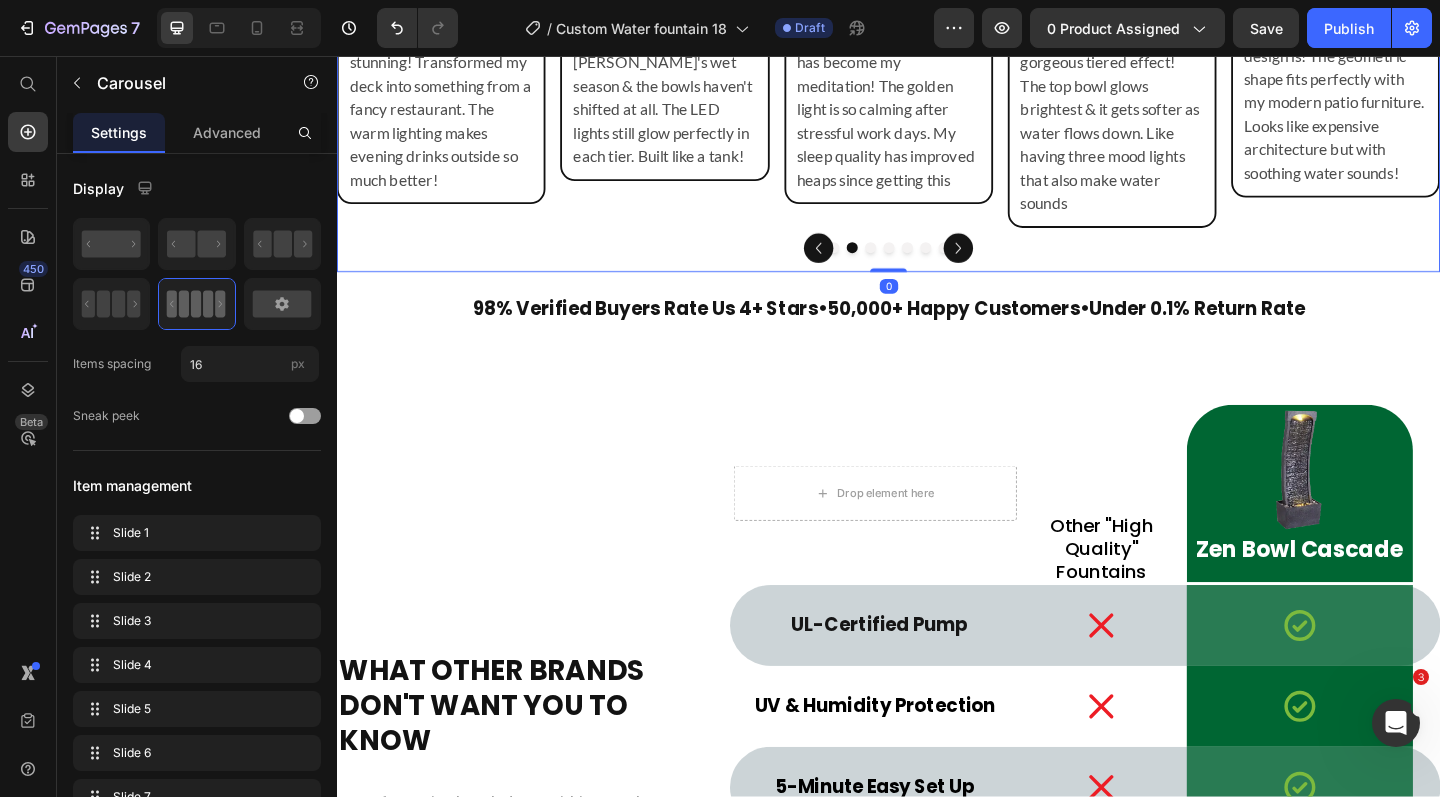click 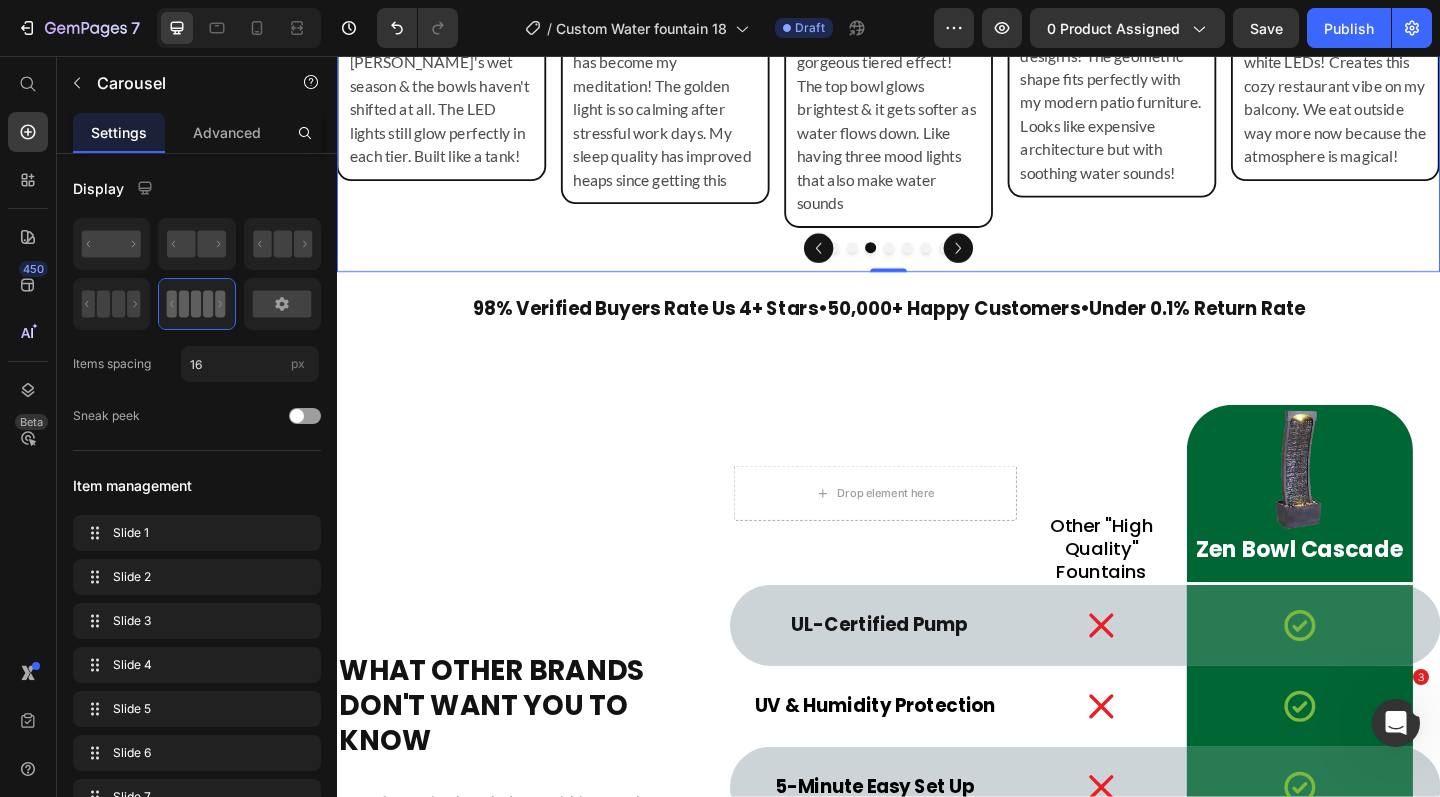 click 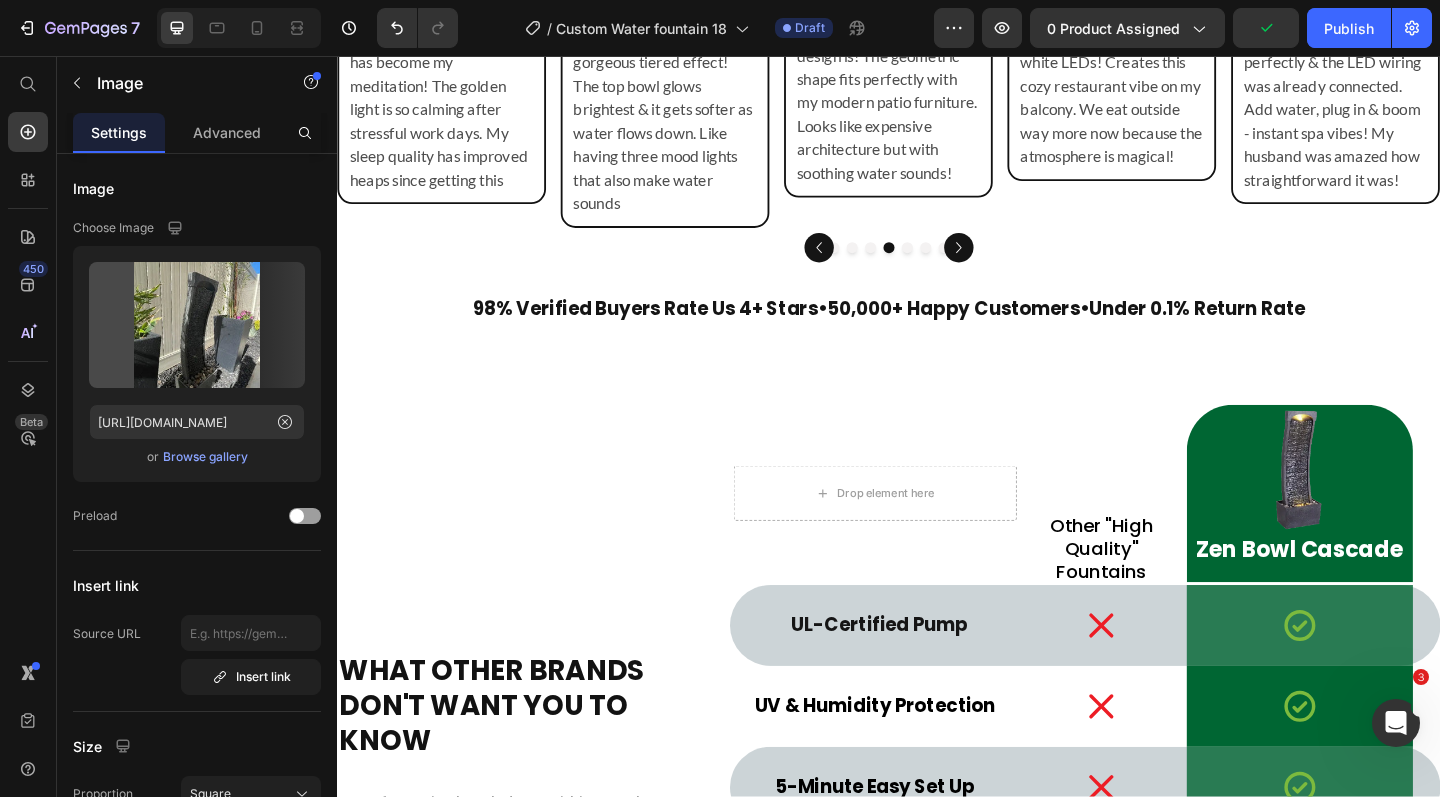 click at bounding box center (936, -217) 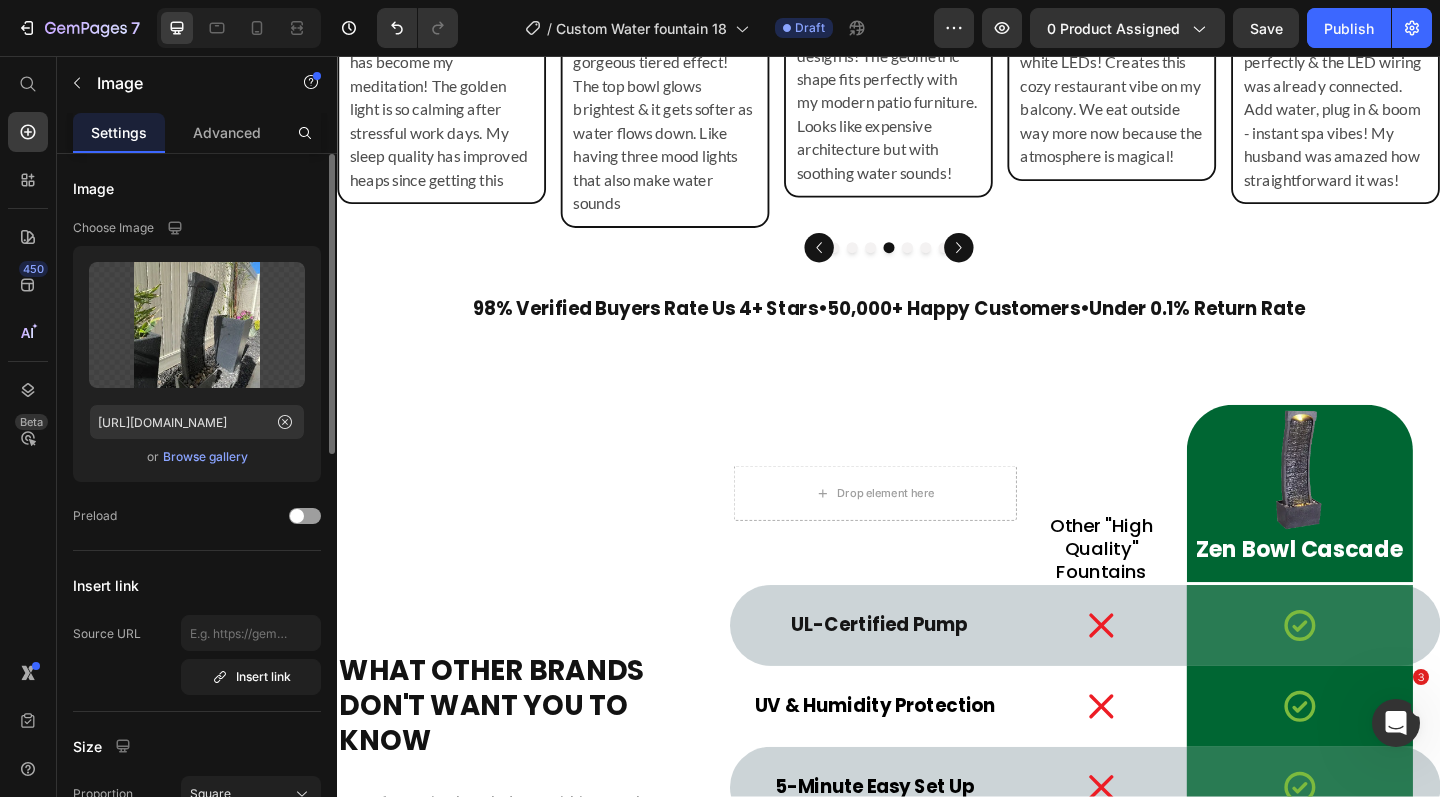 click on "Browse gallery" at bounding box center [205, 457] 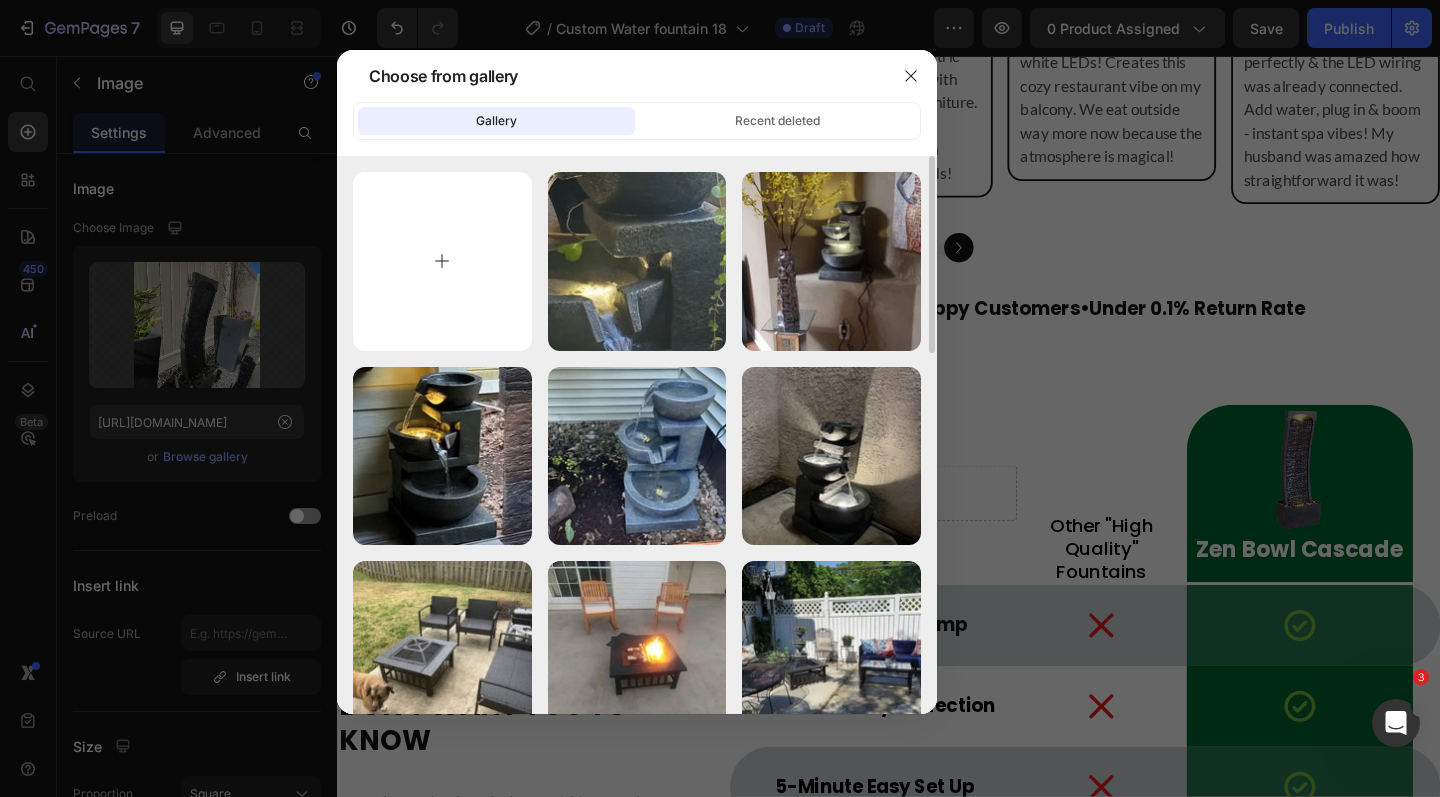 click at bounding box center (442, 261) 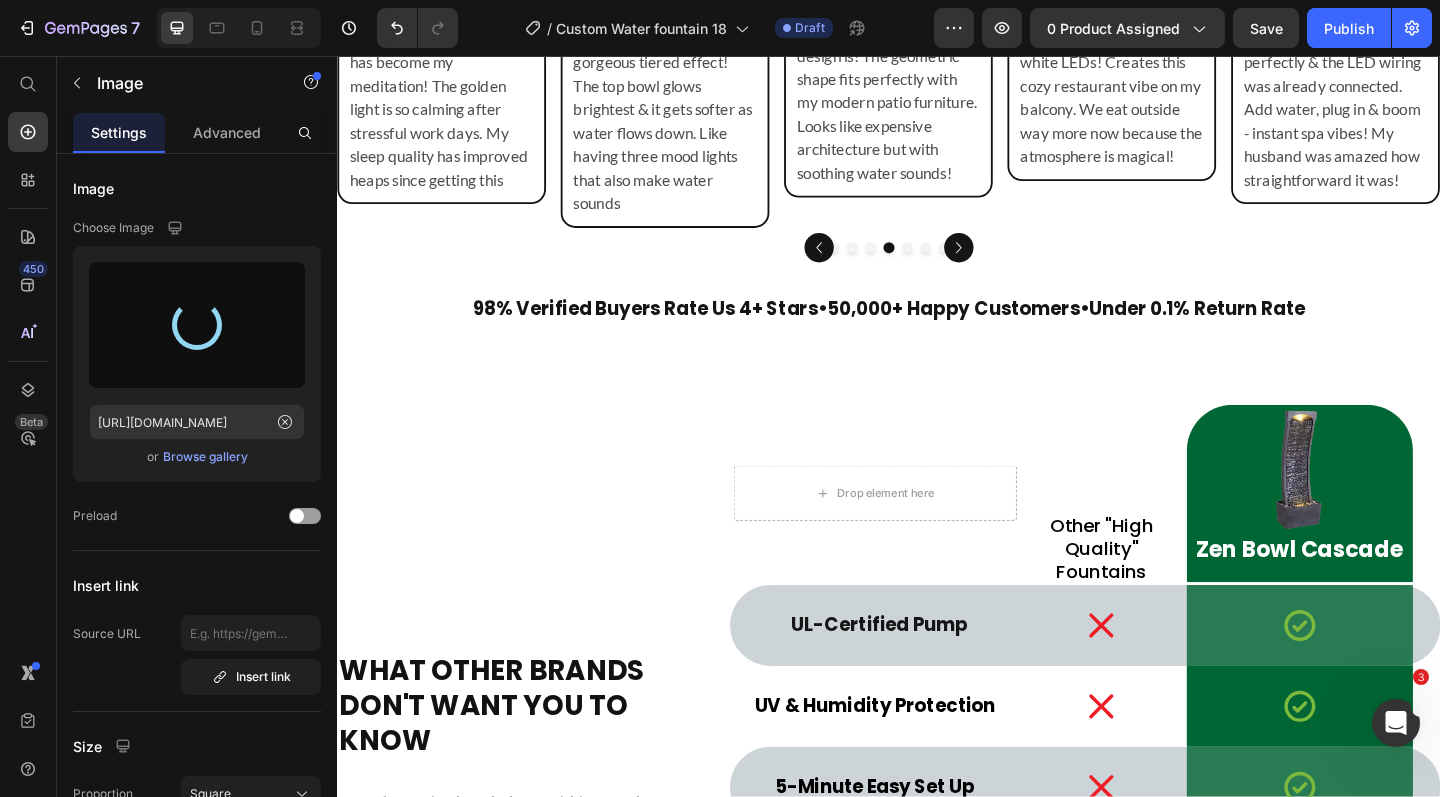 type on "https://cdn.shopify.com/s/files/1/0588/7092/3335/files/gempages_547690386714264668-9033b9a3-4818-4f39-936b-3b758060bc20.webp" 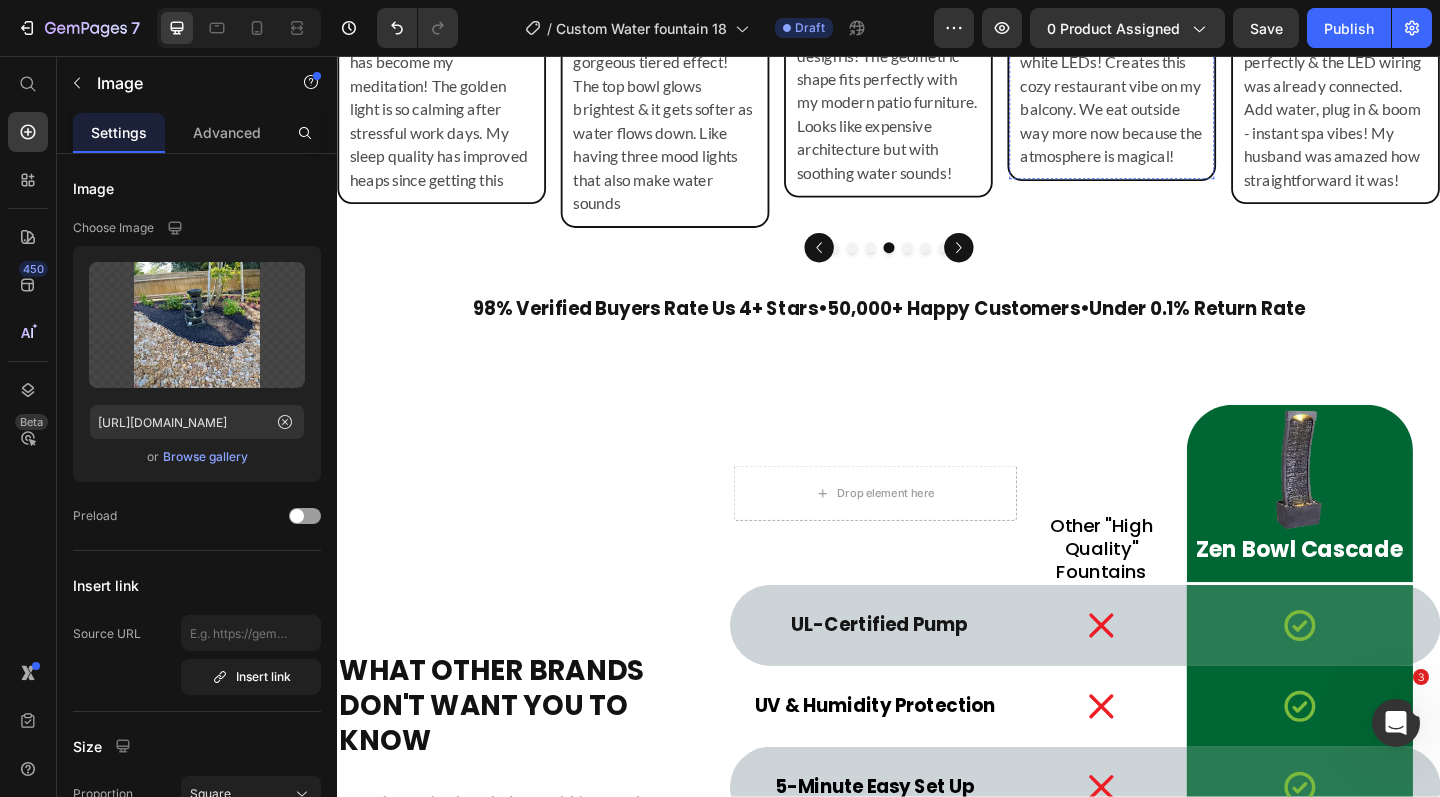 click at bounding box center [1180, -217] 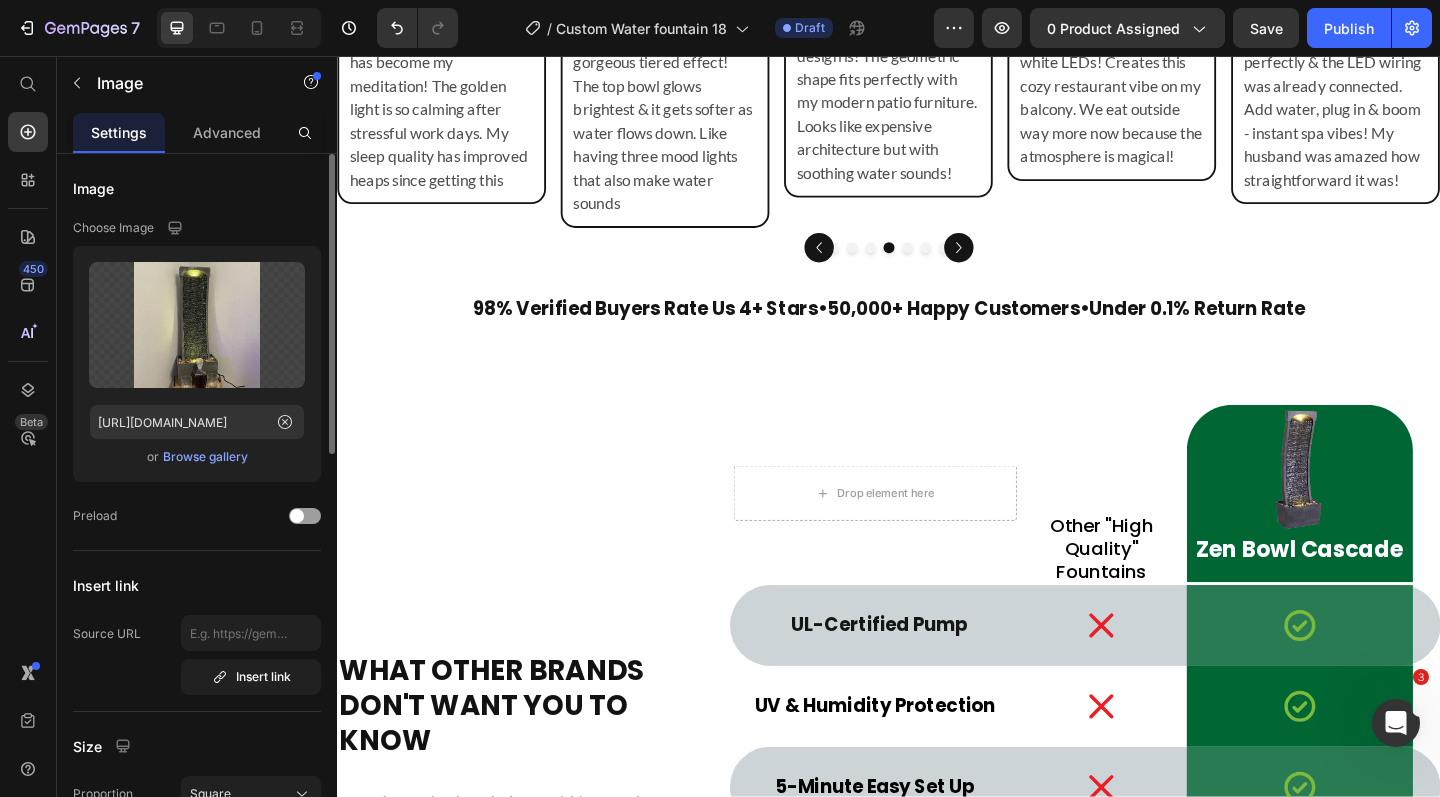click on "Browse gallery" at bounding box center [205, 457] 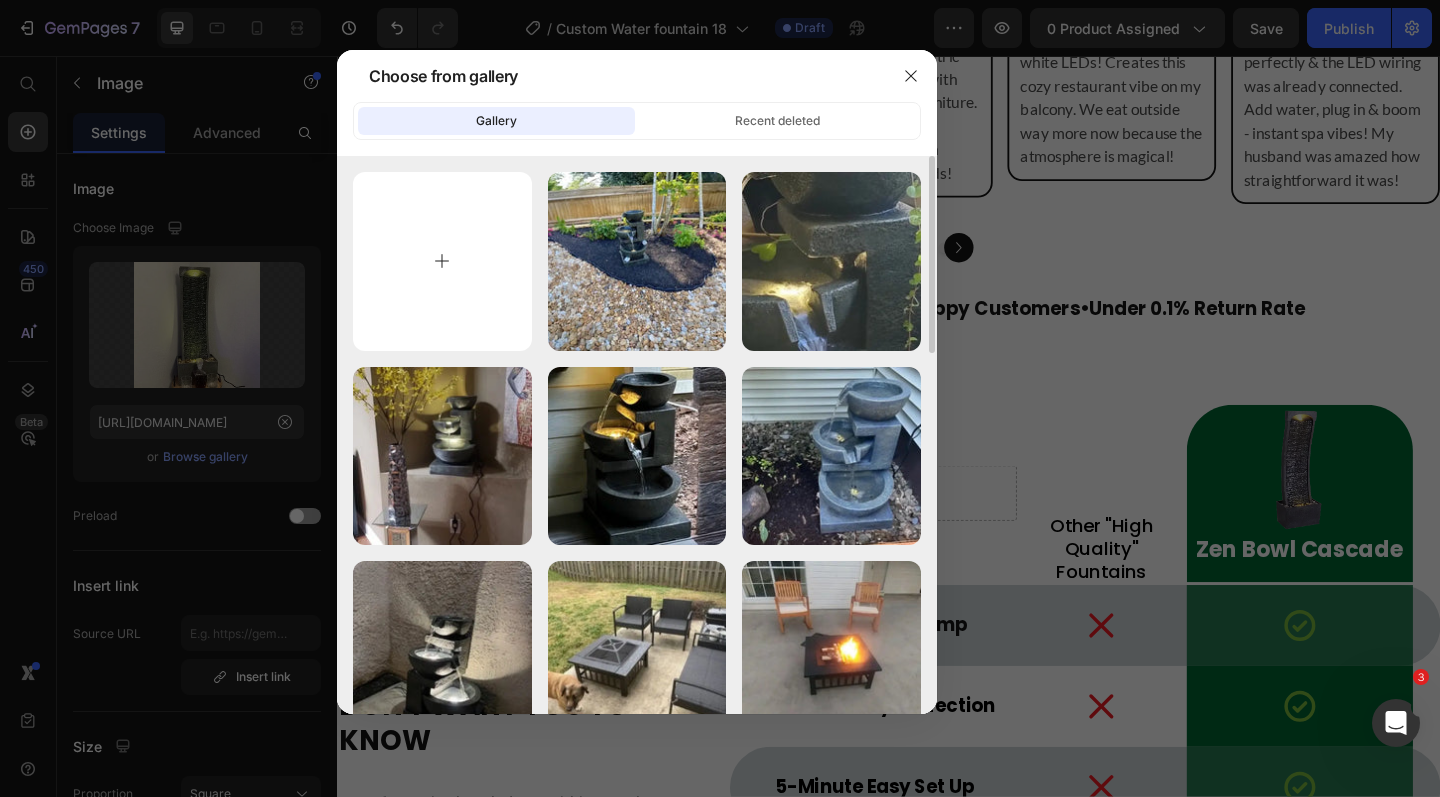 click at bounding box center [442, 261] 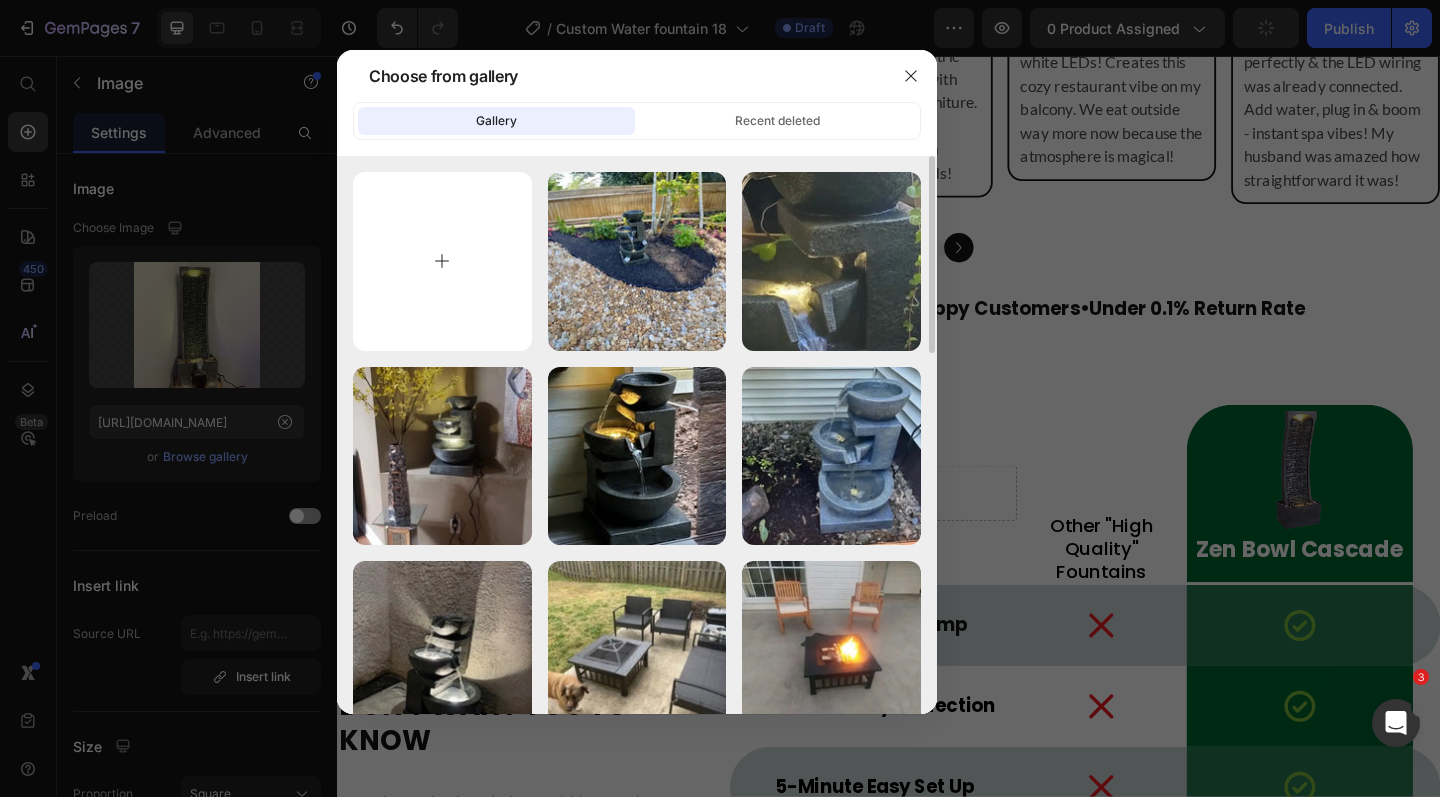 type on "C:\fakepath\CF18_2-Photoroom-8.webp" 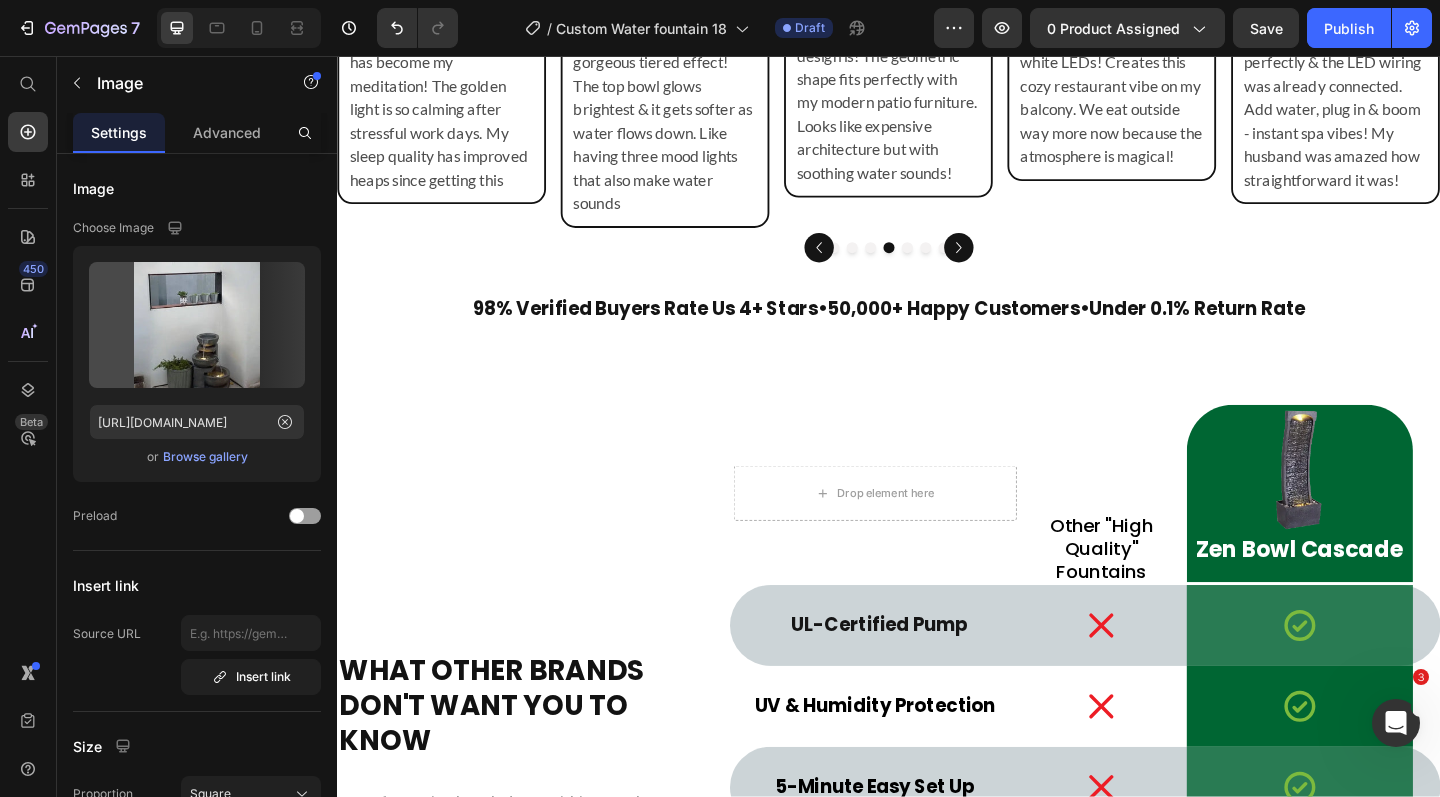type on "https://cdn.shopify.com/s/files/1/0588/7092/3335/files/gempages_547690386714264668-0d8f8695-cd5e-46bb-9619-782cd79e321f.webp" 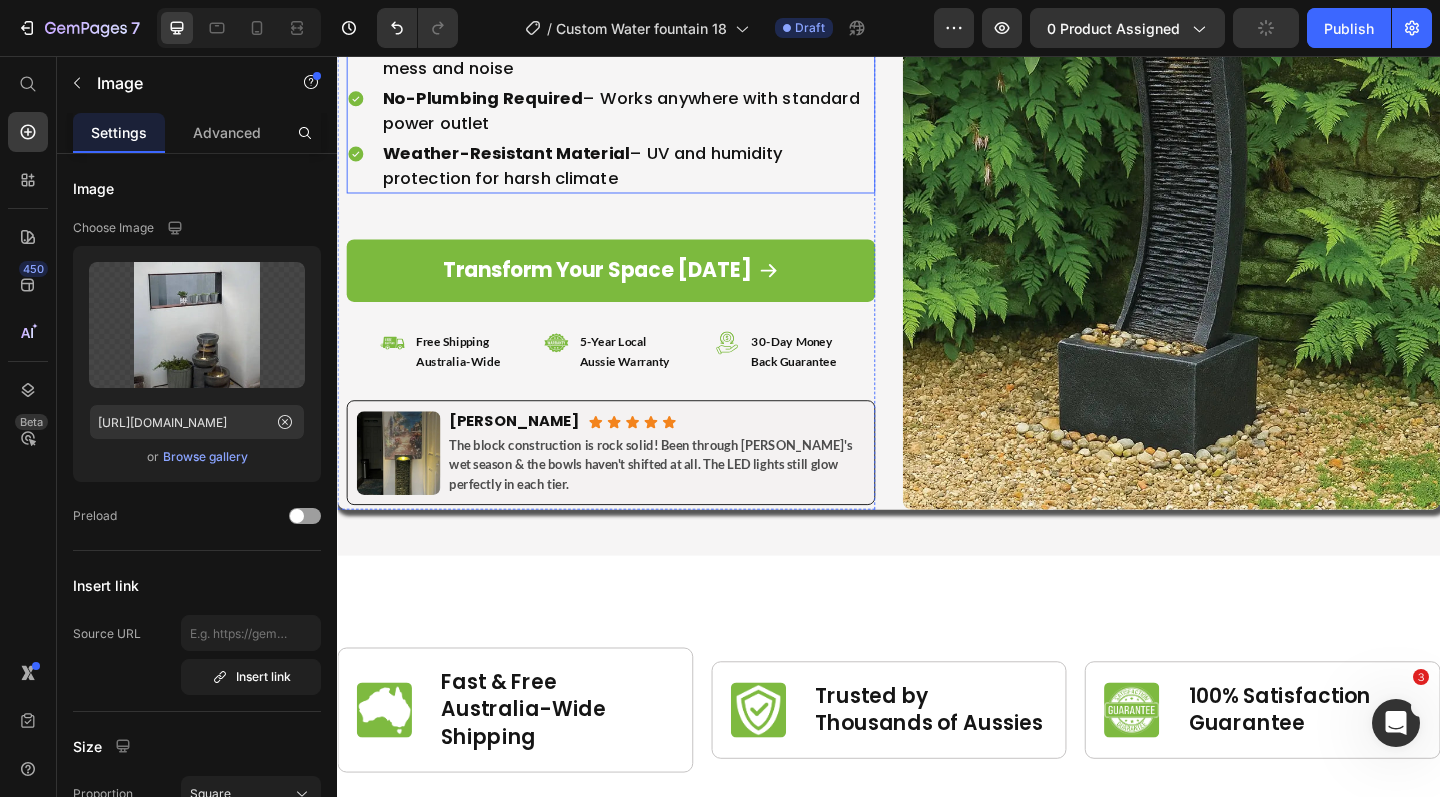 scroll, scrollTop: 9375, scrollLeft: 0, axis: vertical 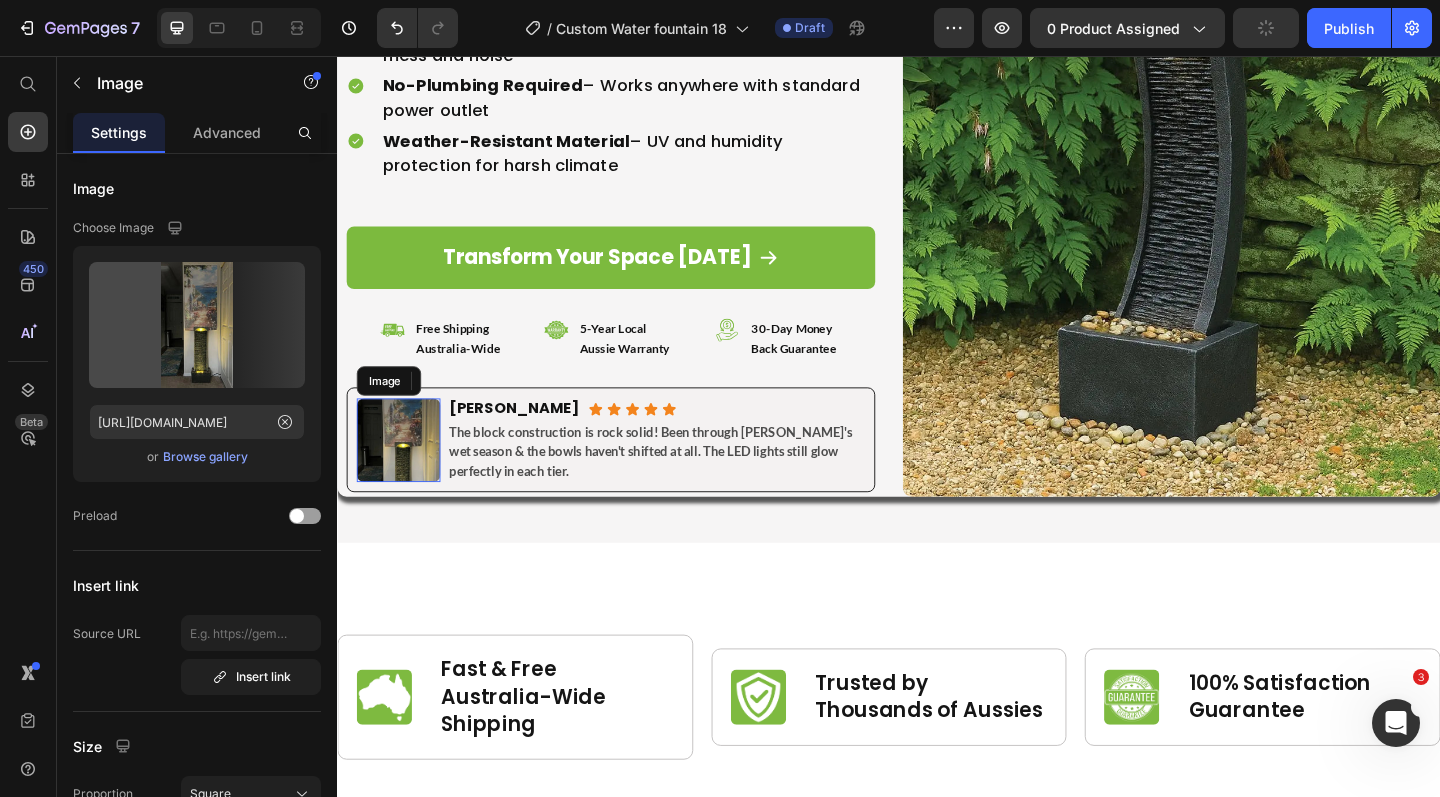 click at bounding box center [403, 474] 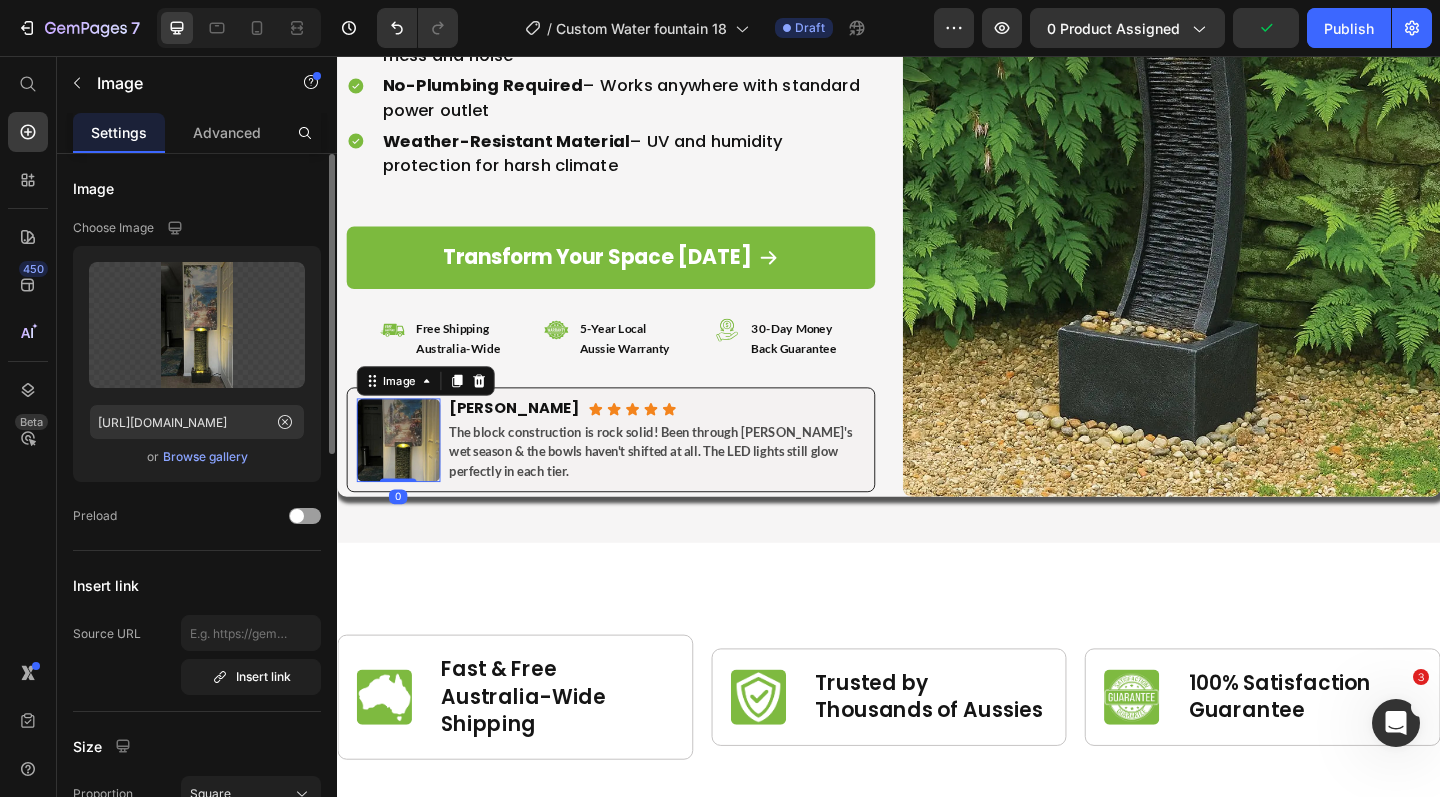 click on "Browse gallery" at bounding box center (205, 457) 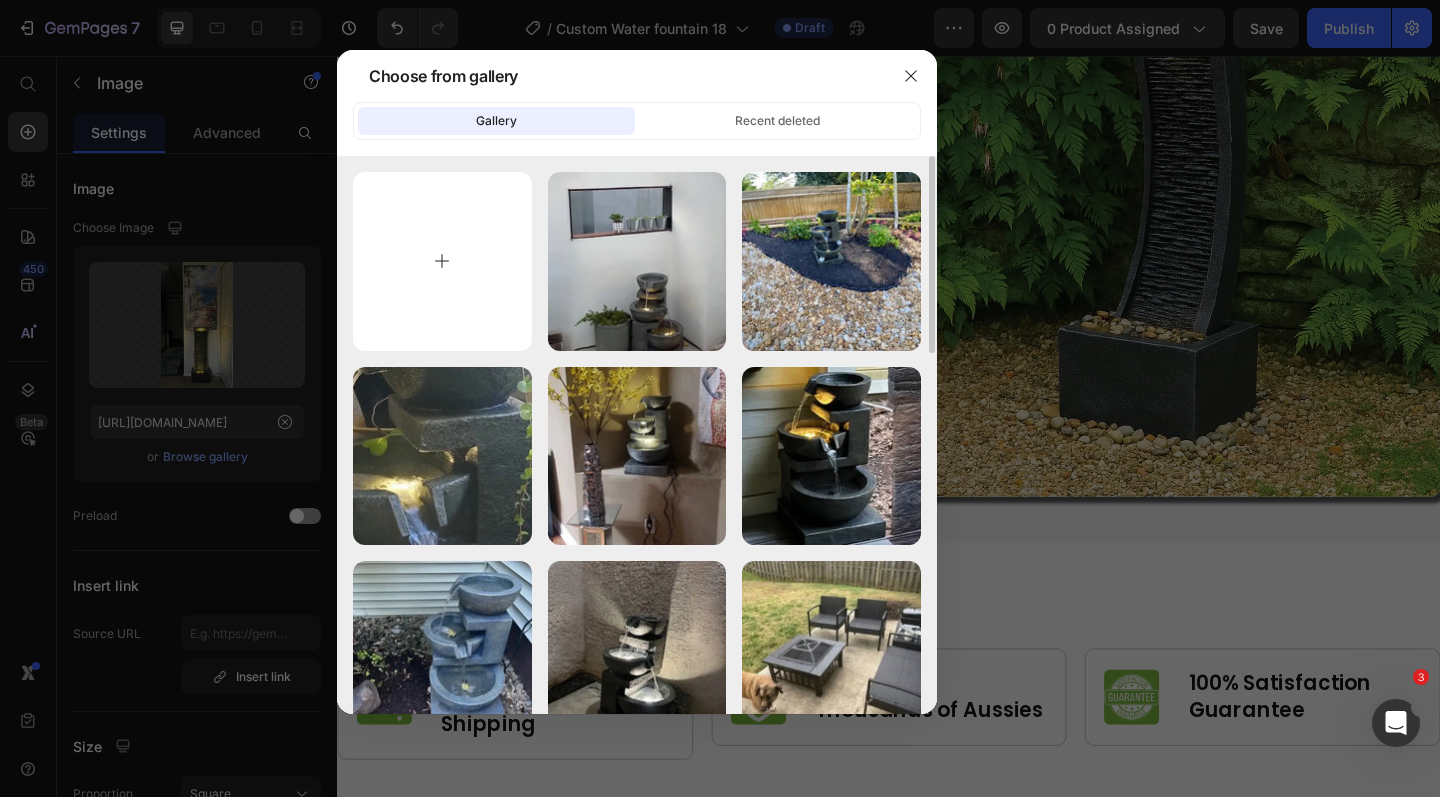 click at bounding box center [442, 261] 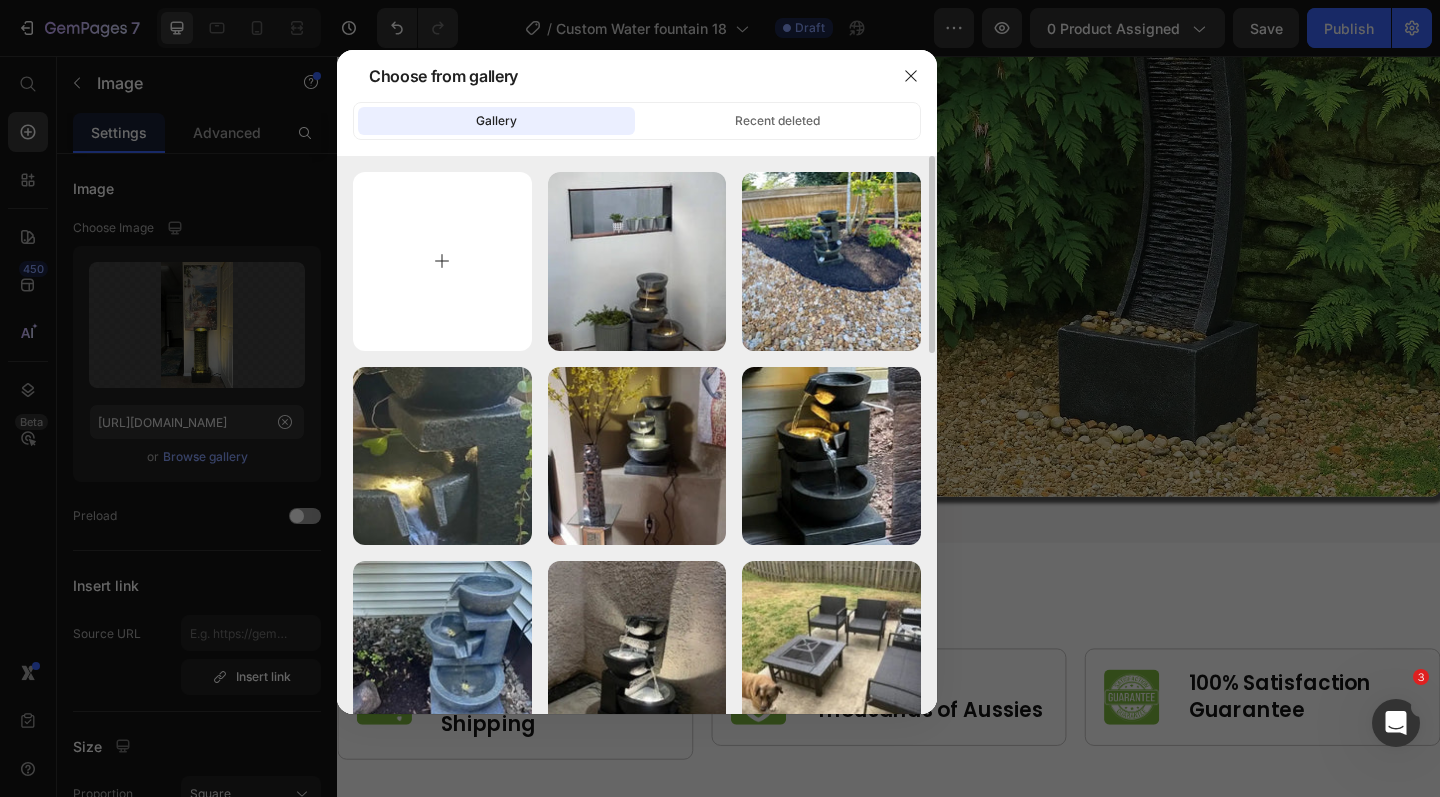 click at bounding box center [720, 398] 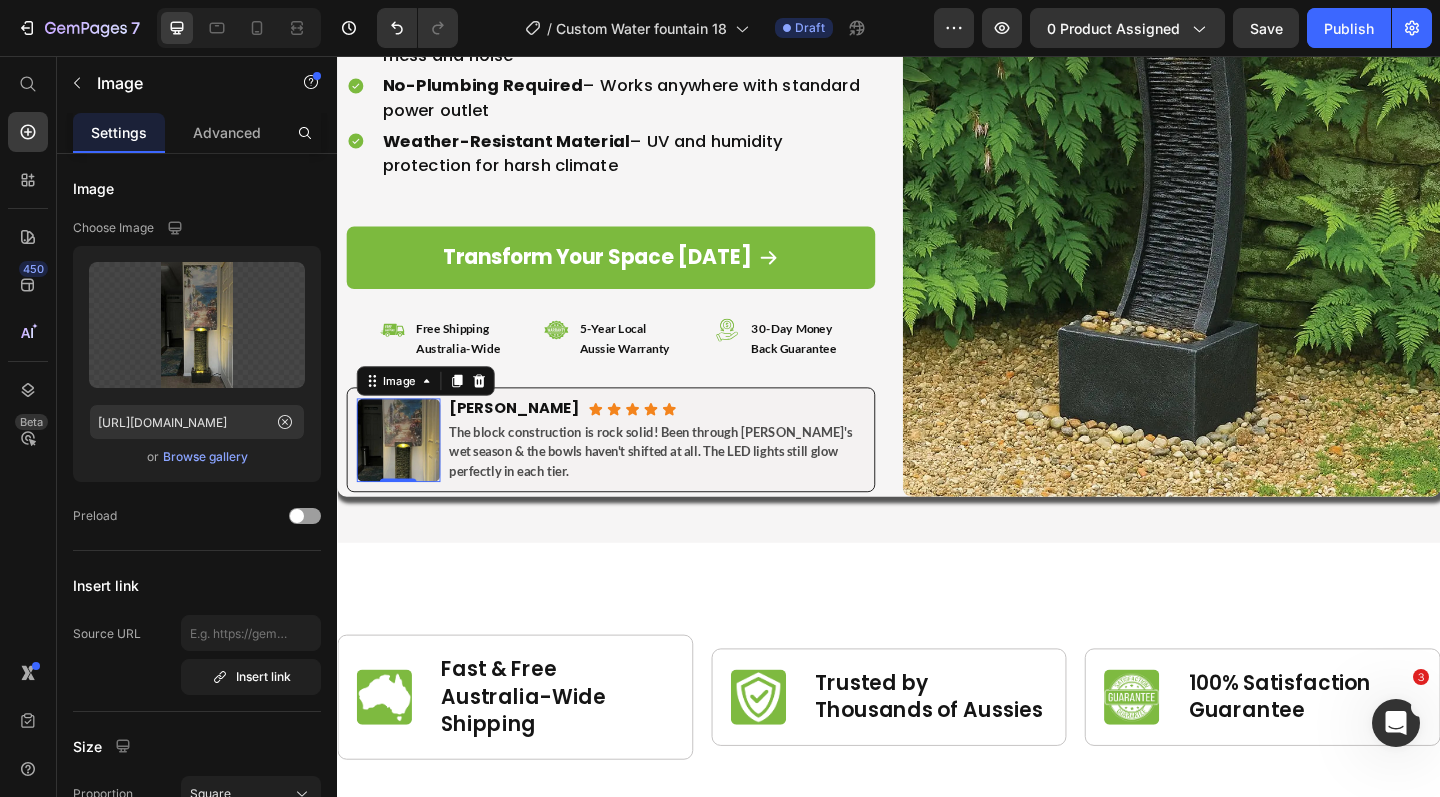 click at bounding box center (403, 474) 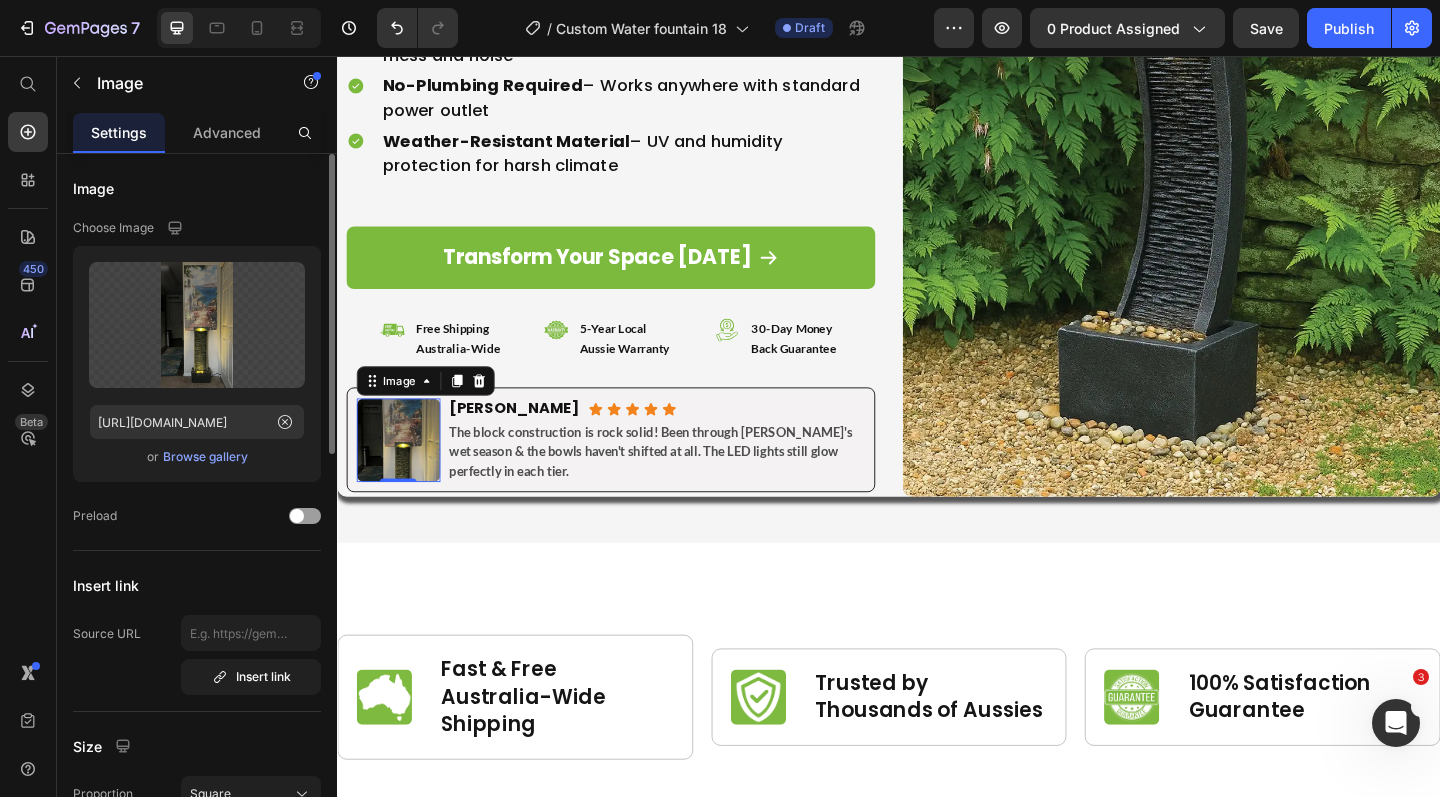 click on "Browse gallery" at bounding box center [205, 457] 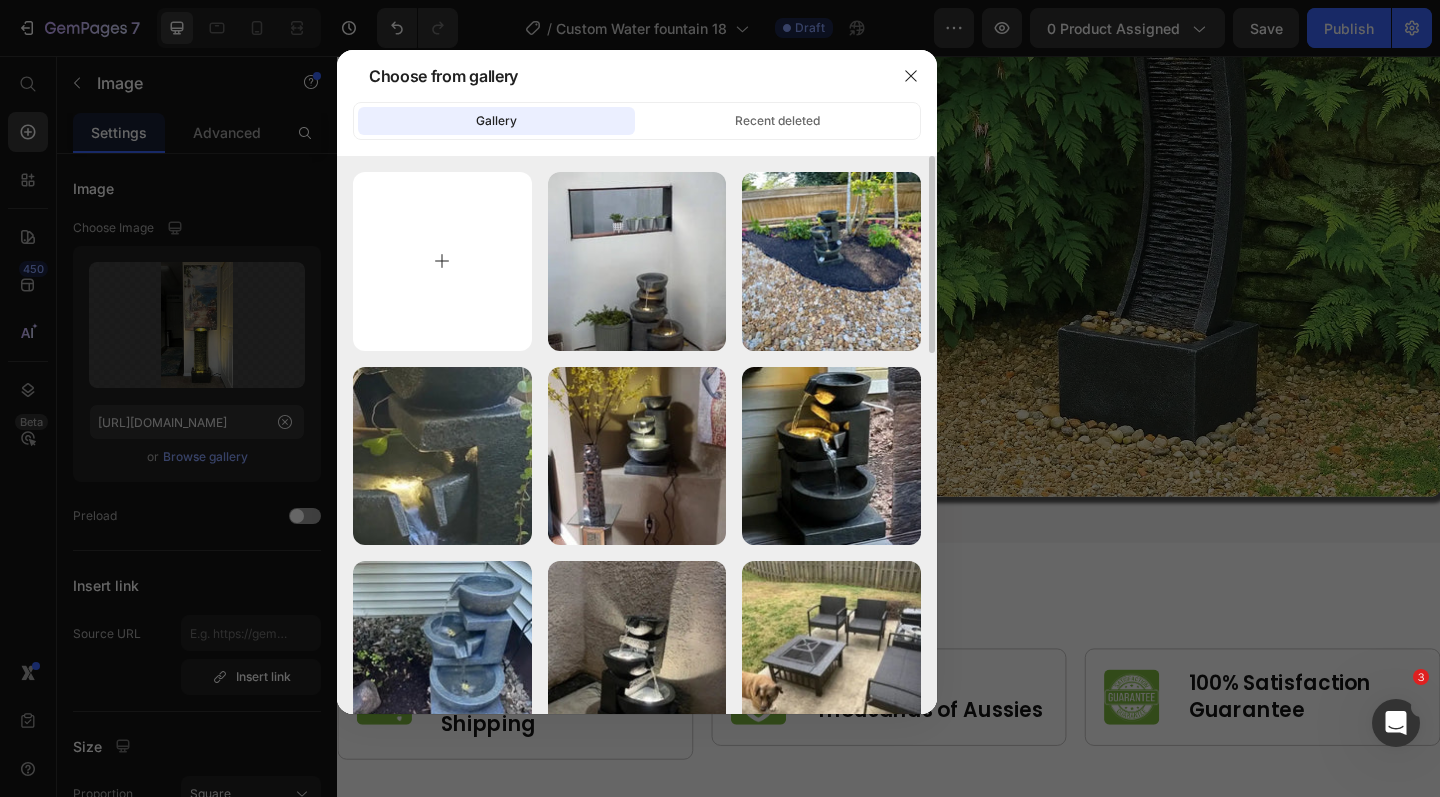 click at bounding box center [442, 261] 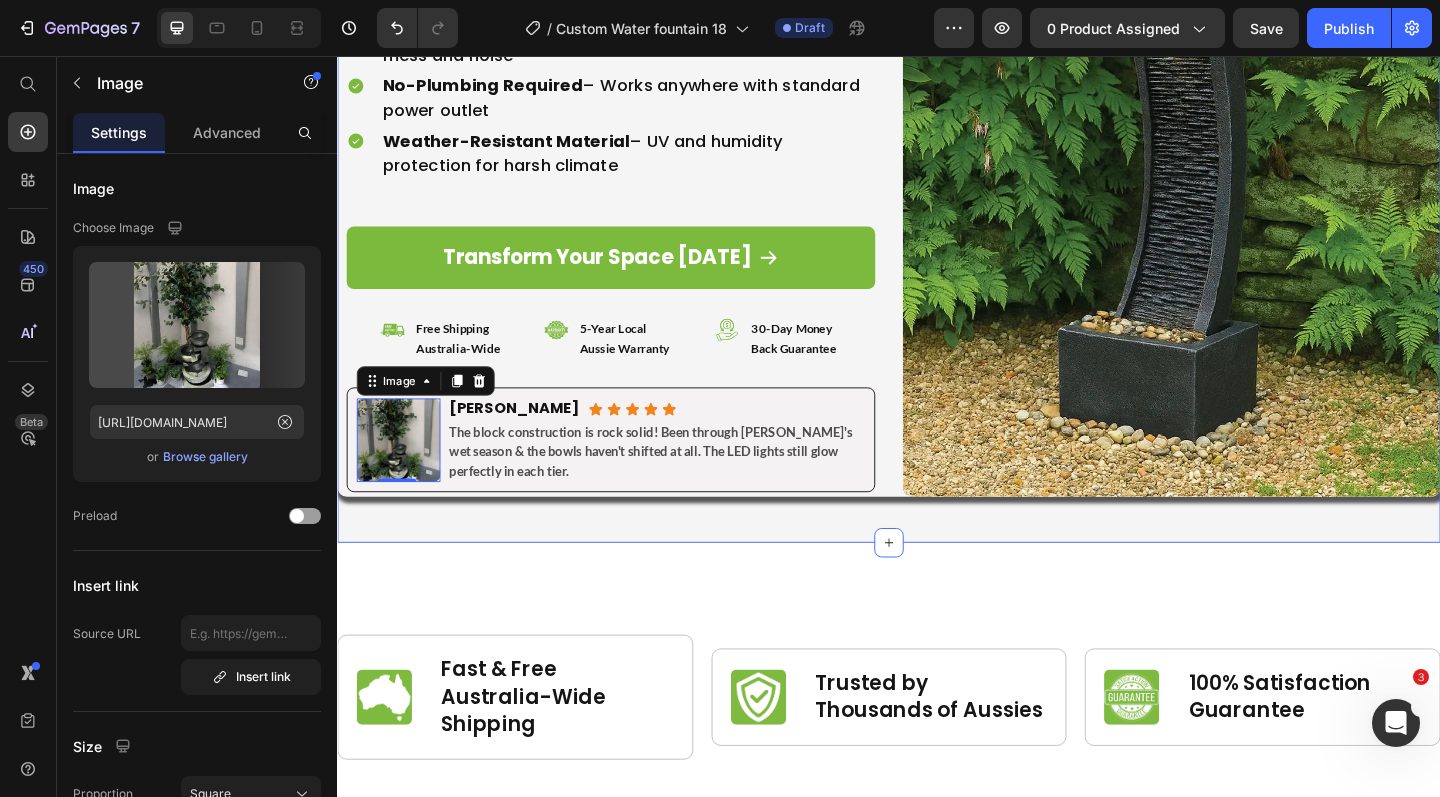 type on "https://cdn.shopify.com/s/files/1/0588/7092/3335/files/gempages_547690386714264668-fe7b2de1-4909-4c65-8c99-6ad6057b20b8.webp" 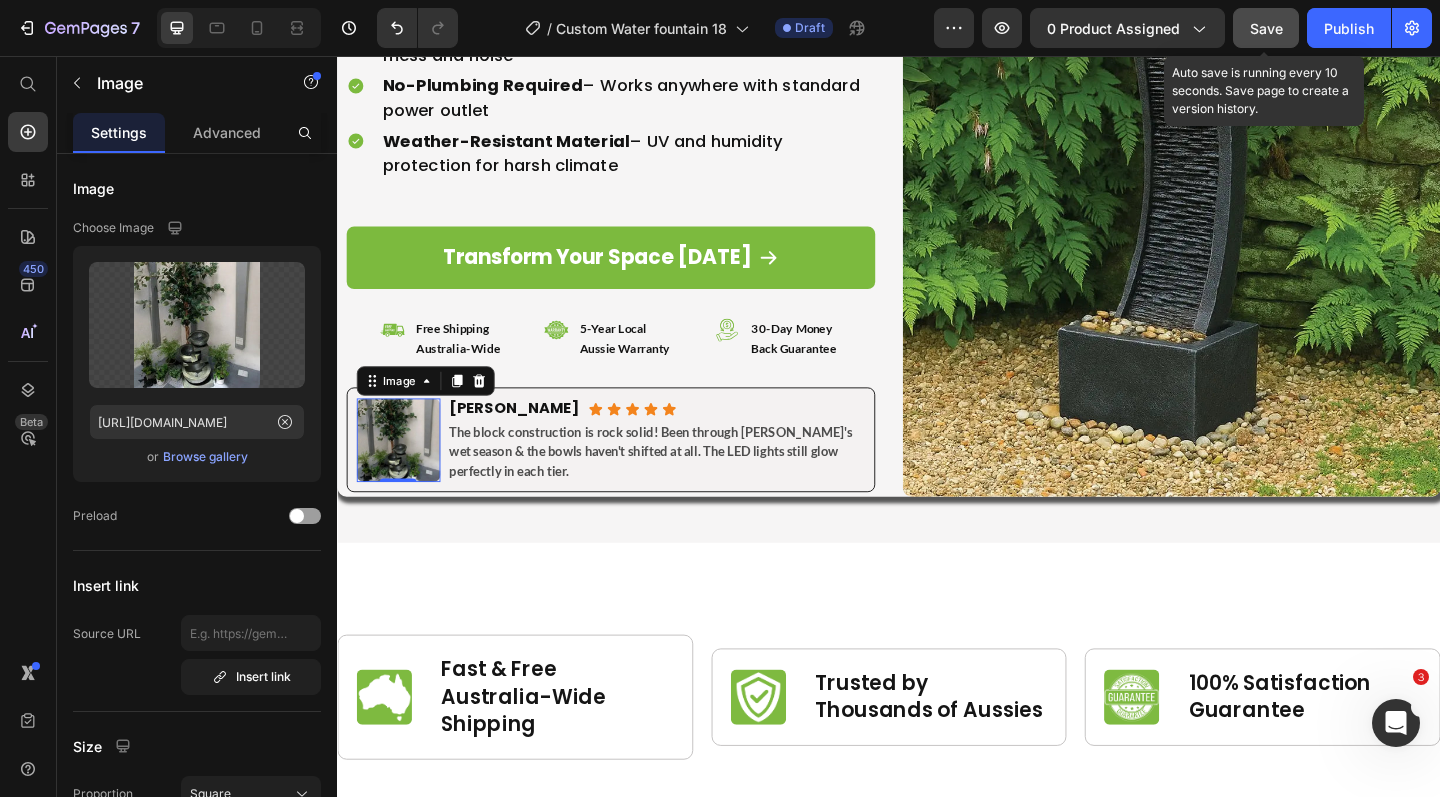 click on "Save" at bounding box center [1266, 28] 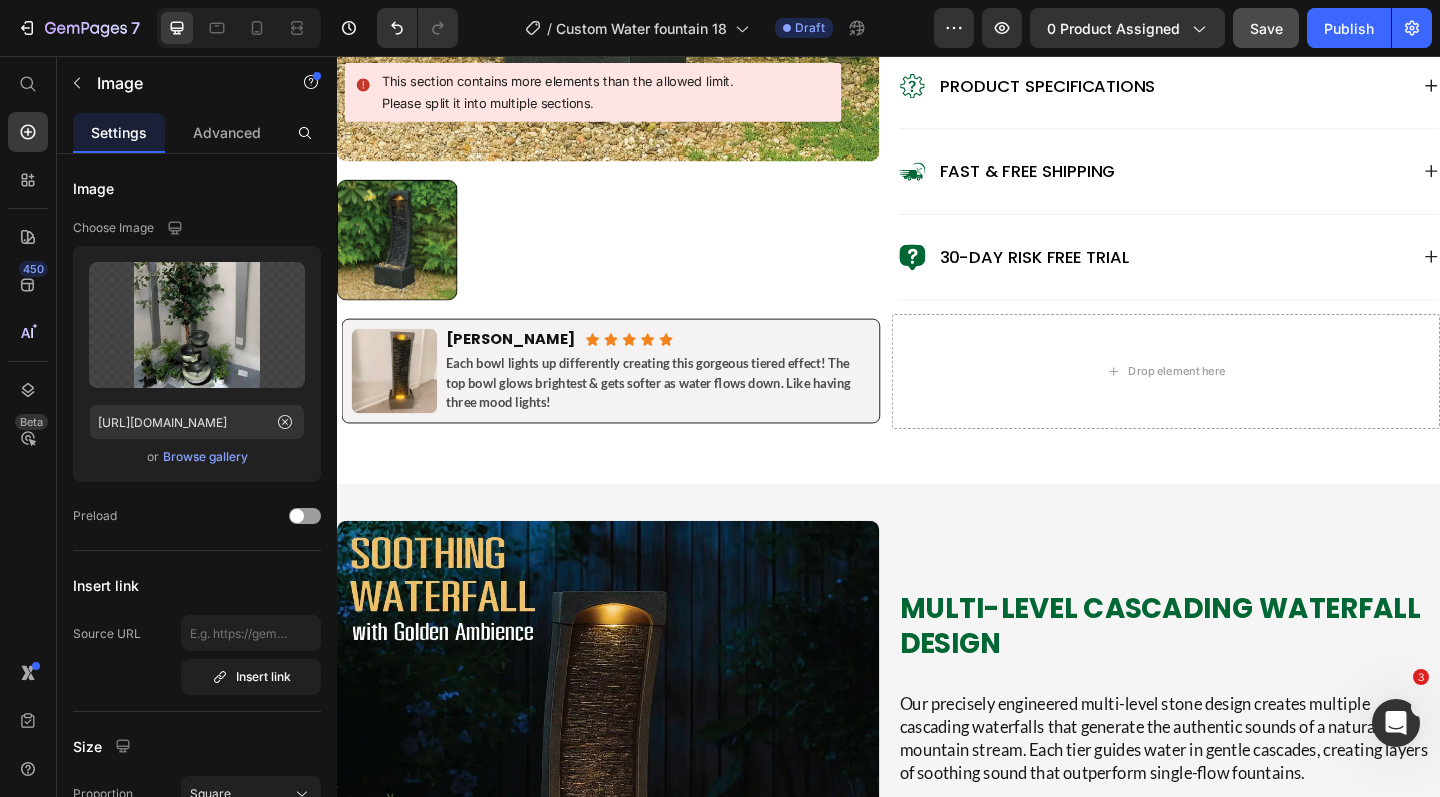 scroll, scrollTop: 1139, scrollLeft: 0, axis: vertical 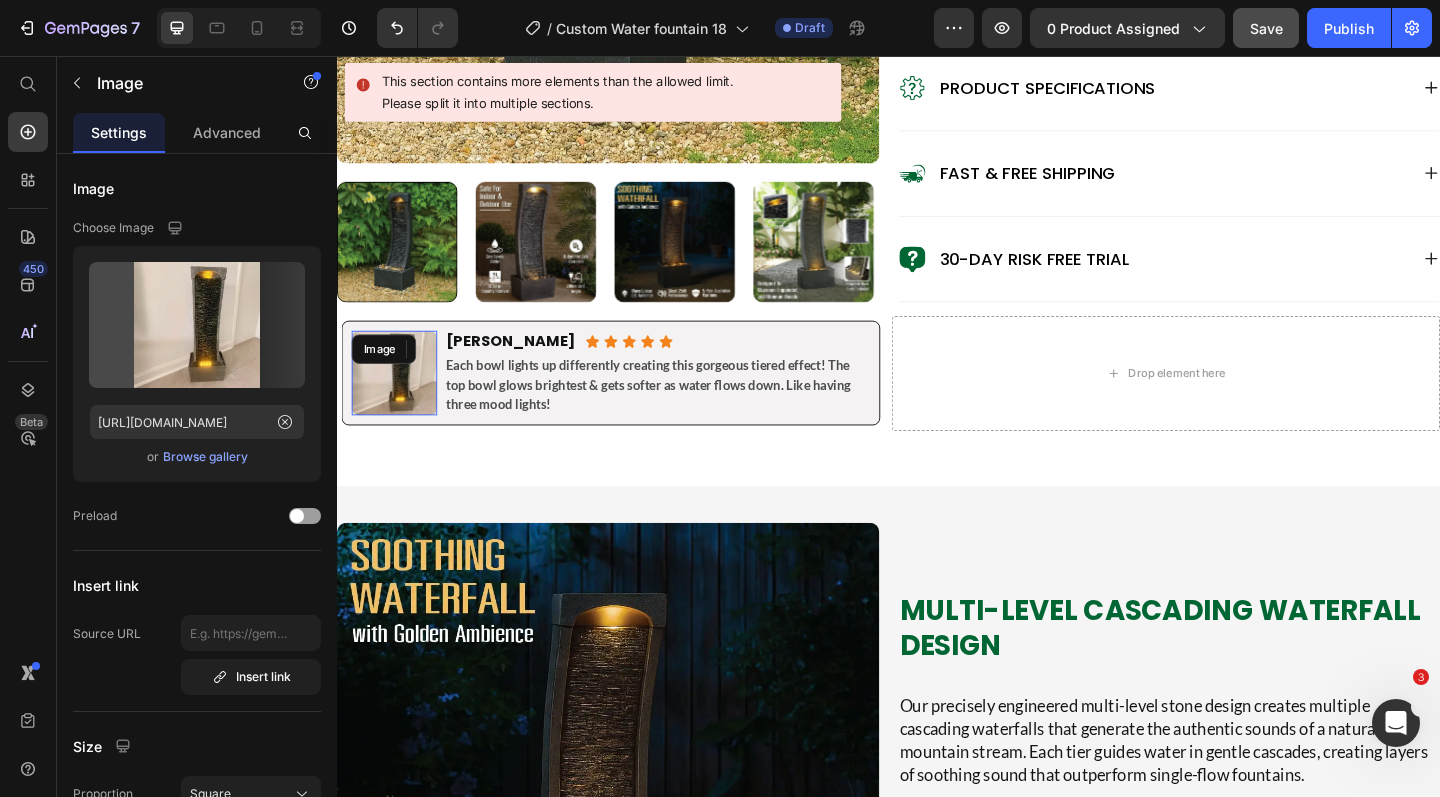 click at bounding box center [399, 401] 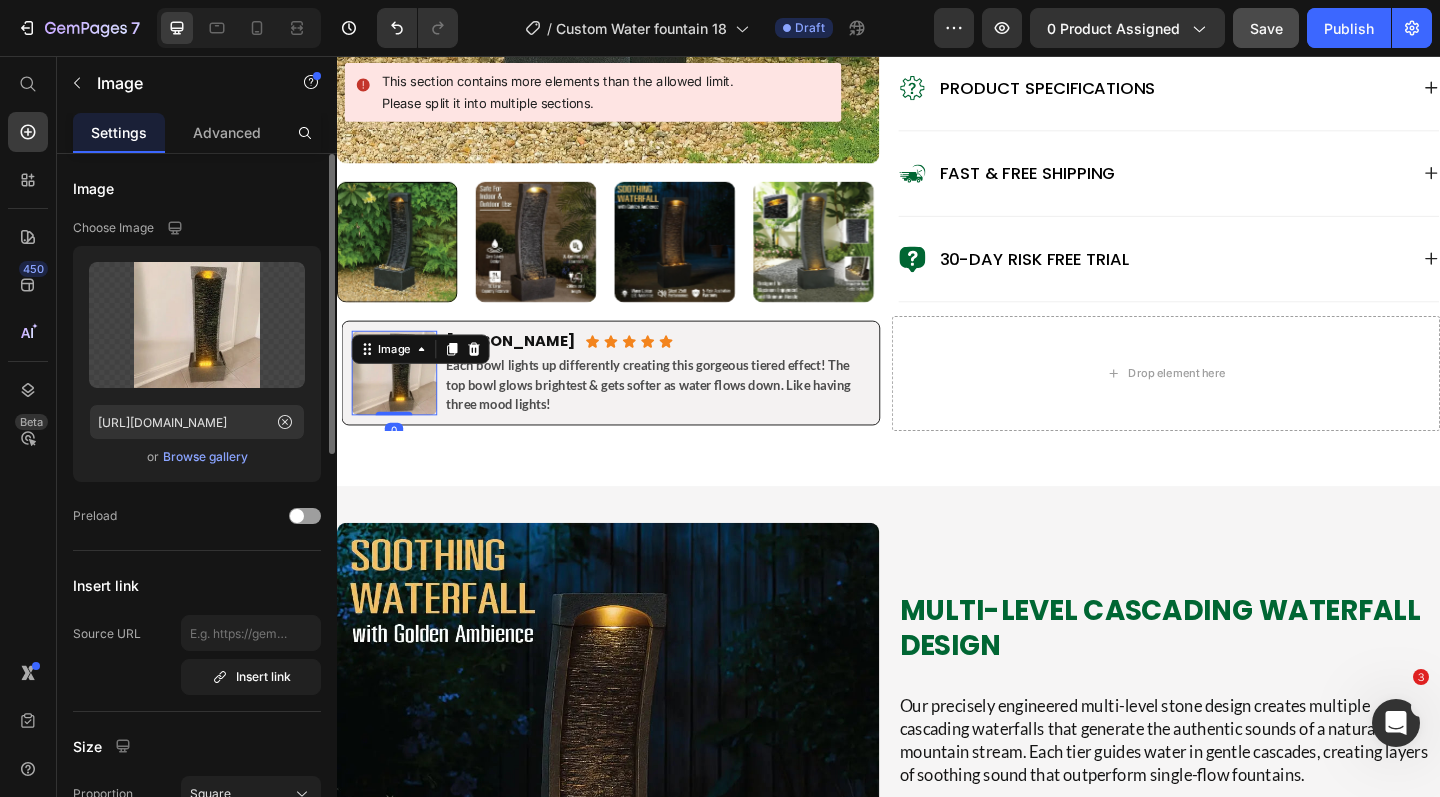 click on "Browse gallery" at bounding box center (205, 457) 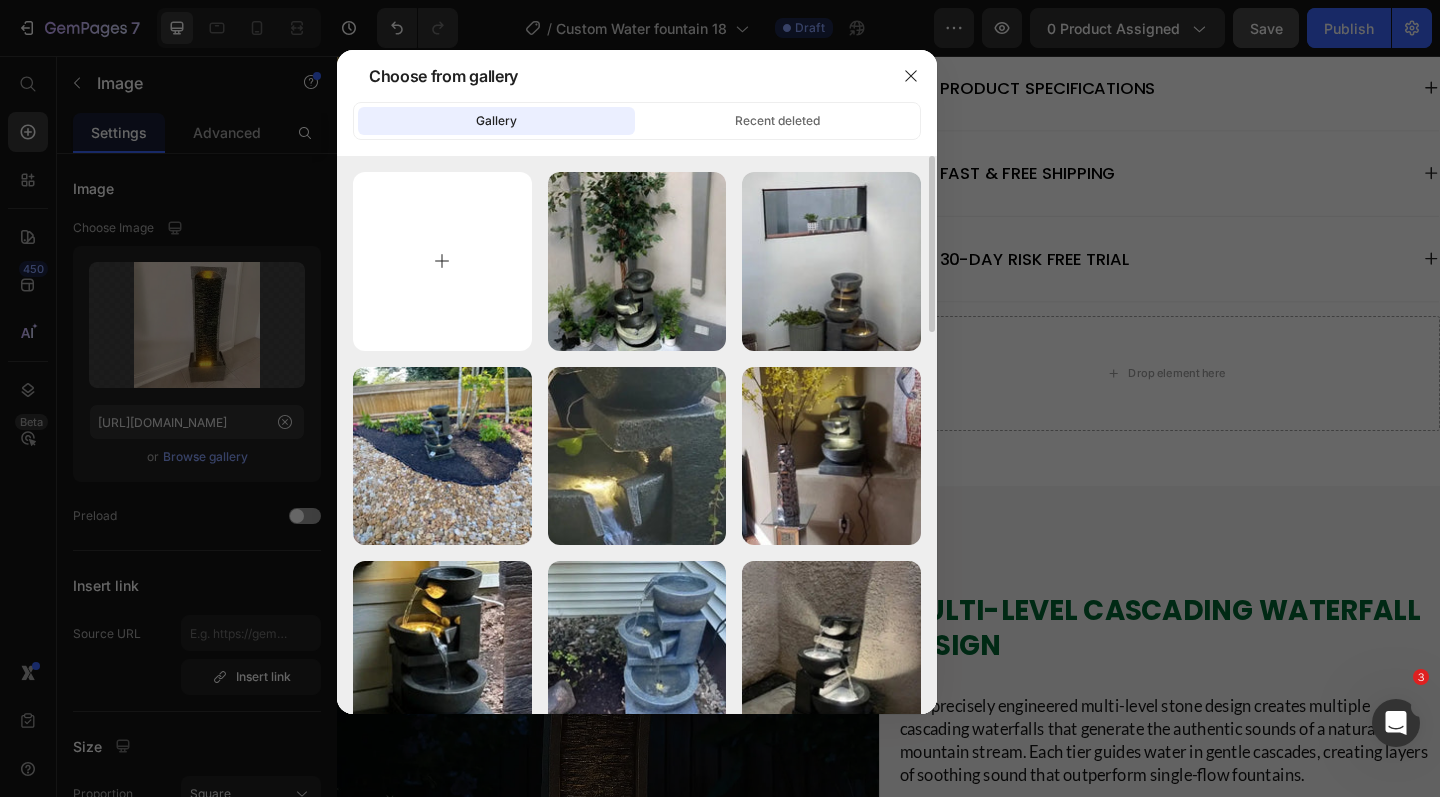 click at bounding box center [442, 261] 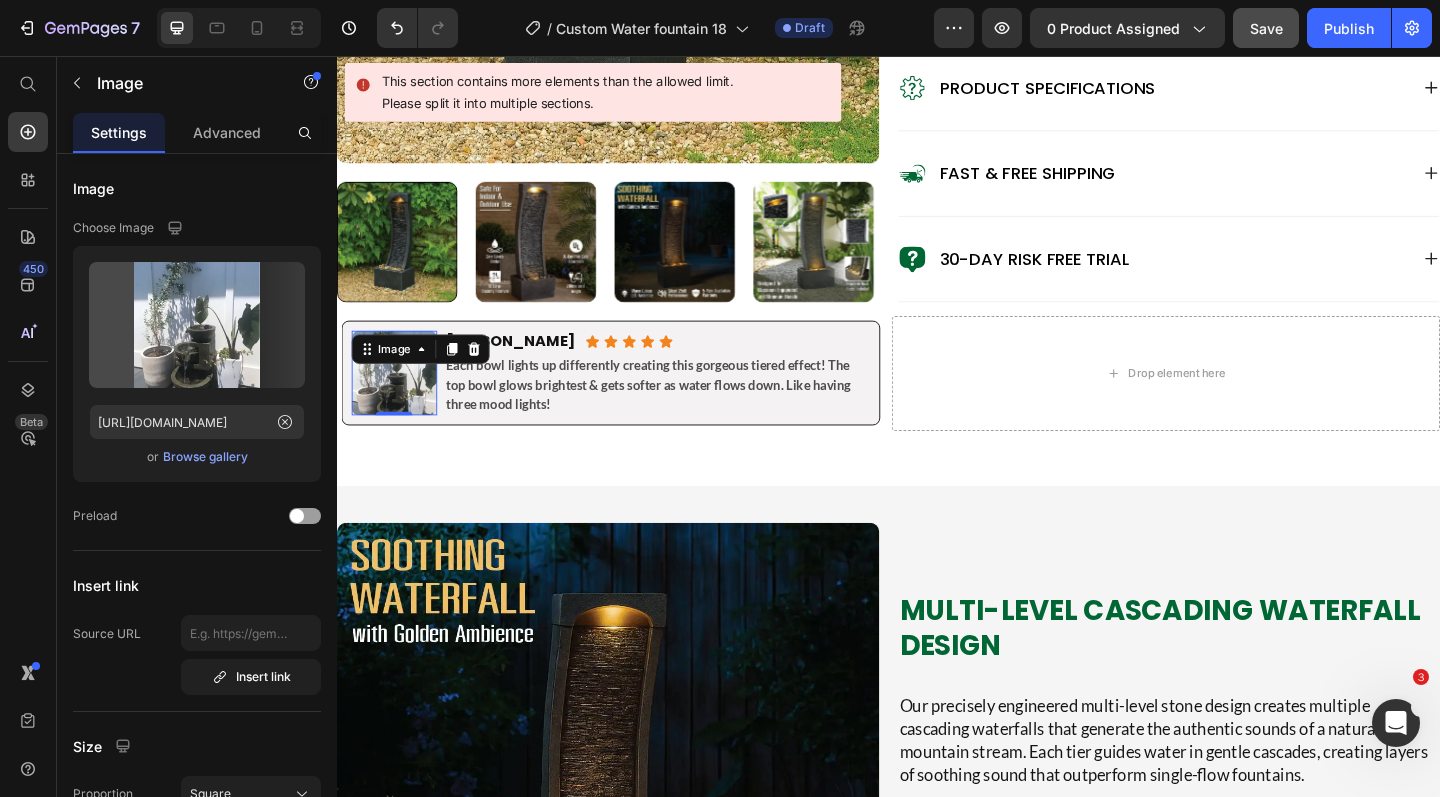 type on "https://cdn.shopify.com/s/files/1/0588/7092/3335/files/gempages_547690386714264668-1fd7f15b-ceea-4b5c-92e8-5e18db569284.webp" 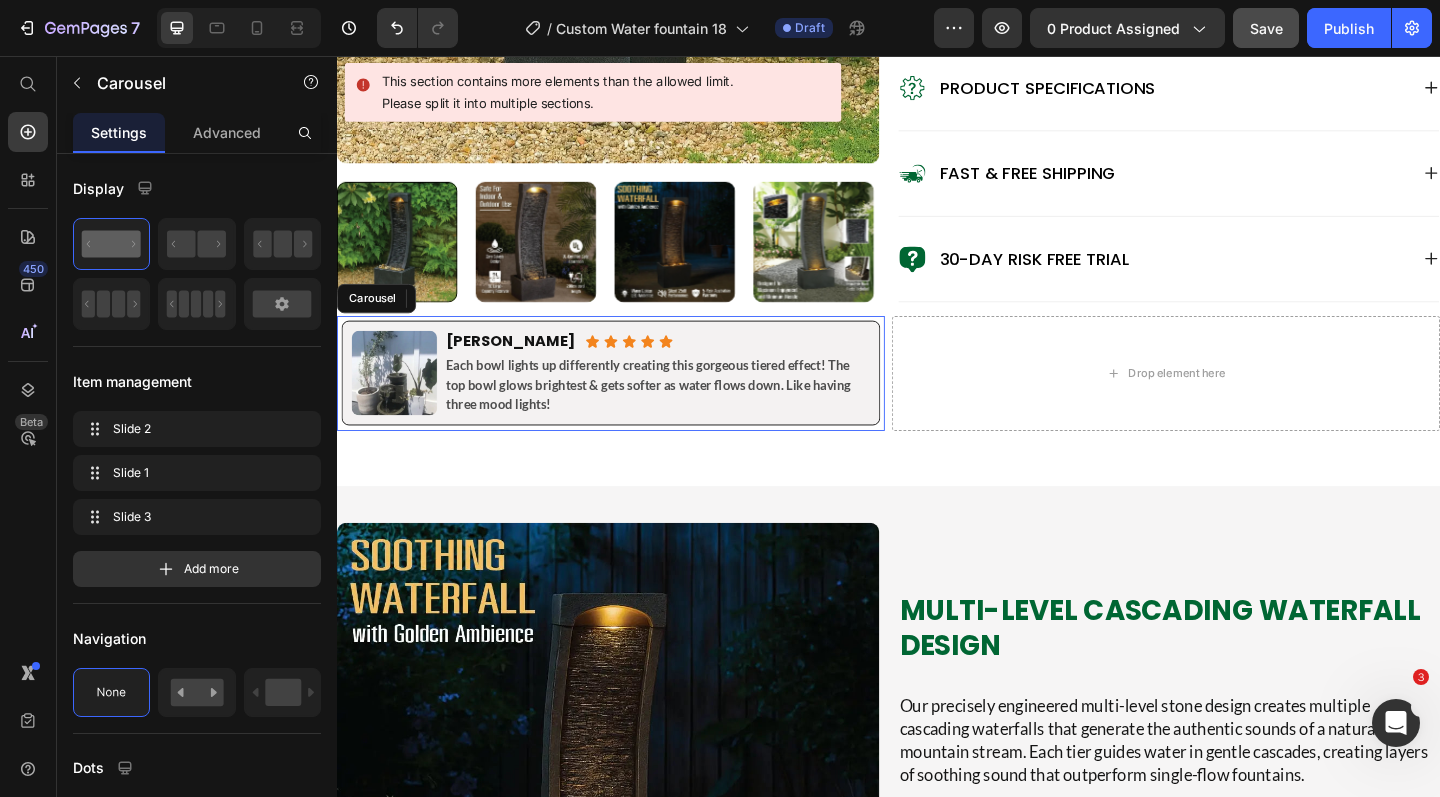 click on "Image   0 Emma K. Heading Icon Icon Icon Icon Icon Icon List Row Each bowl lights up differently creating this gorgeous tiered effect! The top bowl glows brightest & gets softer as water flows down. Like having three mood lights! Text Block Row Image Mark T. Heading Icon Icon Icon Icon Icon Icon List Row The three bowls just stack perfectly & the LED wiring was already connected. Add water, plug in & boom - instant spa vibes! My husband was amazed. Text Block Row Image Sarah J. Heading Icon Icon Icon Icon Icon Icon List Row The golden LED glow in each bowl is absolutely stunning! Transformed my deck into something from a fancy restaurant. The warm lighting makes evening drinks so much better. Text Block Row Carousel" at bounding box center (635, 401) 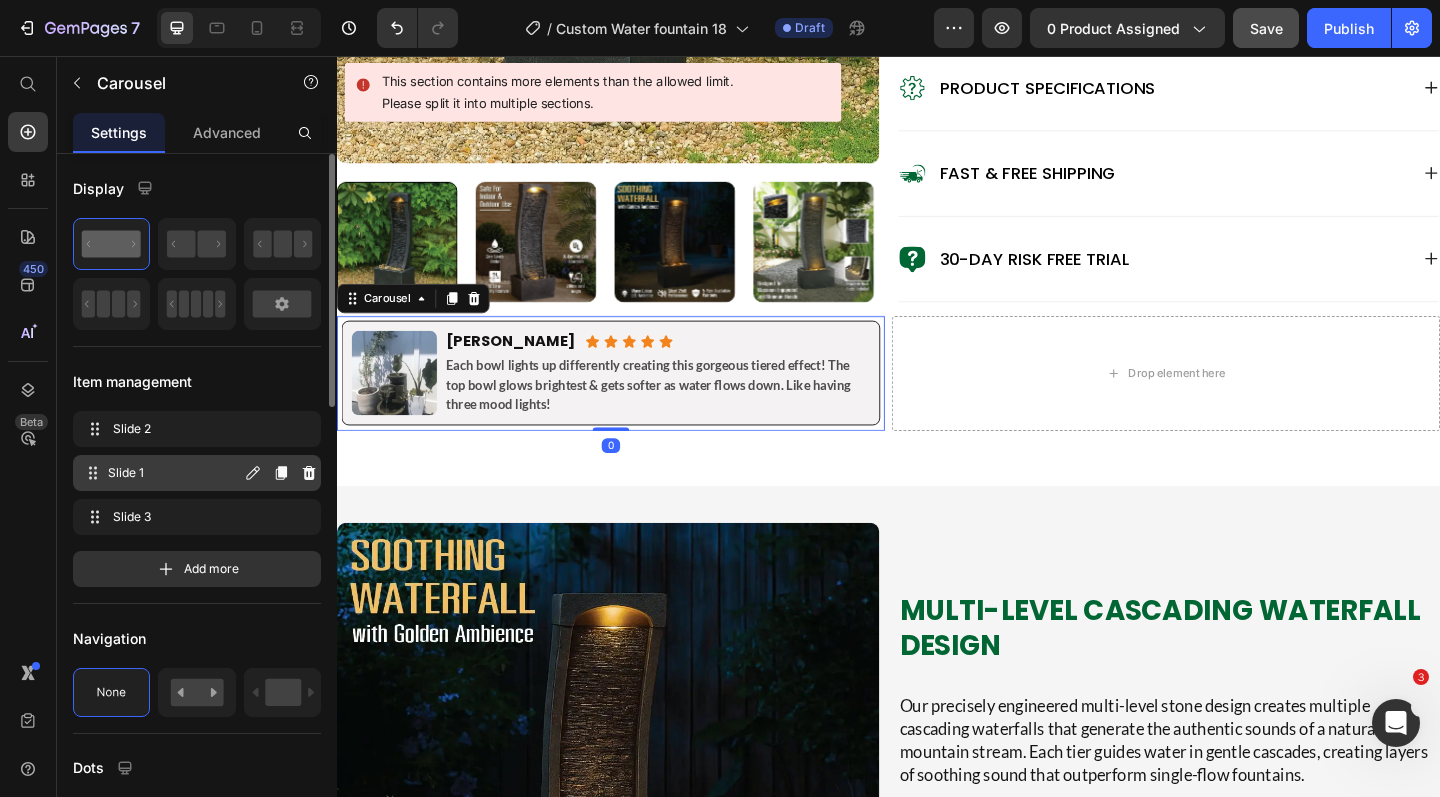click on "Slide 1 Slide 1" at bounding box center [161, 473] 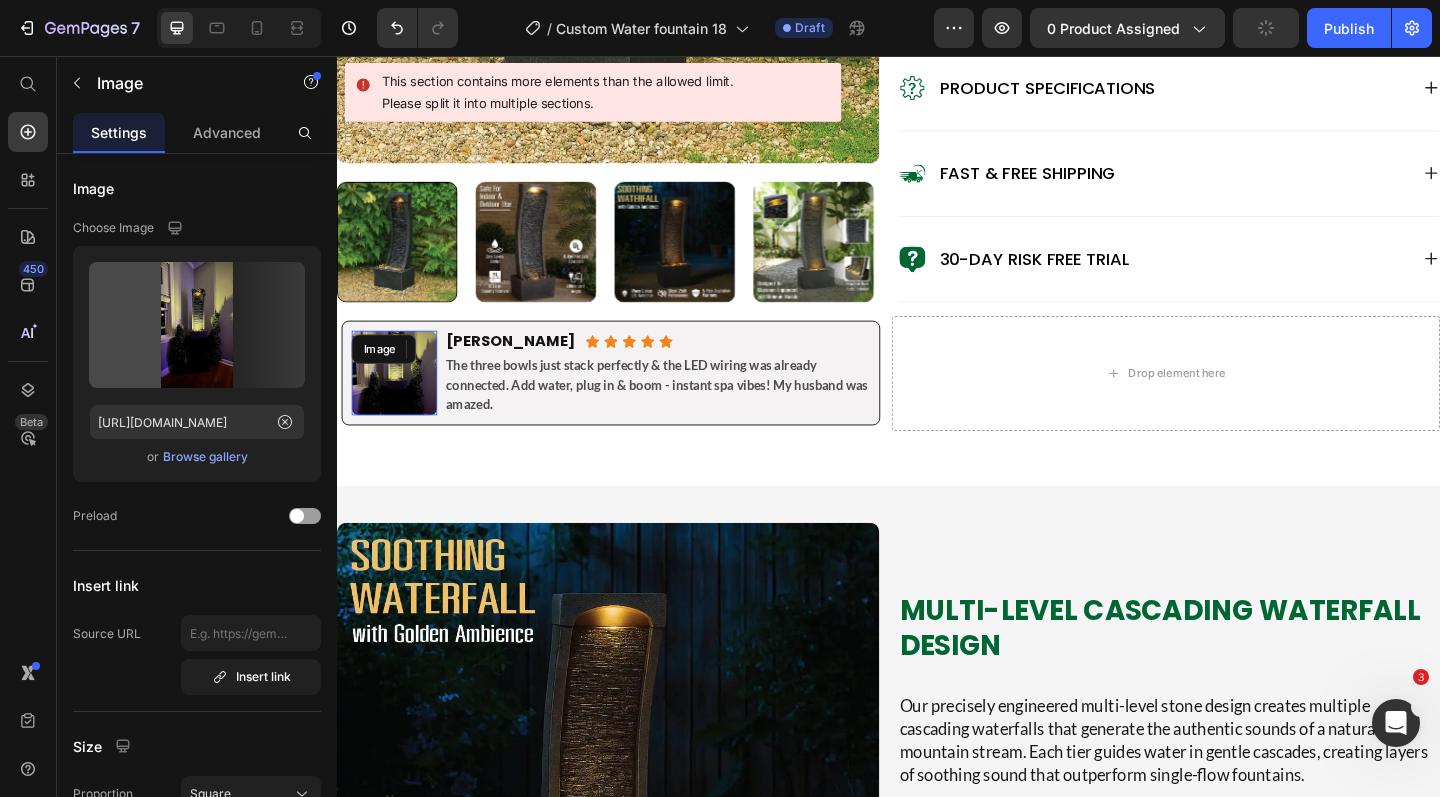 click at bounding box center (399, 401) 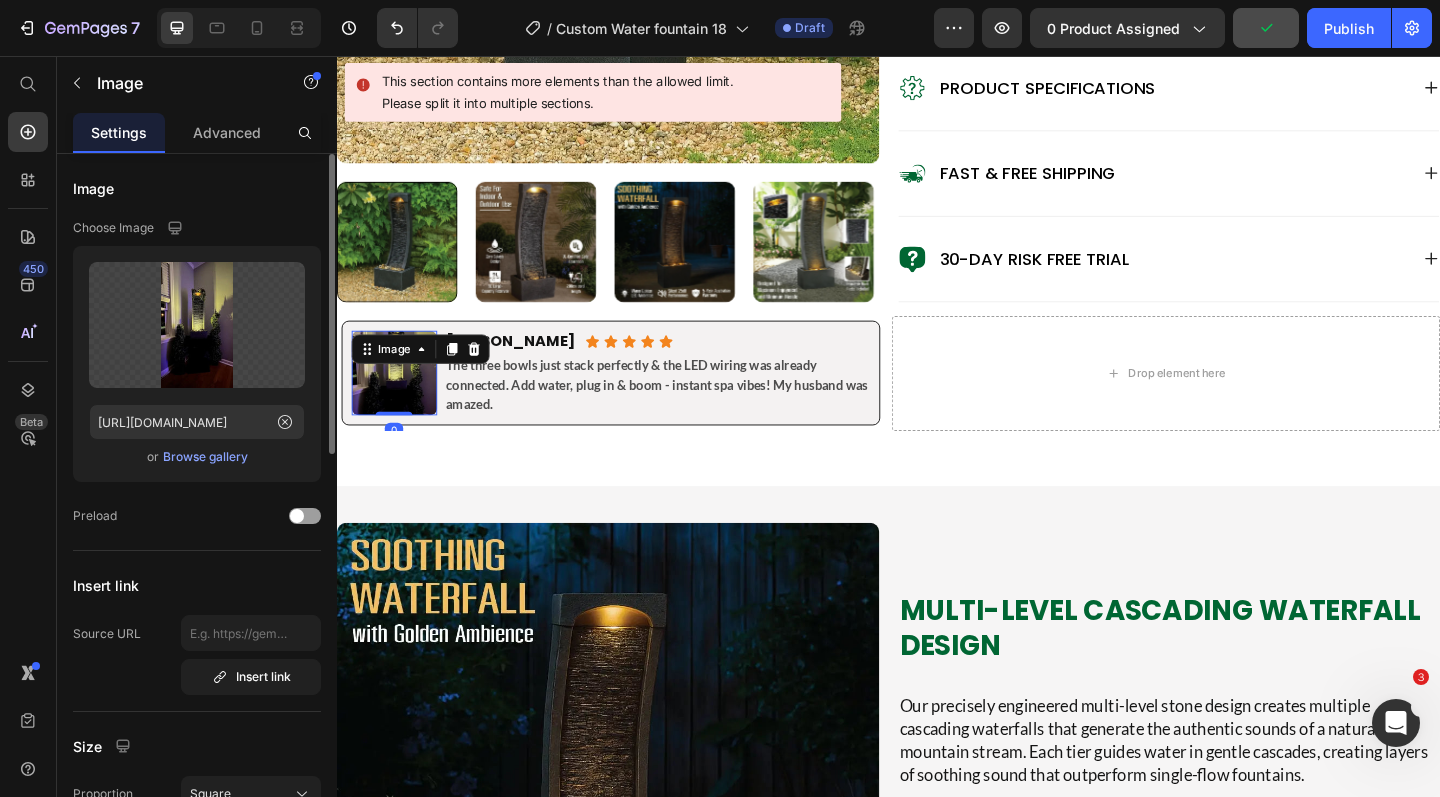 click on "Browse gallery" at bounding box center [205, 457] 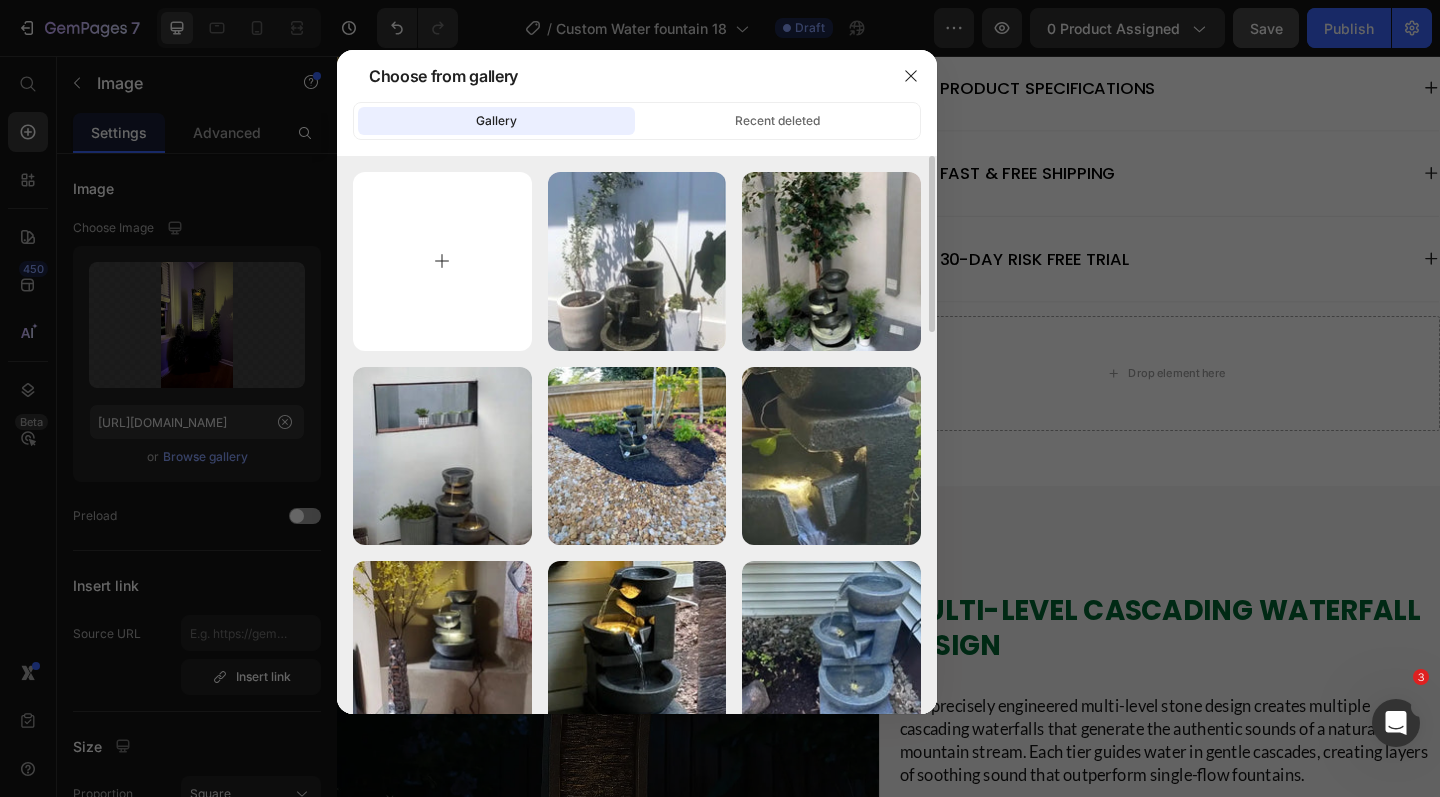 click at bounding box center [442, 261] 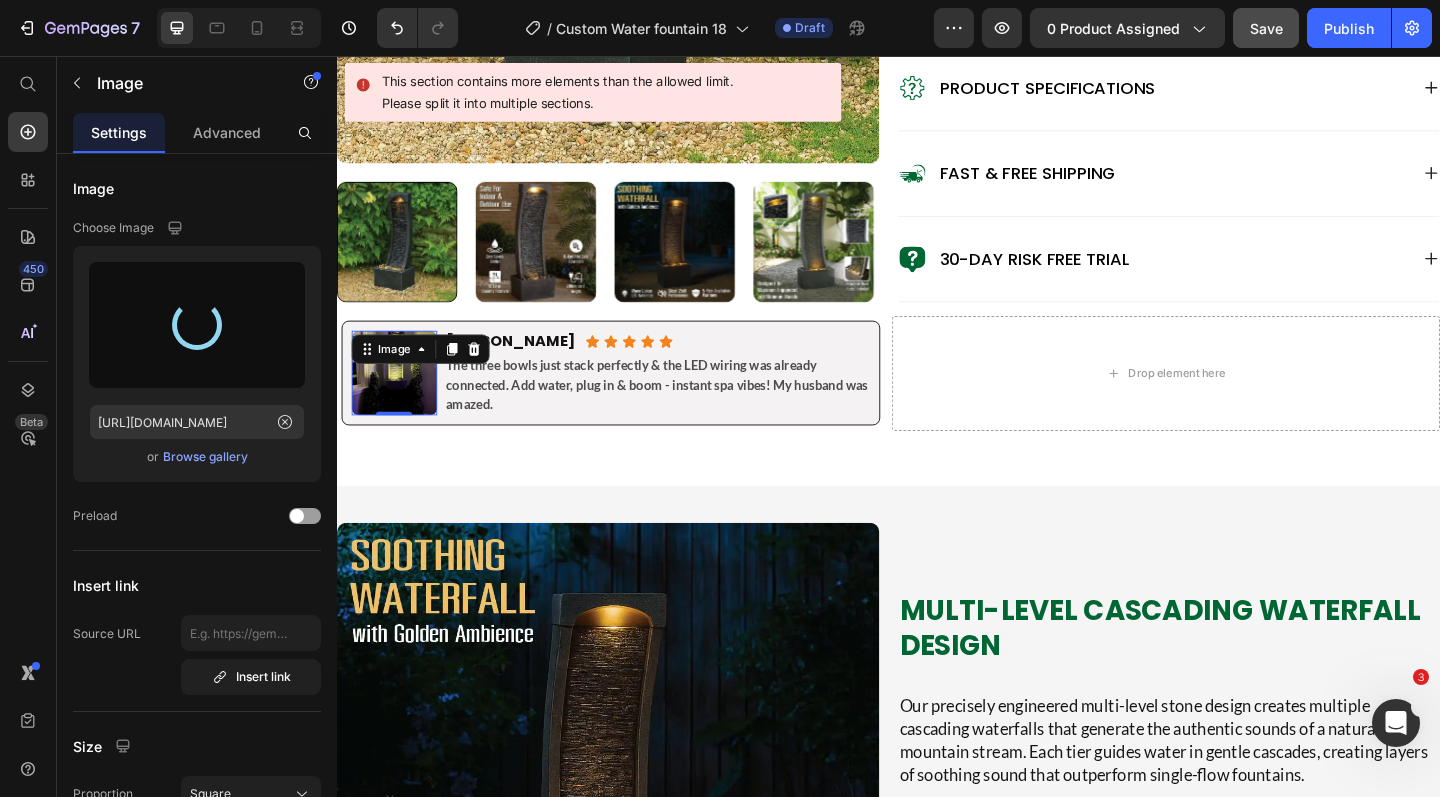 type on "[URL][DOMAIN_NAME]" 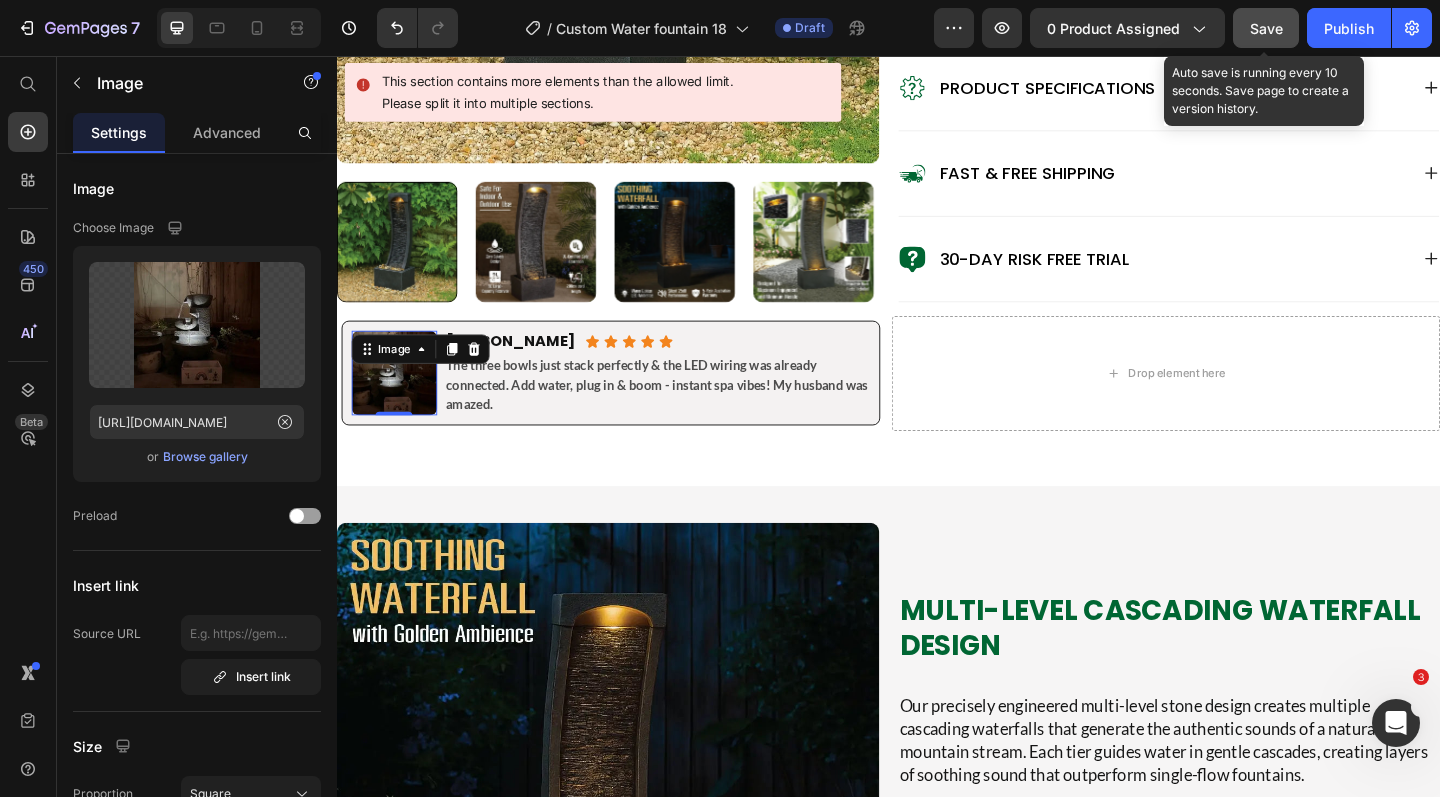 click on "Save" at bounding box center (1266, 28) 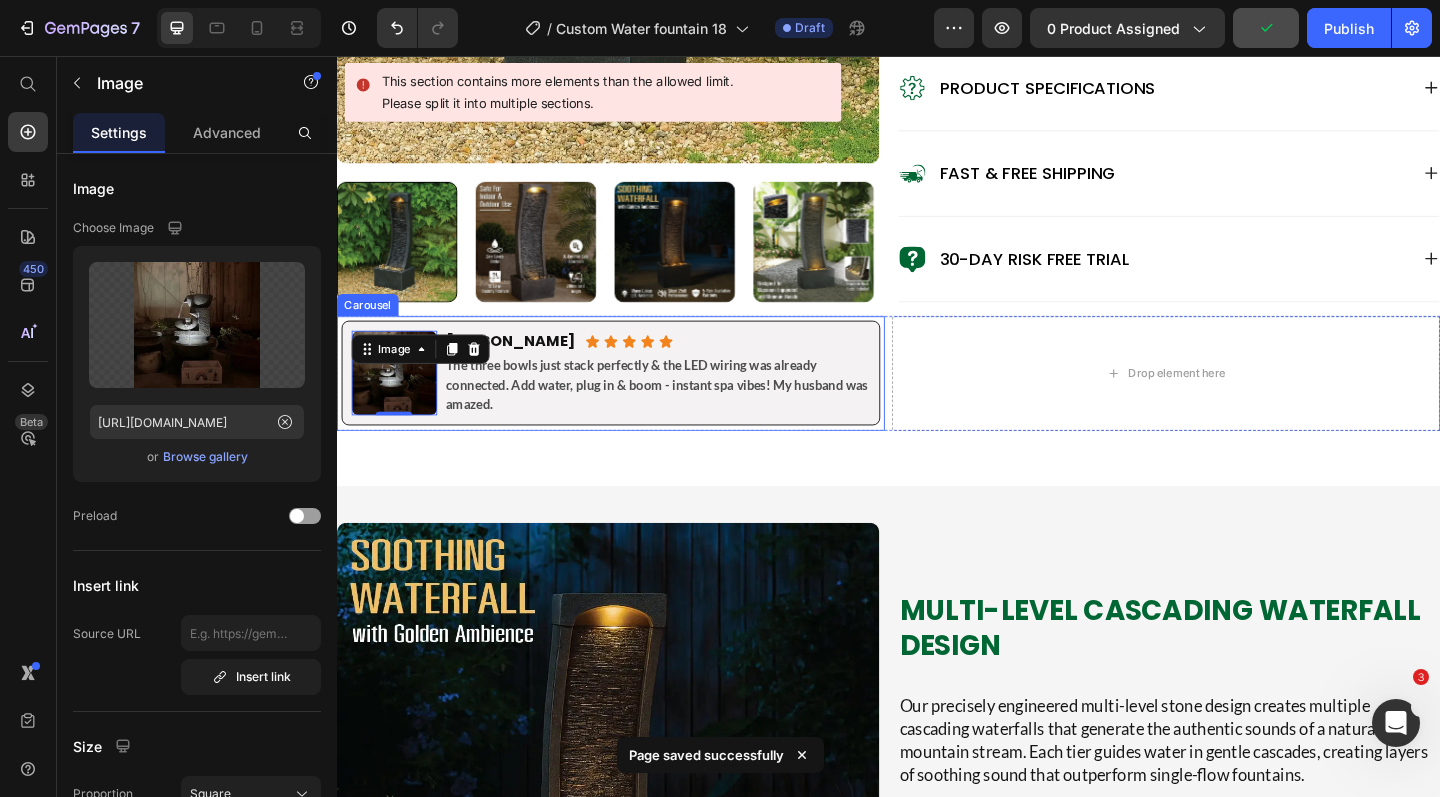 click on "Image Emma K. Heading Icon Icon Icon Icon Icon Icon List Row Each bowl lights up differently creating this gorgeous tiered effect! The top bowl glows brightest & gets softer as water flows down. Like having three mood lights! Text Block Row Image   0 Mark T. Heading Icon Icon Icon Icon Icon Icon List Row The three bowls just stack perfectly & the LED wiring was already connected. Add water, plug in & boom - instant spa vibes! My husband was amazed. Text Block Row Image Sarah J. Heading Icon Icon Icon Icon Icon Icon List Row The golden LED glow in each bowl is absolutely stunning! Transformed my deck into something from a fancy restaurant. The warm lighting makes evening drinks so much better. Text Block Row Carousel" at bounding box center [635, 401] 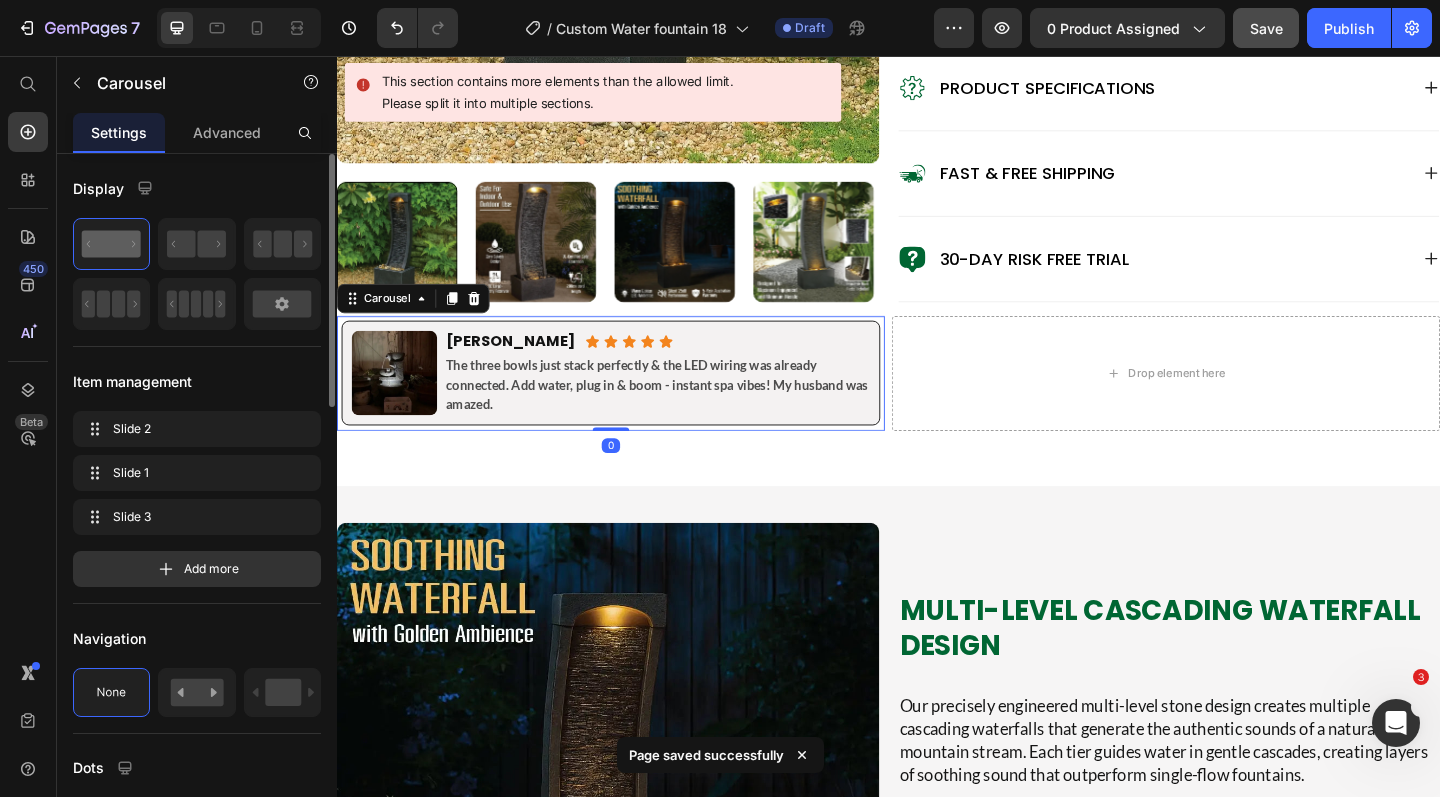 click on "Slide 2 Slide 2 Slide 1 Slide 1 Slide 3 Slide 3 Add more" 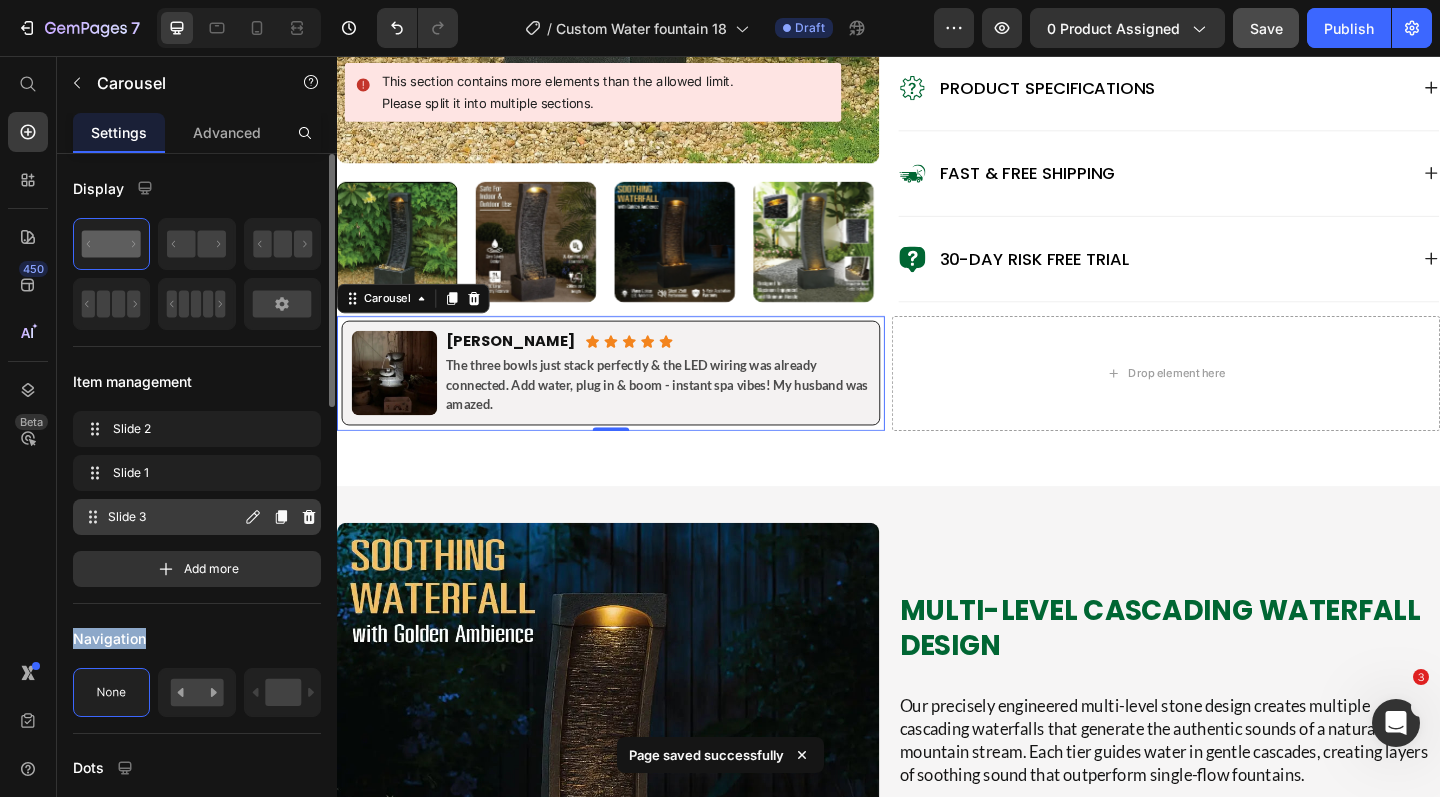 click on "Slide 3" at bounding box center (174, 517) 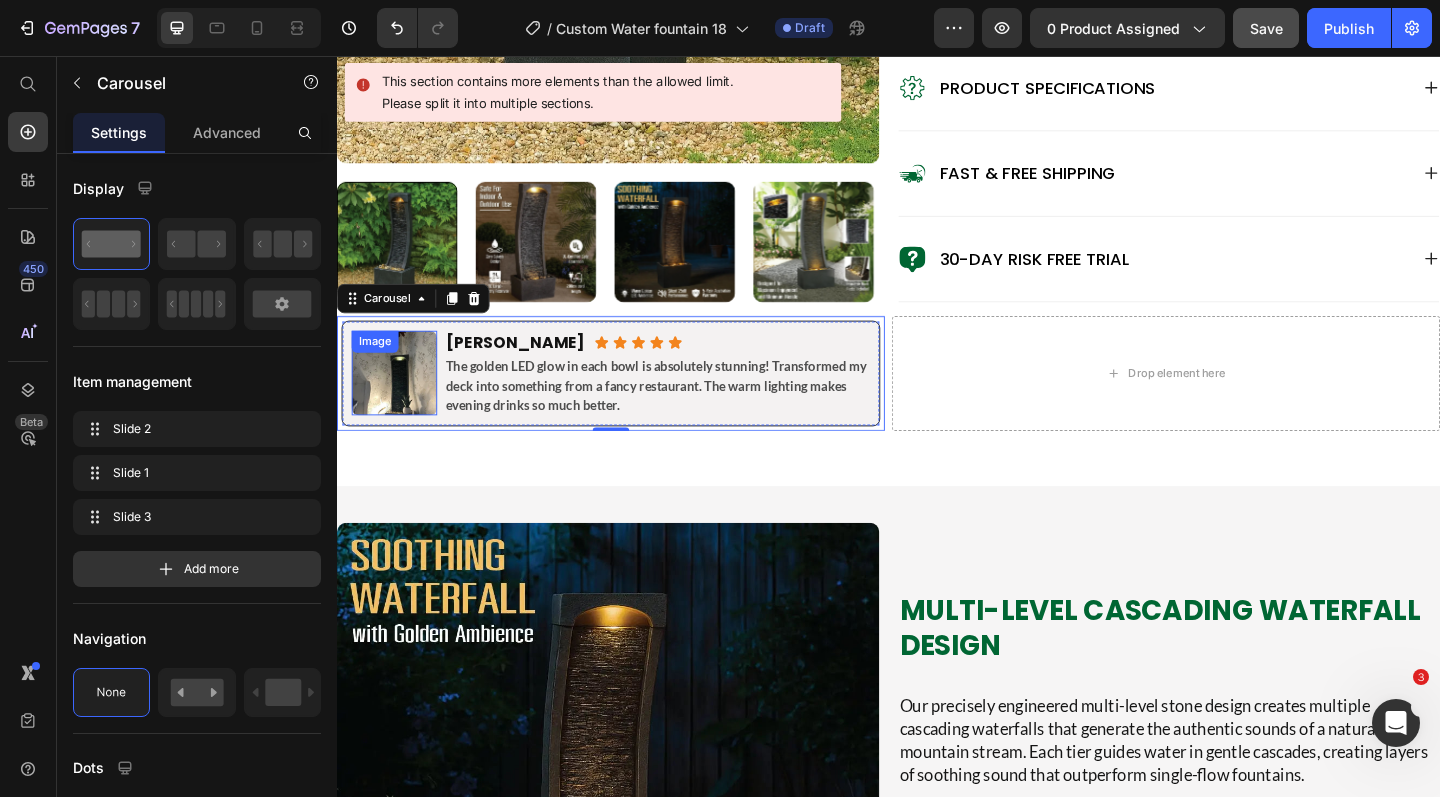 click at bounding box center [399, 401] 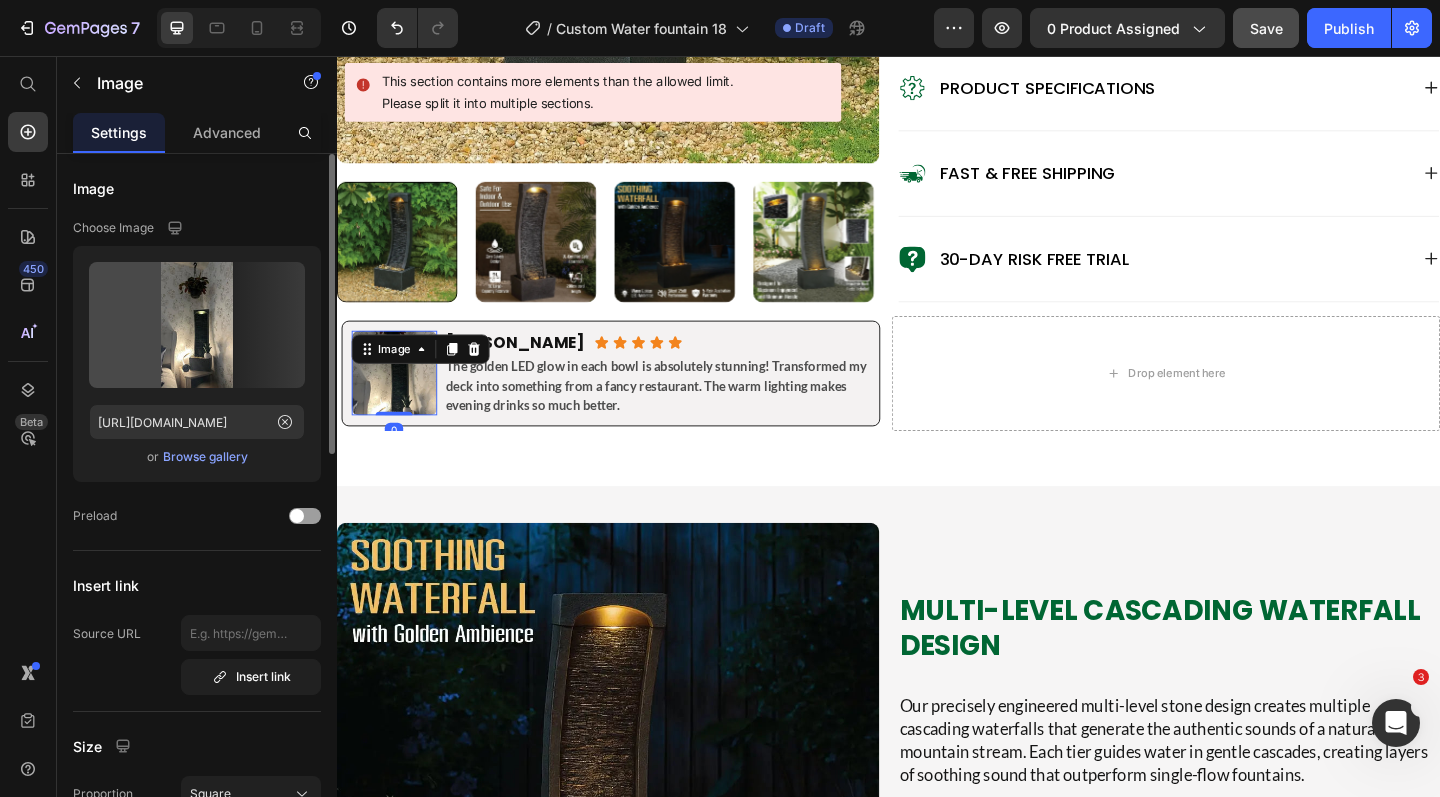 click on "Browse gallery" at bounding box center (205, 457) 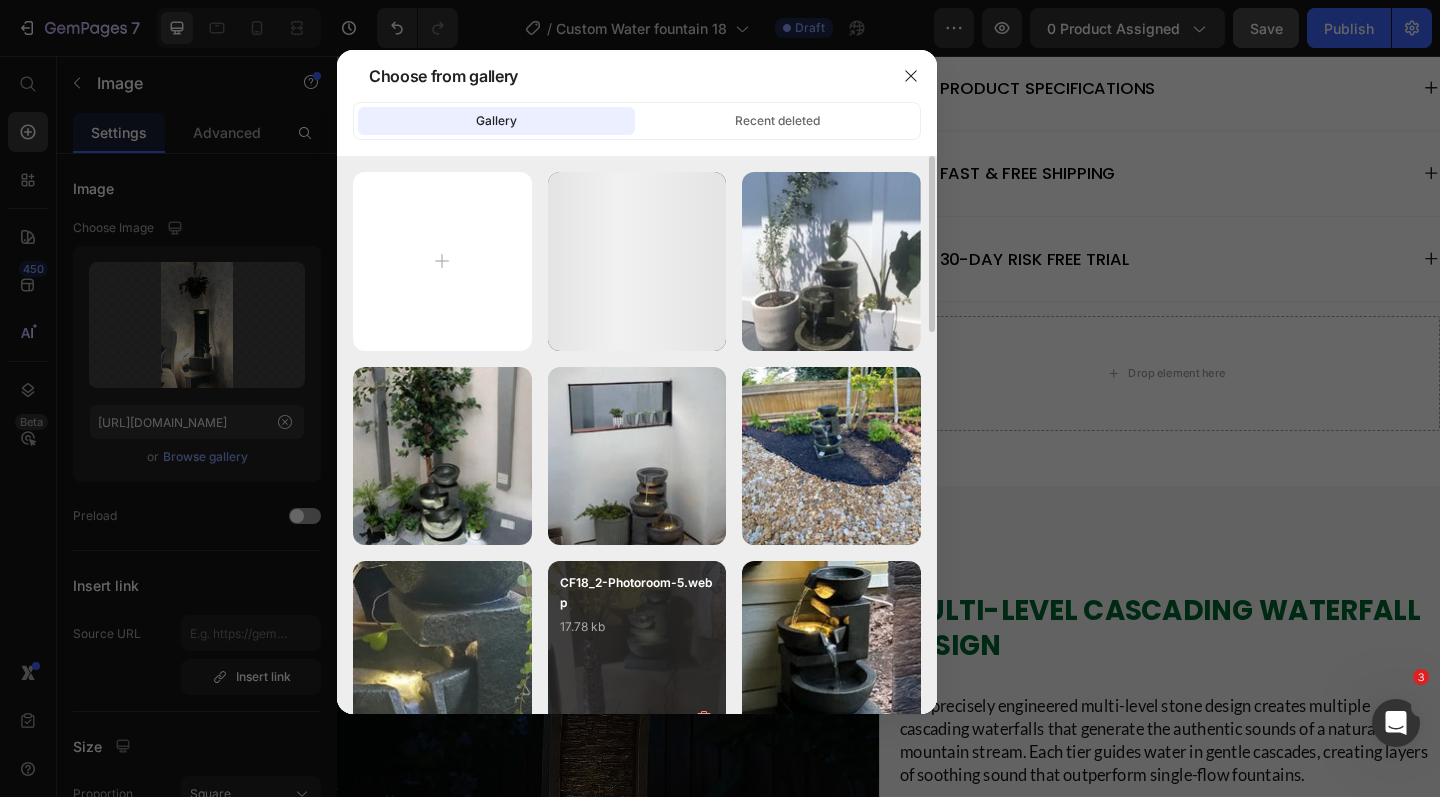 click on "CF18_2-Photoroom-5.webp 17.78 kb" at bounding box center (637, 613) 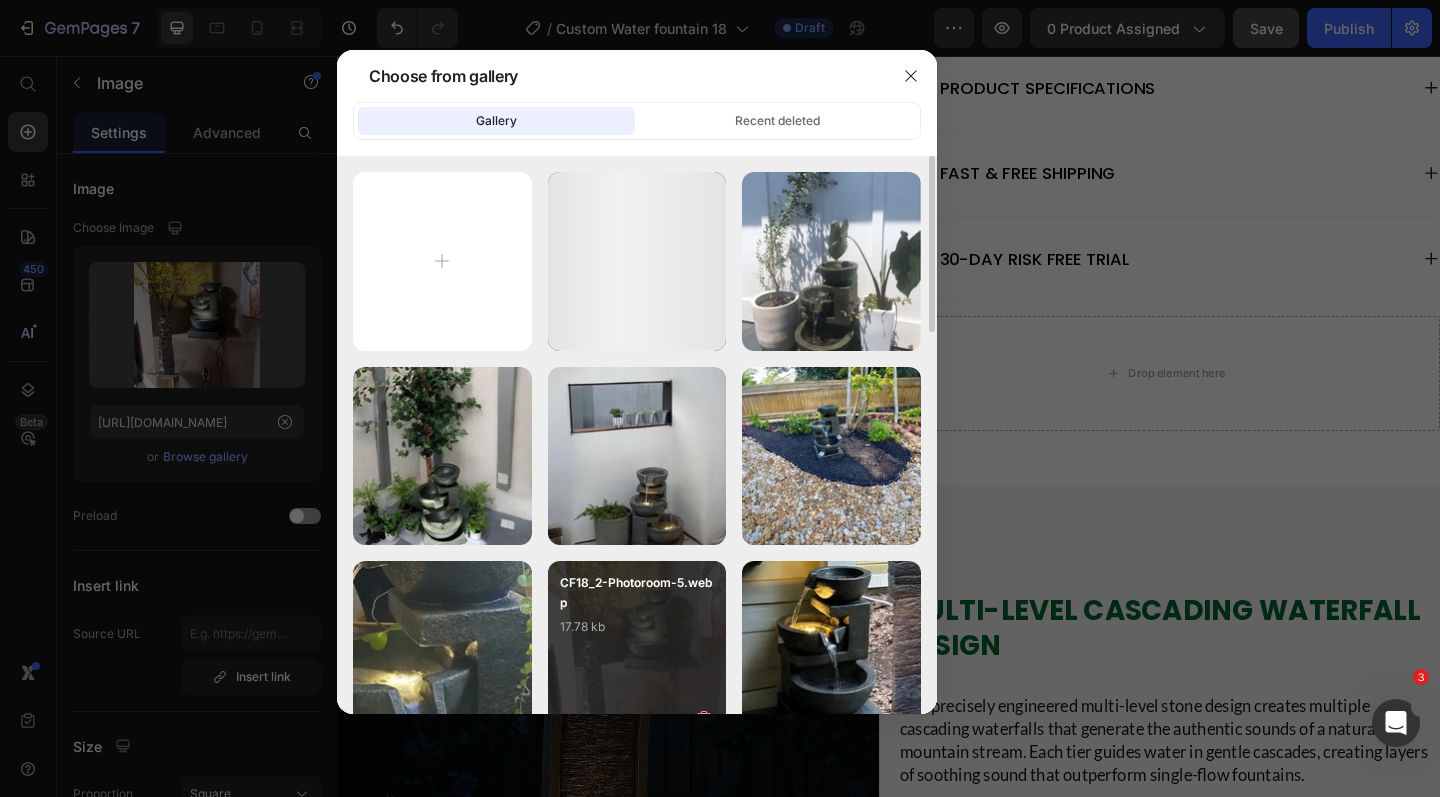 type on "https://cdn.shopify.com/s/files/1/0588/7092/3335/files/gempages_547690386714264668-2ab62f97-fd98-4fbe-b12c-bceca28b6a84.webp" 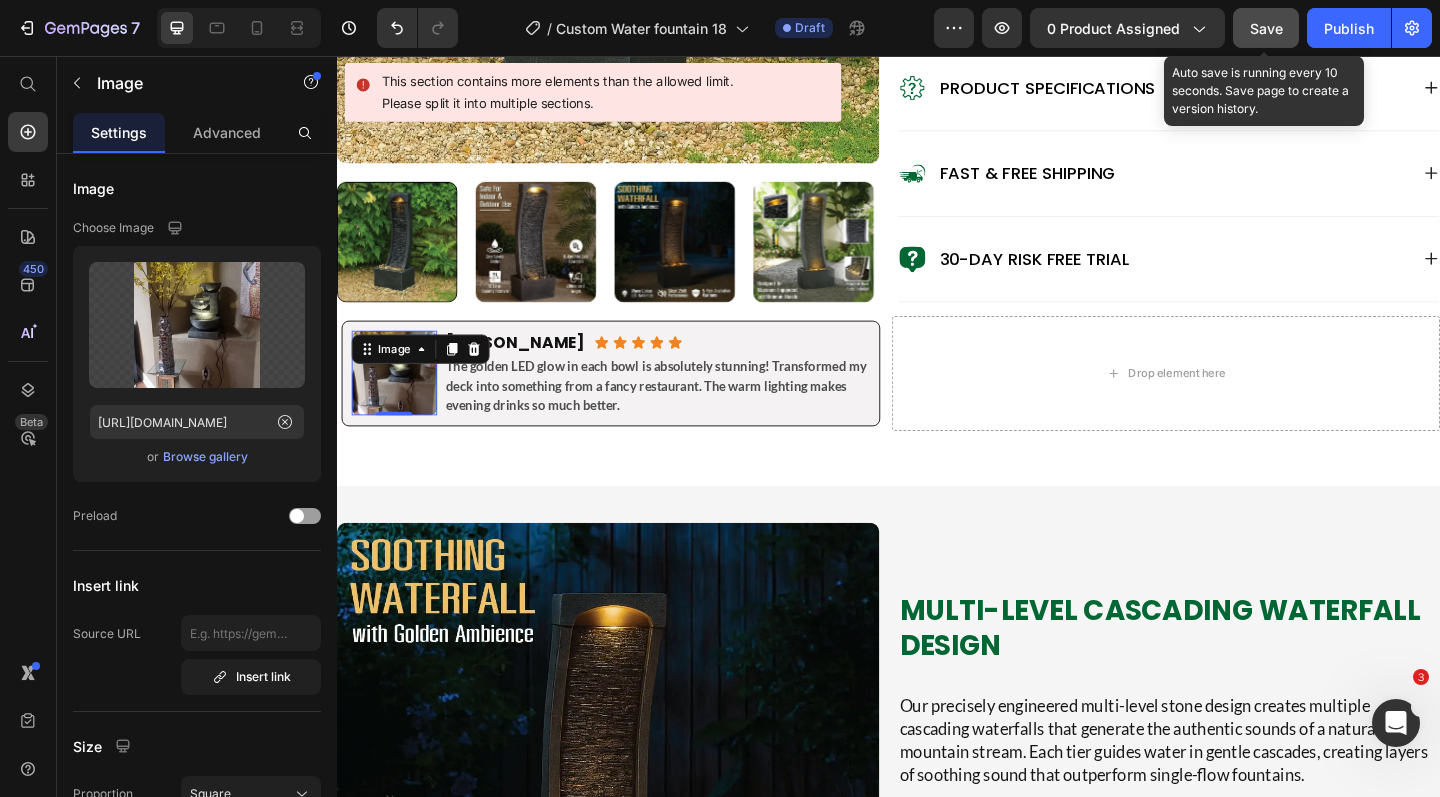 click on "Save" at bounding box center [1266, 28] 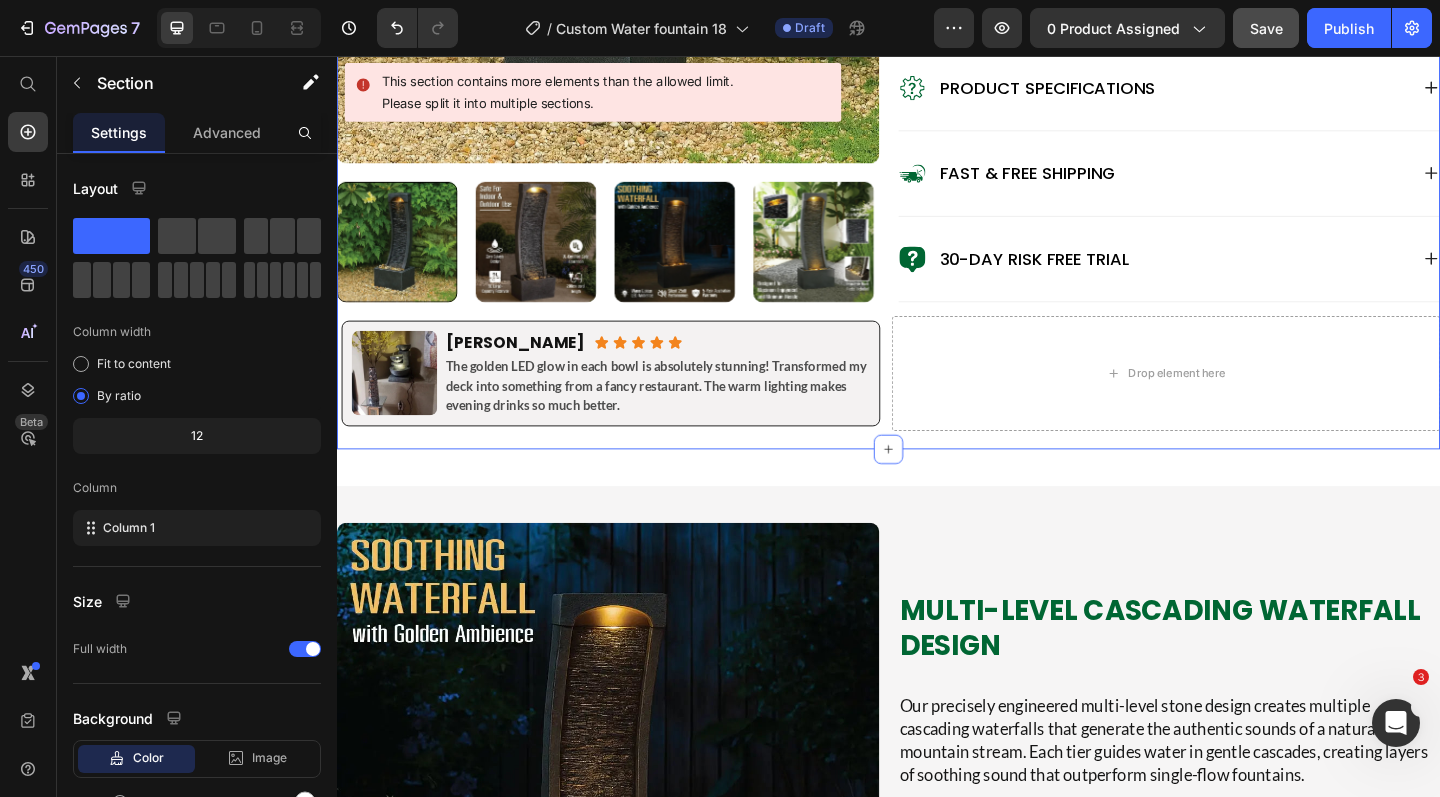 click on "Product Images Judge.me - Preview Badge (Stars) Judge.me Bakyard Waterfall Pro Product Title Australia's #1 Rated LED Bowl Water Fountain Text Block $299.00 Product Price $199.00 Product Price save 33% Discount Tag Row 5-Minute Setup Guaranteed  – Pre-assembled design, just add water and plug in Whisper-Quiet Operation  – UL-certified pump creates tranquil sounds without annoying noise Splash-Free Engineering  – Use indoors or out without floor damage worries All-Weather Australian Protection  – UV and frost resistant for harsh Aussie condition Magical LED Night Illumination  – Dual lights create stunning evening ambiance with flowing water Customizable Water Sound  – Adjust from gentle trickle to flowing stream perfectly Item List
.id550458245588714486 .st0{display:none;fill:#00FF00;}
.id550458245588714486 .st1{display:none;fill:#009245;}
.id550458245588714486 .st2{fill:#00FF00;}
.id550458245588714486 .st3{fill:#009245;}
Icon" at bounding box center [937, -279] 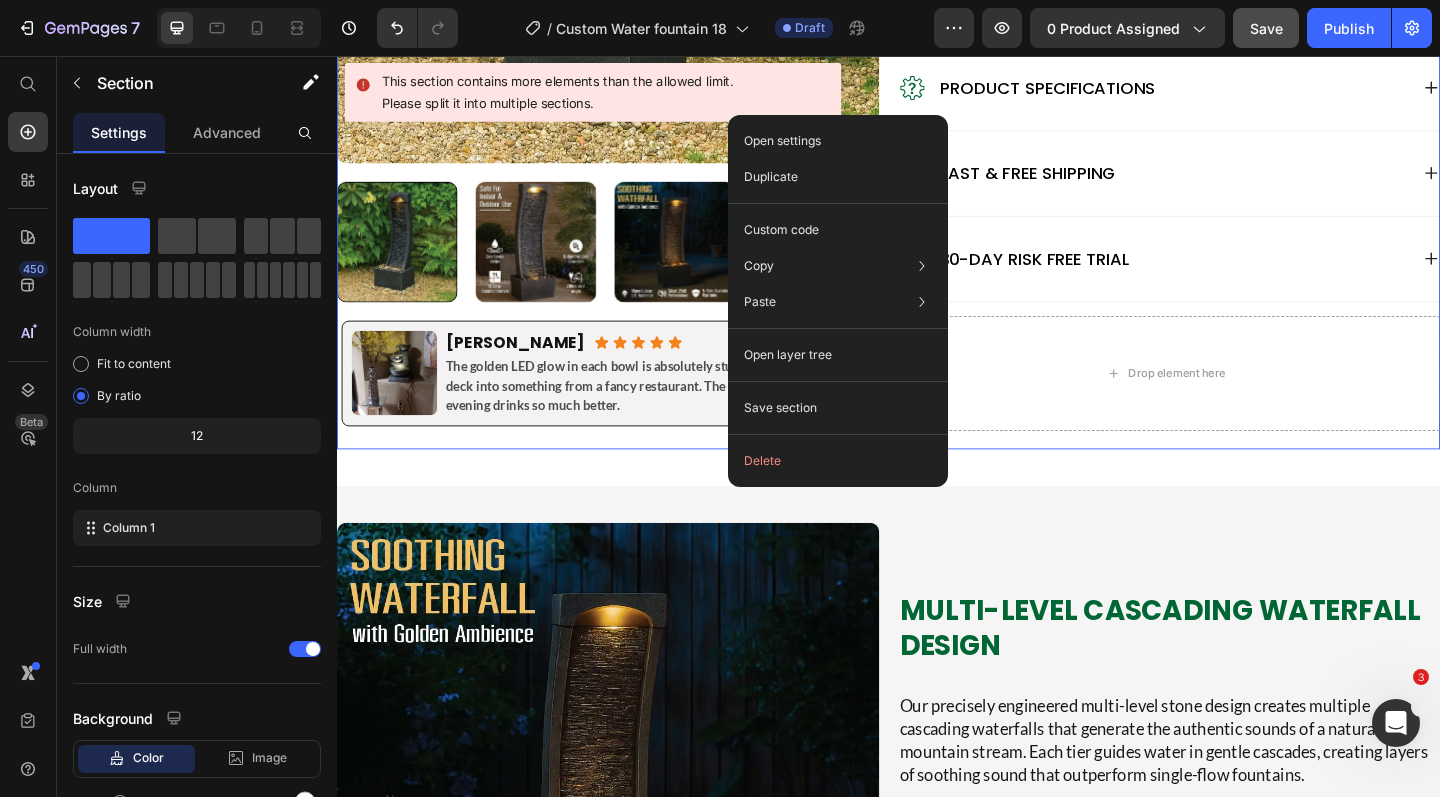 click on "Product Images Judge.me - Preview Badge (Stars) Judge.me Bakyard Waterfall Pro Product Title Australia's #1 Rated LED Bowl Water Fountain Text Block $299.00 Product Price $199.00 Product Price save 33% Discount Tag Row 5-Minute Setup Guaranteed  – Pre-assembled design, just add water and plug in Whisper-Quiet Operation  – UL-certified pump creates tranquil sounds without annoying noise Splash-Free Engineering  – Use indoors or out without floor damage worries All-Weather Australian Protection  – UV and frost resistant for harsh Aussie condition Magical LED Night Illumination  – Dual lights create stunning evening ambiance with flowing water Customizable Water Sound  – Adjust from gentle trickle to flowing stream perfectly Item List
.id550458245588714486 .st0{display:none;fill:#00FF00;}
.id550458245588714486 .st1{display:none;fill:#009245;}
.id550458245588714486 .st2{fill:#00FF00;}
.id550458245588714486 .st3{fill:#009245;}
Icon" at bounding box center [937, 3916] 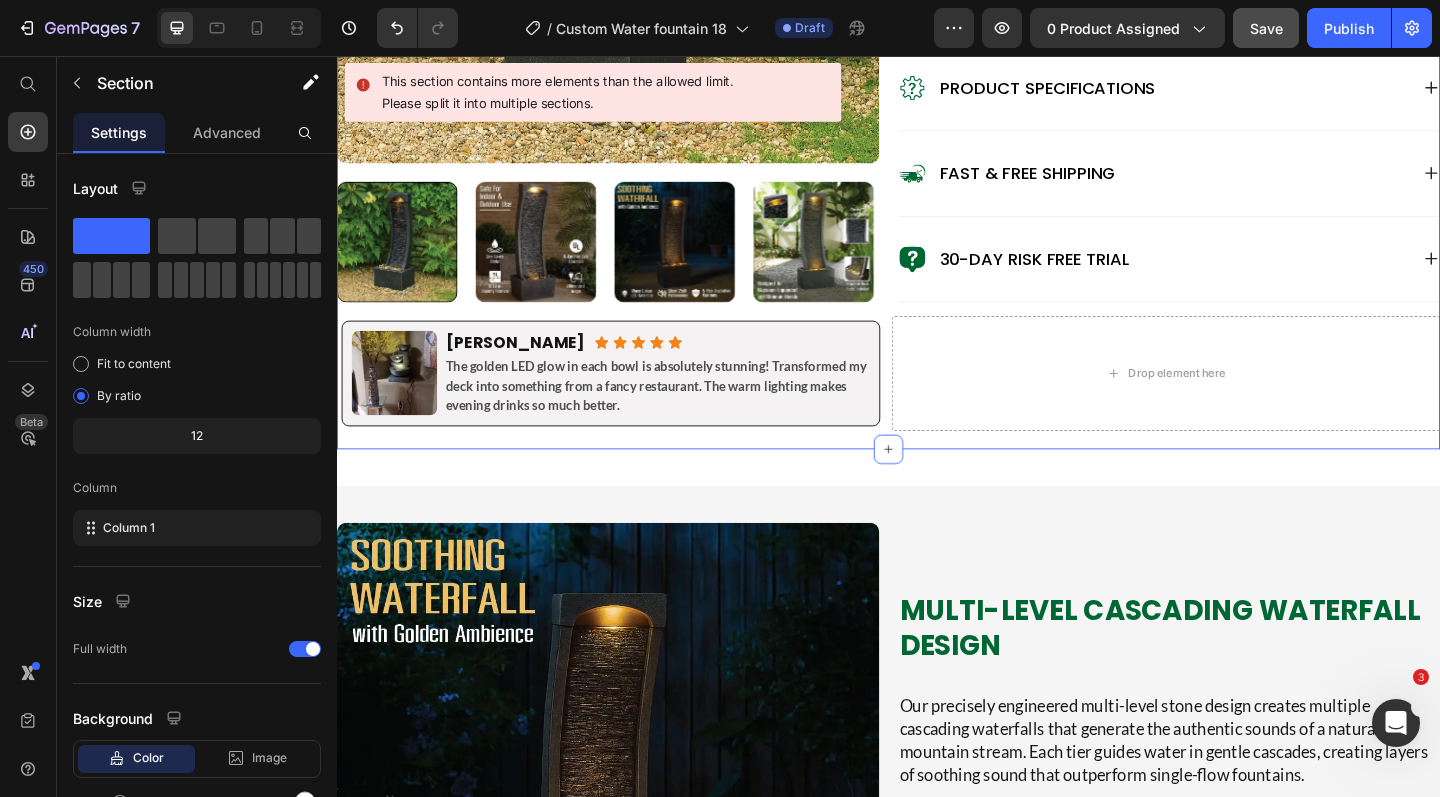 click on "Product Images Judge.me - Preview Badge (Stars) Judge.me Bakyard Waterfall Pro Product Title Australia's #1 Rated LED Bowl Water Fountain Text Block $299.00 Product Price $199.00 Product Price save 33% Discount Tag Row 5-Minute Setup Guaranteed  – Pre-assembled design, just add water and plug in Whisper-Quiet Operation  – UL-certified pump creates tranquil sounds without annoying noise Splash-Free Engineering  – Use indoors or out without floor damage worries All-Weather Australian Protection  – UV and frost resistant for harsh Aussie condition Magical LED Night Illumination  – Dual lights create stunning evening ambiance with flowing water Customizable Water Sound  – Adjust from gentle trickle to flowing stream perfectly Item List
.id550458245588714486 .st0{display:none;fill:#00FF00;}
.id550458245588714486 .st1{display:none;fill:#009245;}
.id550458245588714486 .st2{fill:#00FF00;}
.id550458245588714486 .st3{fill:#009245;}
Icon" at bounding box center [937, -279] 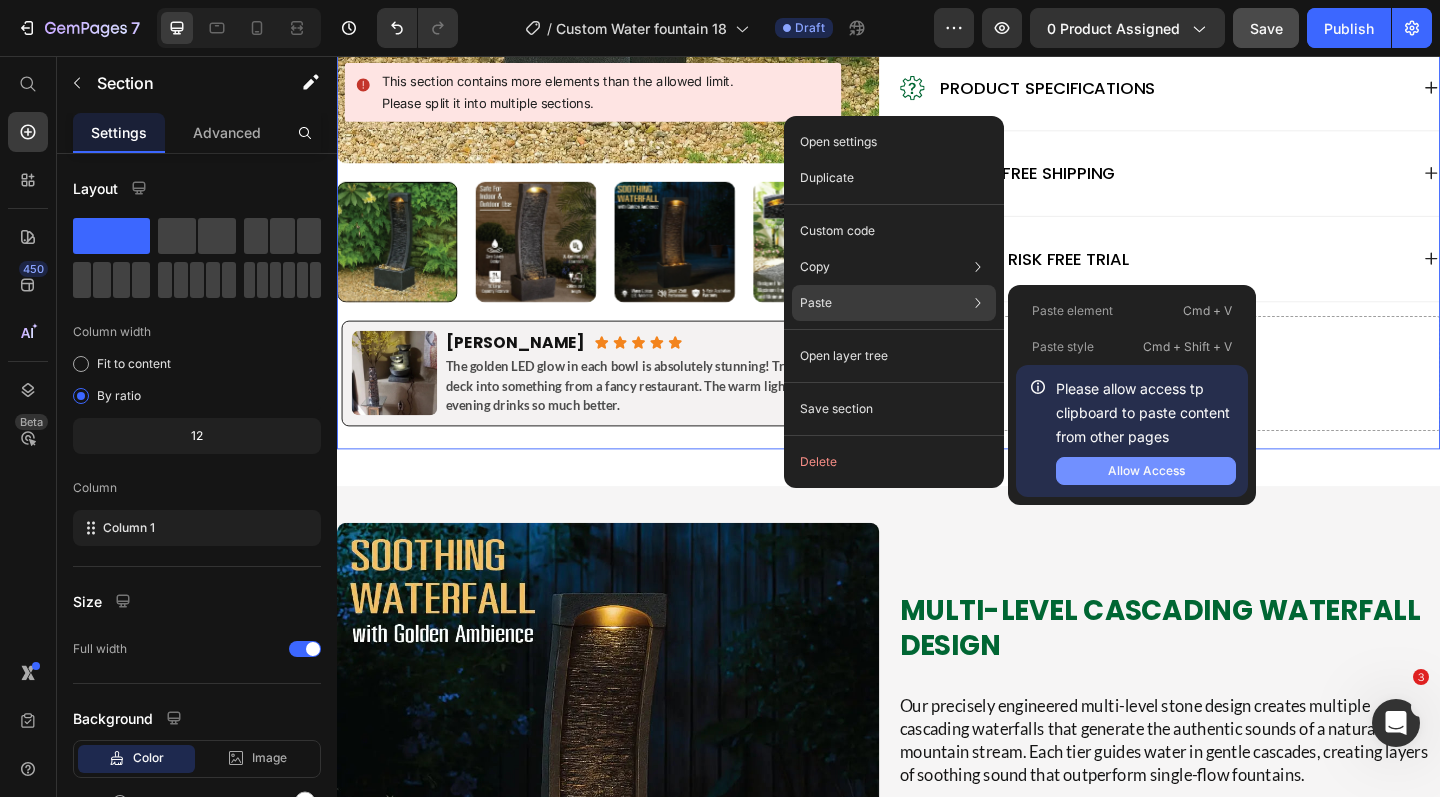 click on "Allow Access" at bounding box center [1146, 471] 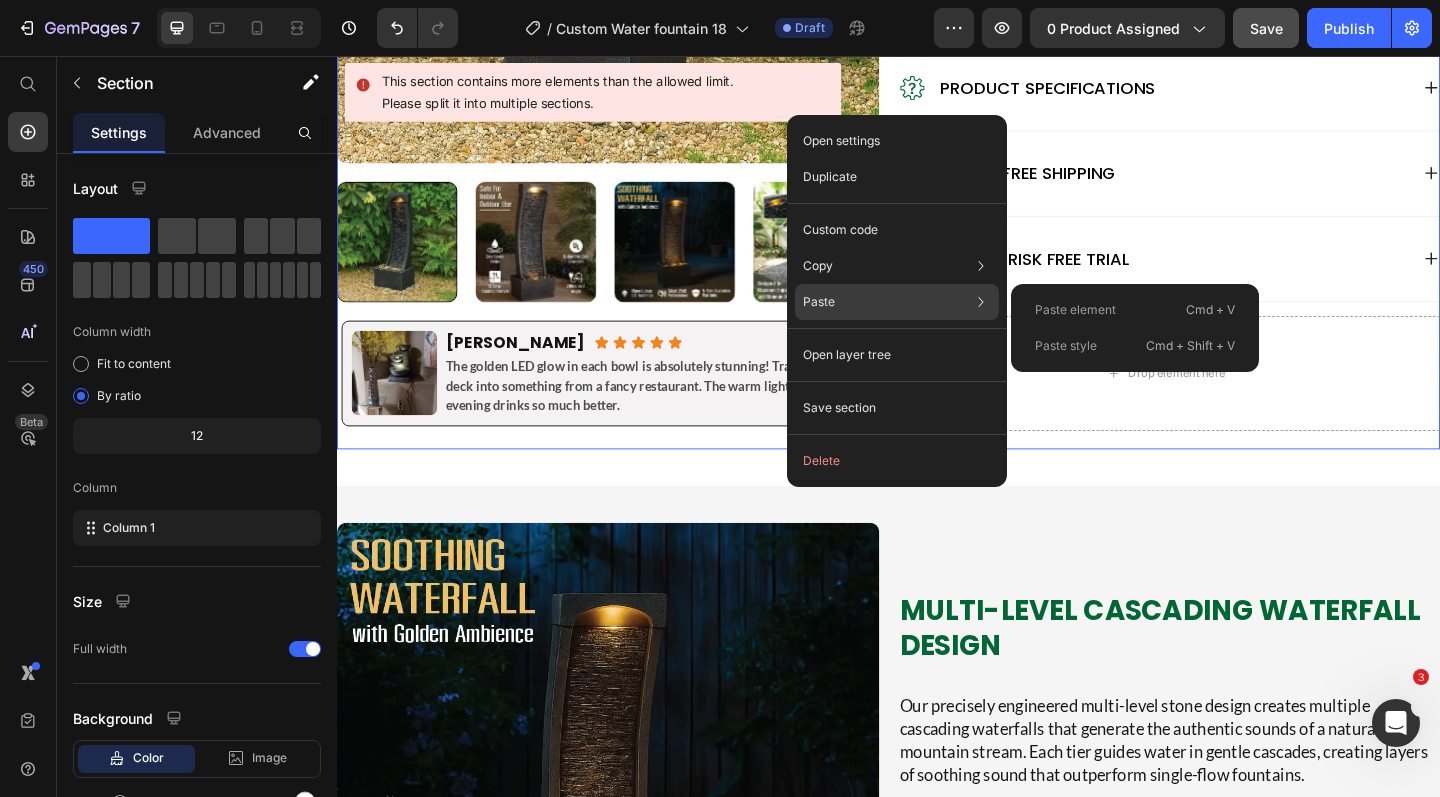 click on "Paste element" at bounding box center [1075, 310] 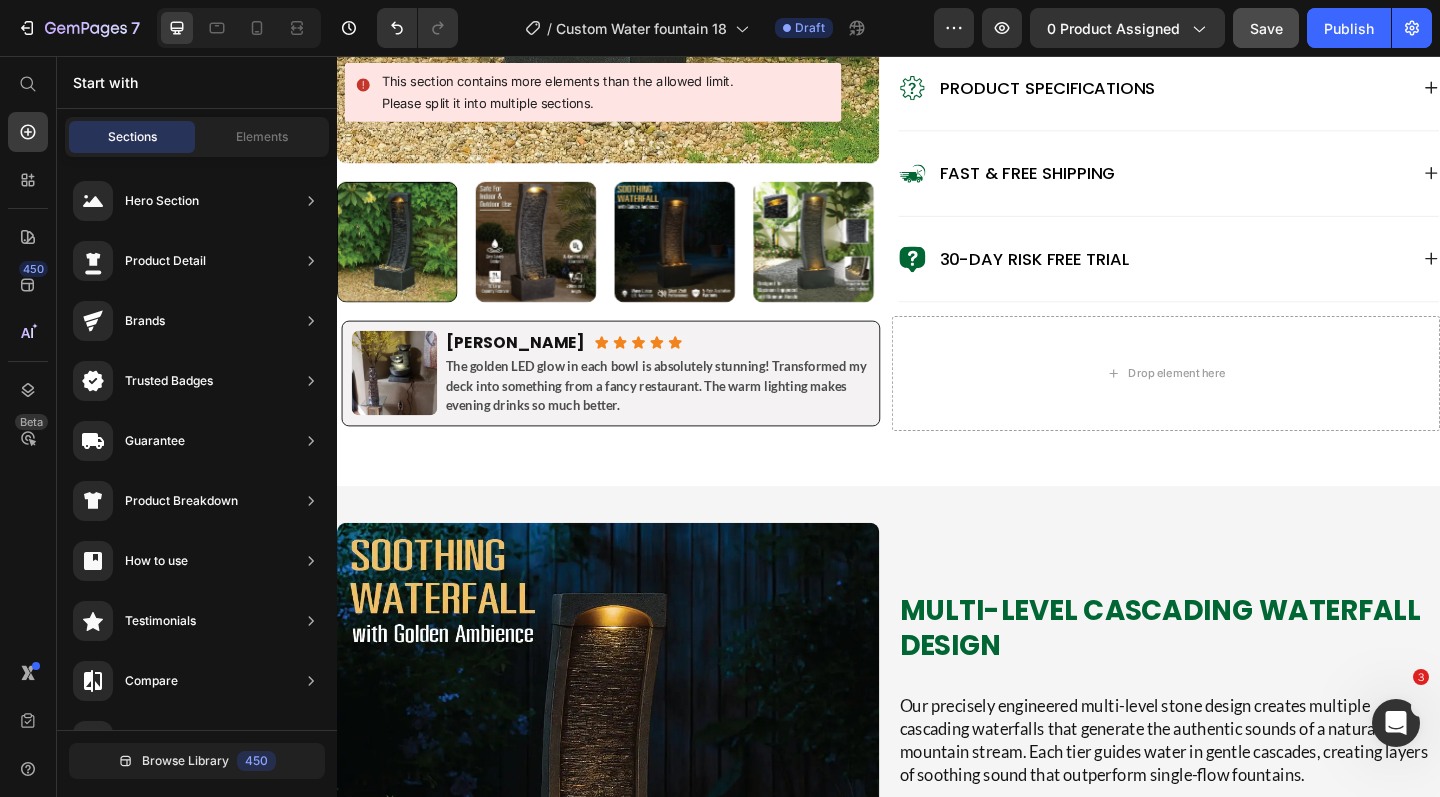 click on "Product Images Judge.me - Preview Badge (Stars) Judge.me Bakyard Waterfall Pro Product Title Australia's #1 Rated LED Bowl Water Fountain Text Block $299.00 Product Price $199.00 Product Price save 33% Discount Tag Row 5-Minute Setup Guaranteed  – Pre-assembled design, just add water and plug in Whisper-Quiet Operation  – UL-certified pump creates tranquil sounds without annoying noise Splash-Free Engineering  – Use indoors or out without floor damage worries All-Weather Australian Protection  – UV and frost resistant for harsh Aussie condition Magical LED Night Illumination  – Dual lights create stunning evening ambiance with flowing water Customizable Water Sound  – Adjust from gentle trickle to flowing stream perfectly Item List
.id550458245588714486 .st0{display:none;fill:#00FF00;}
.id550458245588714486 .st1{display:none;fill:#009245;}
.id550458245588714486 .st2{fill:#00FF00;}
.id550458245588714486 .st3{fill:#009245;}
Icon" at bounding box center (937, 3916) 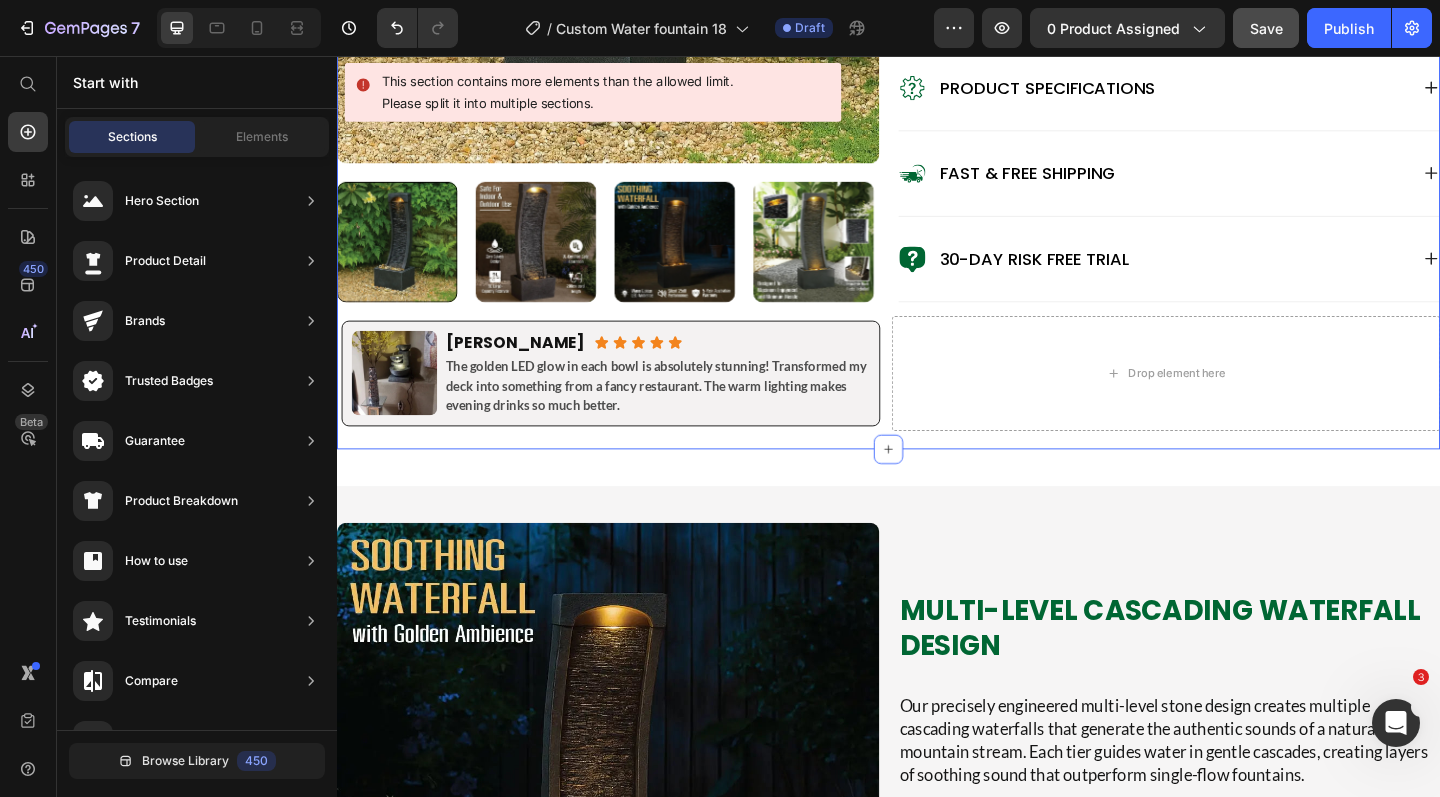 click on "Product Images Judge.me - Preview Badge (Stars) Judge.me Bakyard Waterfall Pro Product Title Australia's #1 Rated LED Bowl Water Fountain Text Block $299.00 Product Price $199.00 Product Price save 33% Discount Tag Row 5-Minute Setup Guaranteed  – Pre-assembled design, just add water and plug in Whisper-Quiet Operation  – UL-certified pump creates tranquil sounds without annoying noise Splash-Free Engineering  – Use indoors or out without floor damage worries All-Weather Australian Protection  – UV and frost resistant for harsh Aussie condition Magical LED Night Illumination  – Dual lights create stunning evening ambiance with flowing water Customizable Water Sound  – Adjust from gentle trickle to flowing stream perfectly Item List
.id550458245588714486 .st0{display:none;fill:#00FF00;}
.id550458245588714486 .st1{display:none;fill:#009245;}
.id550458245588714486 .st2{fill:#00FF00;}
.id550458245588714486 .st3{fill:#009245;}
Icon" at bounding box center (937, -279) 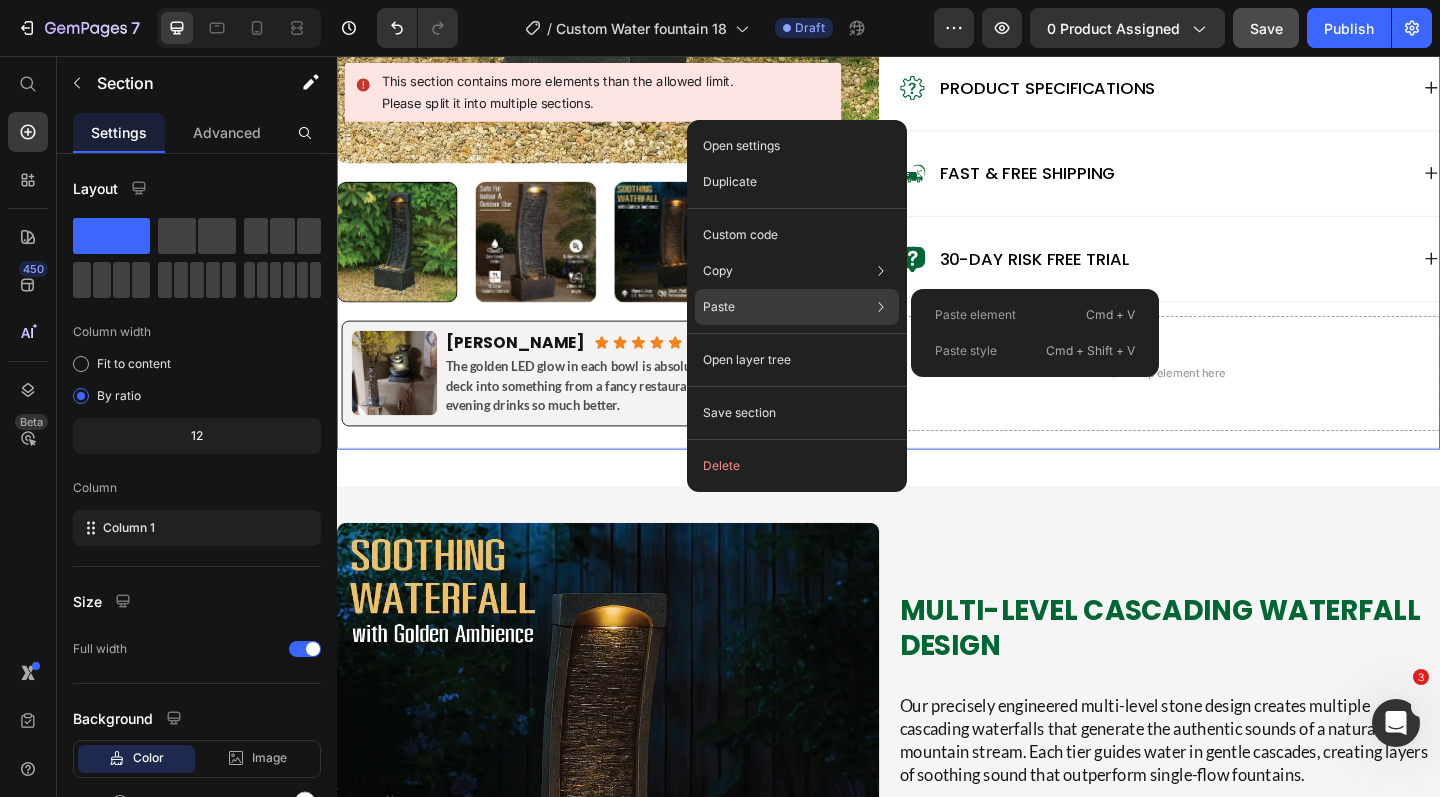 click on "Paste element" at bounding box center (975, 315) 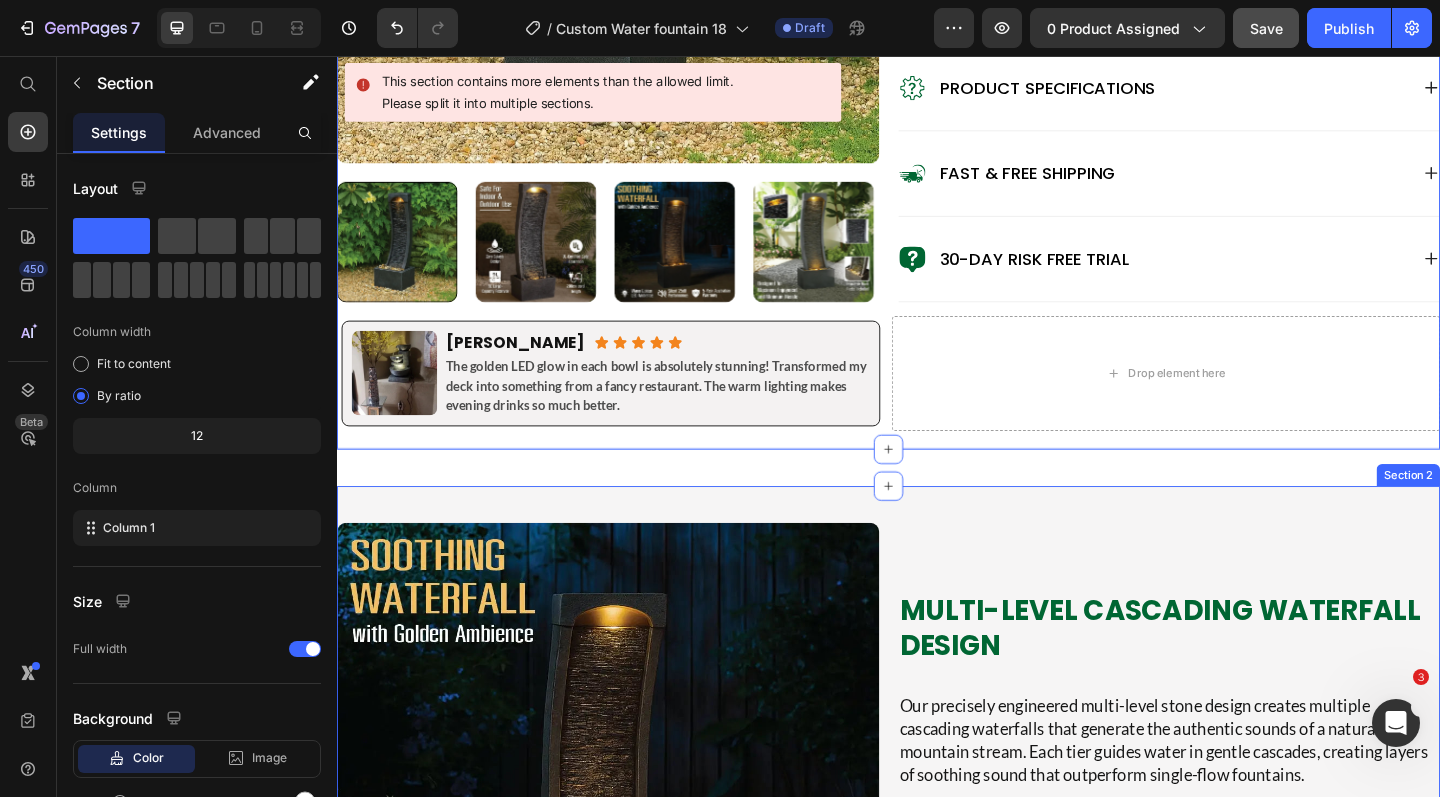 click on "Image Multi-Level Cascading Waterfall Design Heading Our precisely engineered multi-level stone design creates multiple cascading waterfalls that generate the authentic sounds of a natural mountain stream. Each tier guides water in gentle cascades, creating layers of soothing sound that outperform single-flow fountains. Text Block Multiple Cascade Levels  – Creates layered water sounds like natural rock formations Textured Stone Effec t – Creates gentle water sounds as it flows down surface Adjustable Flow Control  – Customize your waterfall from gentle trickle to strong flow Item List Row Image UL-Certified Adjustable Pump Eliminates Noise Heading Our UL-certified adjustable pump gives you complete control over your fountain experience. Dial down for whisper-quiet operation or increase for stronger flow—all while maintaining splash-free performance. Text Block UL Safety Certification  – Professional-grade pump meets strict safety standards Adjustable 400L/H Flow Rate Splash-Free Engineering Row" at bounding box center [937, 1101] 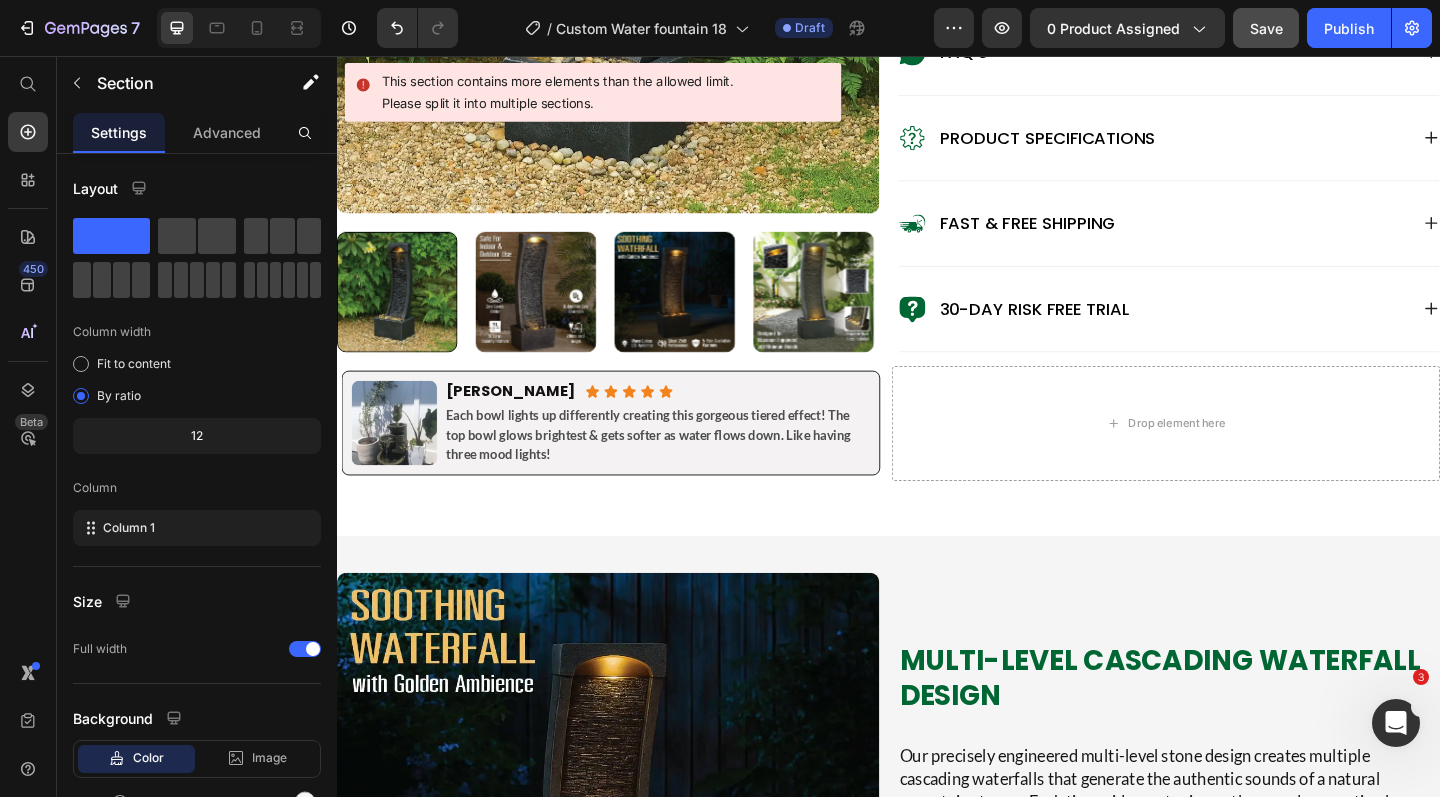 scroll, scrollTop: 1073, scrollLeft: 0, axis: vertical 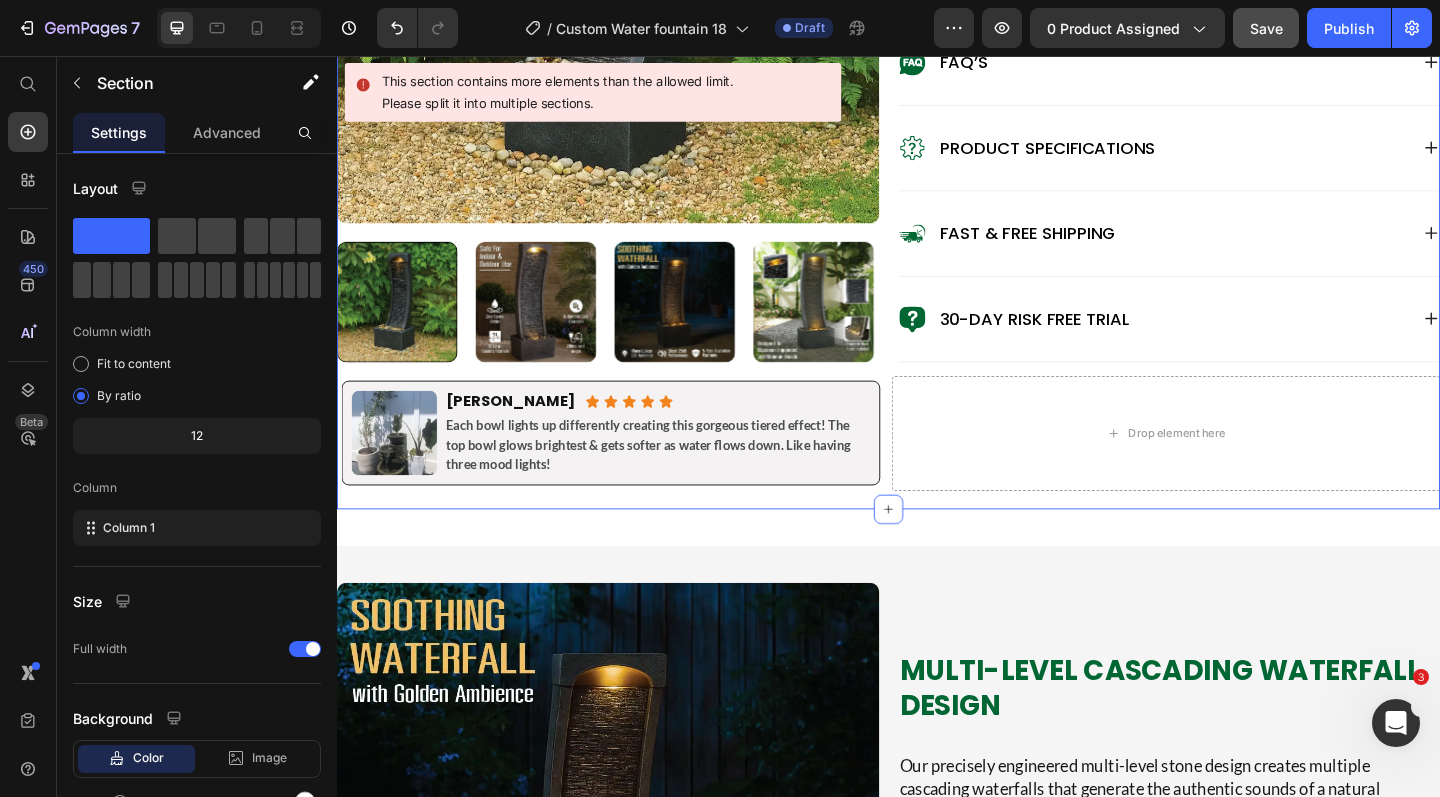 click on "Product Images   0 Judge.me - Preview Badge (Stars) Judge.me Bakyard Waterfall Pro Product Title Australia's #1 Rated LED Bowl Water Fountain Text Block $299.00 Product Price $199.00 Product Price save 33% Discount Tag Row 5-Minute Setup Guaranteed  – Pre-assembled design, just add water and plug in Whisper-Quiet Operation  – UL-certified pump creates tranquil sounds without annoying noise Splash-Free Engineering  – Use indoors or out without floor damage worries All-Weather Australian Protection  – UV and frost resistant for harsh Aussie condition Magical LED Night Illumination  – Dual lights create stunning evening ambiance with flowing water Customizable Water Sound  – Adjust from gentle trickle to flowing stream perfectly Item List
.id550458245588714486 .st0{display:none;fill:#00FF00;}
.id550458245588714486 .st1{display:none;fill:#009245;}
.id550458245588714486 .st2{fill:#00FF00;}
.id550458245588714486 .st3{fill:#009245;}
Icon" at bounding box center [937, -213] 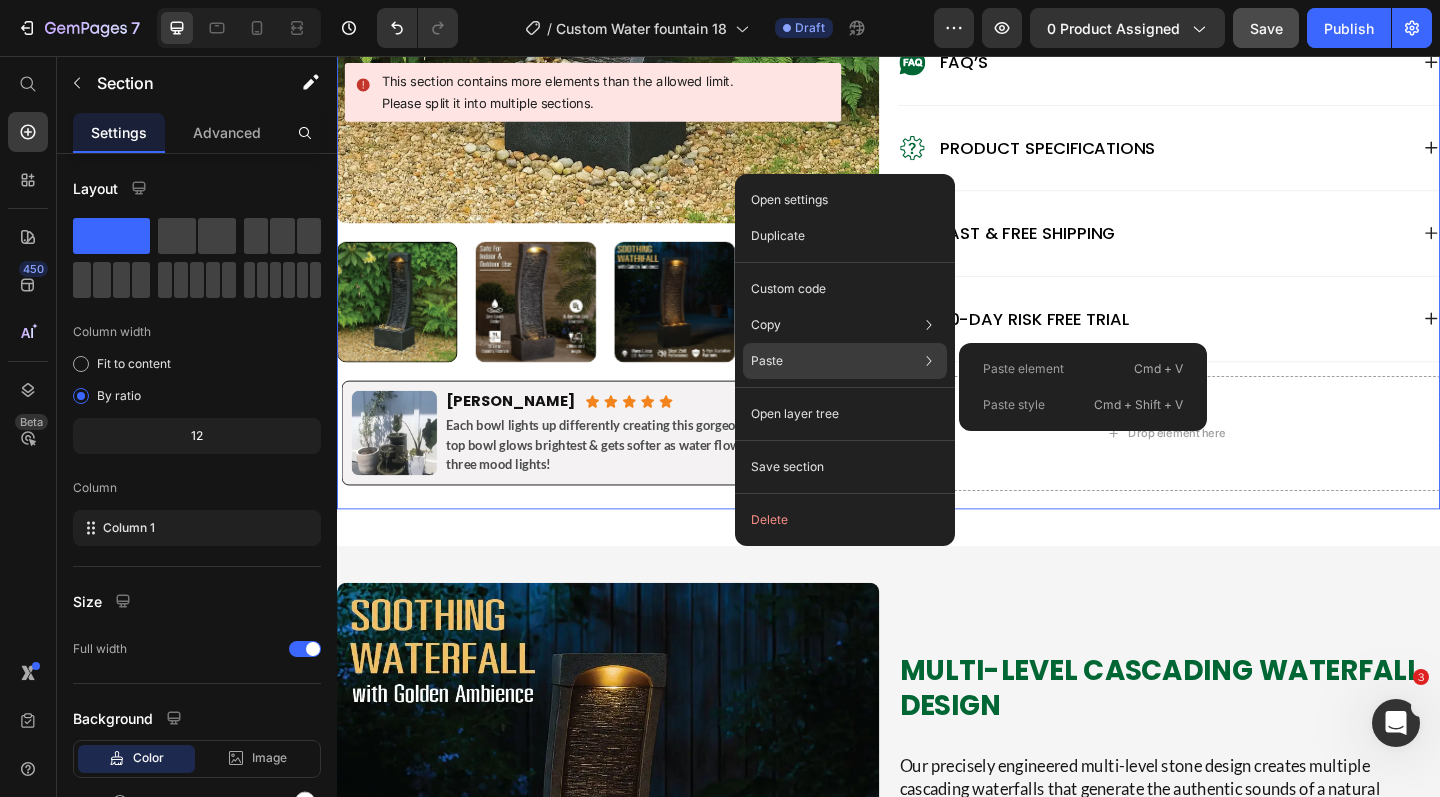 click on "Paste Paste element  Cmd + V Paste style  Cmd + Shift + V" 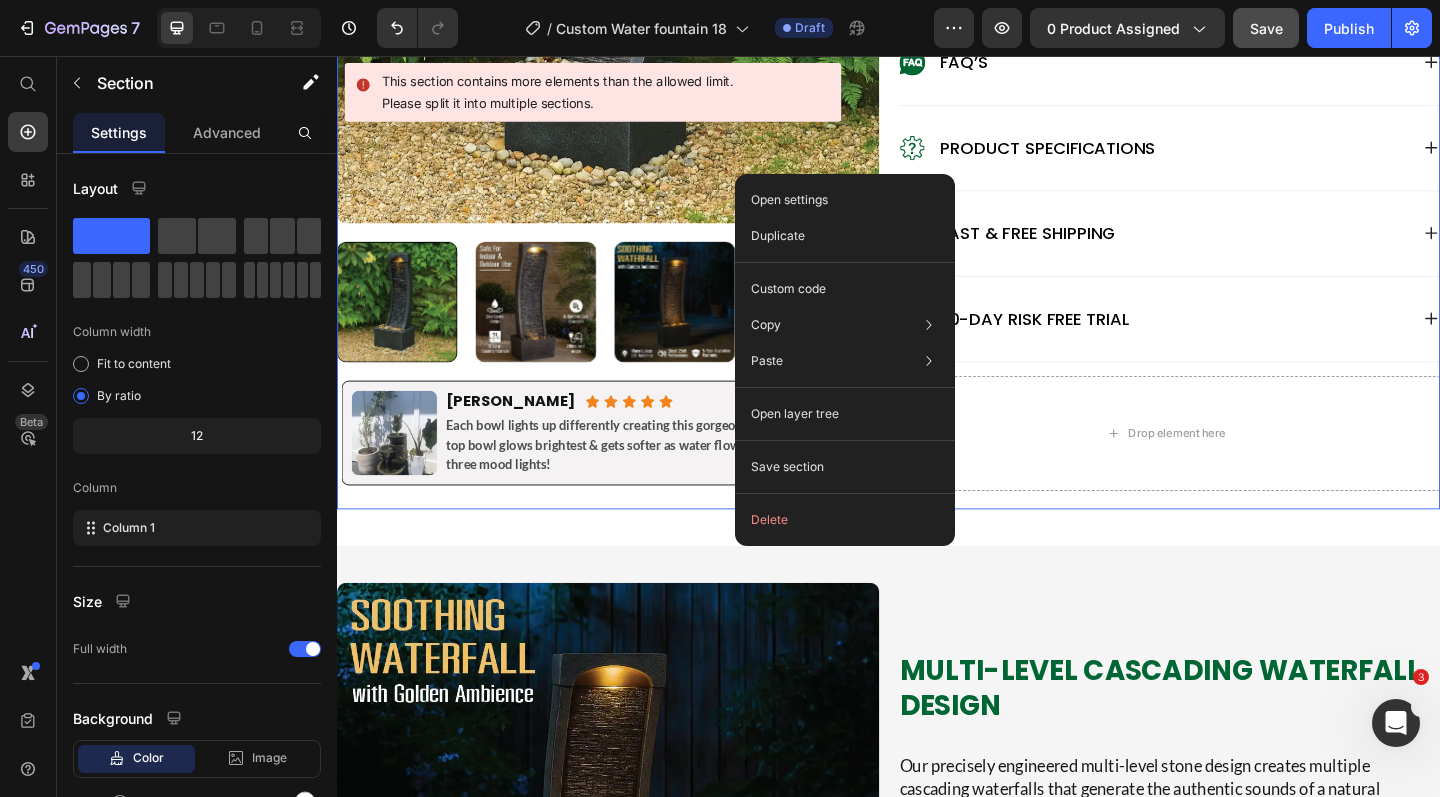 click on "Product Images Judge.me - Preview Badge (Stars) Judge.me Bakyard Waterfall Pro Product Title Australia's #1 Rated LED Bowl Water Fountain Text Block $299.00 Product Price $199.00 Product Price save 33% Discount Tag Row 5-Minute Setup Guaranteed  – Pre-assembled design, just add water and plug in Whisper-Quiet Operation  – UL-certified pump creates tranquil sounds without annoying noise Splash-Free Engineering  – Use indoors or out without floor damage worries All-Weather Australian Protection  – UV and frost resistant for harsh Aussie condition Magical LED Night Illumination  – Dual lights create stunning evening ambiance with flowing water Customizable Water Sound  – Adjust from gentle trickle to flowing stream perfectly Item List
.id550458245588714486 .st0{display:none;fill:#00FF00;}
.id550458245588714486 .st1{display:none;fill:#009245;}
.id550458245588714486 .st2{fill:#00FF00;}
.id550458245588714486 .st3{fill:#009245;}
Icon" at bounding box center (937, 3982) 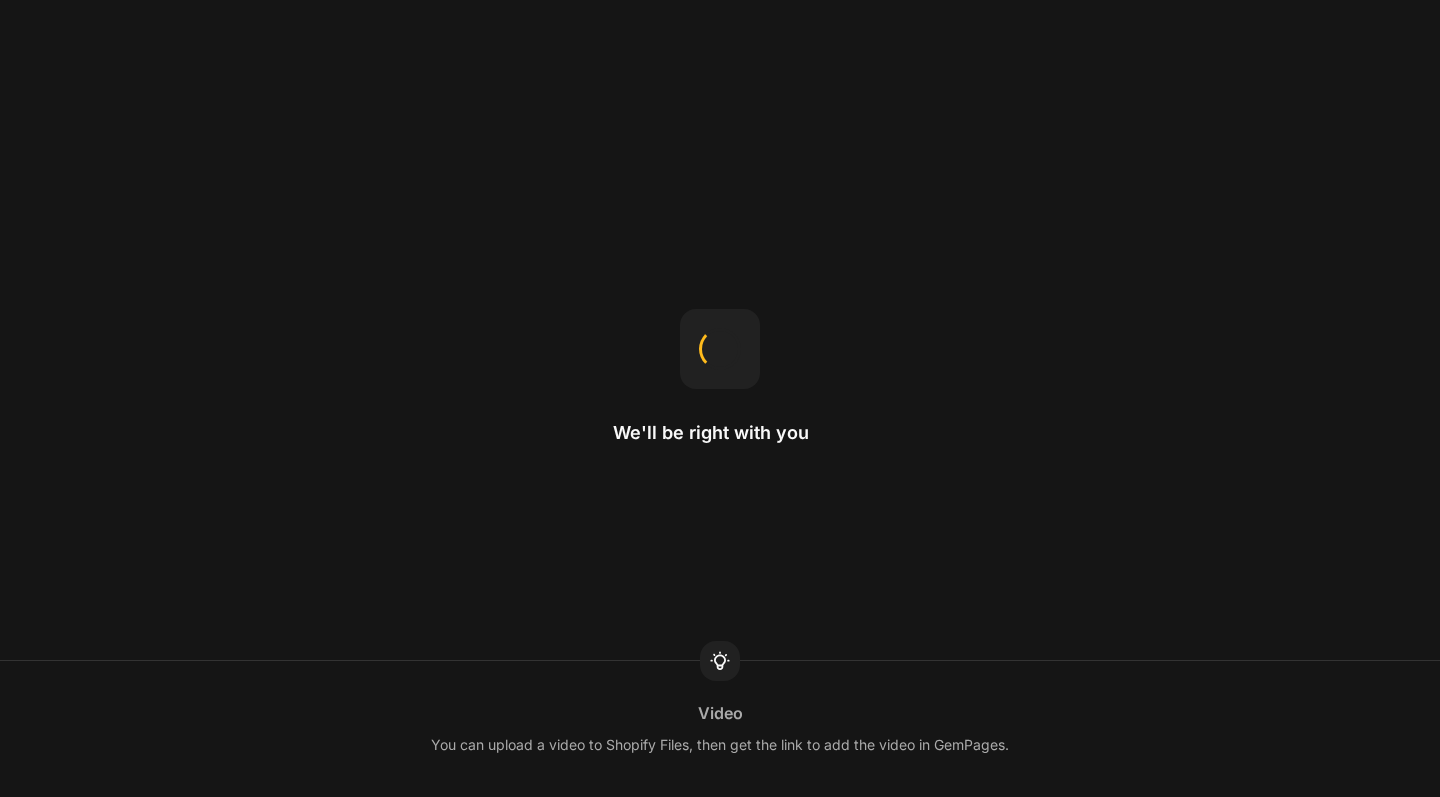 scroll, scrollTop: 0, scrollLeft: 0, axis: both 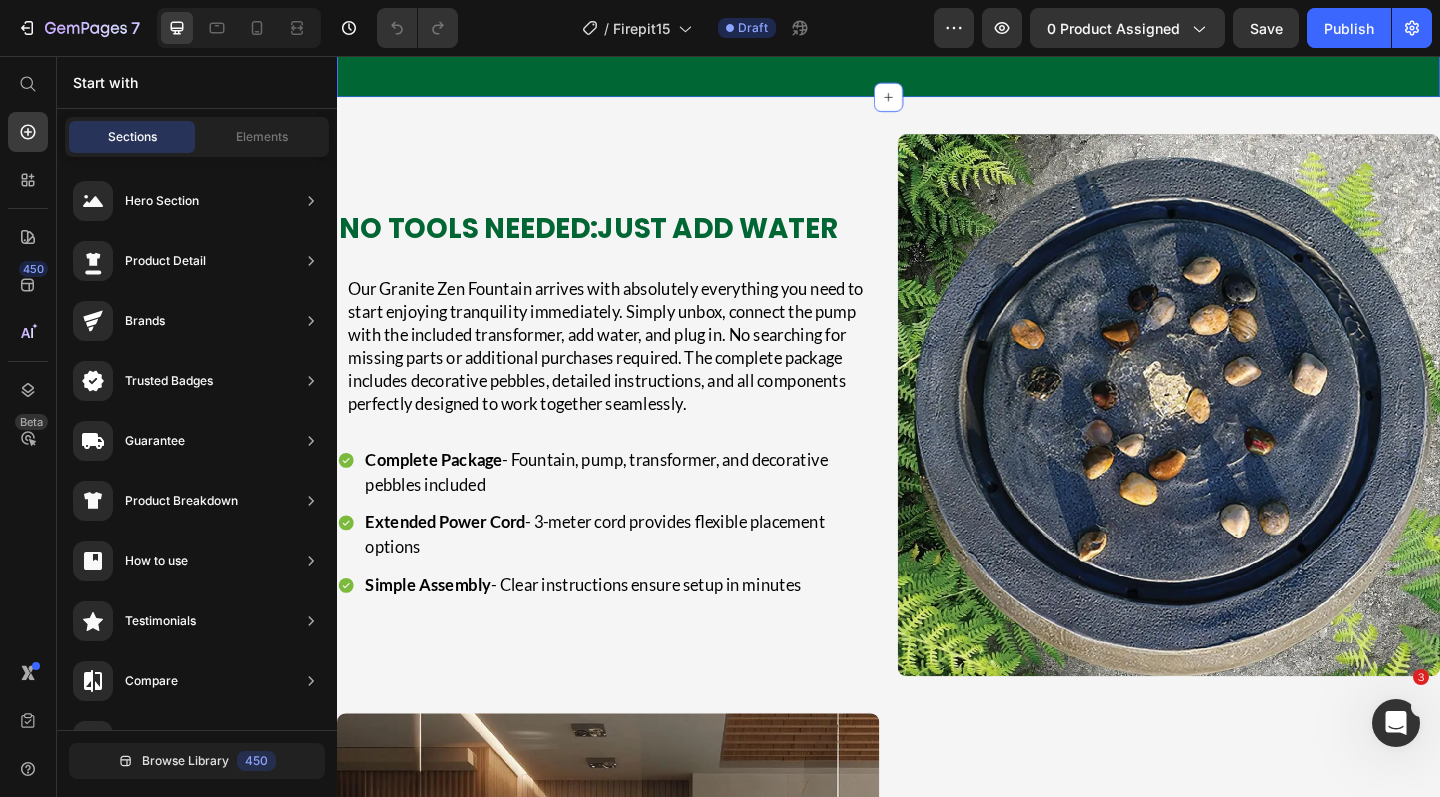 click on "Tranquil Spaces Created by Our Customers Heading Discover creative installations that transform ordinary gardens into peaceful retreats Text block Row Image Image Image Image Image Image Image Image Image Image Image Image Image Image Image Carousel Row Section 5" at bounding box center [937, -24] 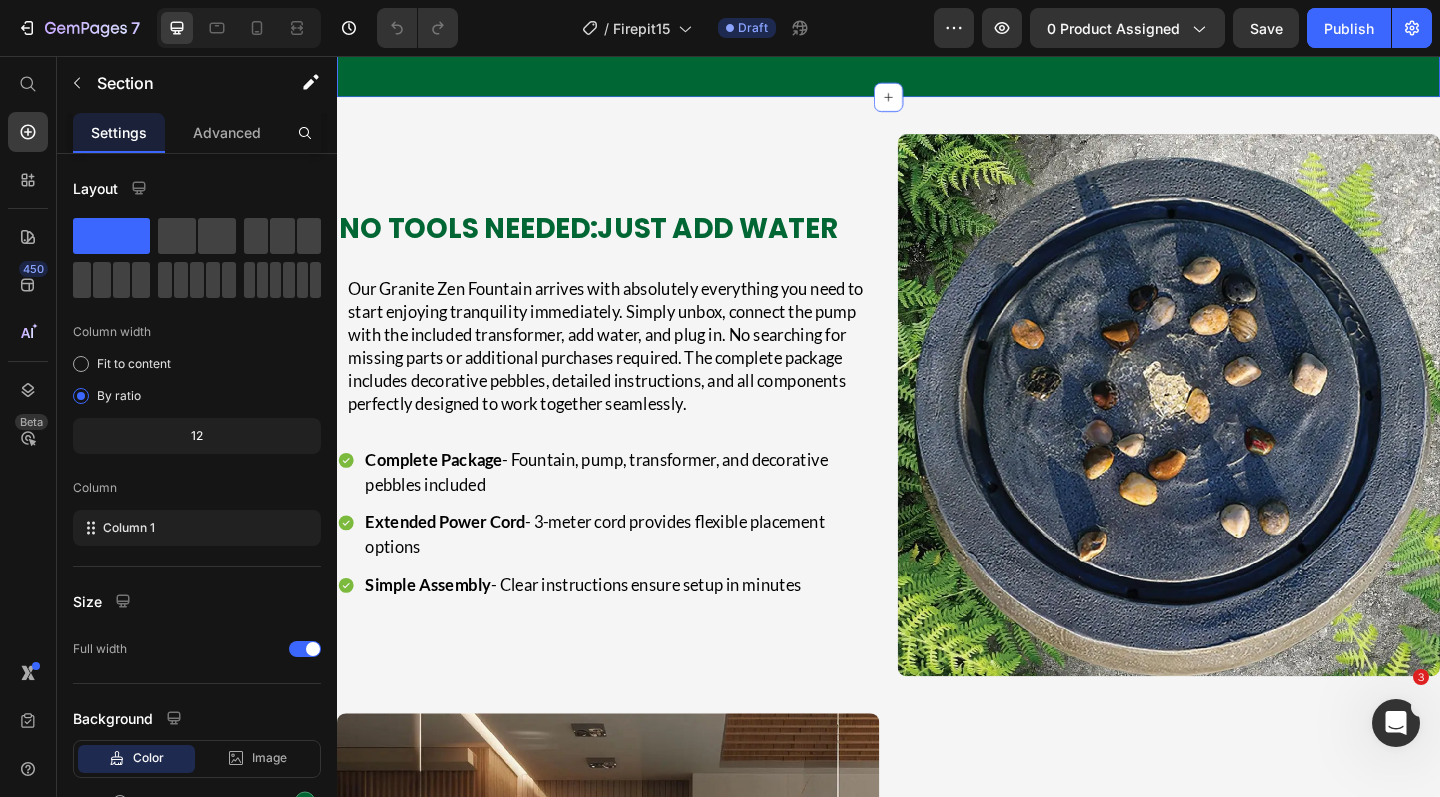 click on "Tranquil Spaces Created by Our Customers Heading Discover creative installations that transform ordinary gardens into peaceful retreats Text block Row Image Image Image Image Image Image Image Image Image Image Image Image Image Image Image Carousel Row Section 5   Create Theme Section AI Content Write with GemAI What would you like to describe here? Tone and Voice Persuasive Product Bakyard Waterfall Pro Show more Generate" at bounding box center (937, -24) 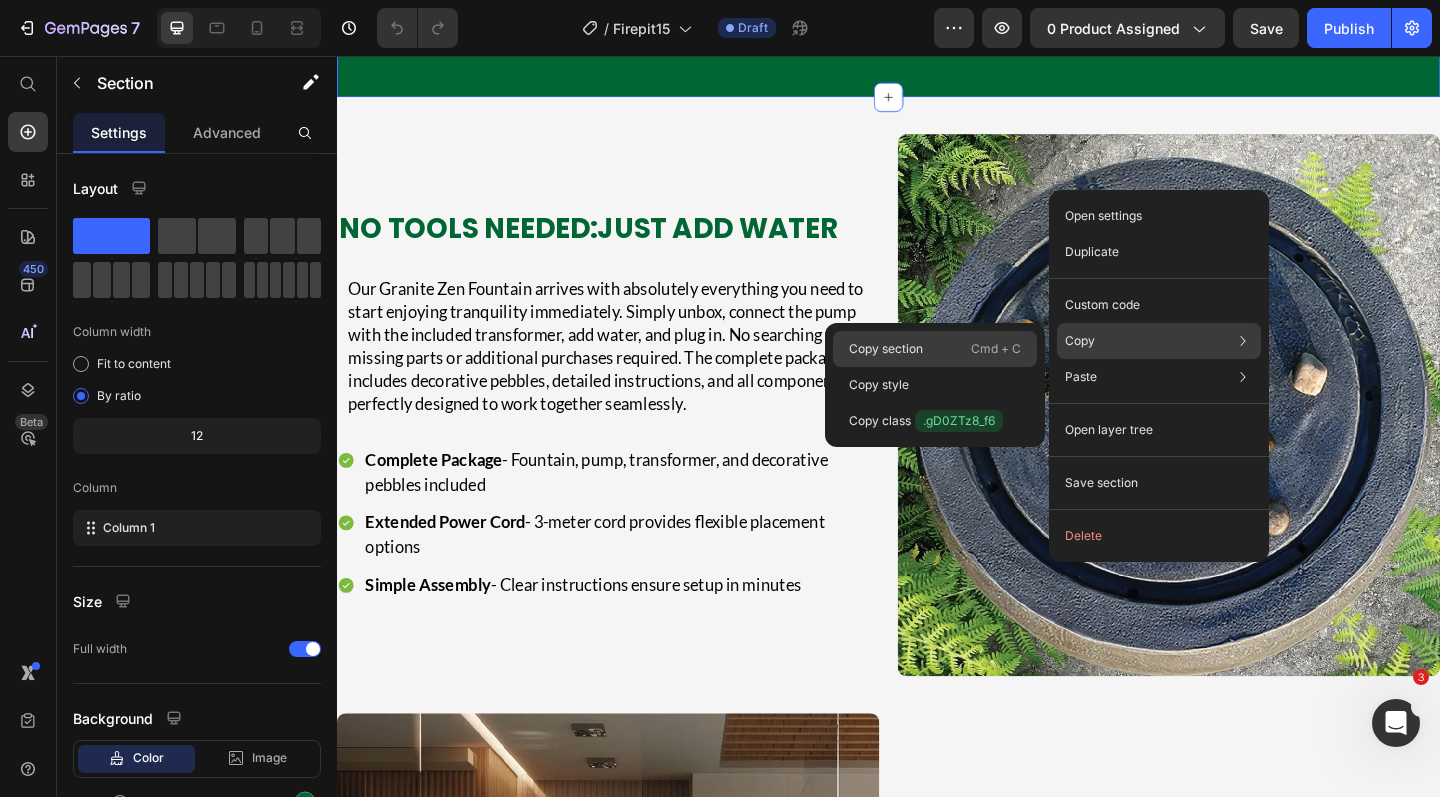 click on "Copy section  Cmd + C" 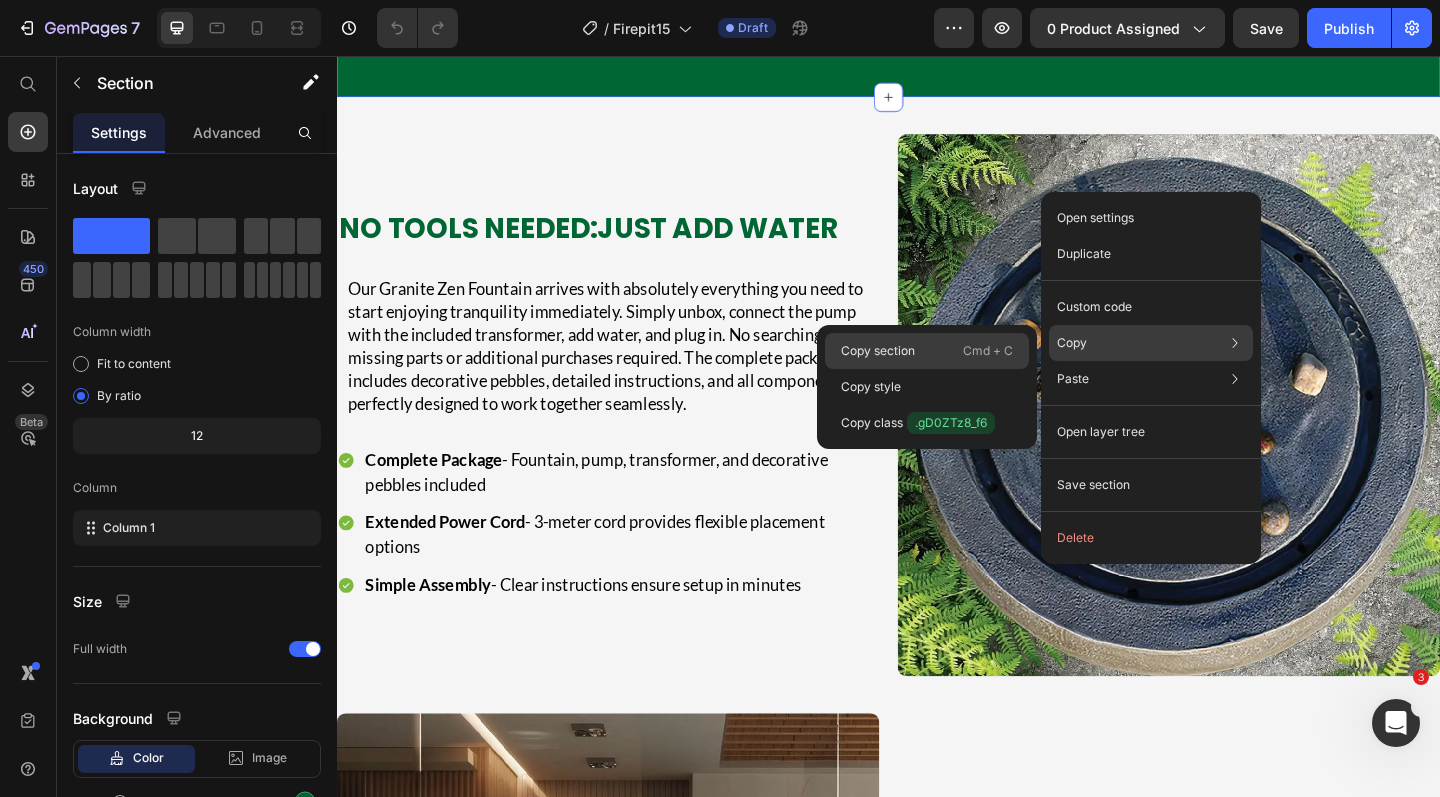 click on "Copy section  Cmd + C" 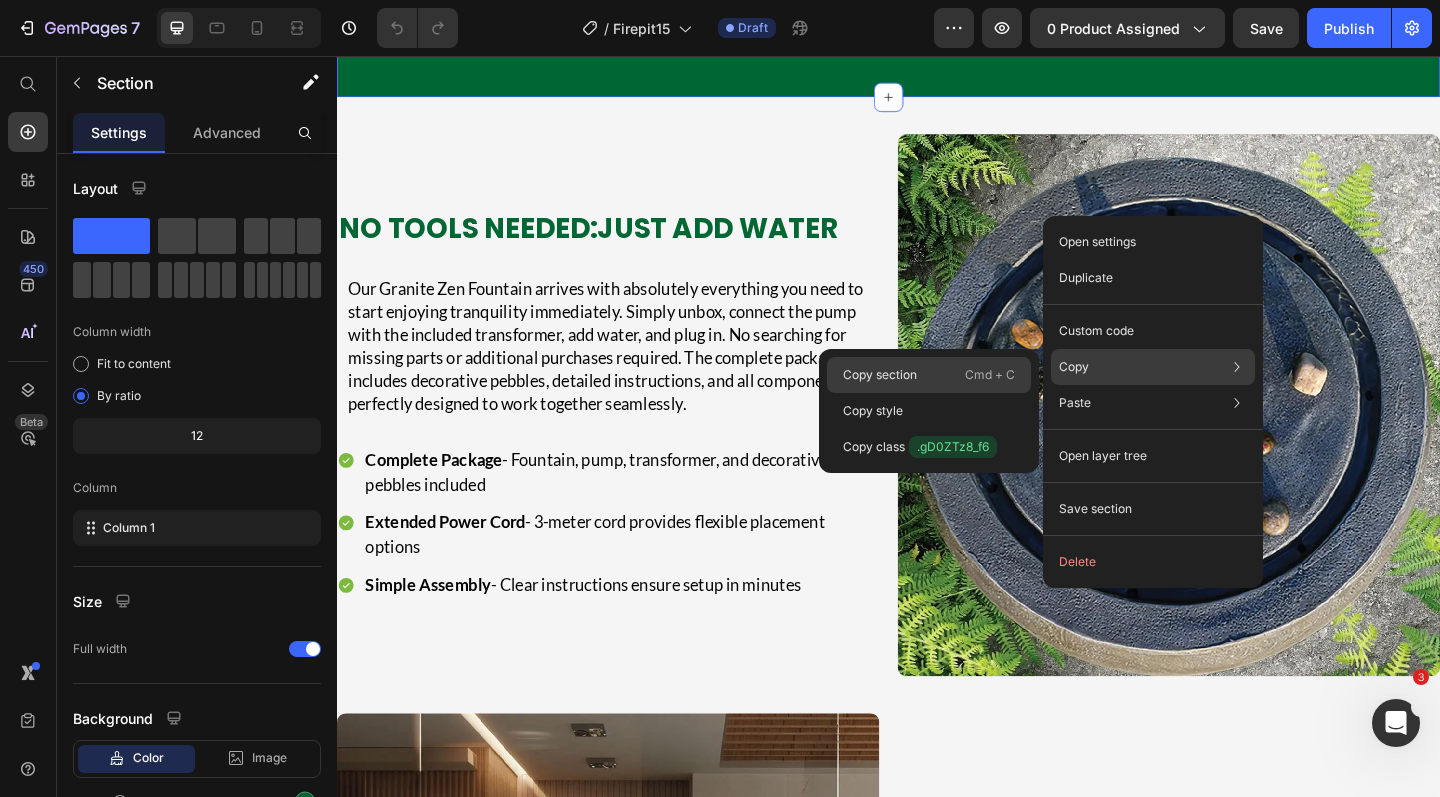 click on "Cmd + C" at bounding box center (990, 375) 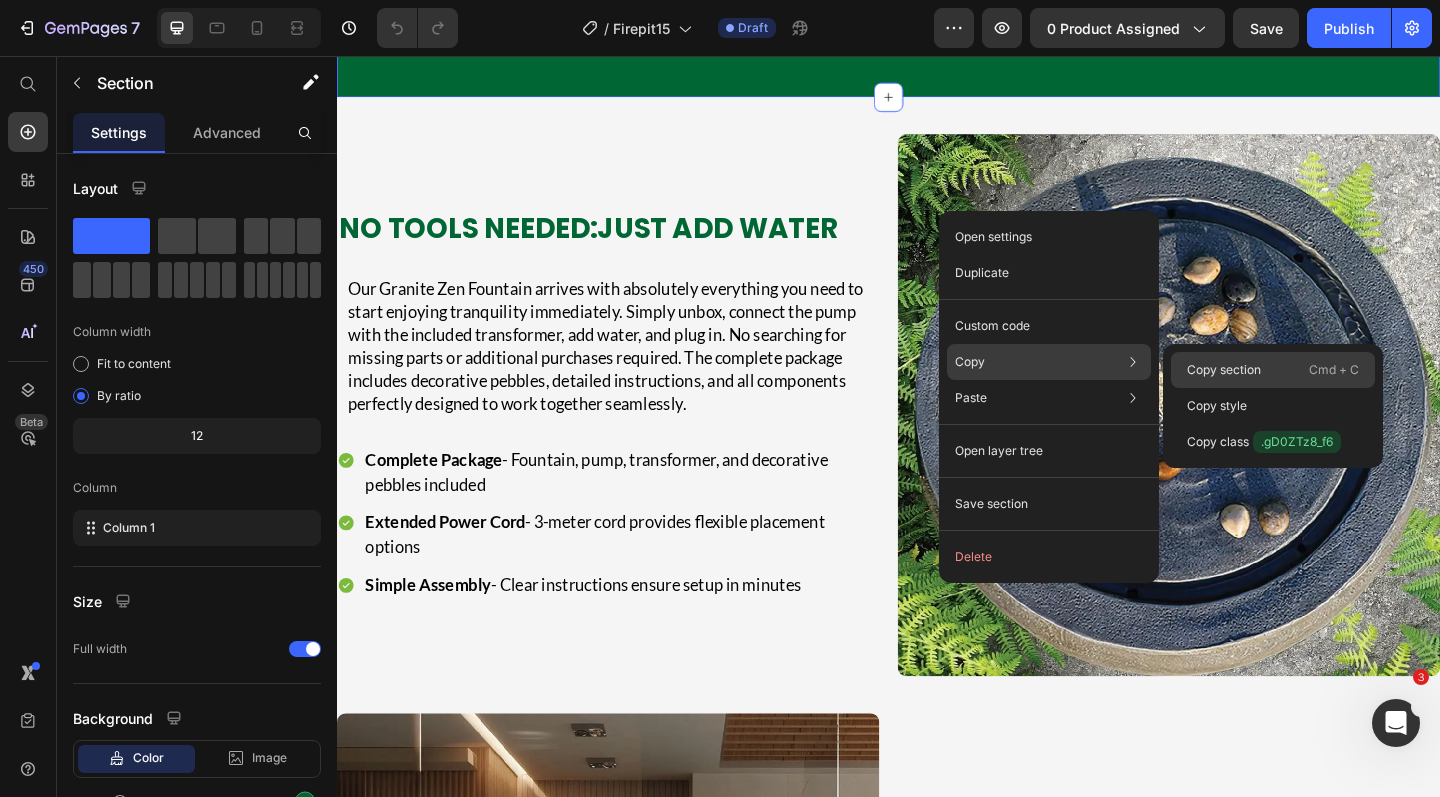 click on "Copy section" at bounding box center (1224, 370) 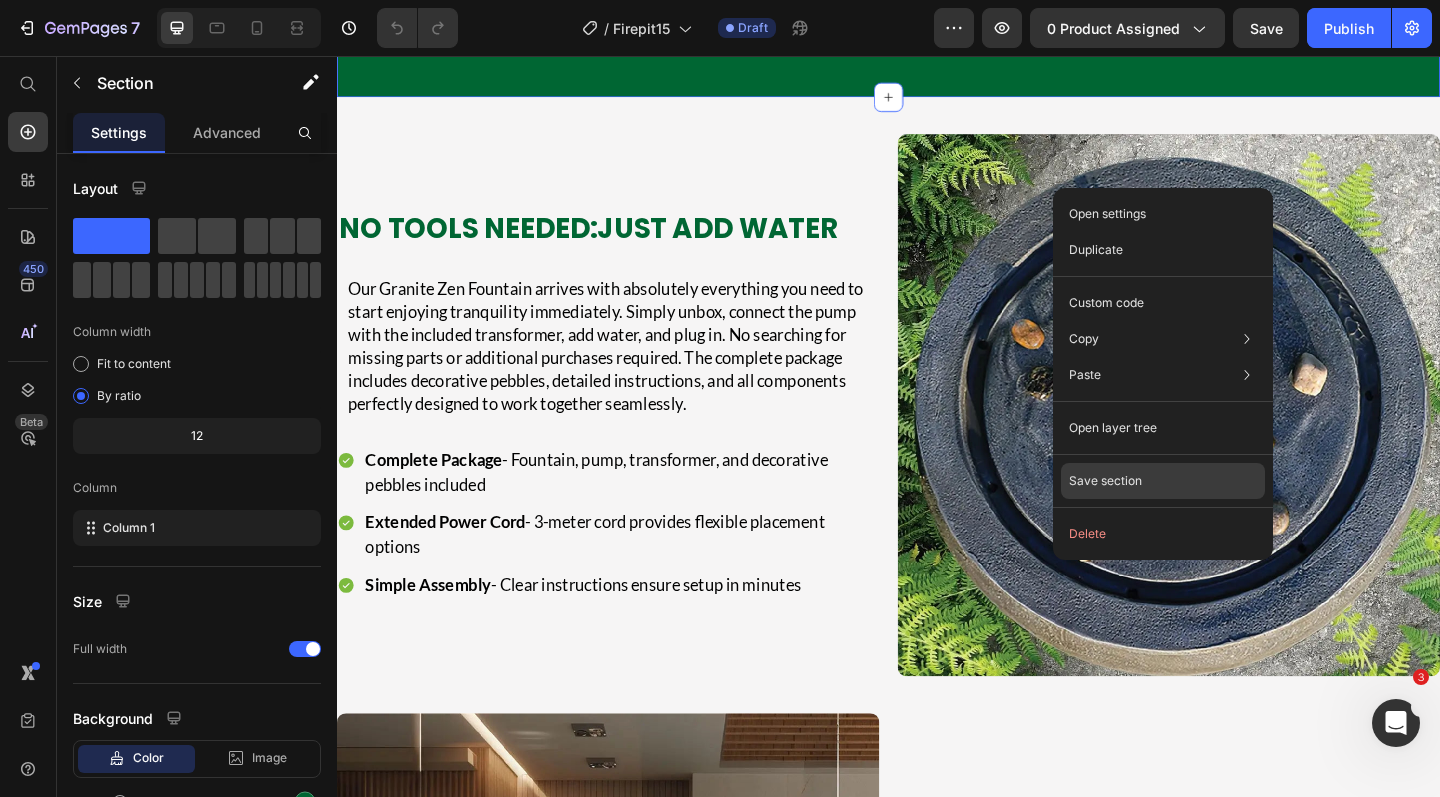 click on "Save section" 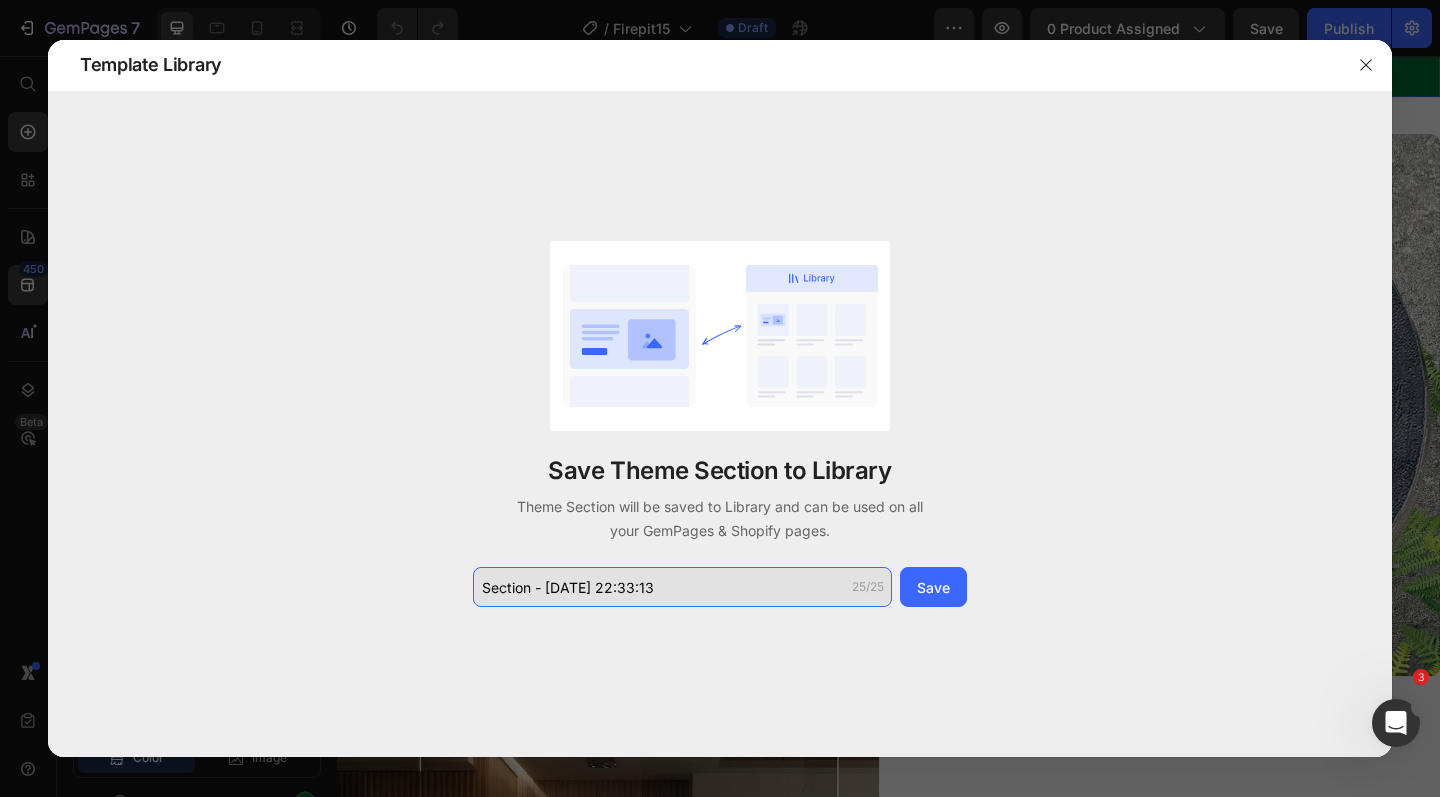 click on "Section - Jul 10 22:33:13" 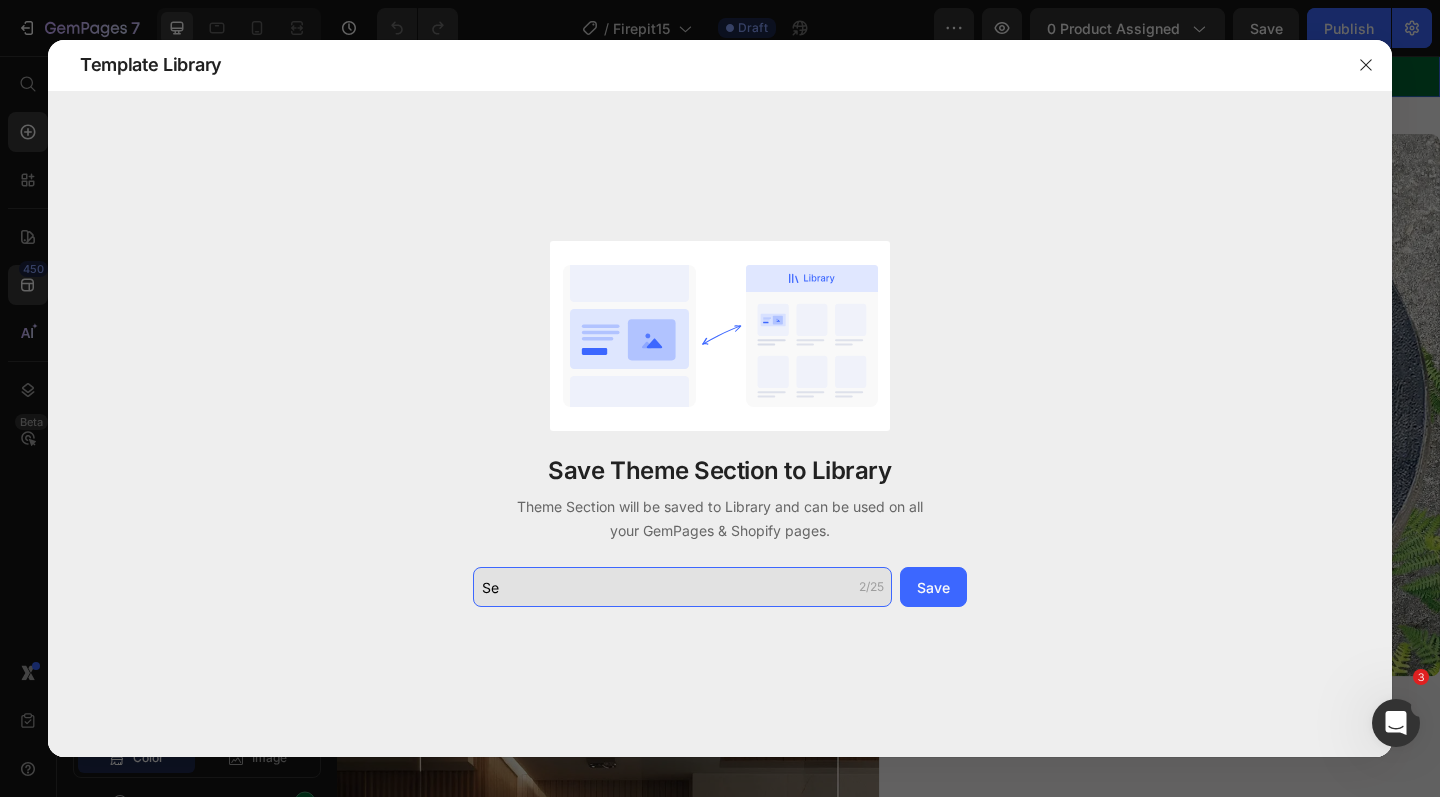 type on "S" 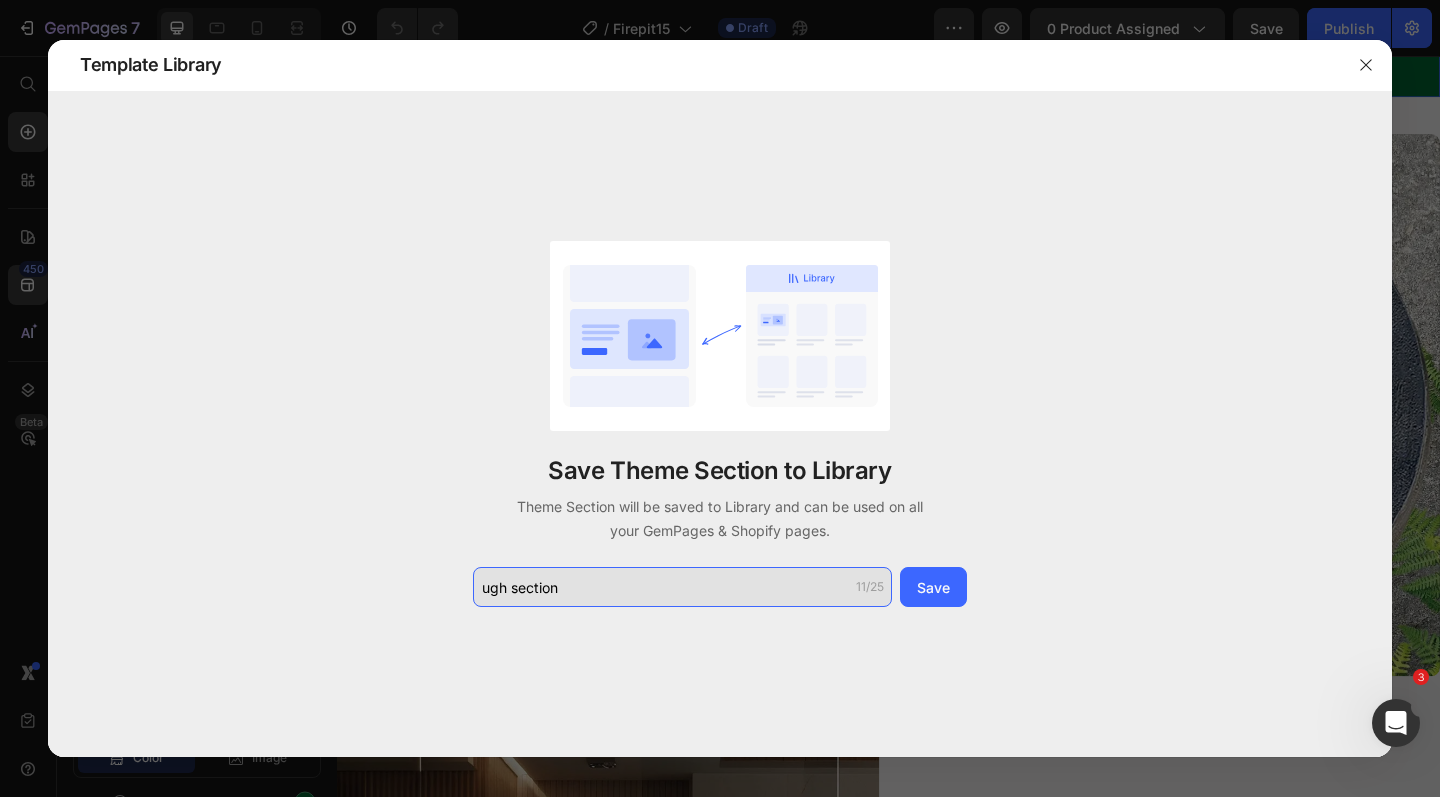 click on "ugh section" 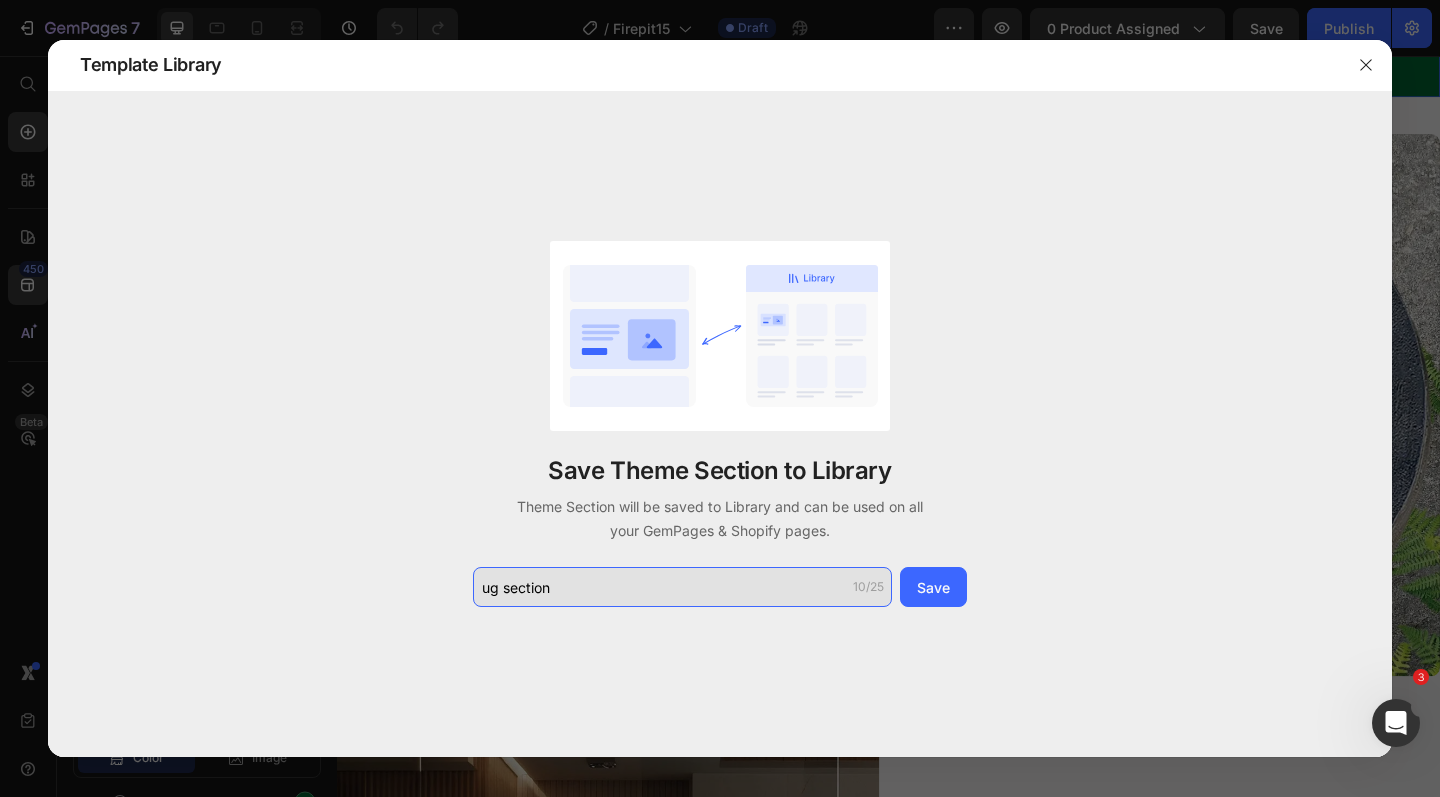click on "ug section" 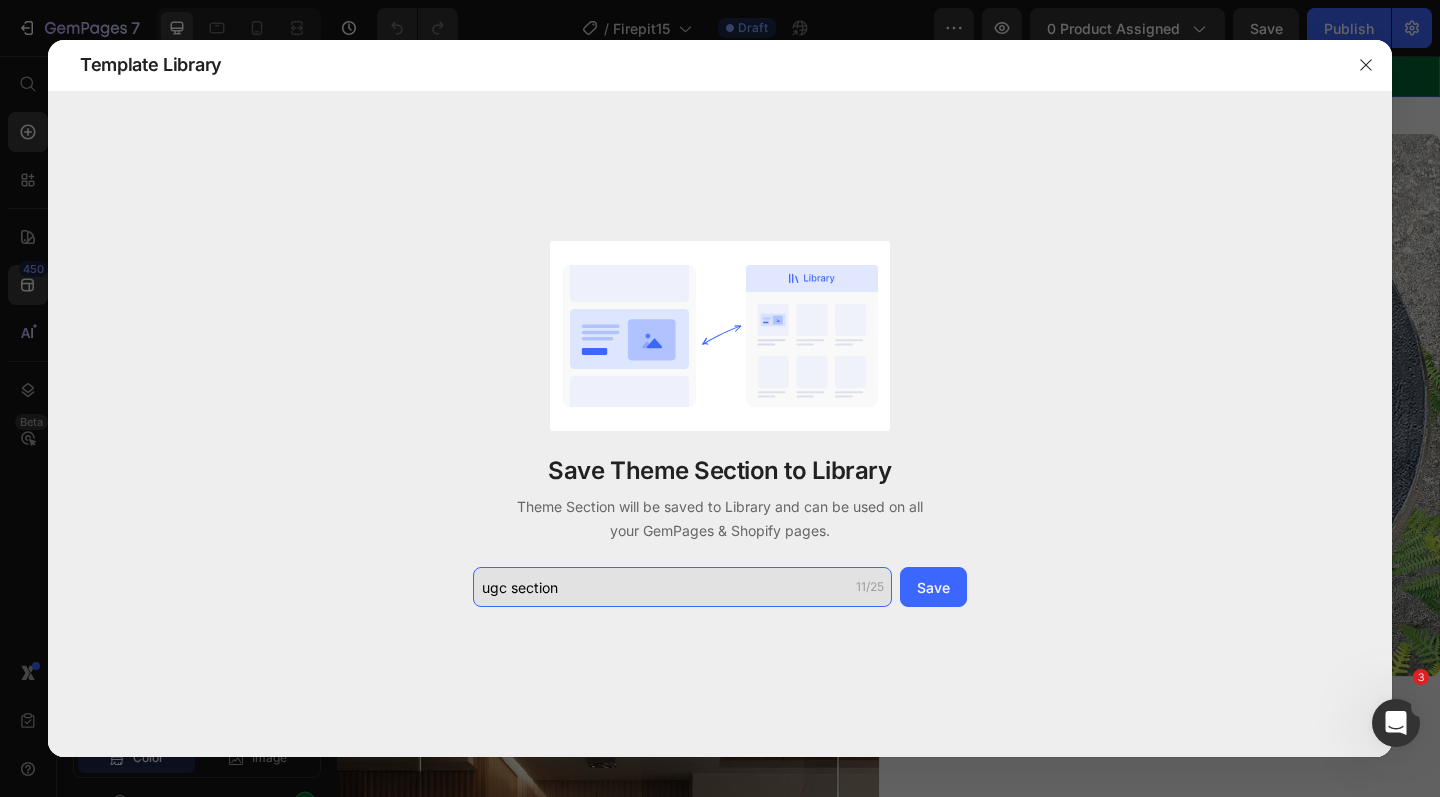 click on "ugc section" 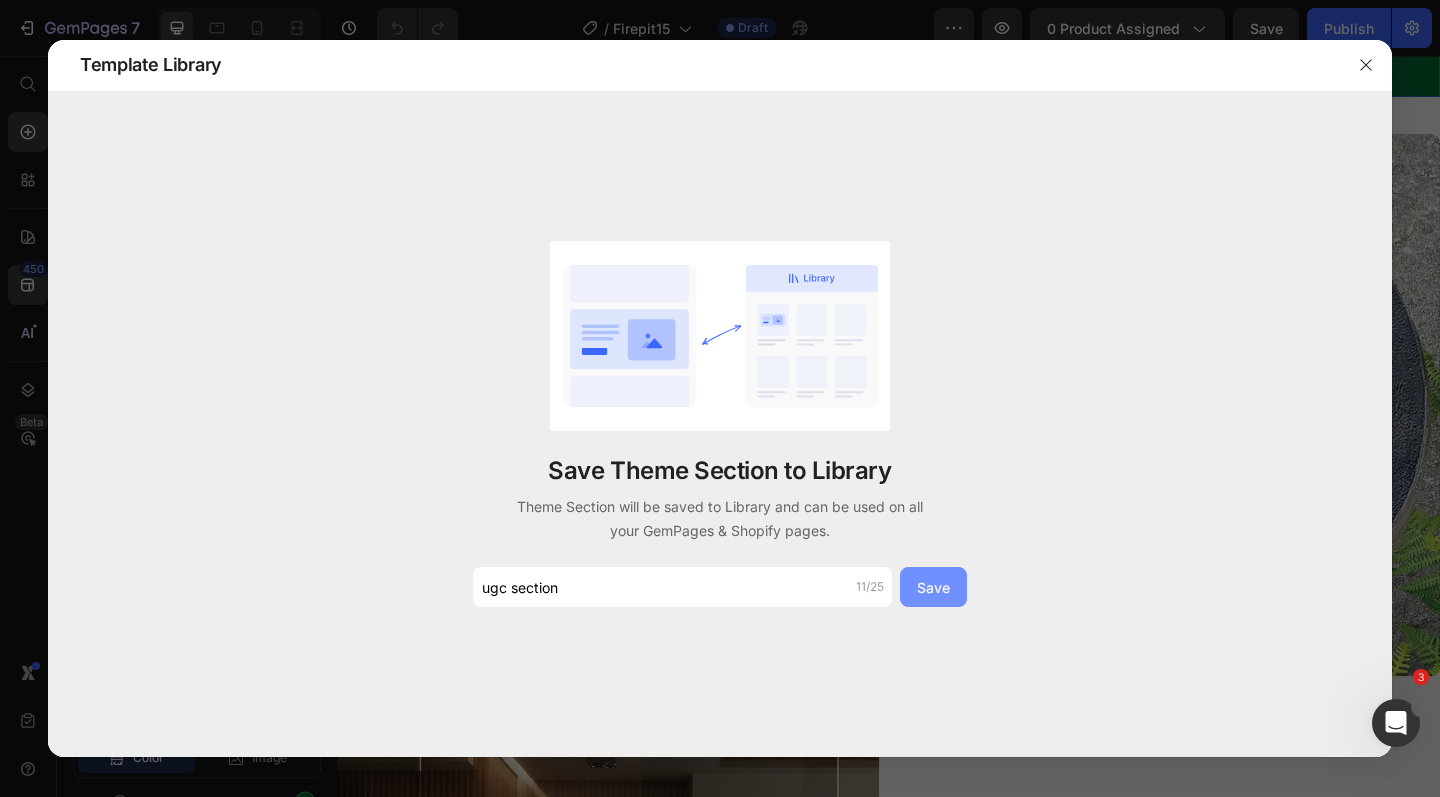 click on "Save" at bounding box center [933, 587] 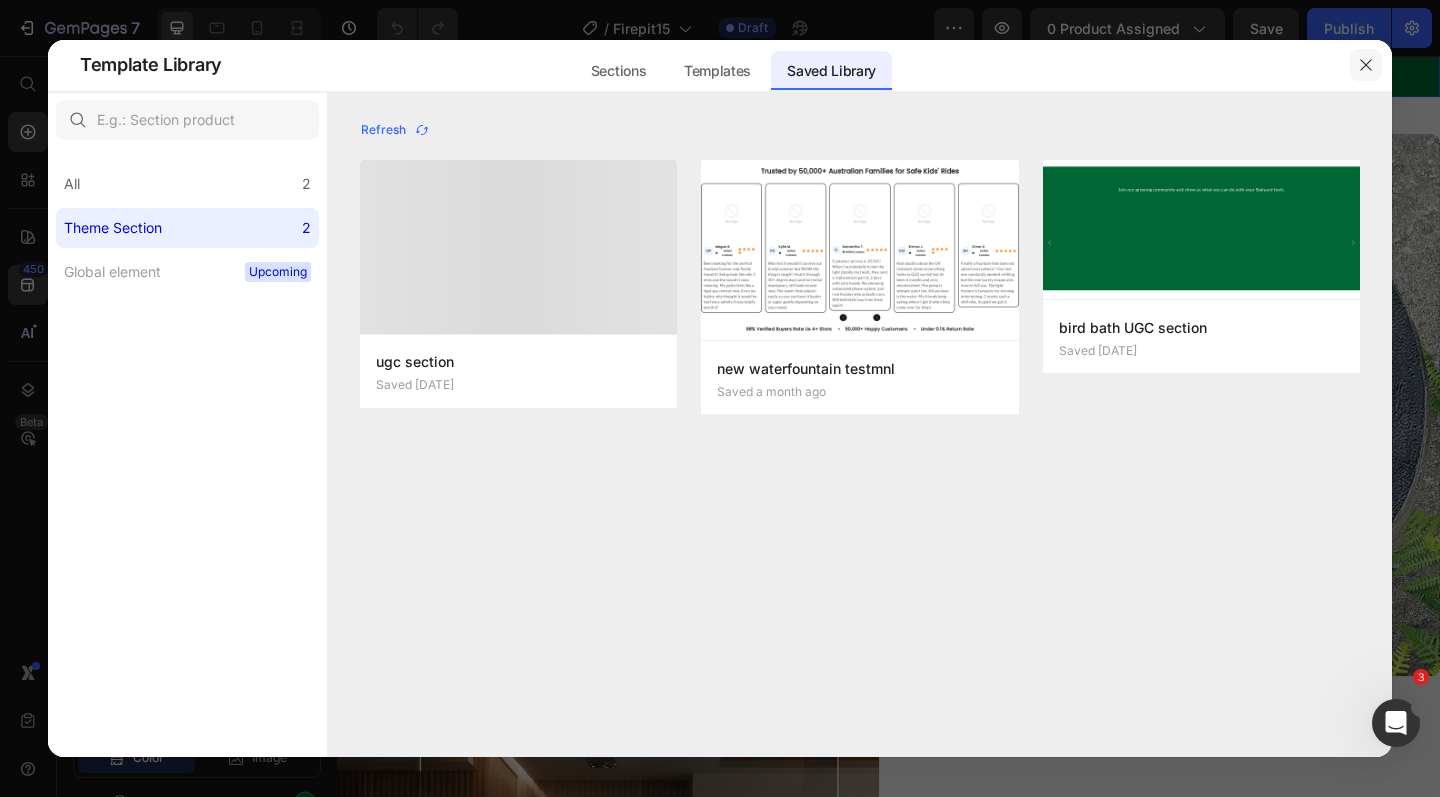 click 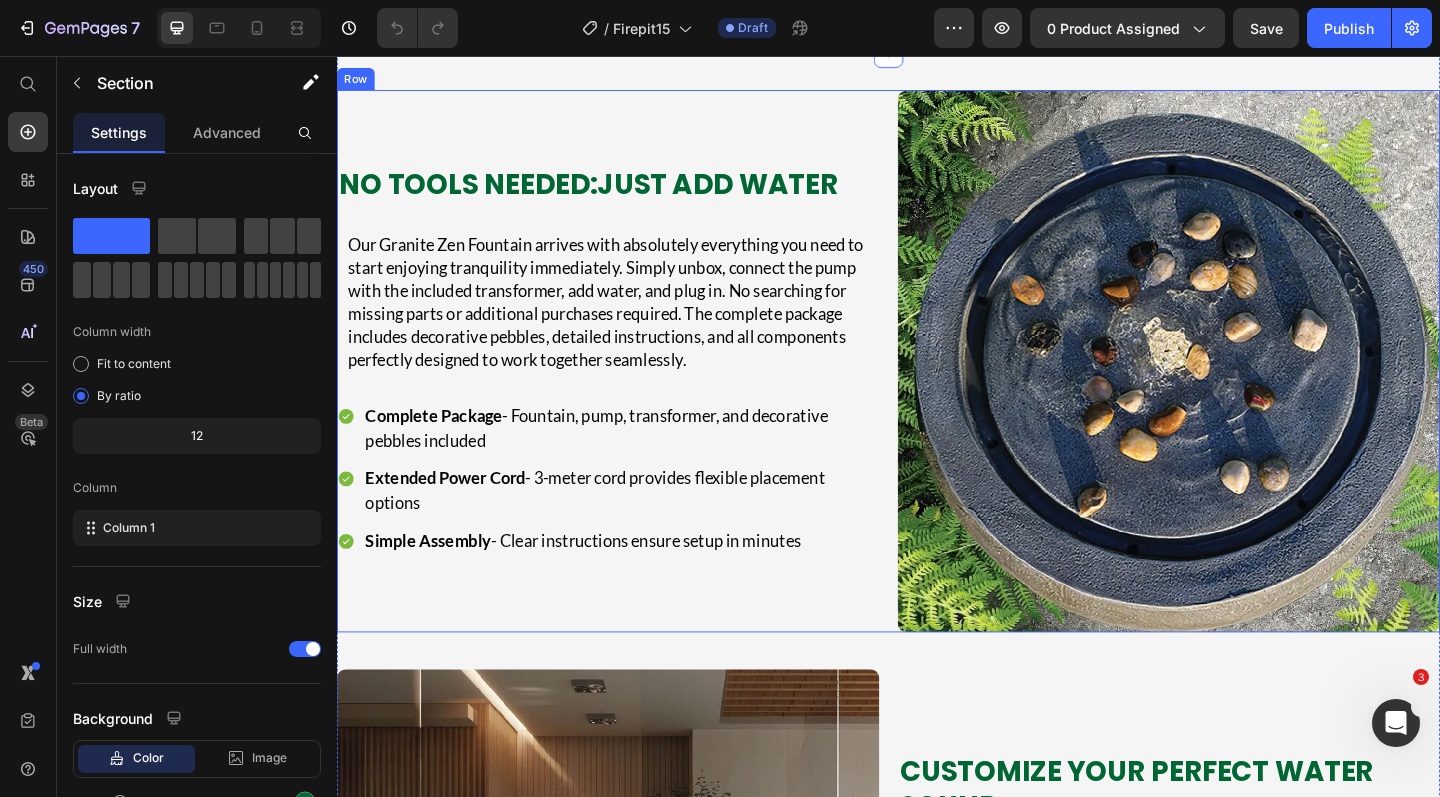 scroll, scrollTop: 4885, scrollLeft: 0, axis: vertical 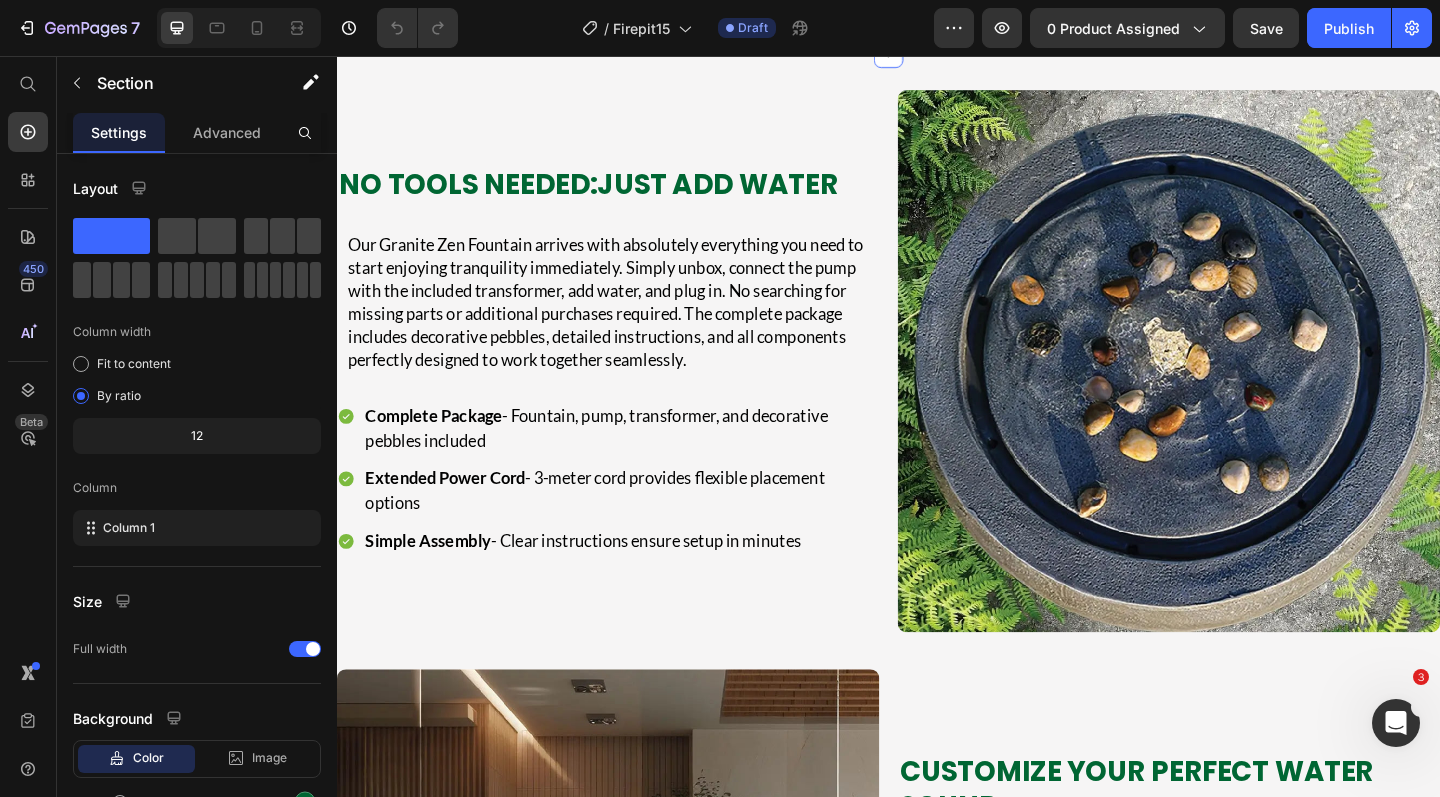 click on "Tranquil Spaces Created by Our Customers Heading Discover creative installations that transform ordinary gardens into peaceful retreats Text block Row Image Image Image Image Image Image Image Image Image Image Image Image Image Image Image Carousel Row Section 5   Create Theme Section AI Content Write with GemAI What would you like to describe here? Tone and Voice Persuasive Product Bakyard Waterfall Pro Show more Generate" at bounding box center (937, -71) 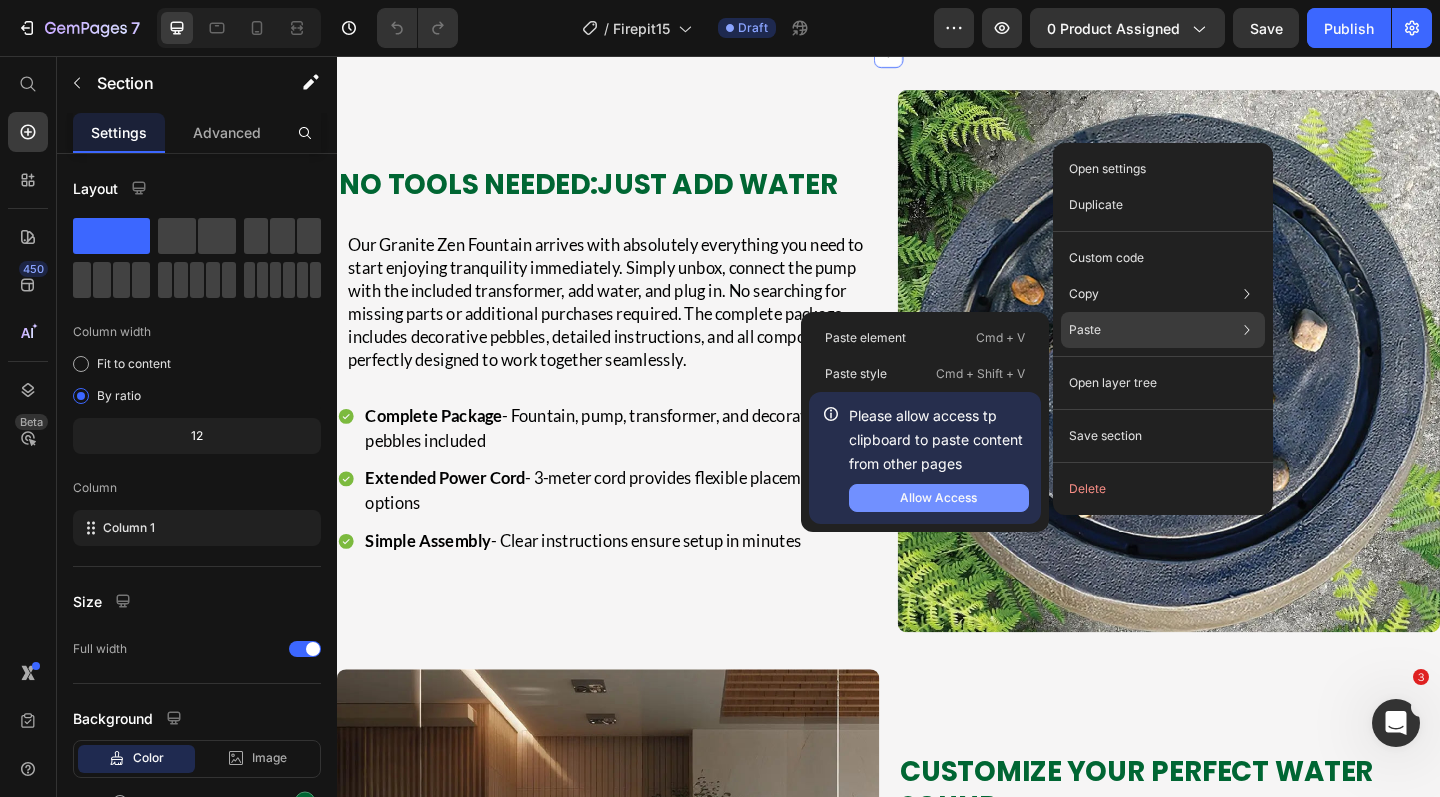 click on "Allow Access" at bounding box center [938, 498] 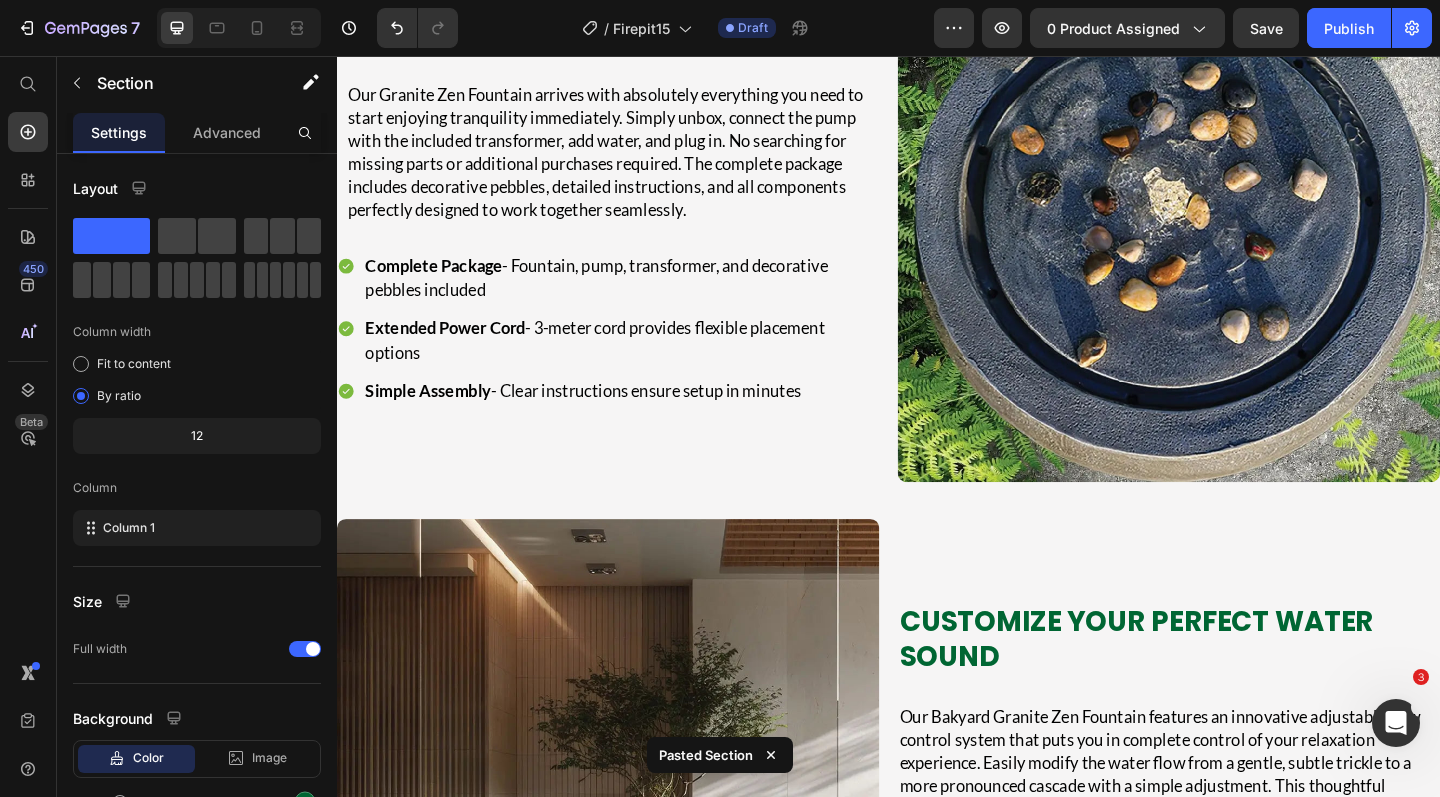 scroll, scrollTop: 5247, scrollLeft: 0, axis: vertical 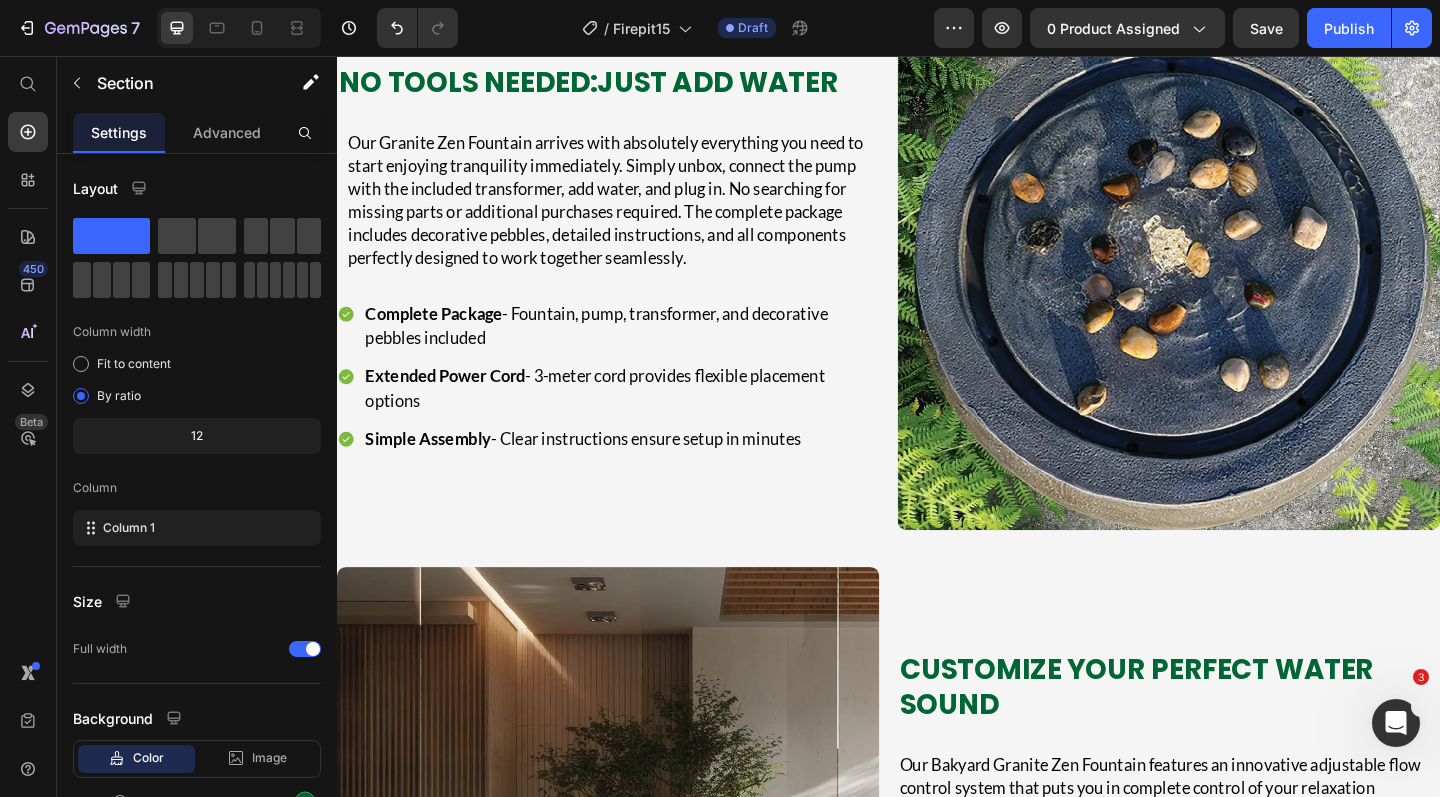 click 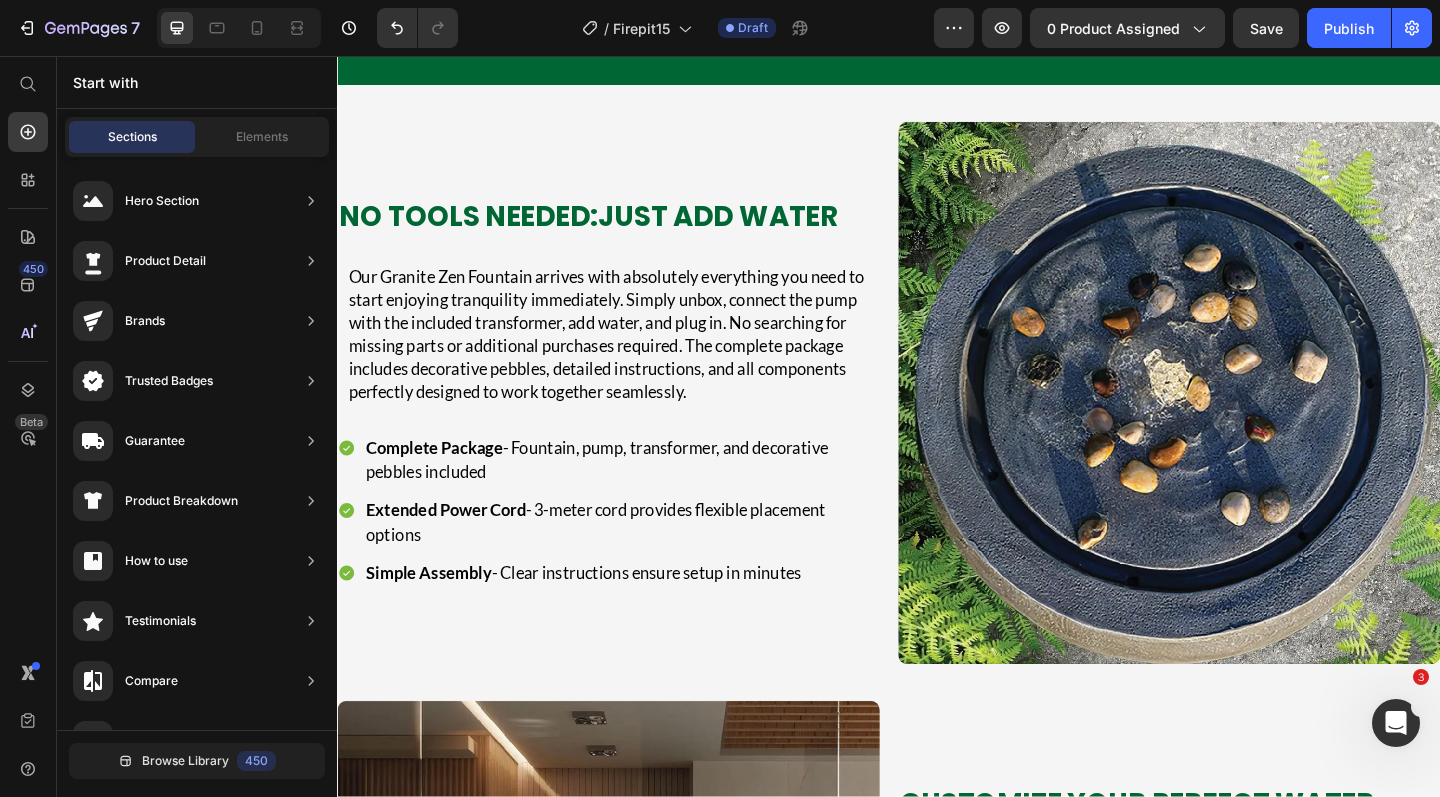 scroll, scrollTop: 4847, scrollLeft: 0, axis: vertical 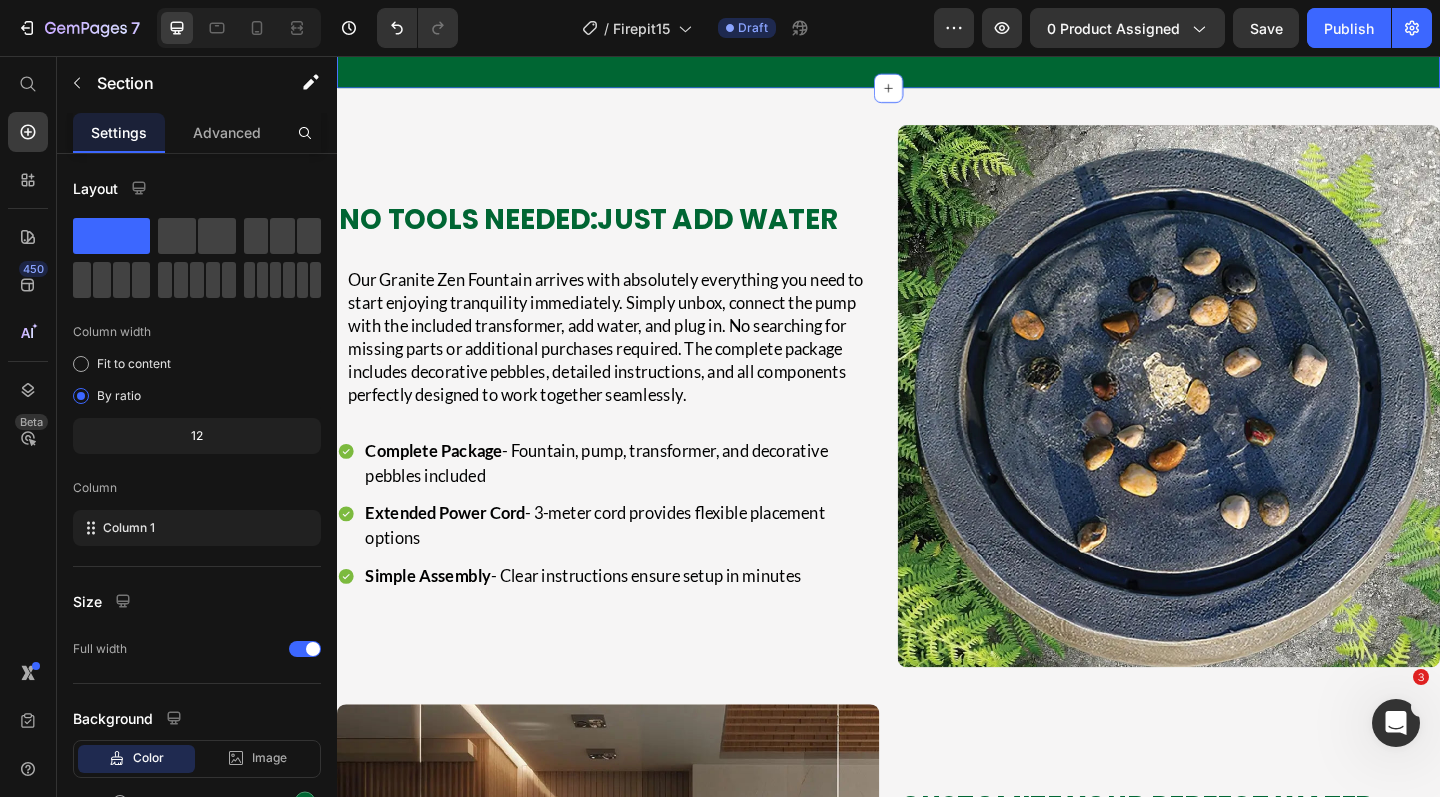 click on "Tranquil Spaces Created by Our Customers Heading Discover creative installations that transform ordinary gardens into peaceful retreats Text block Row Image Image Image Image Image Image Image Image Image Image Image Image Image Image Image Carousel Row Section 5" at bounding box center [937, -33] 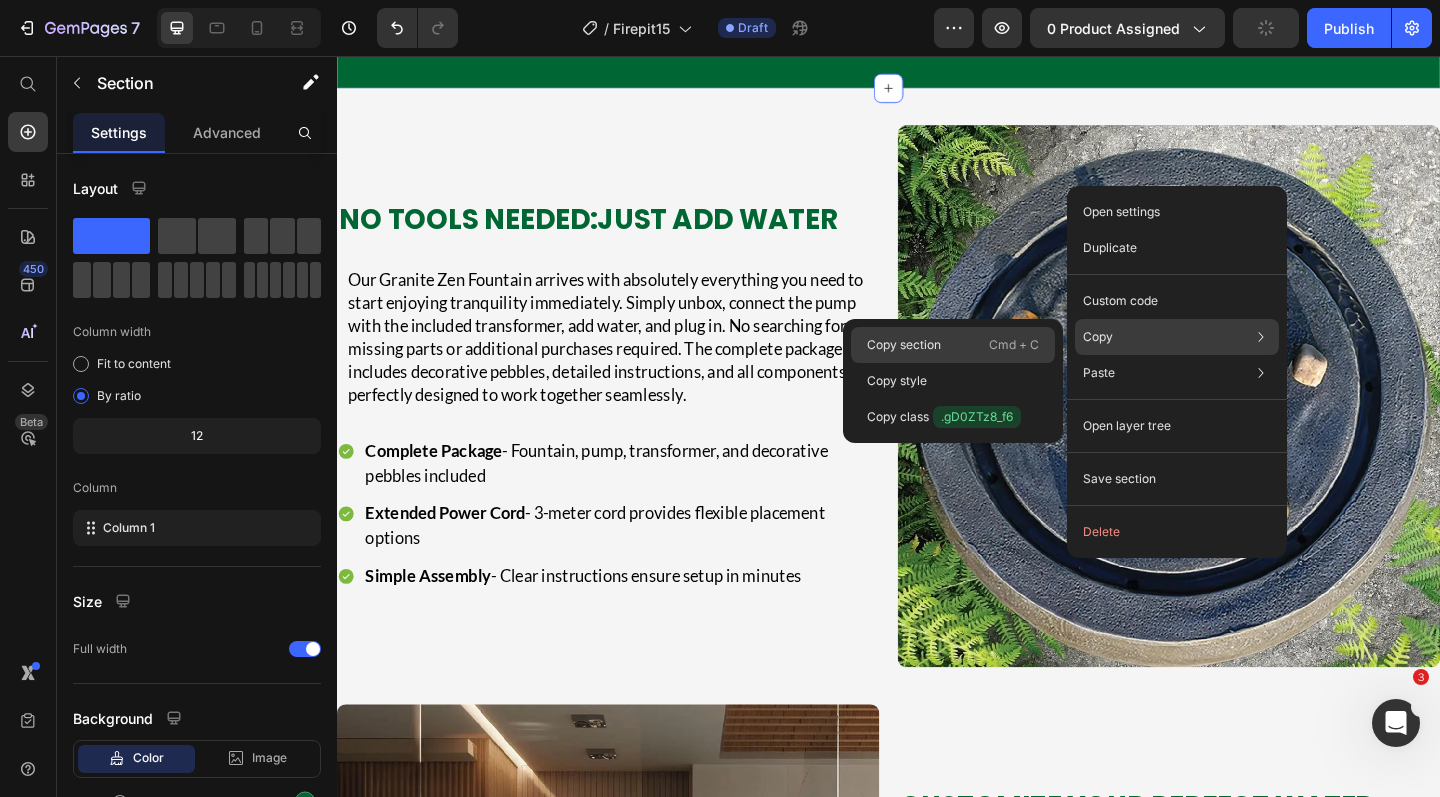 click on "Cmd + C" at bounding box center (1014, 345) 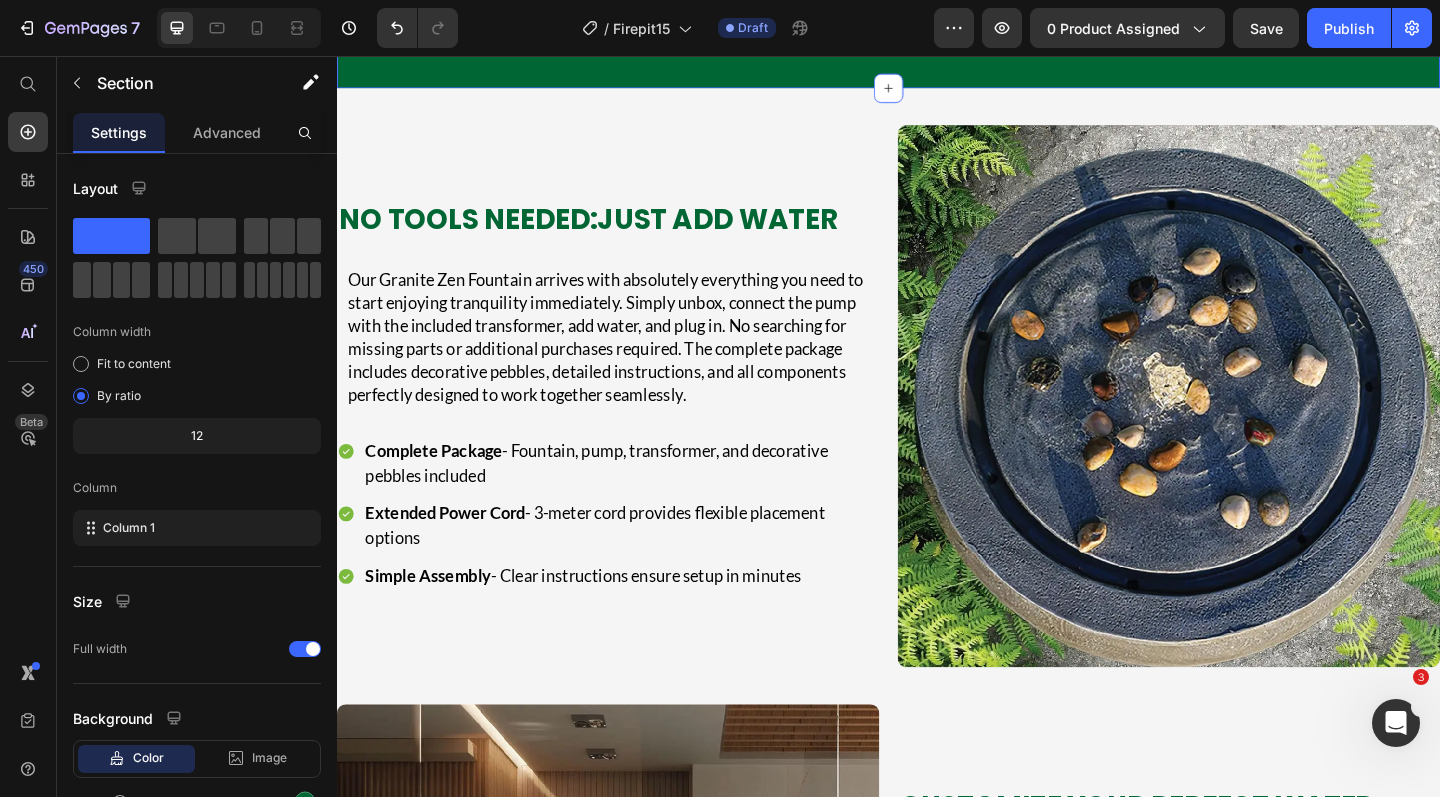 click on "Section 5" at bounding box center [1178, -177] 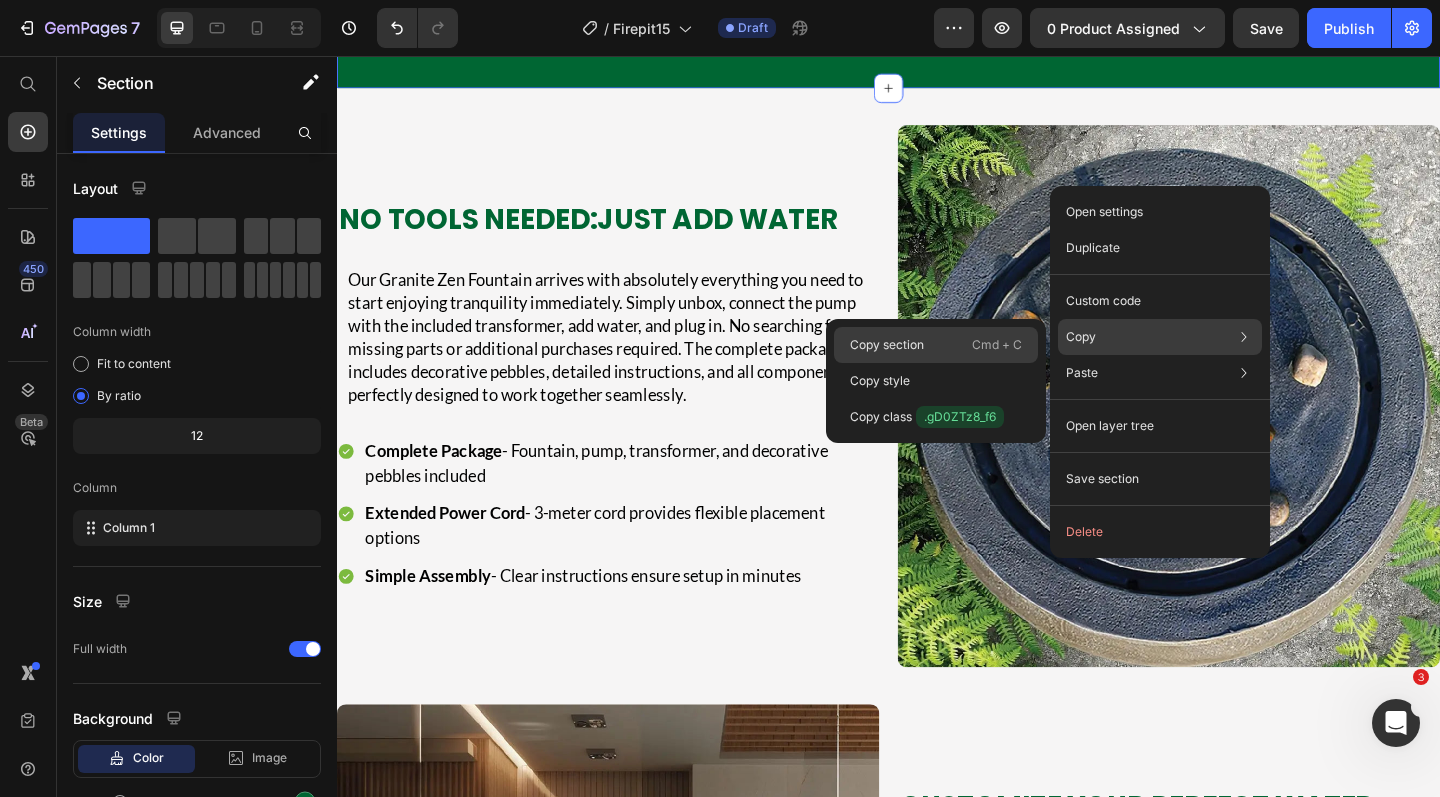 click on "Cmd + C" at bounding box center [997, 345] 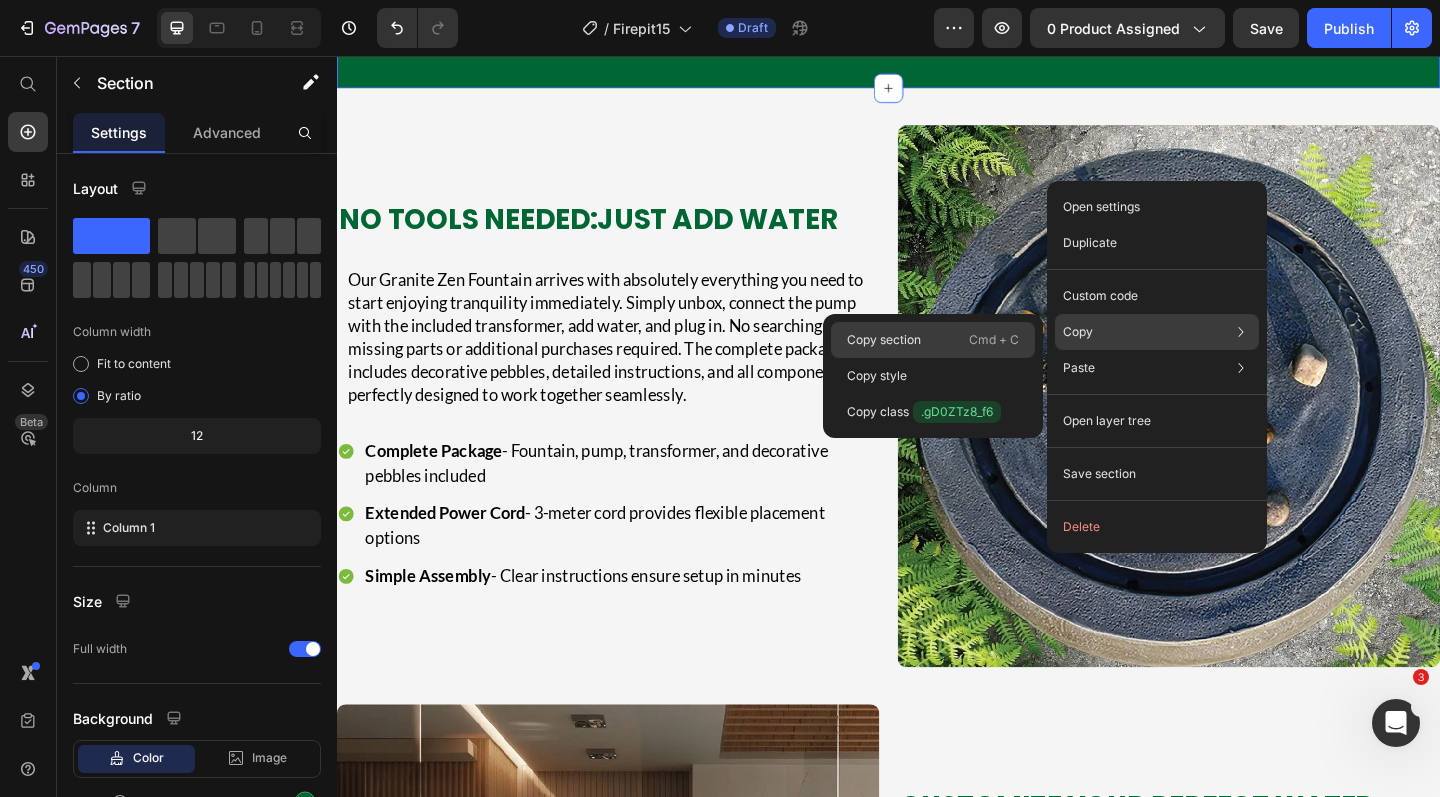 click on "Copy section" at bounding box center [884, 340] 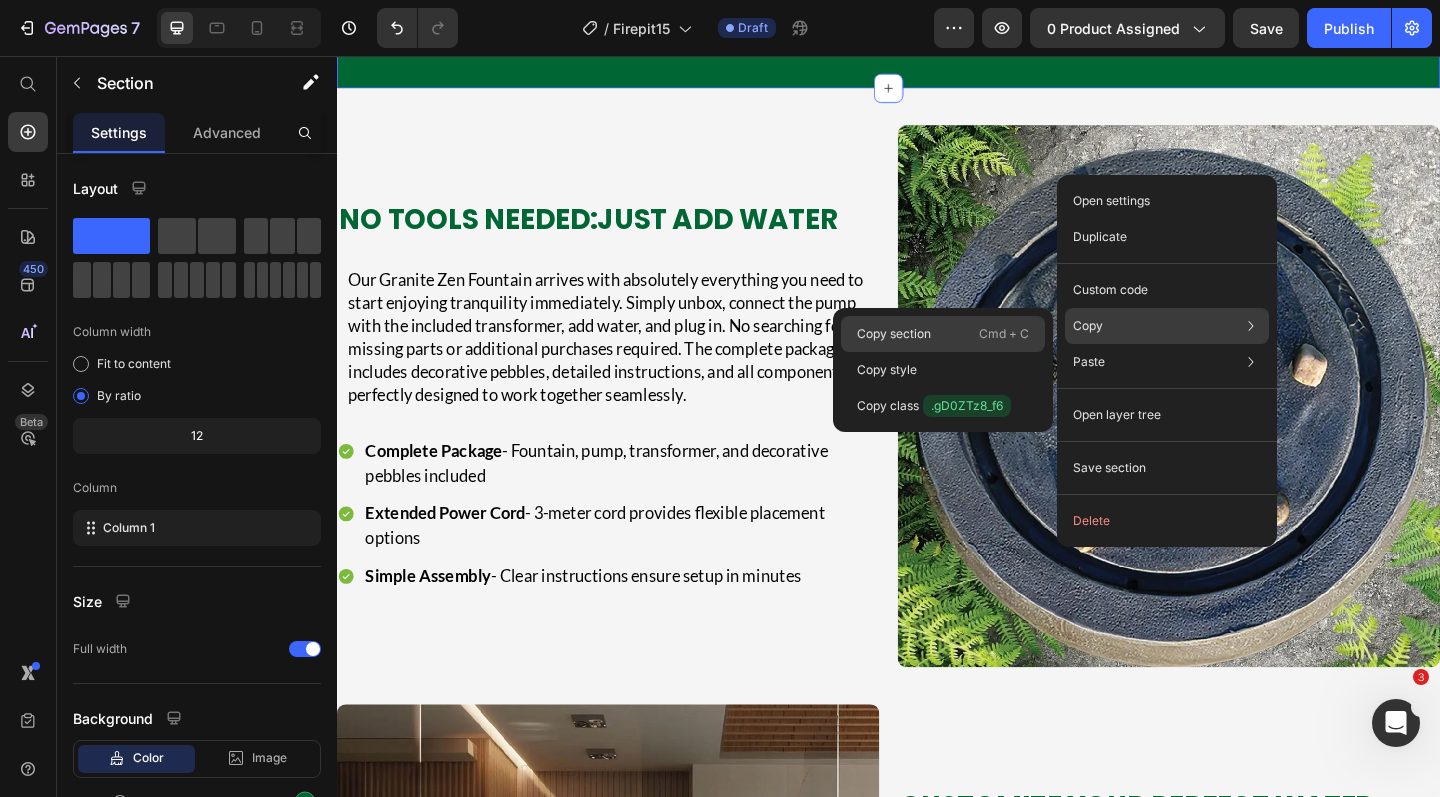 click on "Copy section  Cmd + C" 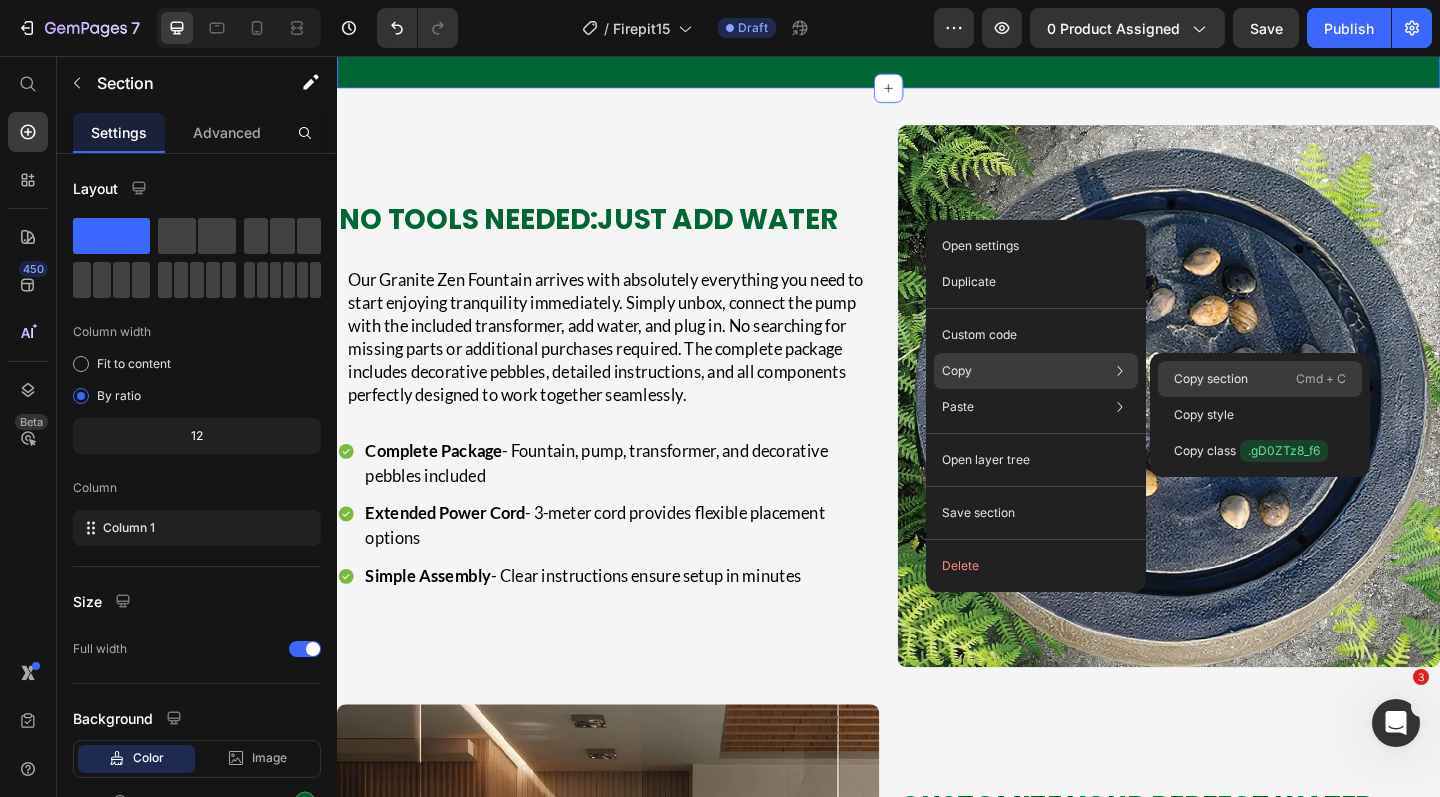 click on "Copy section" at bounding box center [1211, 379] 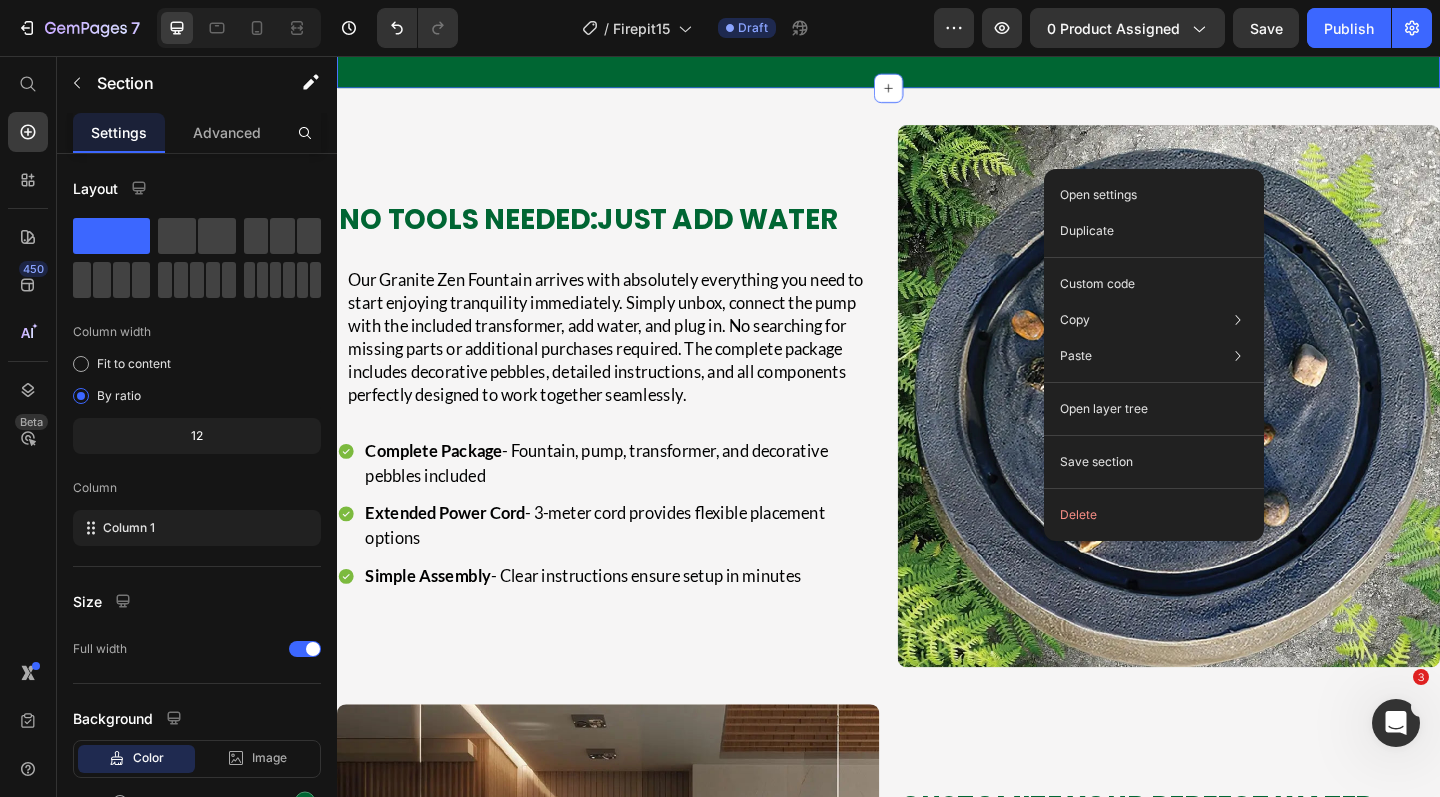 drag, startPoint x: 1159, startPoint y: 179, endPoint x: 1430, endPoint y: 225, distance: 274.87634 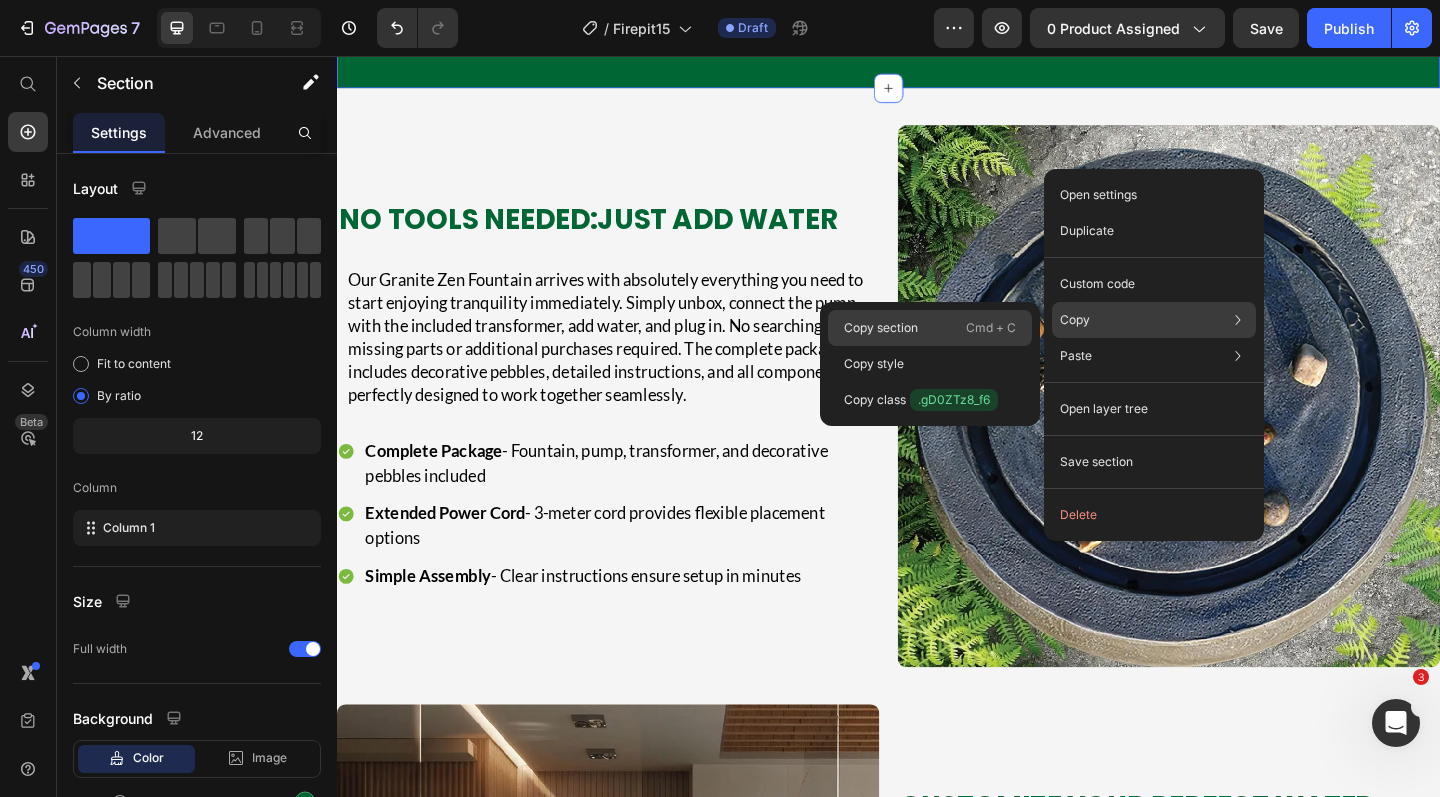 click on "Copy section" at bounding box center [881, 328] 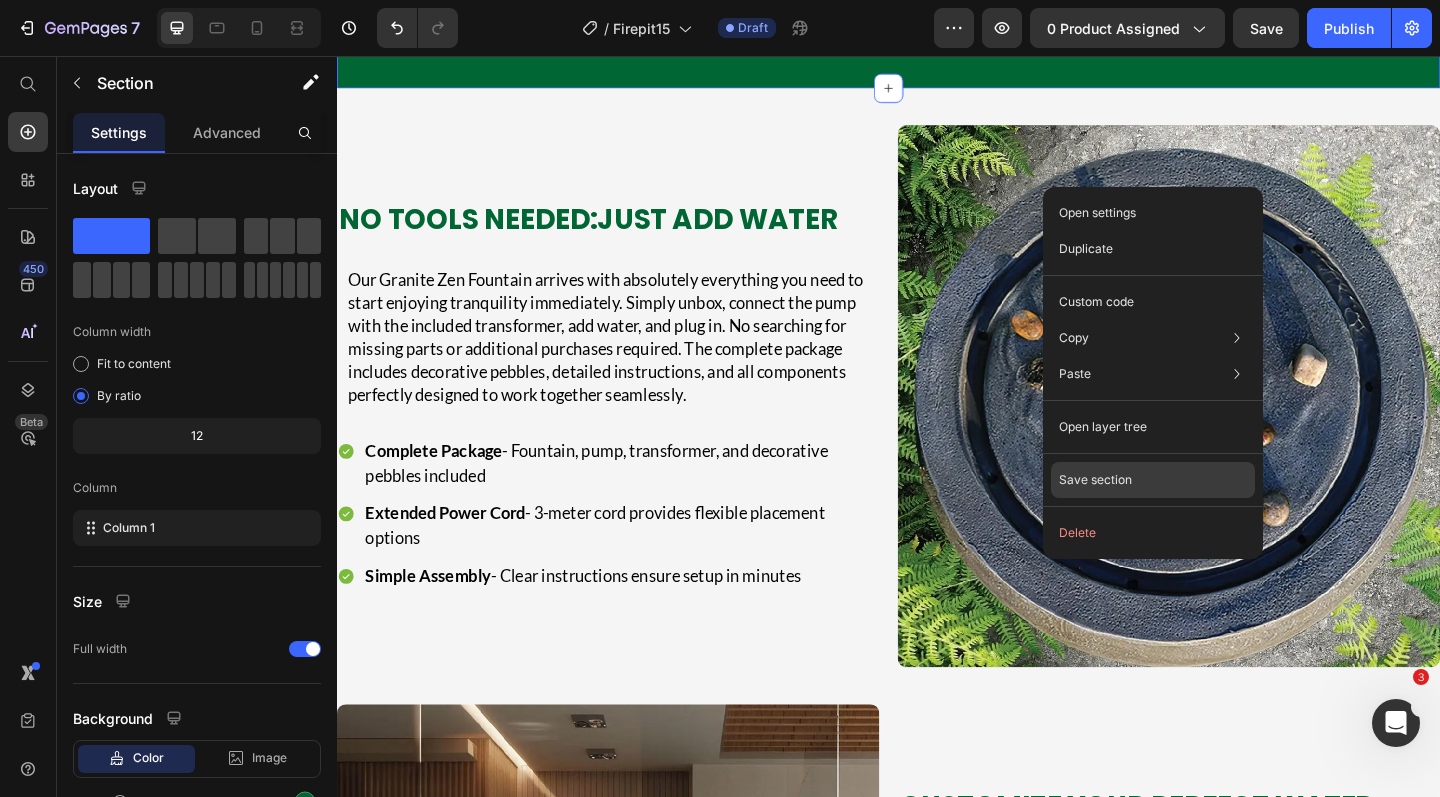 click on "Save section" at bounding box center [1095, 480] 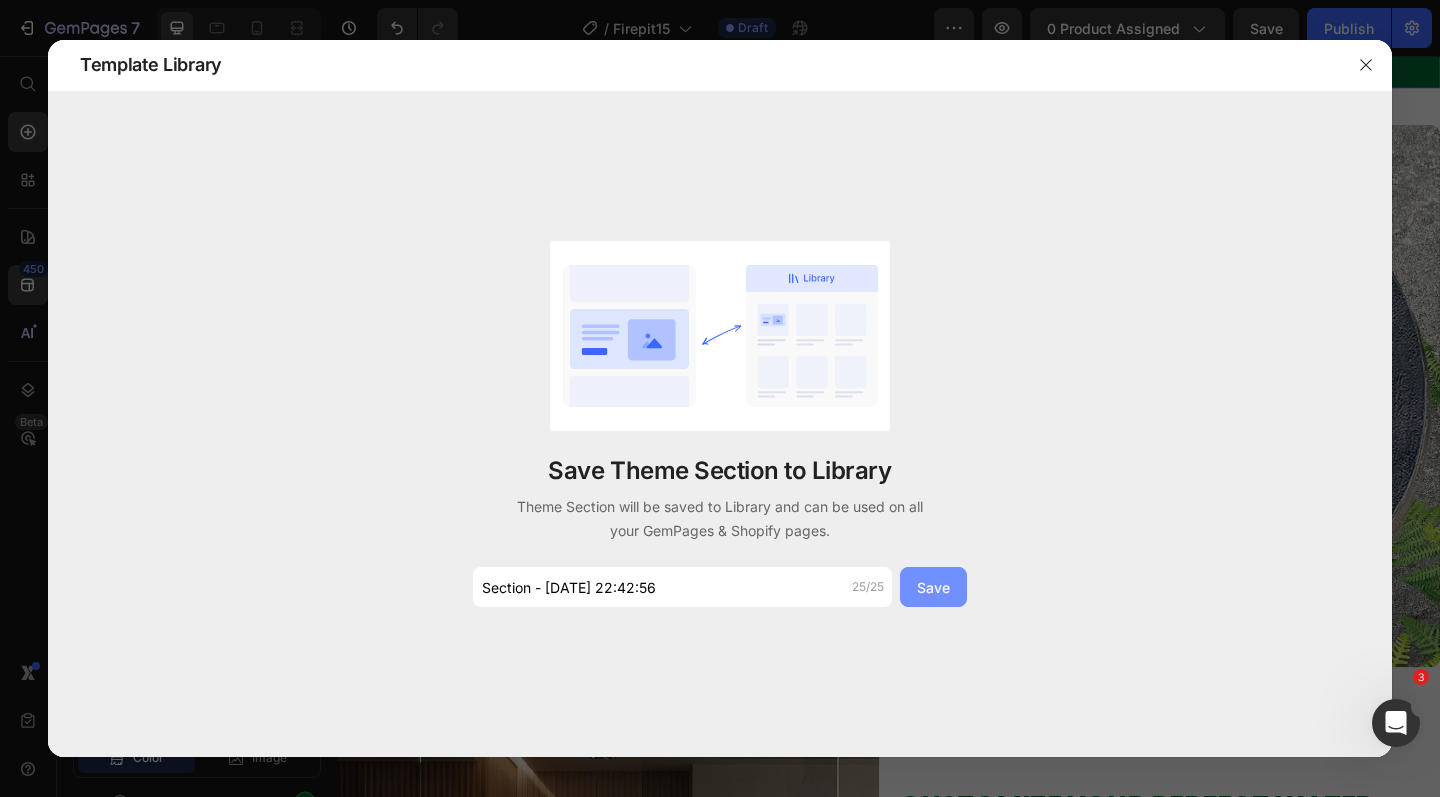 click on "Save" at bounding box center (933, 587) 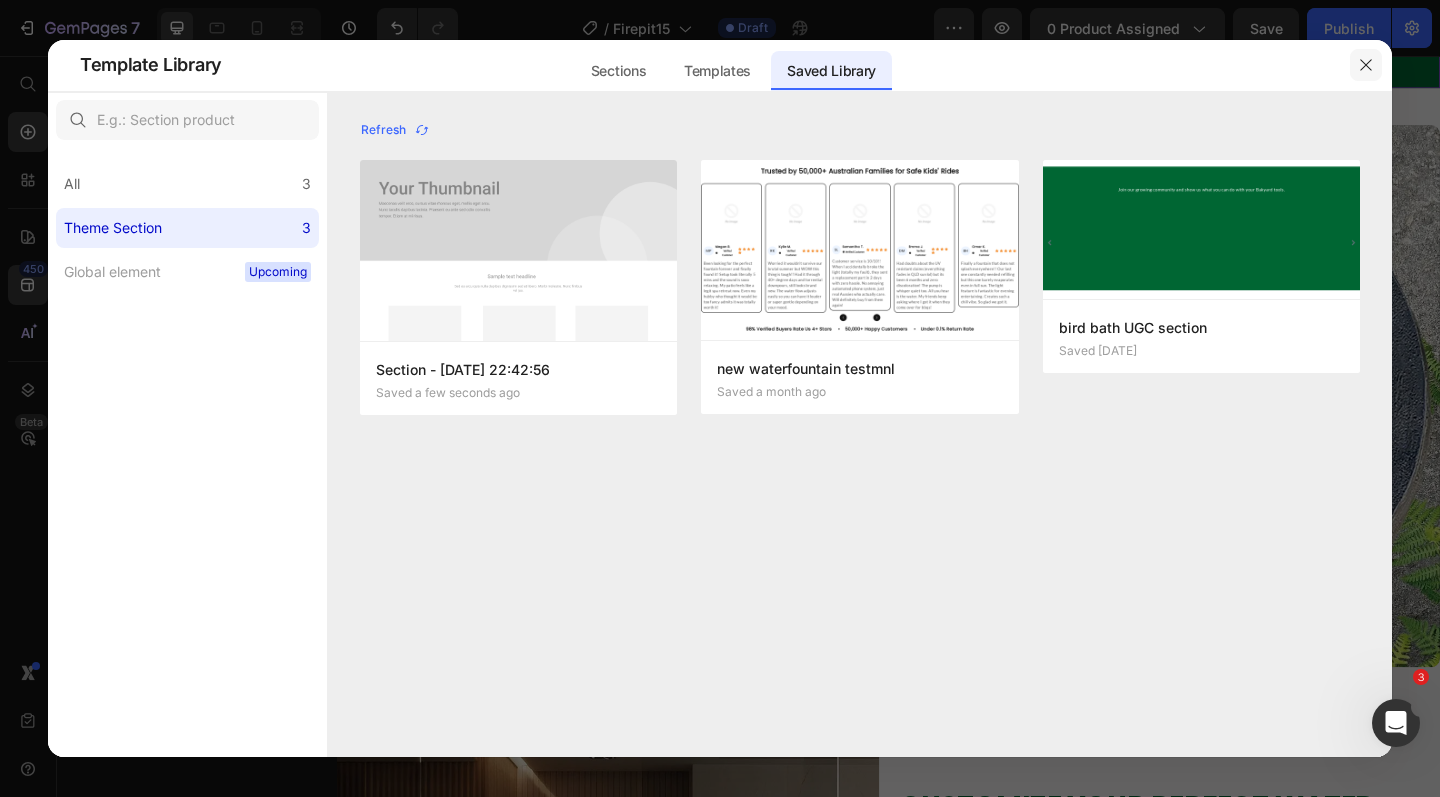 click 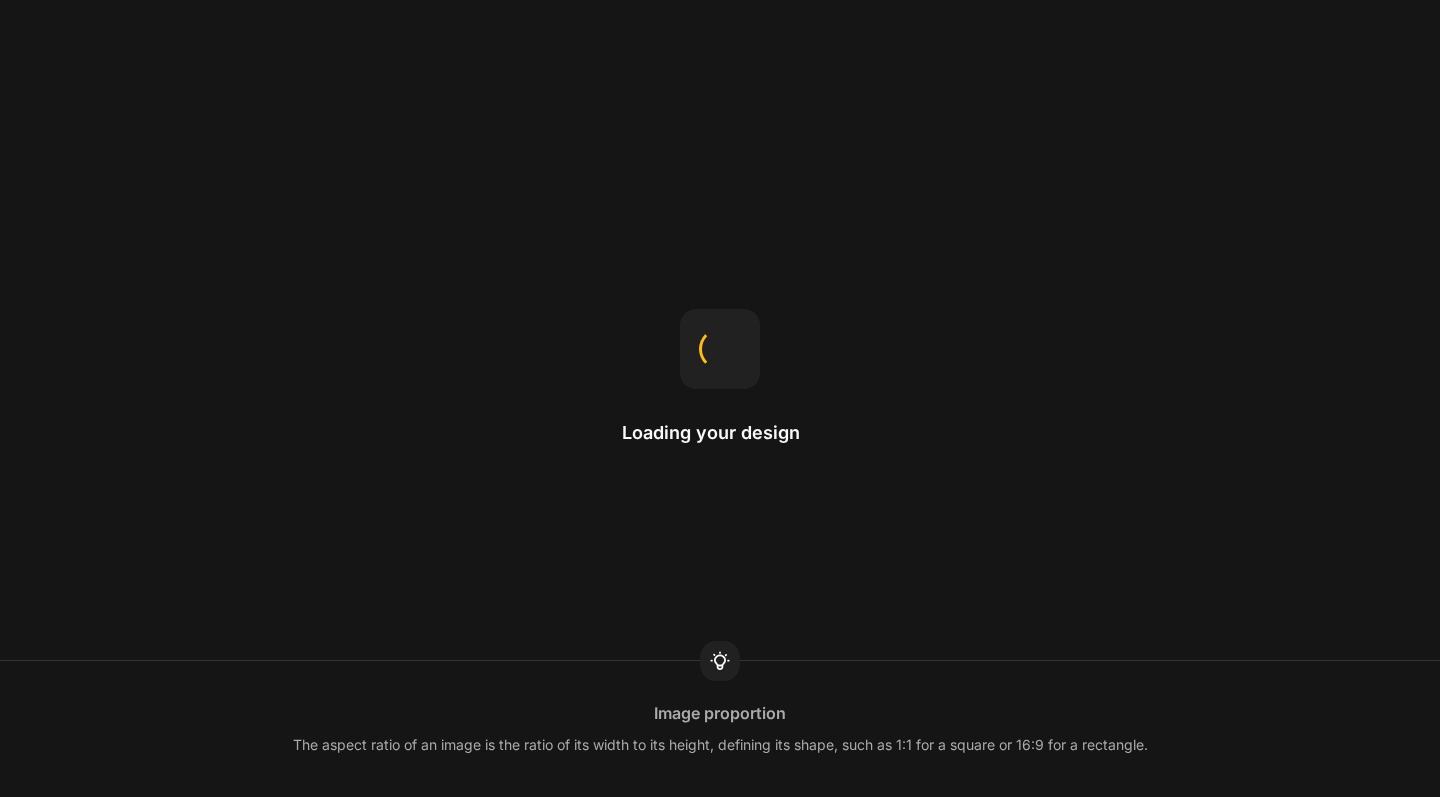 scroll, scrollTop: 0, scrollLeft: 0, axis: both 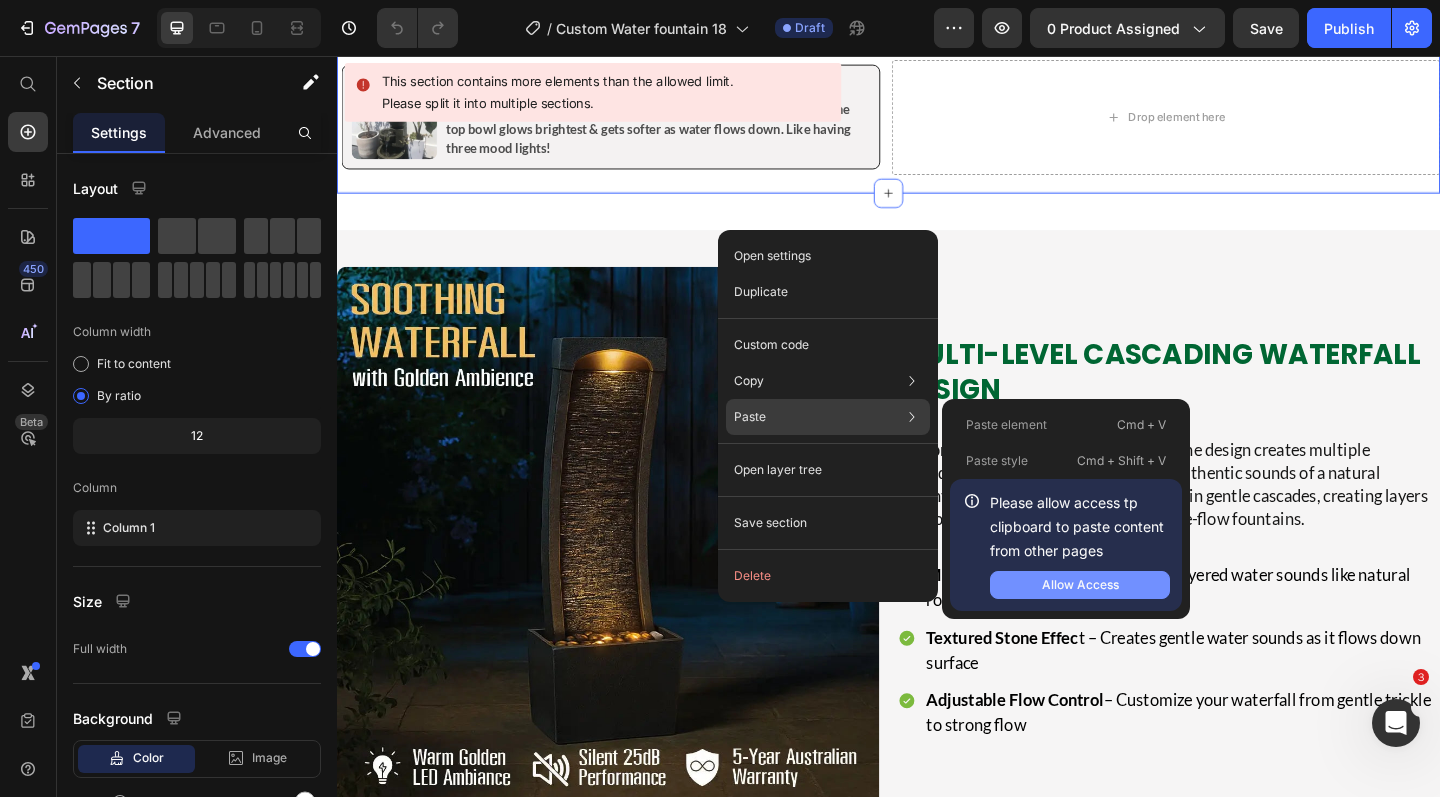 click on "Allow Access" at bounding box center (1080, 585) 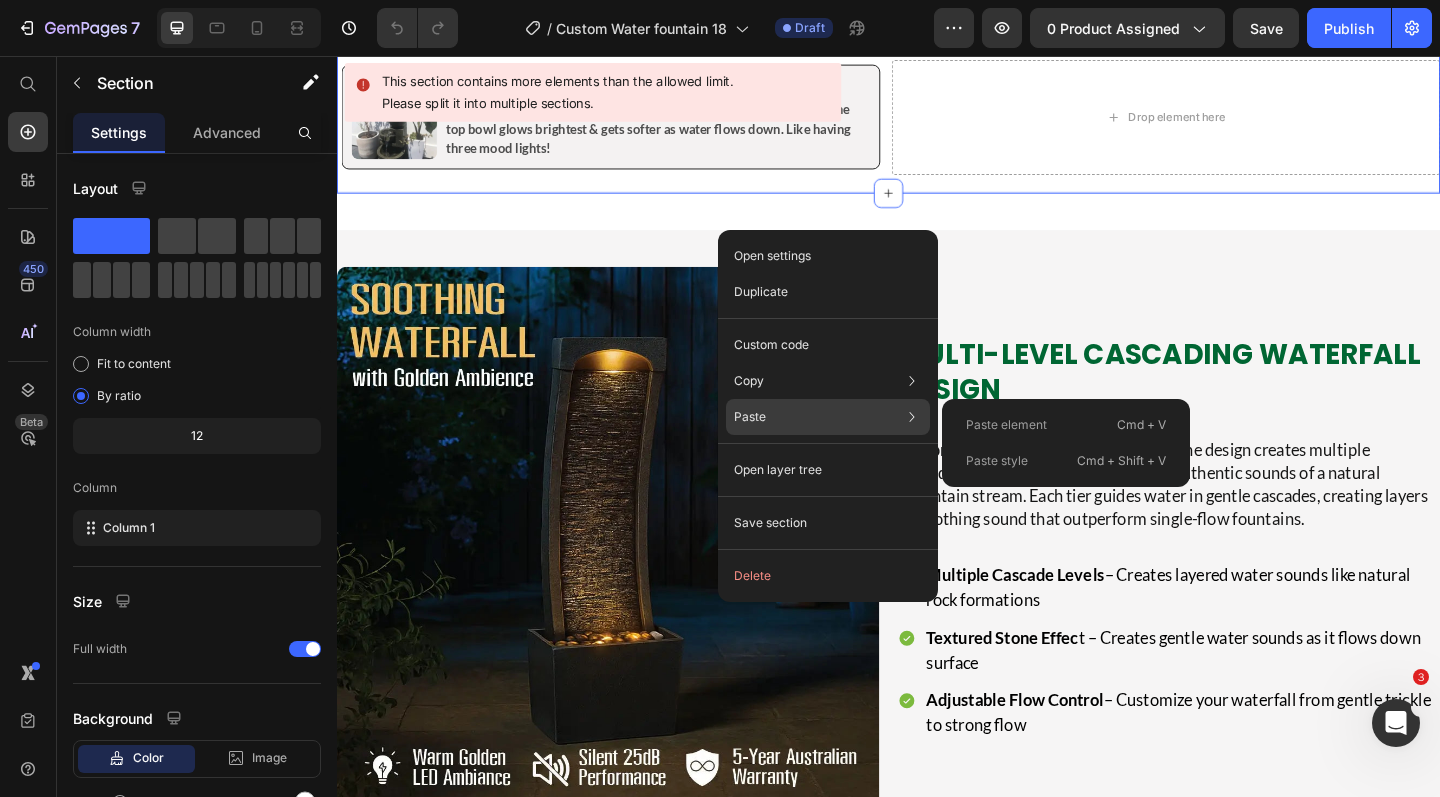 click on "Paste element" at bounding box center (1006, 425) 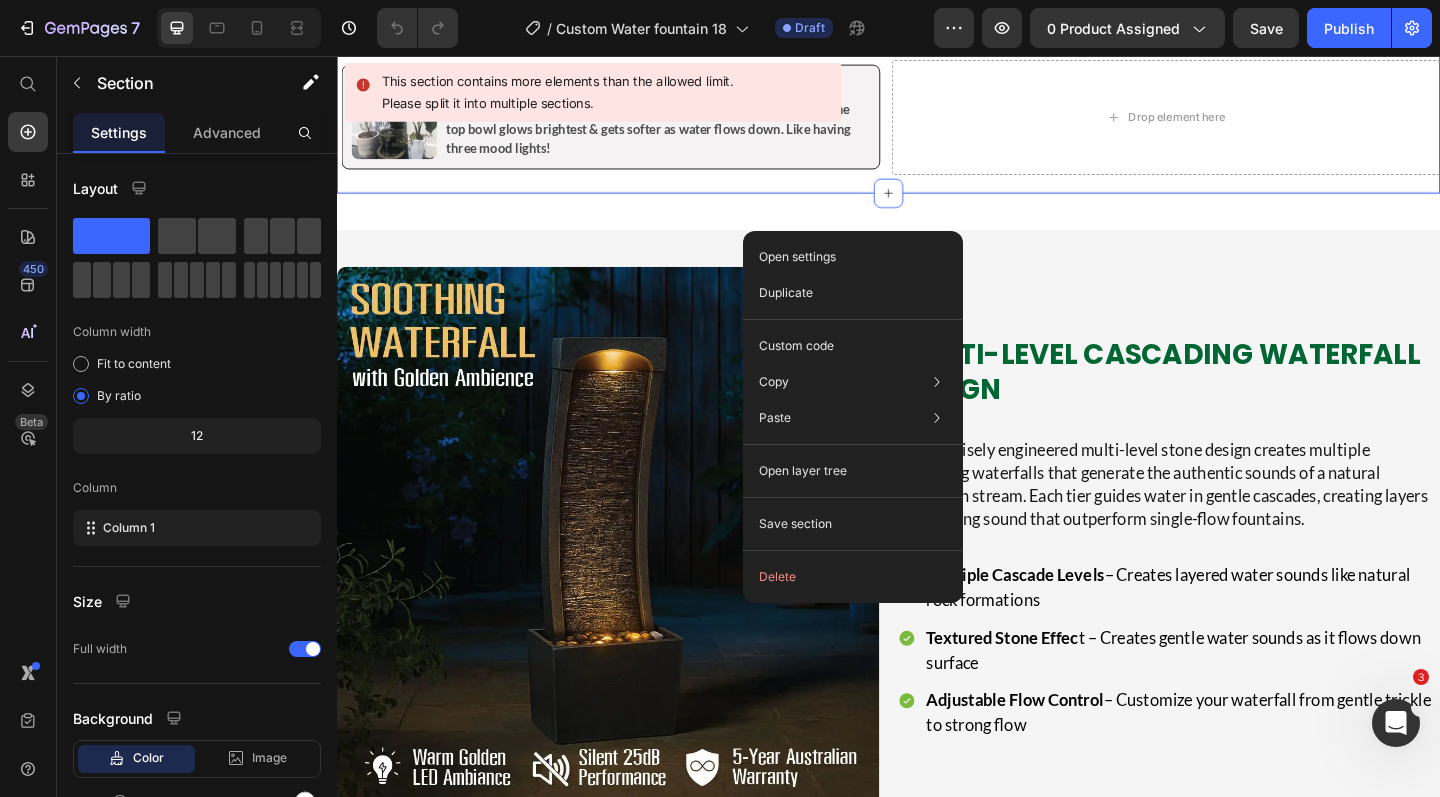 click on "7  Version history  /  Custom Water fountain 18 Draft Preview 0 product assigned  Save   Publish" 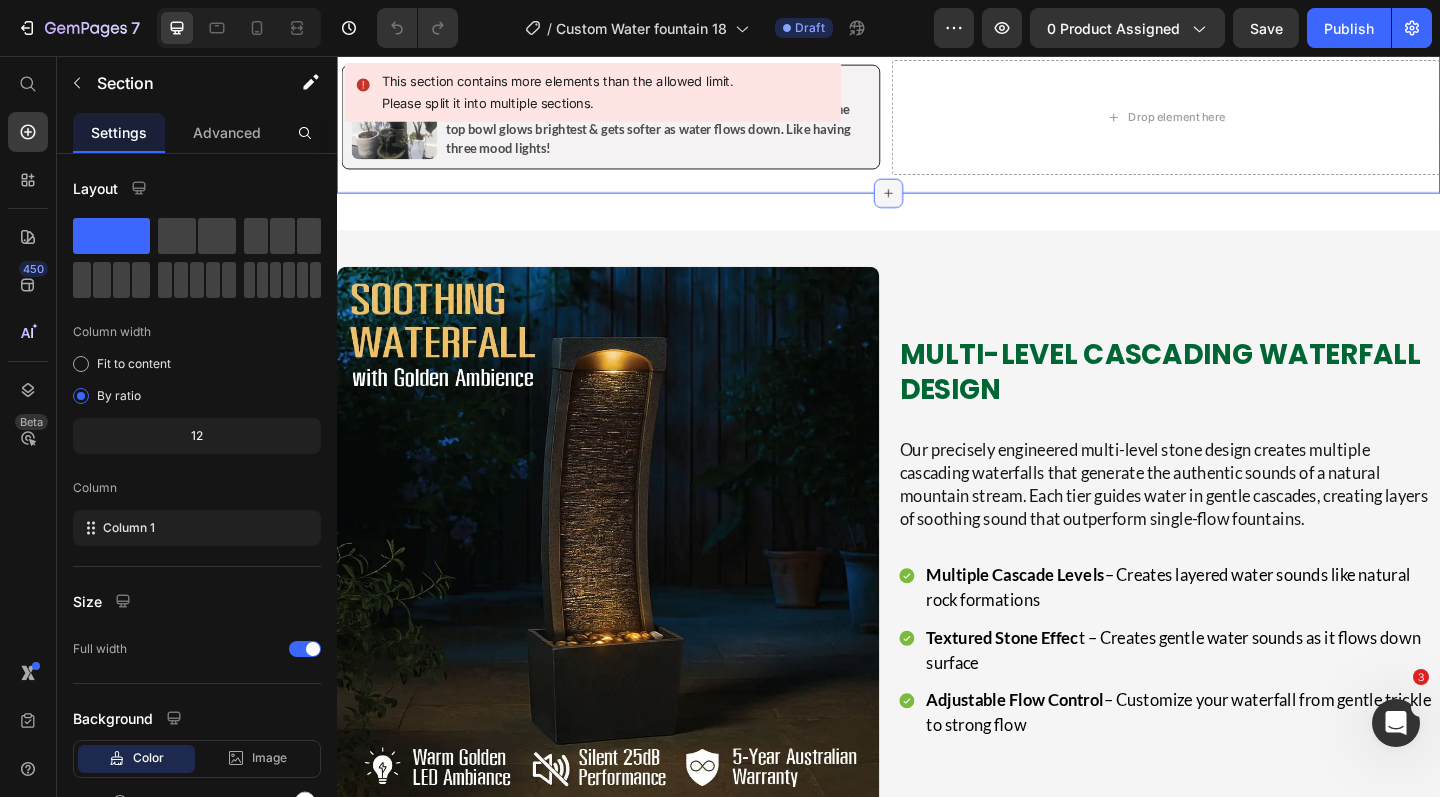 click at bounding box center [937, 206] 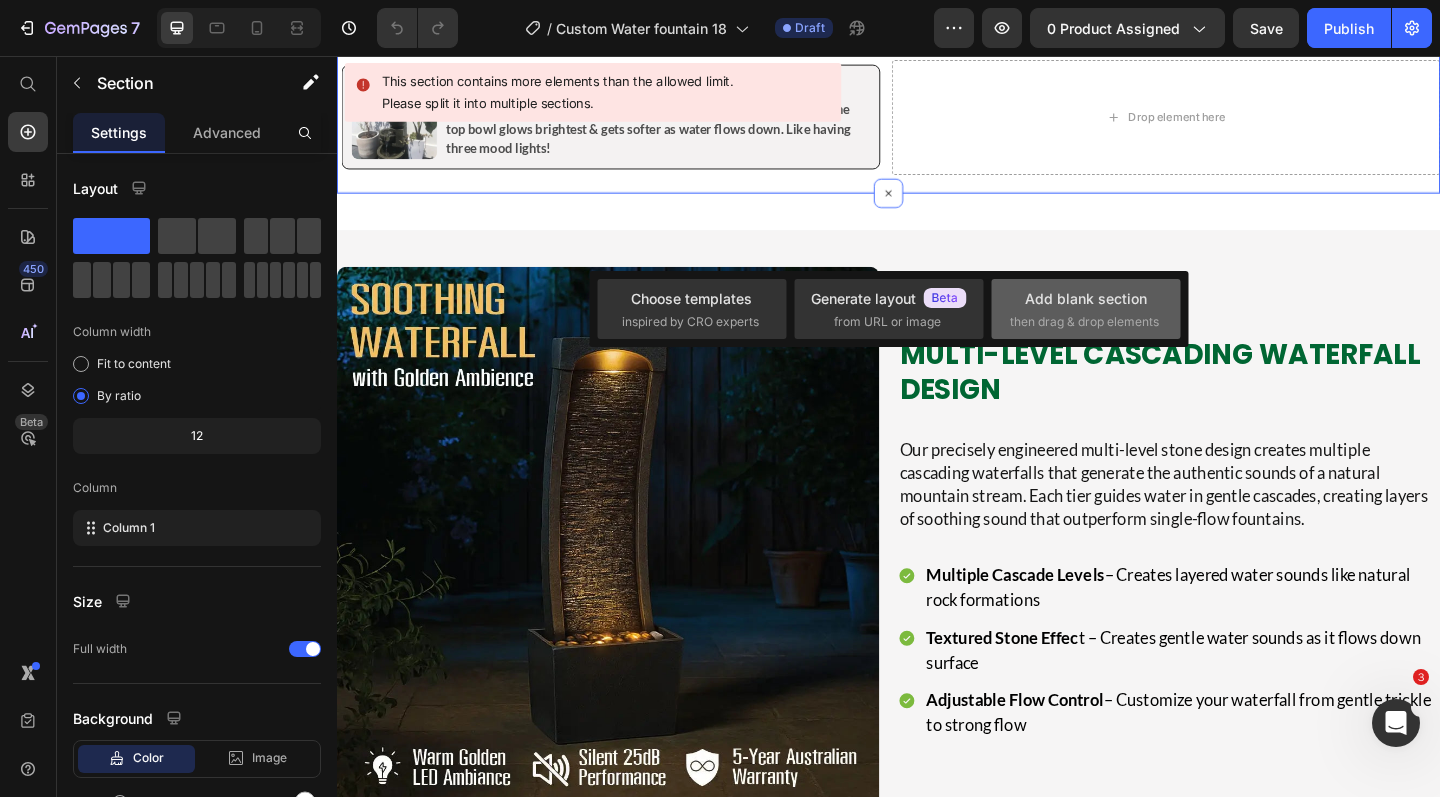 click on "Add blank section" at bounding box center (1086, 298) 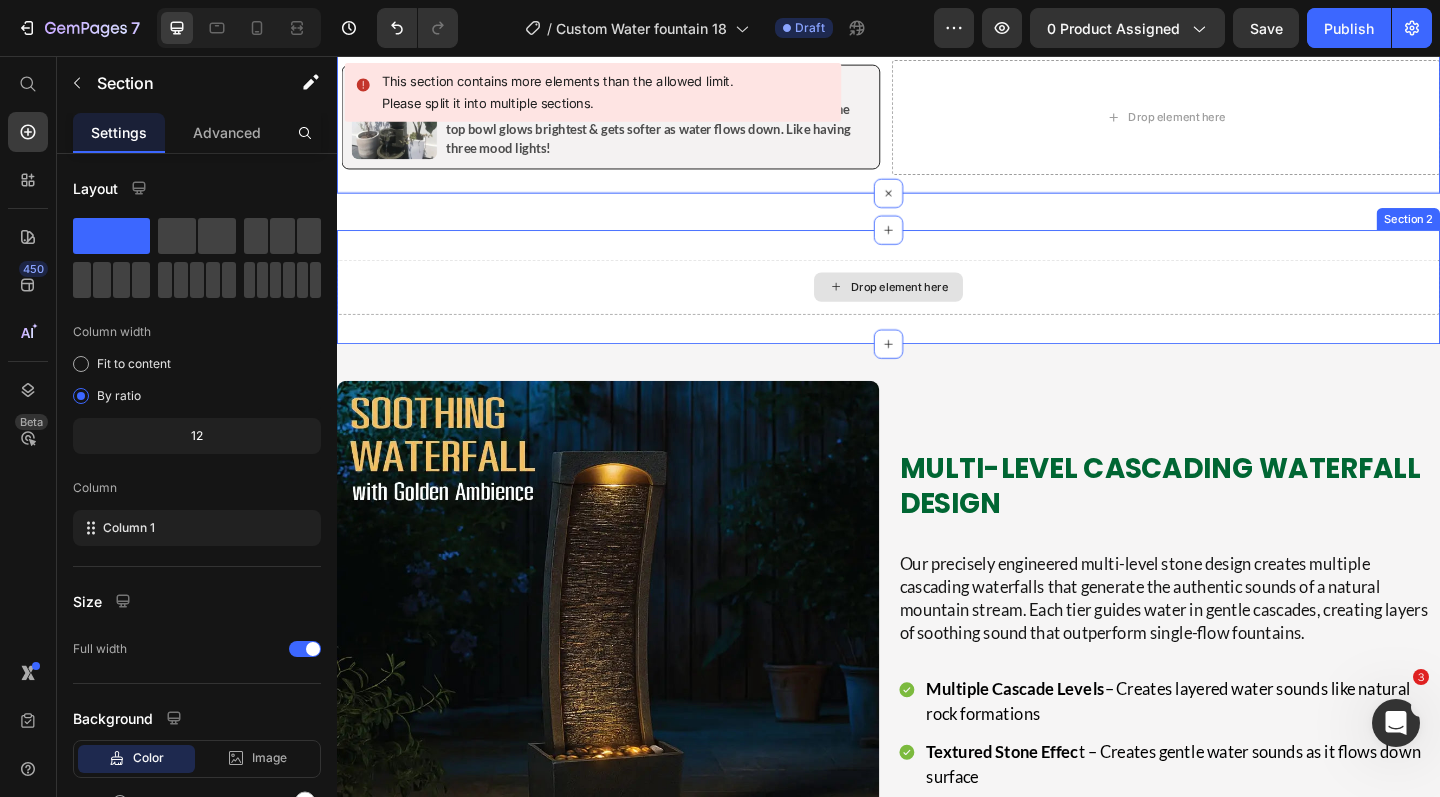 click on "Drop element here" at bounding box center (937, 308) 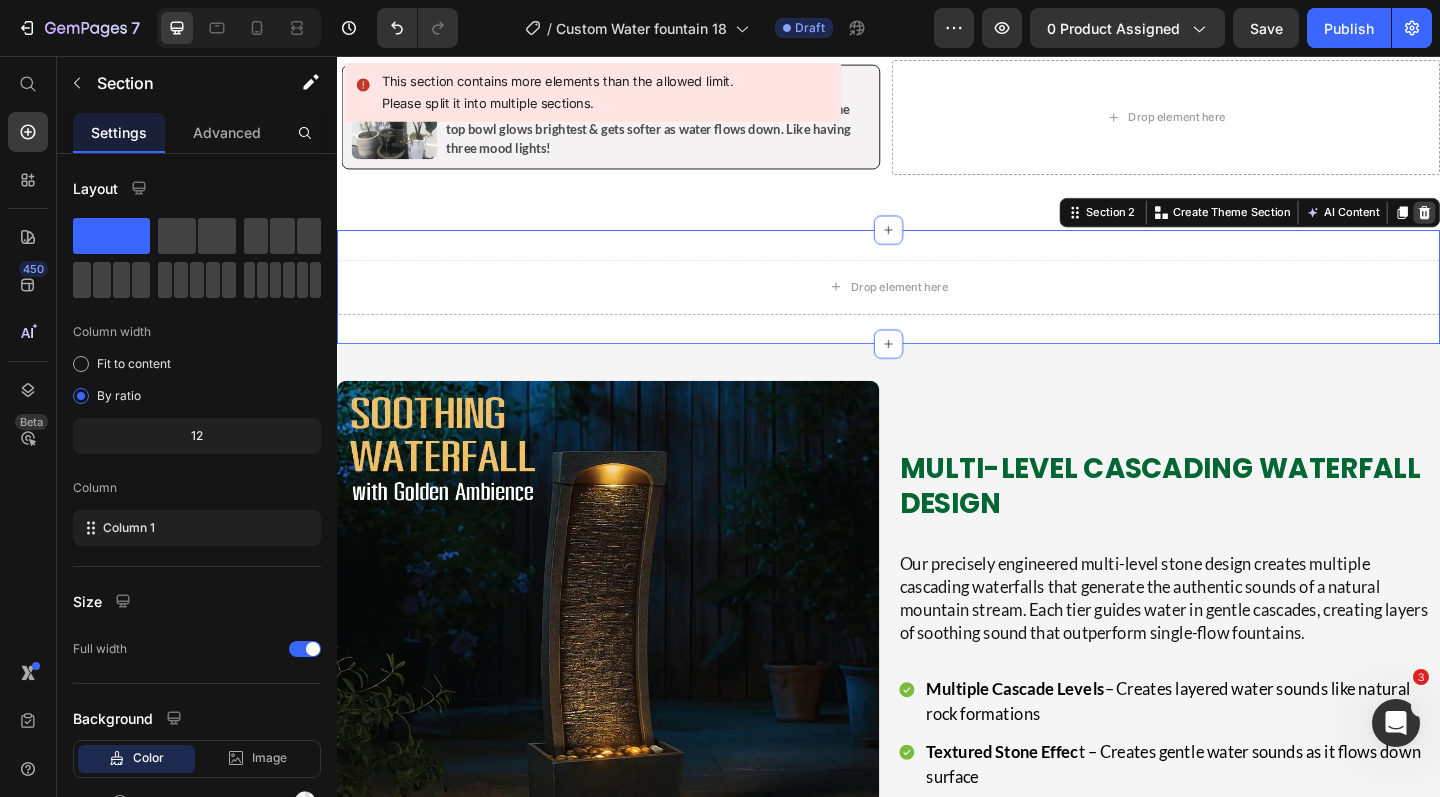 click 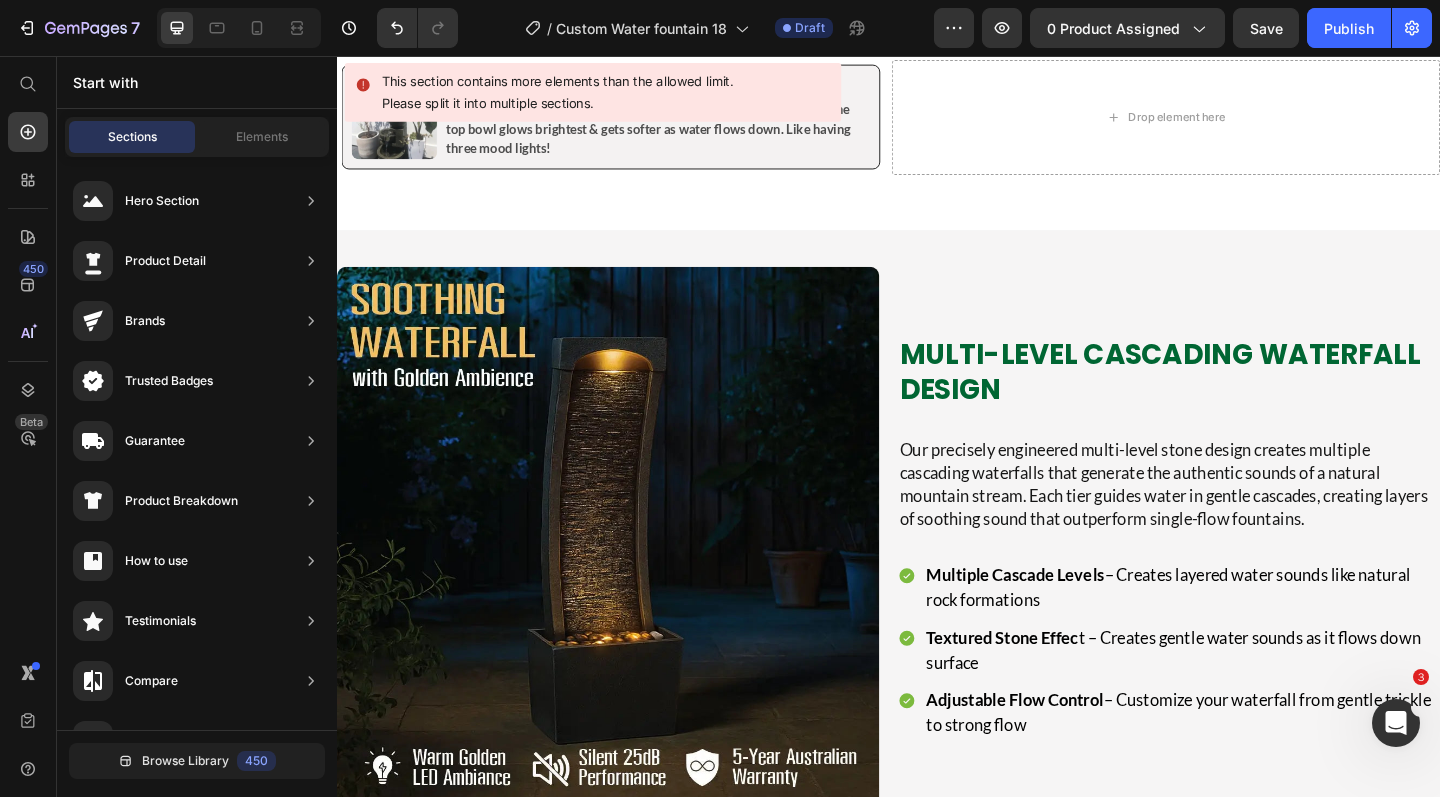 click on "Product Images [DOMAIN_NAME] - Preview Badge (Stars) [DOMAIN_NAME] Bakyard Waterfall Pro Product Title Australia's #1 Rated LED Bowl Water Fountain Text Block $299.00 Product Price $199.00 Product Price save 33% Discount Tag Row 5-Minute Setup Guaranteed  – Pre-assembled design, just add water and plug in Whisper-Quiet Operation  – UL-certified pump creates tranquil sounds without annoying noise Splash-Free Engineering  – Use indoors or out without floor damage worries All-Weather Australian Protection  – UV and frost resistant for harsh Aussie condition Magical LED Night Illumination  – Dual lights create stunning evening ambiance with flowing water Customizable Water Sound  – Adjust from gentle trickle to flowing stream perfectly Item List
.id550458245588714486 .st0{display:none;fill:#00FF00;}
.id550458245588714486 .st1{display:none;fill:#009245;}
.id550458245588714486 .st2{fill:#00FF00;}
.id550458245588714486 .st3{fill:#009245;}
Icon" at bounding box center (937, 3444) 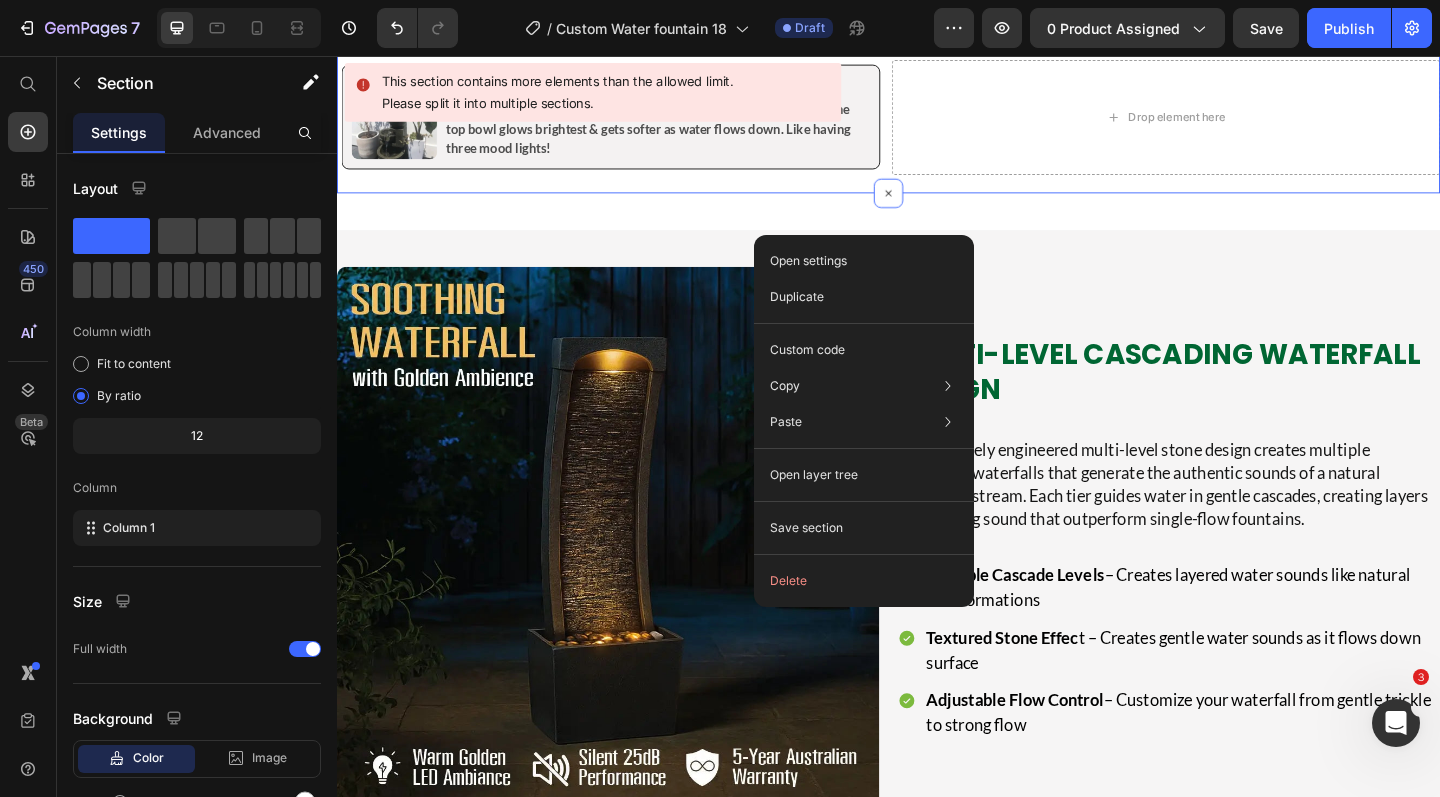 click on "Product Images [DOMAIN_NAME] - Preview Badge (Stars) [DOMAIN_NAME] Bakyard Waterfall Pro Product Title Australia's #1 Rated LED Bowl Water Fountain Text Block $299.00 Product Price $199.00 Product Price save 33% Discount Tag Row 5-Minute Setup Guaranteed  – Pre-assembled design, just add water and plug in Whisper-Quiet Operation  – UL-certified pump creates tranquil sounds without annoying noise Splash-Free Engineering  – Use indoors or out without floor damage worries All-Weather Australian Protection  – UV and frost resistant for harsh Aussie condition Magical LED Night Illumination  – Dual lights create stunning evening ambiance with flowing water Customizable Water Sound  – Adjust from gentle trickle to flowing stream perfectly Item List
.id550458245588714486 .st0{display:none;fill:#00FF00;}
.id550458245588714486 .st1{display:none;fill:#009245;}
.id550458245588714486 .st2{fill:#00FF00;}
.id550458245588714486 .st3{fill:#009245;}
Icon" at bounding box center [937, 3444] 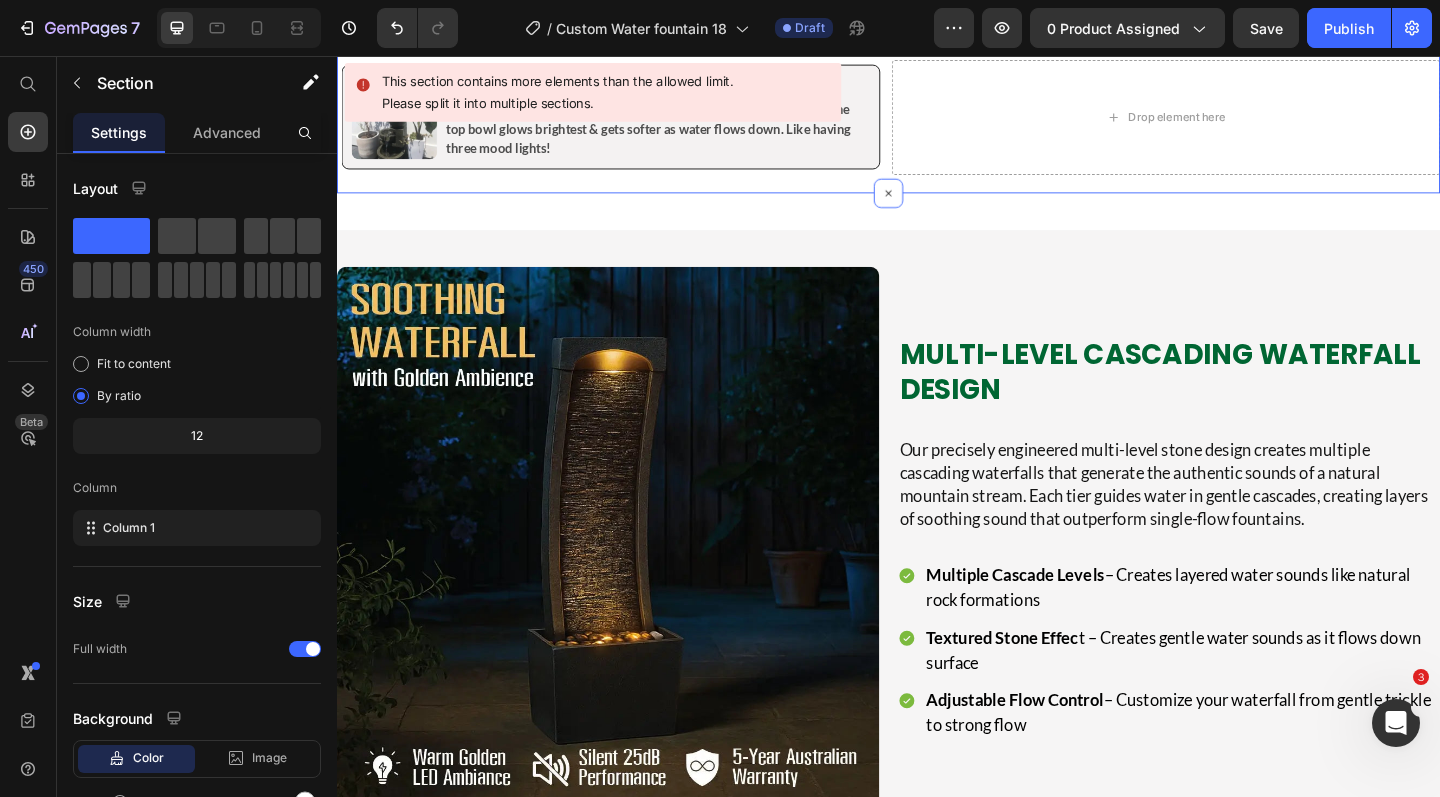 click on "Product Images [DOMAIN_NAME] - Preview Badge (Stars) [DOMAIN_NAME] Bakyard Waterfall Pro Product Title Australia's #1 Rated LED Bowl Water Fountain Text Block $299.00 Product Price $199.00 Product Price save 33% Discount Tag Row 5-Minute Setup Guaranteed  – Pre-assembled design, just add water and plug in Whisper-Quiet Operation  – UL-certified pump creates tranquil sounds without annoying noise Splash-Free Engineering  – Use indoors or out without floor damage worries All-Weather Australian Protection  – UV and frost resistant for harsh Aussie condition Magical LED Night Illumination  – Dual lights create stunning evening ambiance with flowing water Customizable Water Sound  – Adjust from gentle trickle to flowing stream perfectly Item List
.id550458245588714486 .st0{display:none;fill:#00FF00;}
.id550458245588714486 .st1{display:none;fill:#009245;}
.id550458245588714486 .st2{fill:#00FF00;}
.id550458245588714486 .st3{fill:#009245;}
Icon" at bounding box center (937, -557) 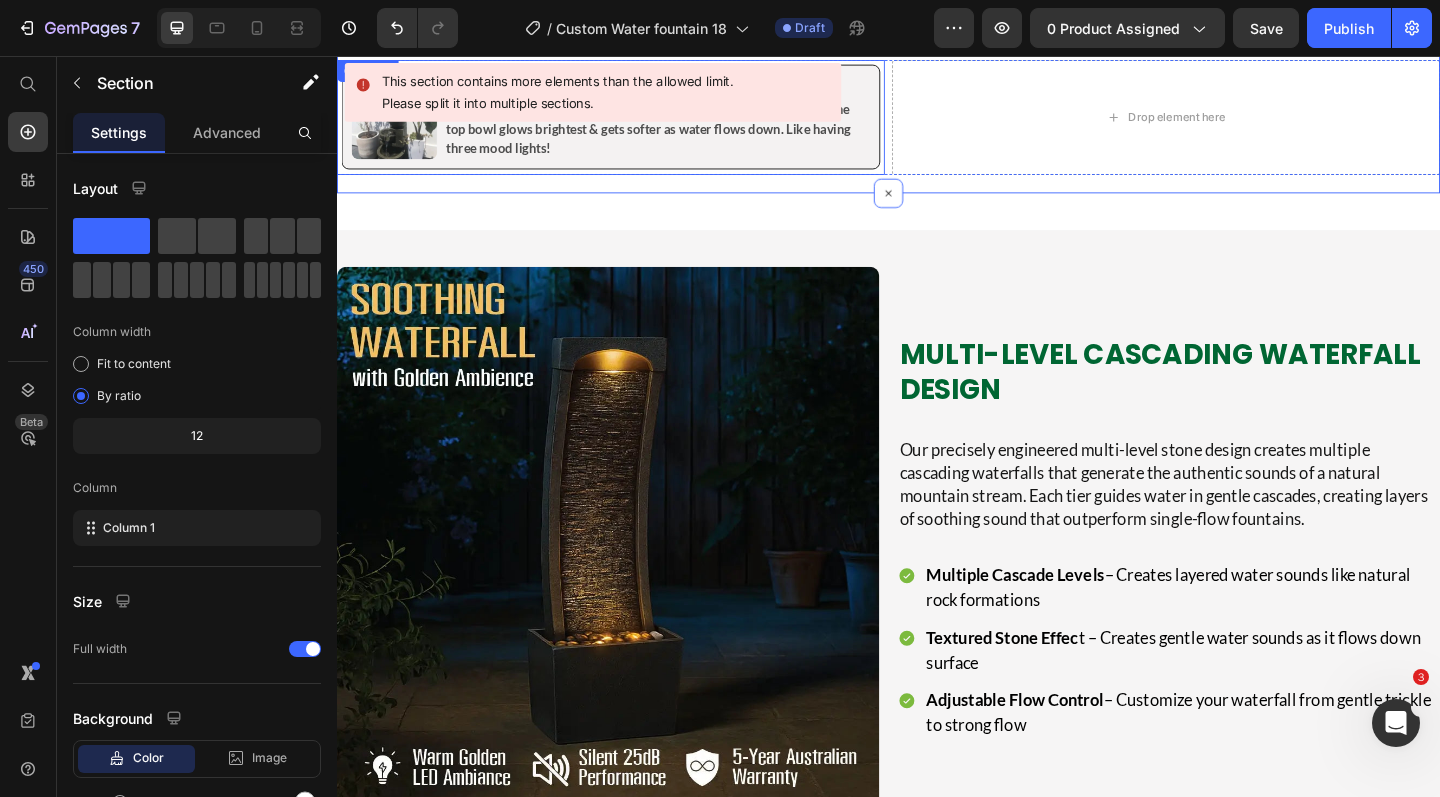 click on "Image Emma K. Heading Icon Icon Icon Icon Icon Icon List Row Each bowl lights up differently creating this gorgeous tiered effect! The top bowl glows brightest & gets softer as water flows down. Like having three mood lights! Text Block Row" at bounding box center [635, 128] 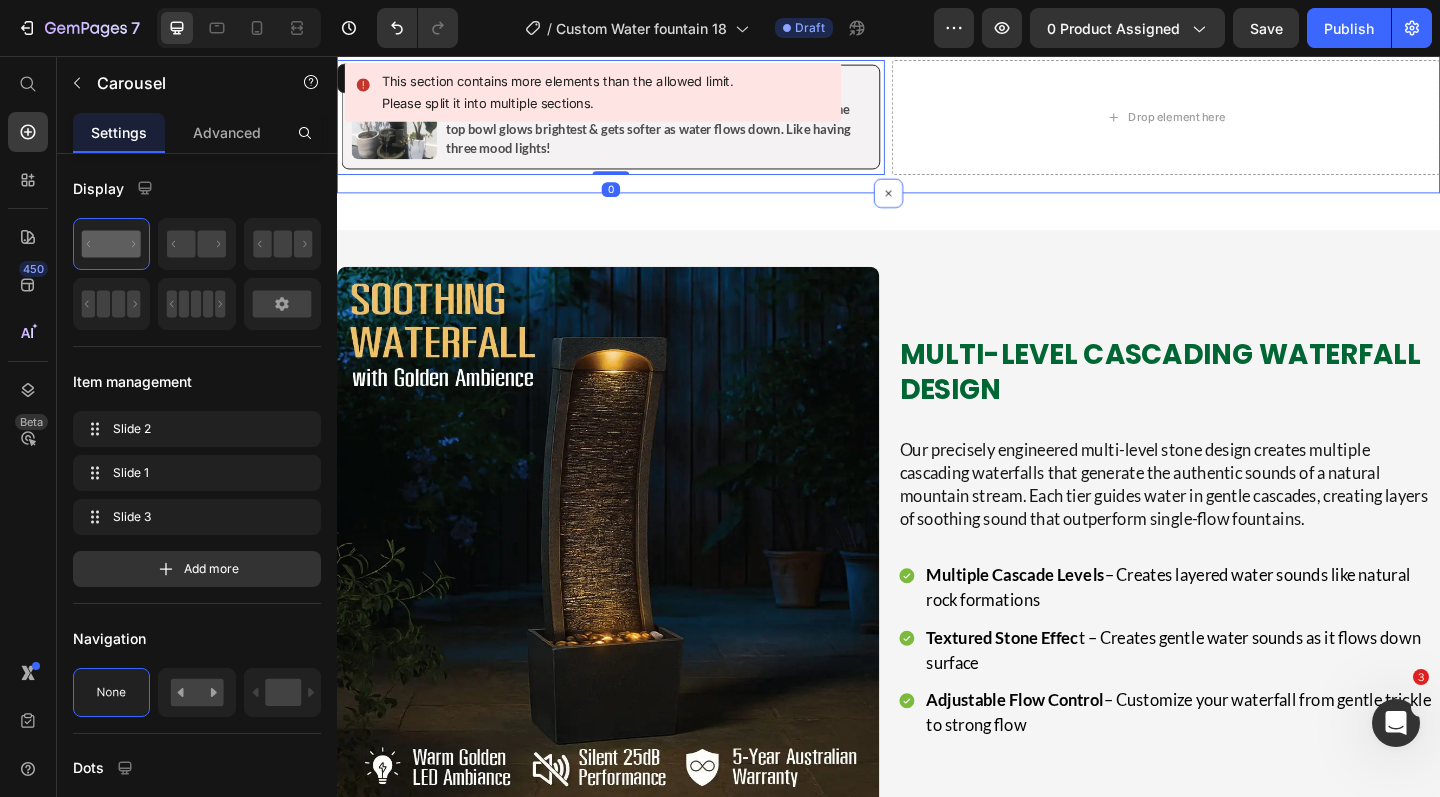 click on "Product Images [DOMAIN_NAME] - Preview Badge (Stars) [DOMAIN_NAME] Bakyard Waterfall Pro Product Title Australia's #1 Rated LED Bowl Water Fountain Text Block $299.00 Product Price $199.00 Product Price save 33% Discount Tag Row 5-Minute Setup Guaranteed  – Pre-assembled design, just add water and plug in Whisper-Quiet Operation  – UL-certified pump creates tranquil sounds without annoying noise Splash-Free Engineering  – Use indoors or out without floor damage worries All-Weather Australian Protection  – UV and frost resistant for harsh Aussie condition Magical LED Night Illumination  – Dual lights create stunning evening ambiance with flowing water Customizable Water Sound  – Adjust from gentle trickle to flowing stream perfectly Item List
.id550458245588714486 .st0{display:none;fill:#00FF00;}
.id550458245588714486 .st1{display:none;fill:#009245;}
.id550458245588714486 .st2{fill:#00FF00;}
.id550458245588714486 .st3{fill:#009245;}
Icon" at bounding box center [937, -557] 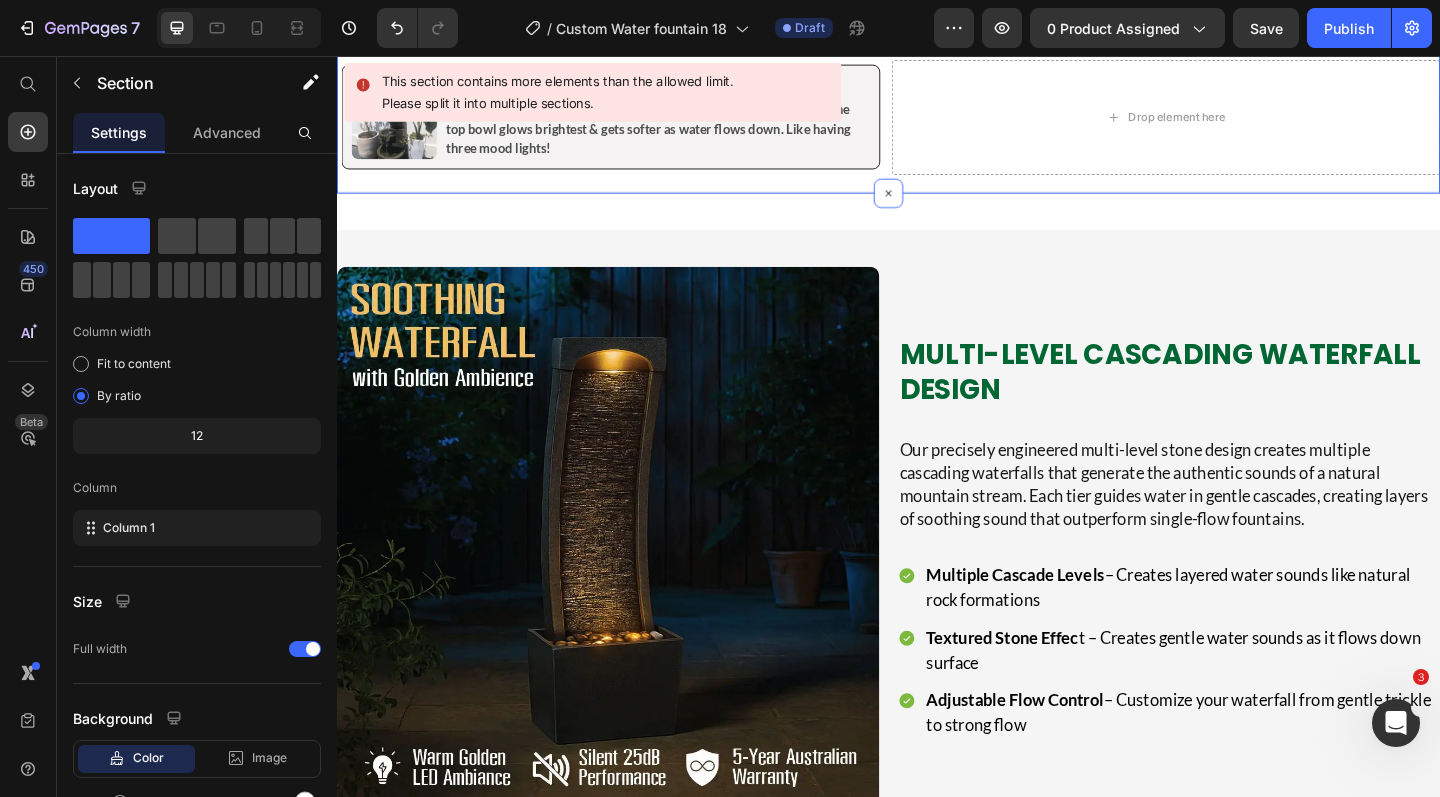 click on "Product Images [DOMAIN_NAME] - Preview Badge (Stars) [DOMAIN_NAME] Bakyard Waterfall Pro Product Title Australia's #1 Rated LED Bowl Water Fountain Text Block $299.00 Product Price $199.00 Product Price save 33% Discount Tag Row 5-Minute Setup Guaranteed  – Pre-assembled design, just add water and plug in Whisper-Quiet Operation  – UL-certified pump creates tranquil sounds without annoying noise Splash-Free Engineering  – Use indoors or out without floor damage worries All-Weather Australian Protection  – UV and frost resistant for harsh Aussie condition Magical LED Night Illumination  – Dual lights create stunning evening ambiance with flowing water Customizable Water Sound  – Adjust from gentle trickle to flowing stream perfectly Item List
.id550458245588714486 .st0{display:none;fill:#00FF00;}
.id550458245588714486 .st1{display:none;fill:#009245;}
.id550458245588714486 .st2{fill:#00FF00;}
.id550458245588714486 .st3{fill:#009245;}
Icon" at bounding box center (937, 3444) 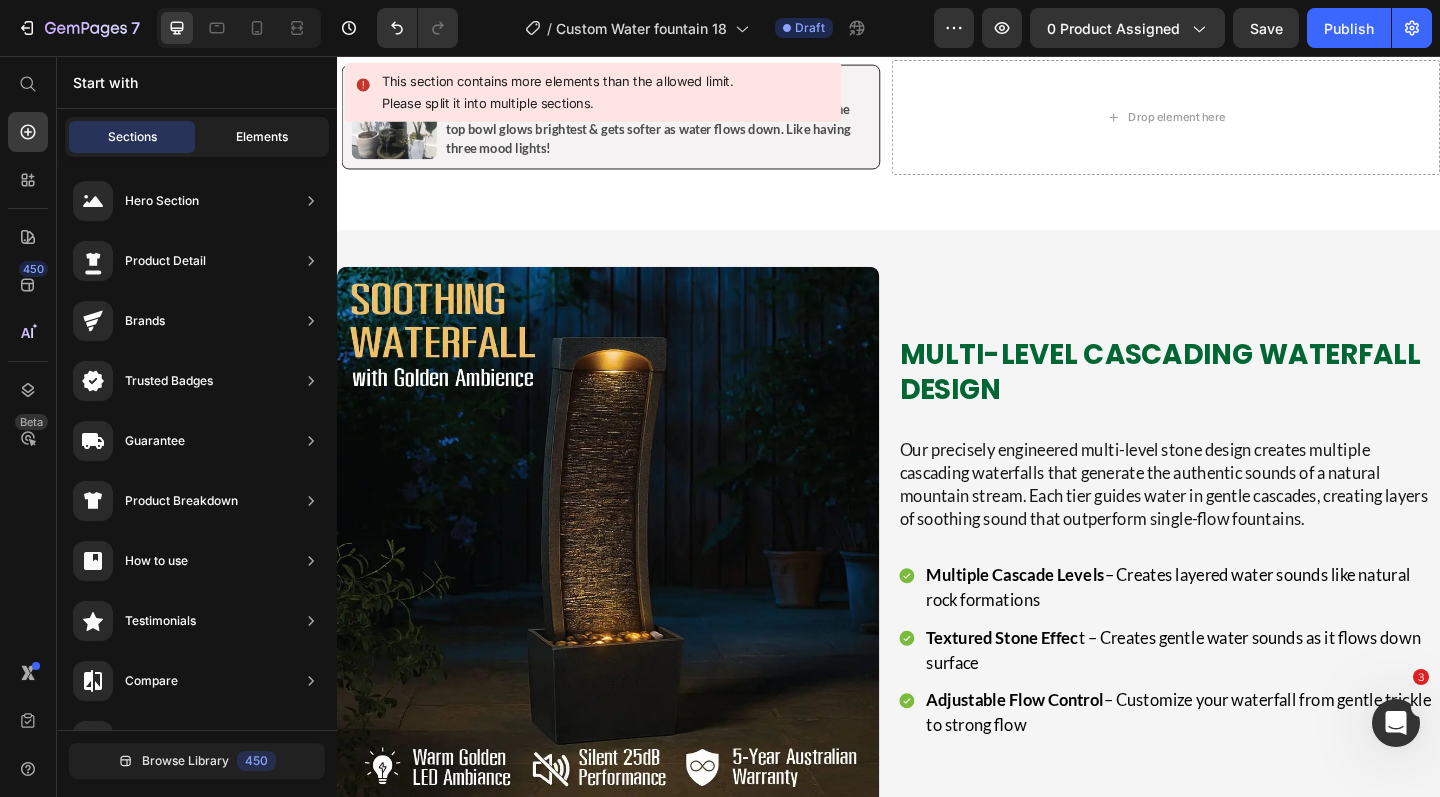click on "Elements" 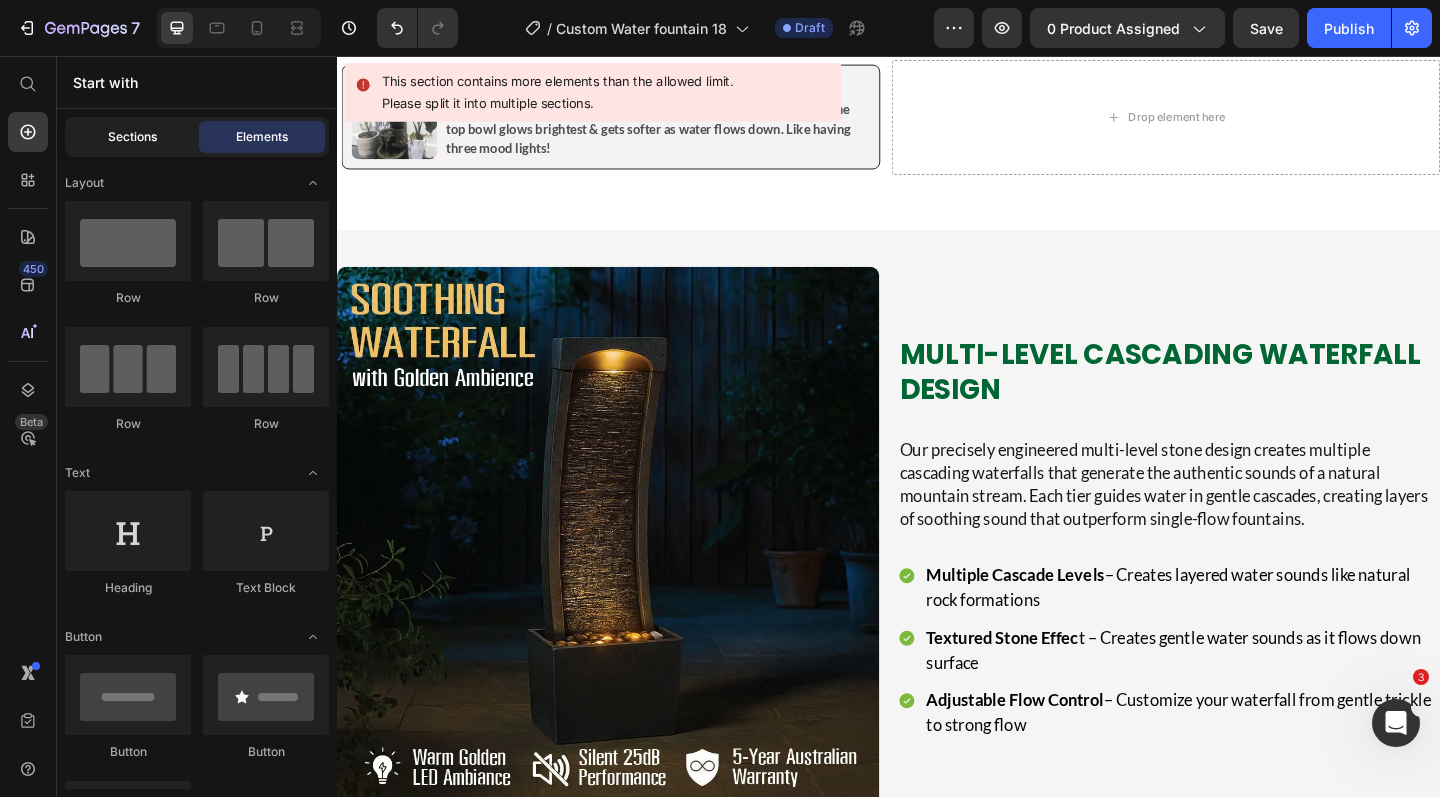 click on "Sections" 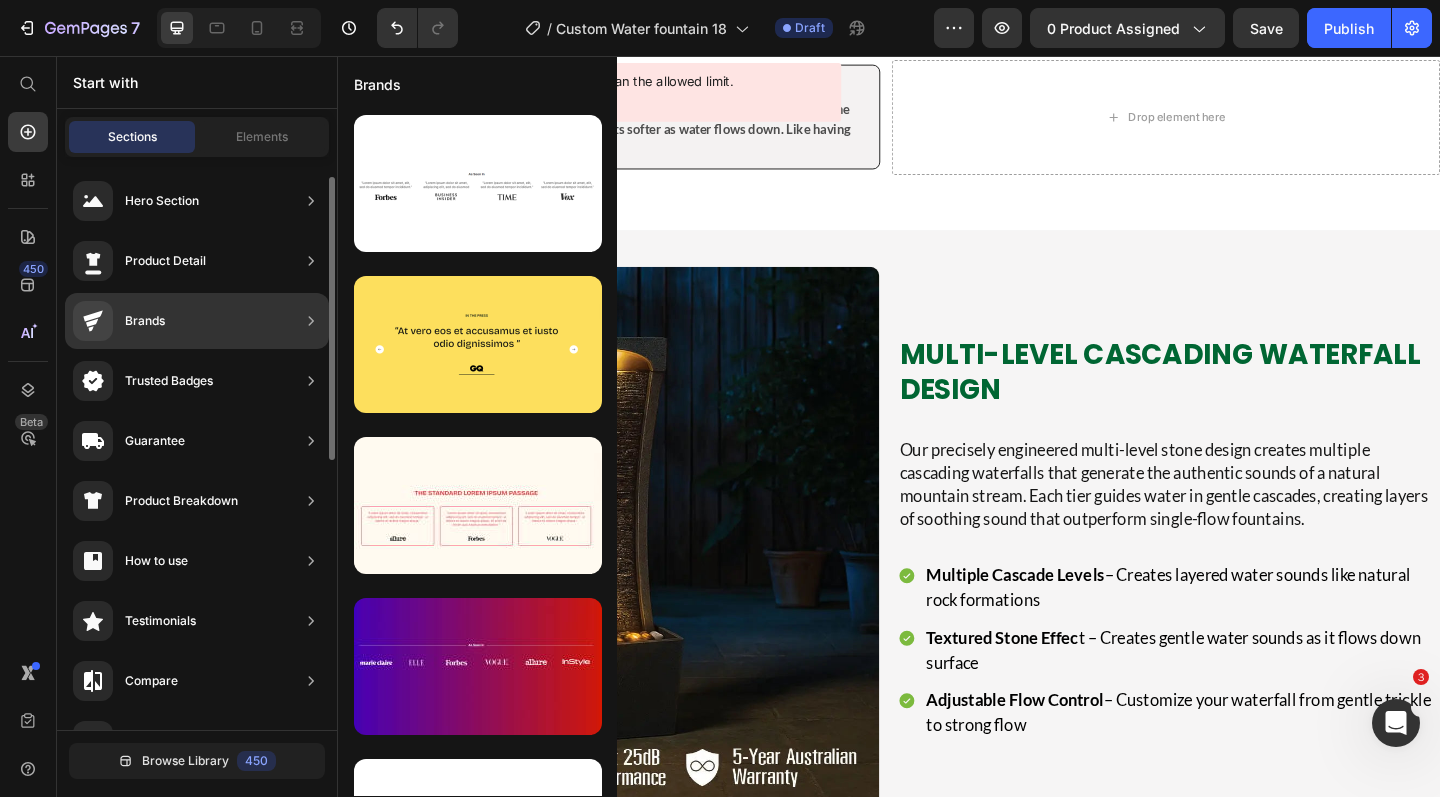 scroll, scrollTop: 19, scrollLeft: 0, axis: vertical 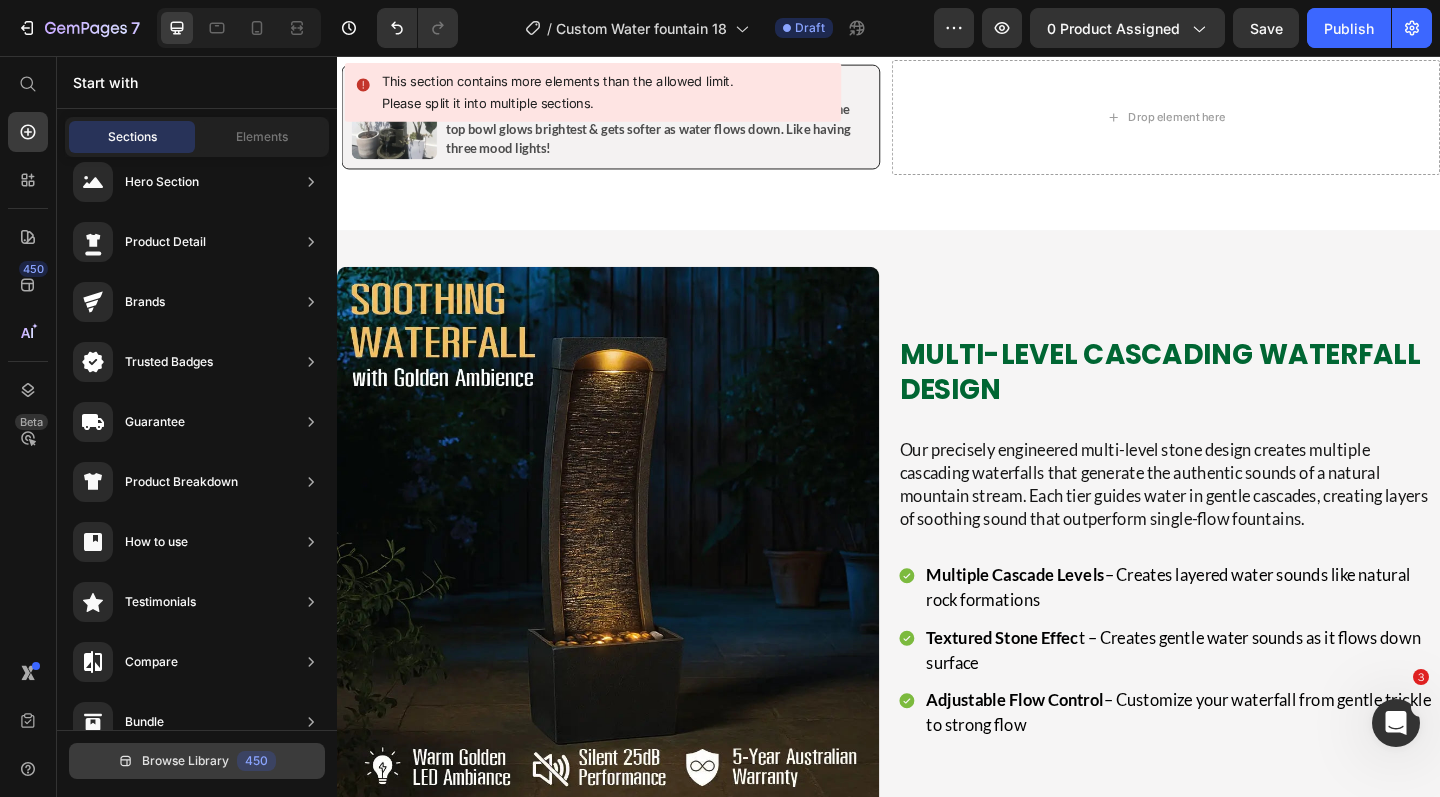 click on "Browse Library" at bounding box center (185, 761) 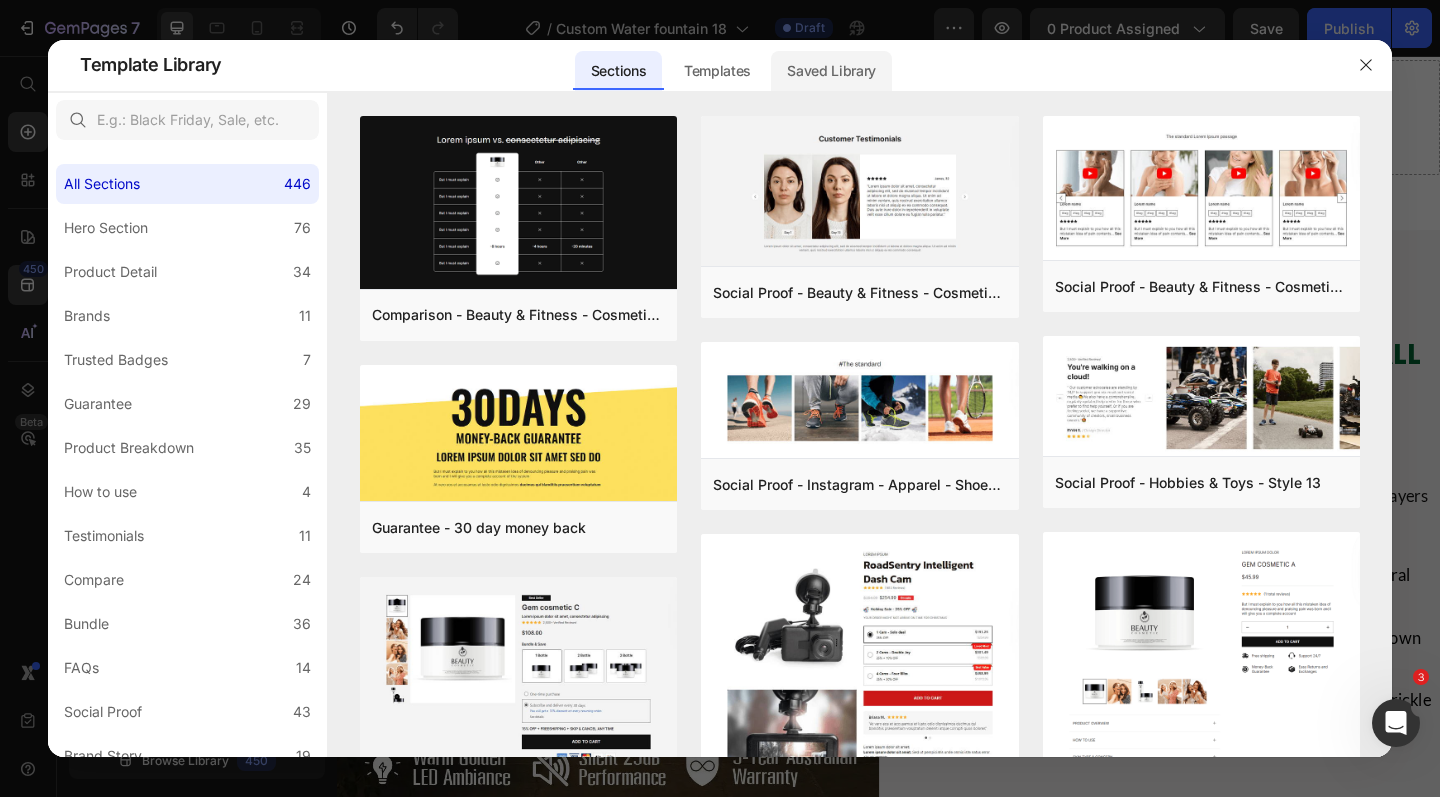 click on "Saved Library" 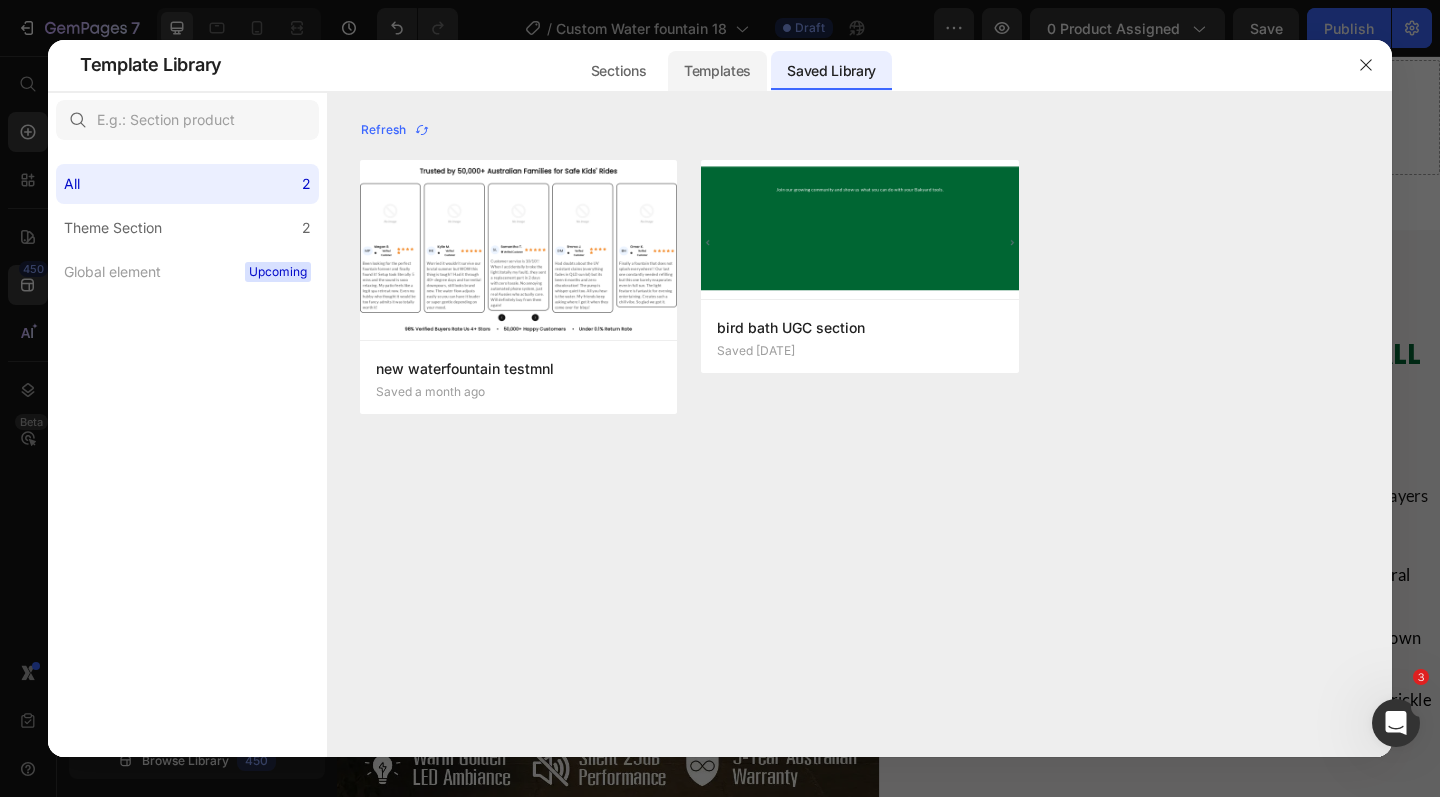 click on "Templates" 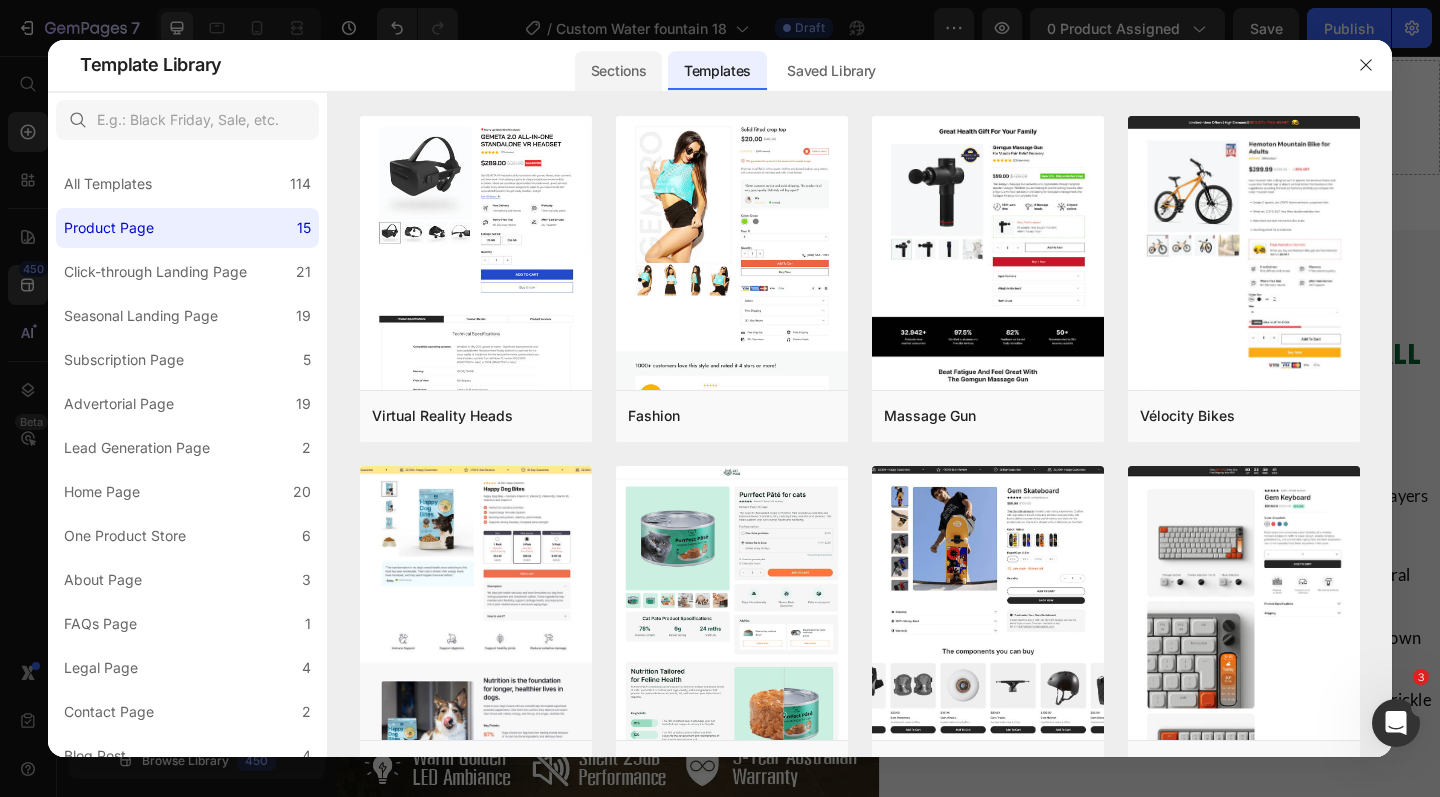 click on "Sections" 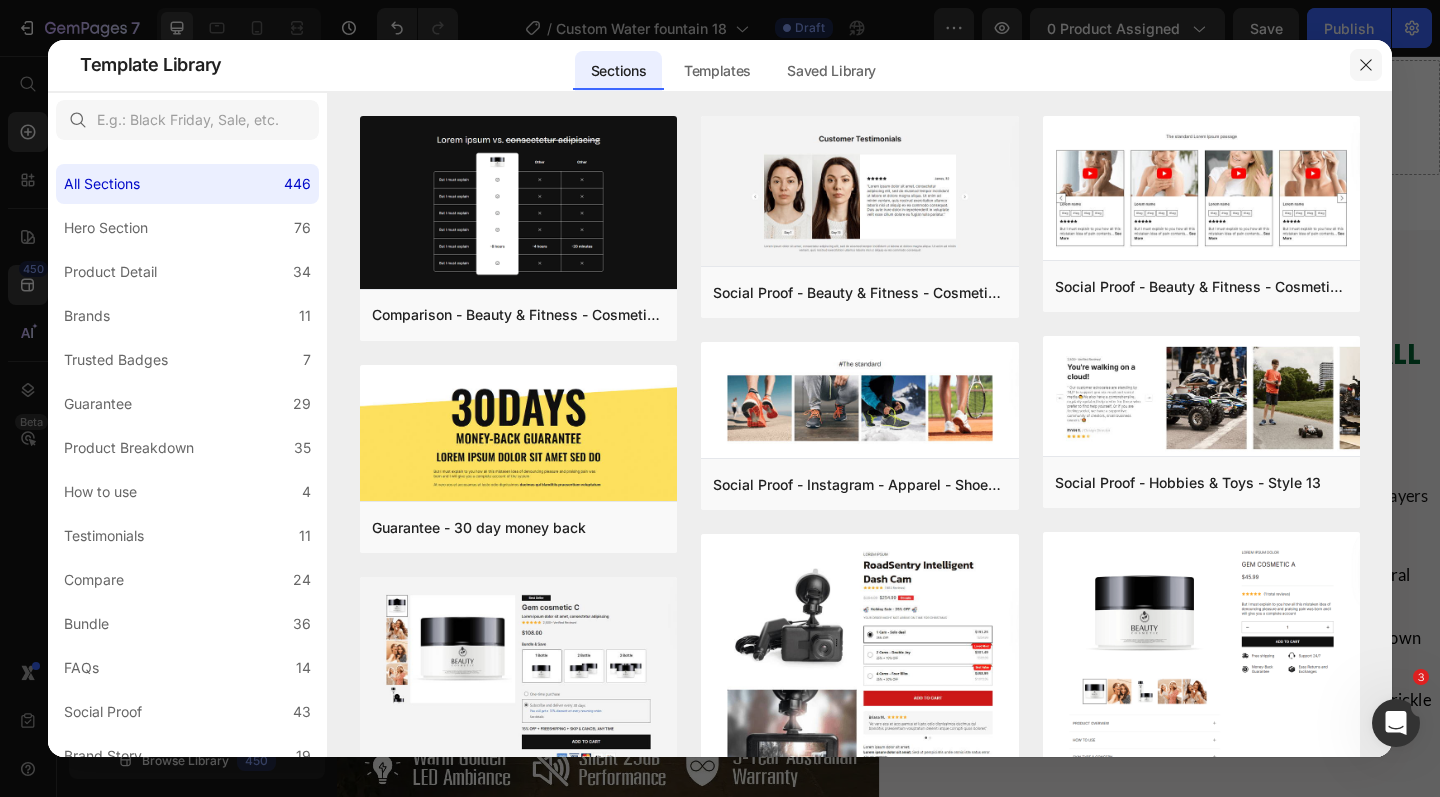 click 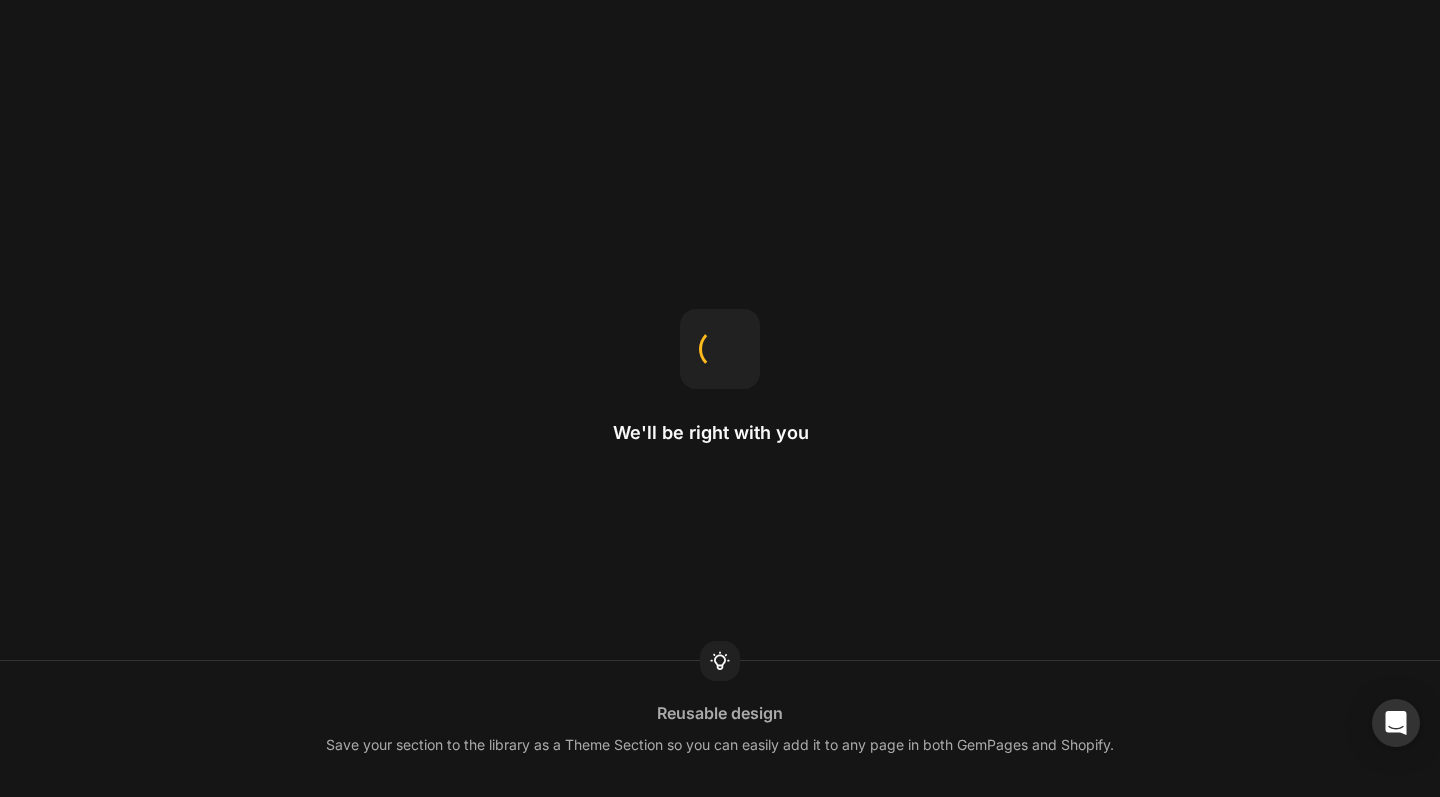 scroll, scrollTop: 0, scrollLeft: 0, axis: both 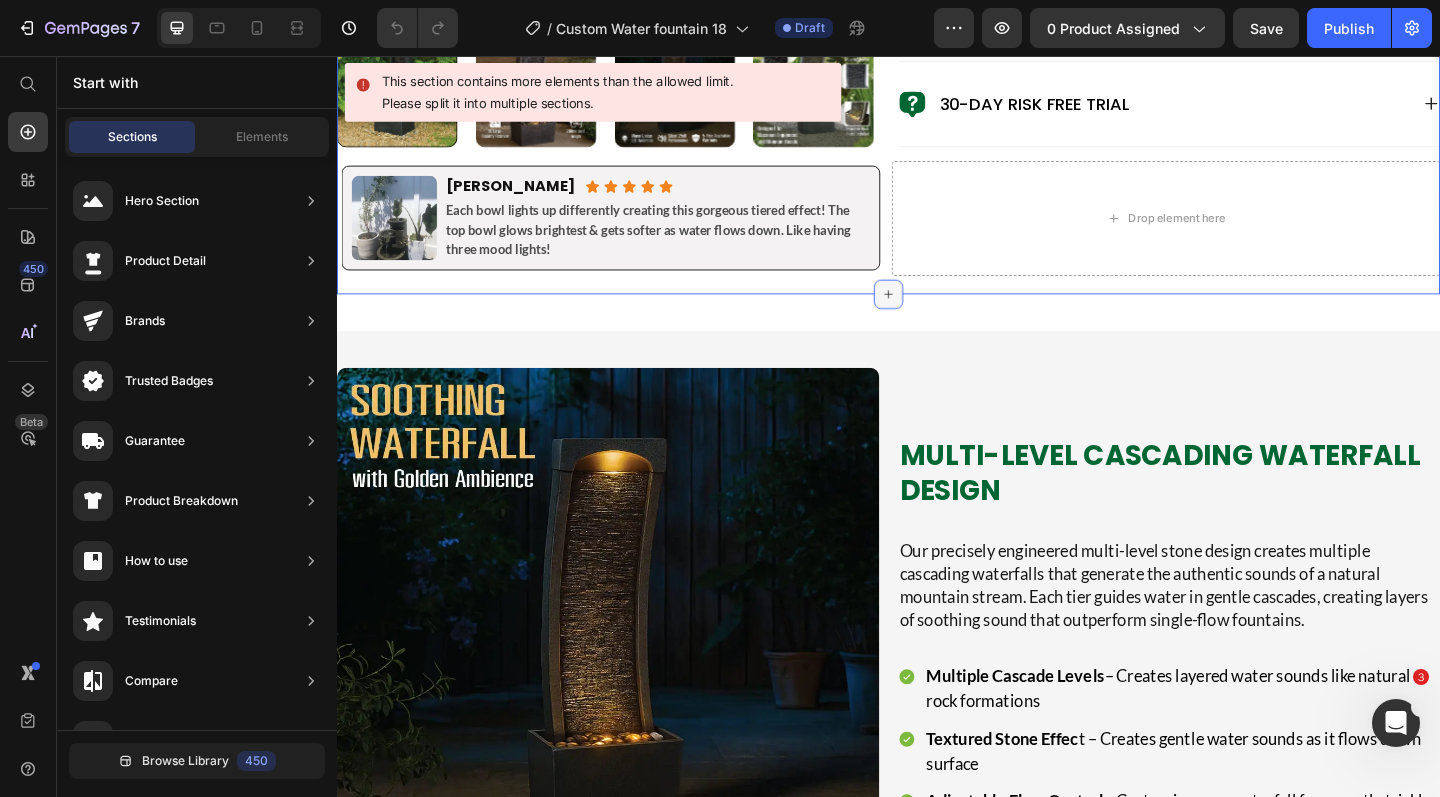 click 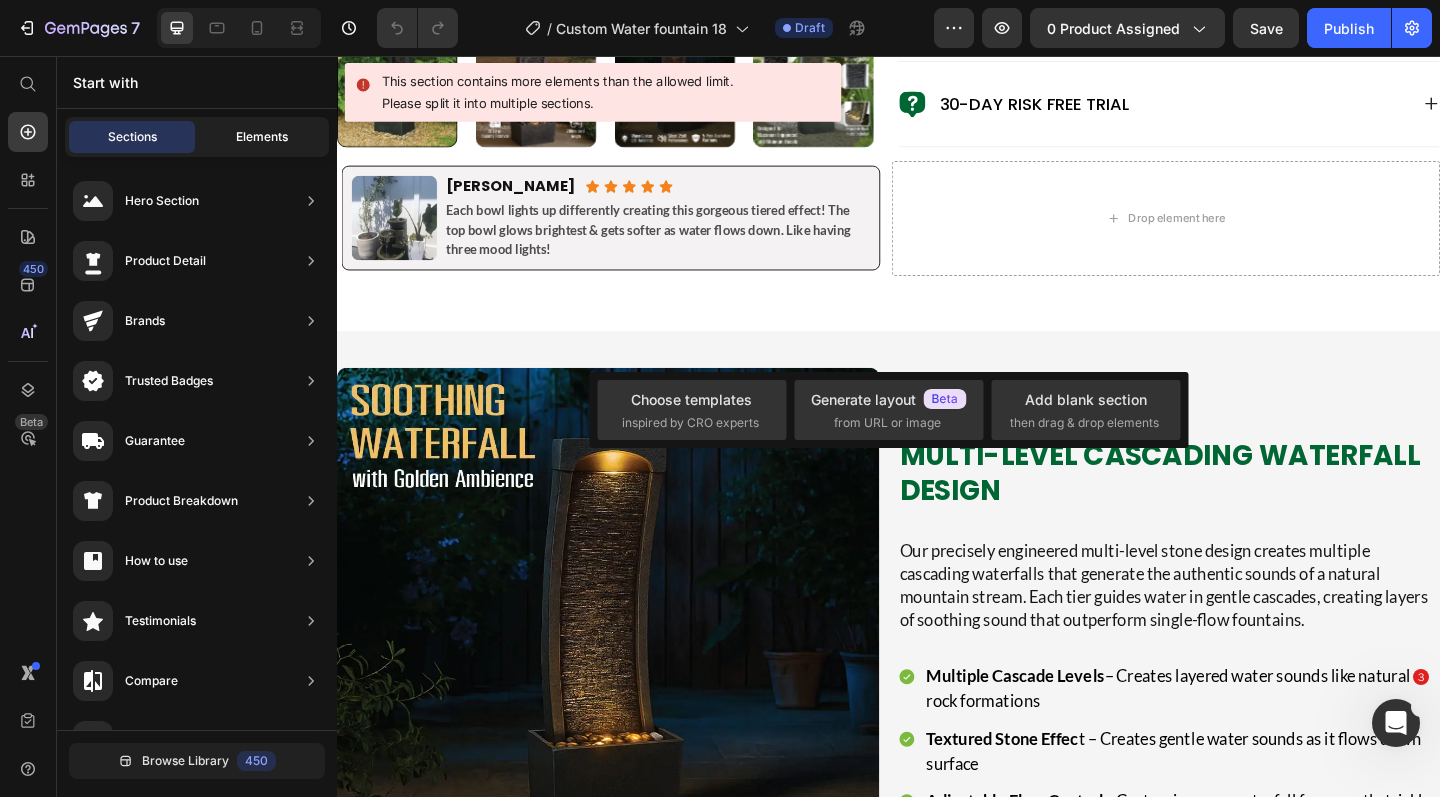 click on "Elements" at bounding box center [262, 137] 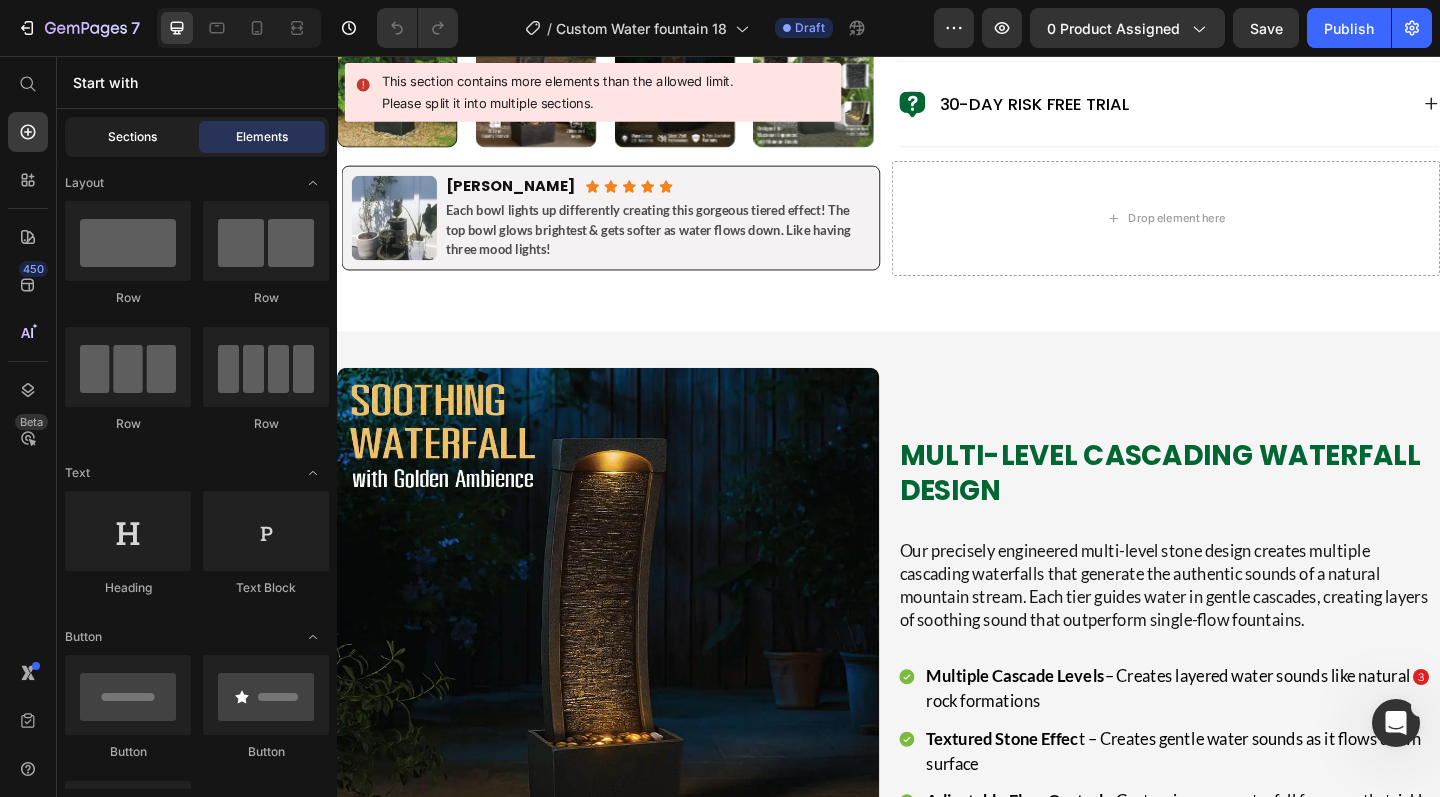 click on "Sections" 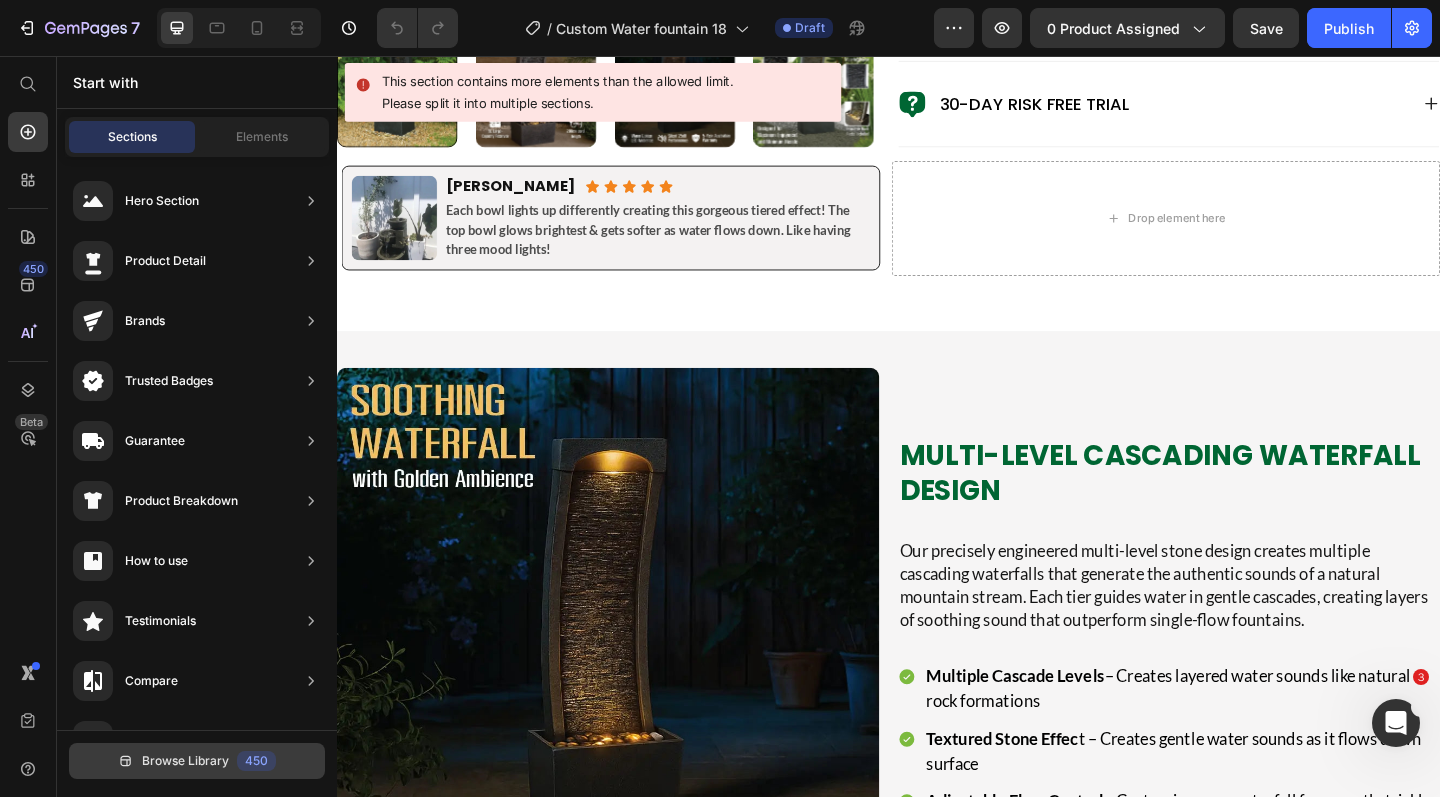 click on "Browse Library" at bounding box center [185, 761] 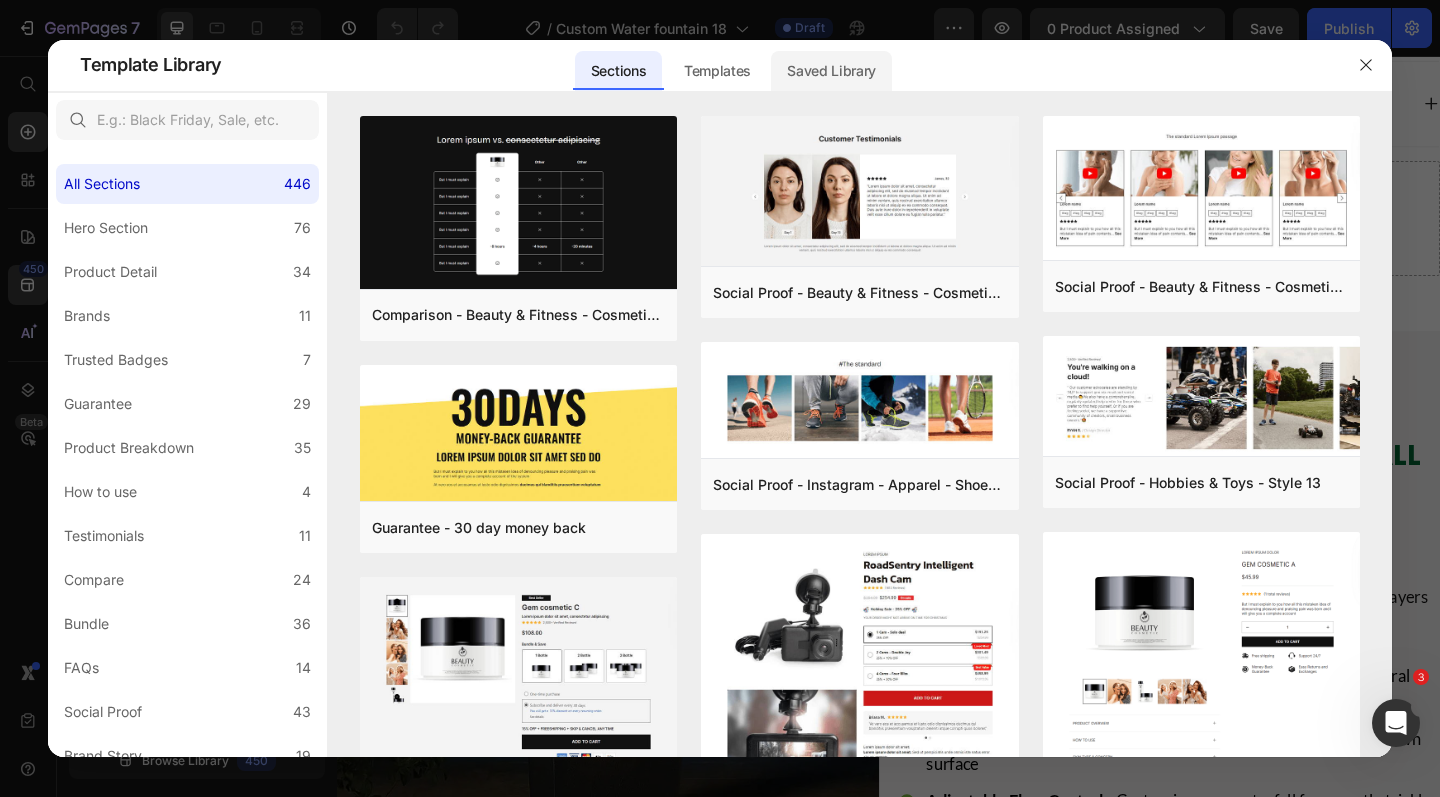 click on "Saved Library" 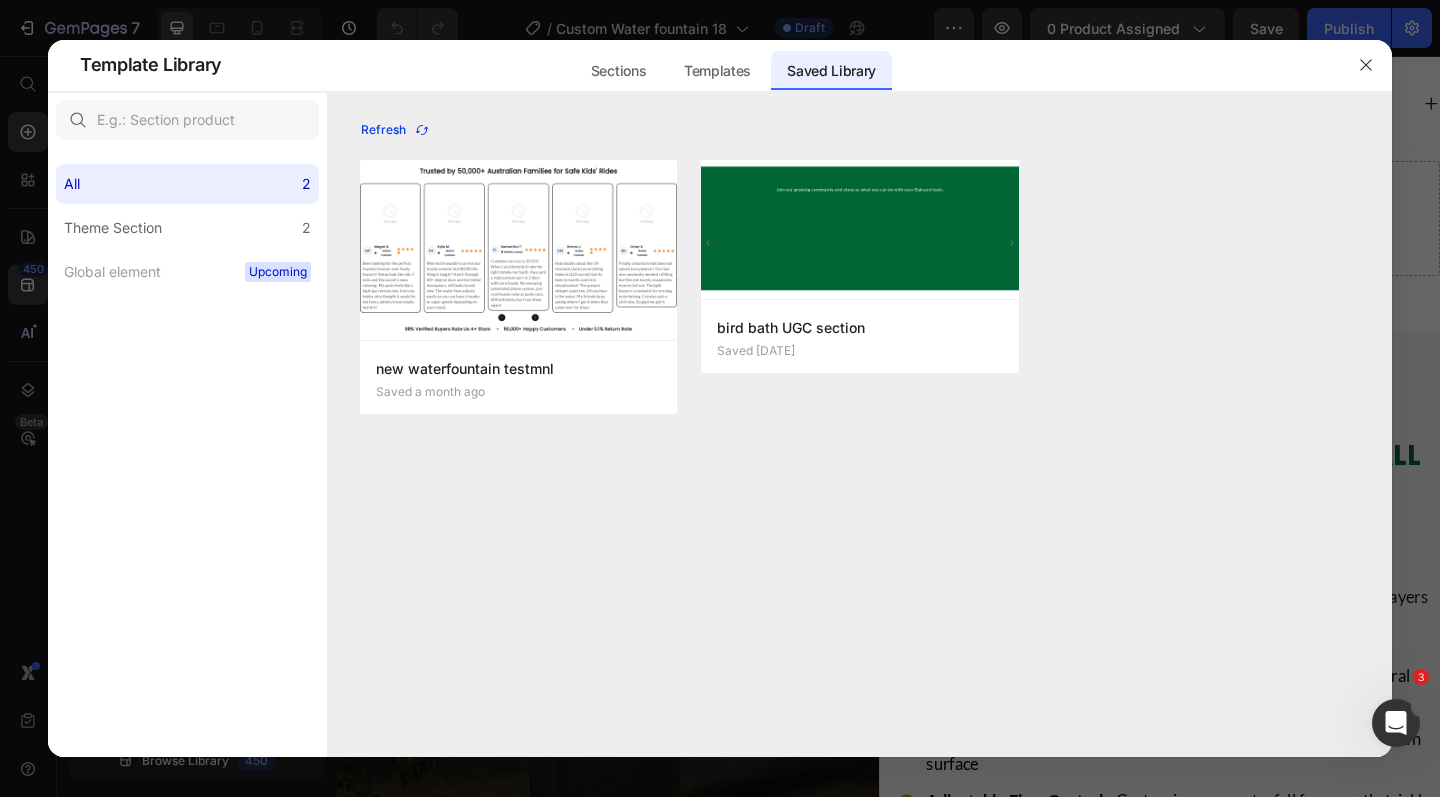 click 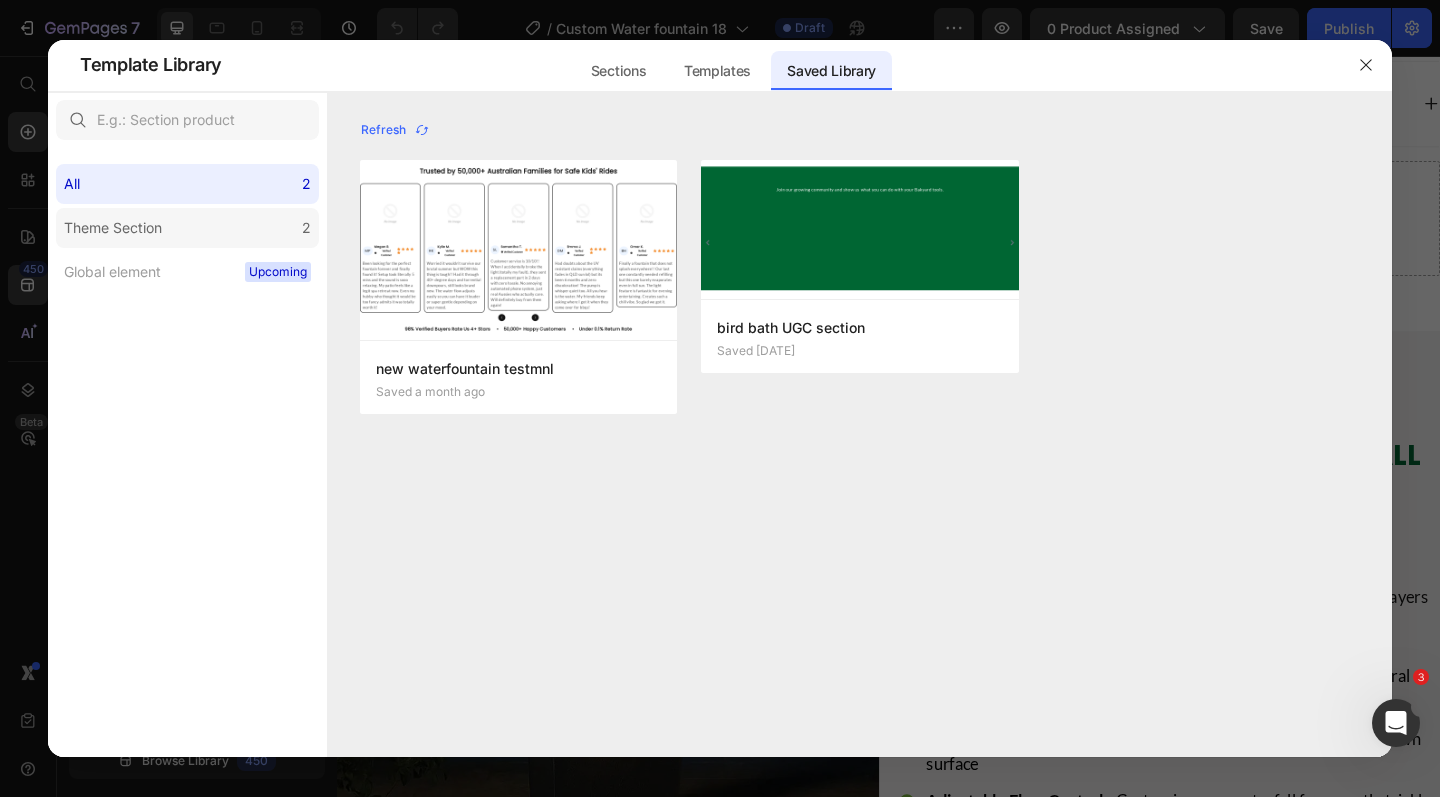 click on "Theme Section 2" 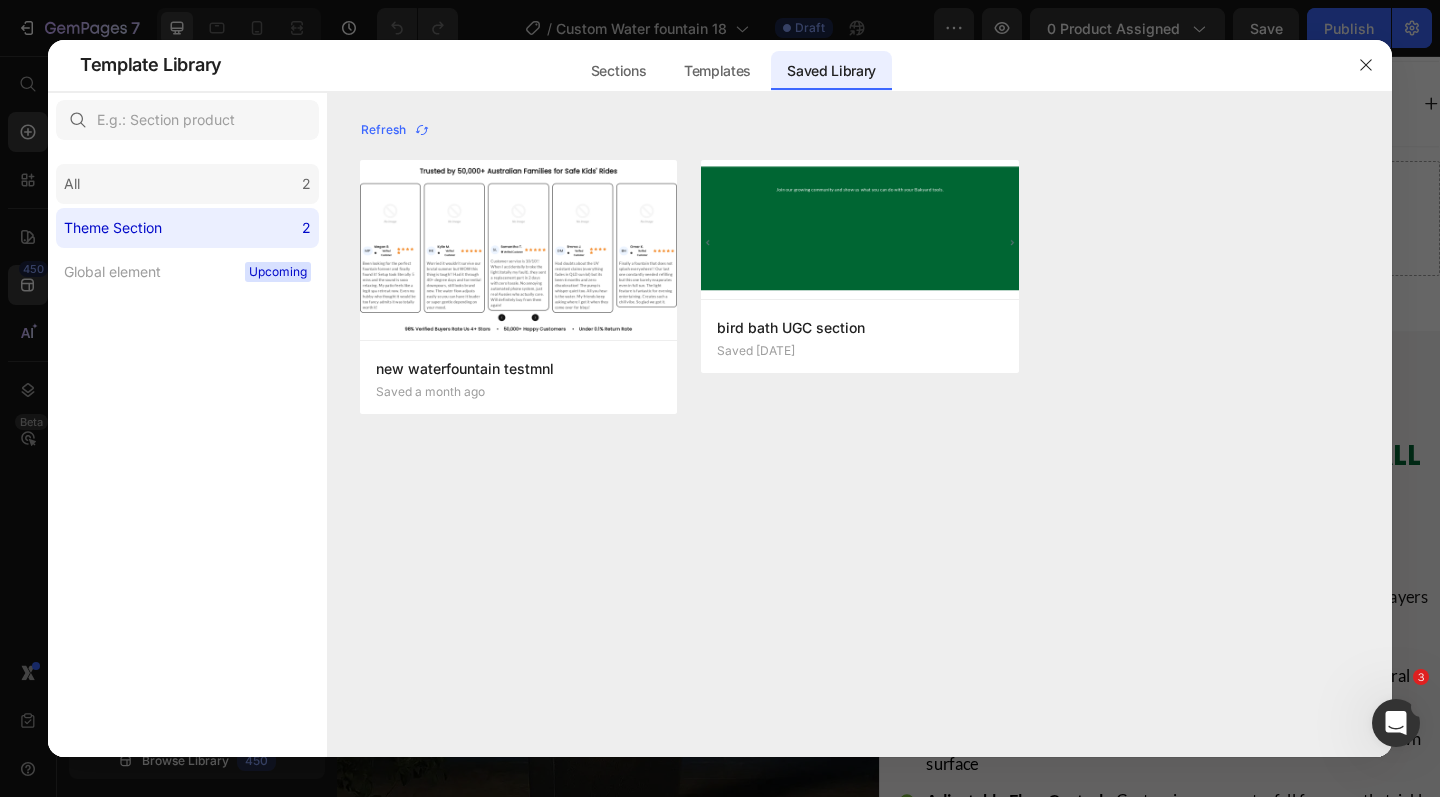 click on "All 2" 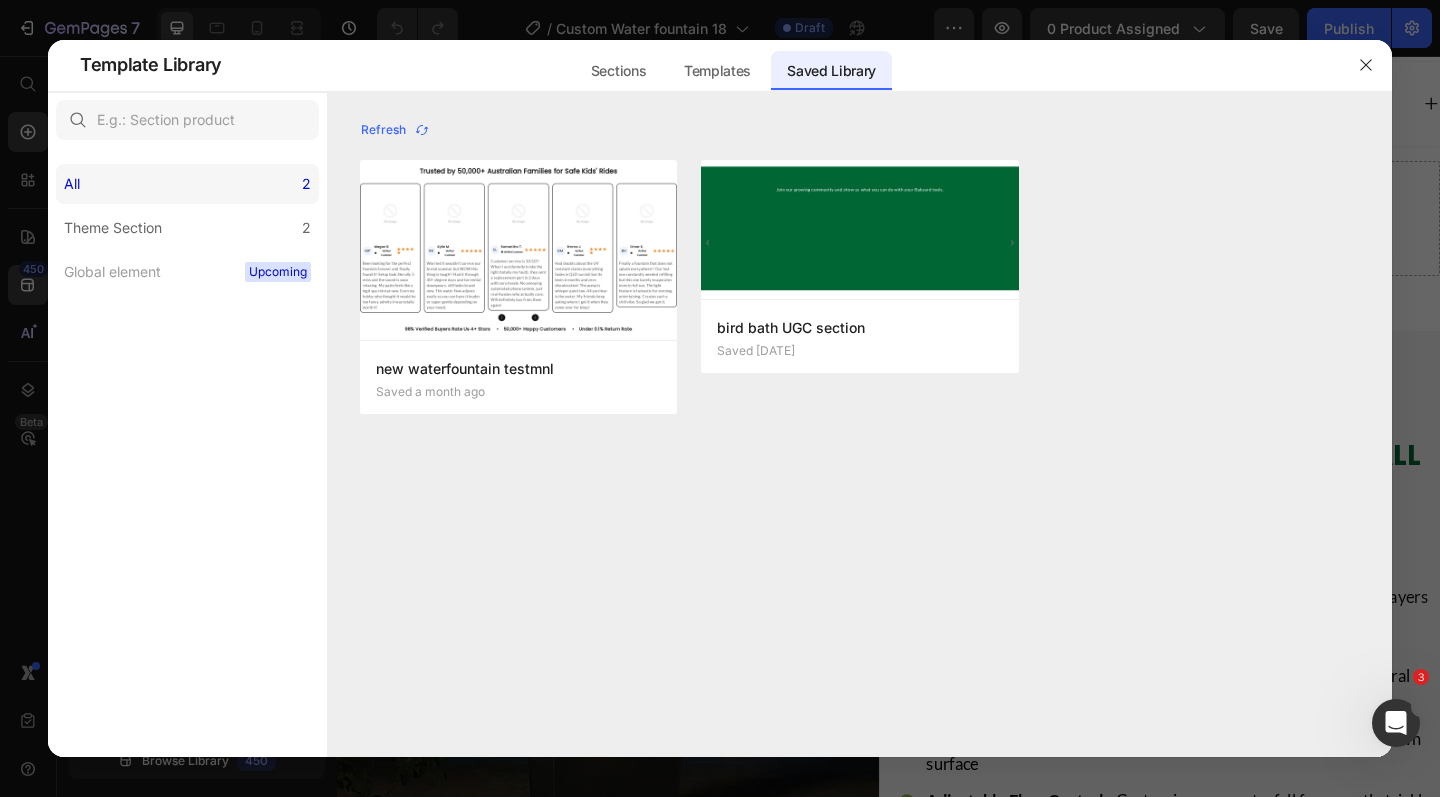 click on "All 2" 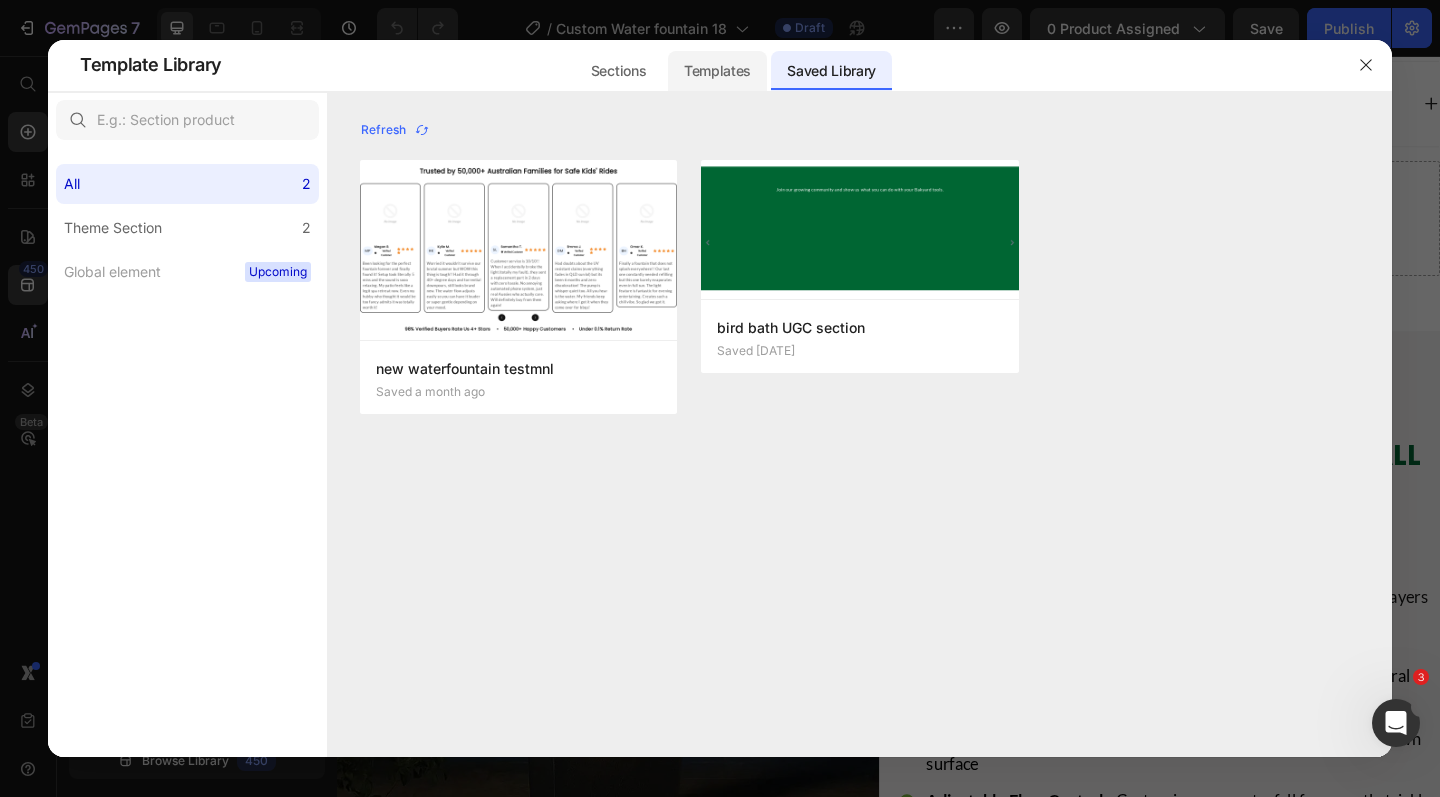 click on "Templates" 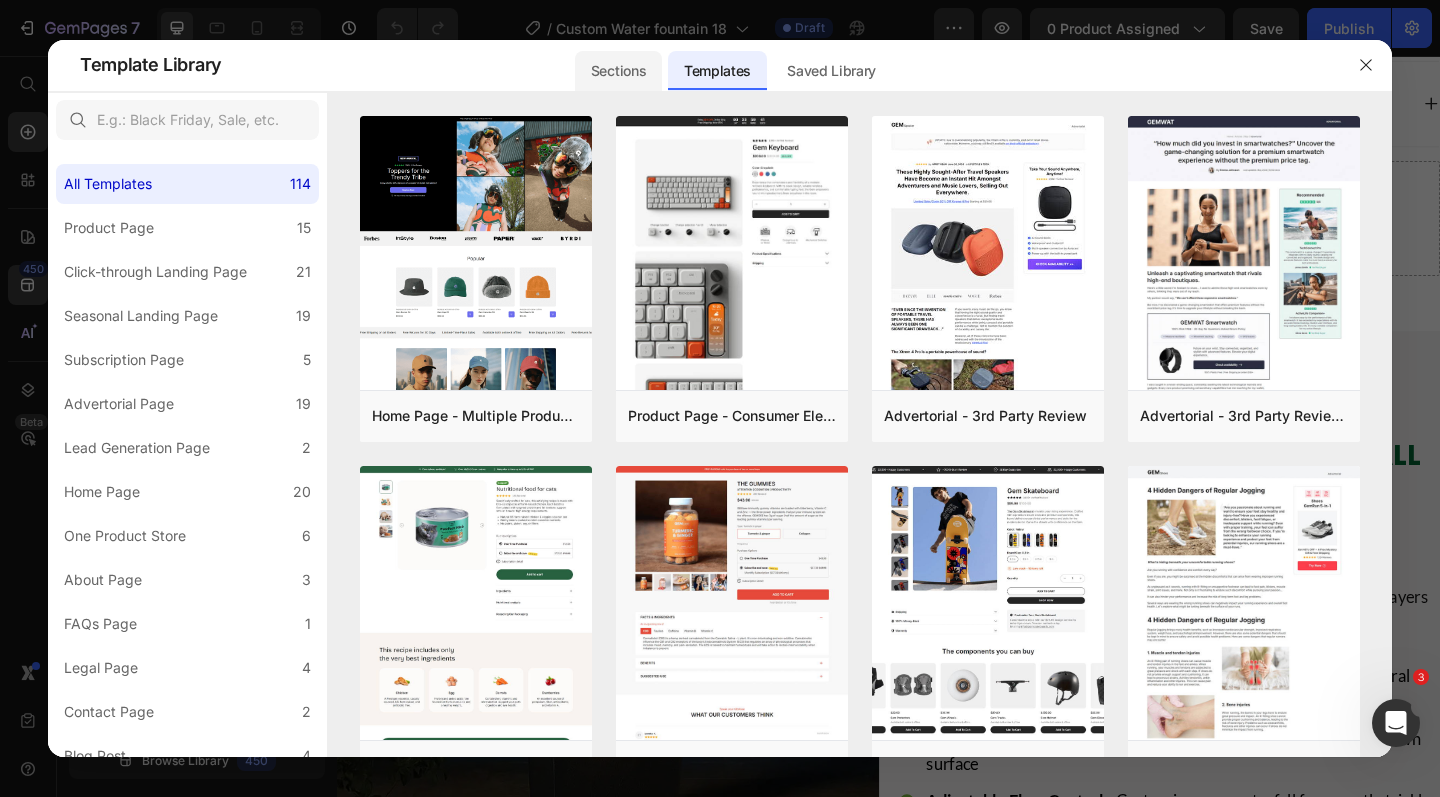 click on "Sections" 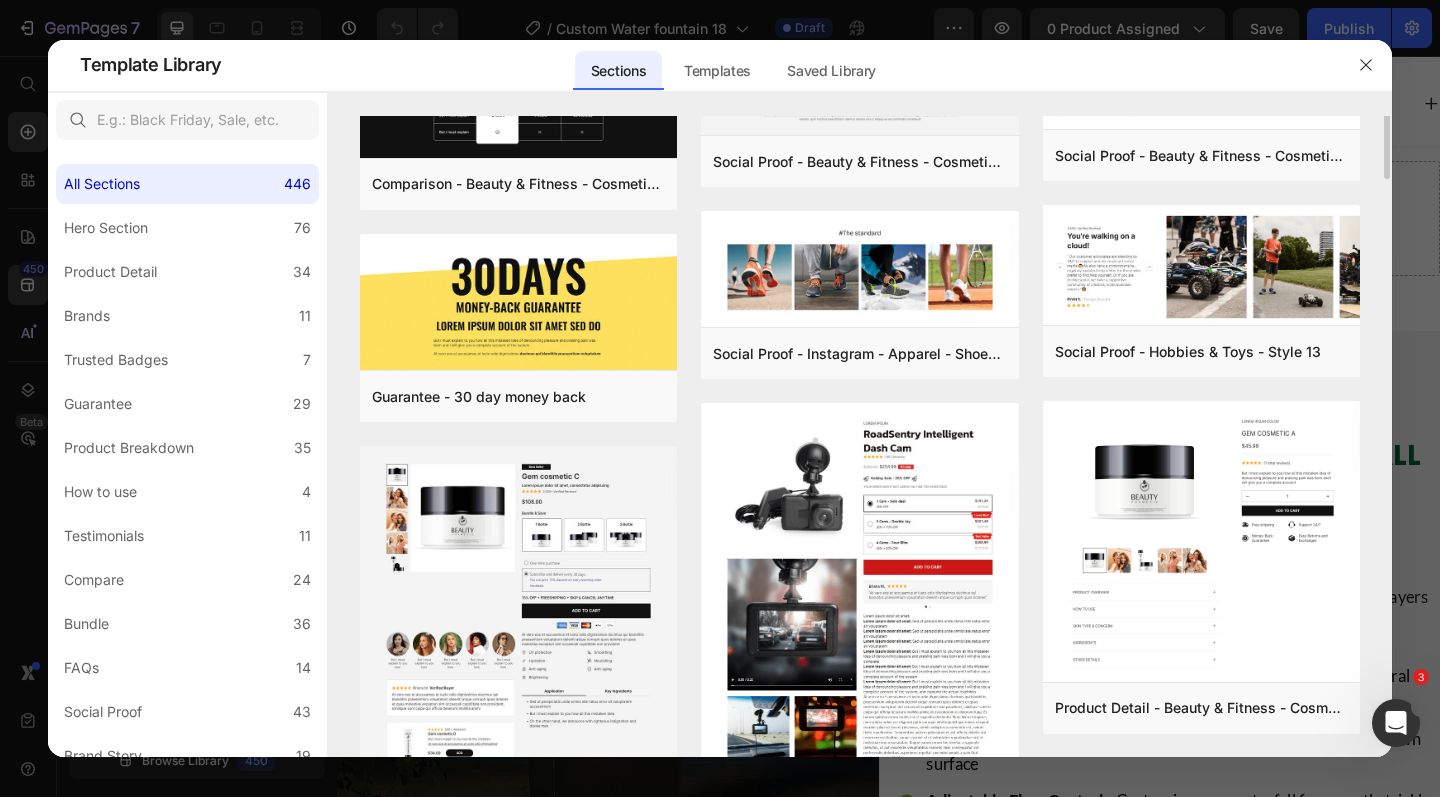 scroll, scrollTop: 0, scrollLeft: 0, axis: both 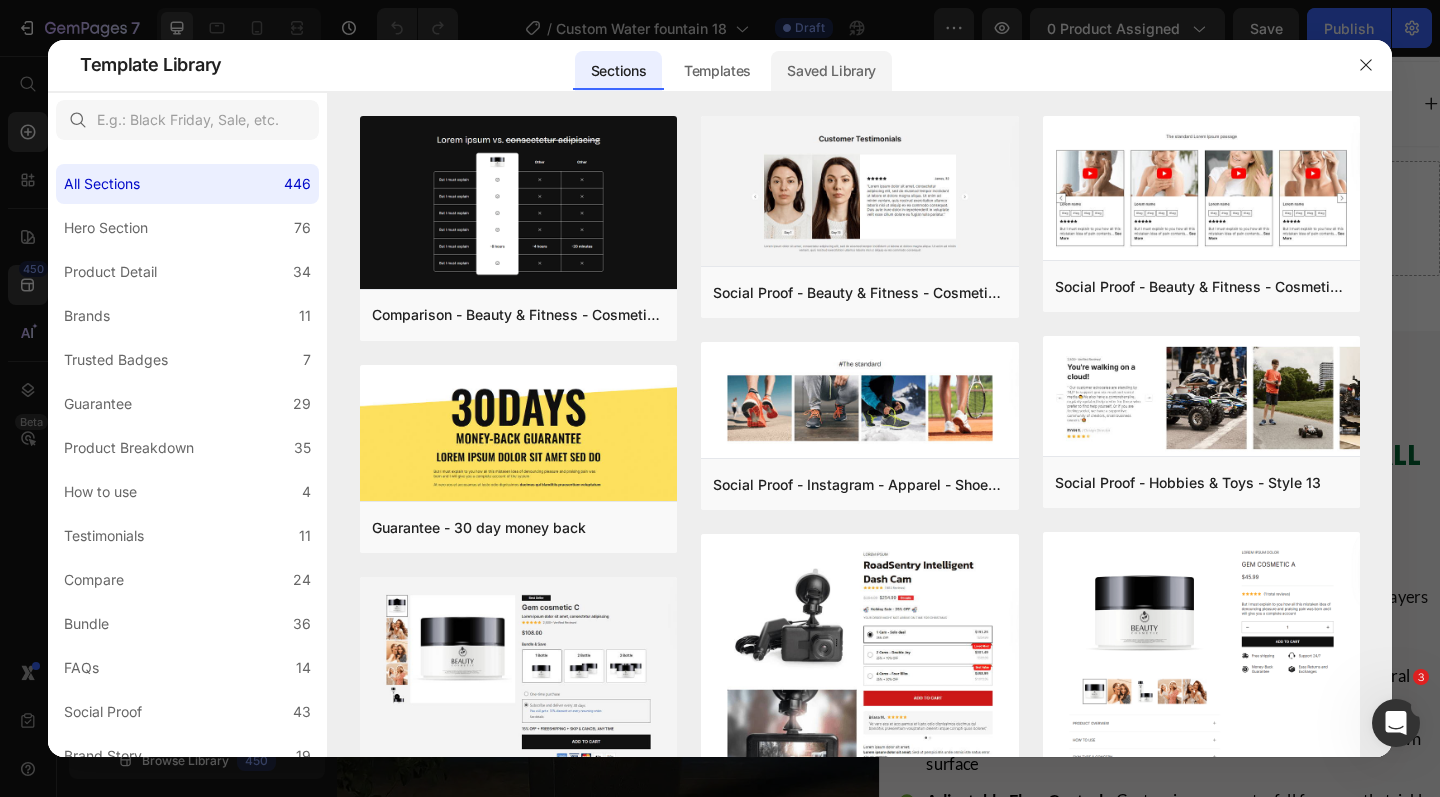 click on "Saved Library" 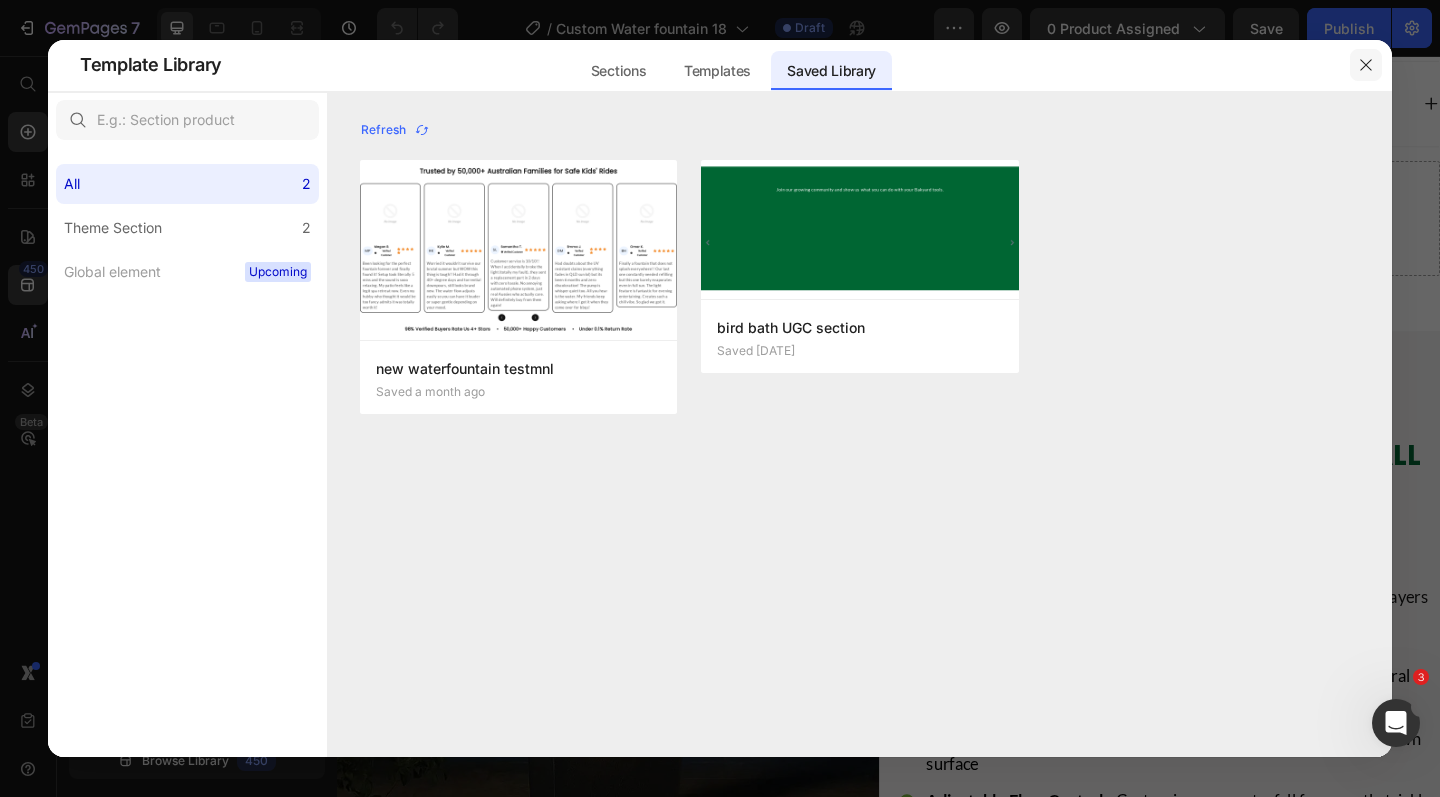 click at bounding box center [1366, 65] 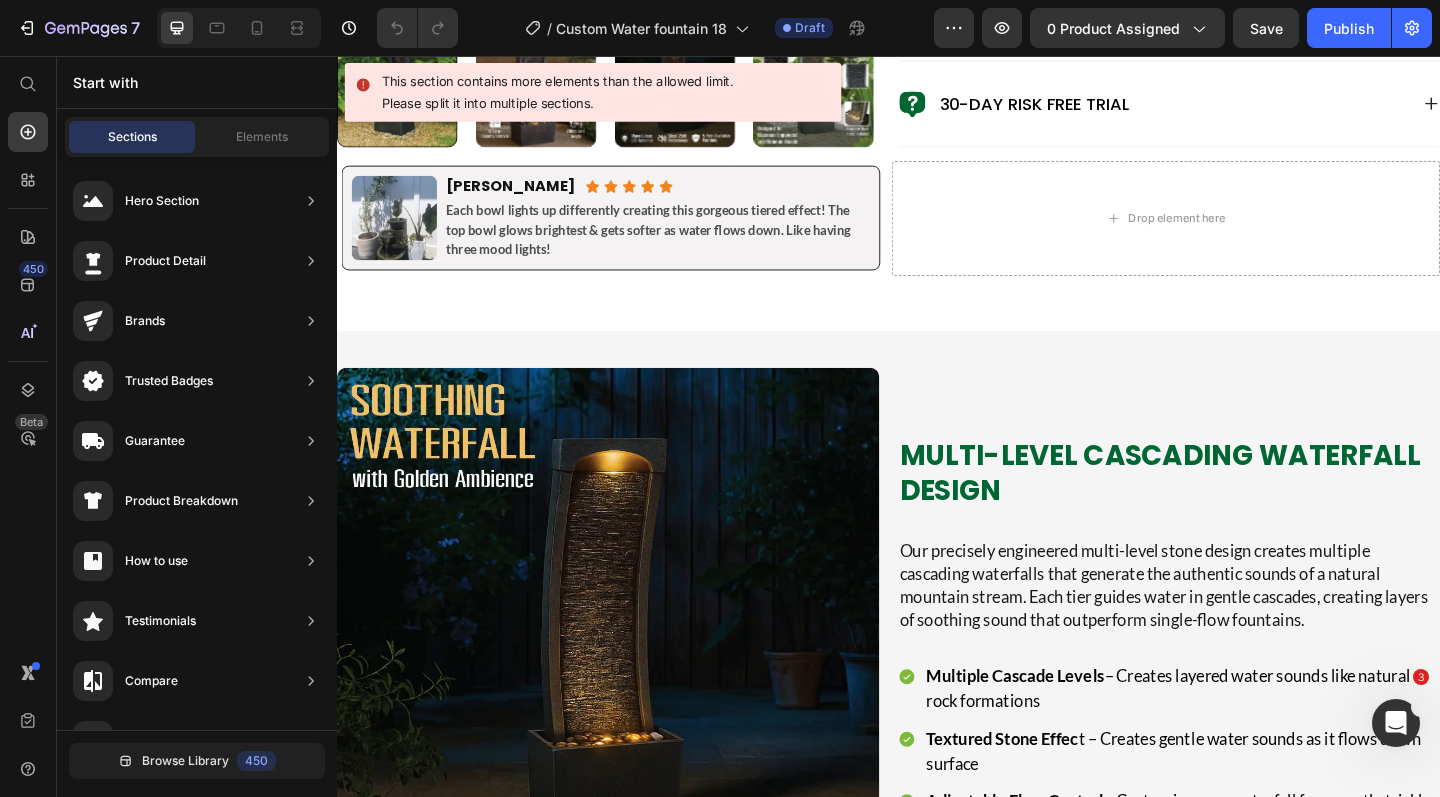 click on "7  Version history  /  Custom Water fountain 18 Draft Preview 0 product assigned  Save   Publish" 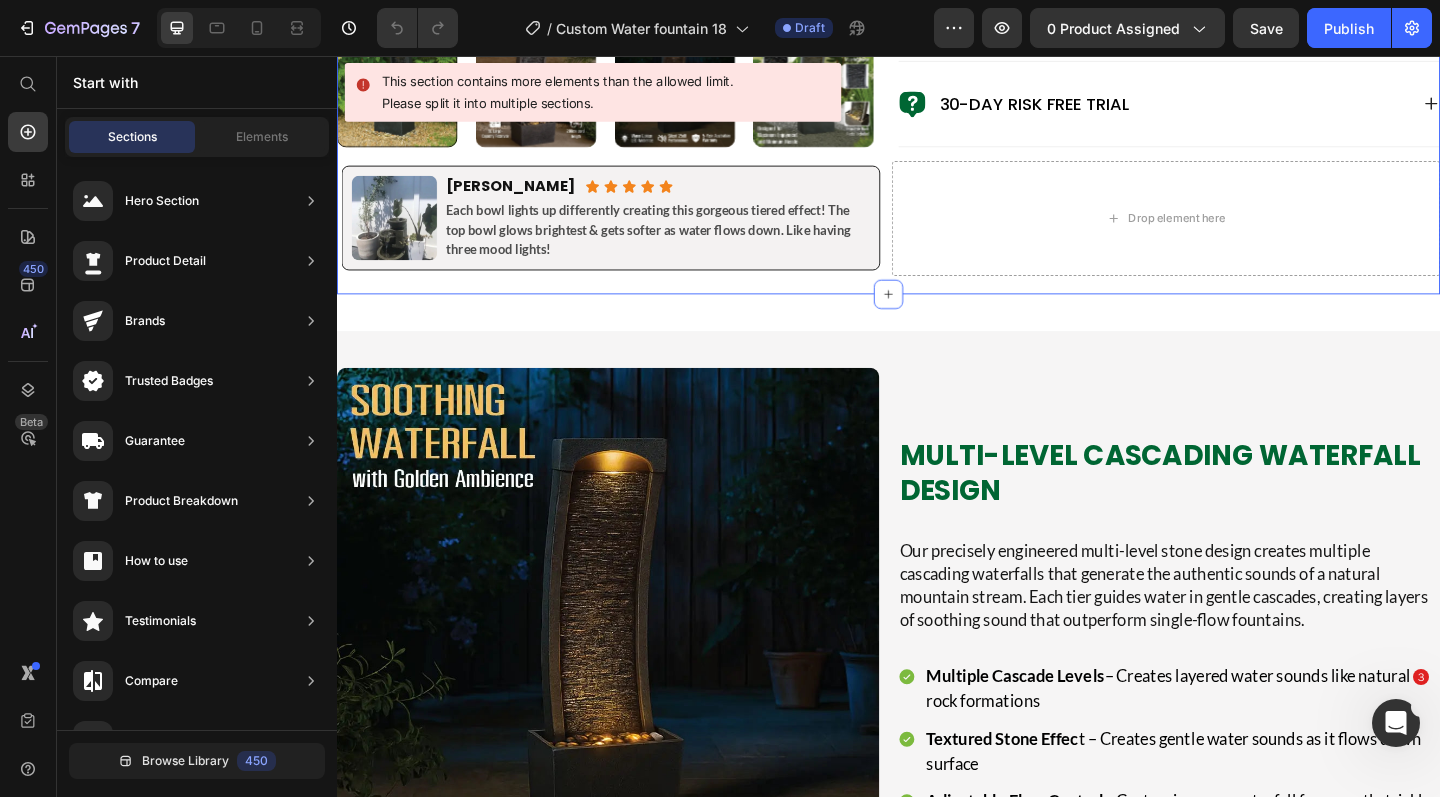 click on "Product Images Judge.me - Preview Badge (Stars) Judge.me Bakyard Waterfall Pro Product Title Australia's #1 Rated LED Bowl Water Fountain Text Block $299.00 Product Price $199.00 Product Price save 33% Discount Tag Row 5-Minute Setup Guaranteed  – Pre-assembled design, just add water and plug in Whisper-Quiet Operation  – UL-certified pump creates tranquil sounds without annoying noise Splash-Free Engineering  – Use indoors or out without floor damage worries All-Weather Australian Protection  – UV and frost resistant for harsh Aussie condition Magical LED Night Illumination  – Dual lights create stunning evening ambiance with flowing water Customizable Water Sound  – Adjust from gentle trickle to flowing stream perfectly Item List
.id550458245588714486 .st0{display:none;fill:#00FF00;}
.id550458245588714486 .st1{display:none;fill:#009245;}
.id550458245588714486 .st2{fill:#00FF00;}
.id550458245588714486 .st3{fill:#009245;}
Icon" at bounding box center (937, -447) 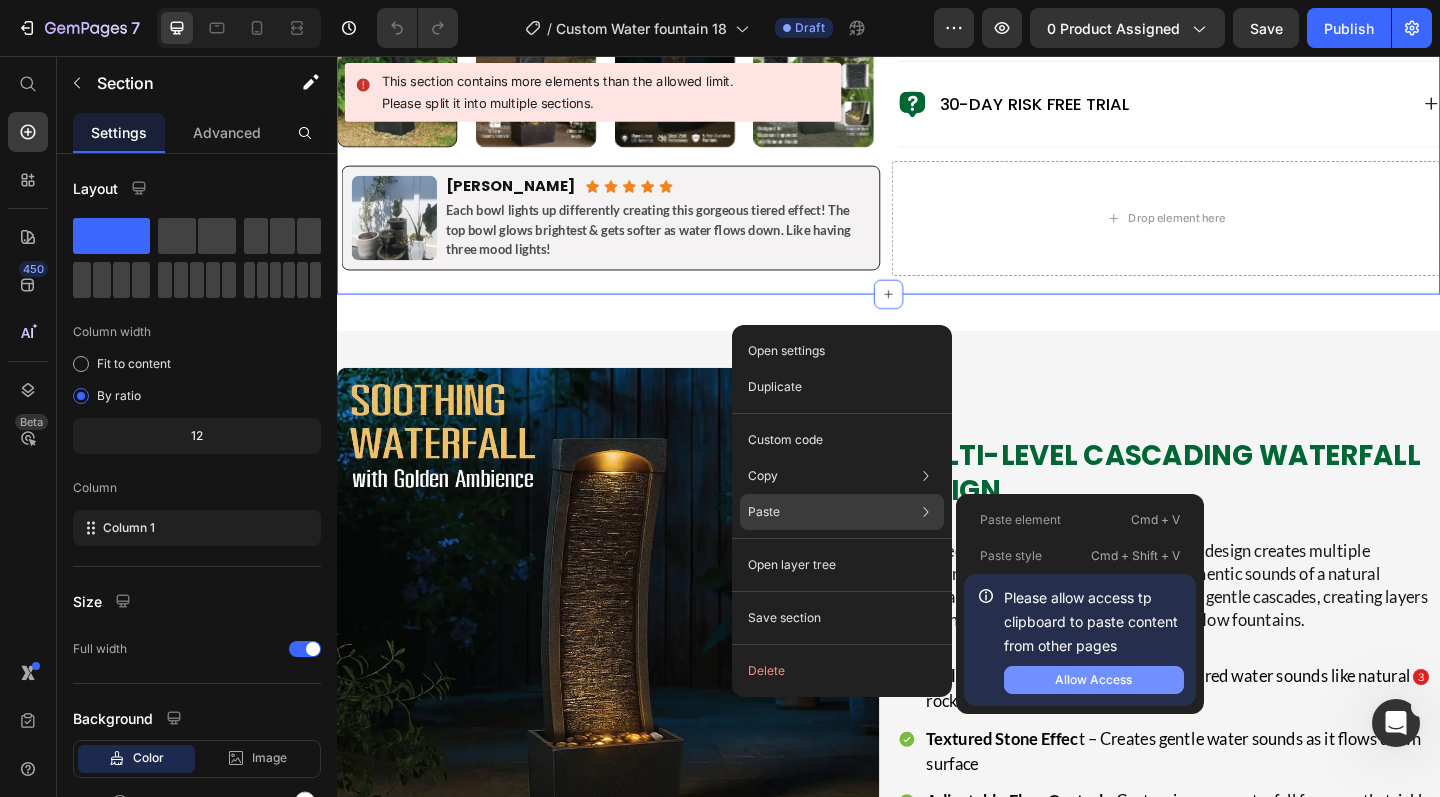 click on "Allow Access" at bounding box center [1093, 680] 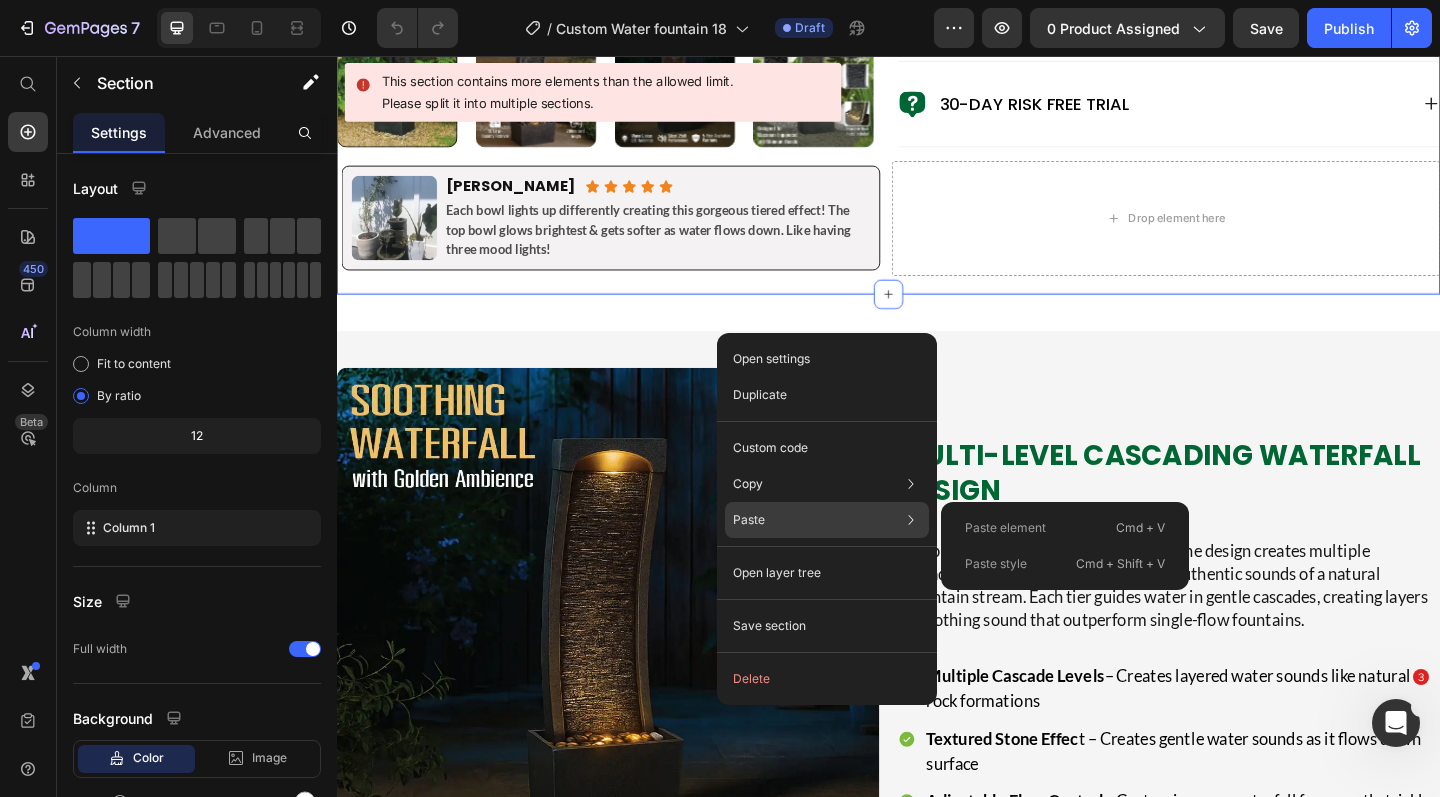 click on "Paste element" at bounding box center (1005, 528) 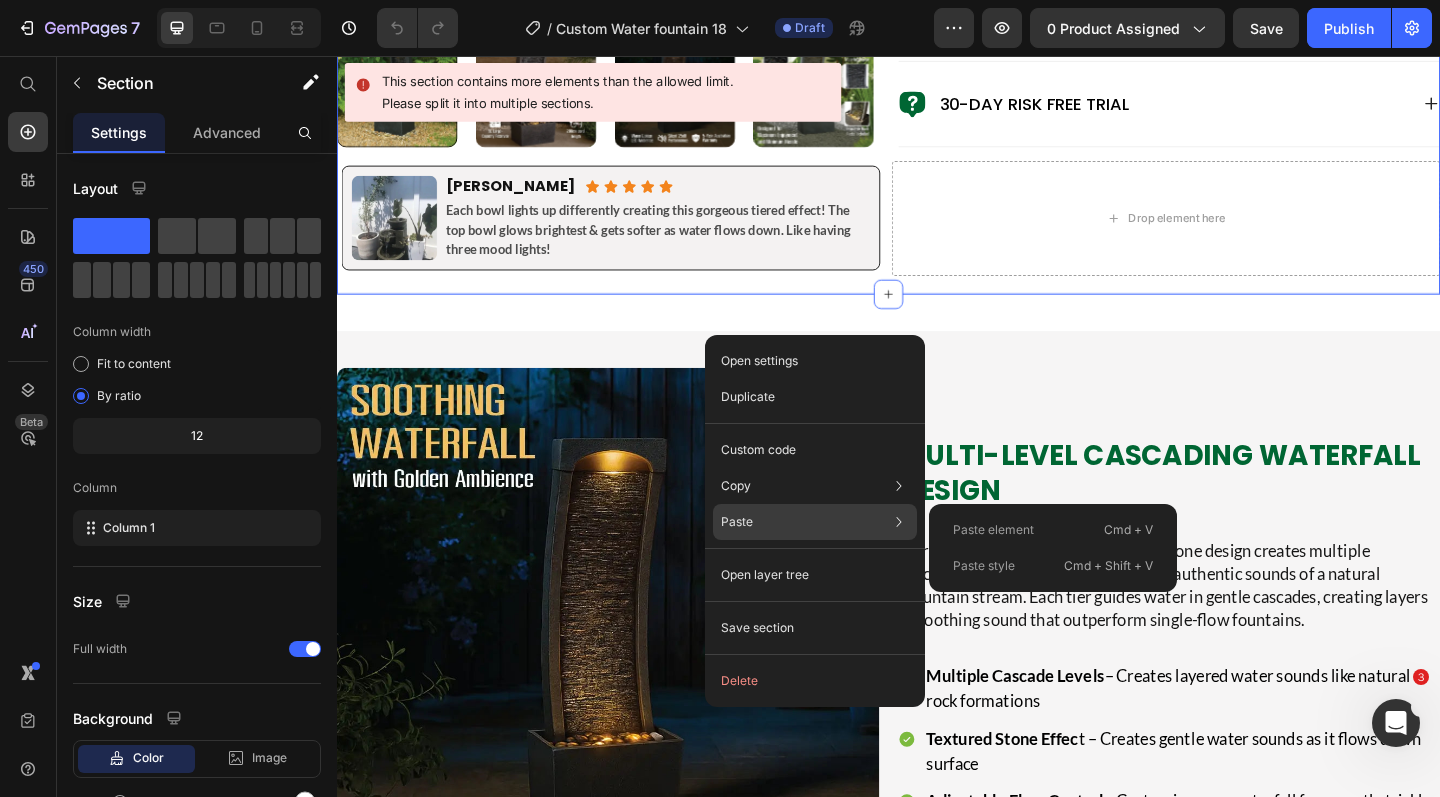 click on "Paste element" at bounding box center [993, 530] 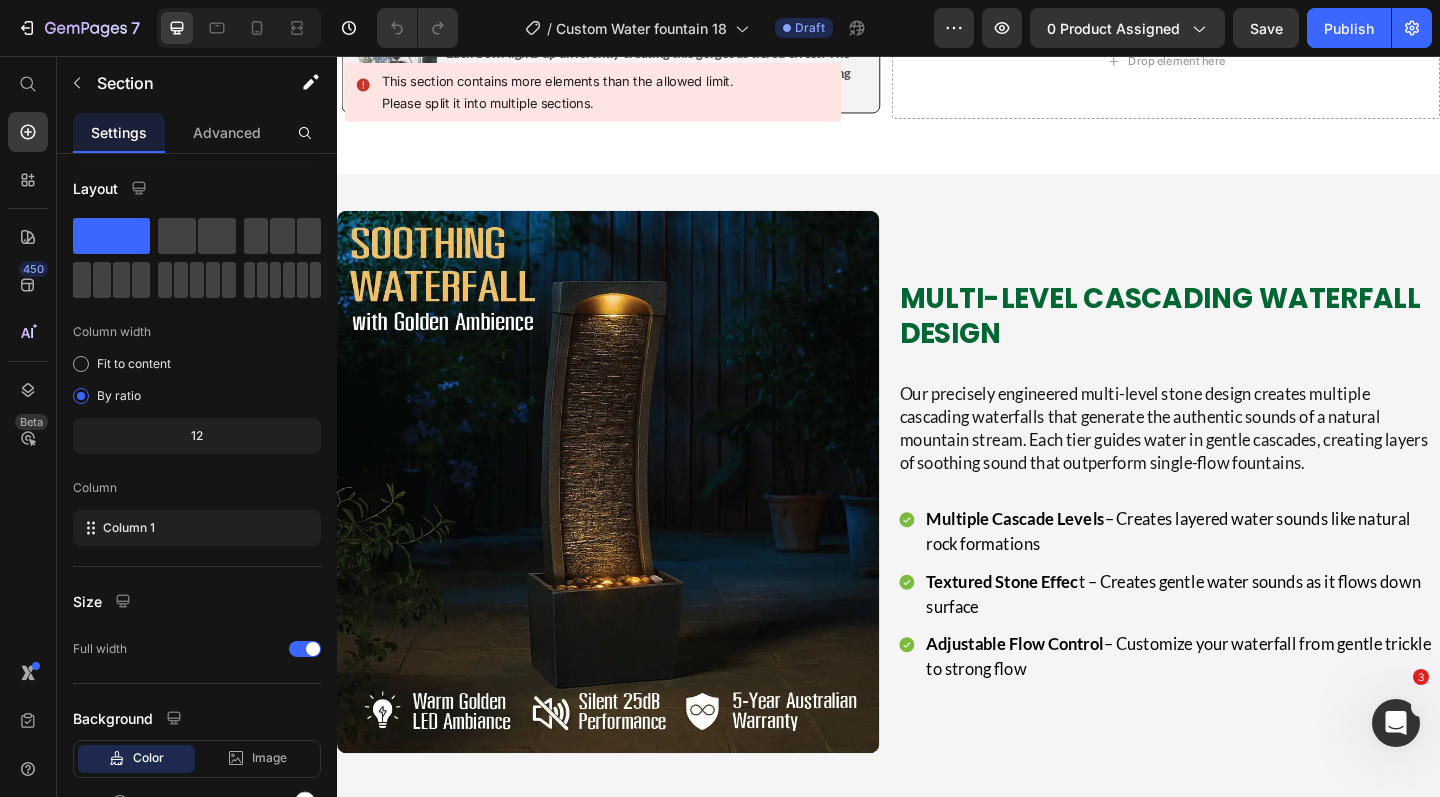 scroll, scrollTop: 1476, scrollLeft: 0, axis: vertical 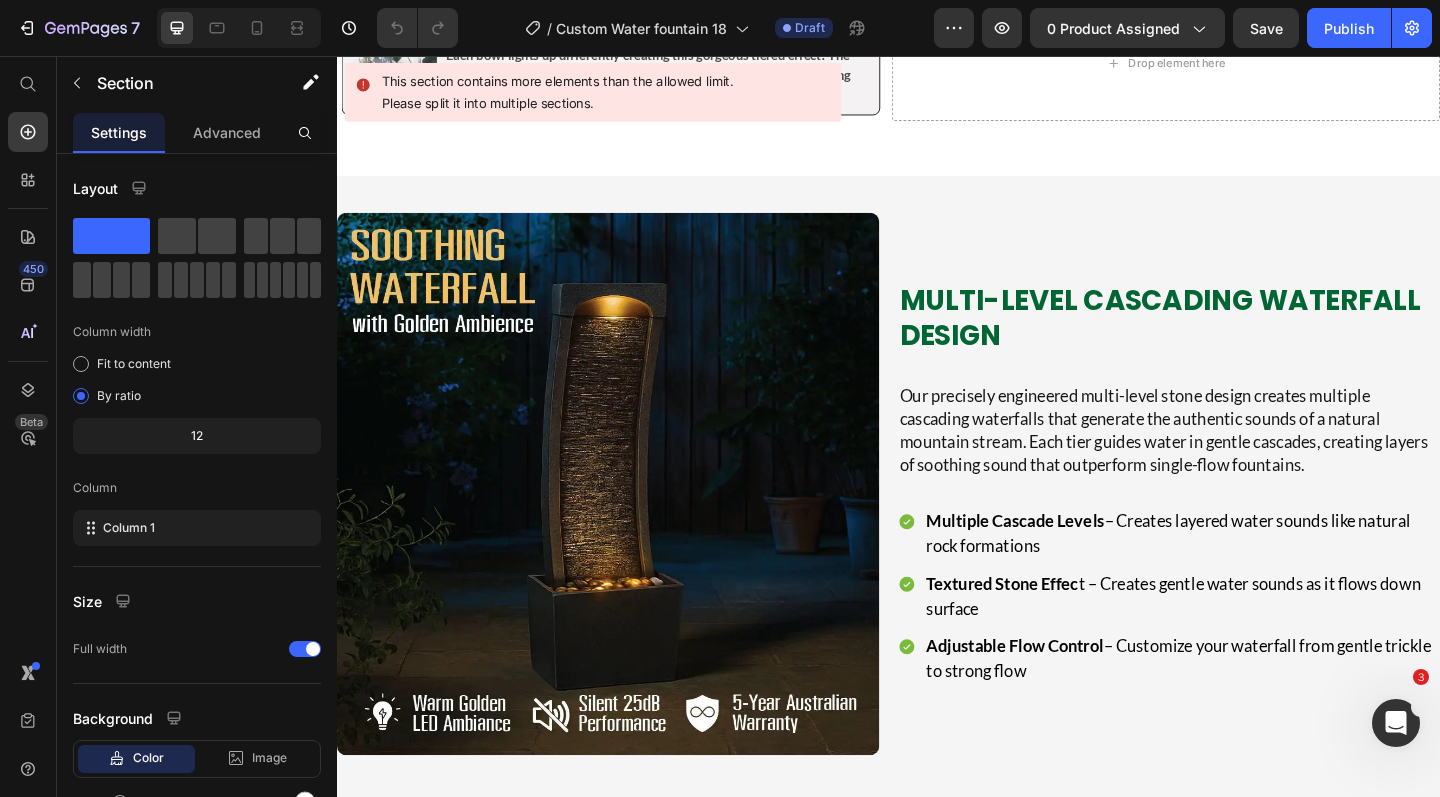 click on "Product Images Judge.me - Preview Badge (Stars) Judge.me Bakyard Waterfall Pro Product Title Australia's #1 Rated LED Bowl Water Fountain Text Block $299.00 Product Price $199.00 Product Price save 33% Discount Tag Row 5-Minute Setup Guaranteed  – Pre-assembled design, just add water and plug in Whisper-Quiet Operation  – UL-certified pump creates tranquil sounds without annoying noise Splash-Free Engineering  – Use indoors or out without floor damage worries All-Weather Australian Protection  – UV and frost resistant for harsh Aussie condition Magical LED Night Illumination  – Dual lights create stunning evening ambiance with flowing water Customizable Water Sound  – Adjust from gentle trickle to flowing stream perfectly Item List
.id550458245588714486 .st0{display:none;fill:#00FF00;}
.id550458245588714486 .st1{display:none;fill:#009245;}
.id550458245588714486 .st2{fill:#00FF00;}
.id550458245588714486 .st3{fill:#009245;}
Icon" at bounding box center (937, -616) 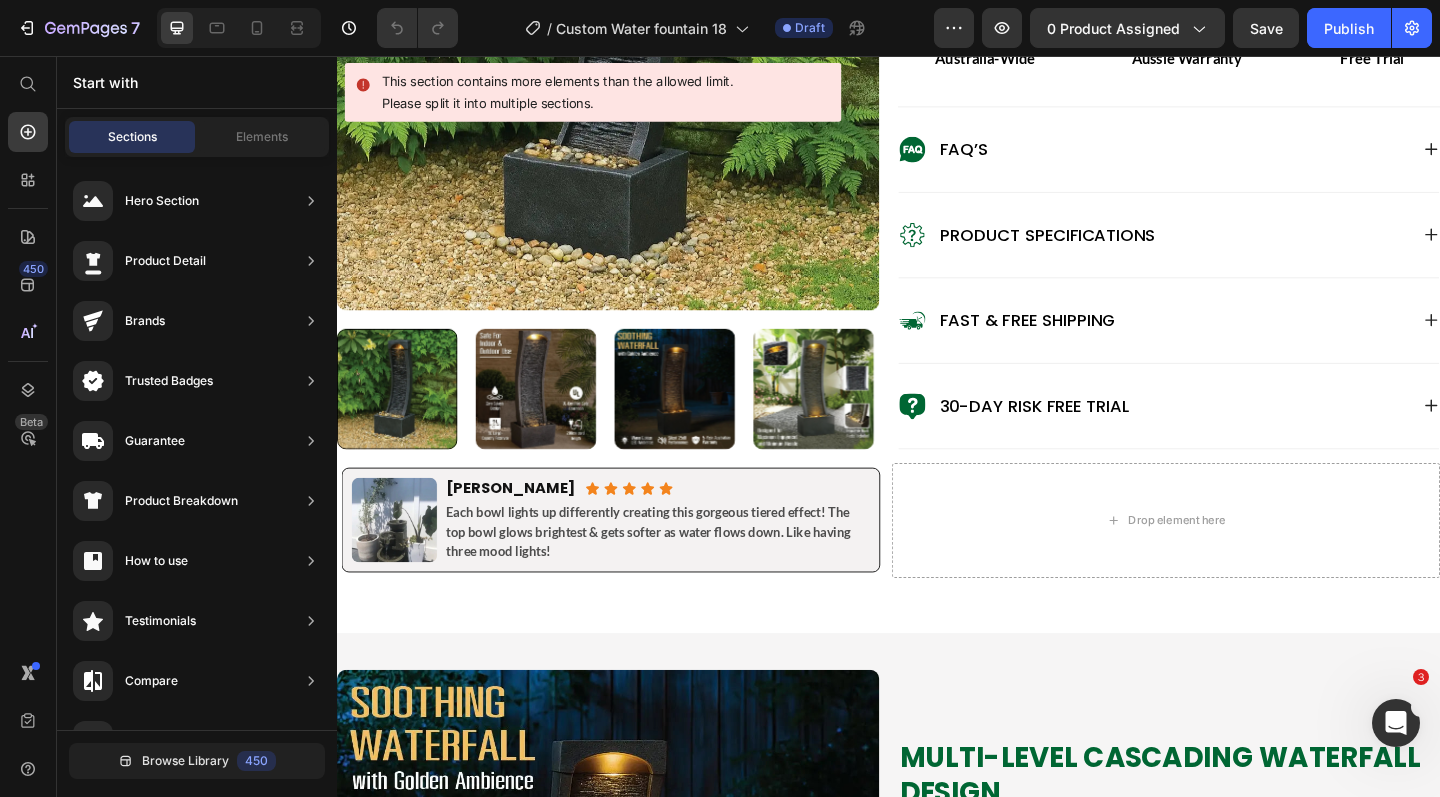 scroll, scrollTop: 977, scrollLeft: 0, axis: vertical 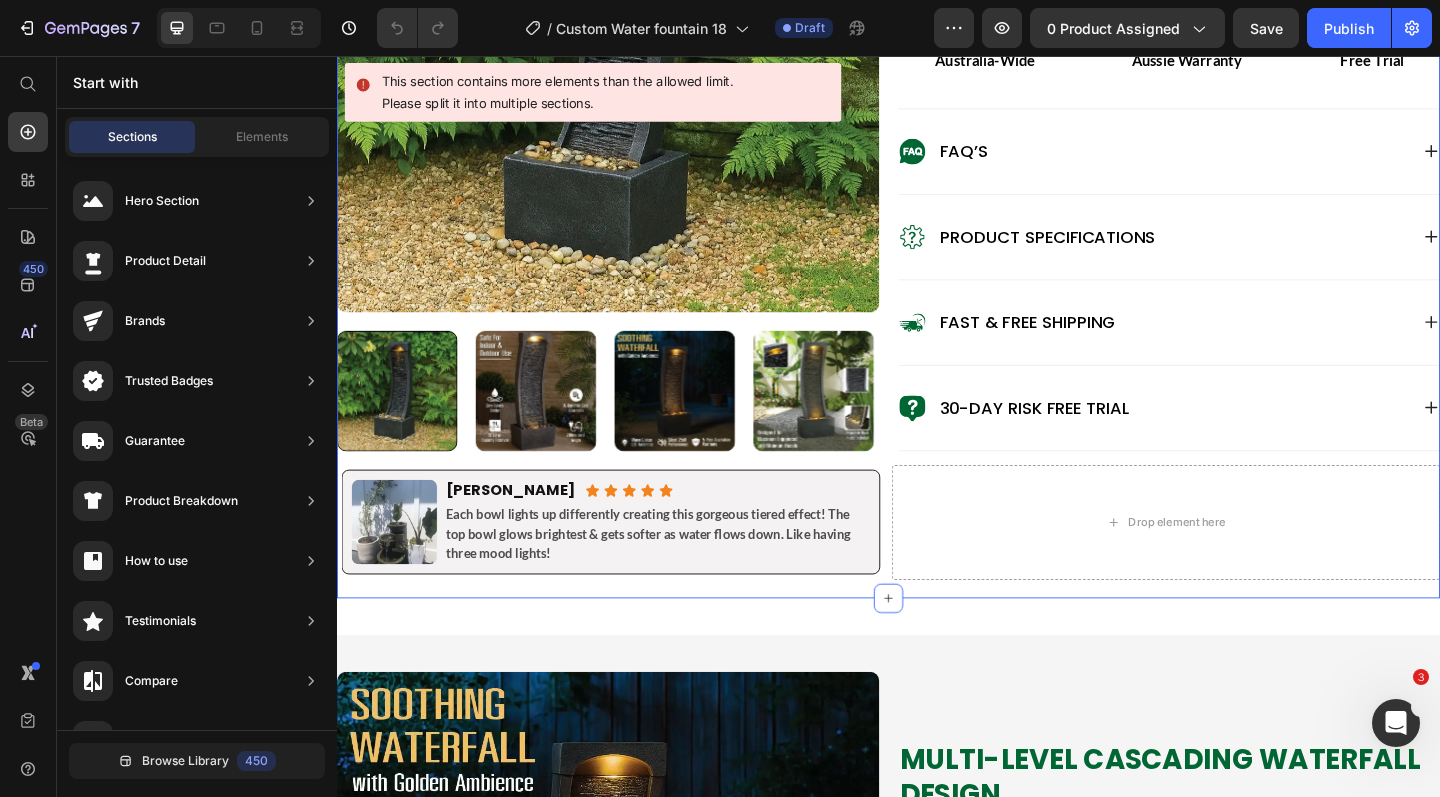 click on "Product Images Judge.me - Preview Badge (Stars) Judge.me Bakyard Waterfall Pro Product Title Australia's #1 Rated LED Bowl Water Fountain Text Block $299.00 Product Price $199.00 Product Price save 33% Discount Tag Row 5-Minute Setup Guaranteed  – Pre-assembled design, just add water and plug in Whisper-Quiet Operation  – UL-certified pump creates tranquil sounds without annoying noise Splash-Free Engineering  – Use indoors or out without floor damage worries All-Weather Australian Protection  – UV and frost resistant for harsh Aussie condition Magical LED Night Illumination  – Dual lights create stunning evening ambiance with flowing water Customizable Water Sound  – Adjust from gentle trickle to flowing stream perfectly Item List
.id550458245588714486 .st0{display:none;fill:#00FF00;}
.id550458245588714486 .st1{display:none;fill:#009245;}
.id550458245588714486 .st2{fill:#00FF00;}
.id550458245588714486 .st3{fill:#009245;}
Icon" at bounding box center [937, -117] 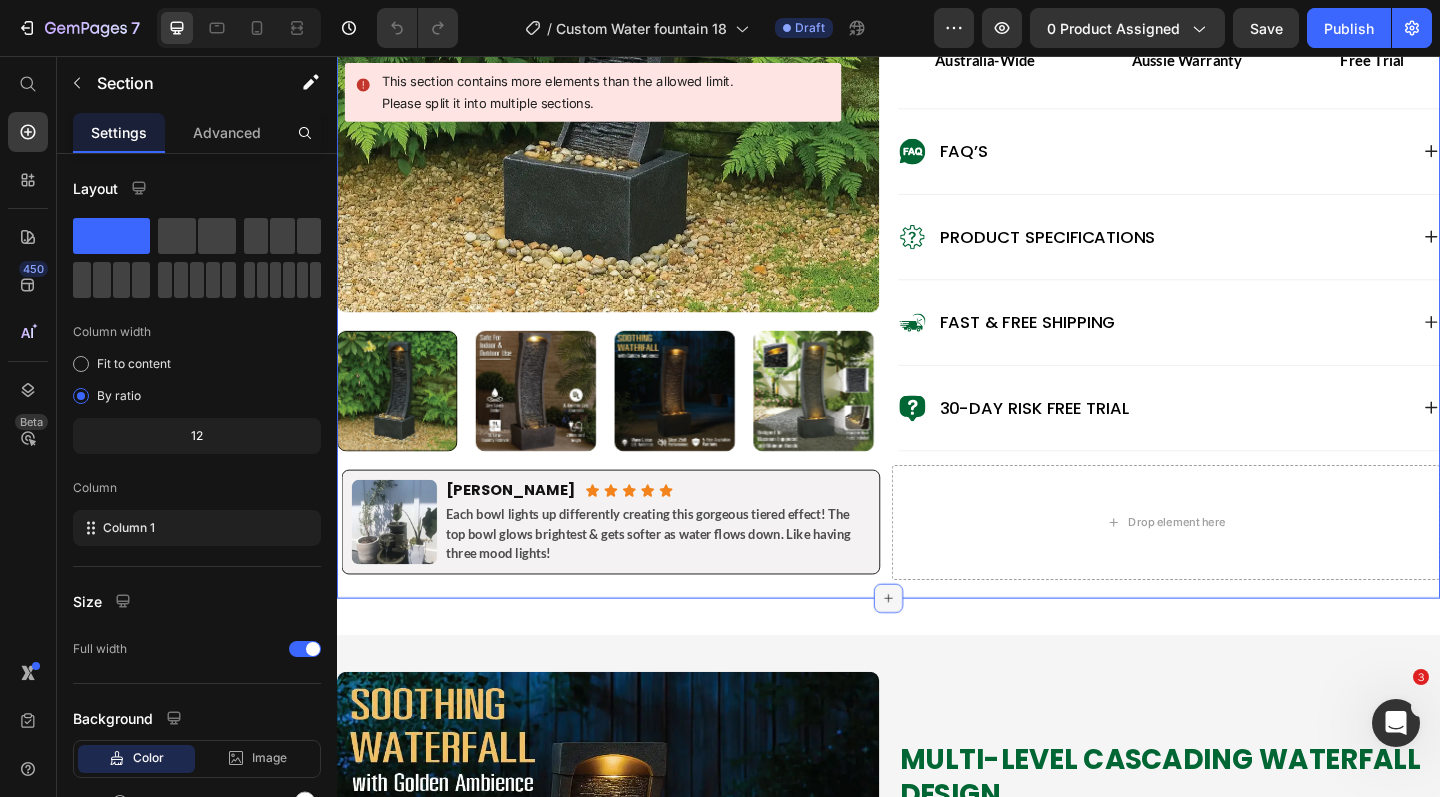 click 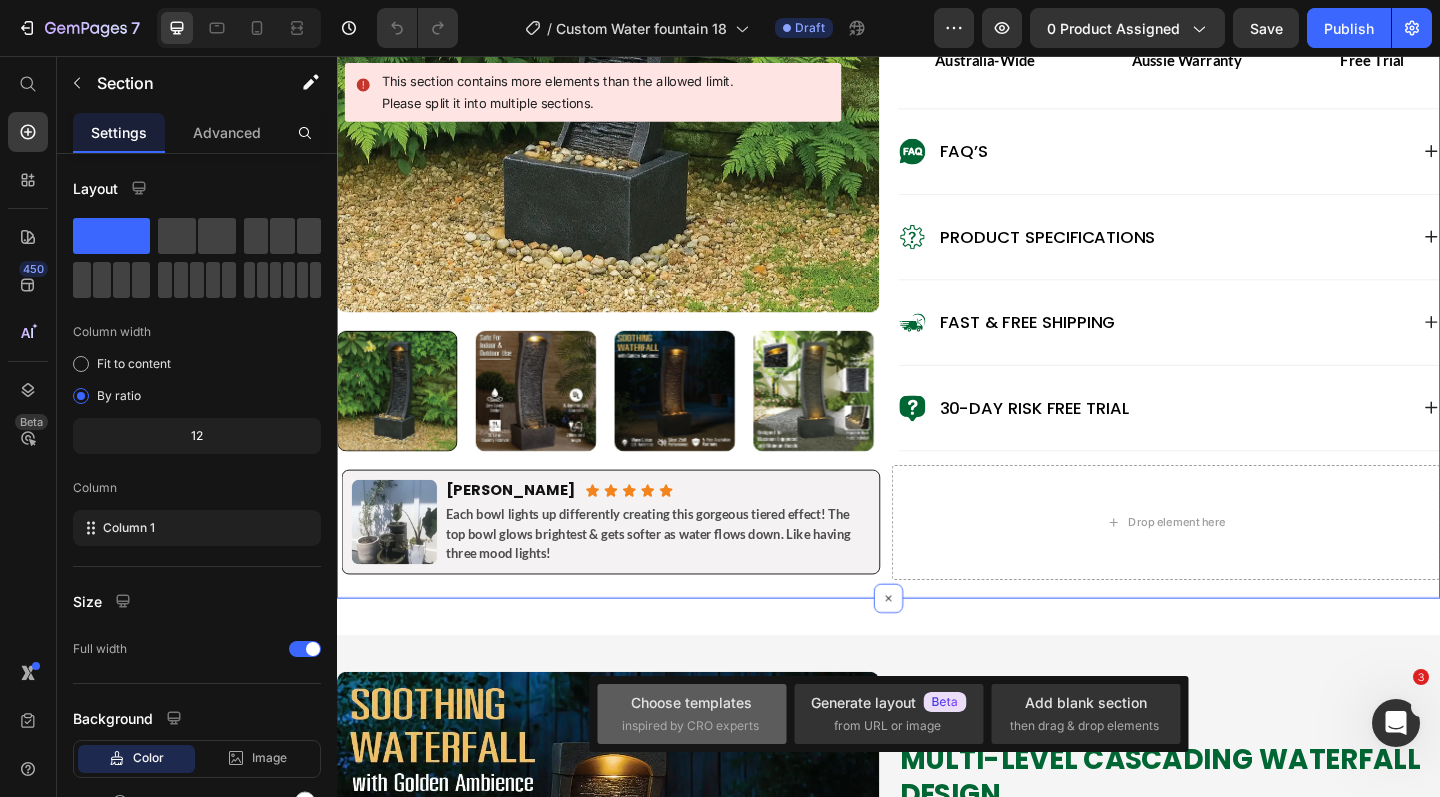 click on "Choose templates" at bounding box center [691, 702] 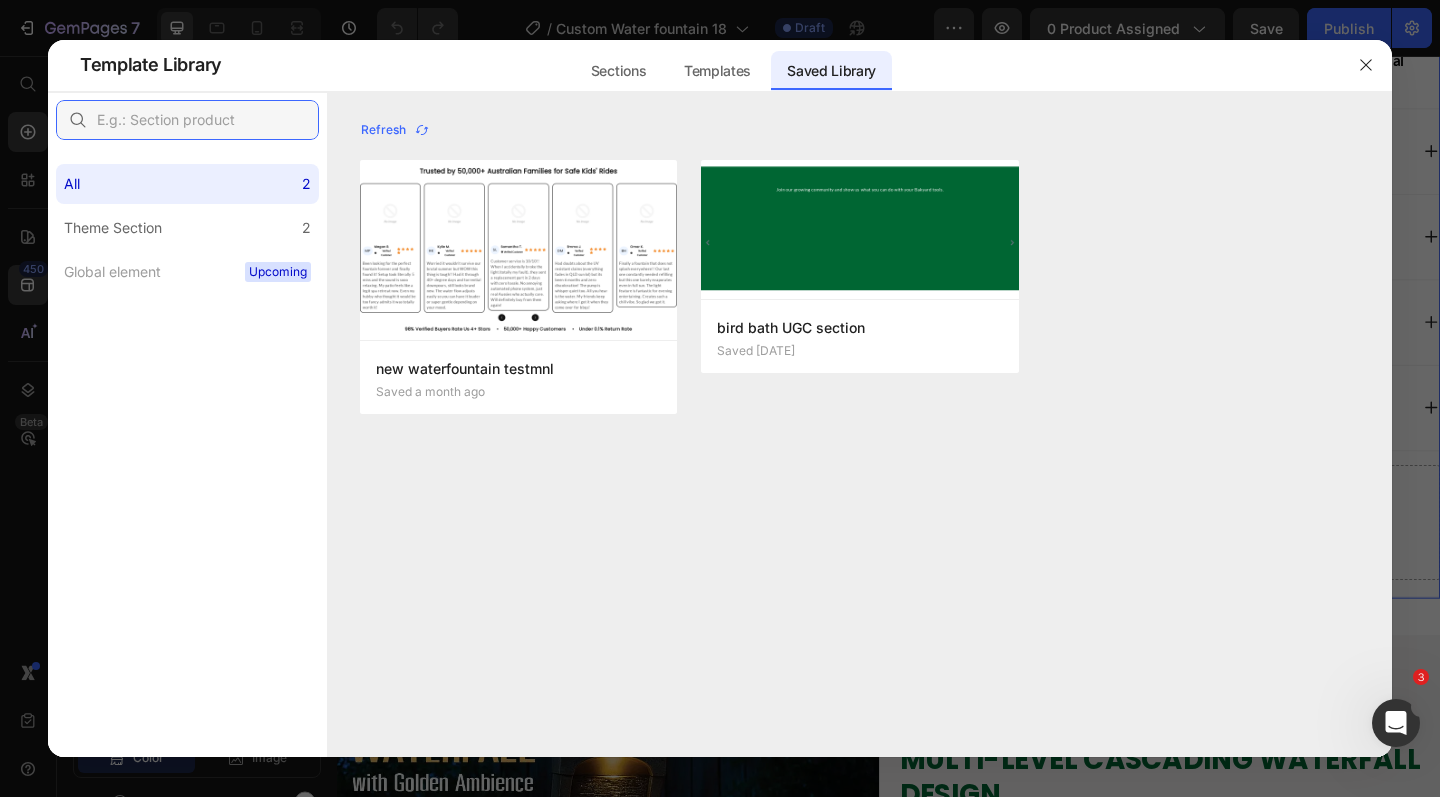 click at bounding box center (187, 120) 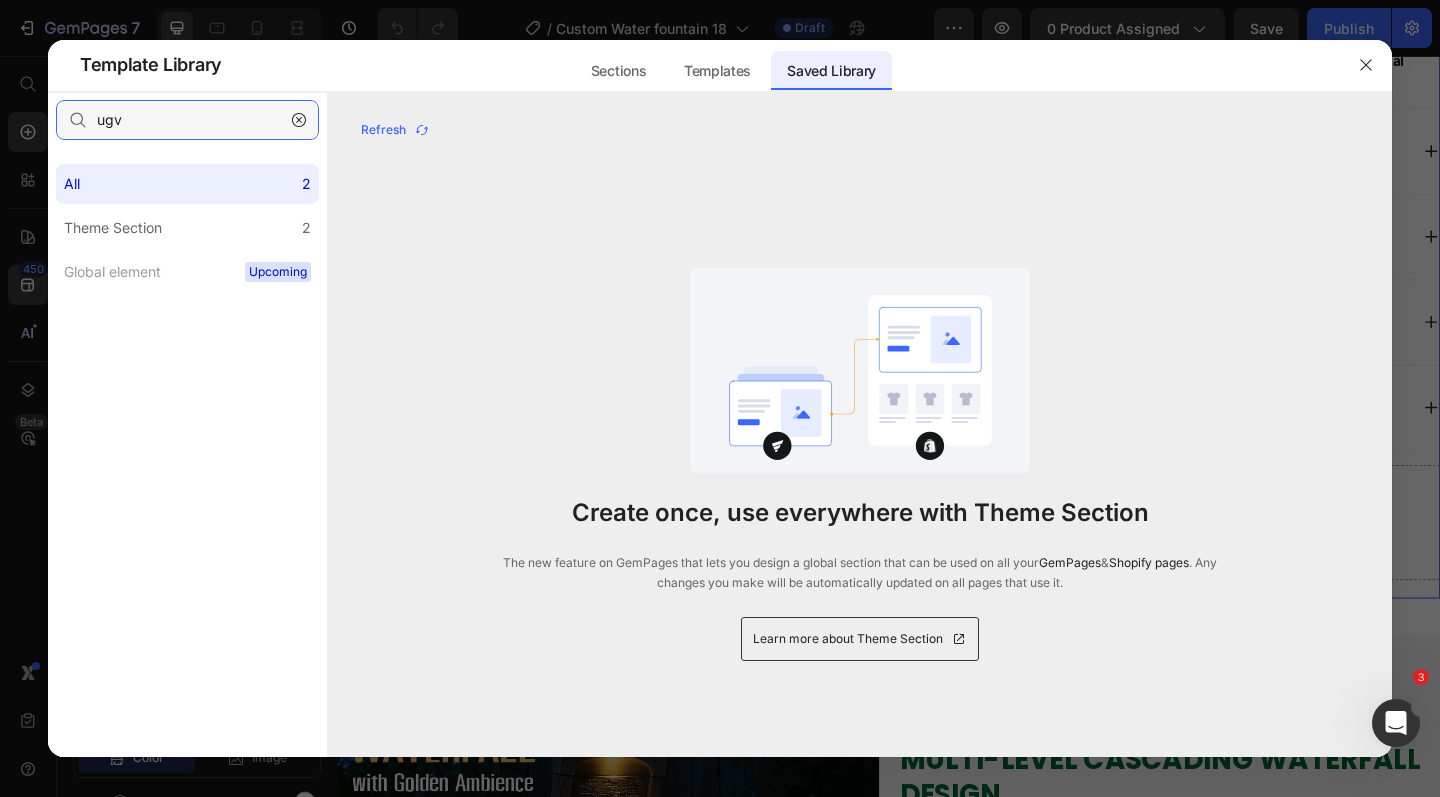 type on "ug" 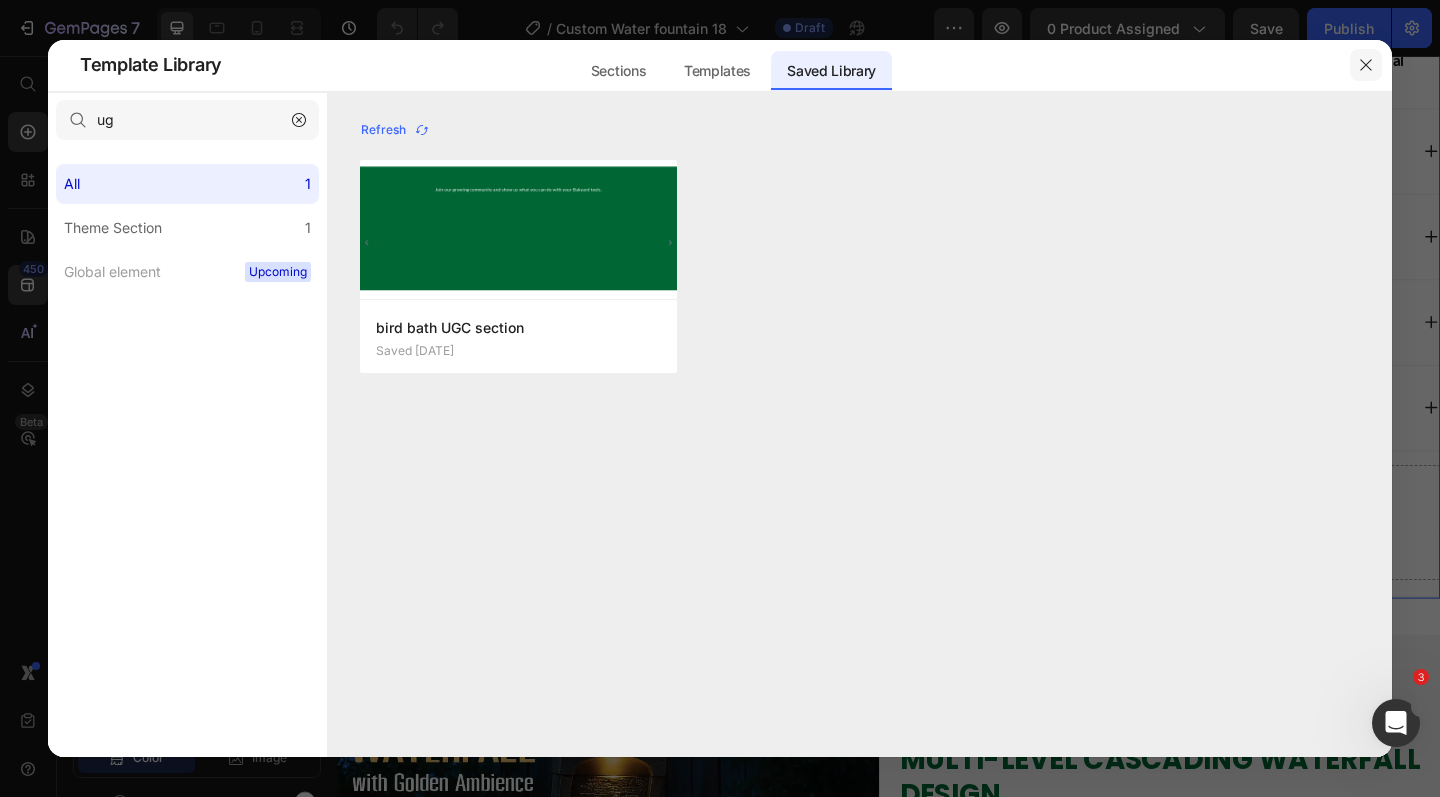 click 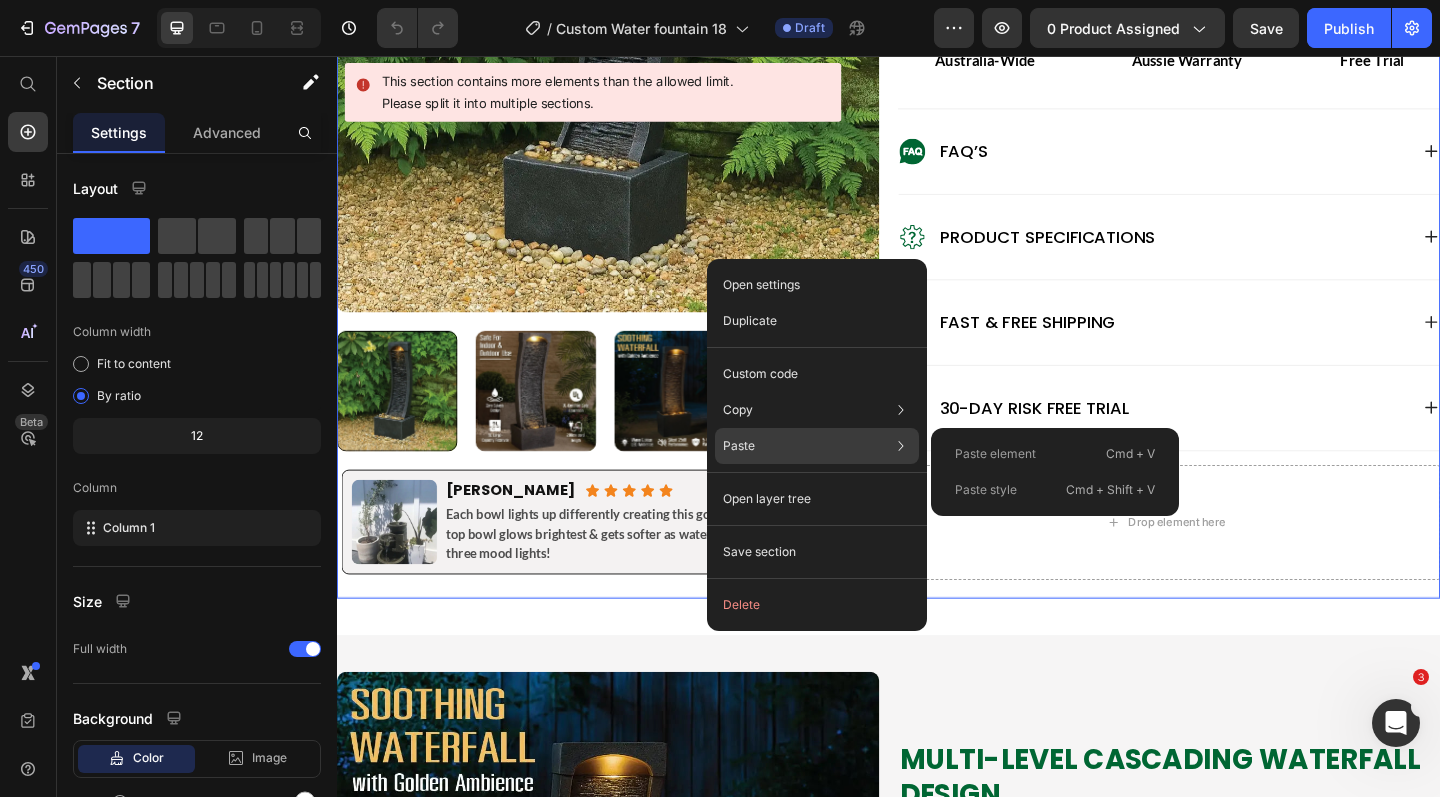 click on "Paste element" at bounding box center [995, 454] 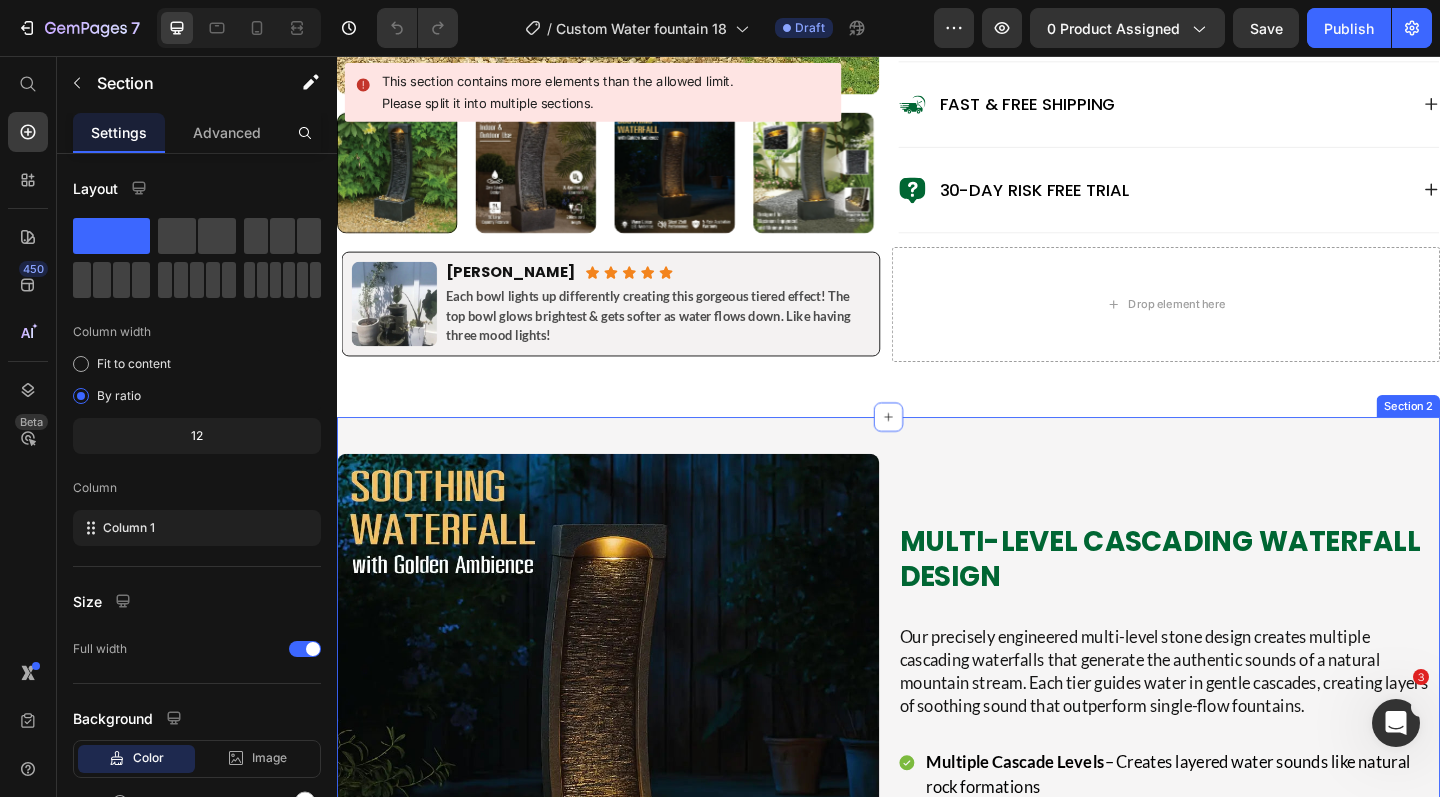 scroll, scrollTop: 1215, scrollLeft: 0, axis: vertical 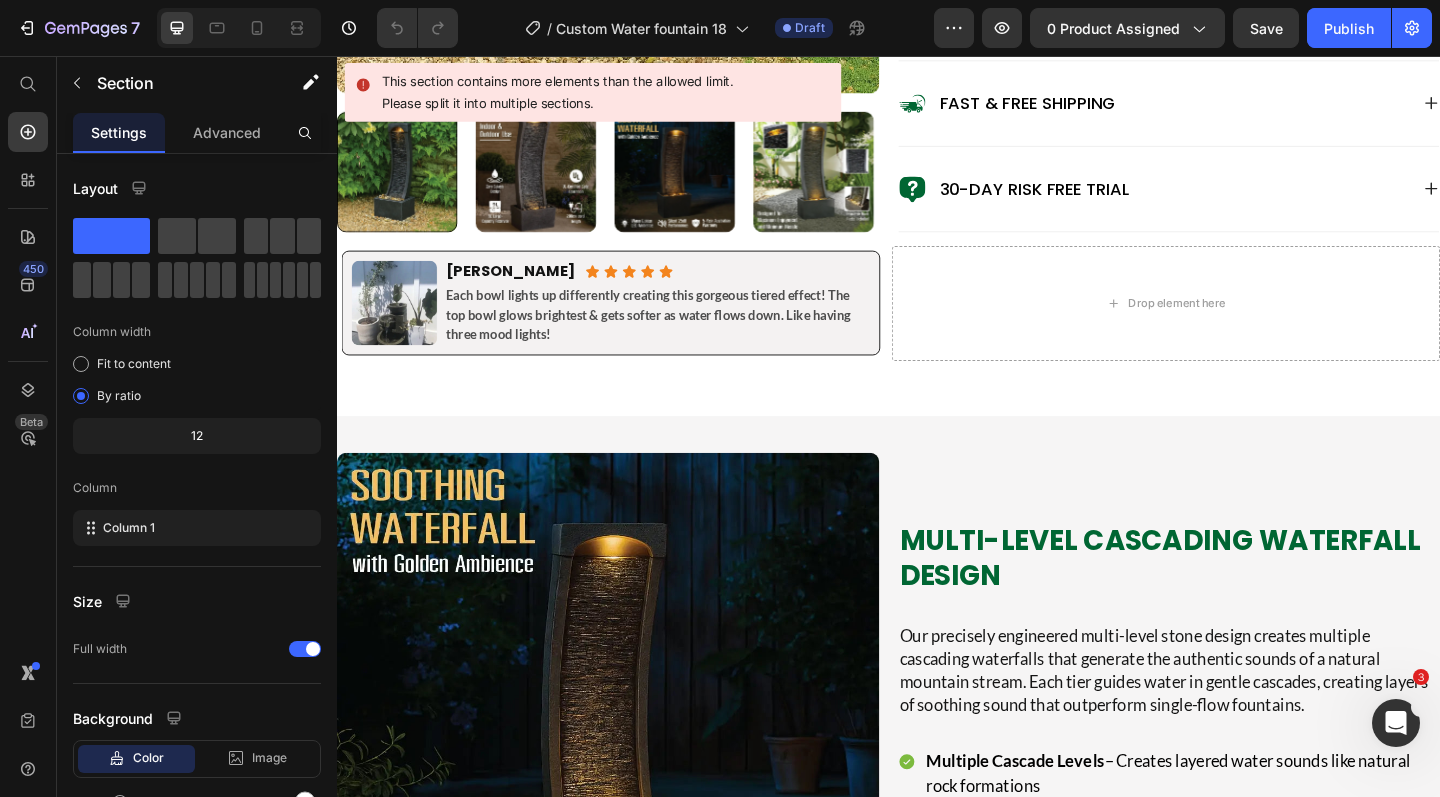 click on "Product Images Judge.me - Preview Badge (Stars) Judge.me Bakyard Waterfall Pro Product Title Australia's #1 Rated LED Bowl Water Fountain Text Block $299.00 Product Price $199.00 Product Price save 33% Discount Tag Row 5-Minute Setup Guaranteed  – Pre-assembled design, just add water and plug in Whisper-Quiet Operation  – UL-certified pump creates tranquil sounds without annoying noise Splash-Free Engineering  – Use indoors or out without floor damage worries All-Weather Australian Protection  – UV and frost resistant for harsh Aussie condition Magical LED Night Illumination  – Dual lights create stunning evening ambiance with flowing water Customizable Water Sound  – Adjust from gentle trickle to flowing stream perfectly Item List
.id550458245588714486 .st0{display:none;fill:#00FF00;}
.id550458245588714486 .st1{display:none;fill:#009245;}
.id550458245588714486 .st2{fill:#00FF00;}
.id550458245588714486 .st3{fill:#009245;}
Icon" at bounding box center [937, -355] 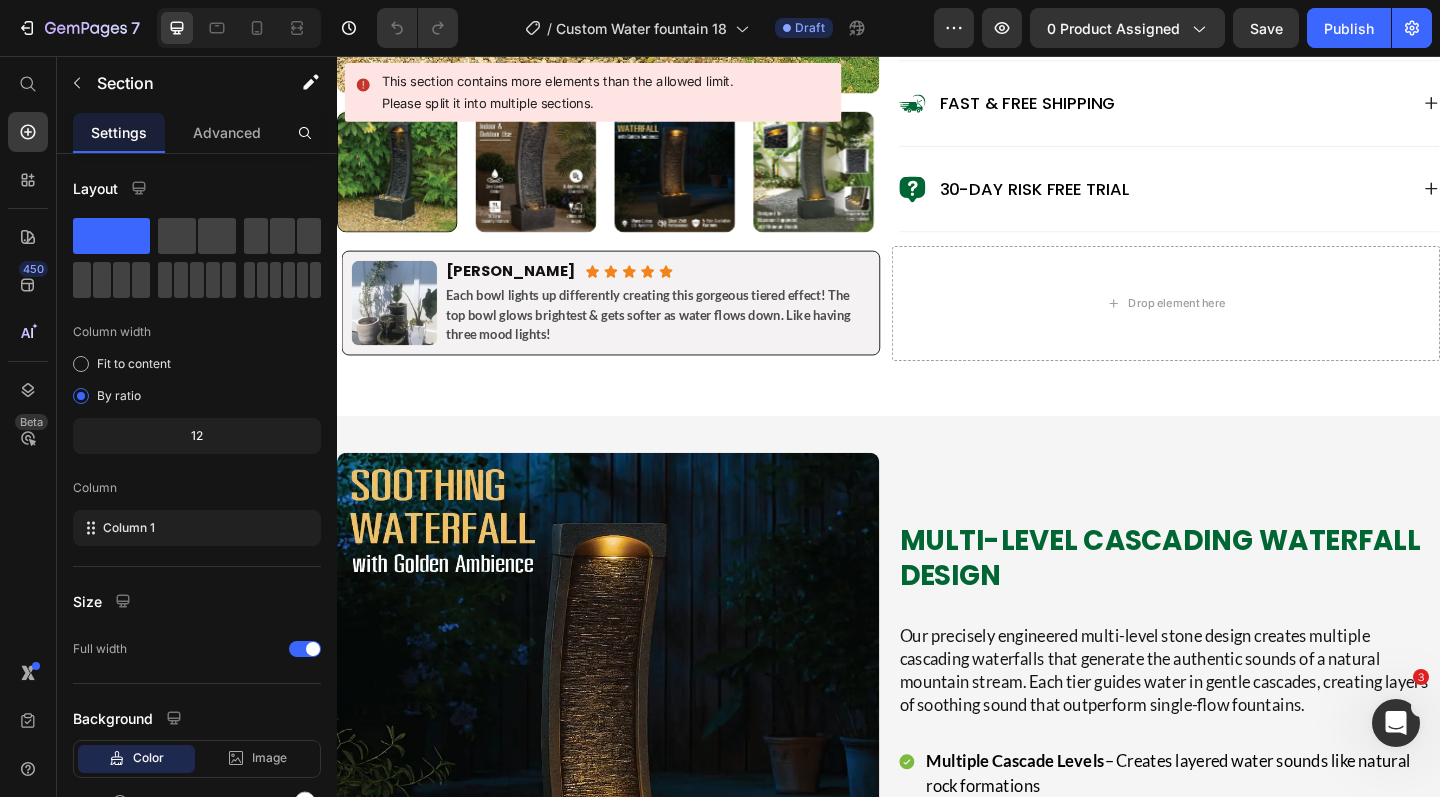 click on "Product Images Judge.me - Preview Badge (Stars) Judge.me Bakyard Waterfall Pro Product Title Australia's #1 Rated LED Bowl Water Fountain Text Block $299.00 Product Price $199.00 Product Price save 33% Discount Tag Row 5-Minute Setup Guaranteed  – Pre-assembled design, just add water and plug in Whisper-Quiet Operation  – UL-certified pump creates tranquil sounds without annoying noise Splash-Free Engineering  – Use indoors or out without floor damage worries All-Weather Australian Protection  – UV and frost resistant for harsh Aussie condition Magical LED Night Illumination  – Dual lights create stunning evening ambiance with flowing water Customizable Water Sound  – Adjust from gentle trickle to flowing stream perfectly Item List
.id550458245588714486 .st0{display:none;fill:#00FF00;}
.id550458245588714486 .st1{display:none;fill:#009245;}
.id550458245588714486 .st2{fill:#00FF00;}
.id550458245588714486 .st3{fill:#009245;}
Icon" at bounding box center [937, -355] 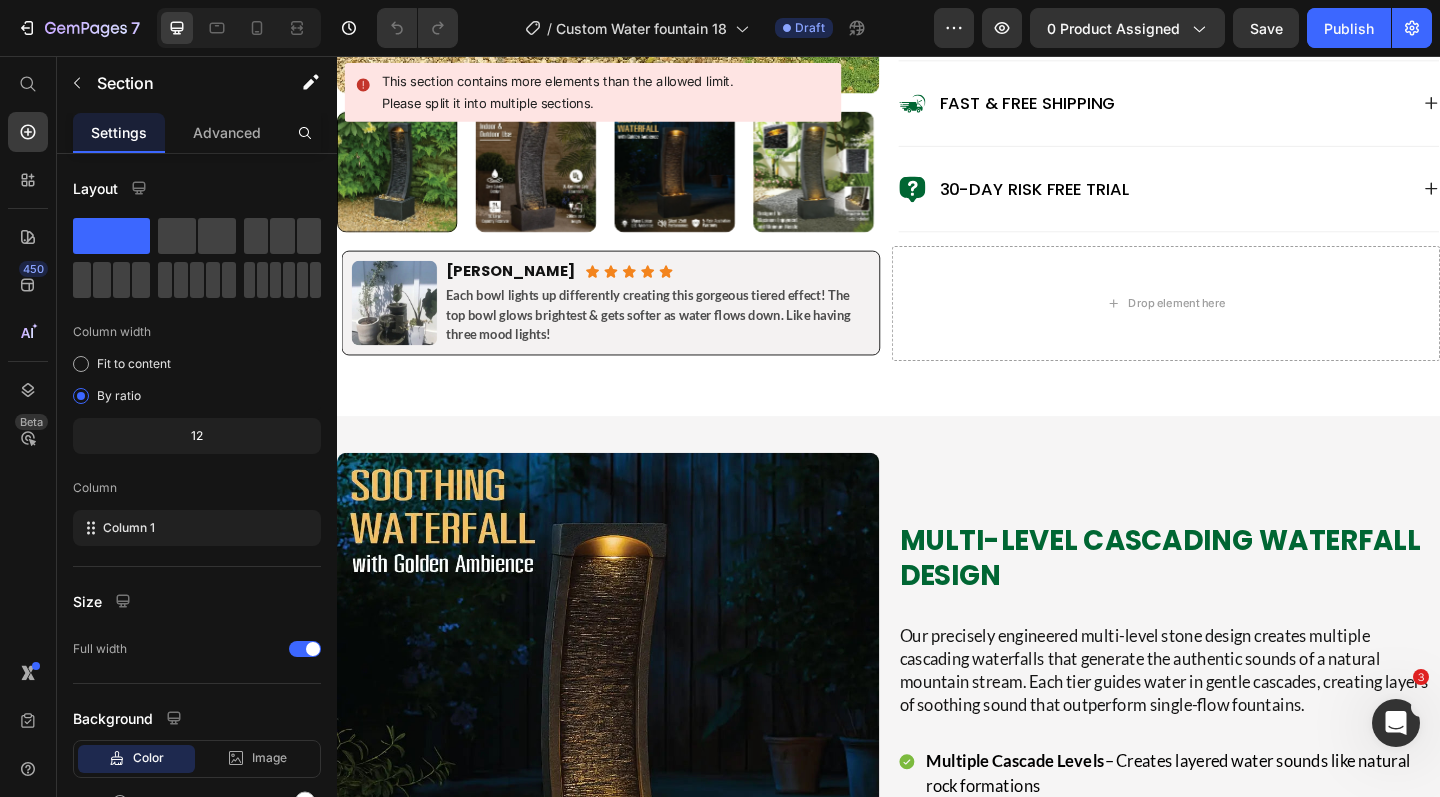 click on "Product Images Judge.me - Preview Badge (Stars) Judge.me Bakyard Waterfall Pro Product Title Australia's #1 Rated LED Bowl Water Fountain Text Block $299.00 Product Price $199.00 Product Price save 33% Discount Tag Row 5-Minute Setup Guaranteed  – Pre-assembled design, just add water and plug in Whisper-Quiet Operation  – UL-certified pump creates tranquil sounds without annoying noise Splash-Free Engineering  – Use indoors or out without floor damage worries All-Weather Australian Protection  – UV and frost resistant for harsh Aussie condition Magical LED Night Illumination  – Dual lights create stunning evening ambiance with flowing water Customizable Water Sound  – Adjust from gentle trickle to flowing stream perfectly Item List
.id550458245588714486 .st0{display:none;fill:#00FF00;}
.id550458245588714486 .st1{display:none;fill:#009245;}
.id550458245588714486 .st2{fill:#00FF00;}
.id550458245588714486 .st3{fill:#009245;}
Icon" at bounding box center [937, -355] 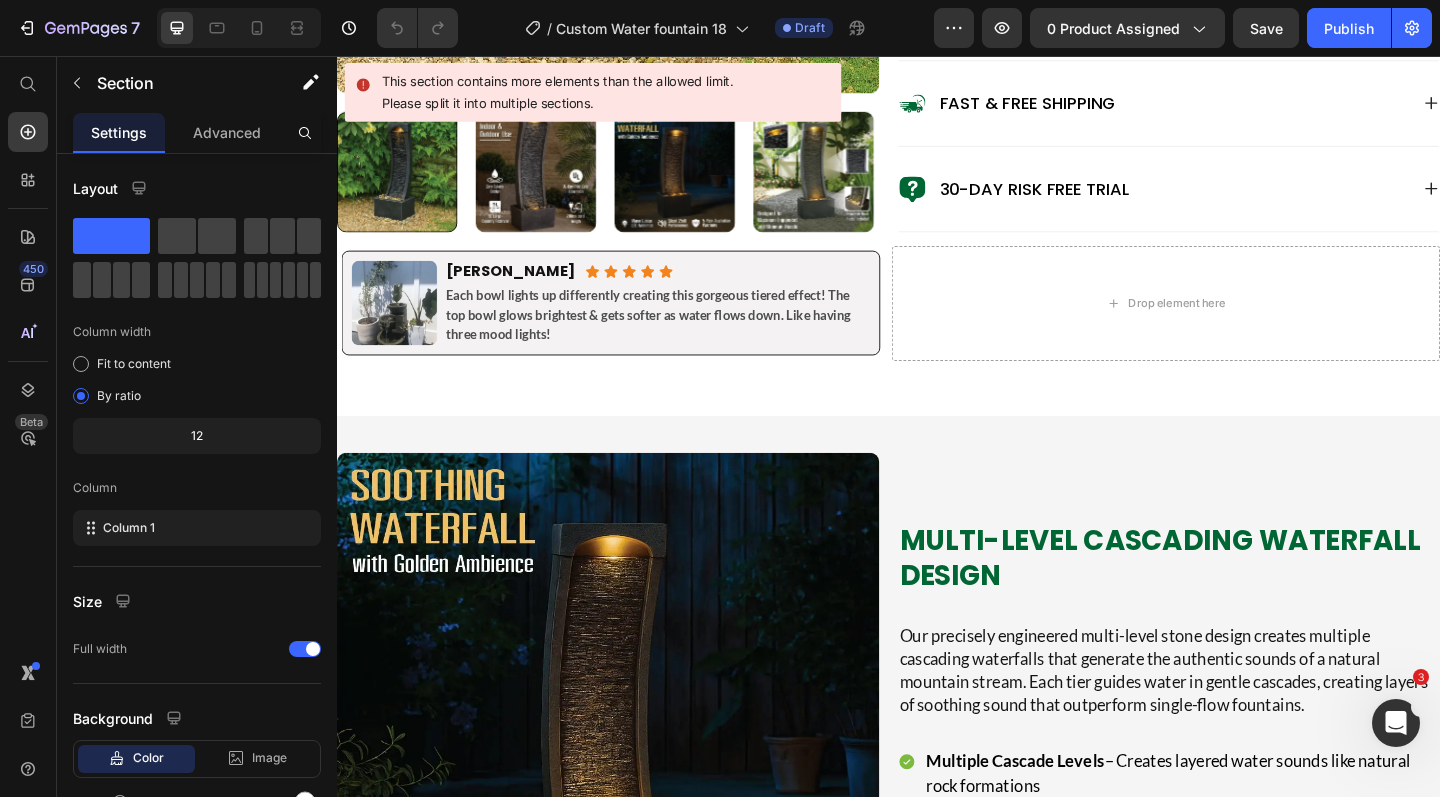 click on "Product Images Judge.me - Preview Badge (Stars) Judge.me Bakyard Waterfall Pro Product Title Australia's #1 Rated LED Bowl Water Fountain Text Block $299.00 Product Price $199.00 Product Price save 33% Discount Tag Row 5-Minute Setup Guaranteed  – Pre-assembled design, just add water and plug in Whisper-Quiet Operation  – UL-certified pump creates tranquil sounds without annoying noise Splash-Free Engineering  – Use indoors or out without floor damage worries All-Weather Australian Protection  – UV and frost resistant for harsh Aussie condition Magical LED Night Illumination  – Dual lights create stunning evening ambiance with flowing water Customizable Water Sound  – Adjust from gentle trickle to flowing stream perfectly Item List
.id550458245588714486 .st0{display:none;fill:#00FF00;}
.id550458245588714486 .st1{display:none;fill:#009245;}
.id550458245588714486 .st2{fill:#00FF00;}
.id550458245588714486 .st3{fill:#009245;}
Icon" at bounding box center (937, -355) 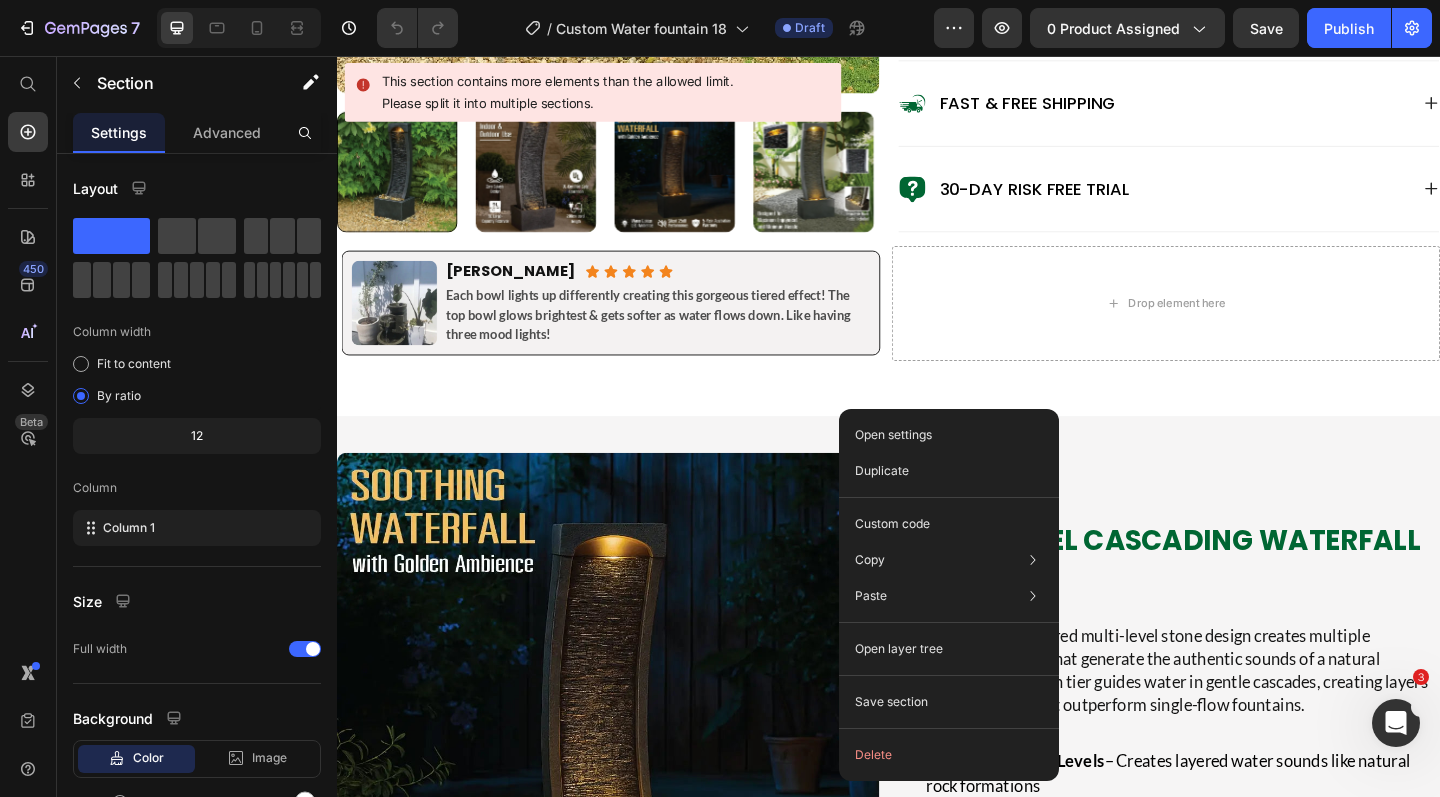click on "Product Images Judge.me - Preview Badge (Stars) Judge.me Bakyard Waterfall Pro Product Title Australia's #1 Rated LED Bowl Water Fountain Text Block $299.00 Product Price $199.00 Product Price save 33% Discount Tag Row 5-Minute Setup Guaranteed  – Pre-assembled design, just add water and plug in Whisper-Quiet Operation  – UL-certified pump creates tranquil sounds without annoying noise Splash-Free Engineering  – Use indoors or out without floor damage worries All-Weather Australian Protection  – UV and frost resistant for harsh Aussie condition Magical LED Night Illumination  – Dual lights create stunning evening ambiance with flowing water Customizable Water Sound  – Adjust from gentle trickle to flowing stream perfectly Item List
.id550458245588714486 .st0{display:none;fill:#00FF00;}
.id550458245588714486 .st1{display:none;fill:#009245;}
.id550458245588714486 .st2{fill:#00FF00;}
.id550458245588714486 .st3{fill:#009245;}
Icon" at bounding box center (937, 3840) 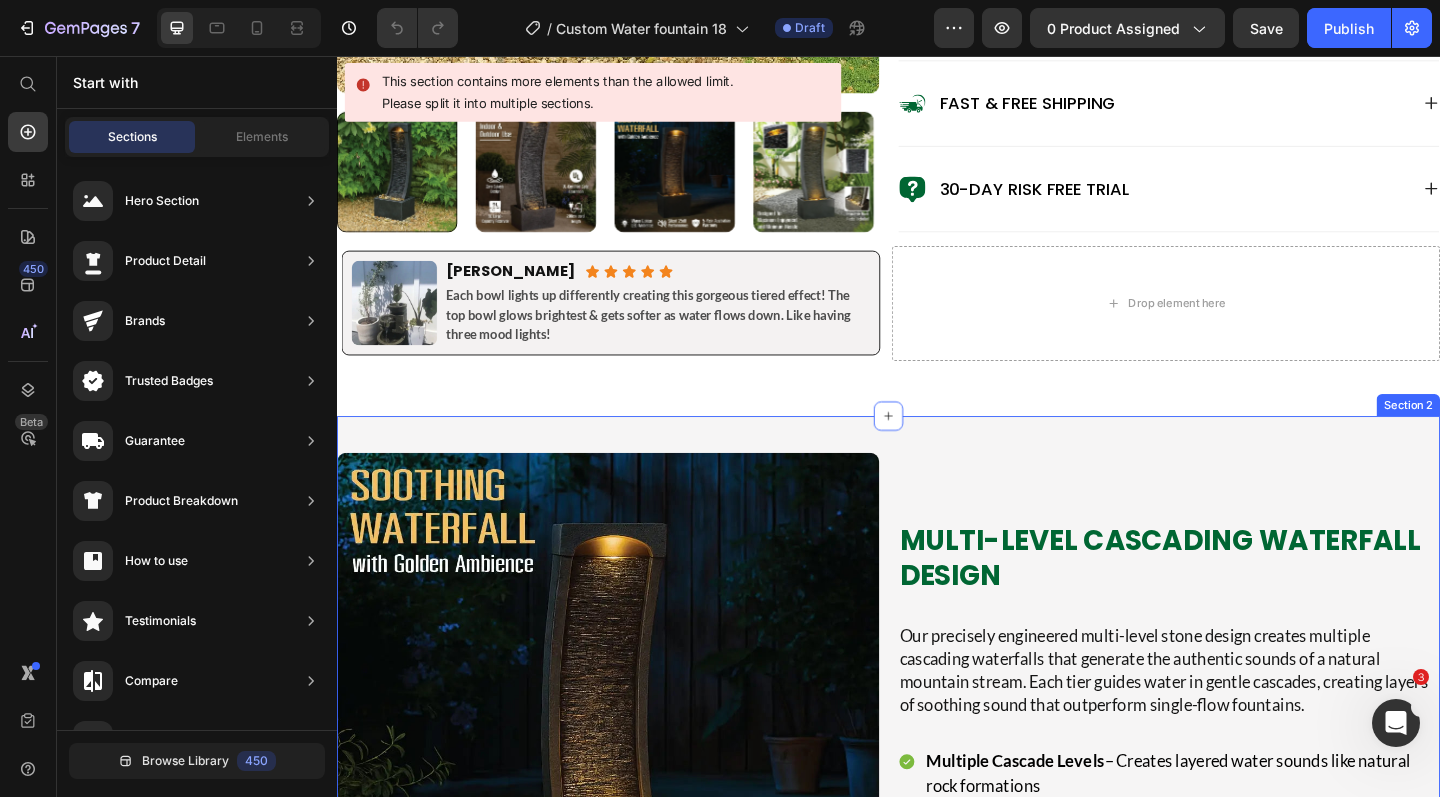 click on "Image Multi-Level Cascading Waterfall Design Heading Our precisely engineered multi-level stone design creates multiple cascading waterfalls that generate the authentic sounds of a natural mountain stream. Each tier guides water in gentle cascades, creating layers of soothing sound that outperform single-flow fountains. Text Block Multiple Cascade Levels  – Creates layered water sounds like natural rock formations Textured Stone Effec t – Creates gentle water sounds as it flows down surface Adjustable Flow Control  – Customize your waterfall from gentle trickle to strong flow Item List Row Image UL-Certified Adjustable Pump Eliminates Noise Heading Our UL-certified adjustable pump gives you complete control over your fountain experience. Dial down for whisper-quiet operation or increase for stronger flow—all while maintaining splash-free performance. Text Block UL Safety Certification  – Professional-grade pump meets strict safety standards Adjustable 400L/H Flow Rate Splash-Free Engineering Row" at bounding box center (937, 1025) 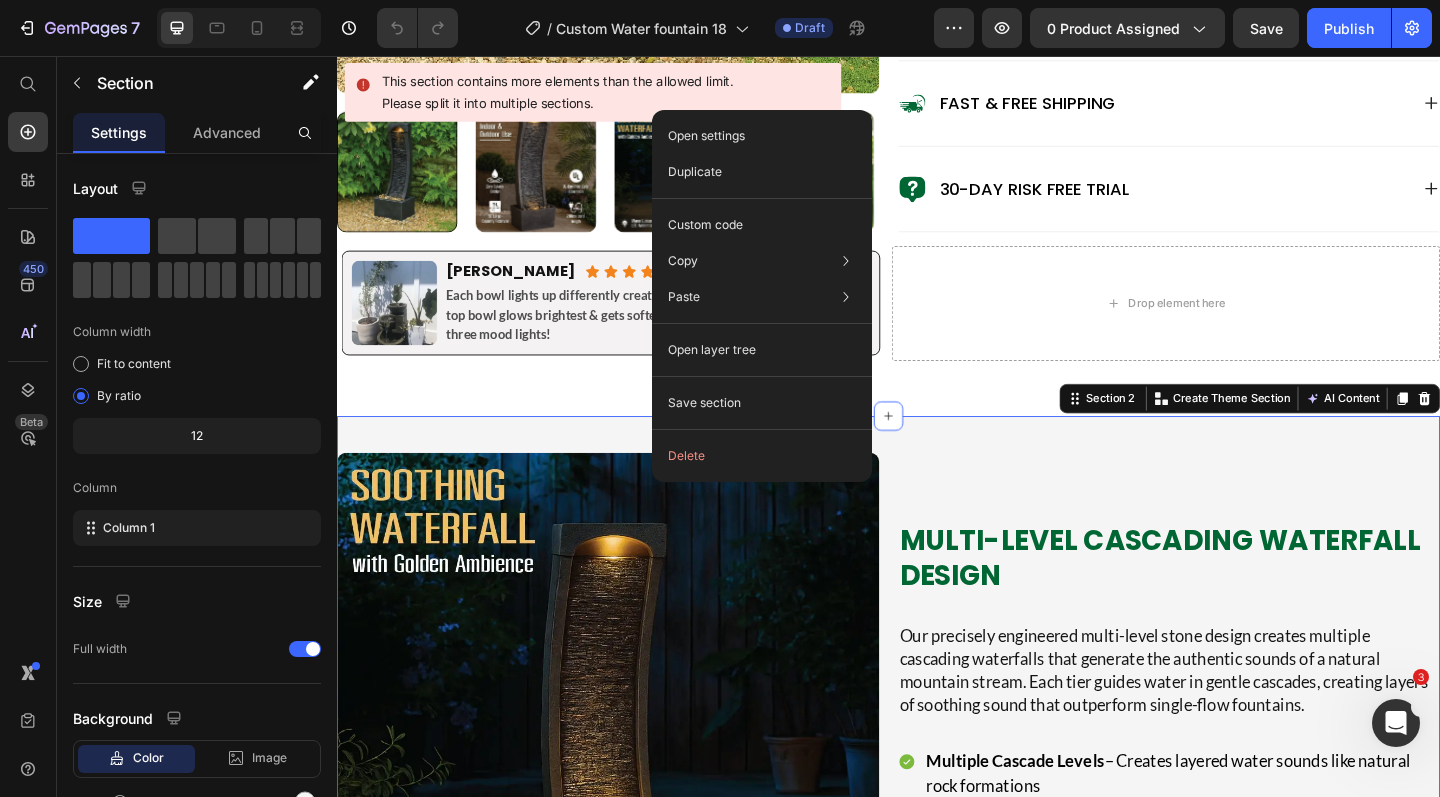 click on "Product Images Judge.me - Preview Badge (Stars) Judge.me Bakyard Waterfall Pro Product Title Australia's #1 Rated LED Bowl Water Fountain Text Block $299.00 Product Price $199.00 Product Price save 33% Discount Tag Row 5-Minute Setup Guaranteed  – Pre-assembled design, just add water and plug in Whisper-Quiet Operation  – UL-certified pump creates tranquil sounds without annoying noise Splash-Free Engineering  – Use indoors or out without floor damage worries All-Weather Australian Protection  – UV and frost resistant for harsh Aussie condition Magical LED Night Illumination  – Dual lights create stunning evening ambiance with flowing water Customizable Water Sound  – Adjust from gentle trickle to flowing stream perfectly Item List
.id550458245588714486 .st0{display:none;fill:#00FF00;}
.id550458245588714486 .st1{display:none;fill:#009245;}
.id550458245588714486 .st2{fill:#00FF00;}
.id550458245588714486 .st3{fill:#009245;}
Icon" at bounding box center (937, 3840) 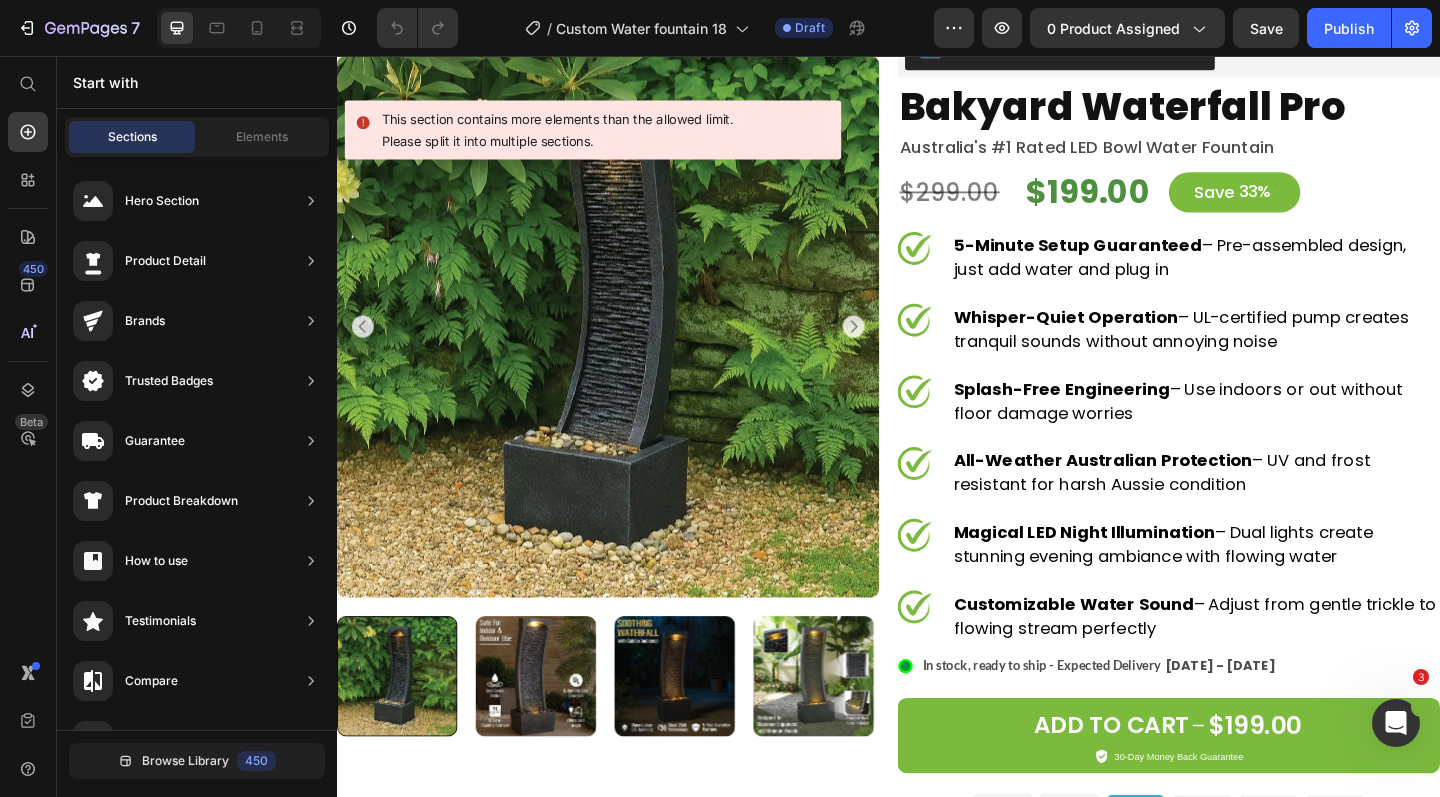 scroll, scrollTop: 0, scrollLeft: 0, axis: both 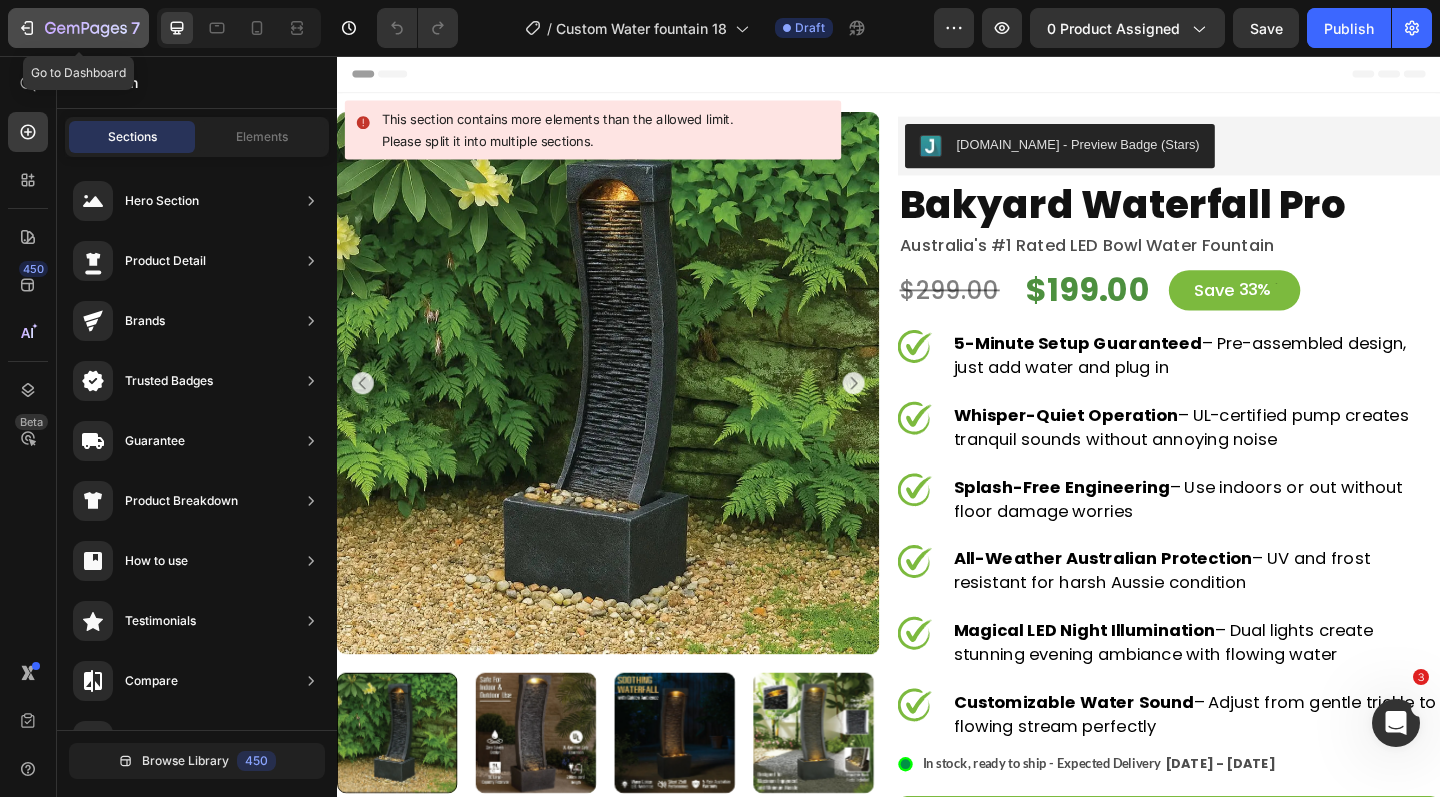 click 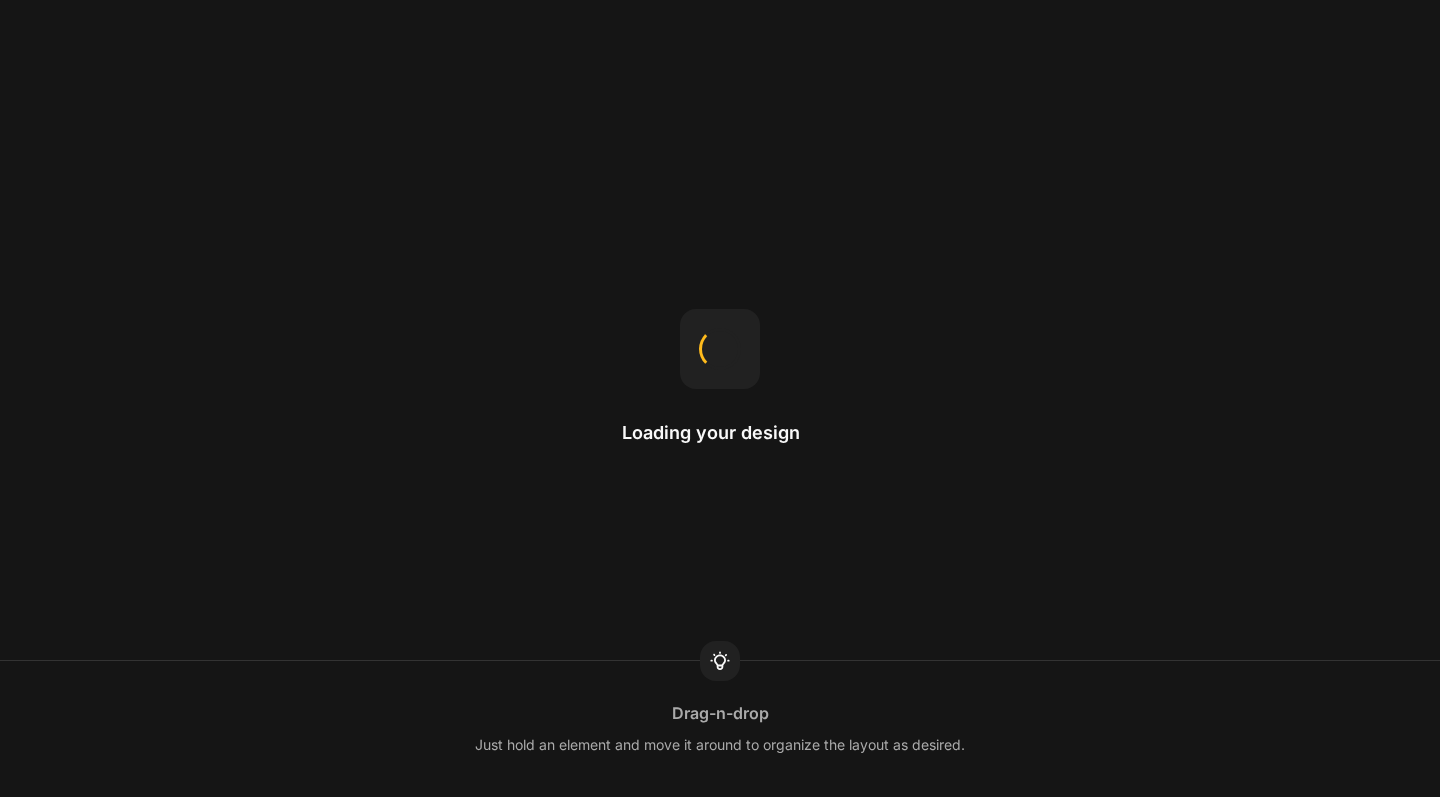 scroll, scrollTop: 0, scrollLeft: 0, axis: both 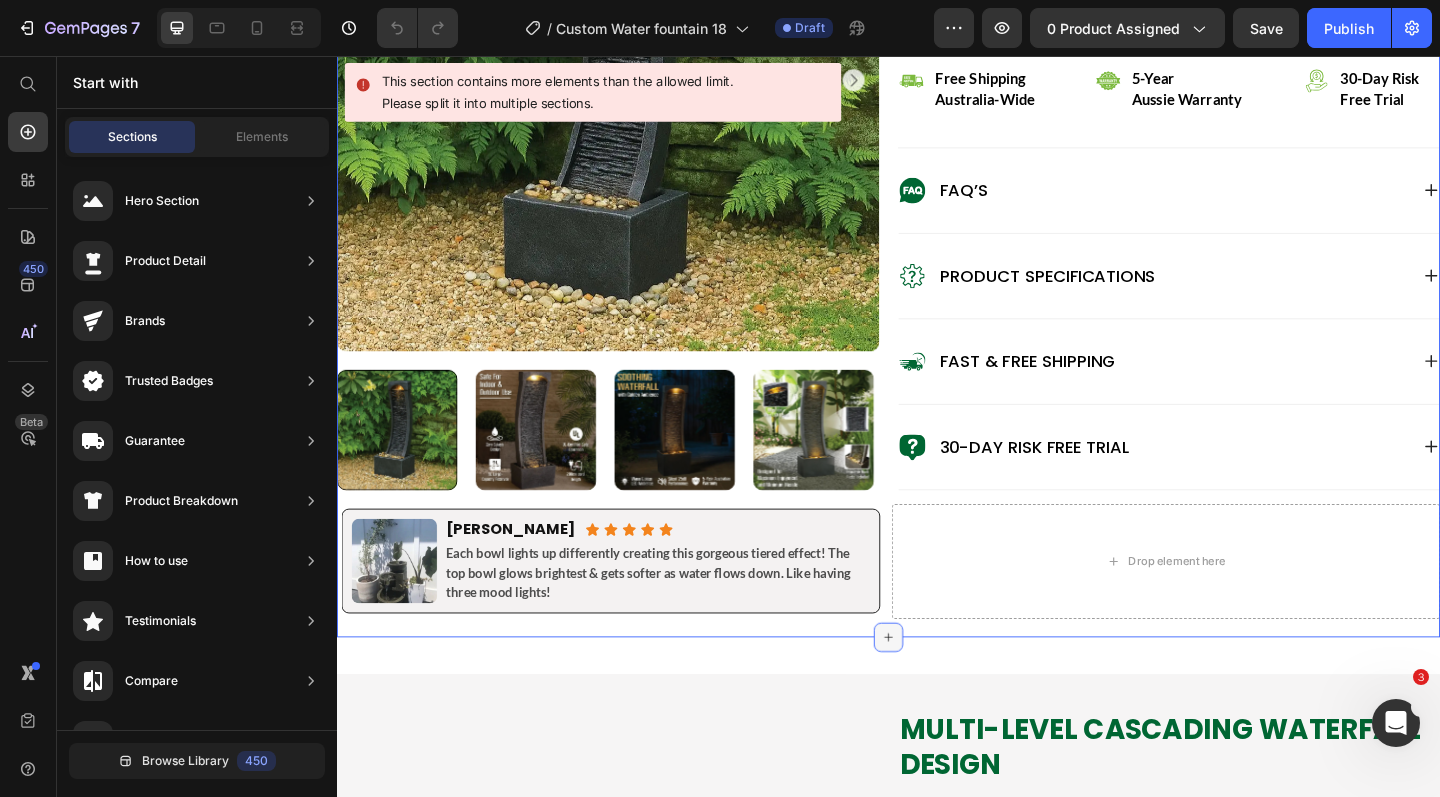 click at bounding box center [937, 689] 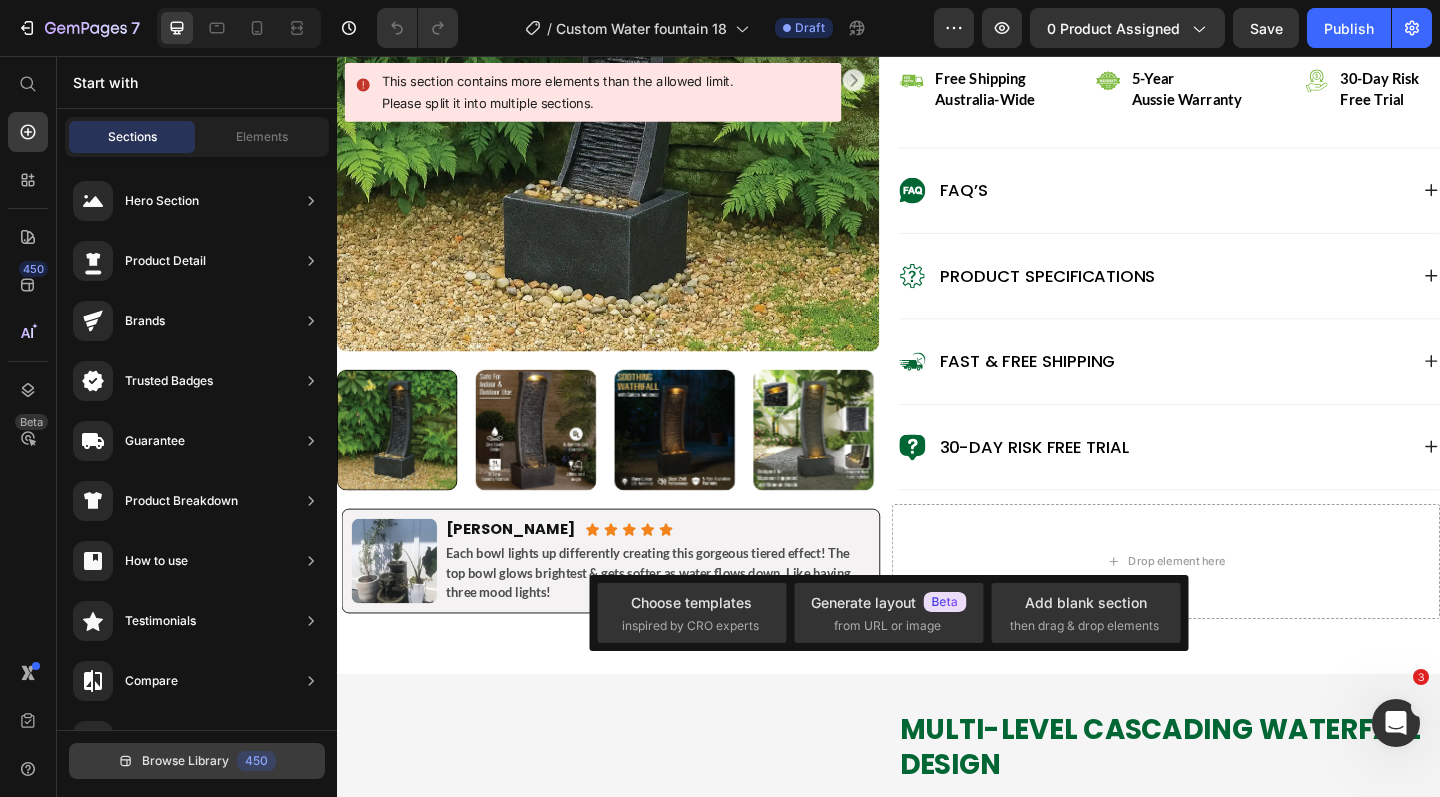 click on "Browse Library" at bounding box center [185, 761] 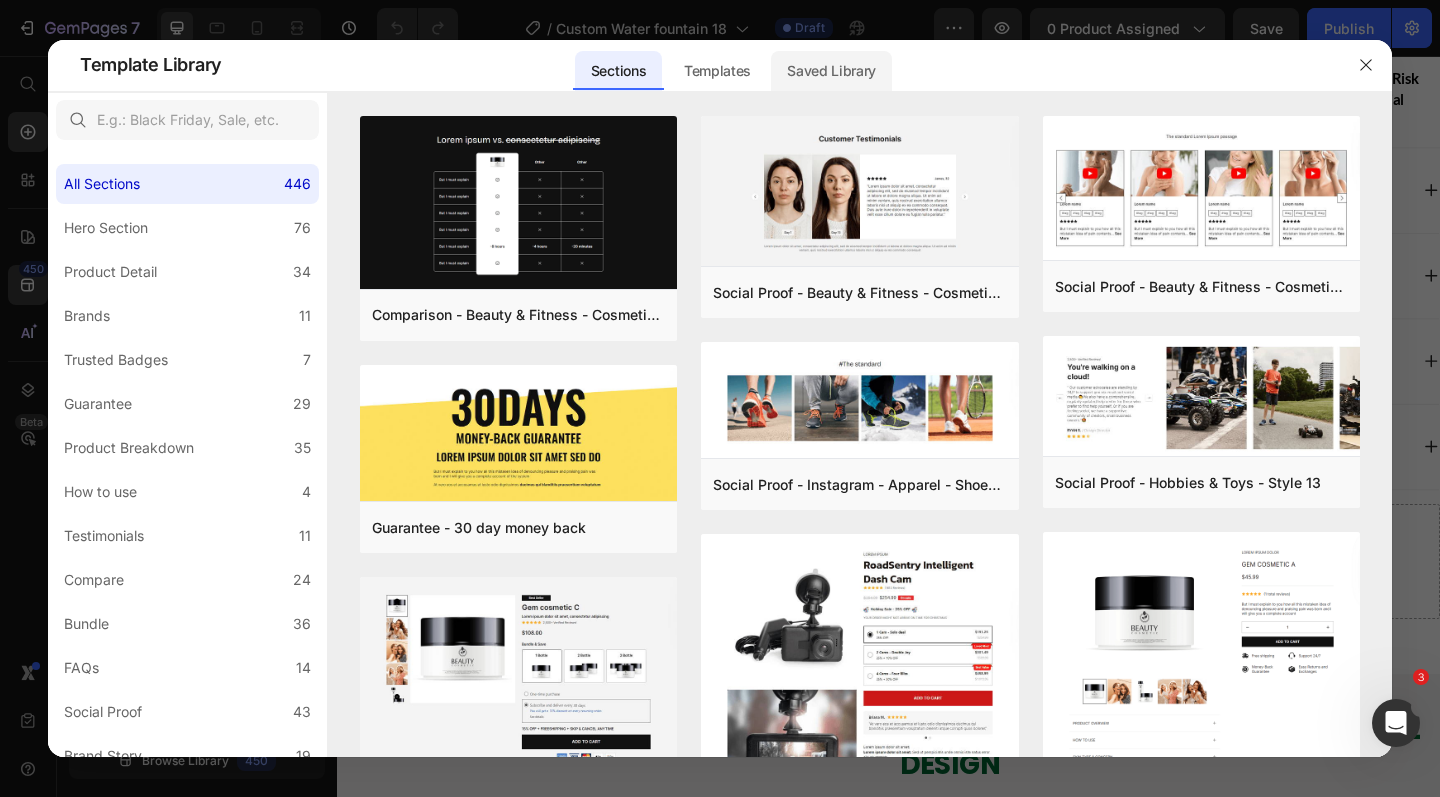 click on "Saved Library" 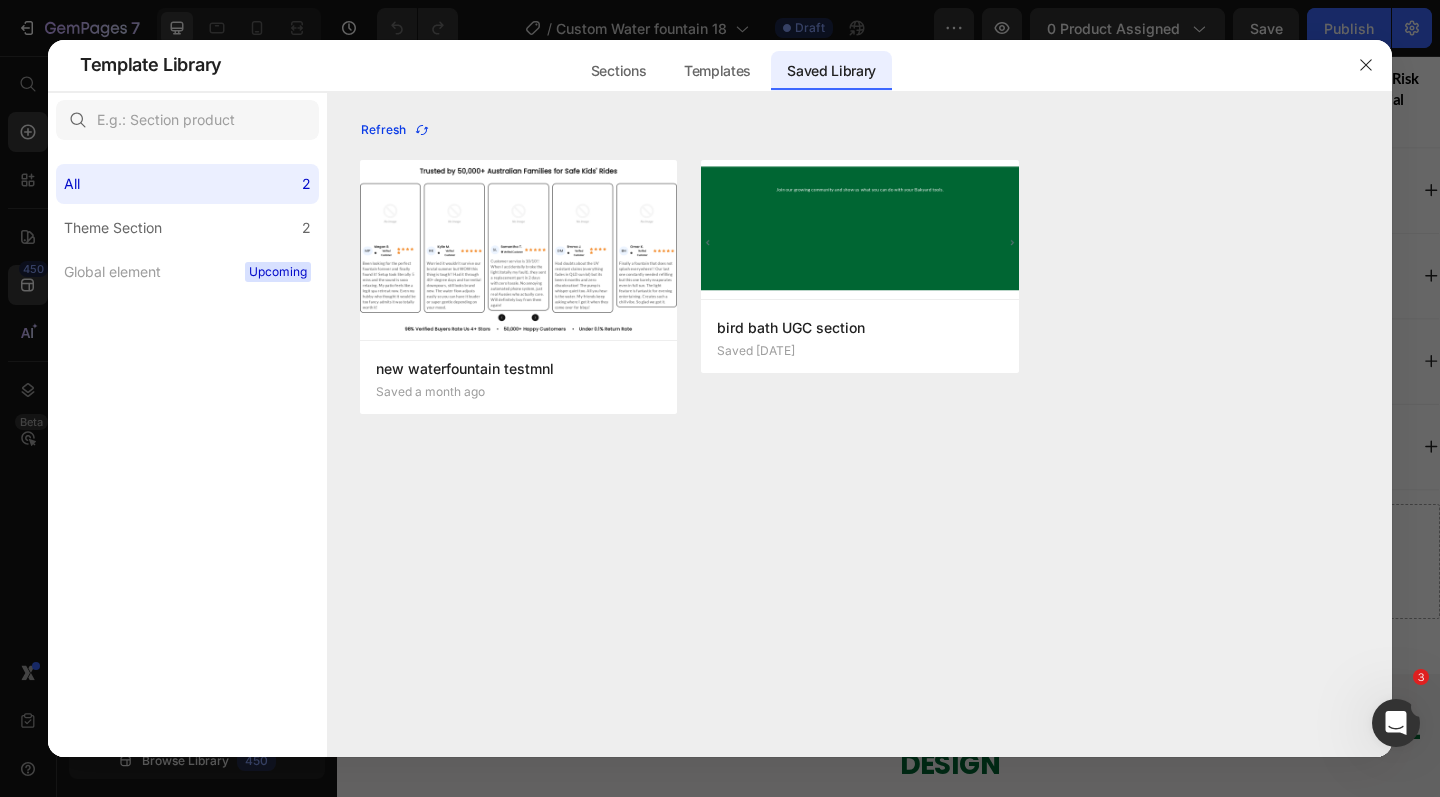 click 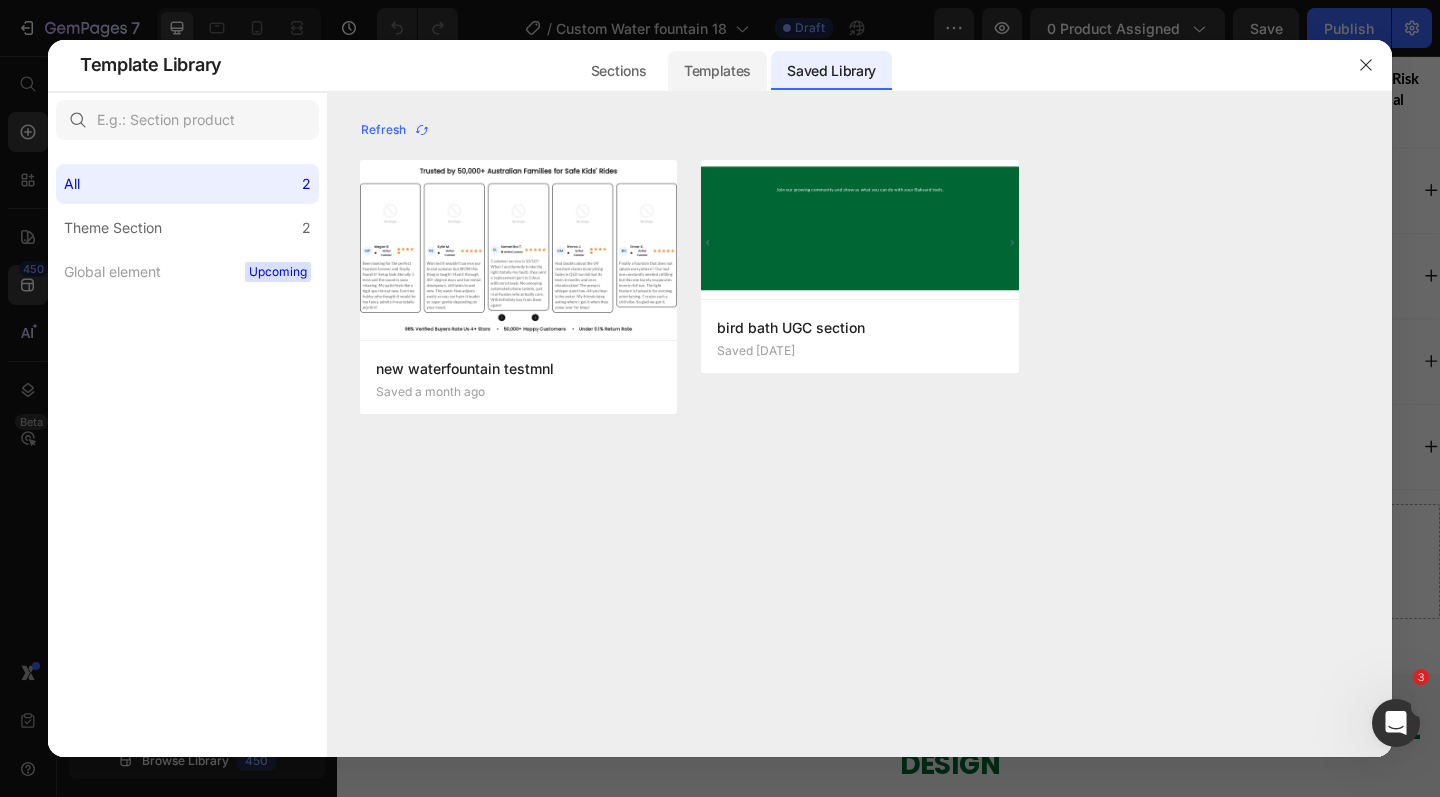 click on "Templates" 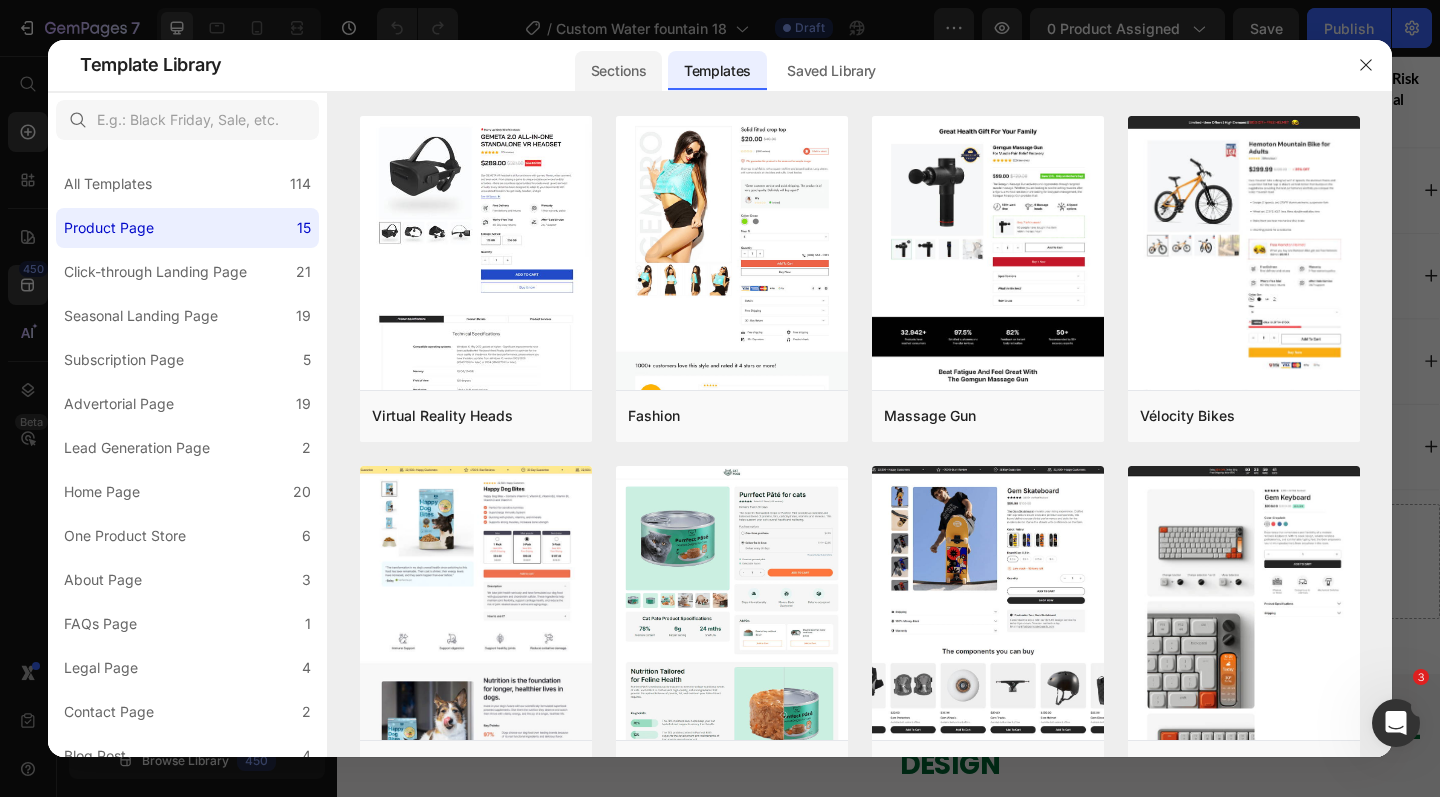 click on "Sections" 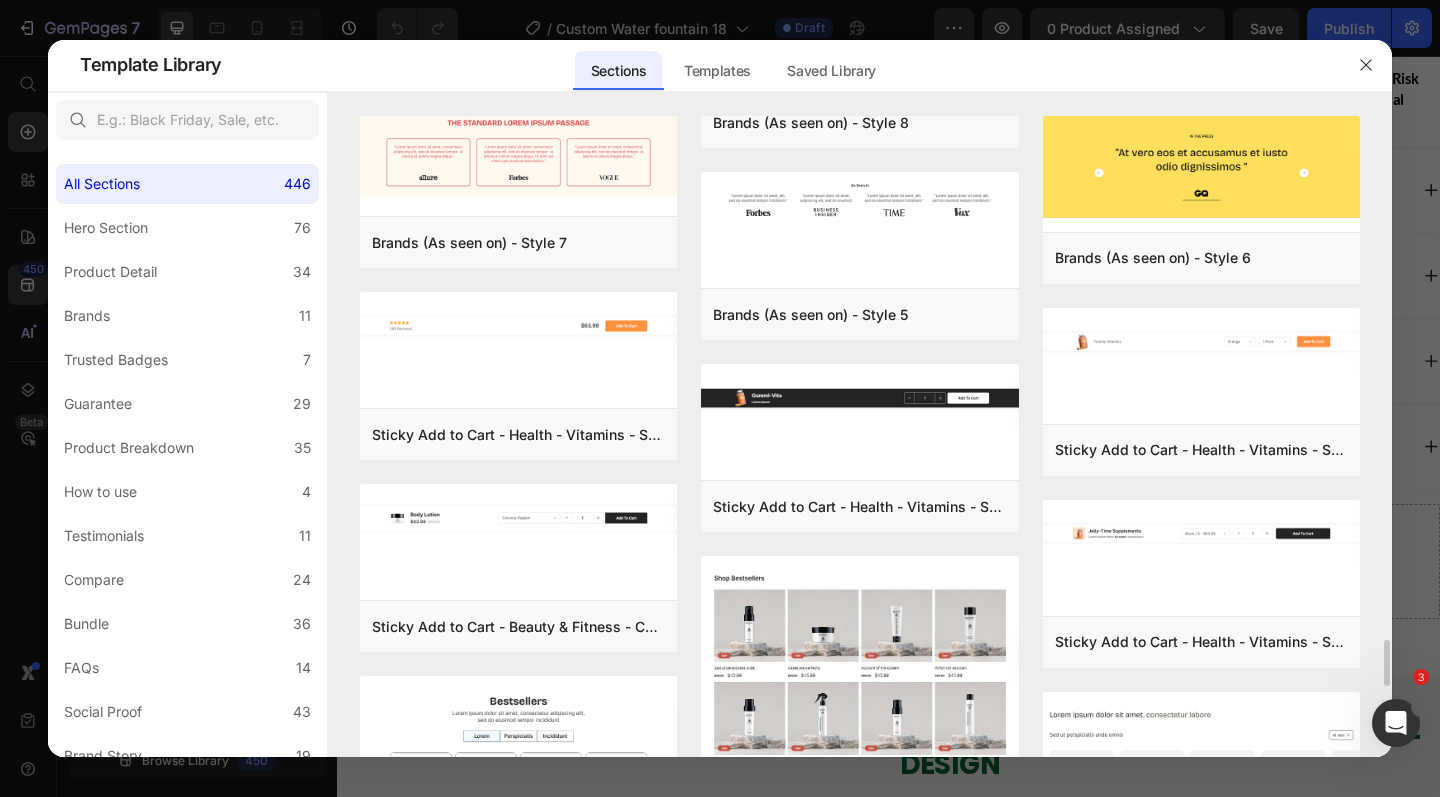 scroll, scrollTop: 7069, scrollLeft: 0, axis: vertical 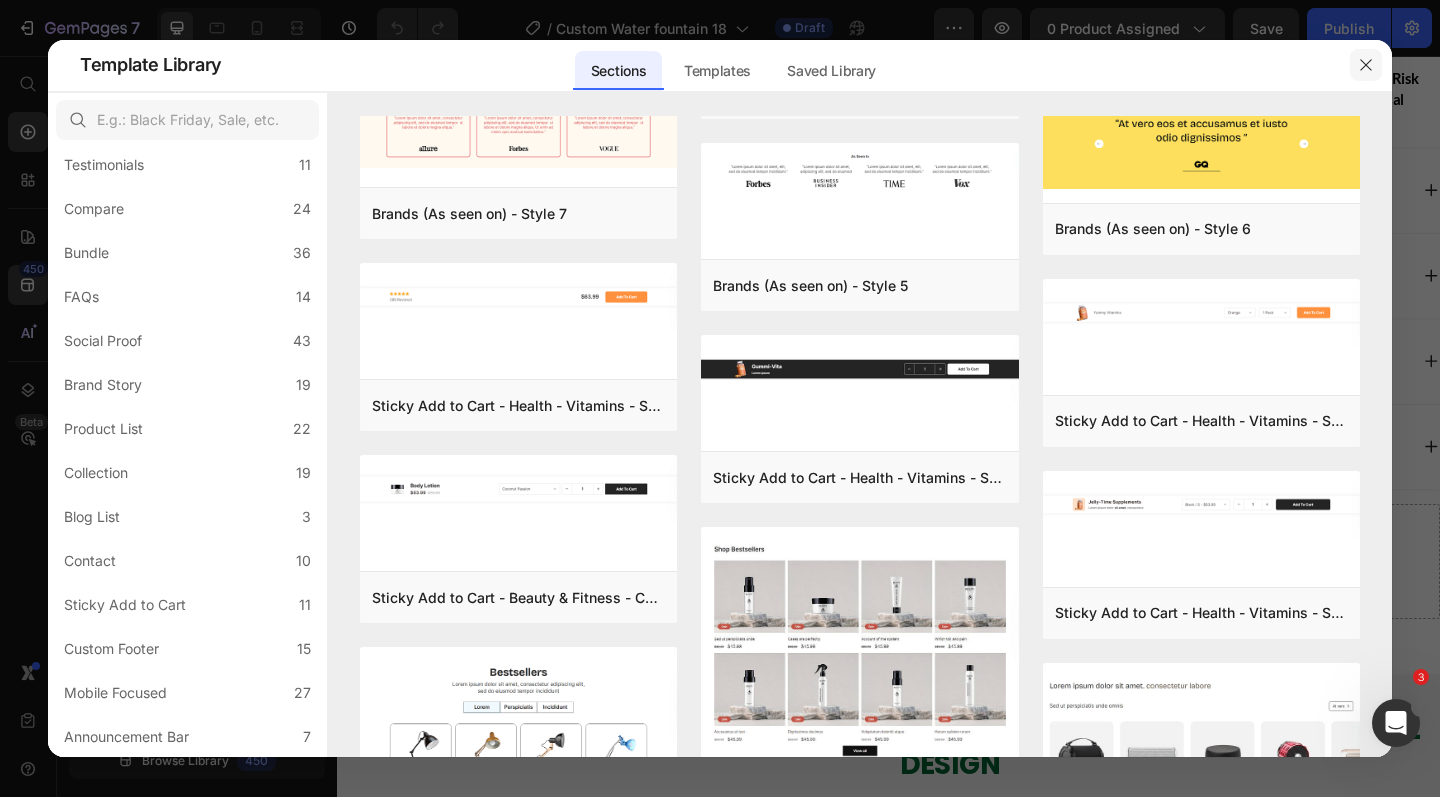 click 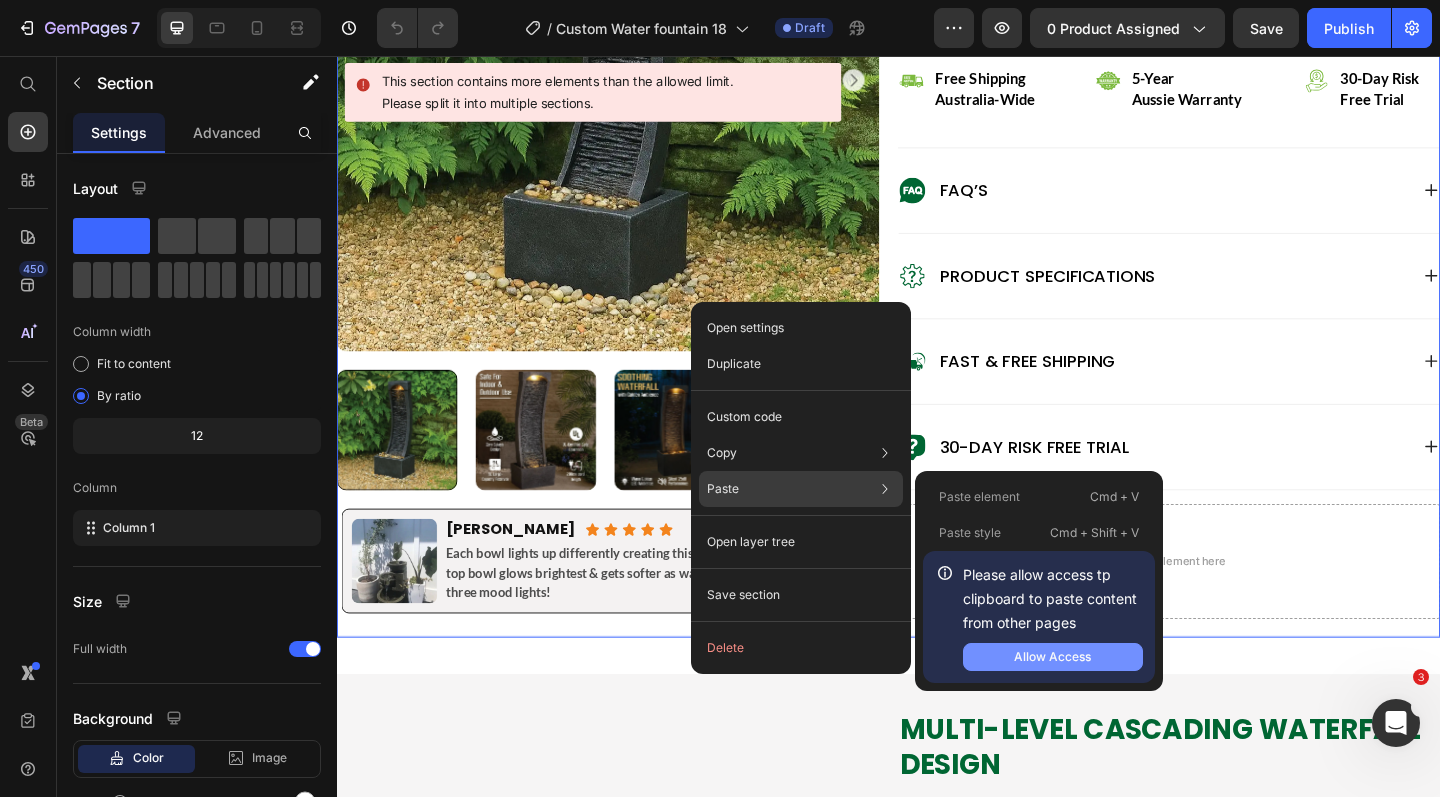 click on "Allow Access" at bounding box center (1053, 657) 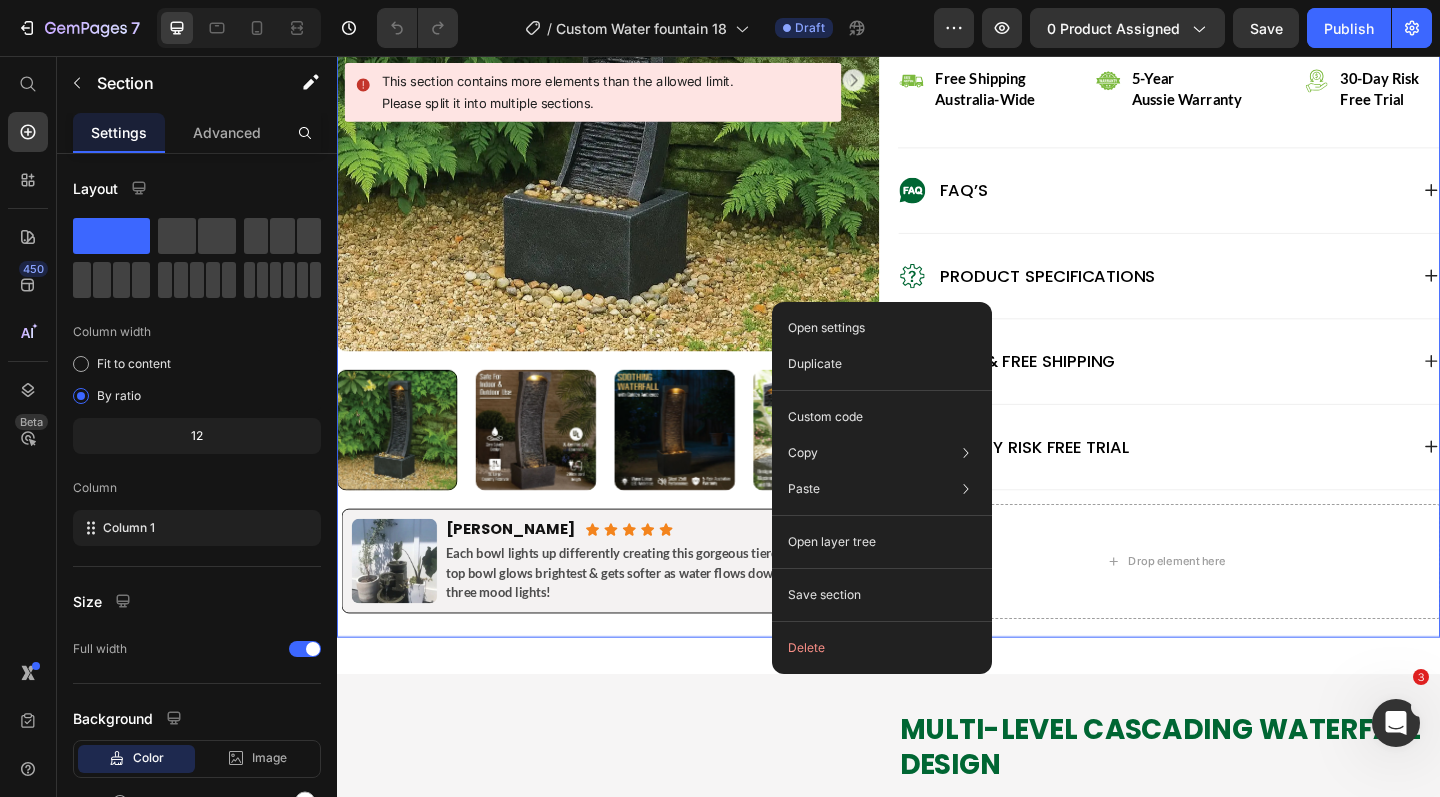 click on "Product Images Judge.me - Preview Badge (Stars) Judge.me Bakyard Waterfall Pro Product Title Australia's #1 Rated LED Bowl Water Fountain Text Block $299.00 Product Price $199.00 Product Price save 33% Discount Tag Row 5-Minute Setup Guaranteed  – Pre-assembled design, just add water and plug in Whisper-Quiet Operation  – UL-certified pump creates tranquil sounds without annoying noise Splash-Free Engineering  – Use indoors or out without floor damage worries All-Weather Australian Protection  – UV and frost resistant for harsh Aussie condition Magical LED Night Illumination  – Dual lights create stunning evening ambiance with flowing water Customizable Water Sound  – Adjust from gentle trickle to flowing stream perfectly Item List
.id550458245588714486 .st0{display:none;fill:#00FF00;}
.id550458245588714486 .st1{display:none;fill:#009245;}
.id550458245588714486 .st2{fill:#00FF00;}
.id550458245588714486 .st3{fill:#009245;}
Icon" at bounding box center (937, 4014) 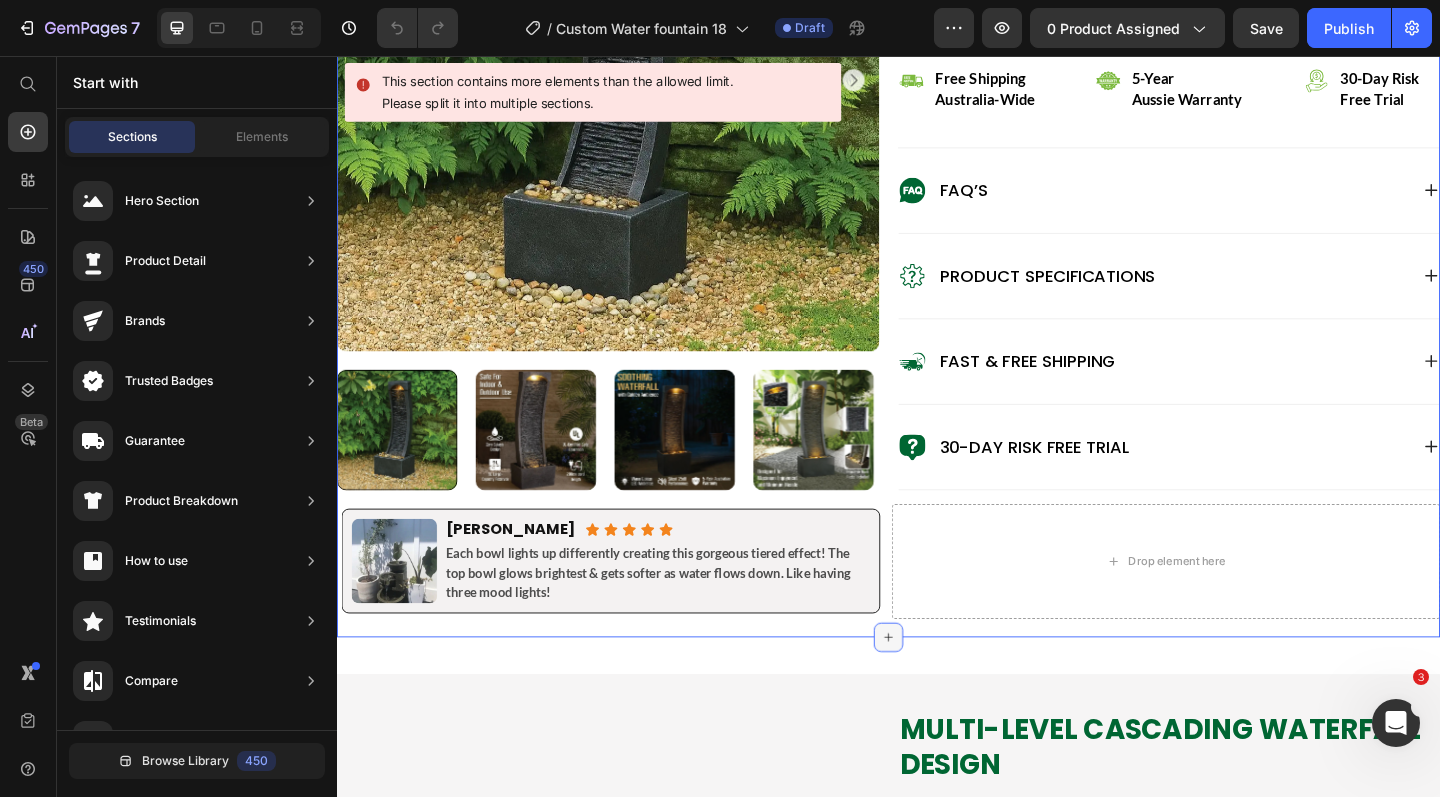 click 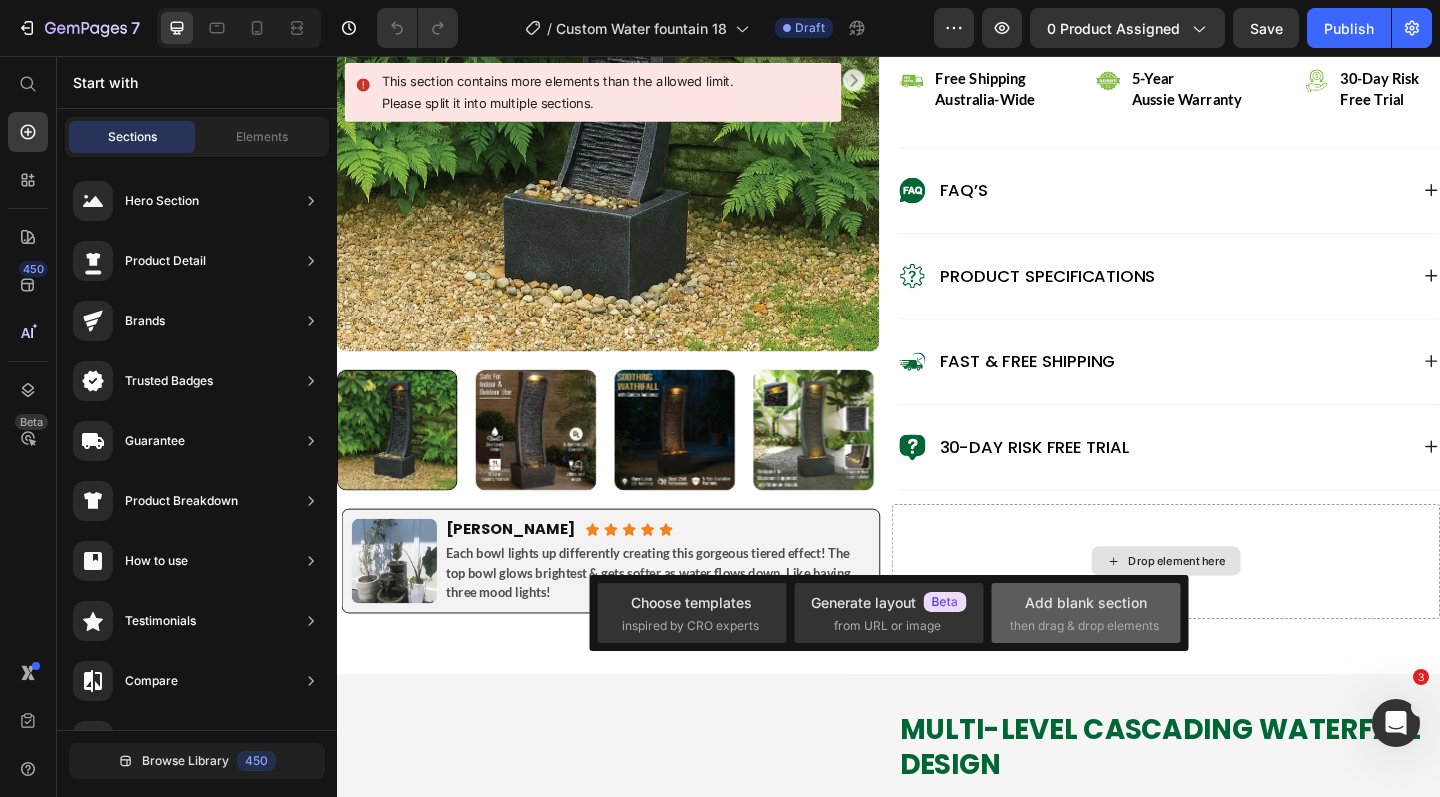 click on "Add blank section" at bounding box center (1086, 602) 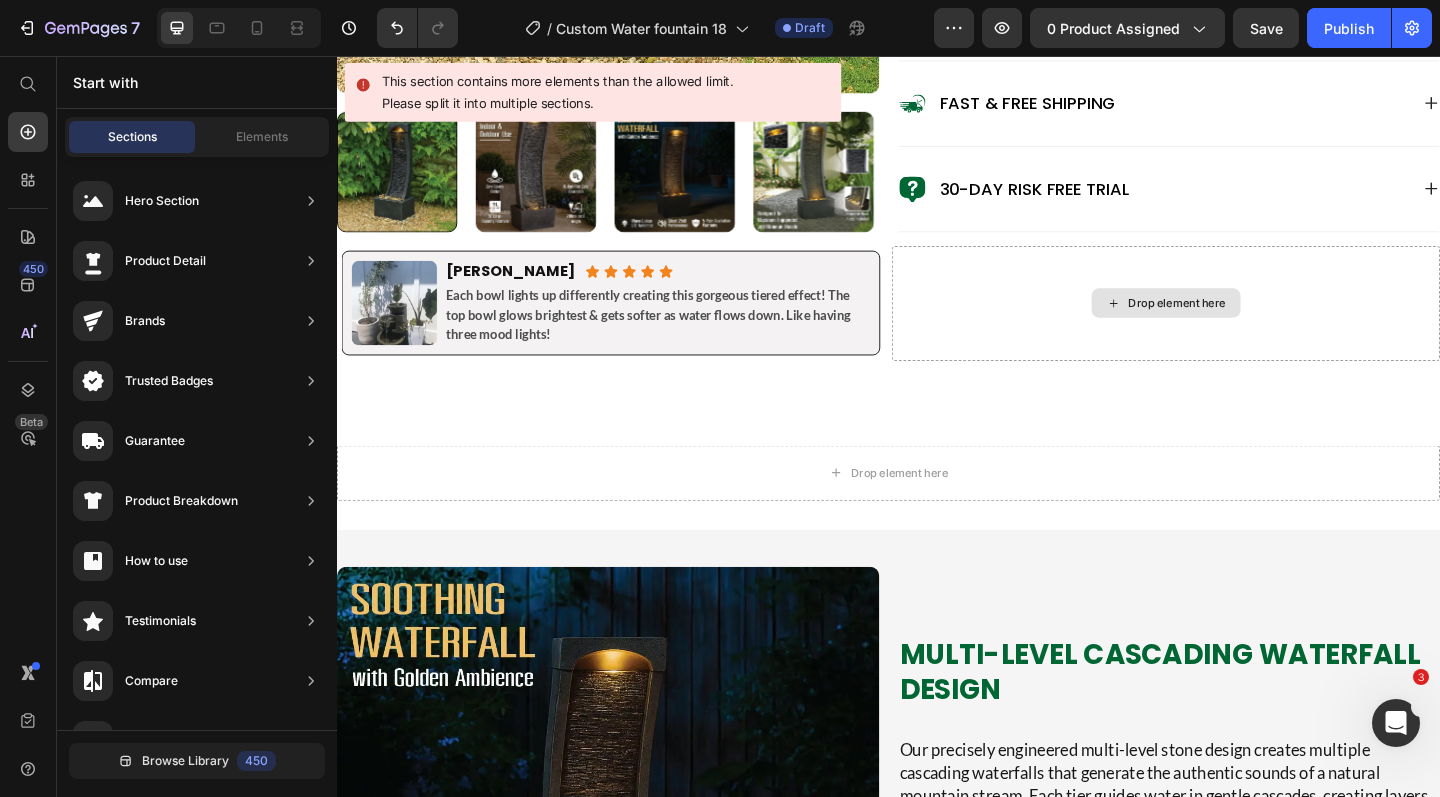 scroll, scrollTop: 1235, scrollLeft: 0, axis: vertical 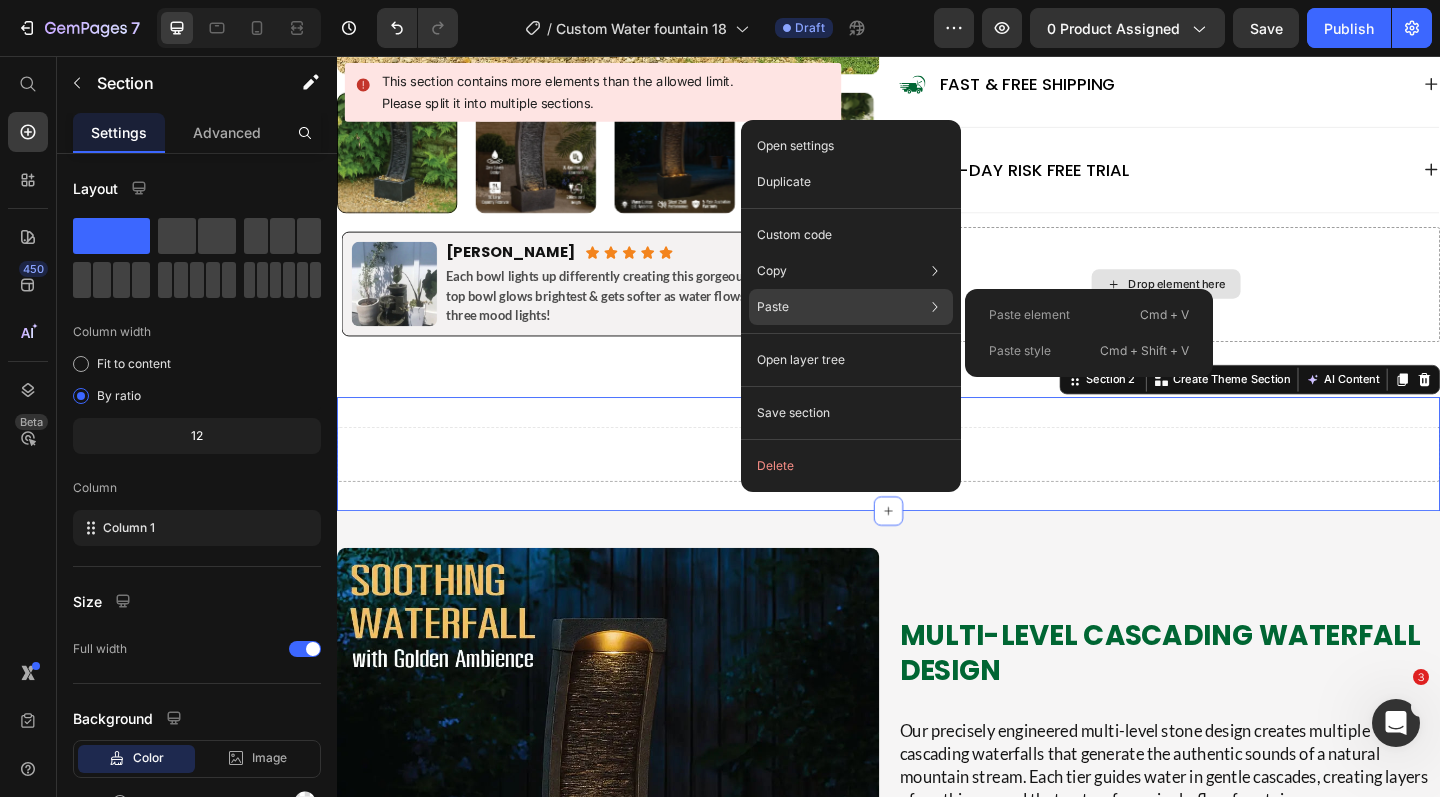 click on "Paste element" at bounding box center [1029, 315] 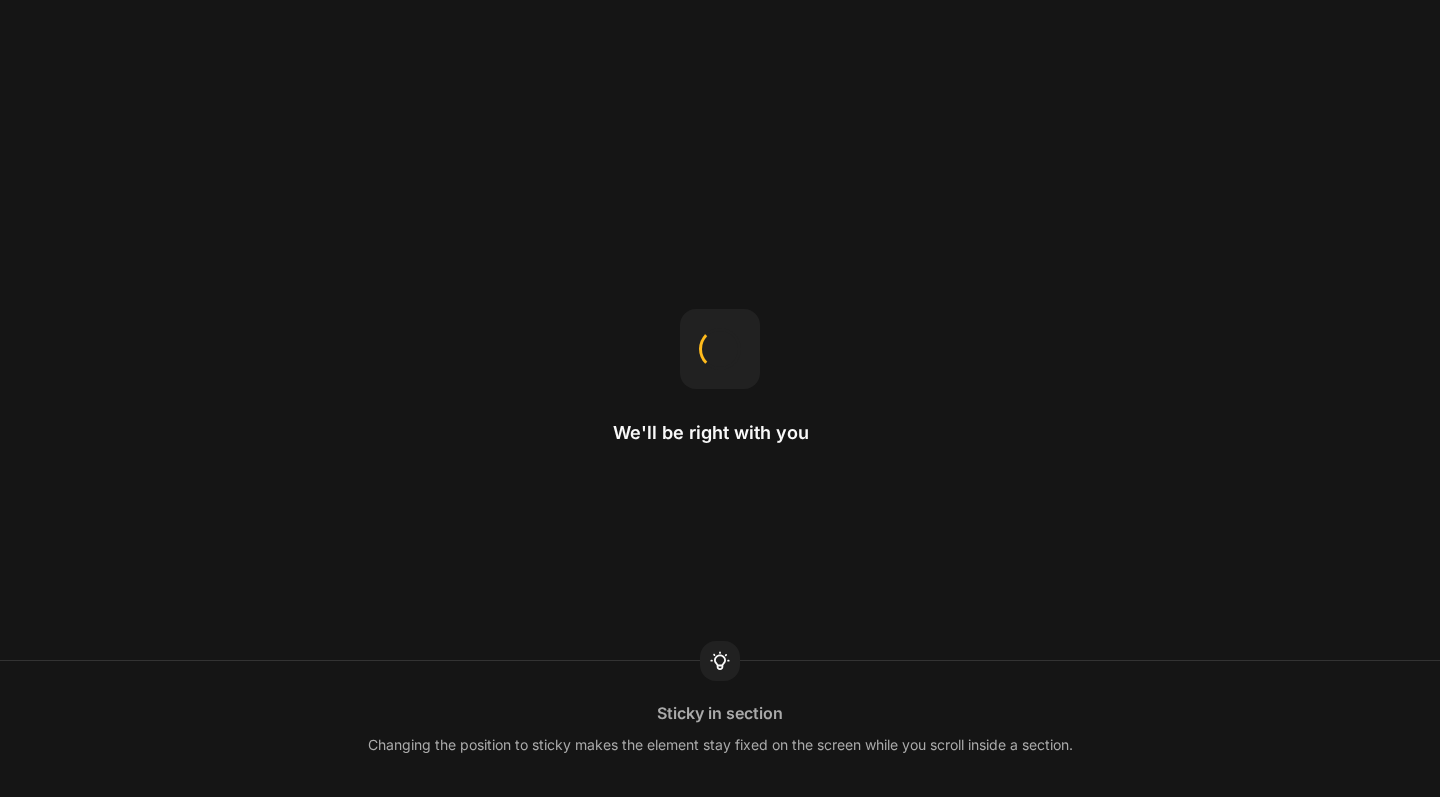 scroll, scrollTop: 0, scrollLeft: 0, axis: both 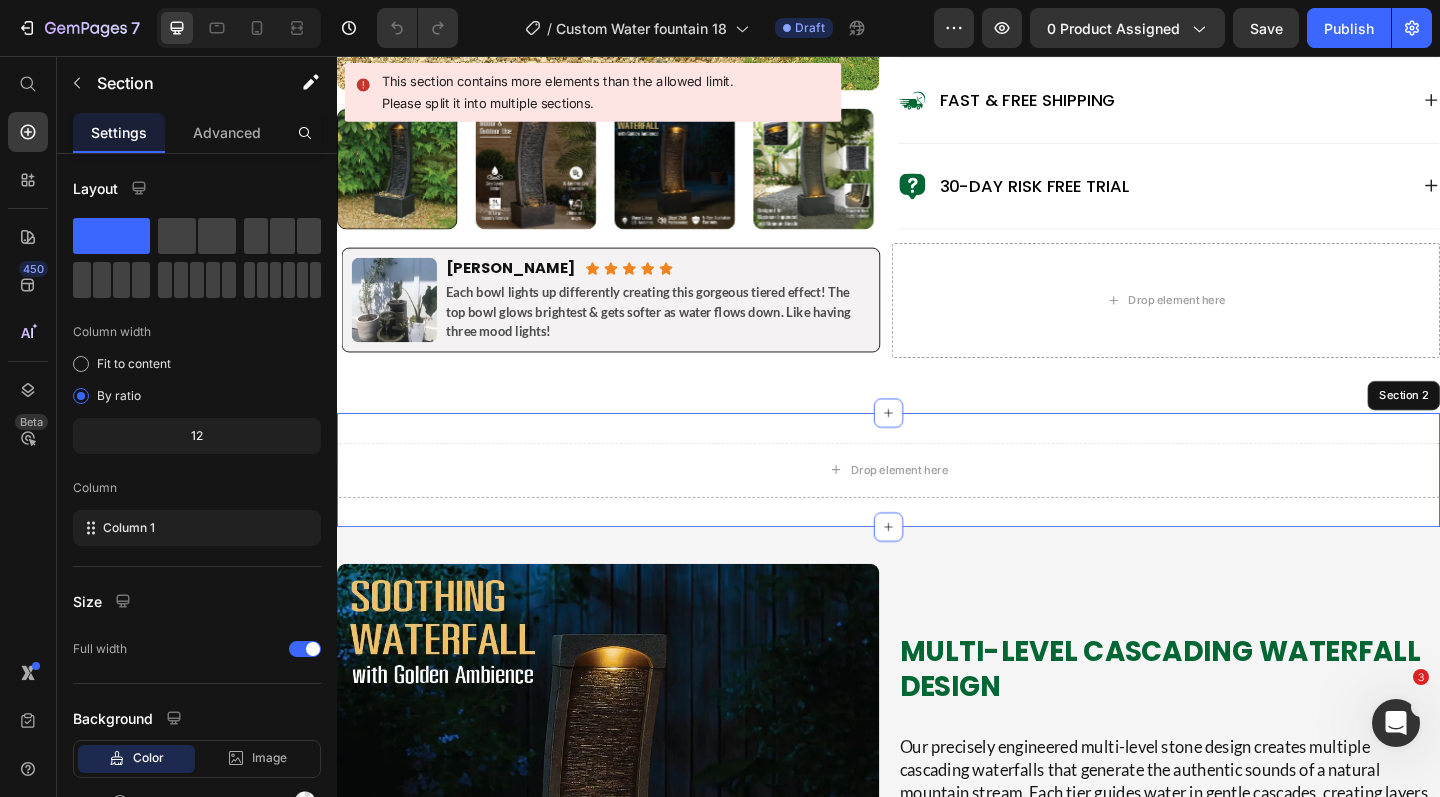 click on "Drop element here Section 2" at bounding box center (937, 507) 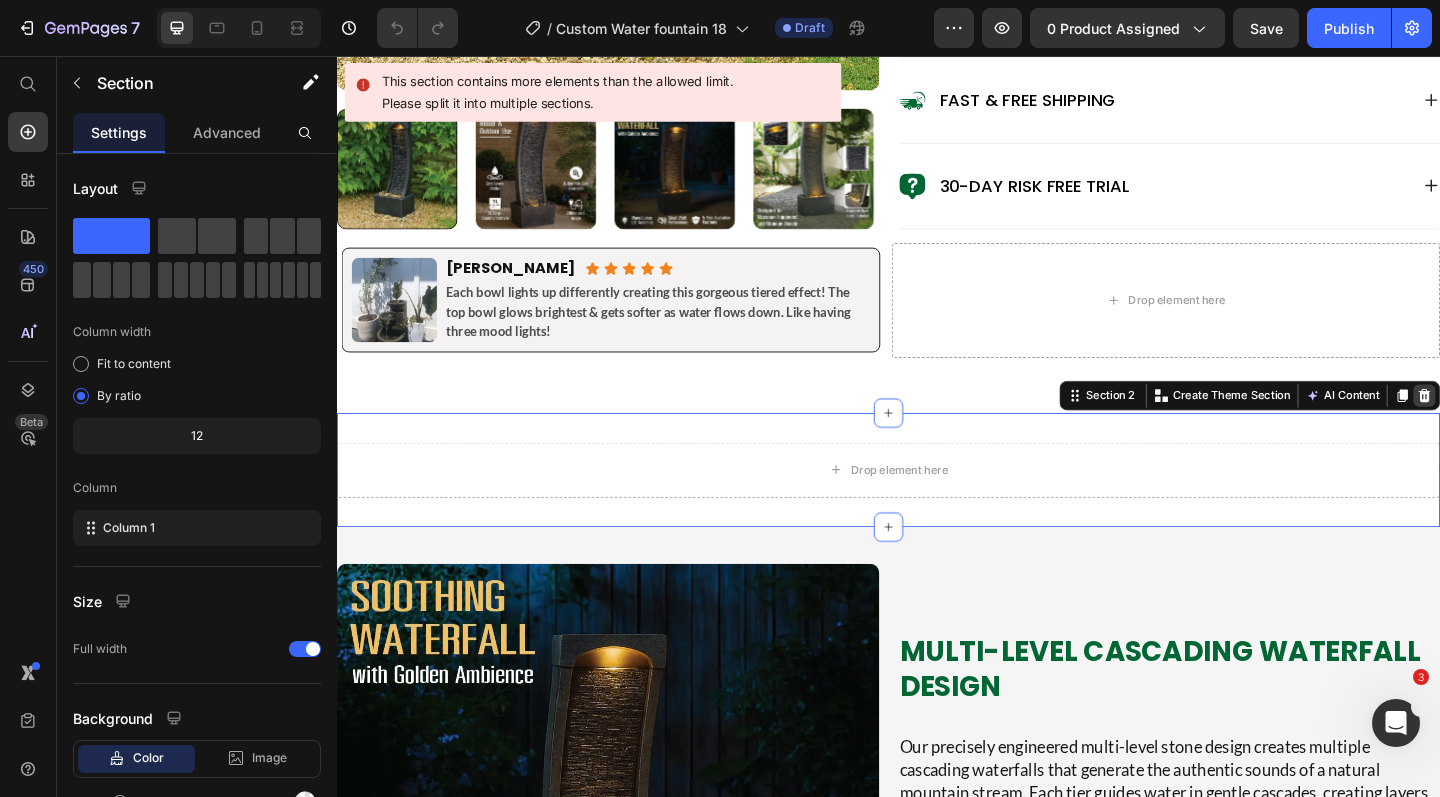 click 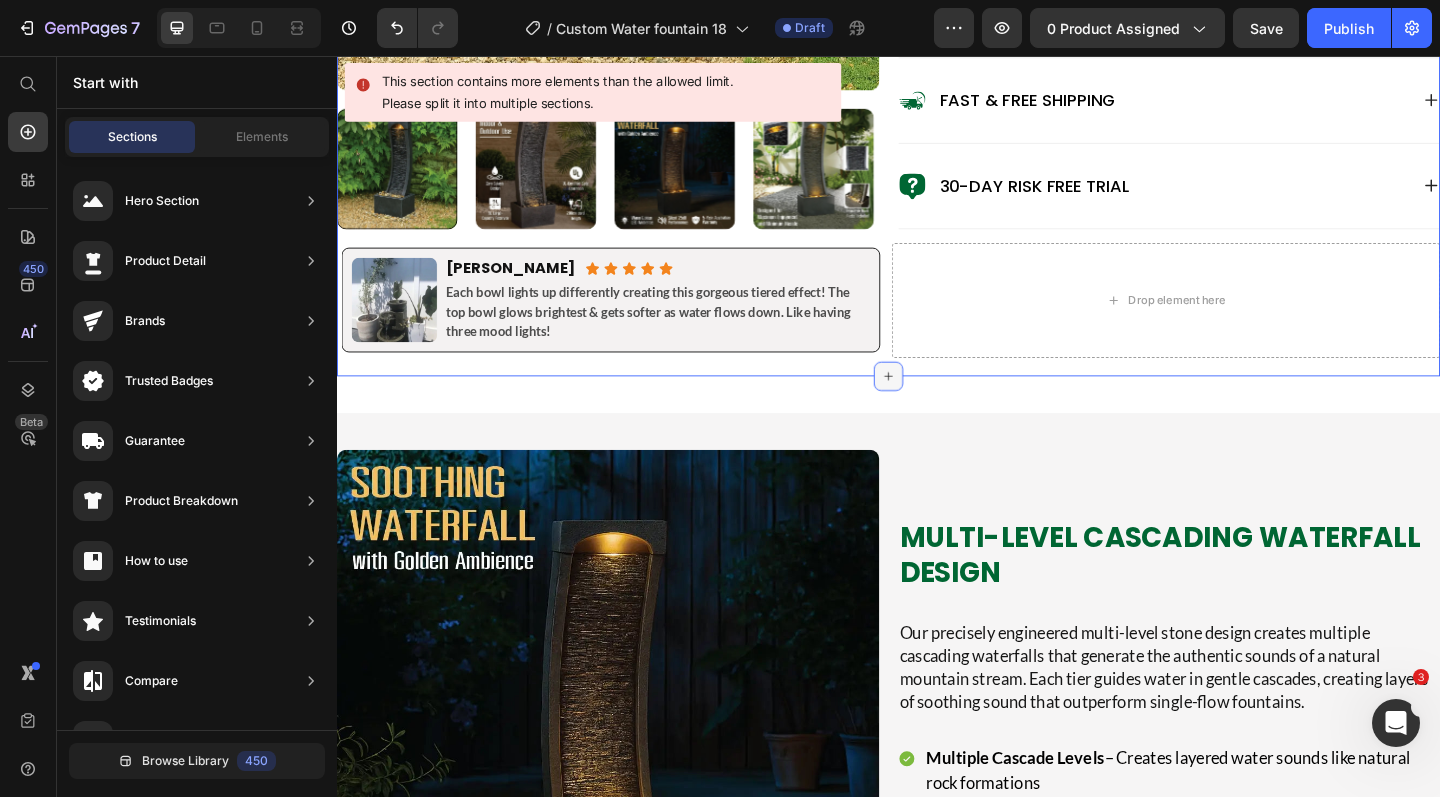 click 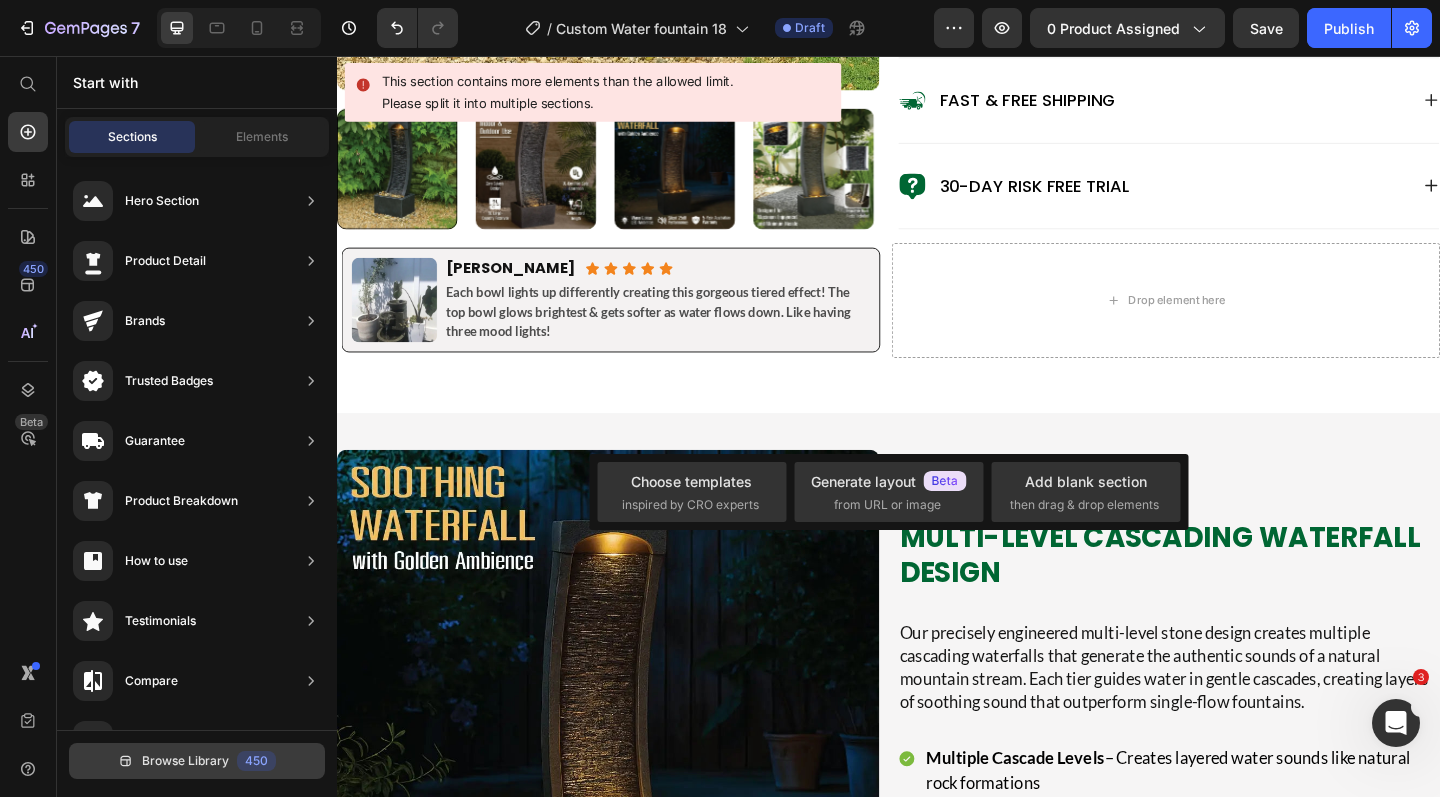 click on "450" at bounding box center [256, 761] 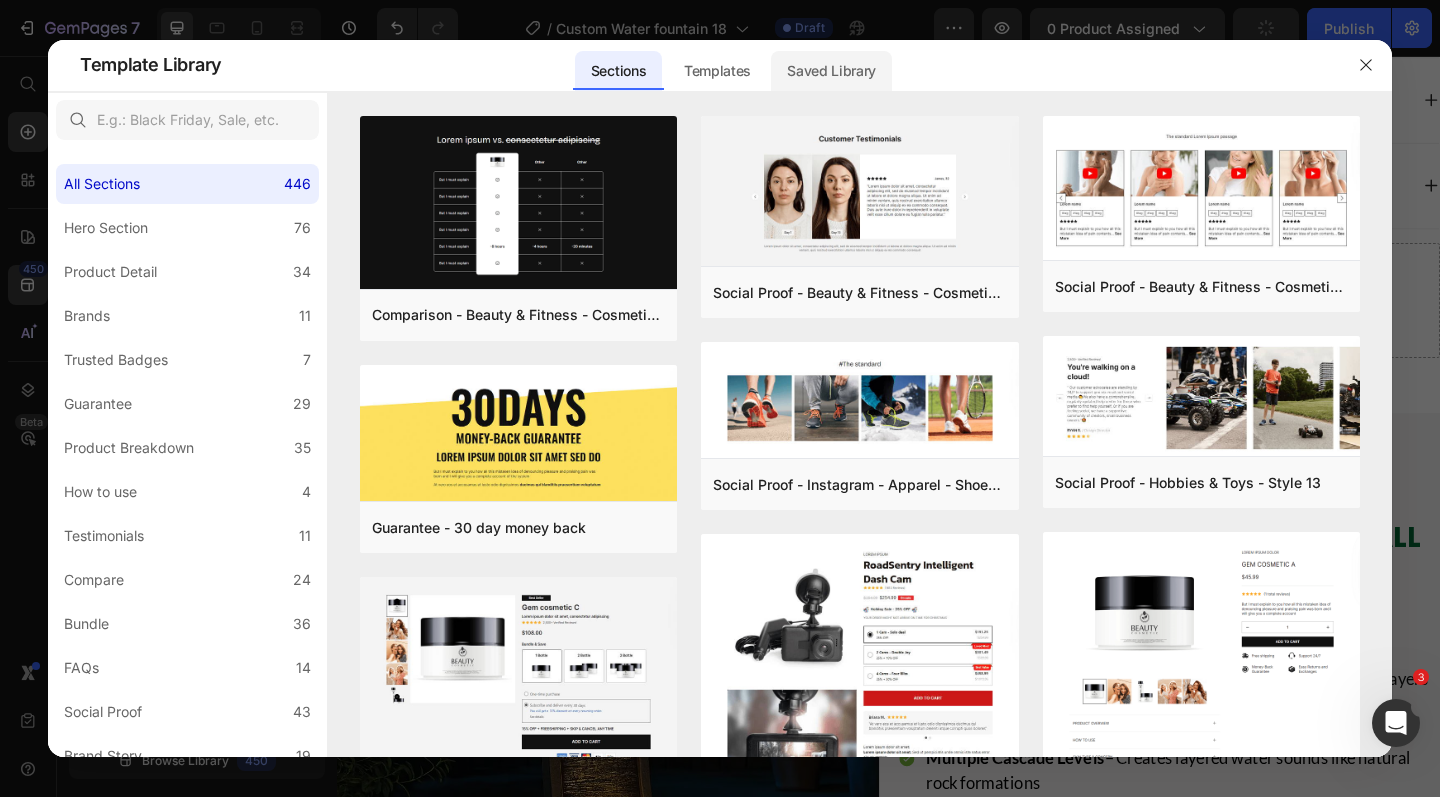 click on "Saved Library" 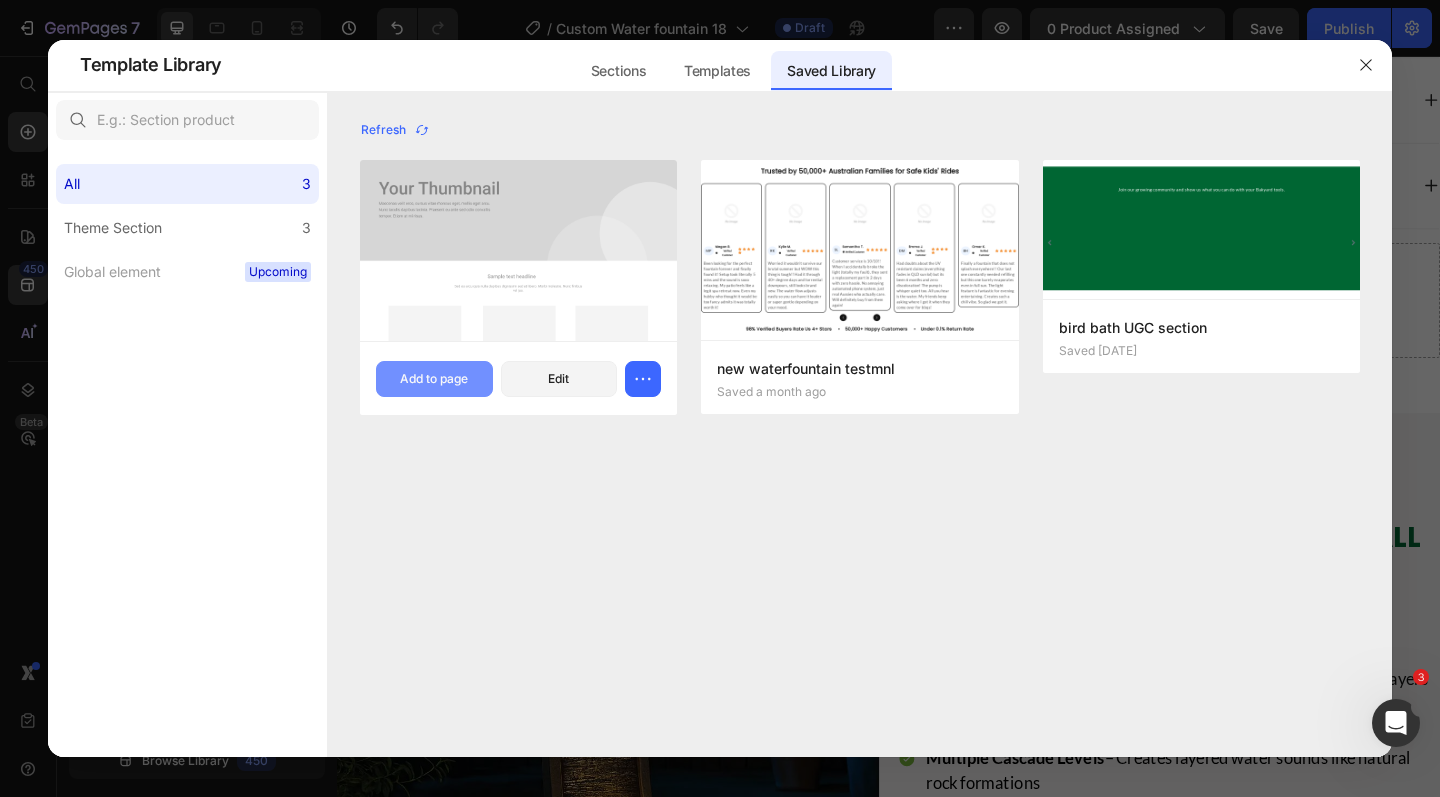 click on "Add to page" at bounding box center (434, 379) 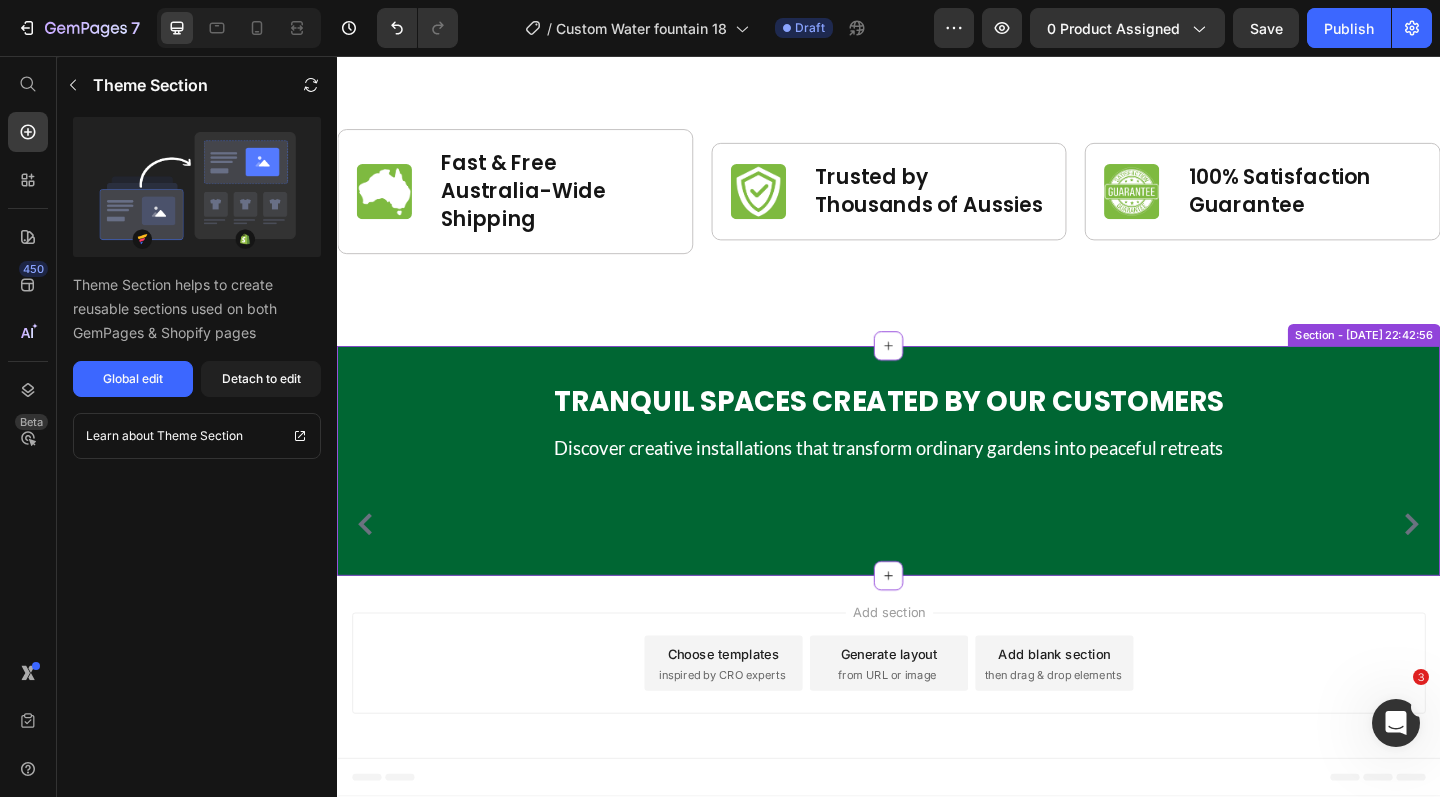 scroll, scrollTop: 9604, scrollLeft: 0, axis: vertical 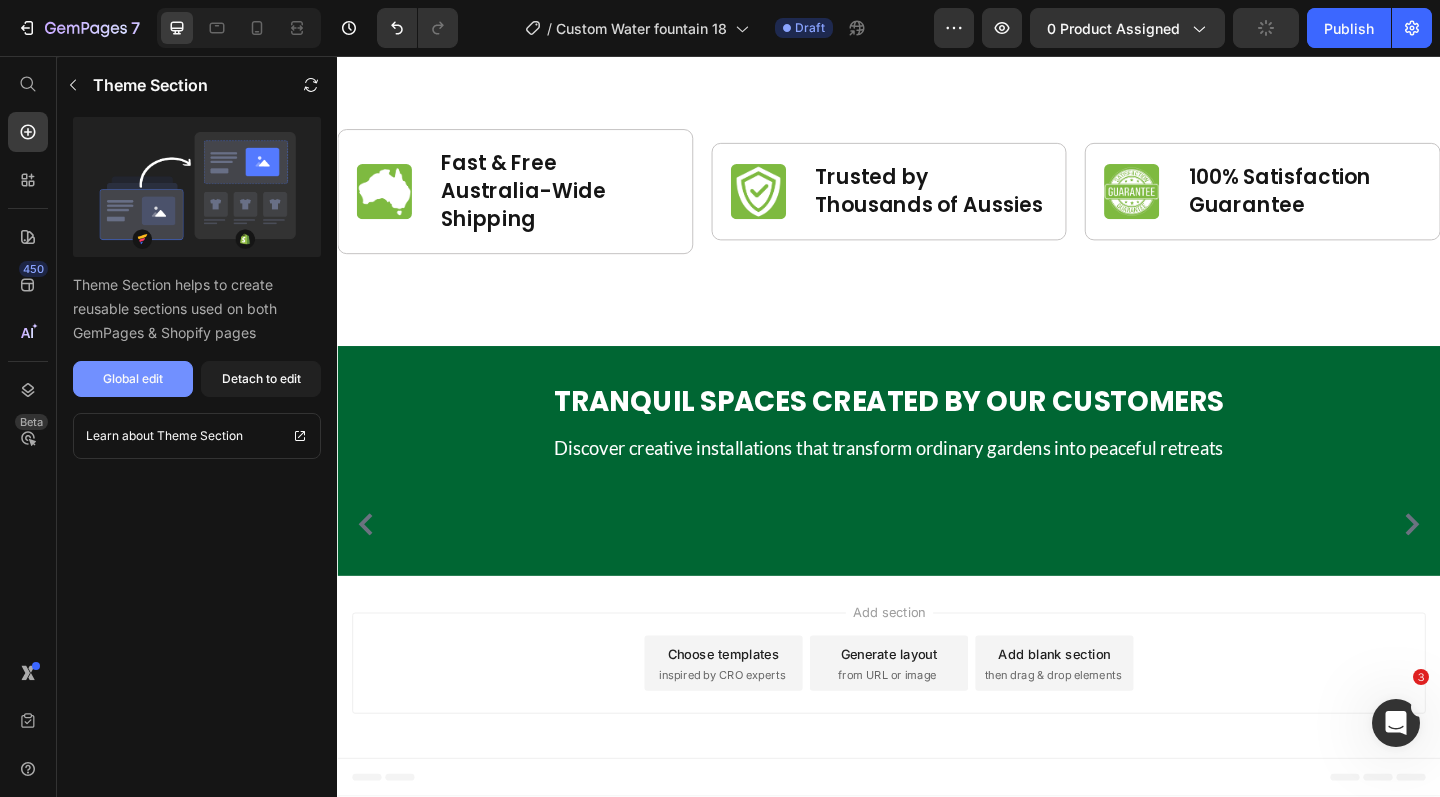 click on "Global edit" at bounding box center (133, 379) 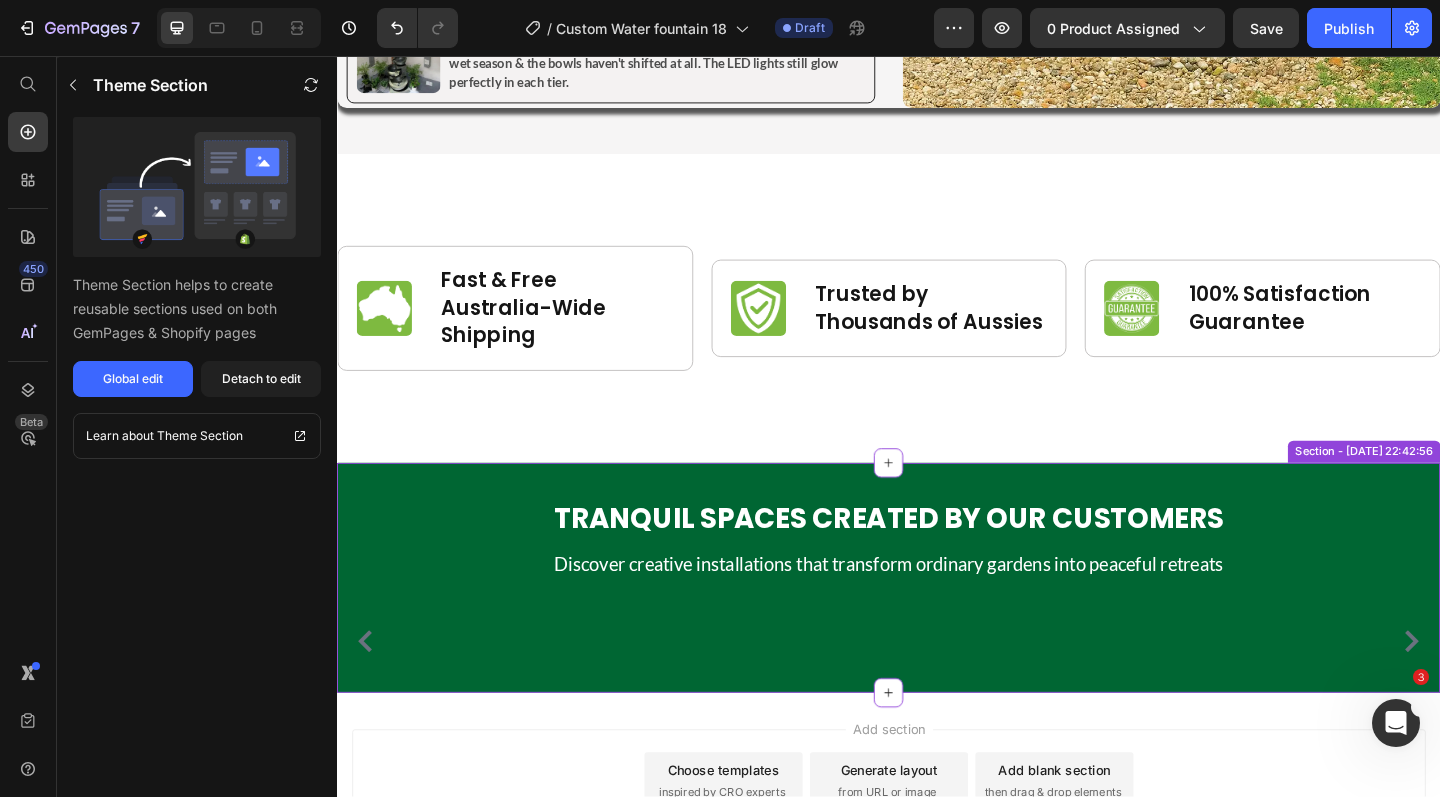 scroll, scrollTop: 9260, scrollLeft: 0, axis: vertical 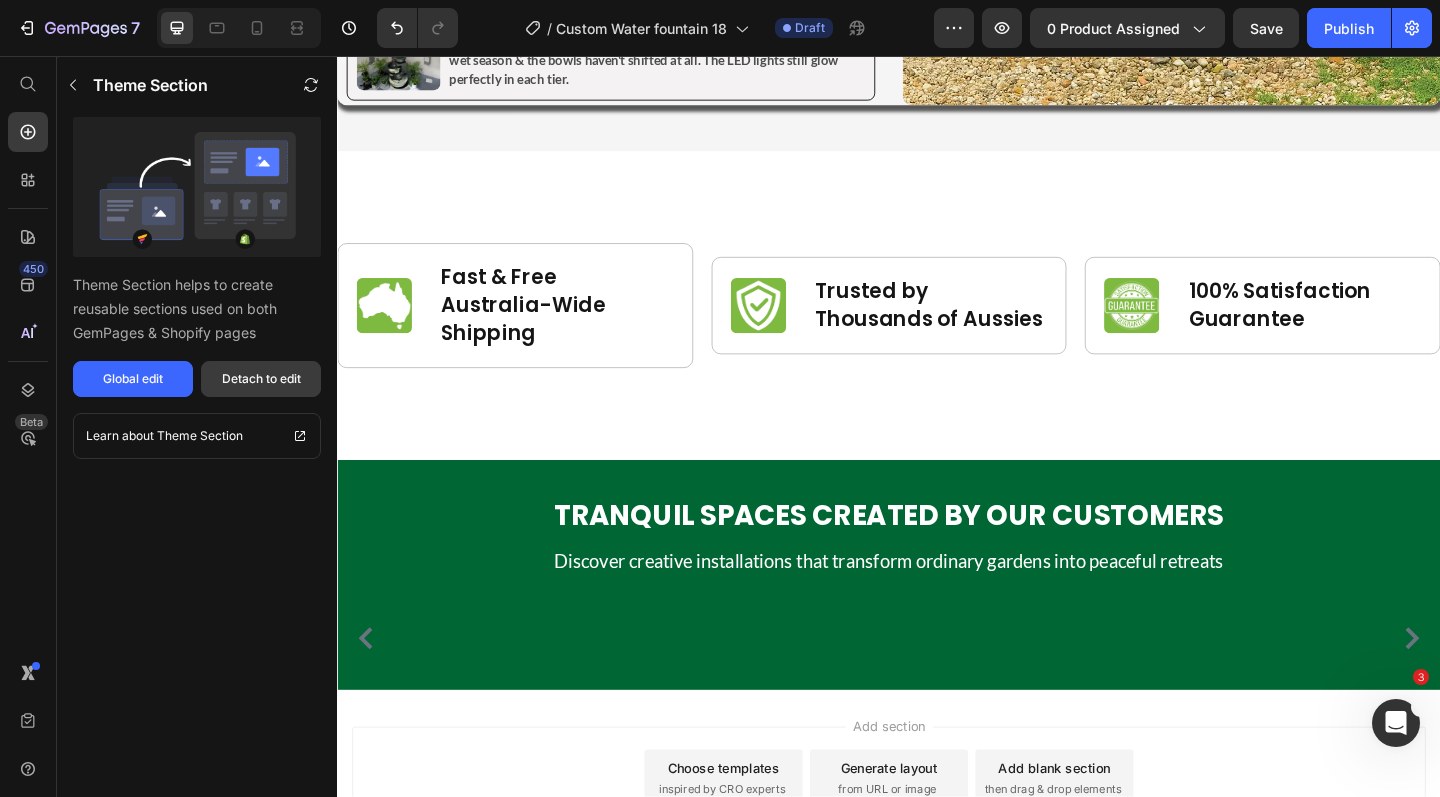click on "Detach to edit" at bounding box center [261, 379] 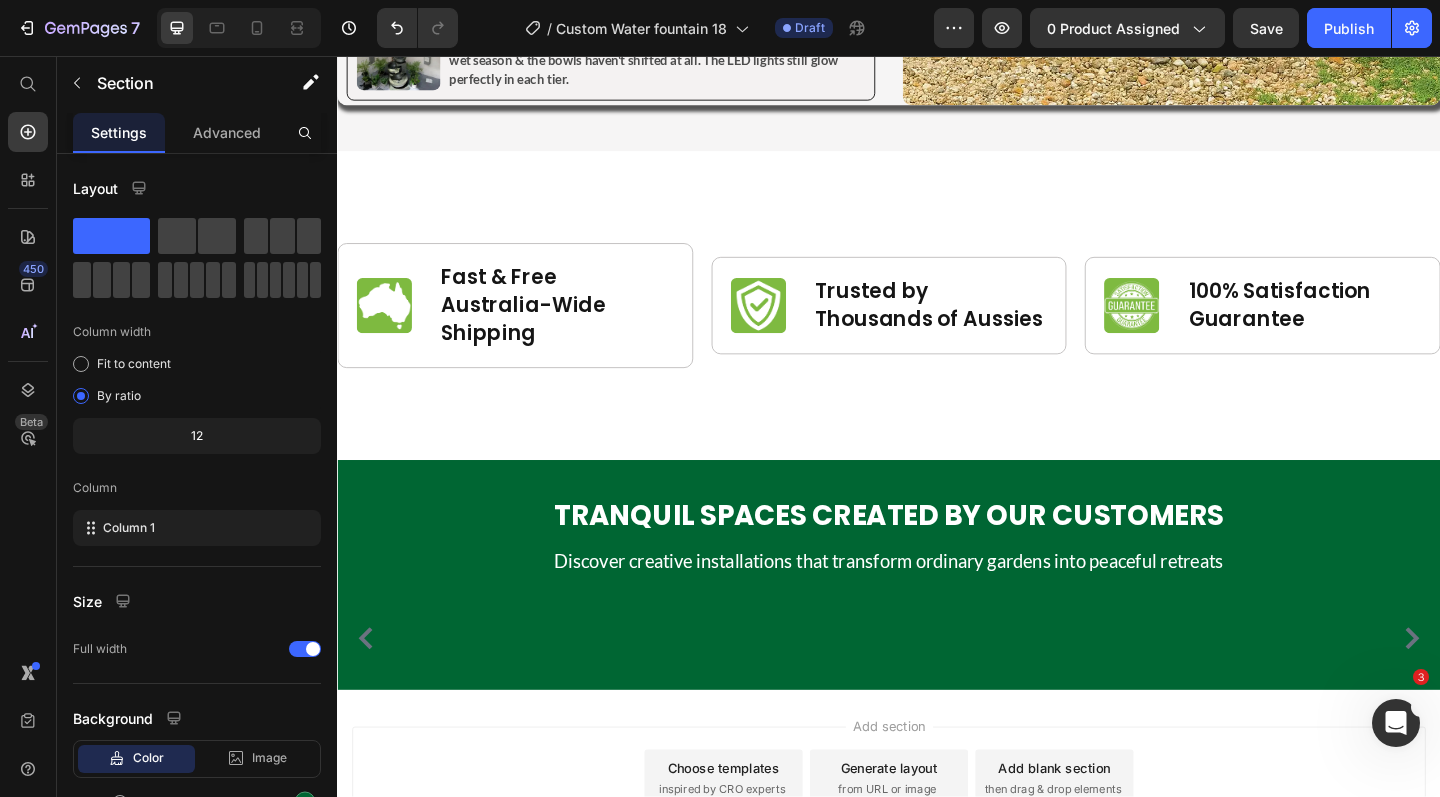 click on "Tranquil Spaces Created by Our Customers Heading Discover creative installations that transform ordinary gardens into peaceful retreats Text block Row Image Image Image Image Image Image Image Image Image Image Image Image Image Image Image Carousel Row Section 11" at bounding box center (937, 621) 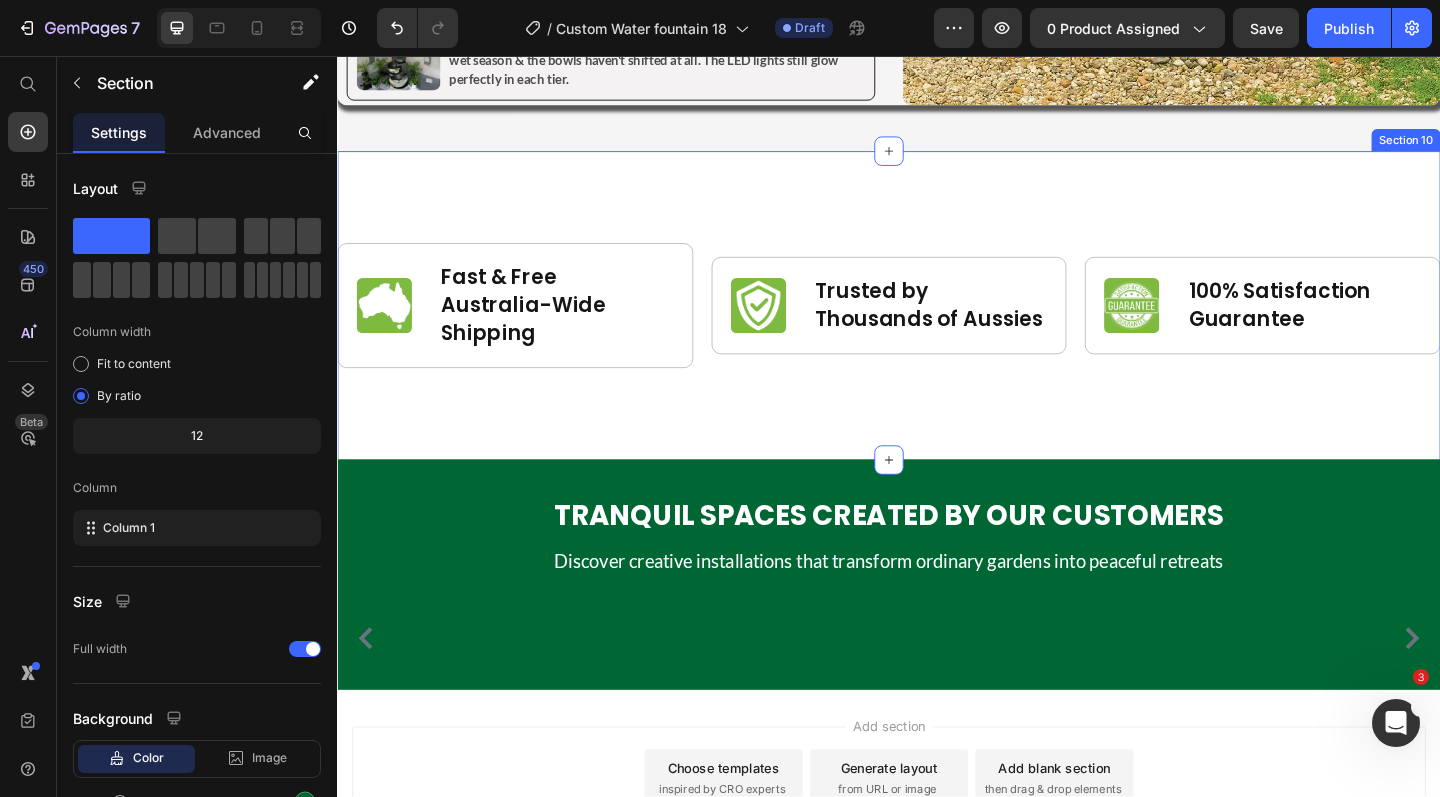 click on "Image Fast & Free Australia-Wide Shipping Text Block Row Row Image Trusted by Thousands of Aussies Text Block Row Row Image 100% Satisfaction Guarantee Text Block Row Row Row Section 10" at bounding box center [937, 328] 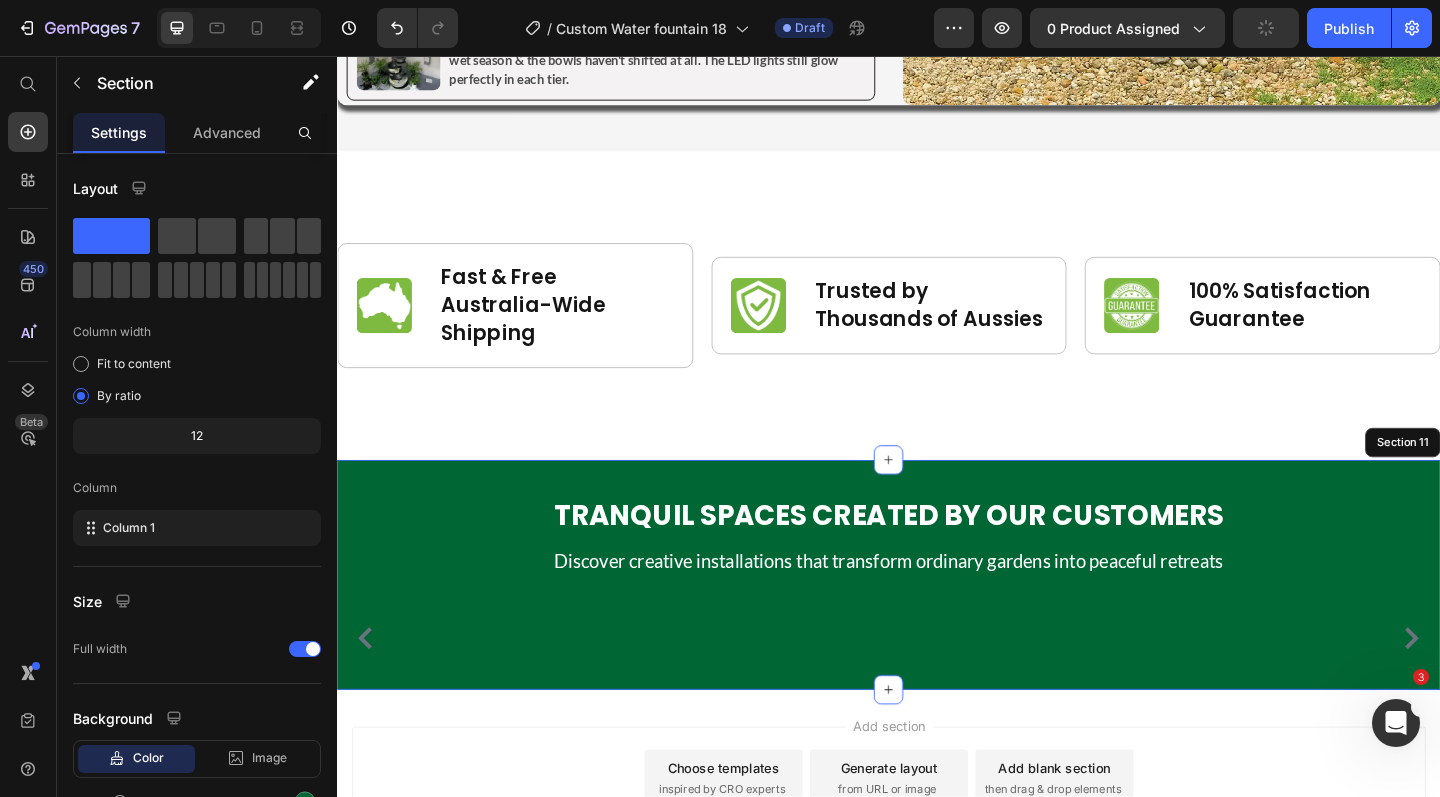 click on "Tranquil Spaces Created by Our Customers Heading Discover creative installations that transform ordinary gardens into peaceful retreats Text block Row Image Image Image Image Image Image Image Image Image Image Image Image Image Image Image Carousel Row Section 11" at bounding box center [937, 621] 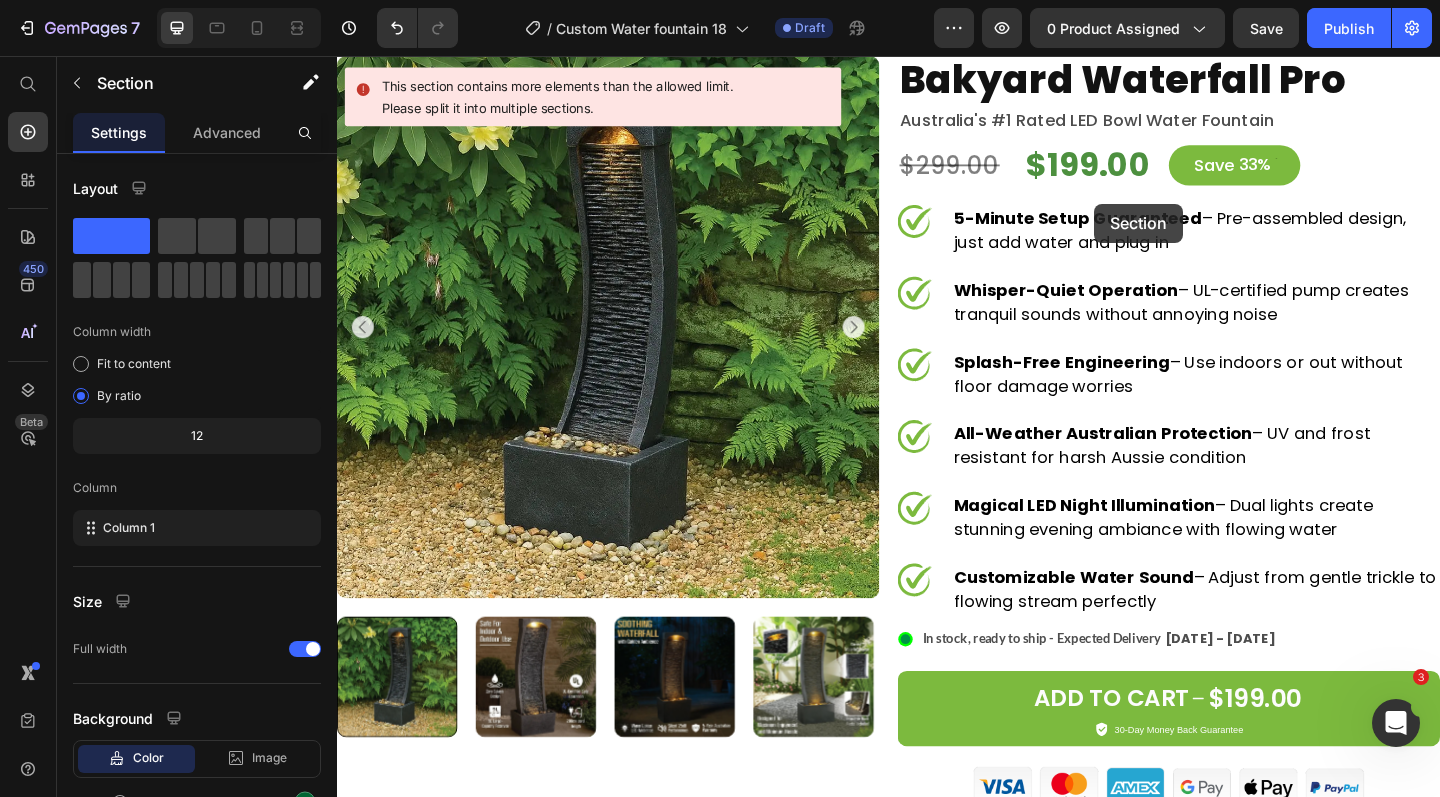 scroll, scrollTop: 0, scrollLeft: 0, axis: both 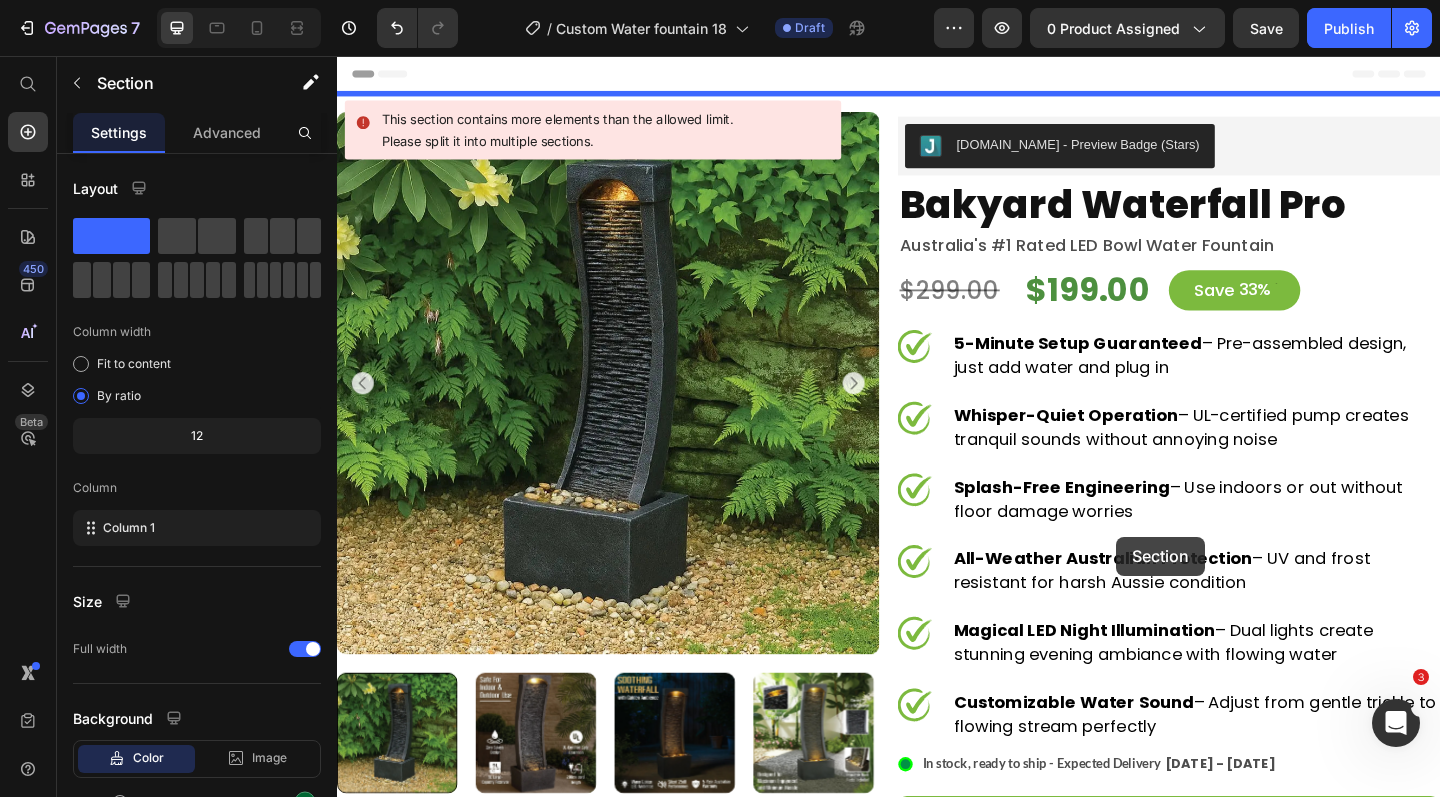 drag, startPoint x: 1149, startPoint y: 450, endPoint x: 1185, endPoint y: 579, distance: 133.9291 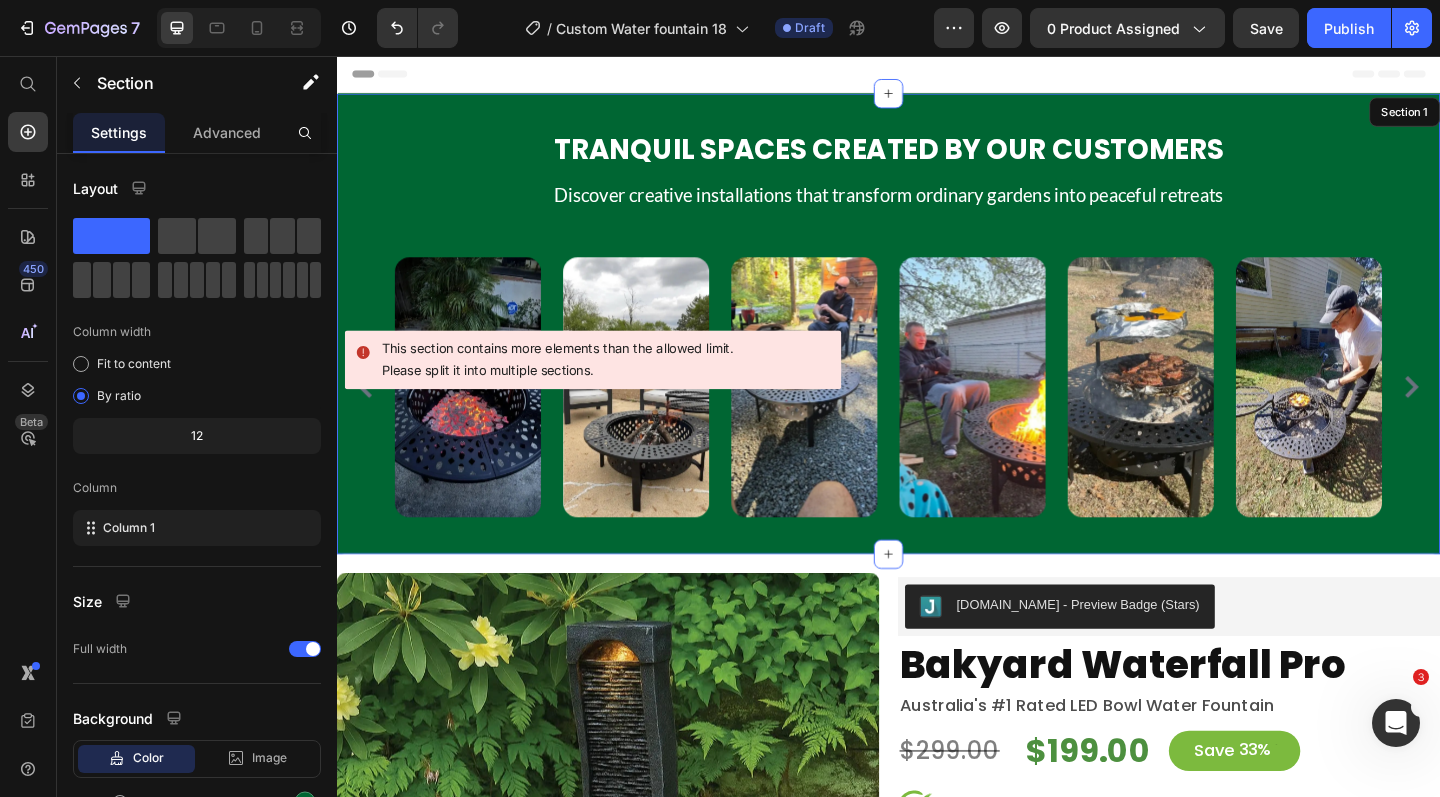click on "Tranquil Spaces Created by Our Customers Heading Discover creative installations that transform ordinary gardens into peaceful retreats Text block Row Image Image Image Image Image Image Image Image Image Image Image Image Image Image Image Carousel Row Section 1" at bounding box center [937, 347] 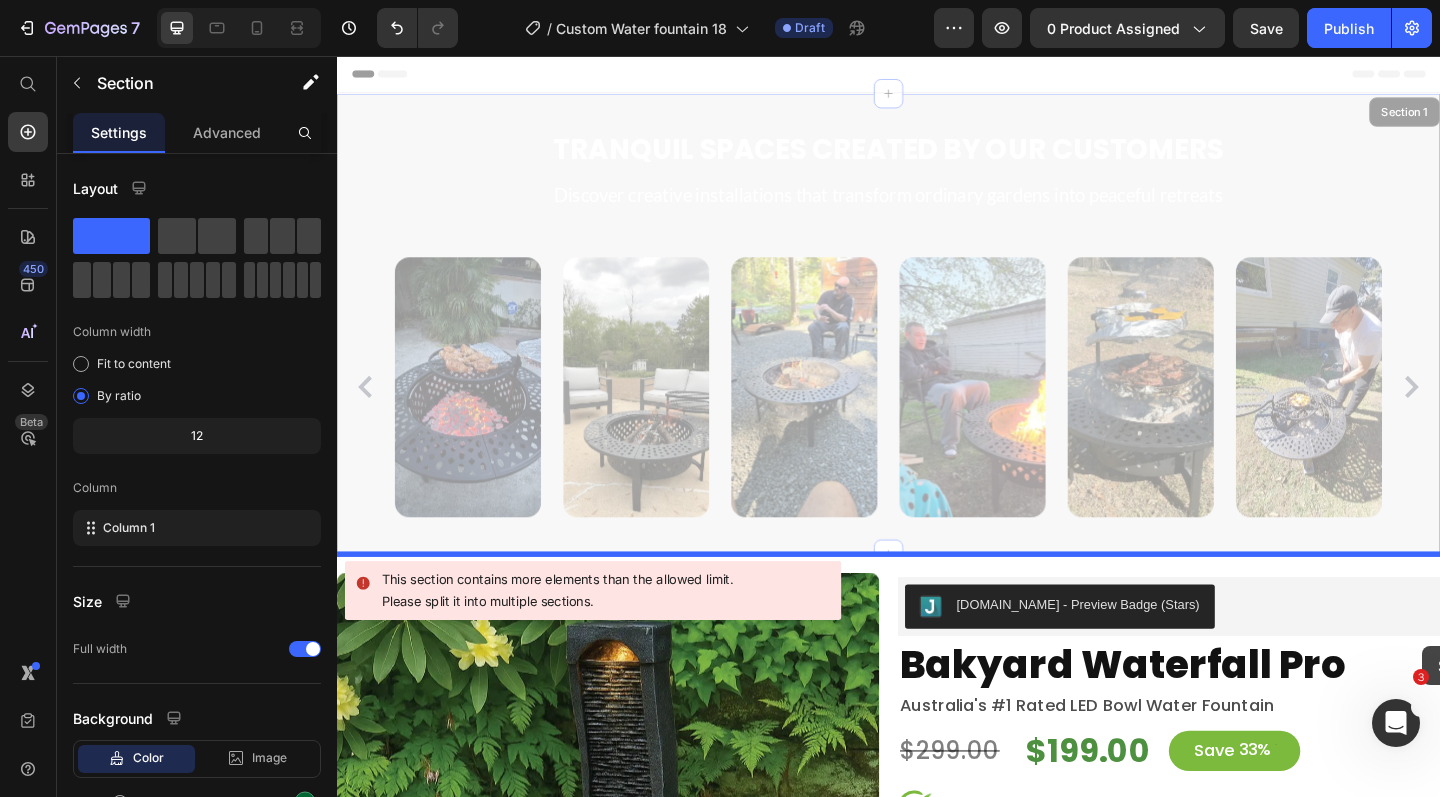 drag, startPoint x: 1491, startPoint y: 117, endPoint x: 1517, endPoint y: 698, distance: 581.5815 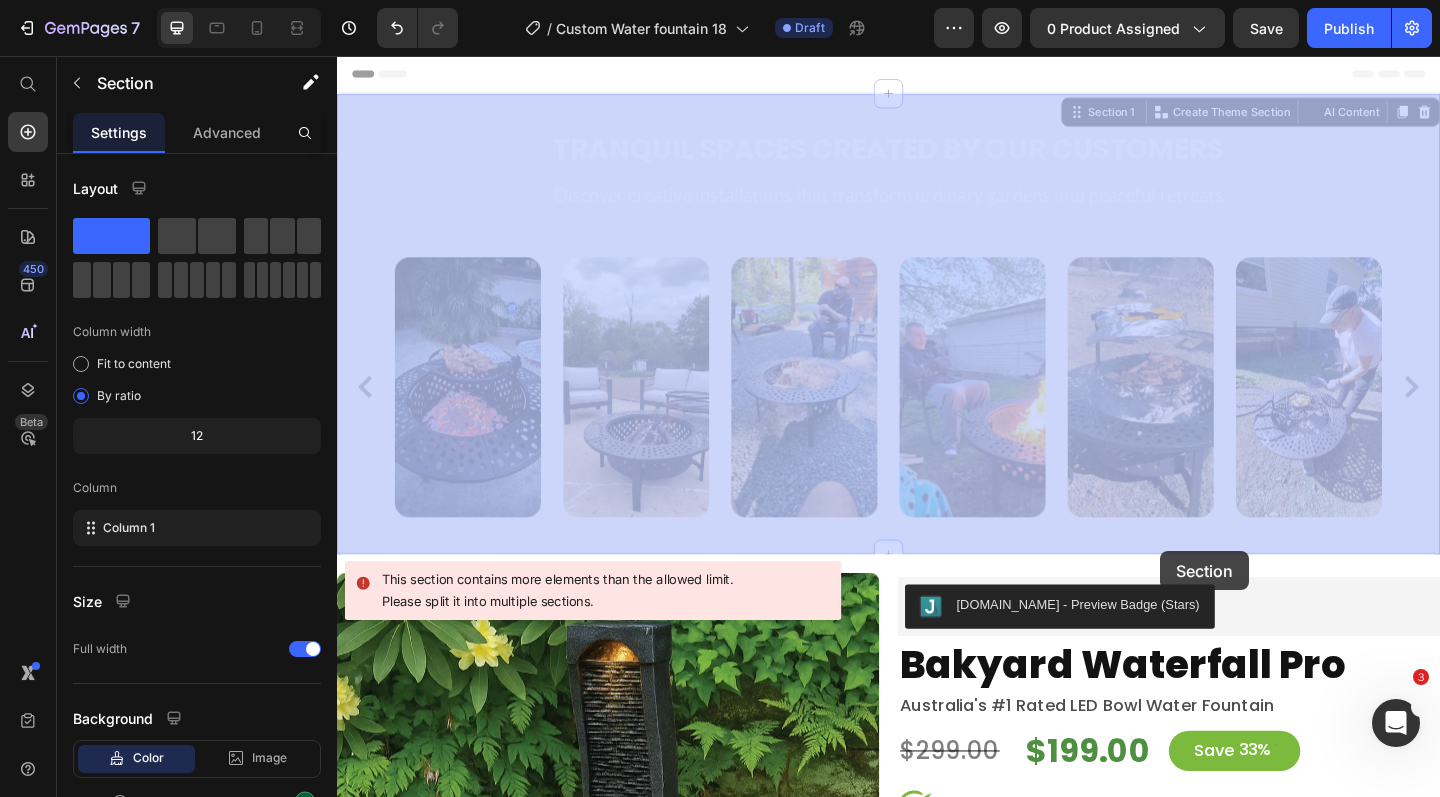 drag, startPoint x: 1161, startPoint y: 123, endPoint x: 1233, endPoint y: 609, distance: 491.30438 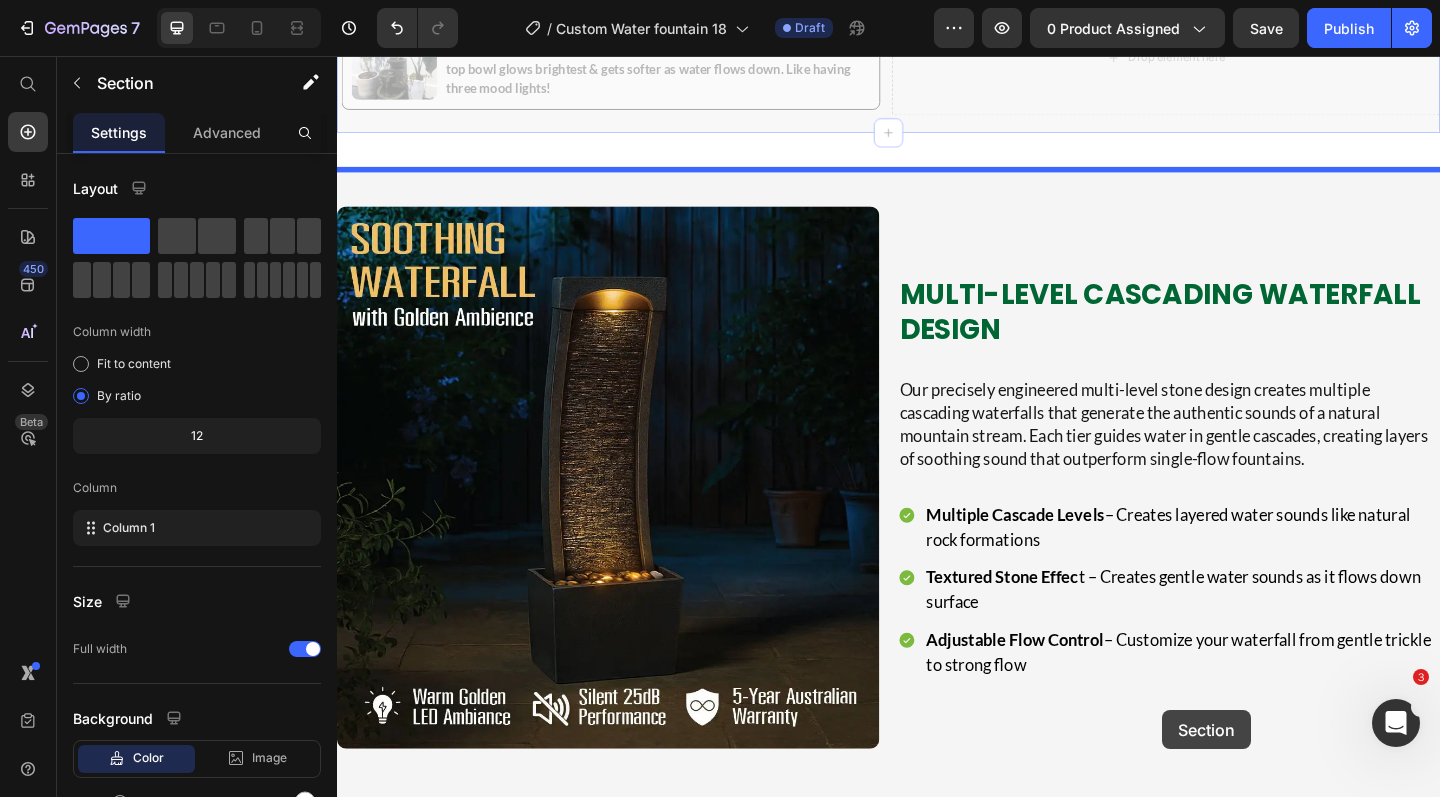 drag, startPoint x: 1233, startPoint y: 609, endPoint x: 1235, endPoint y: 768, distance: 159.01257 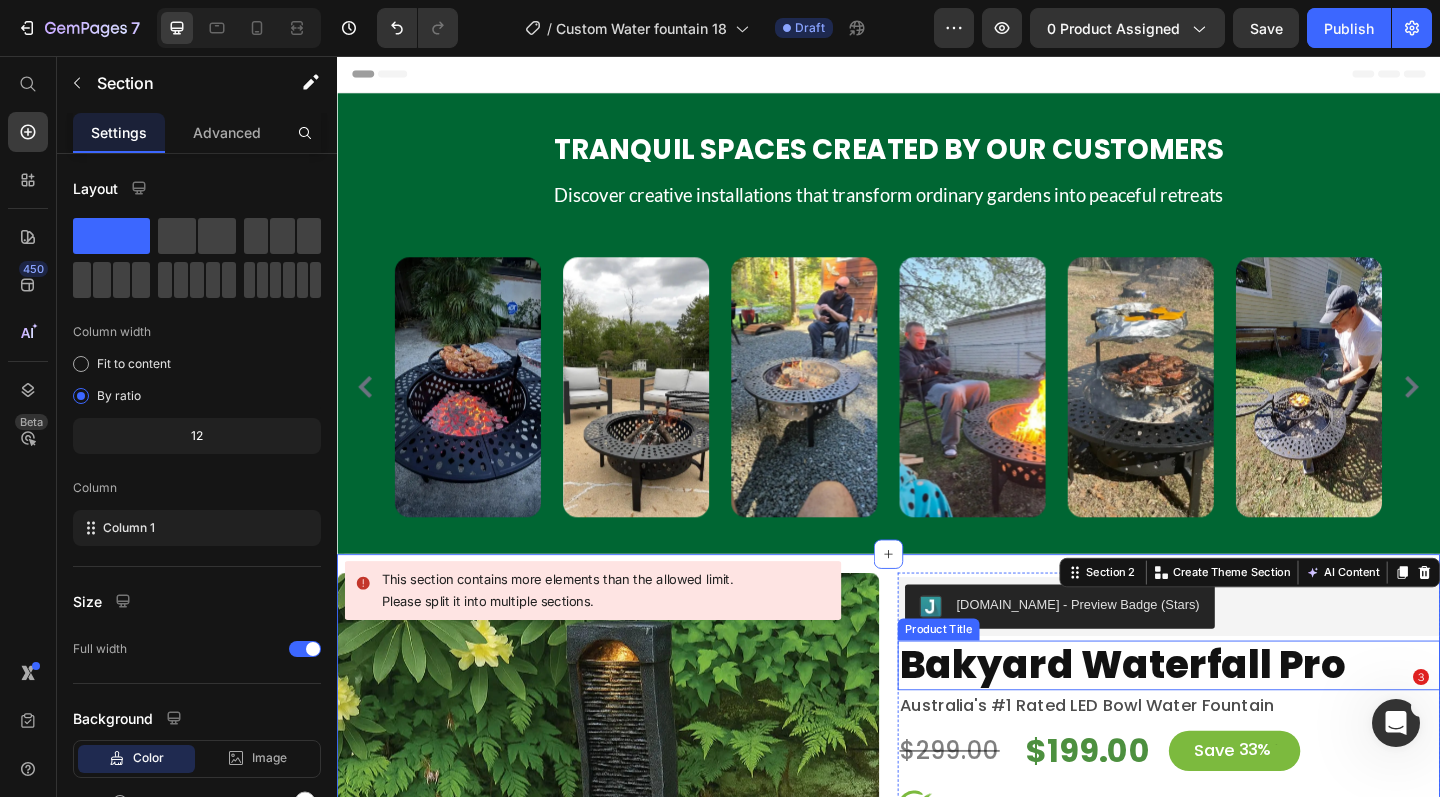 scroll, scrollTop: 37, scrollLeft: 0, axis: vertical 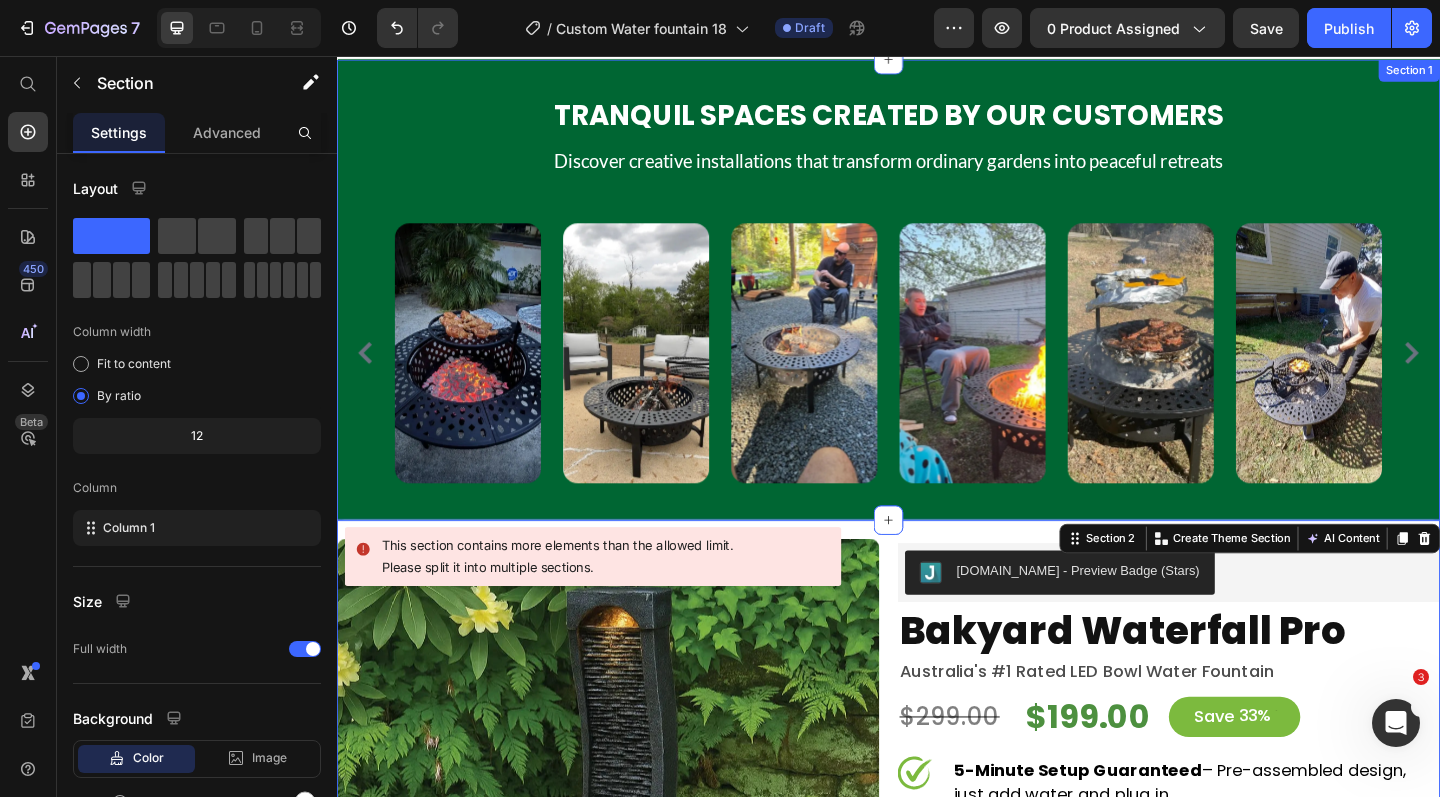 click on "Tranquil Spaces Created by Our Customers Heading Discover creative installations that transform ordinary gardens into peaceful retreats Text block Row Image Image Image Image Image Image Image Image Image Image Image Image Image Image Image Carousel Row Section 1" at bounding box center (937, 310) 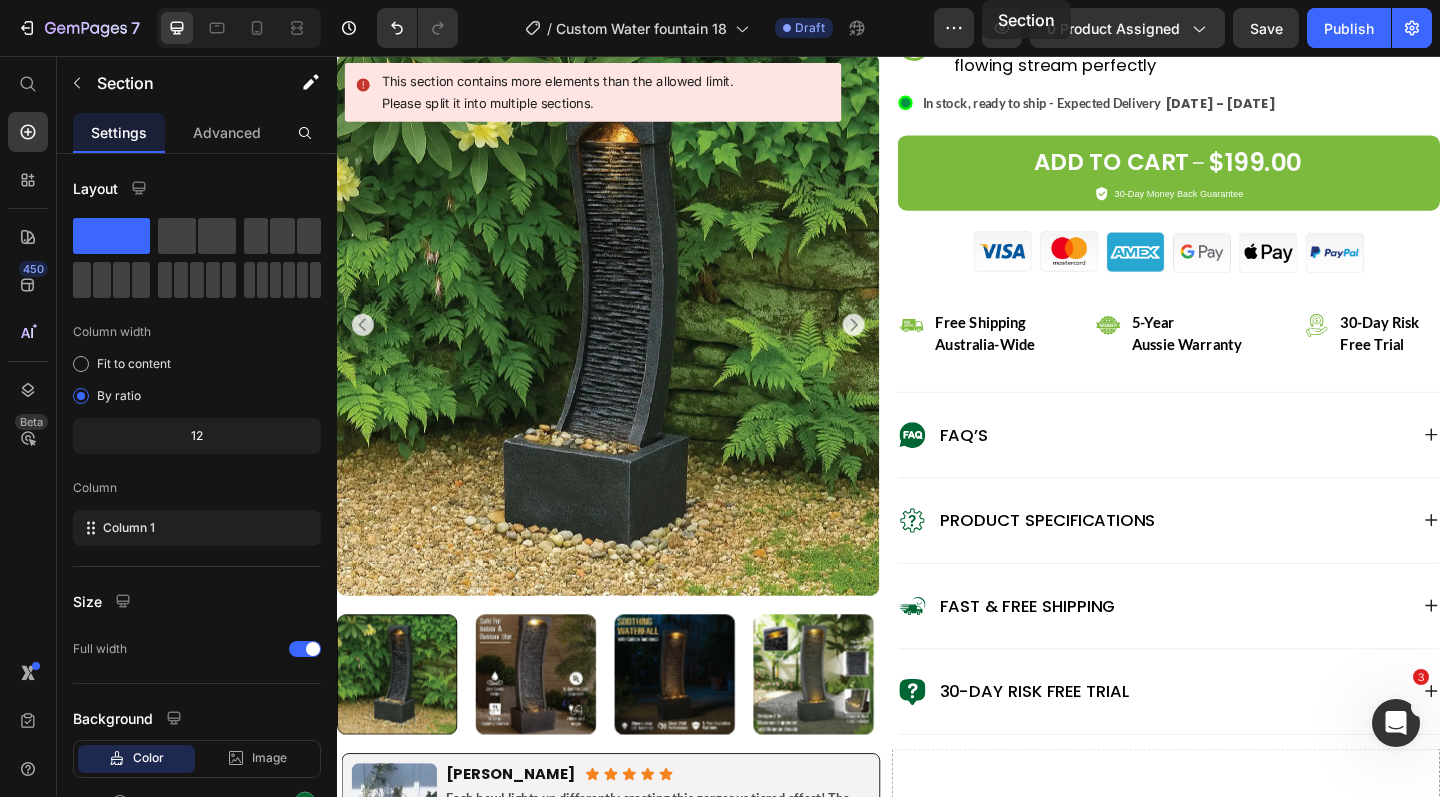 scroll, scrollTop: 0, scrollLeft: 0, axis: both 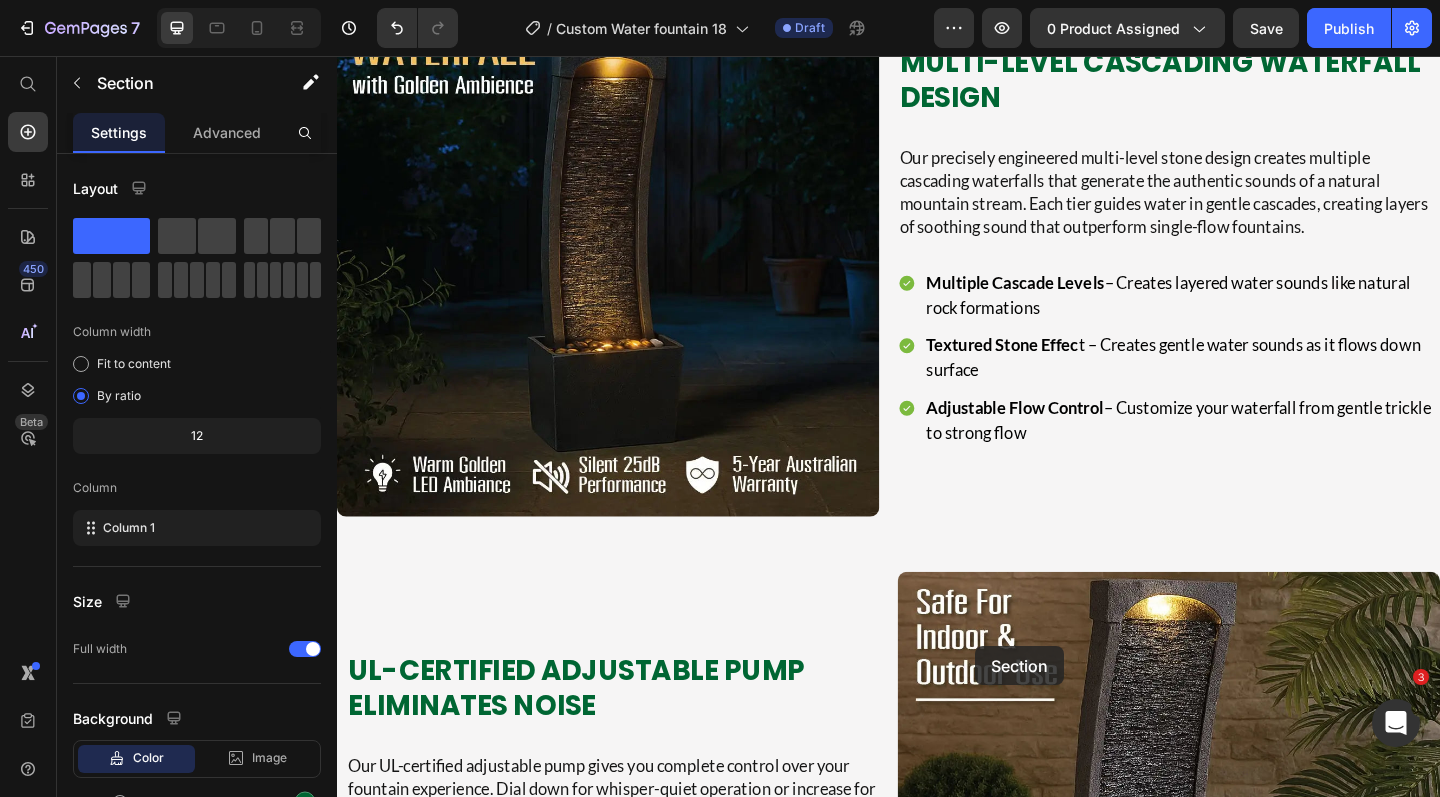 drag, startPoint x: 1153, startPoint y: 85, endPoint x: 1034, endPoint y: 688, distance: 614.62994 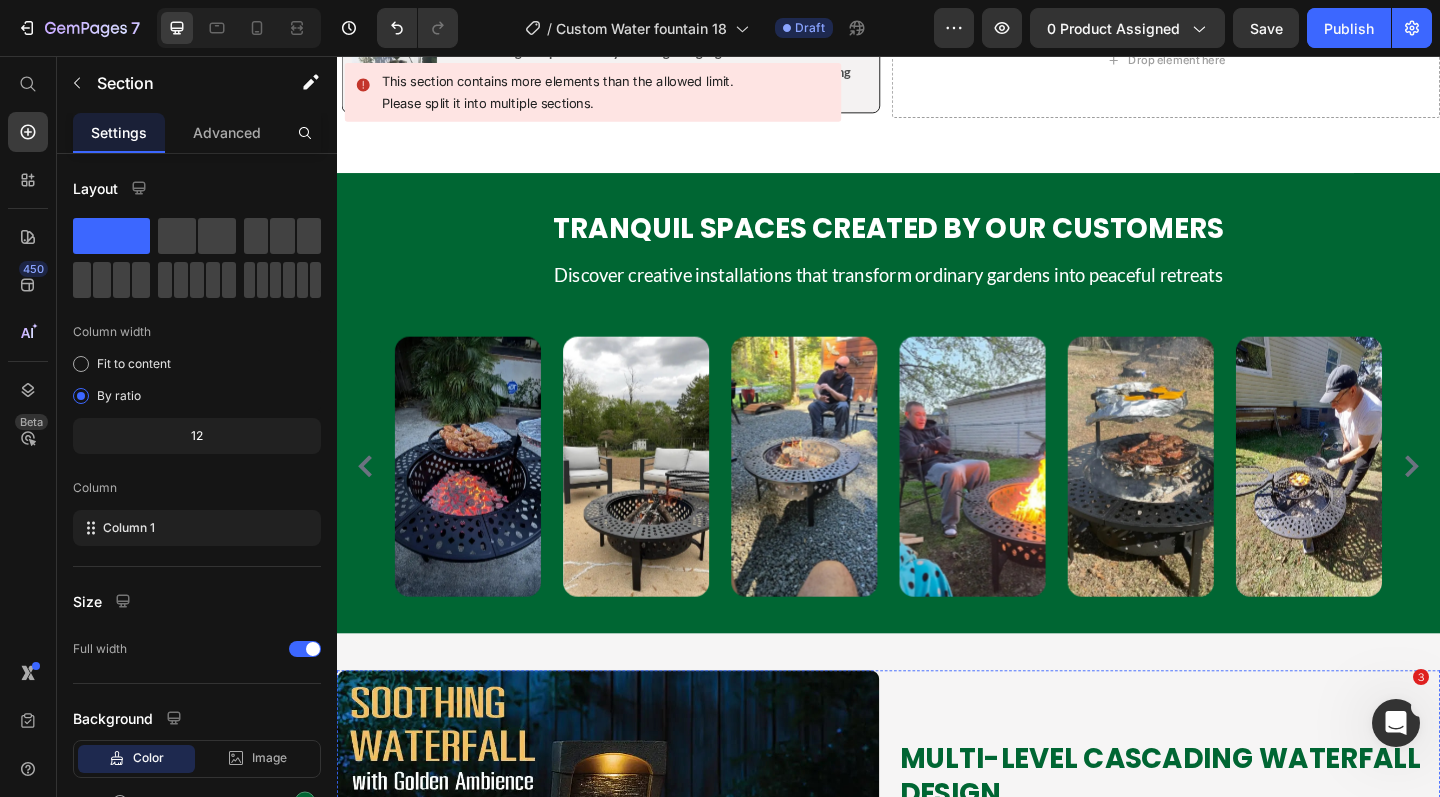 scroll, scrollTop: 1524, scrollLeft: 0, axis: vertical 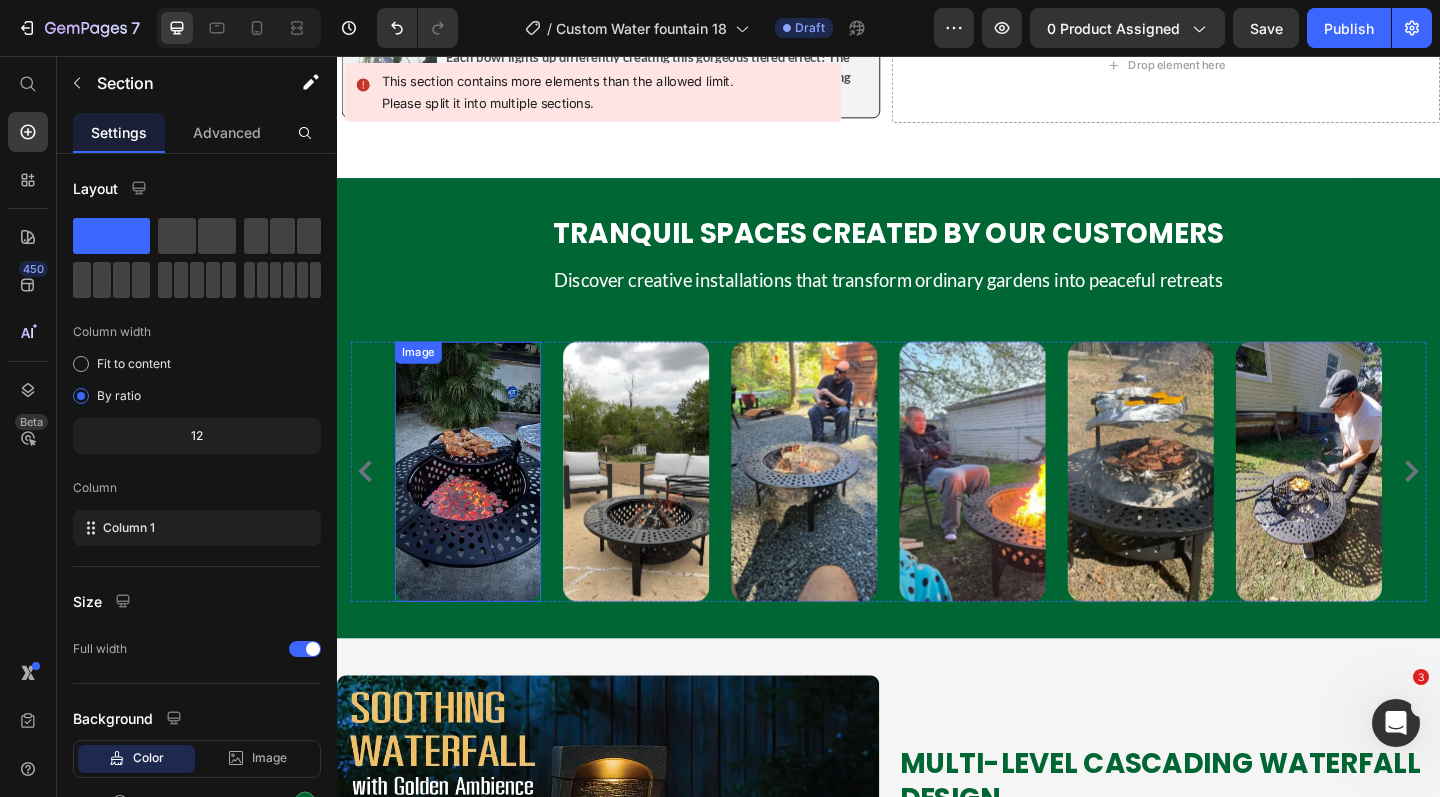 click at bounding box center (479, 508) 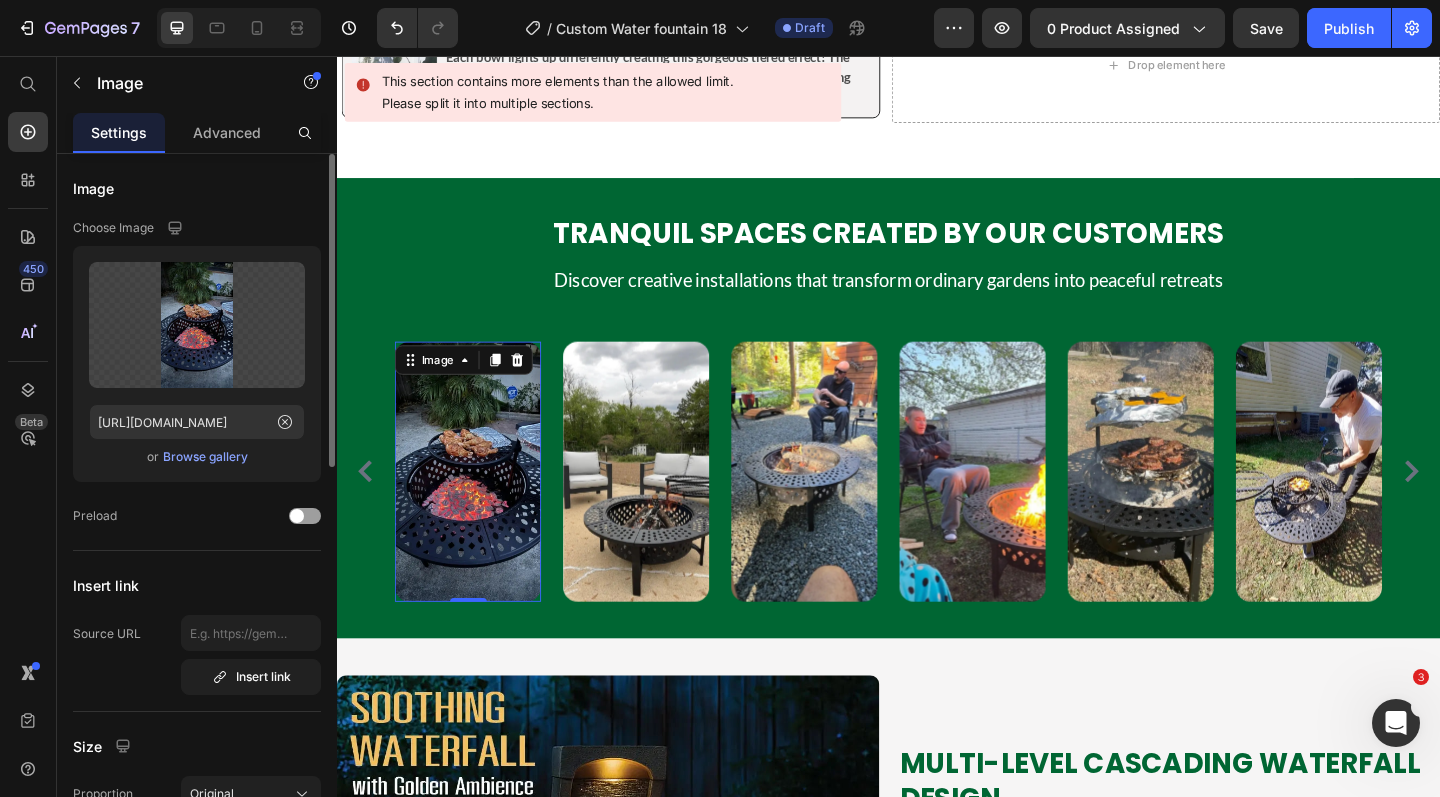 click on "Upload Image https://cdn.shopify.com/s/files/1/0588/7092/3335/files/gempages_547690386714264668-3c4a27e5-027f-4633-9fbc-b232f3a33db7.webp  or   Browse gallery" 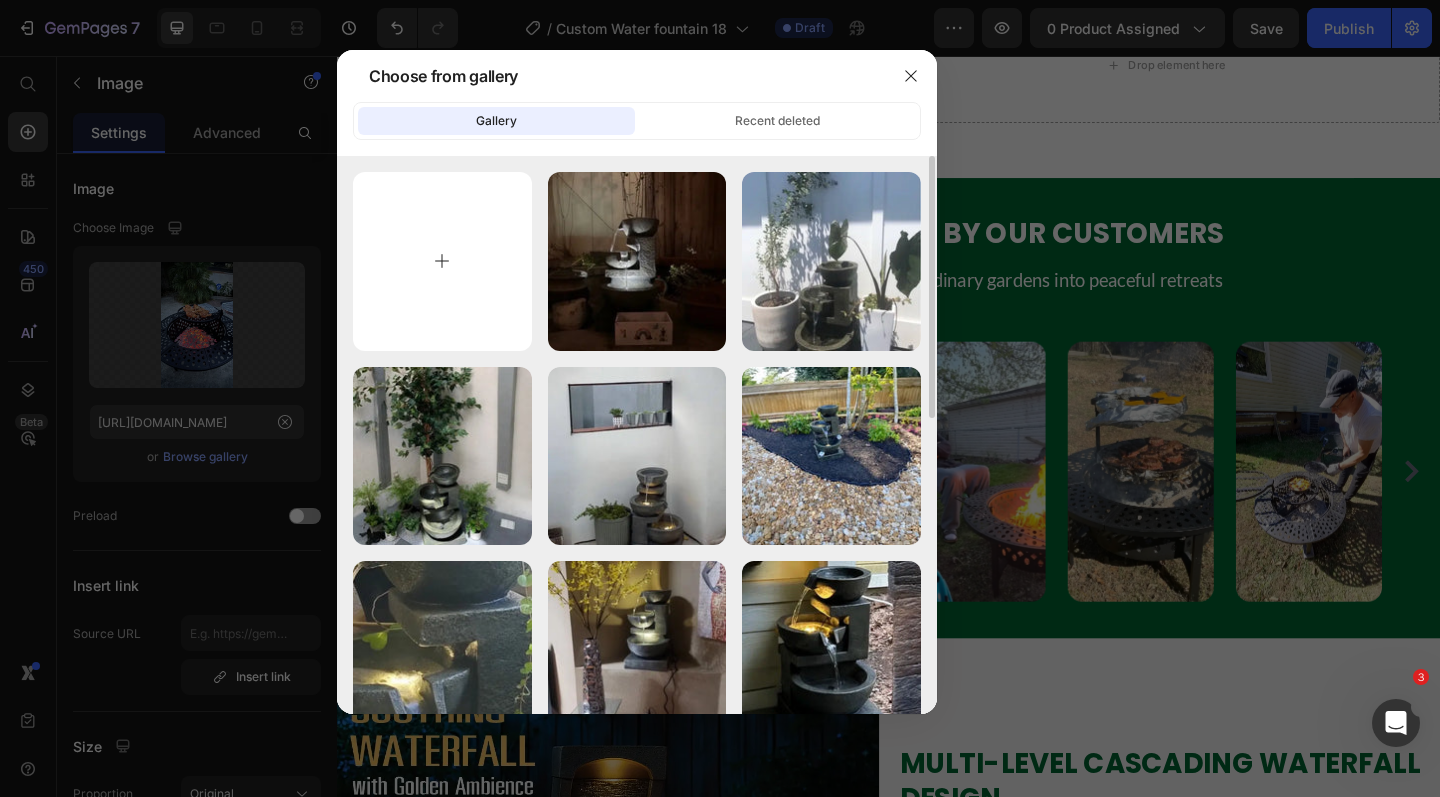 click at bounding box center (442, 261) 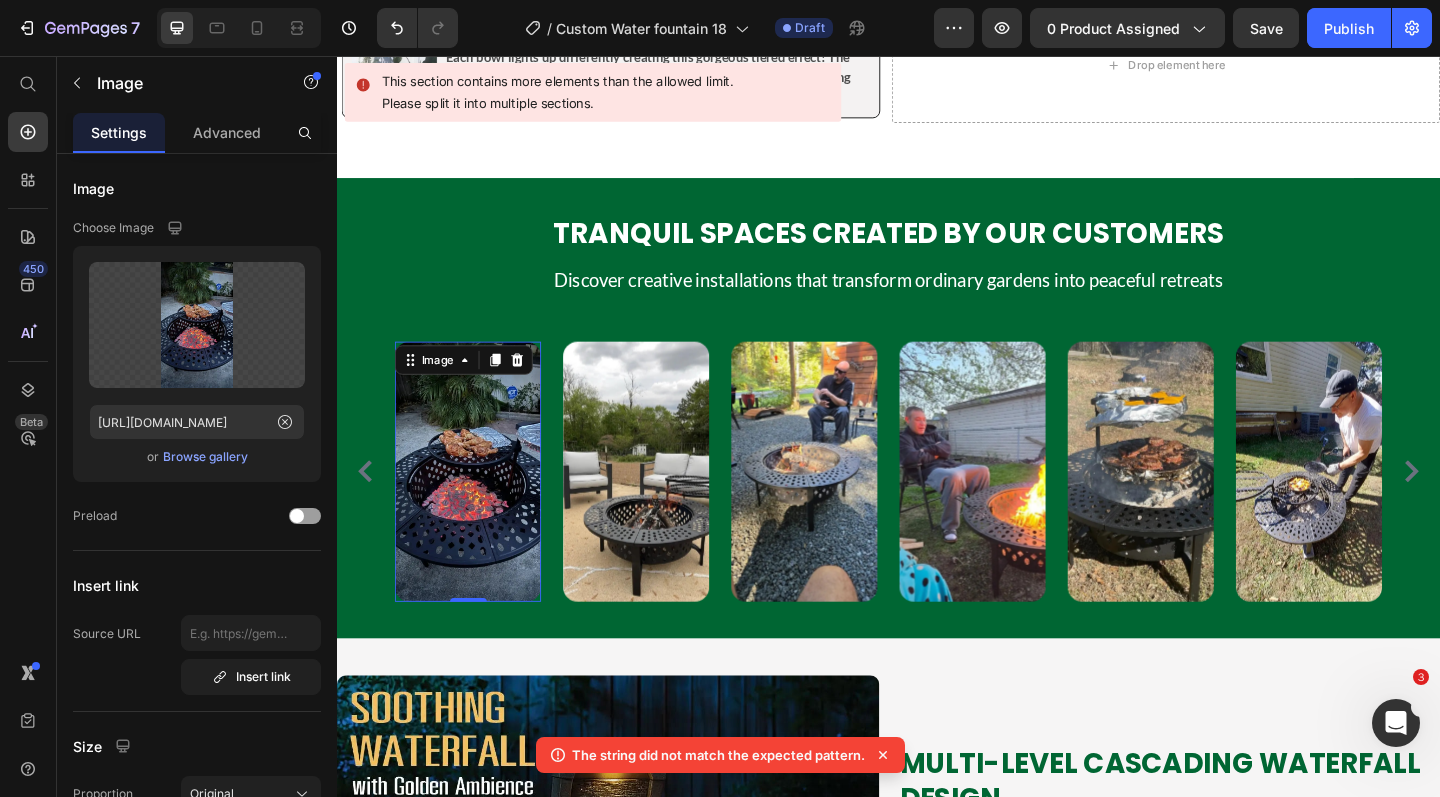 click 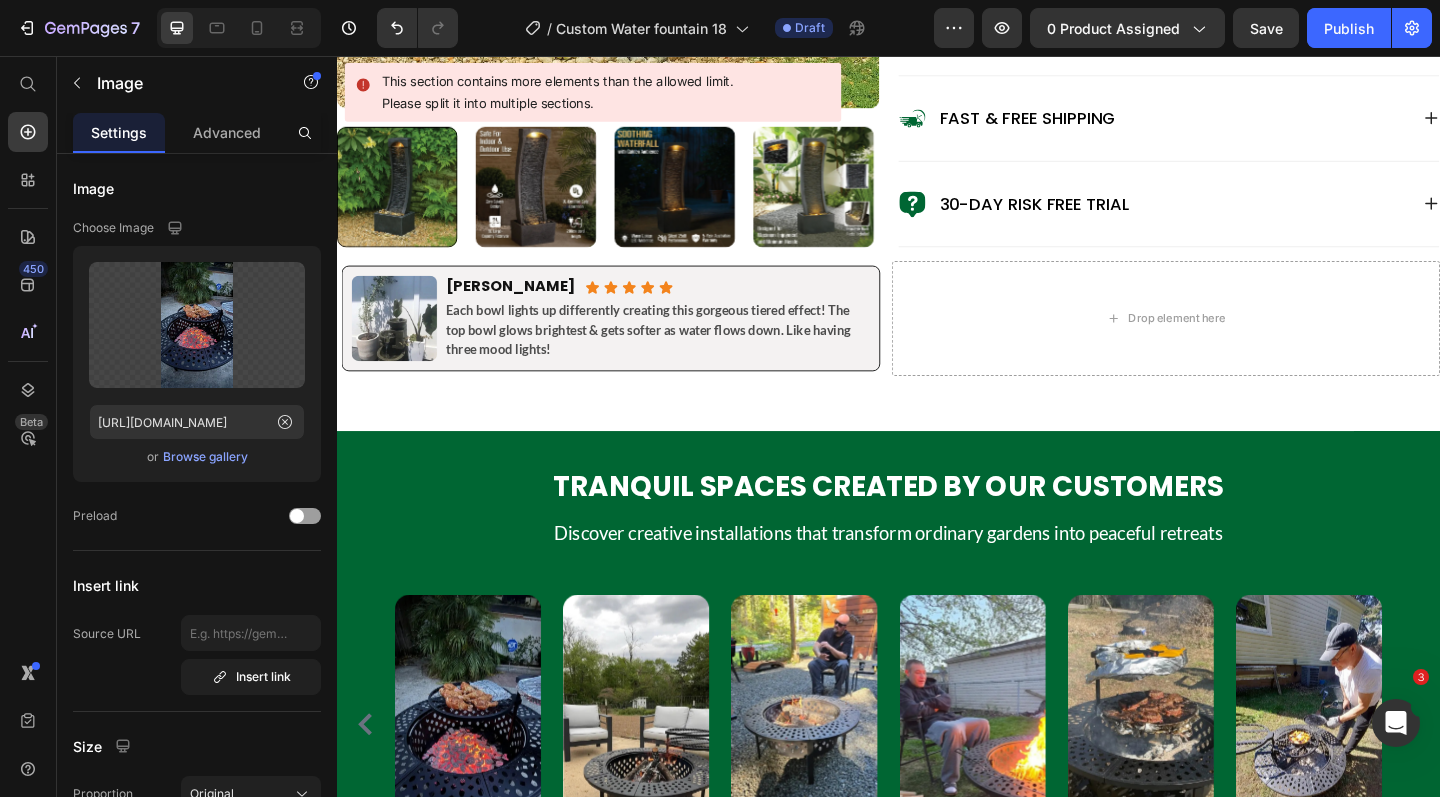 scroll, scrollTop: 1447, scrollLeft: 0, axis: vertical 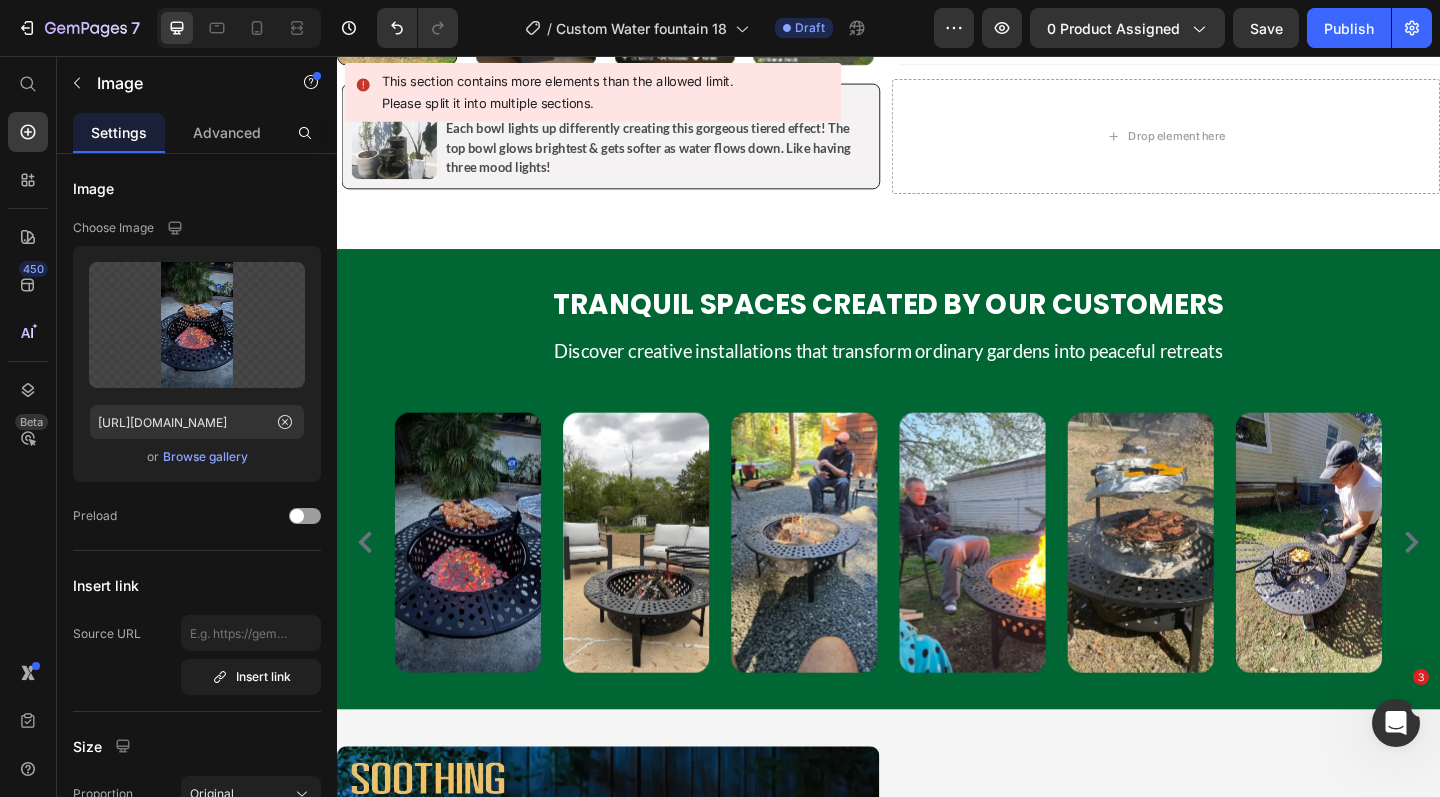 click at bounding box center [479, 585] 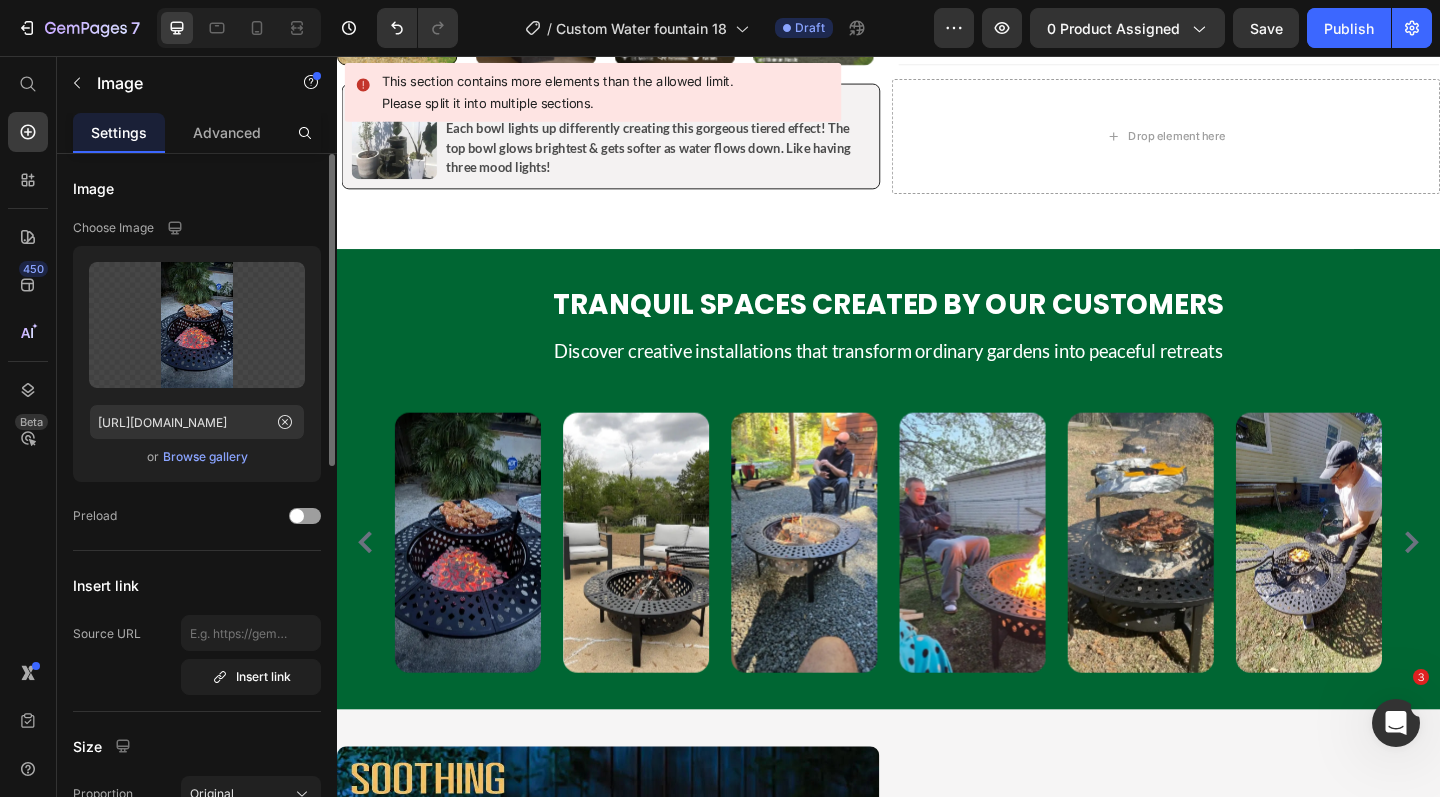 click on "Browse gallery" at bounding box center (205, 457) 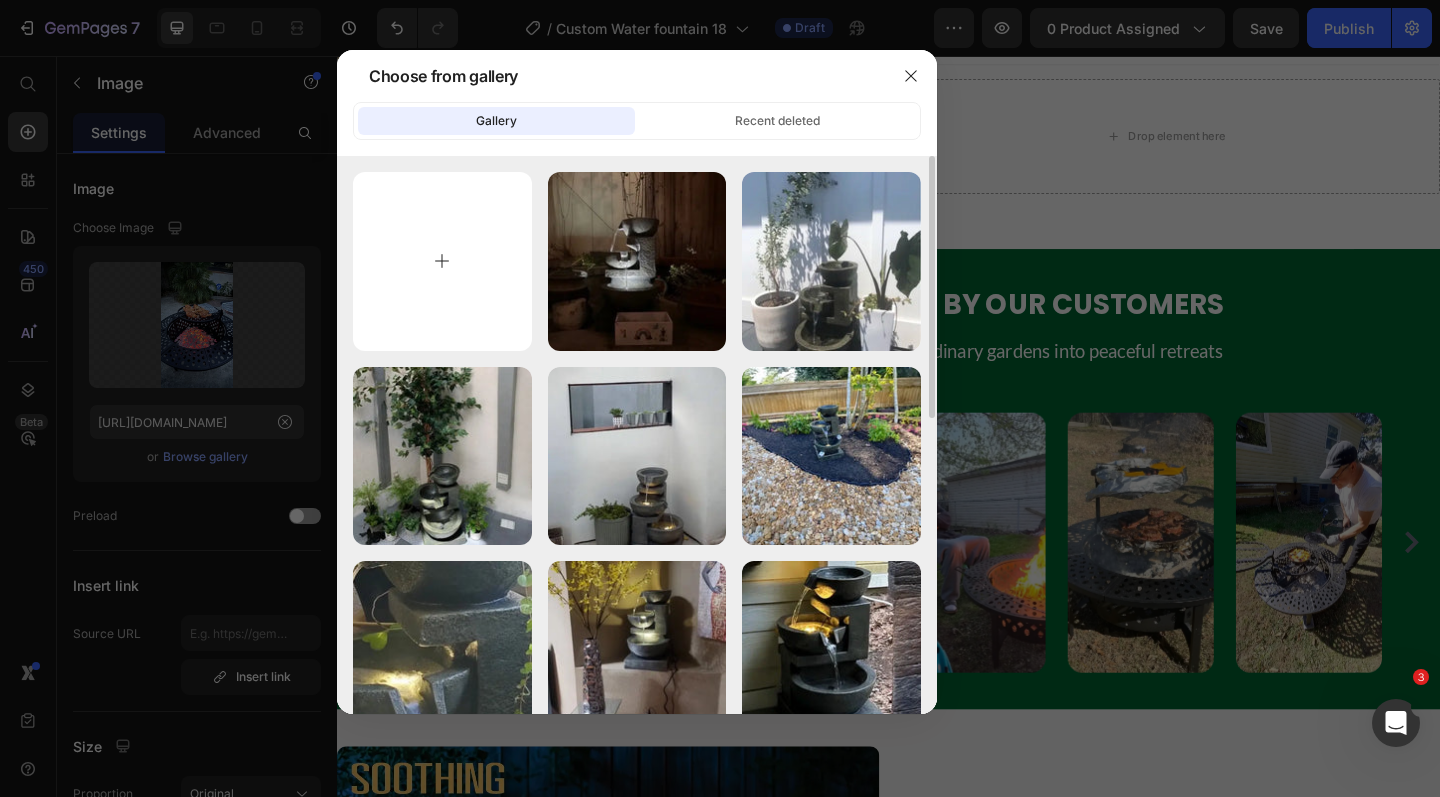 click at bounding box center [442, 261] 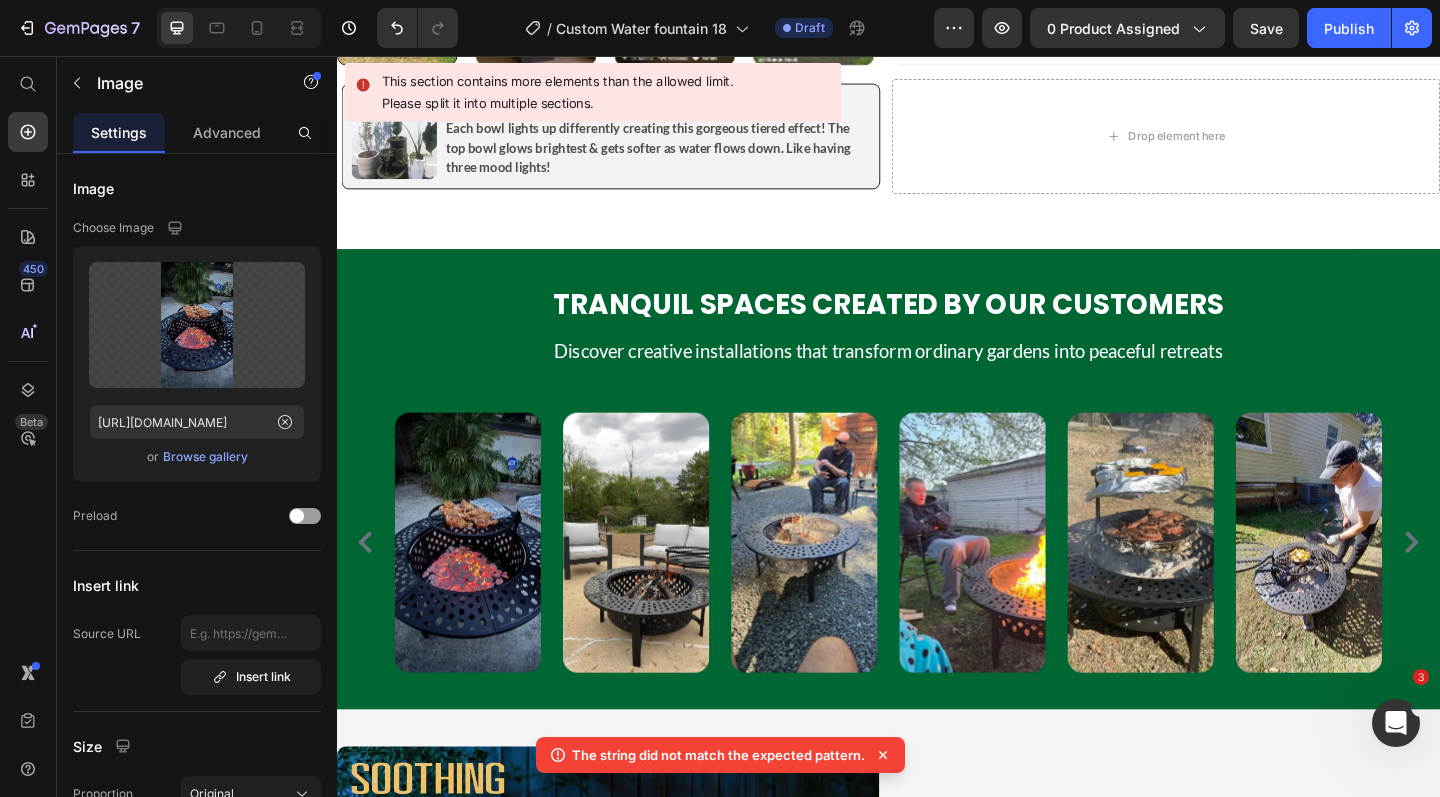 click 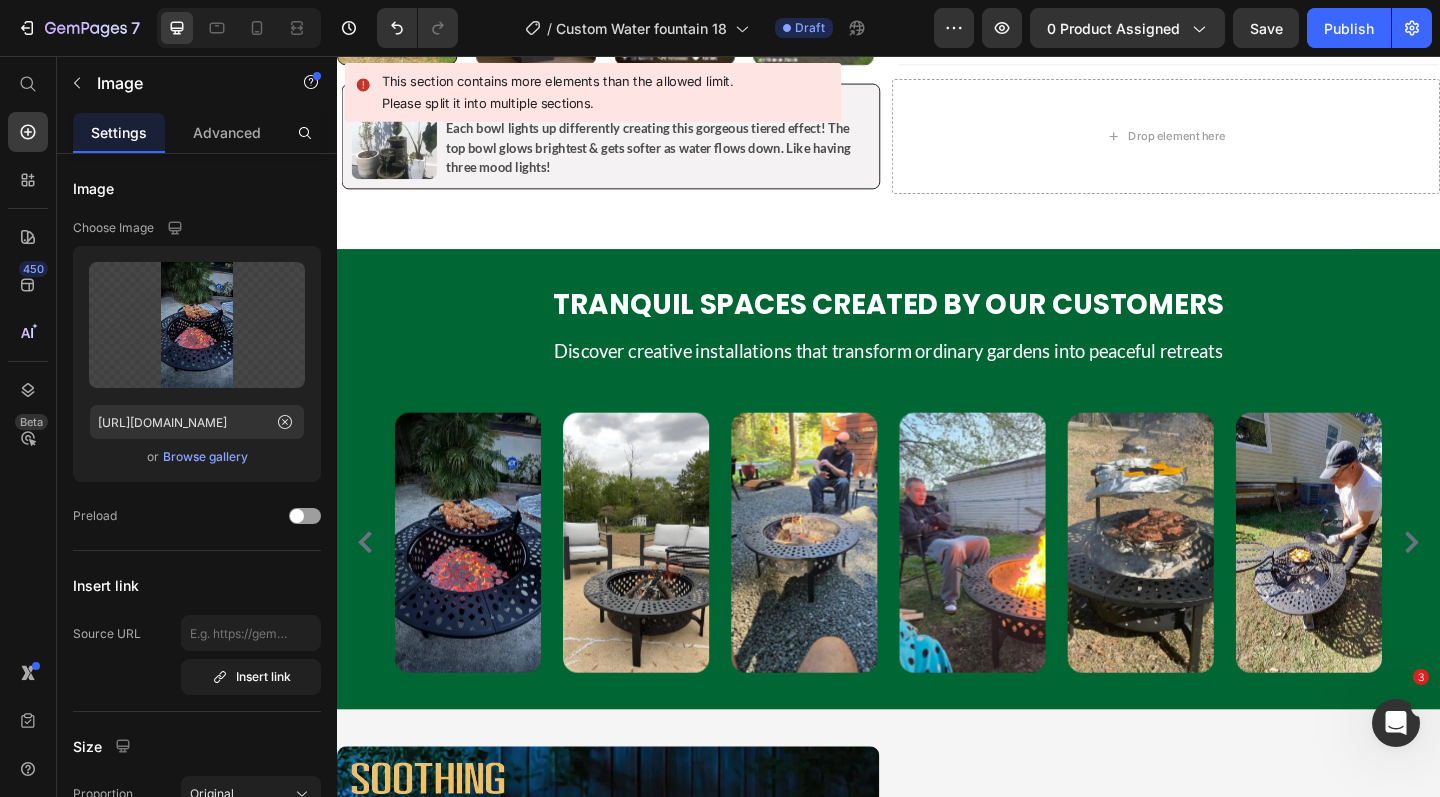 click at bounding box center [479, 585] 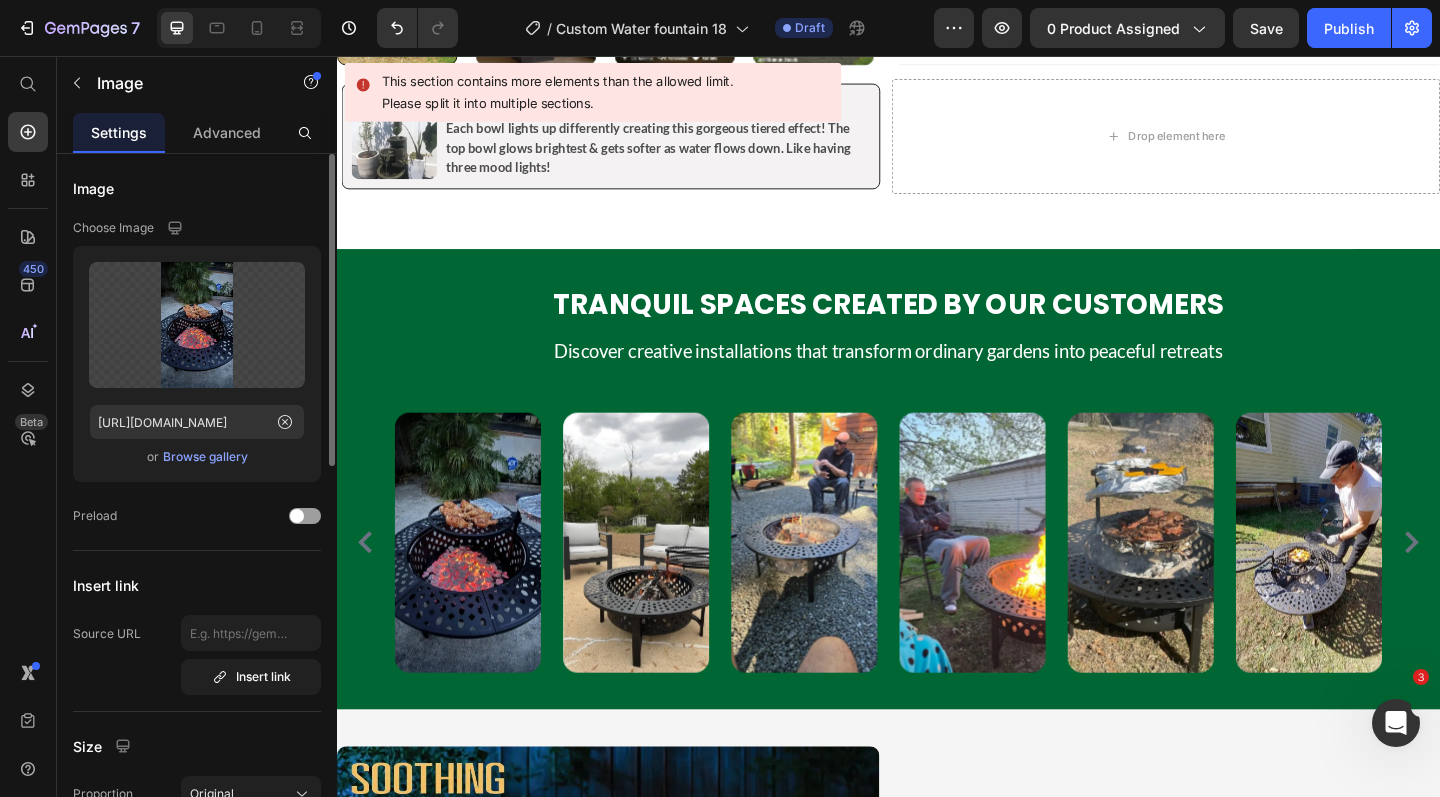 click on "Upload Image https://cdn.shopify.com/s/files/1/0588/7092/3335/files/gempages_547690386714264668-3c4a27e5-027f-4633-9fbc-b232f3a33db7.webp  or   Browse gallery" 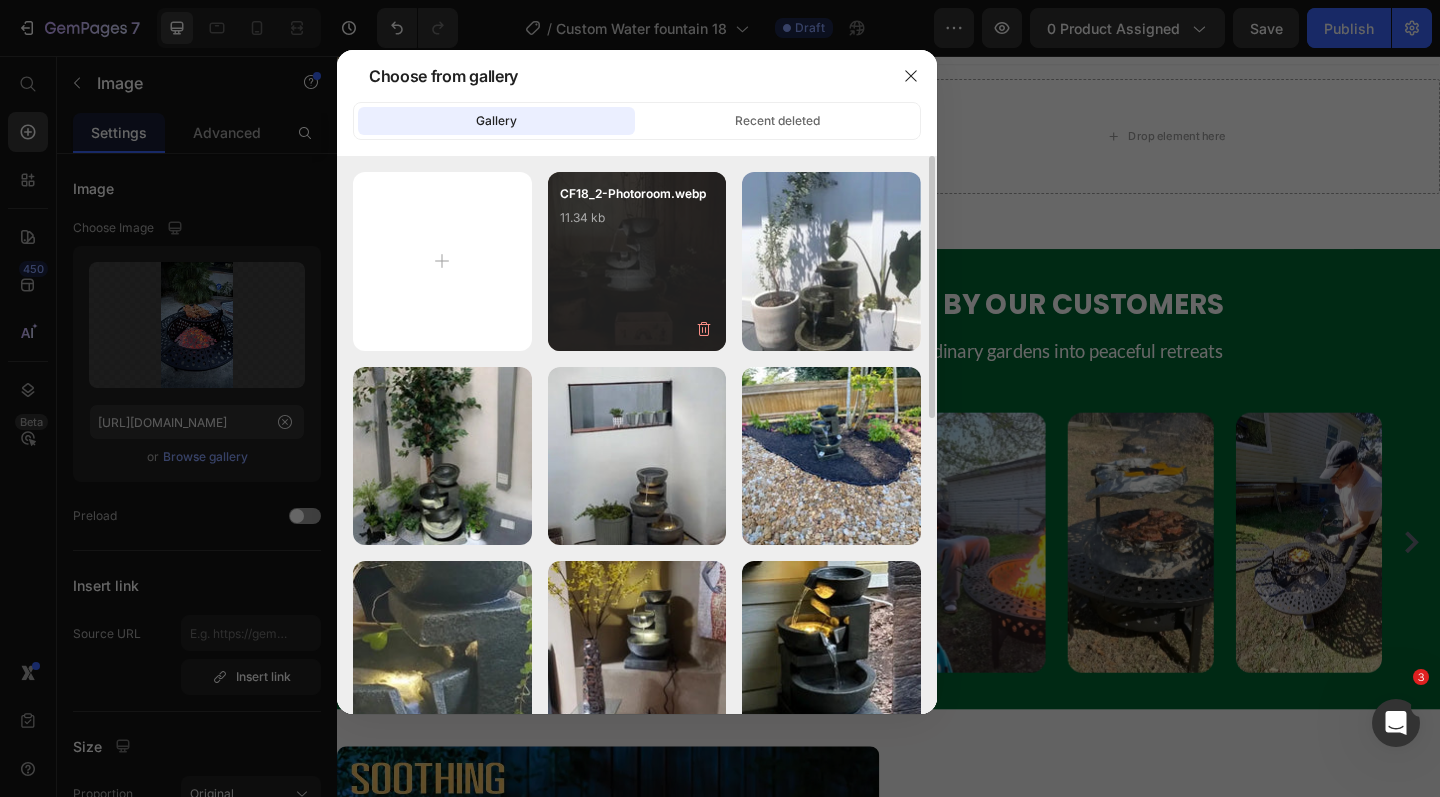 click on "CF18_2-Photoroom.webp 11.34 kb" at bounding box center (637, 224) 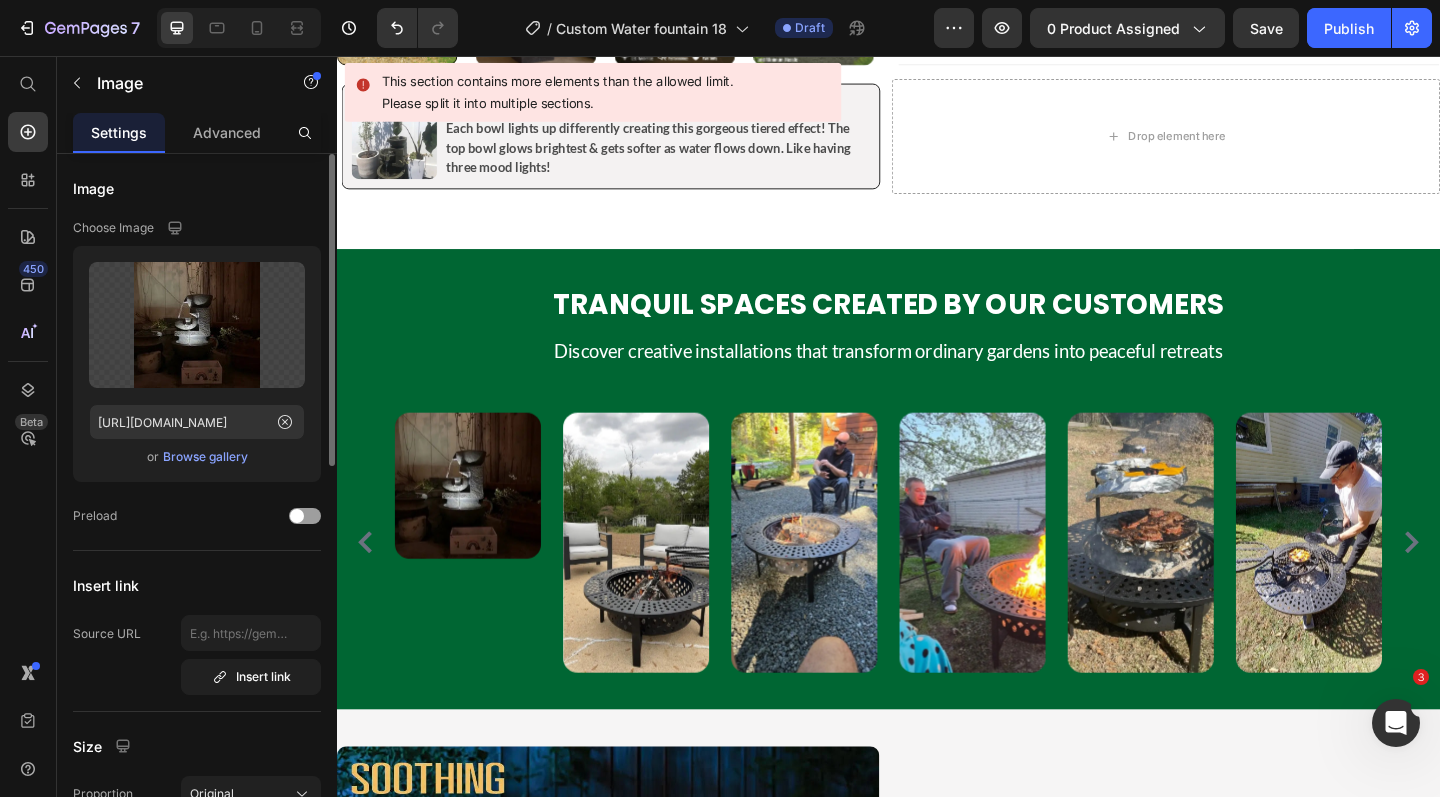 click on "Browse gallery" at bounding box center [205, 457] 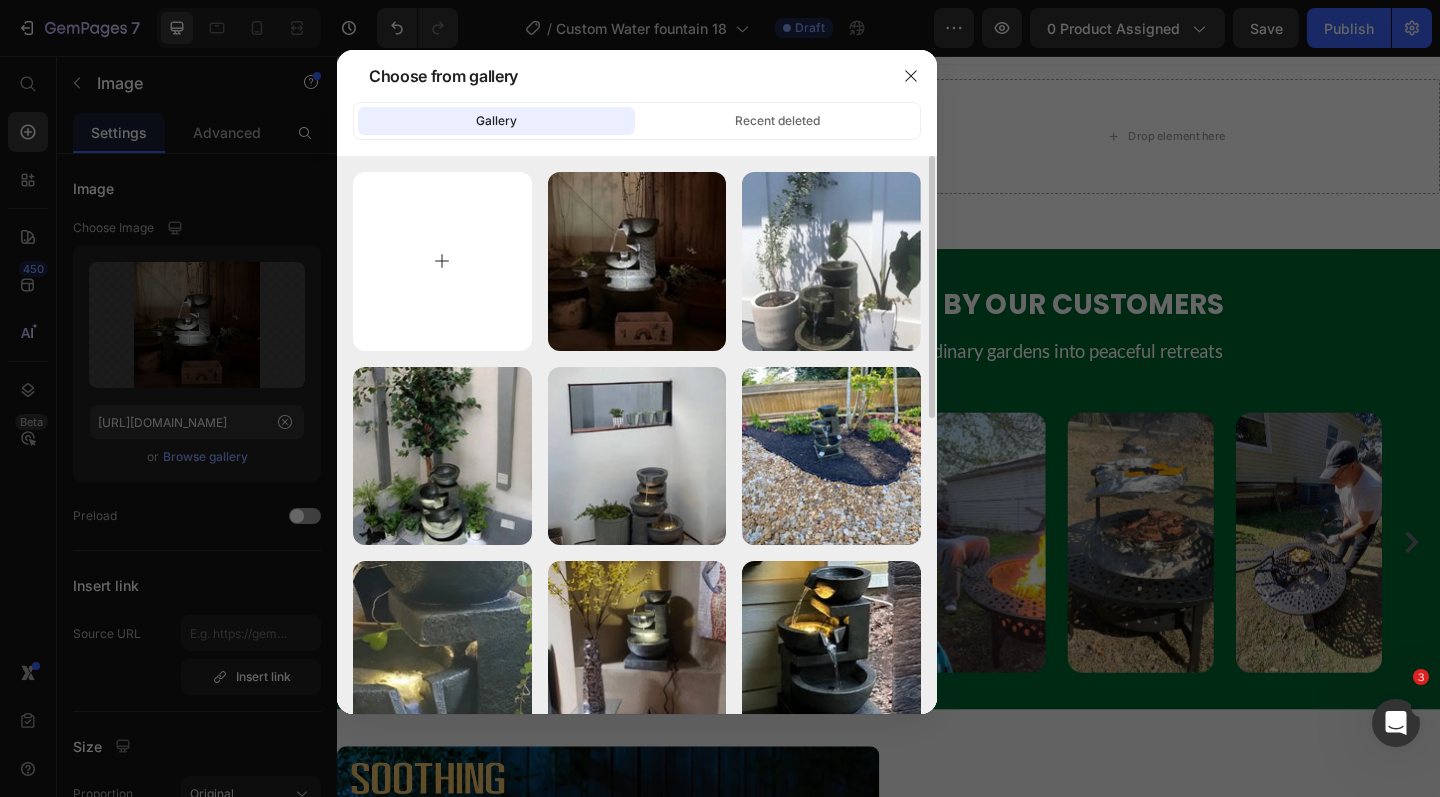 click at bounding box center (442, 261) 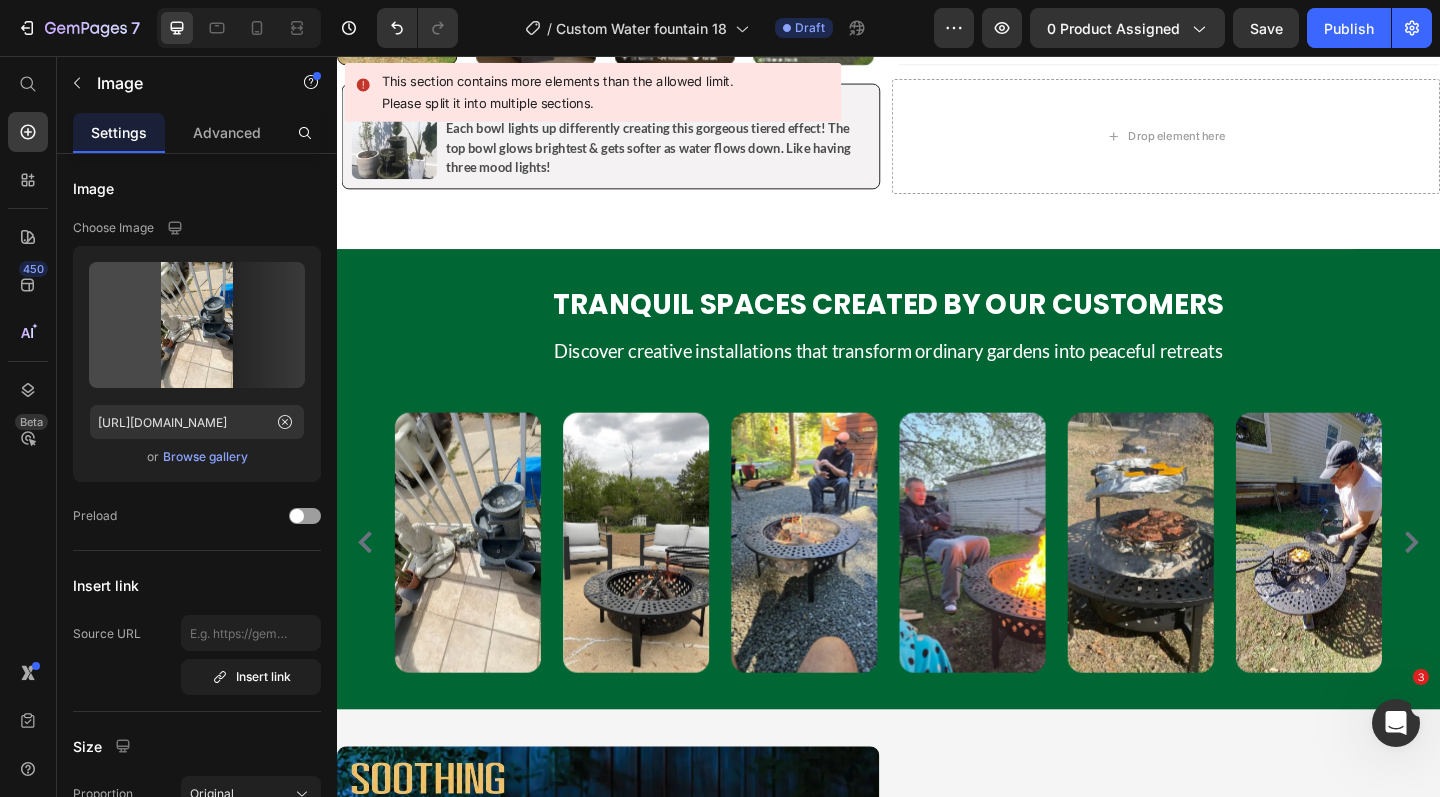 type on "https://cdn.shopify.com/s/files/1/0588/7092/3335/files/gempages_547690386714264668-fbb51083-fb87-4abd-ae1c-ee29cb81787e.webp" 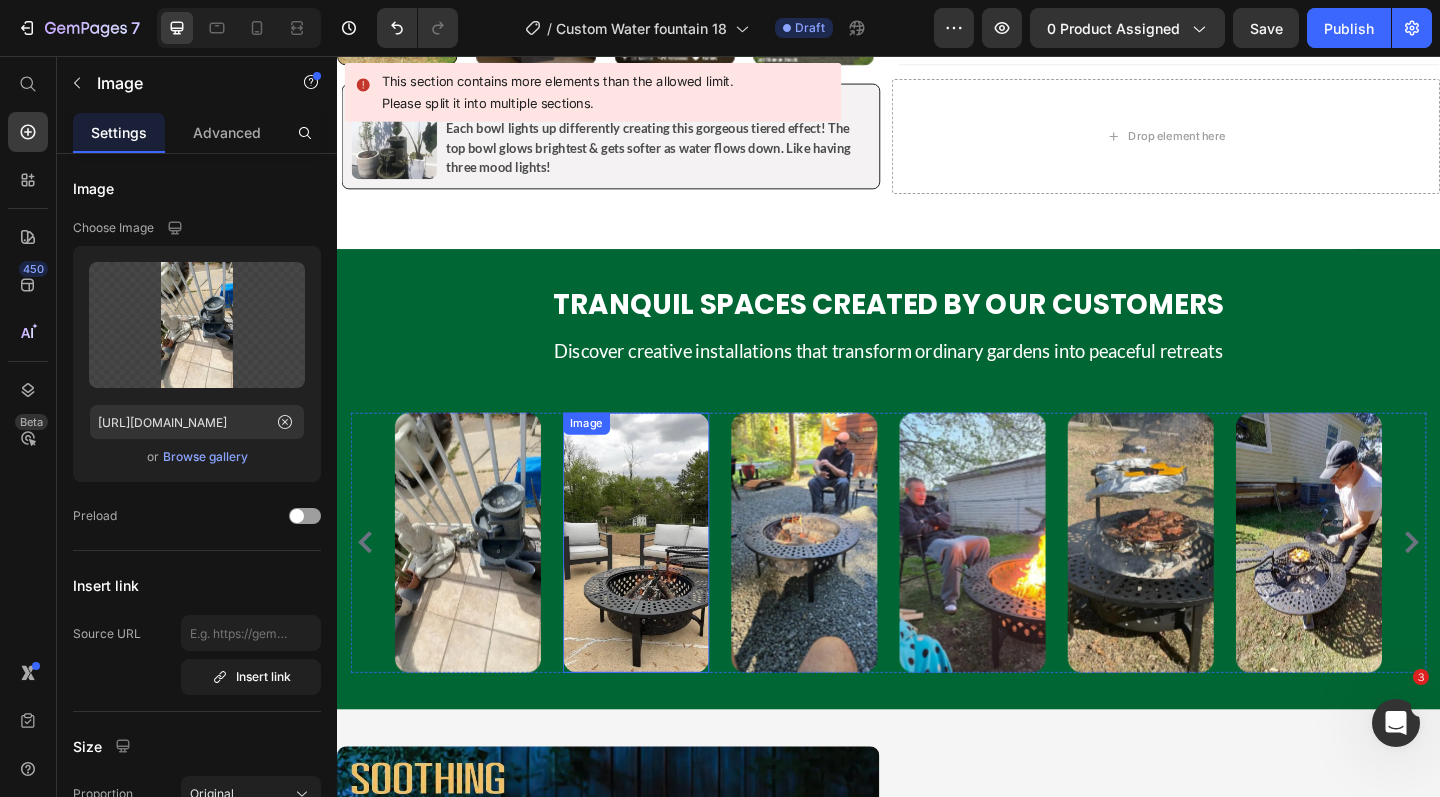 click at bounding box center (662, 585) 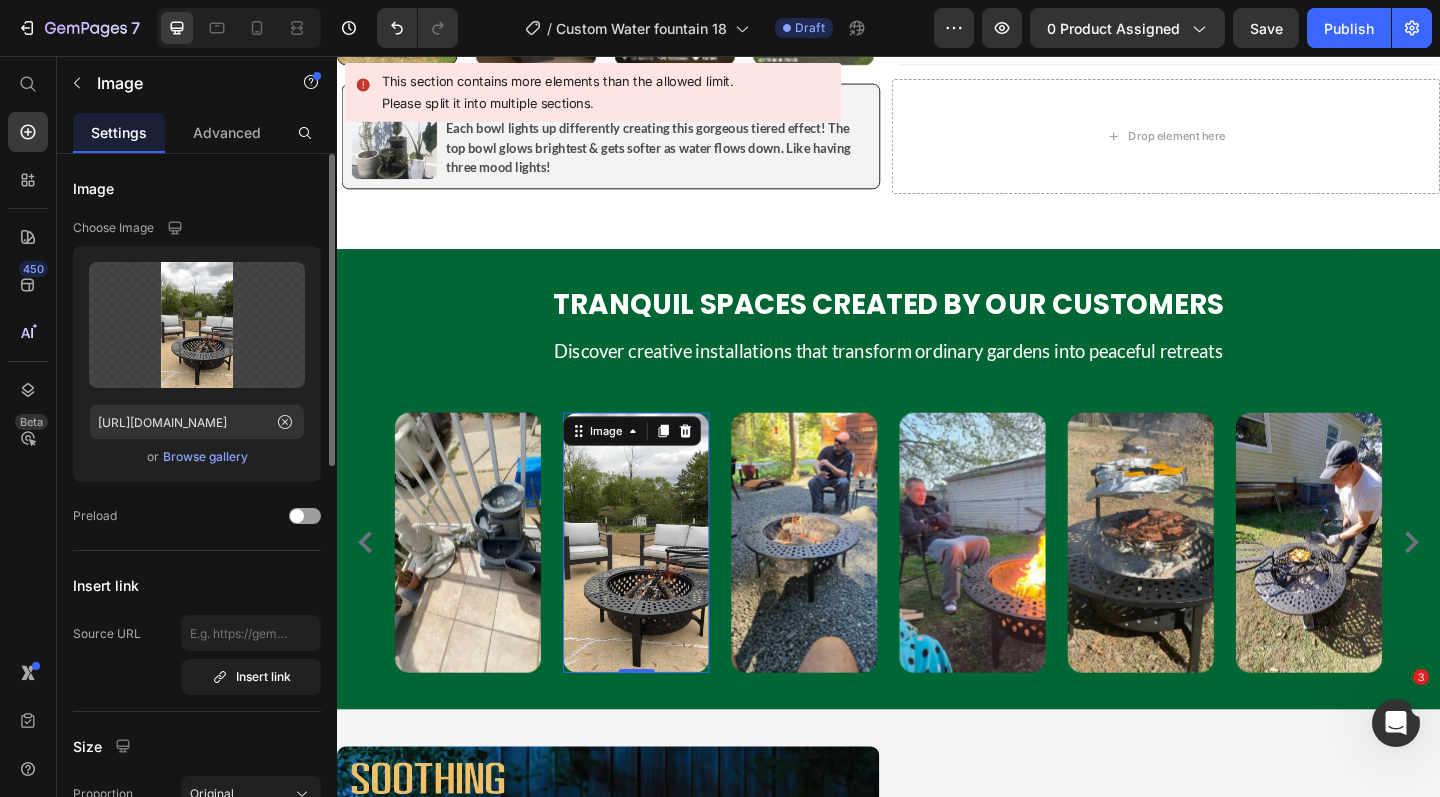click on "Browse gallery" at bounding box center (205, 457) 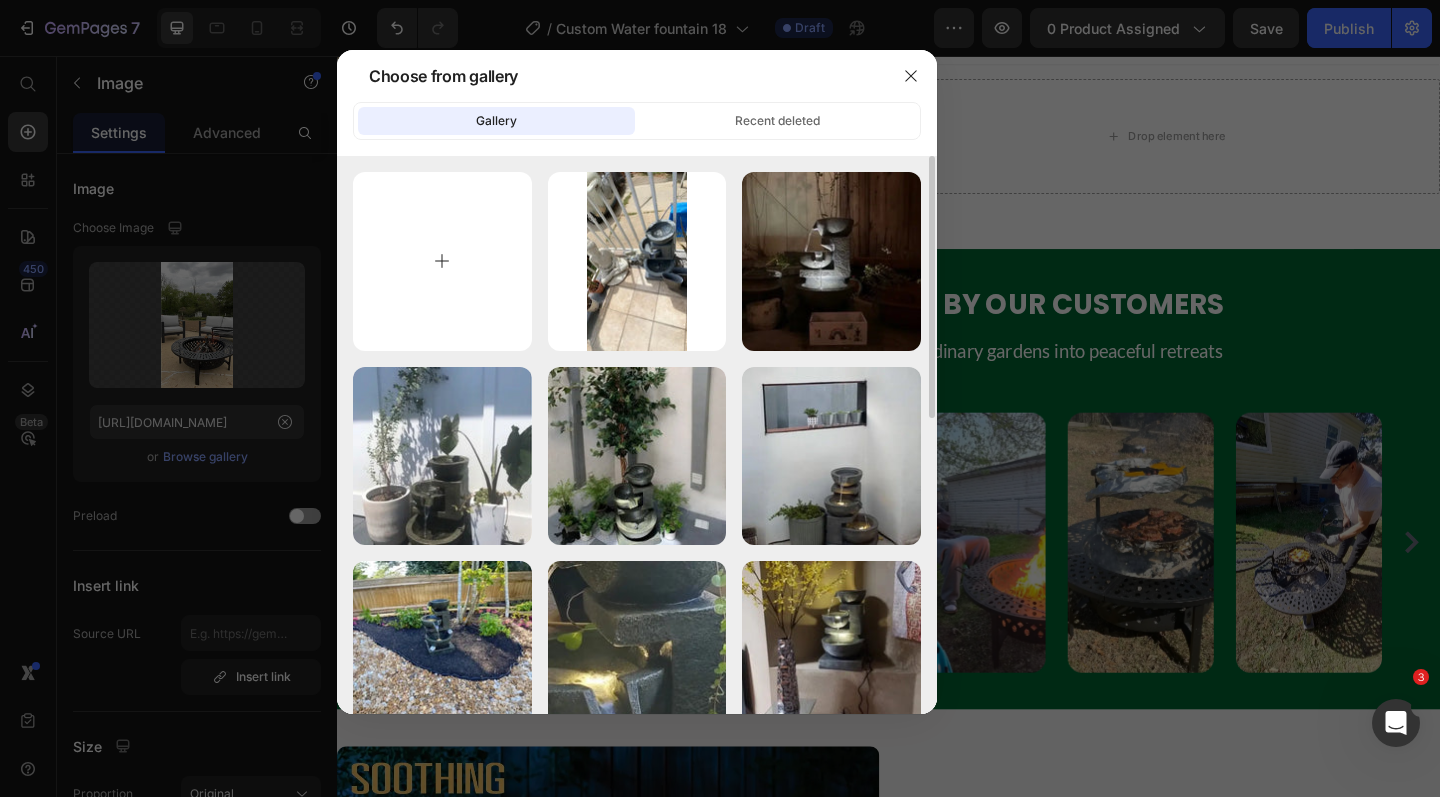click at bounding box center [442, 261] 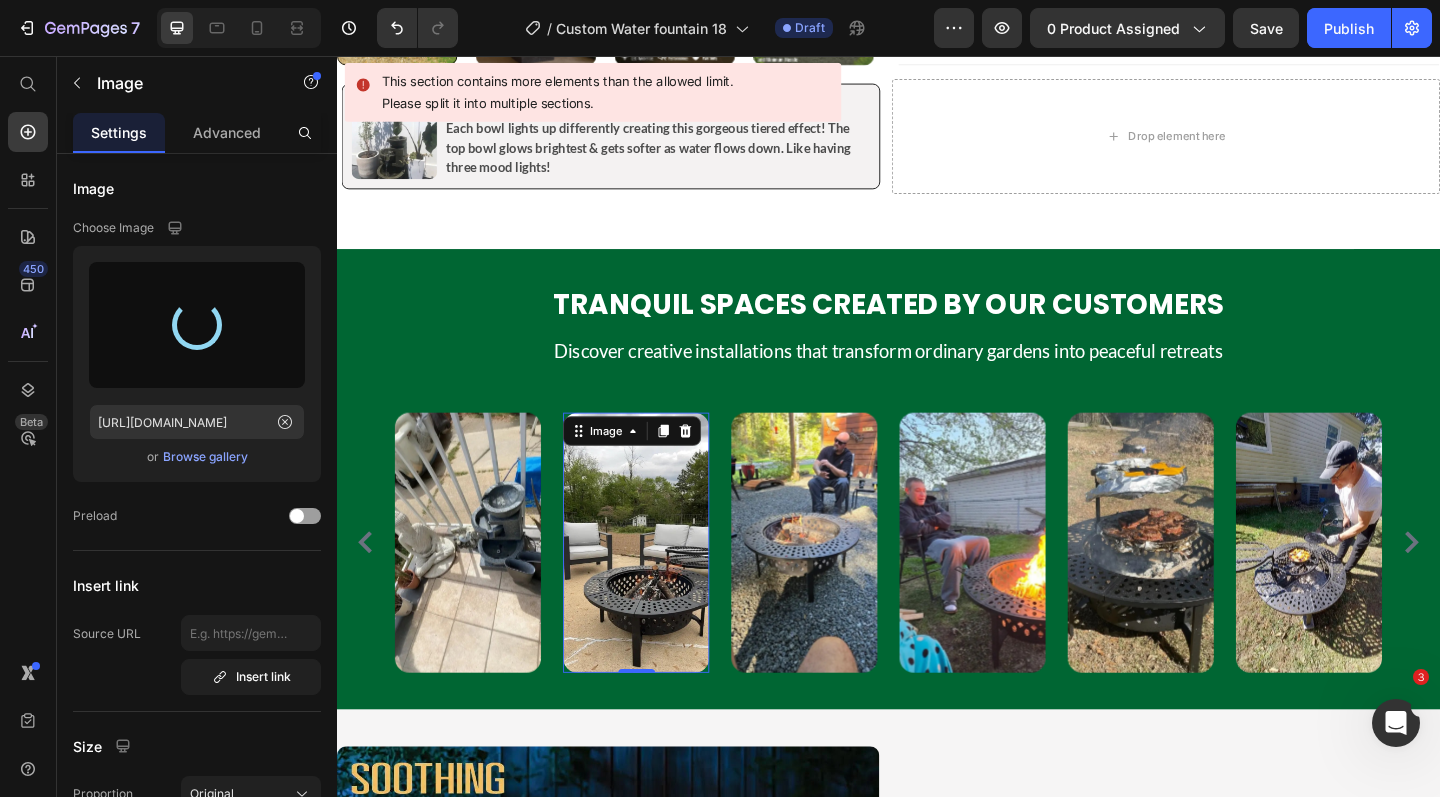 type on "https://cdn.shopify.com/s/files/1/0588/7092/3335/files/gempages_547690386714264668-7fa98158-1cc2-41c6-97f2-26579e1e0fef.webp" 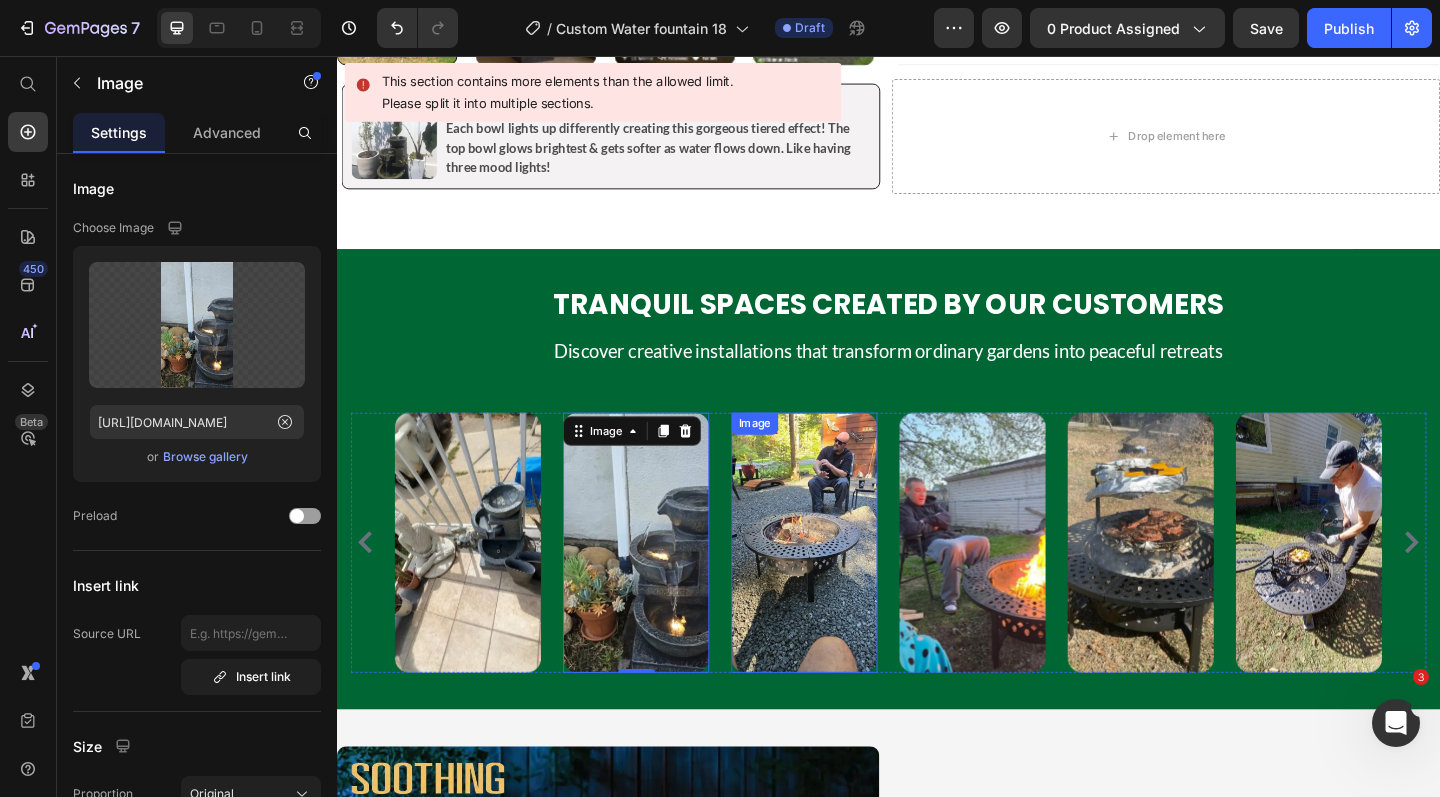 click at bounding box center (845, 585) 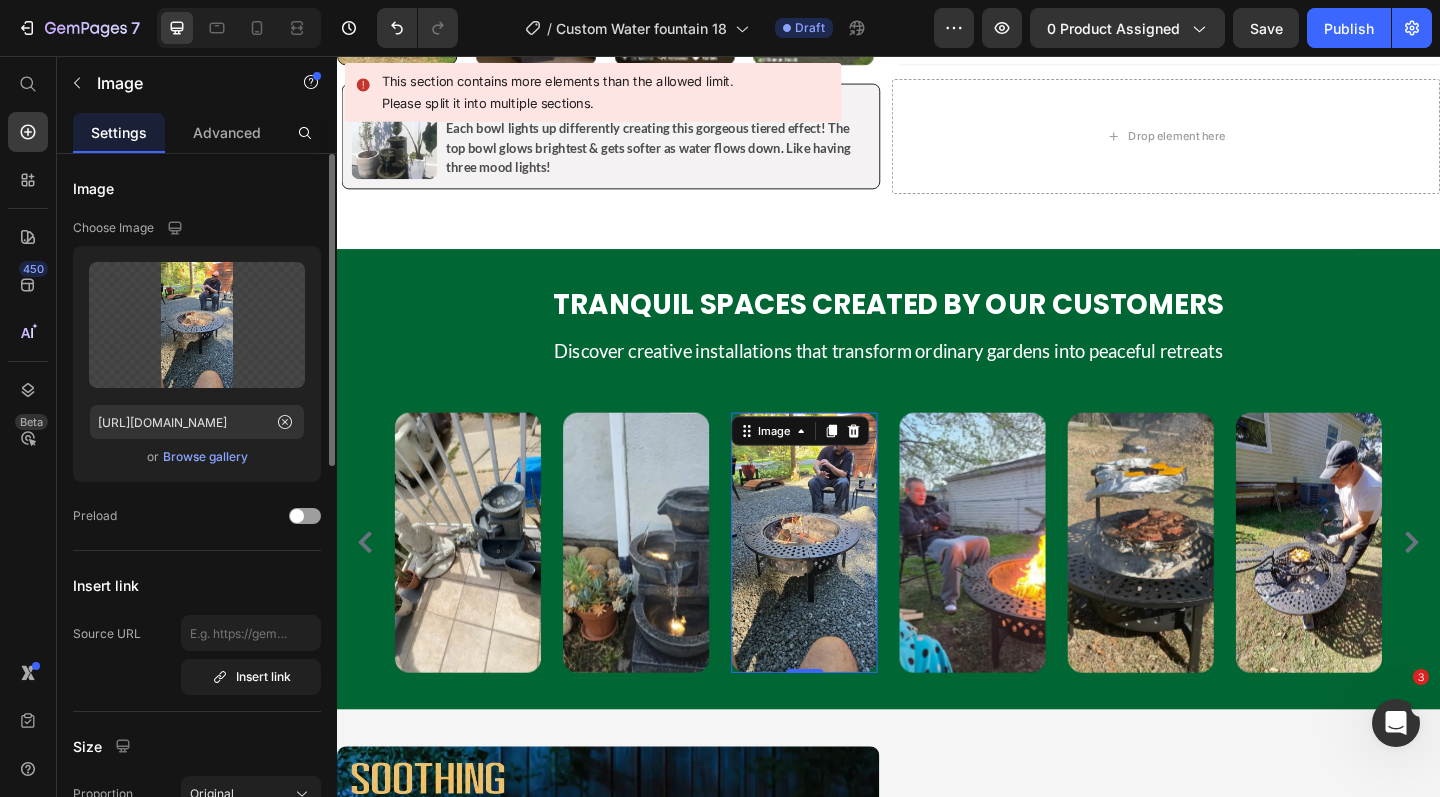 click on "Browse gallery" at bounding box center [205, 457] 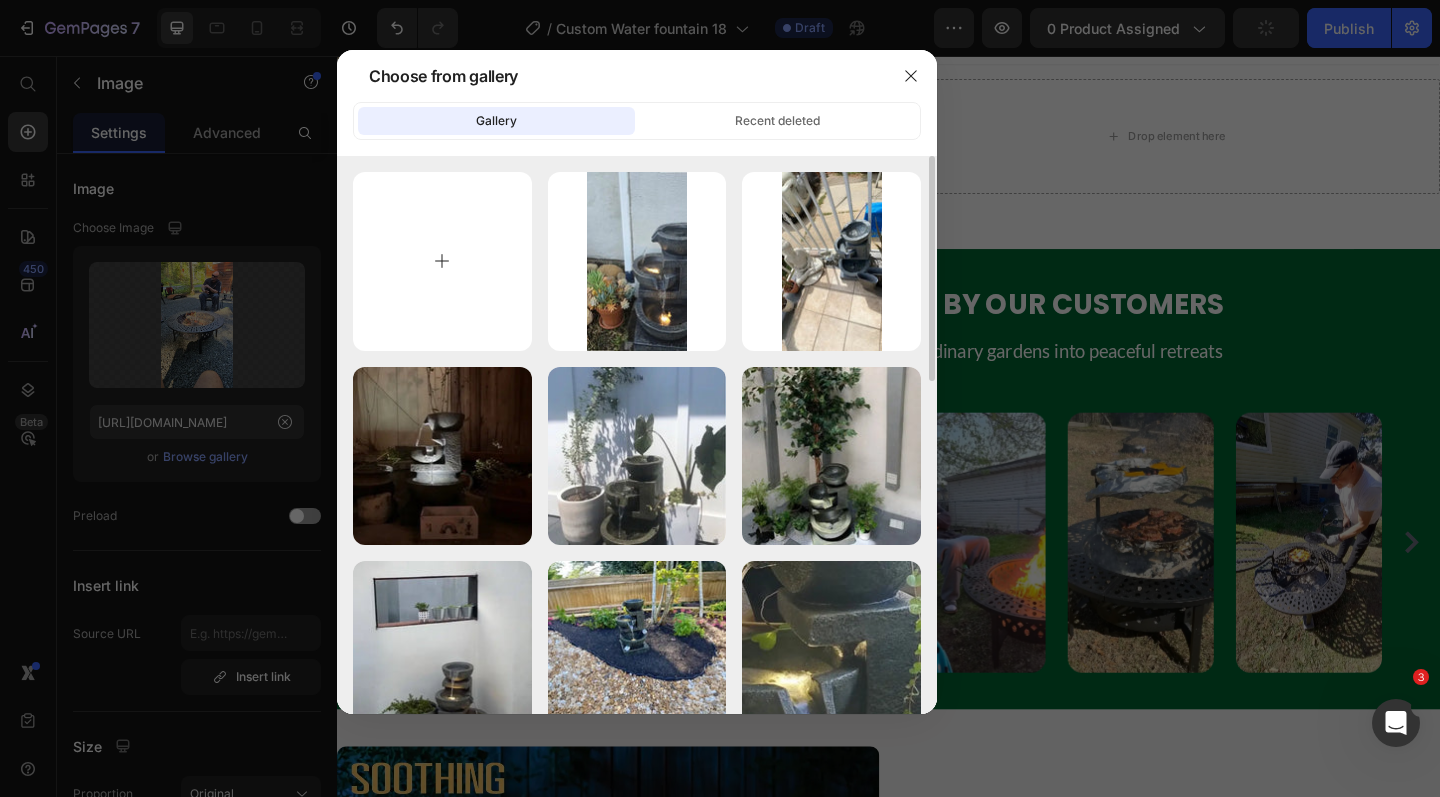 click at bounding box center [442, 261] 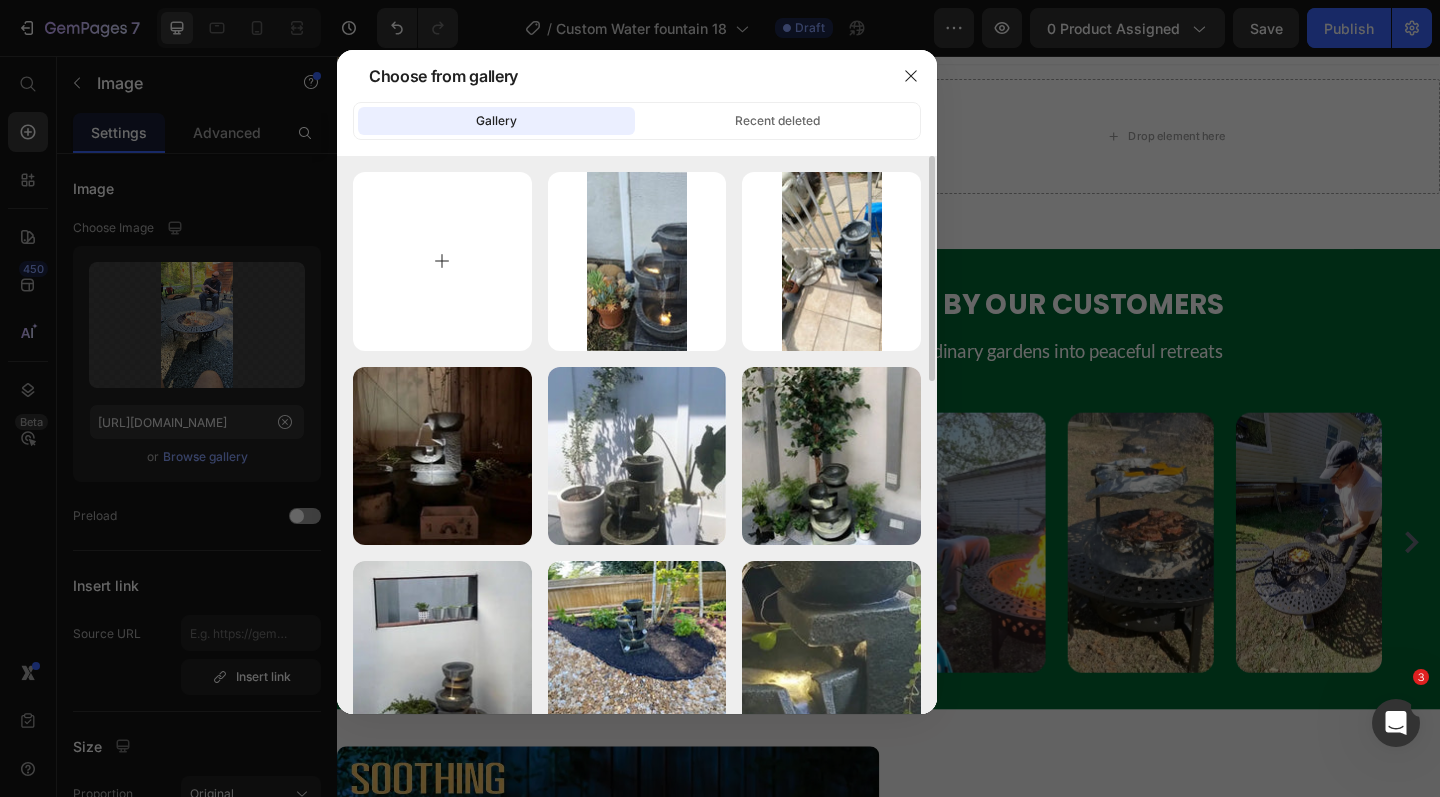 type on "C:\fakepath\CF18_1-Photoroom-4.webp" 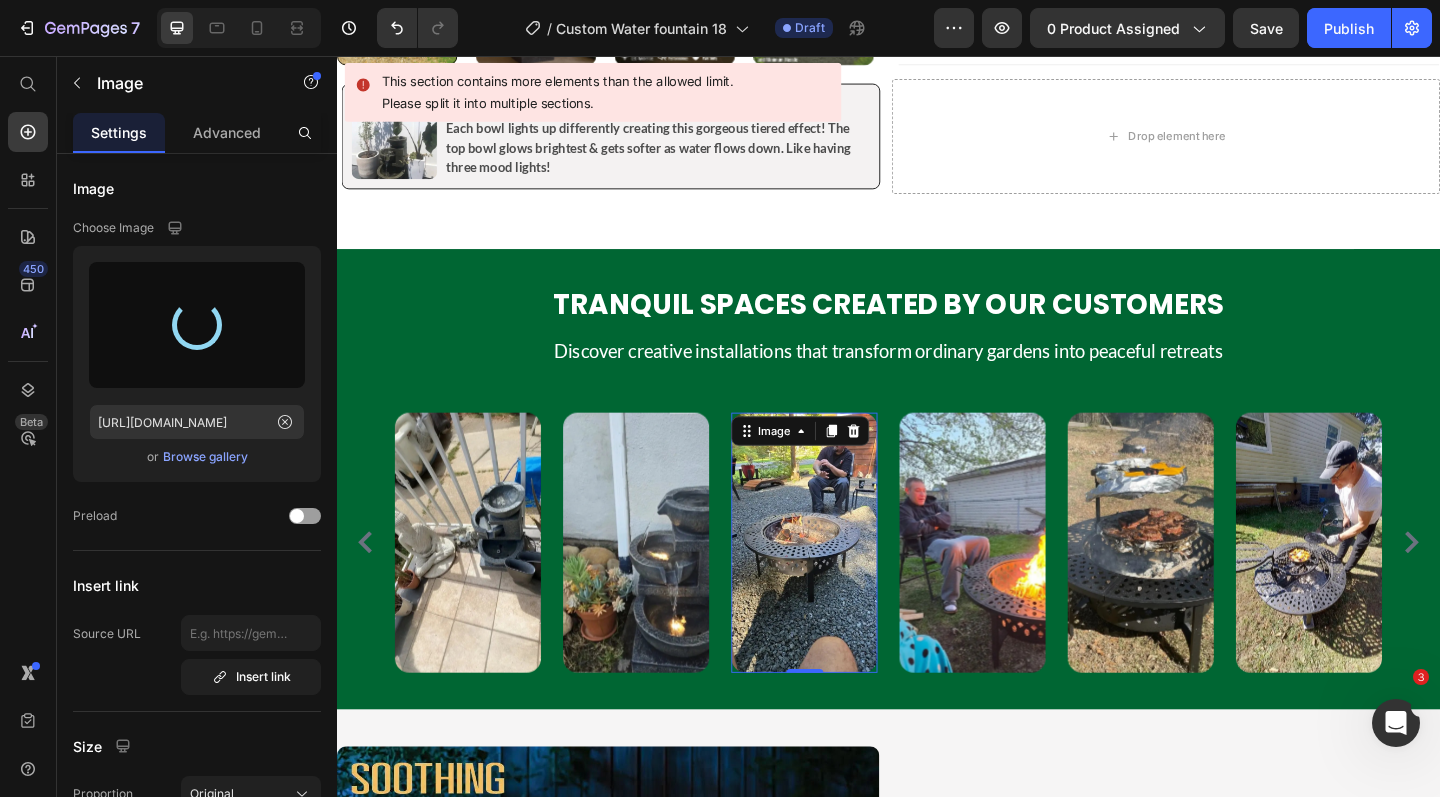 type on "https://cdn.shopify.com/s/files/1/0588/7092/3335/files/gempages_547690386714264668-d4129a0d-2bc0-4f08-8bf1-34df89b458d0.webp" 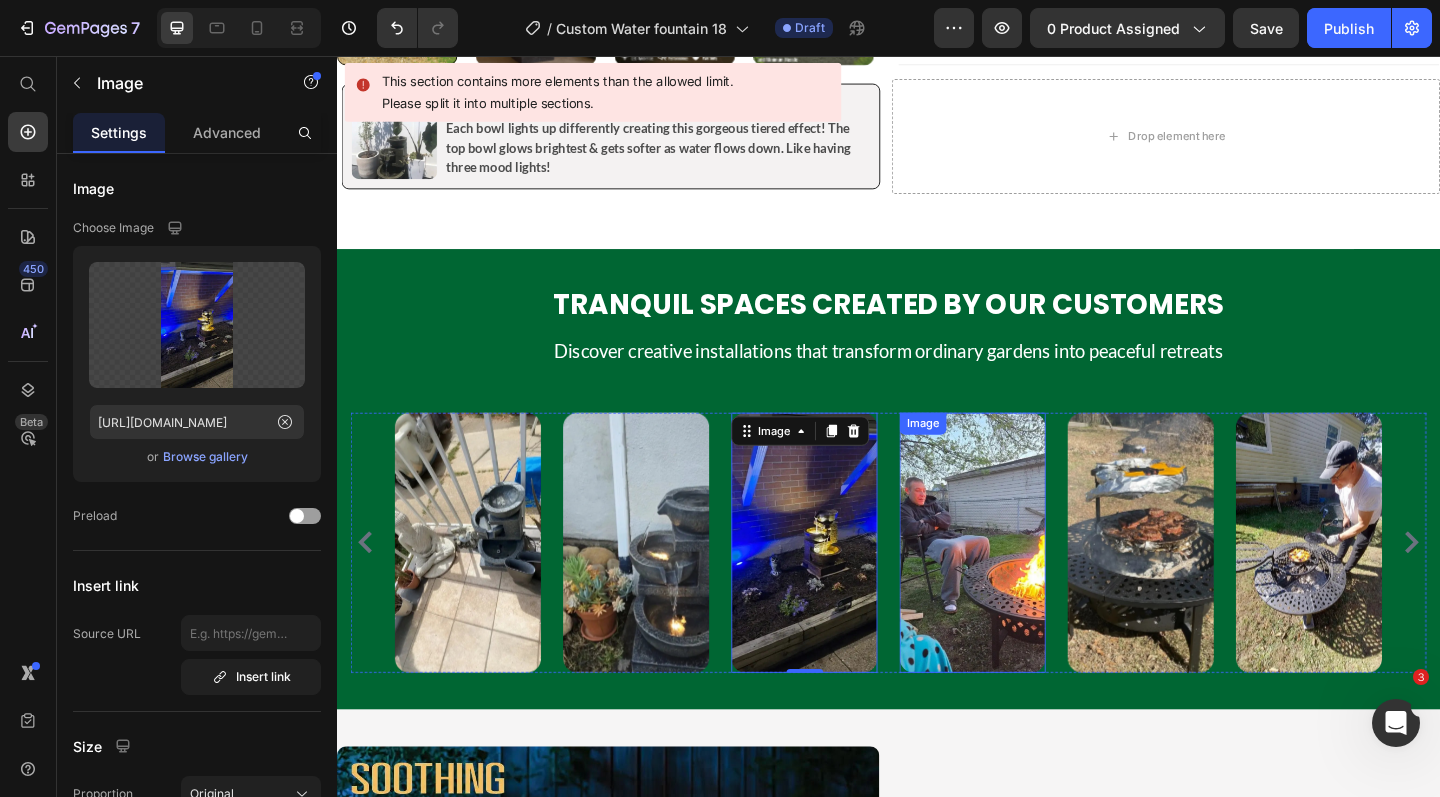 click at bounding box center [1028, 585] 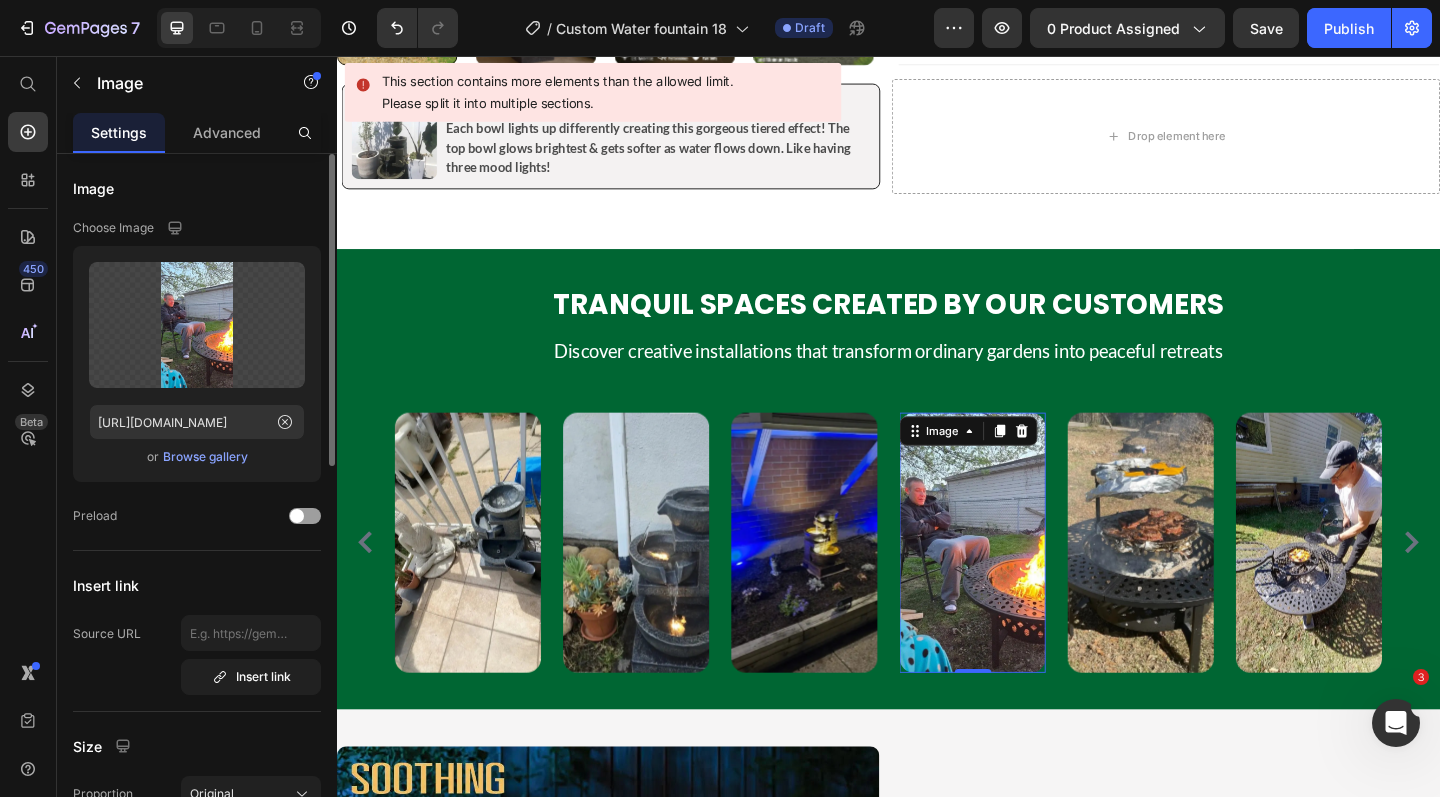 click on "Browse gallery" at bounding box center [205, 457] 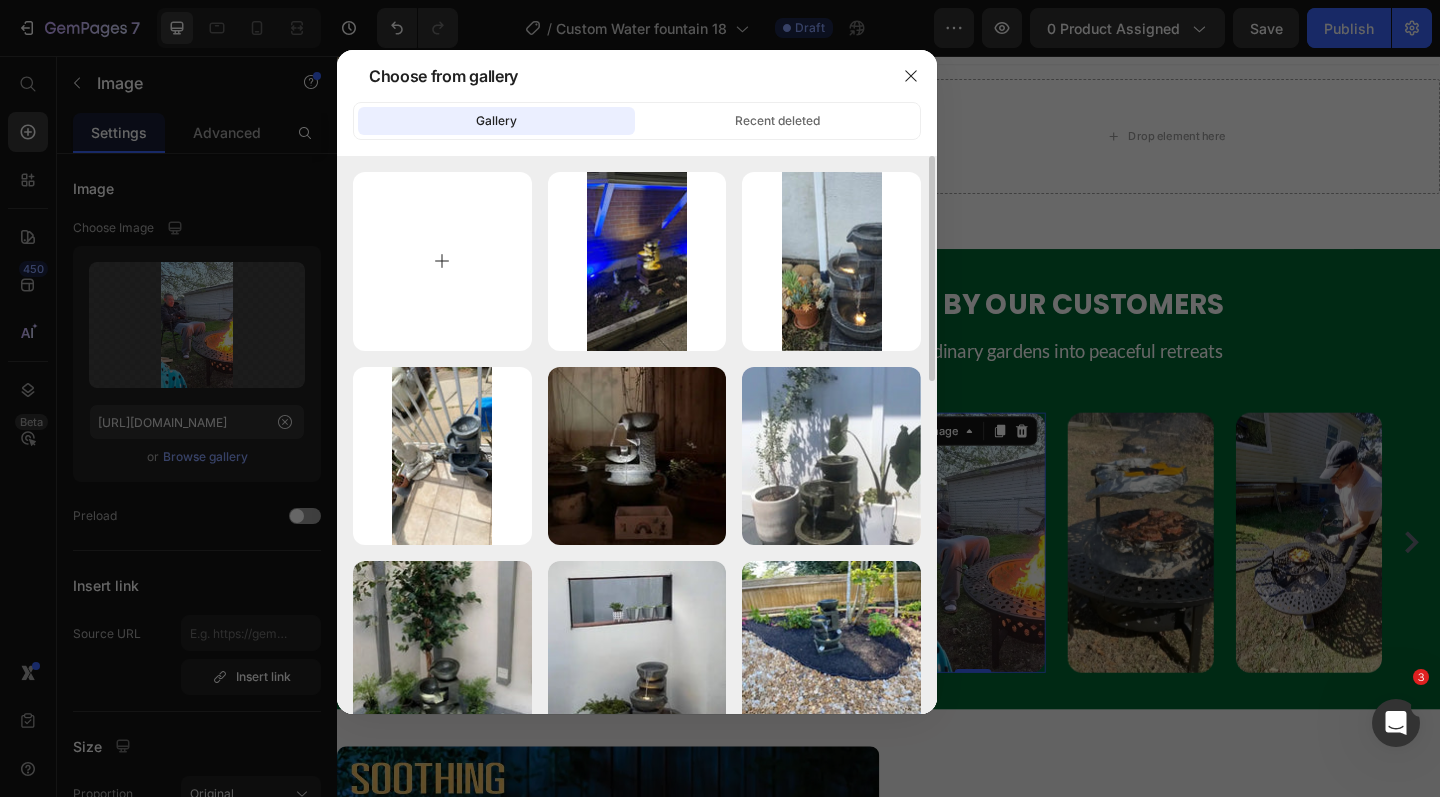 click at bounding box center [442, 261] 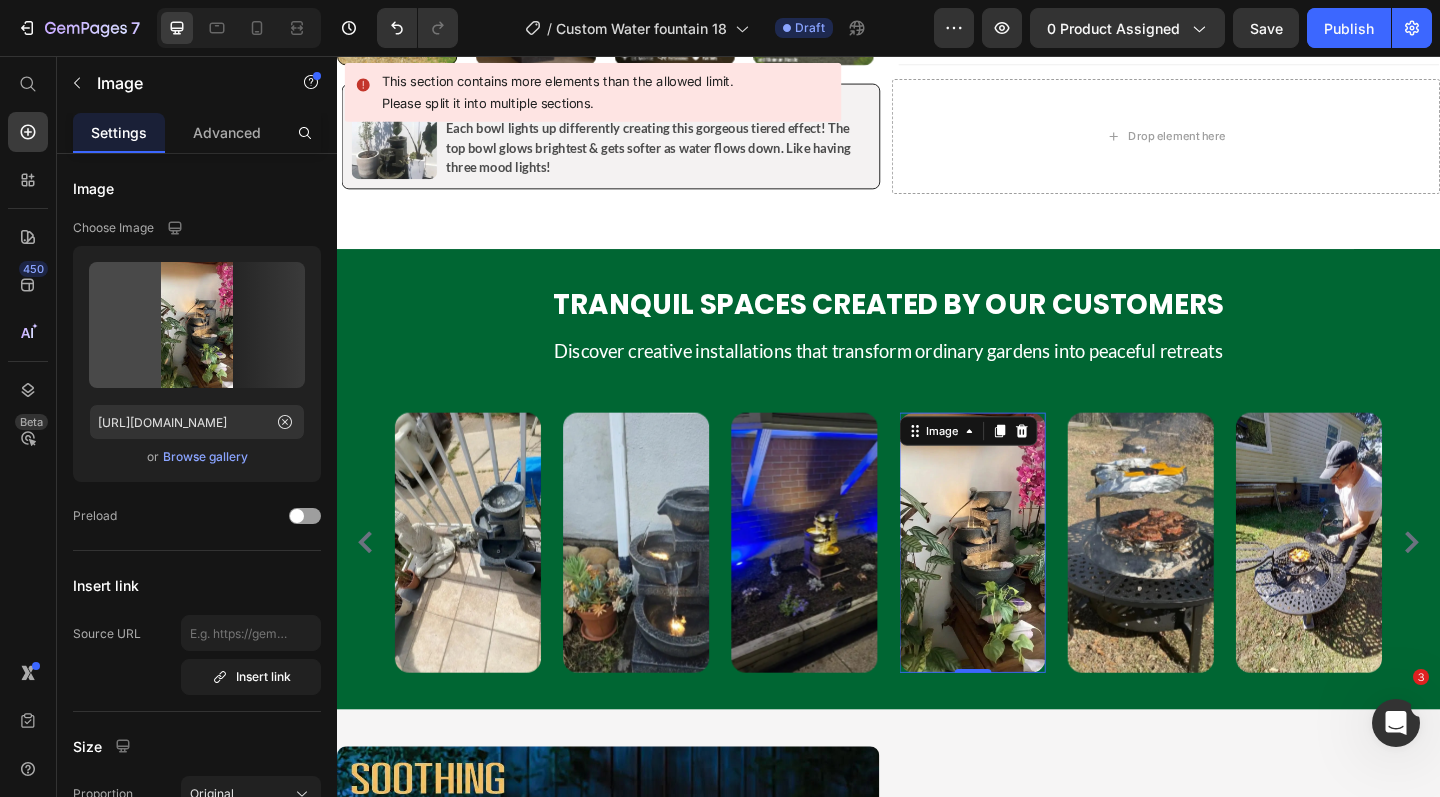 type on "https://cdn.shopify.com/s/files/1/0588/7092/3335/files/gempages_547690386714264668-7e9a0eb1-99b3-4cd0-9fd7-2c90719ee76f.webp" 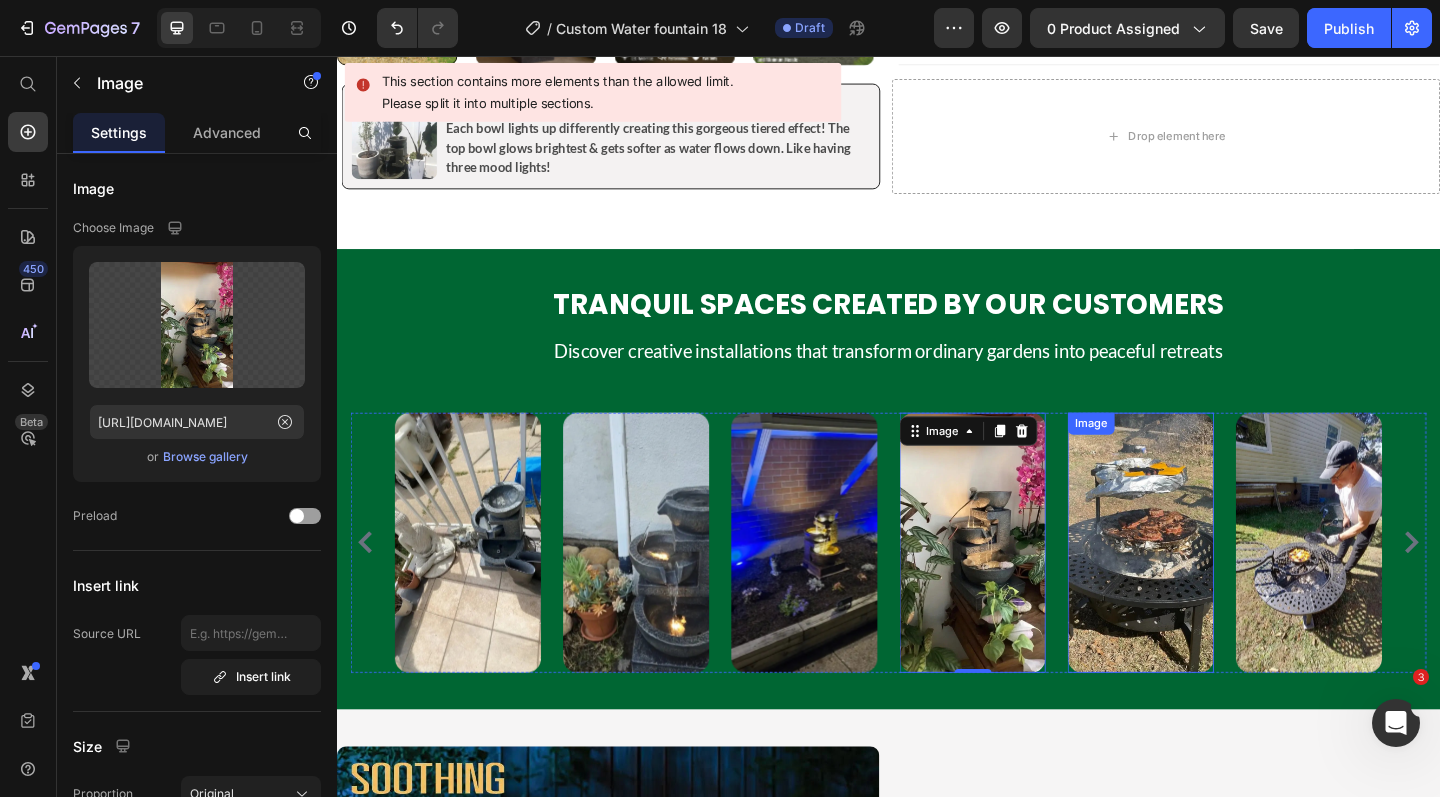 click at bounding box center [1211, 585] 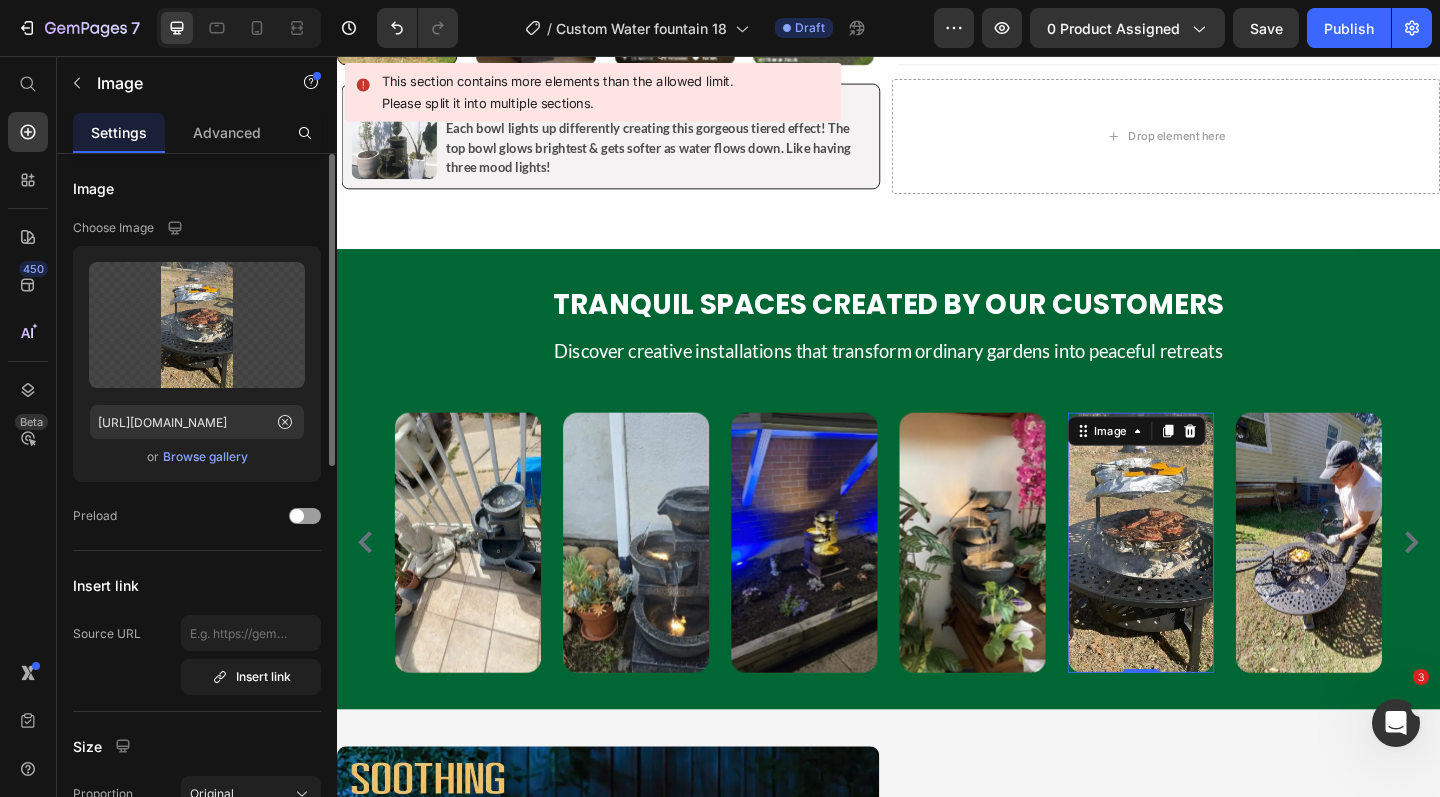 click on "Browse gallery" at bounding box center (205, 457) 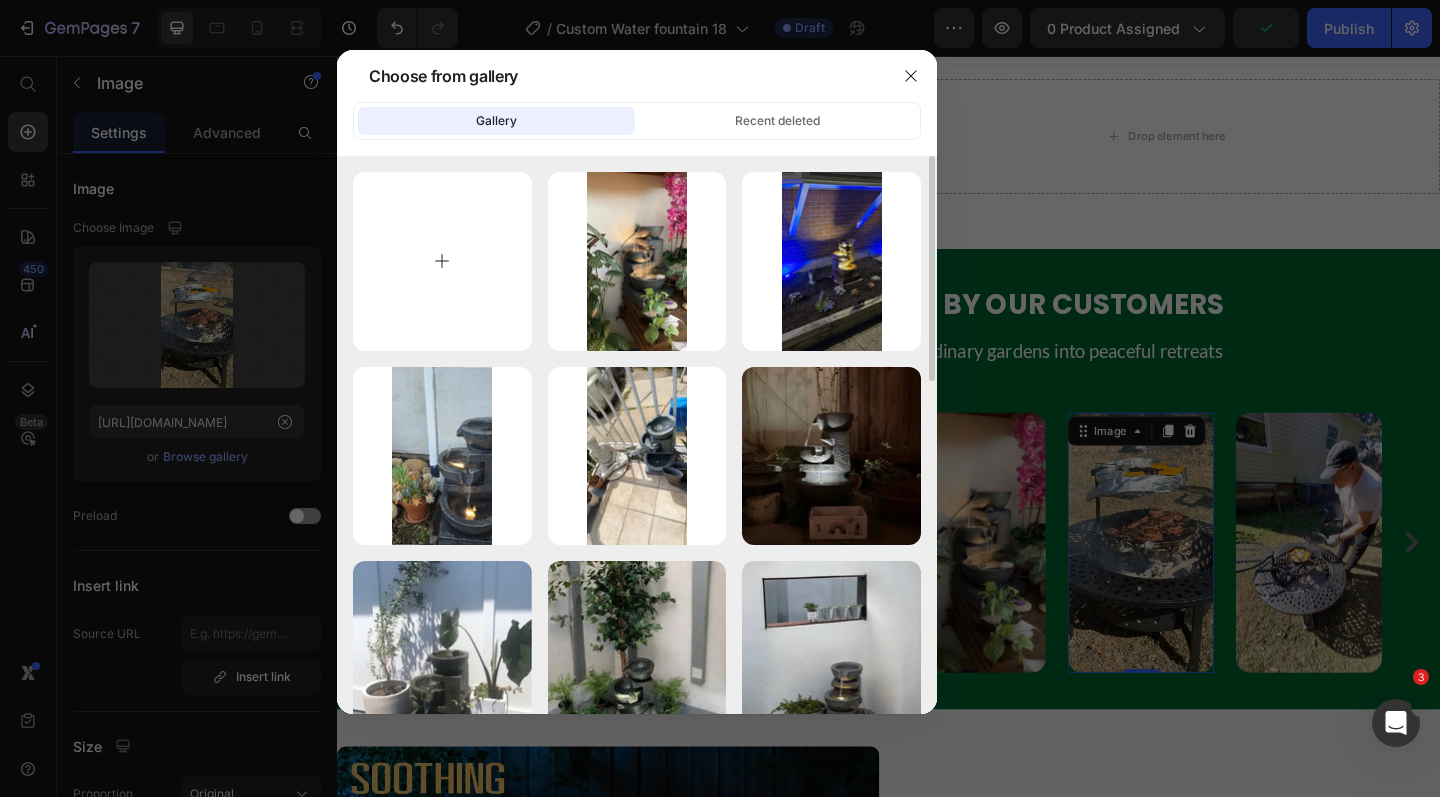 click at bounding box center [442, 261] 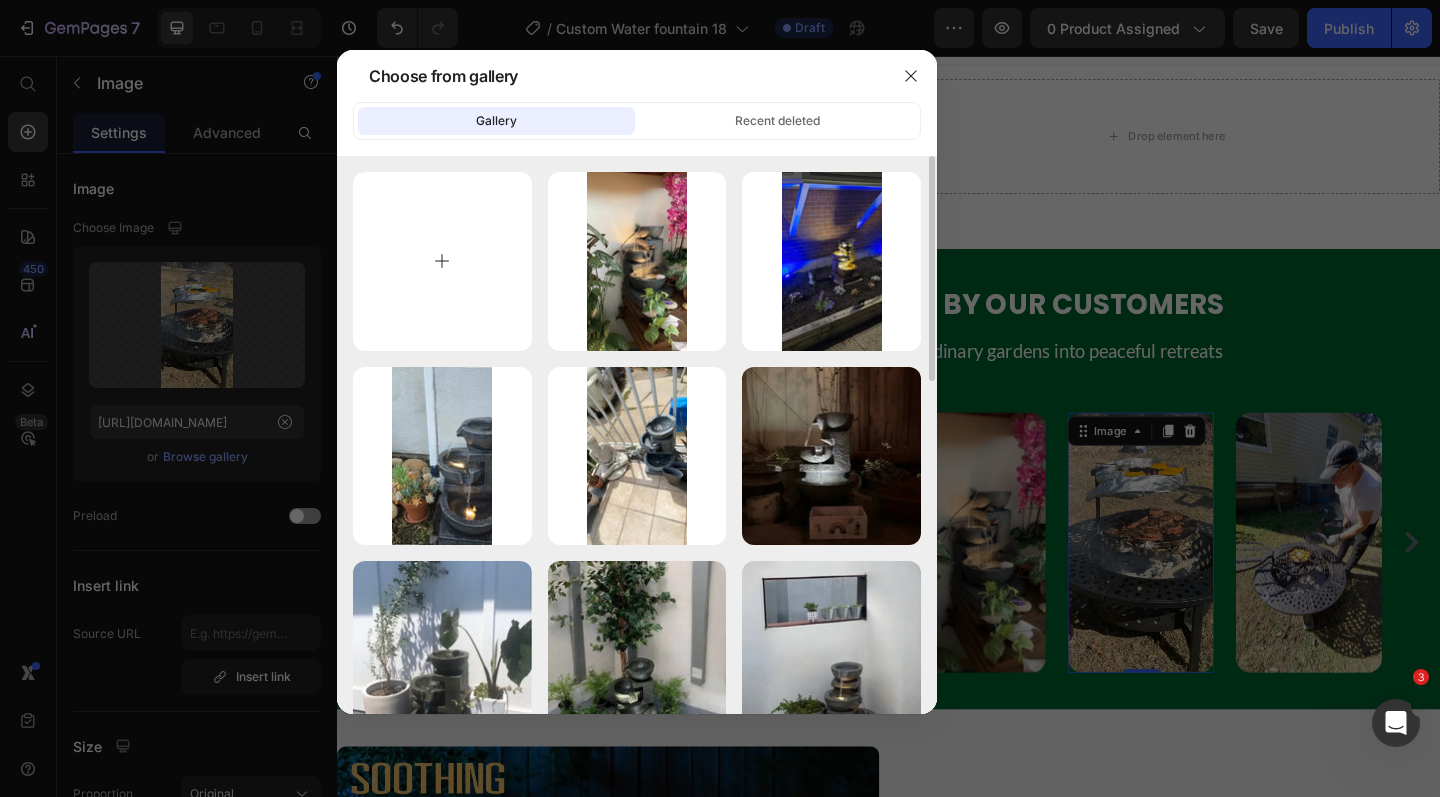 type on "C:\fakepath\CF18_1-Photoroom-6.webp" 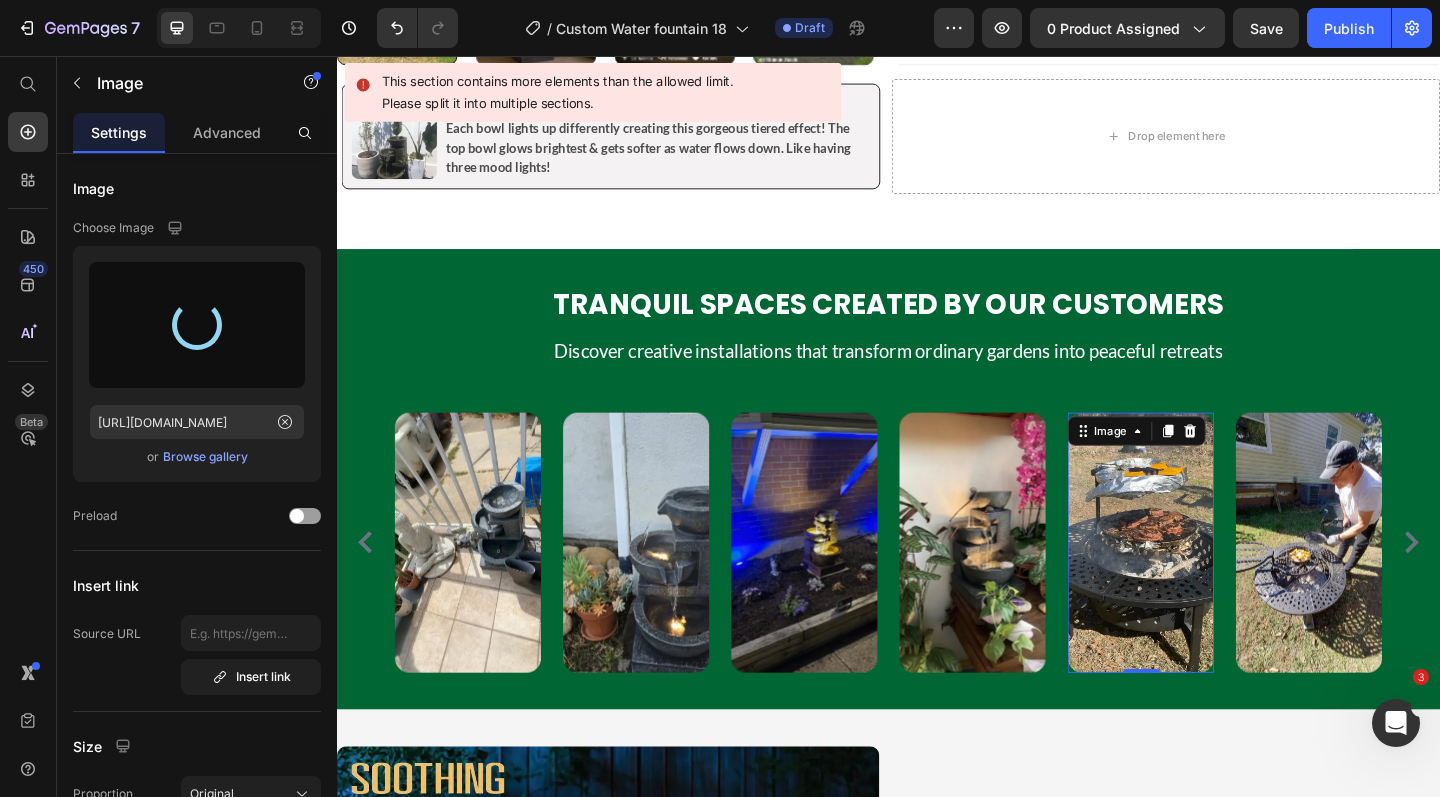 type on "https://cdn.shopify.com/s/files/1/0588/7092/3335/files/gempages_547690386714264668-9838862c-11a0-4a1a-87db-d9cdd283afaf.webp" 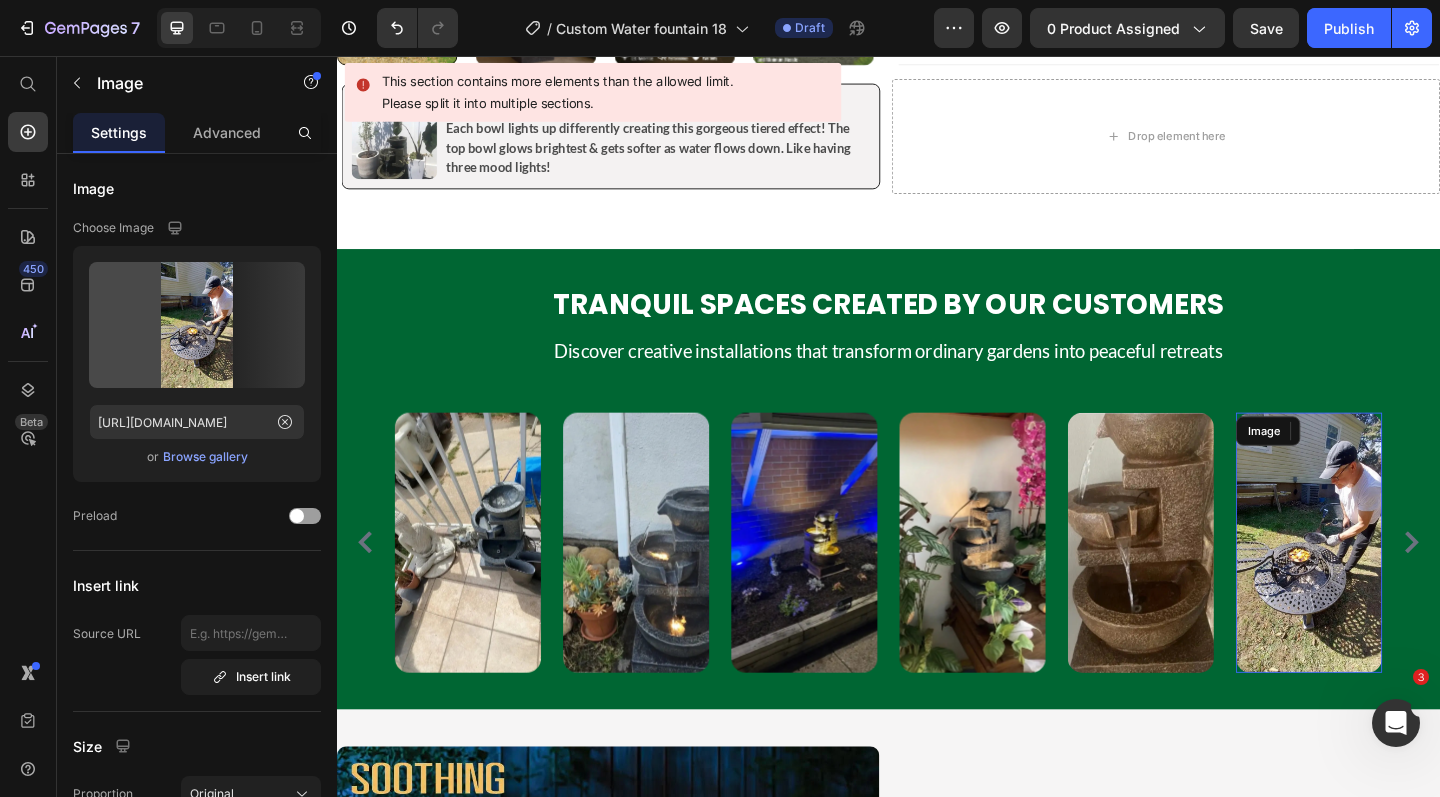 click at bounding box center [1394, 585] 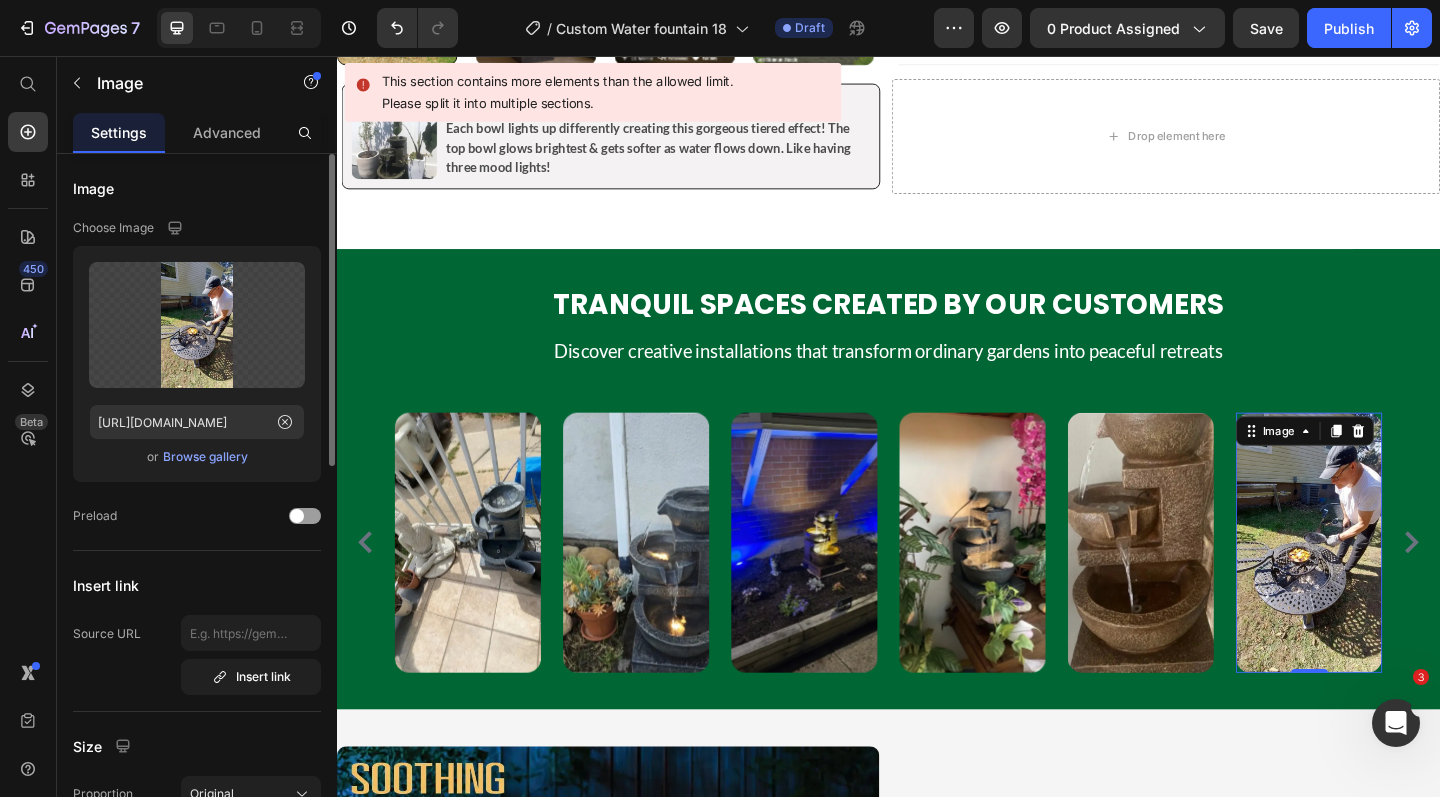 click on "Browse gallery" at bounding box center [205, 457] 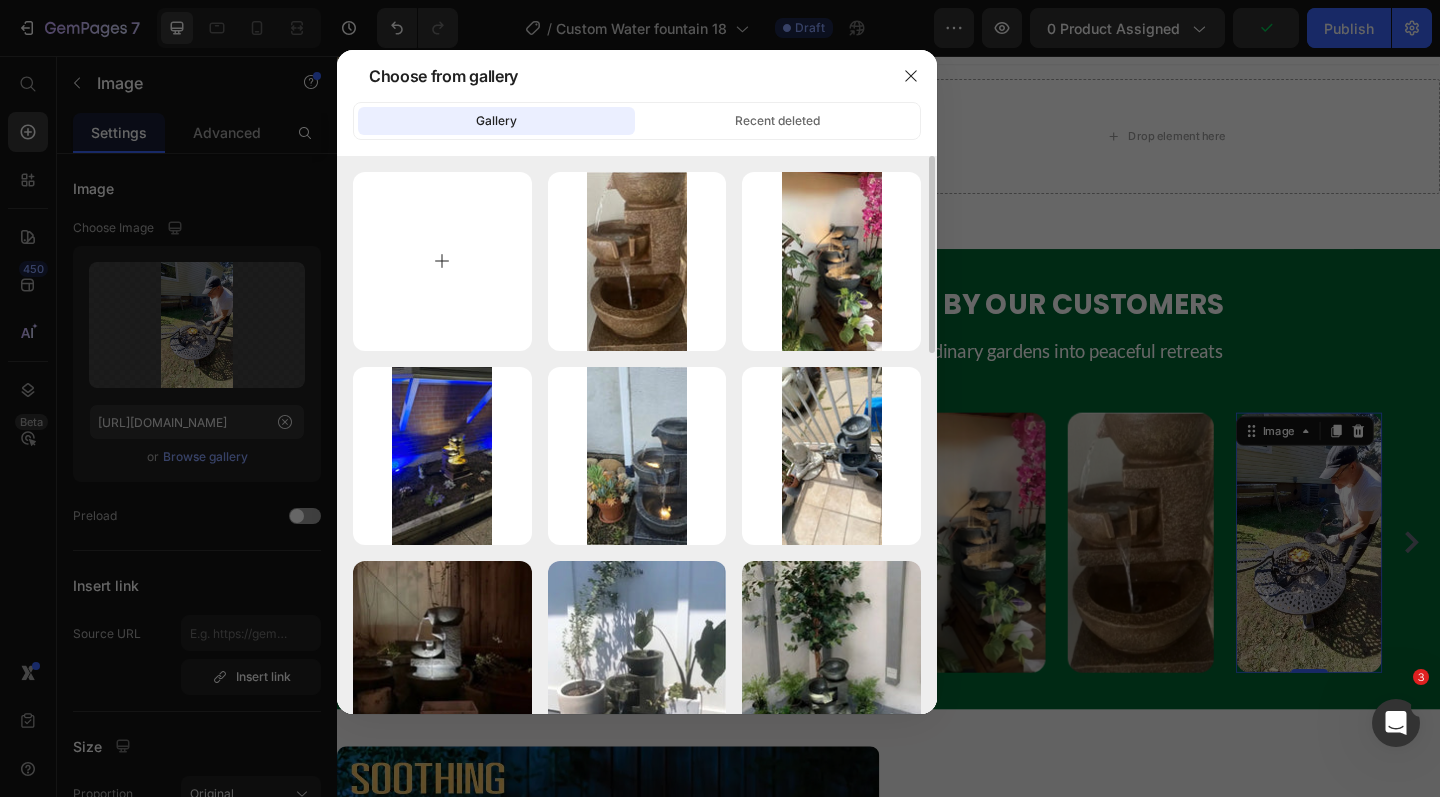 click at bounding box center (442, 261) 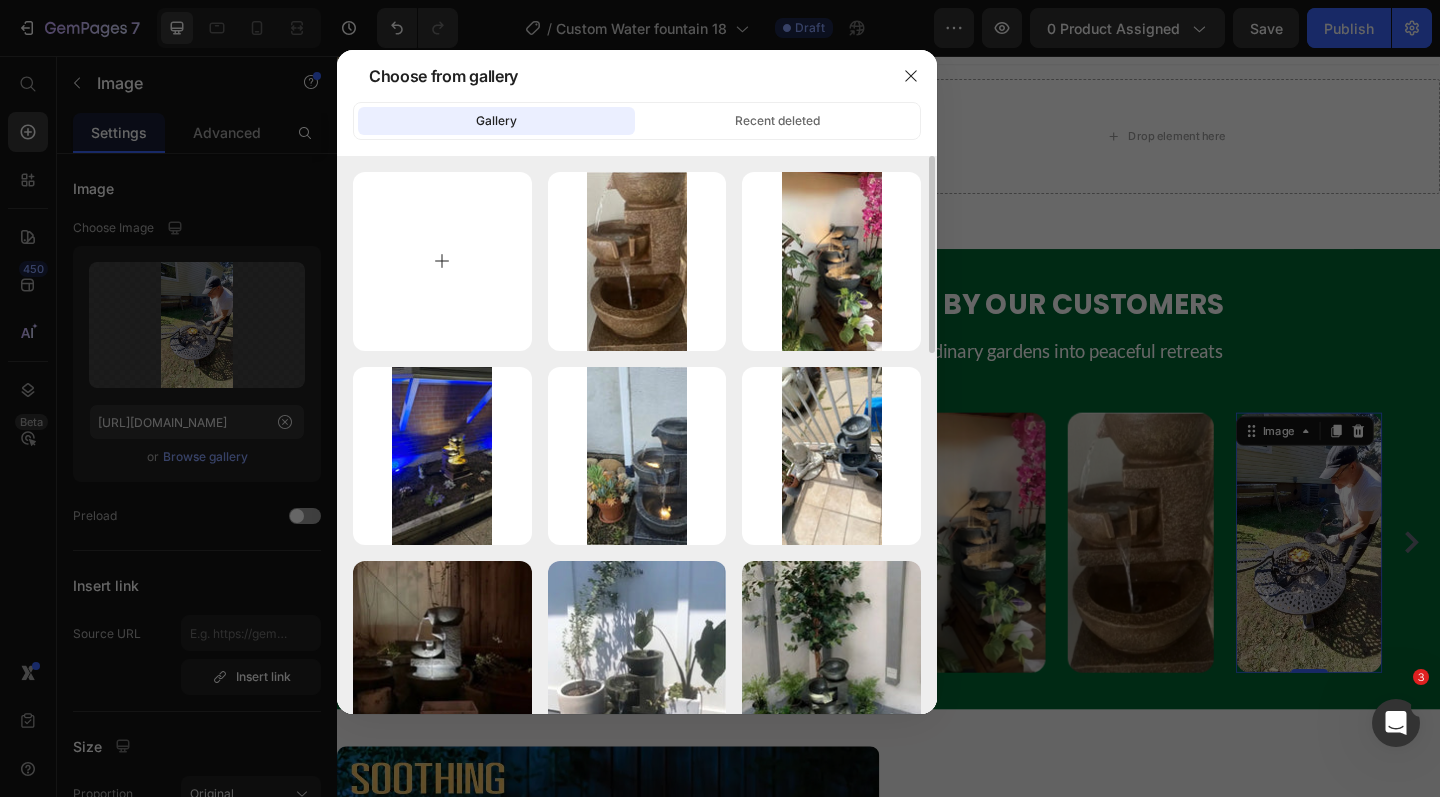 type on "C:\fakepath\CF18_1-Photoroom-7.webp" 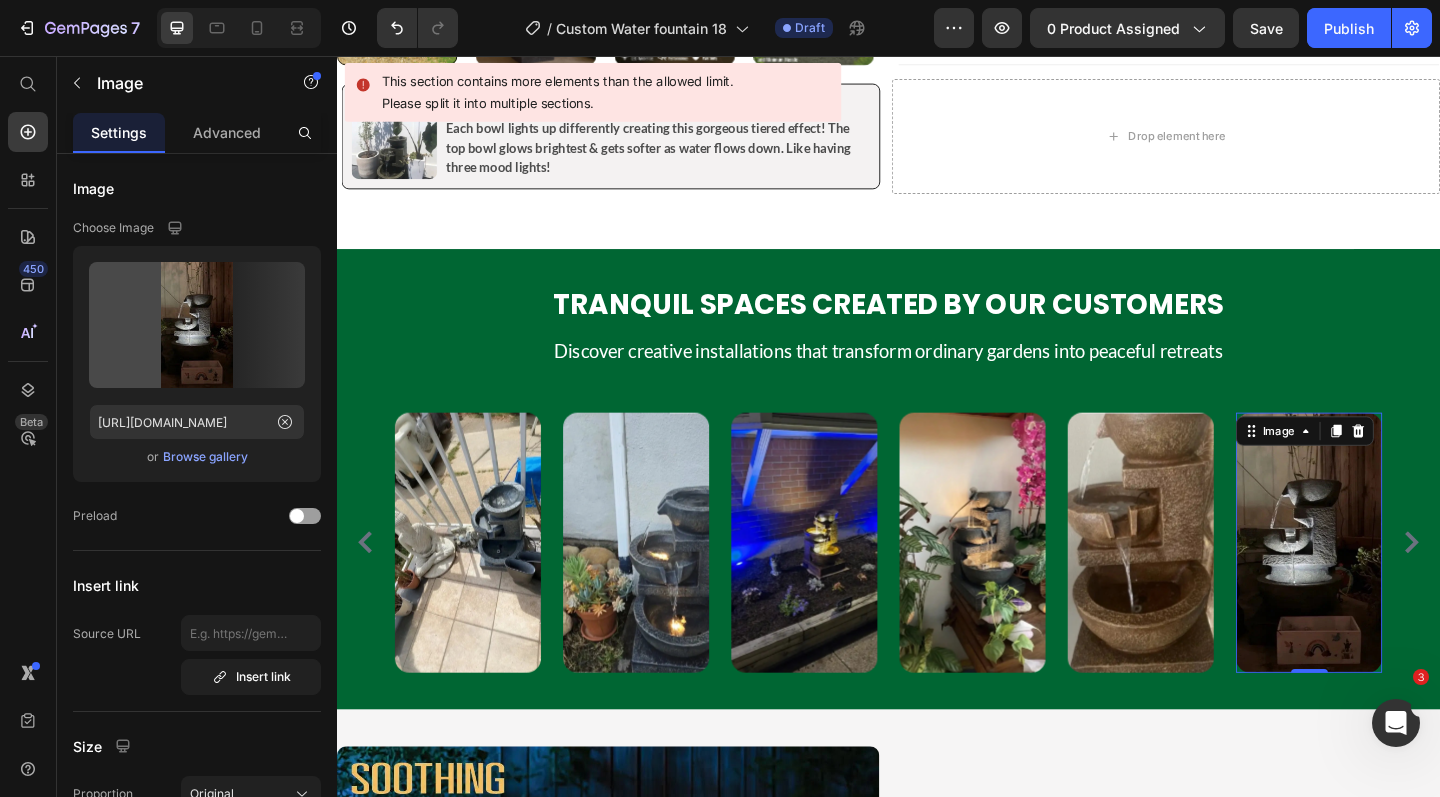 type on "https://cdn.shopify.com/s/files/1/0588/7092/3335/files/gempages_547690386714264668-dca9ae67-e6ff-4e6b-a4cb-97ba7aa75367.webp" 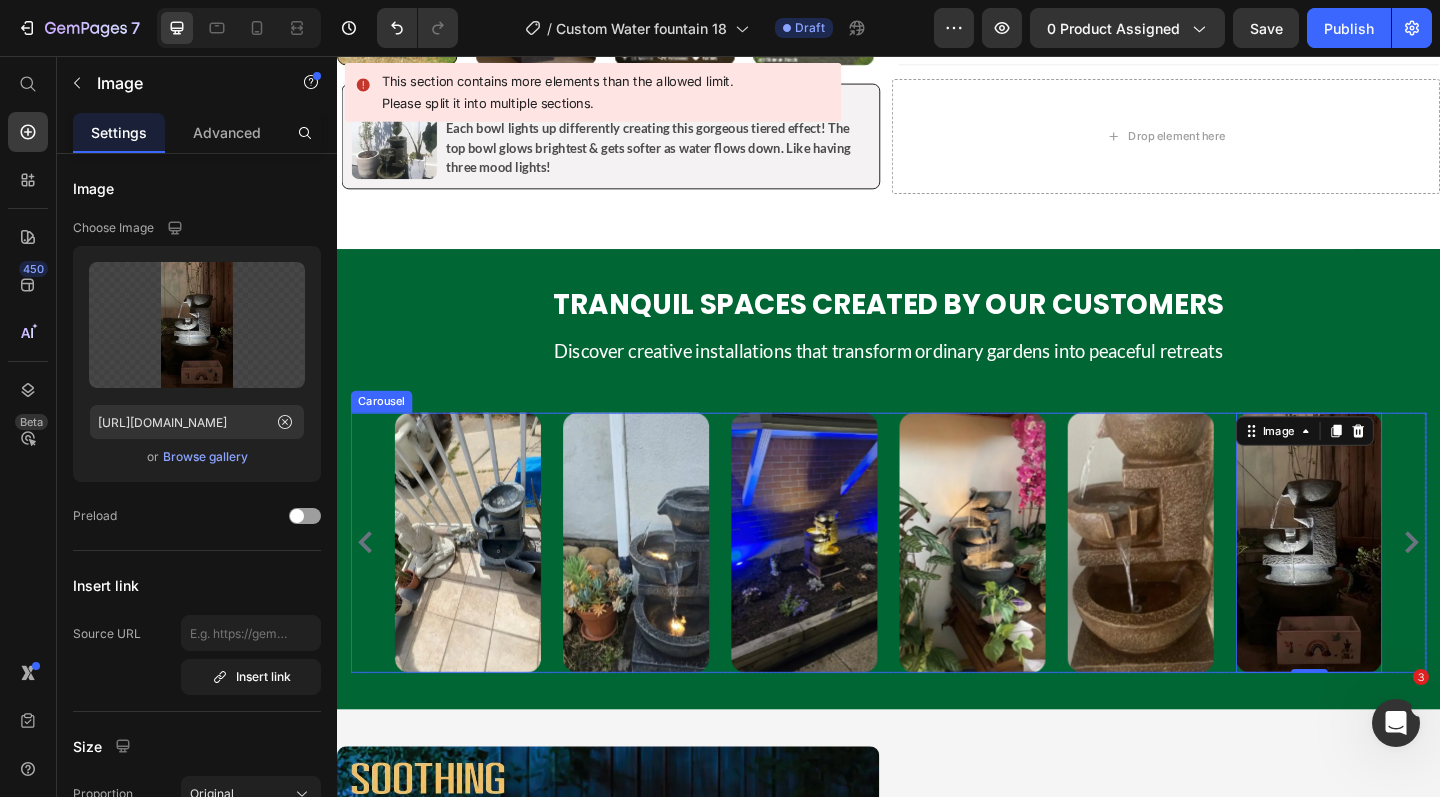click 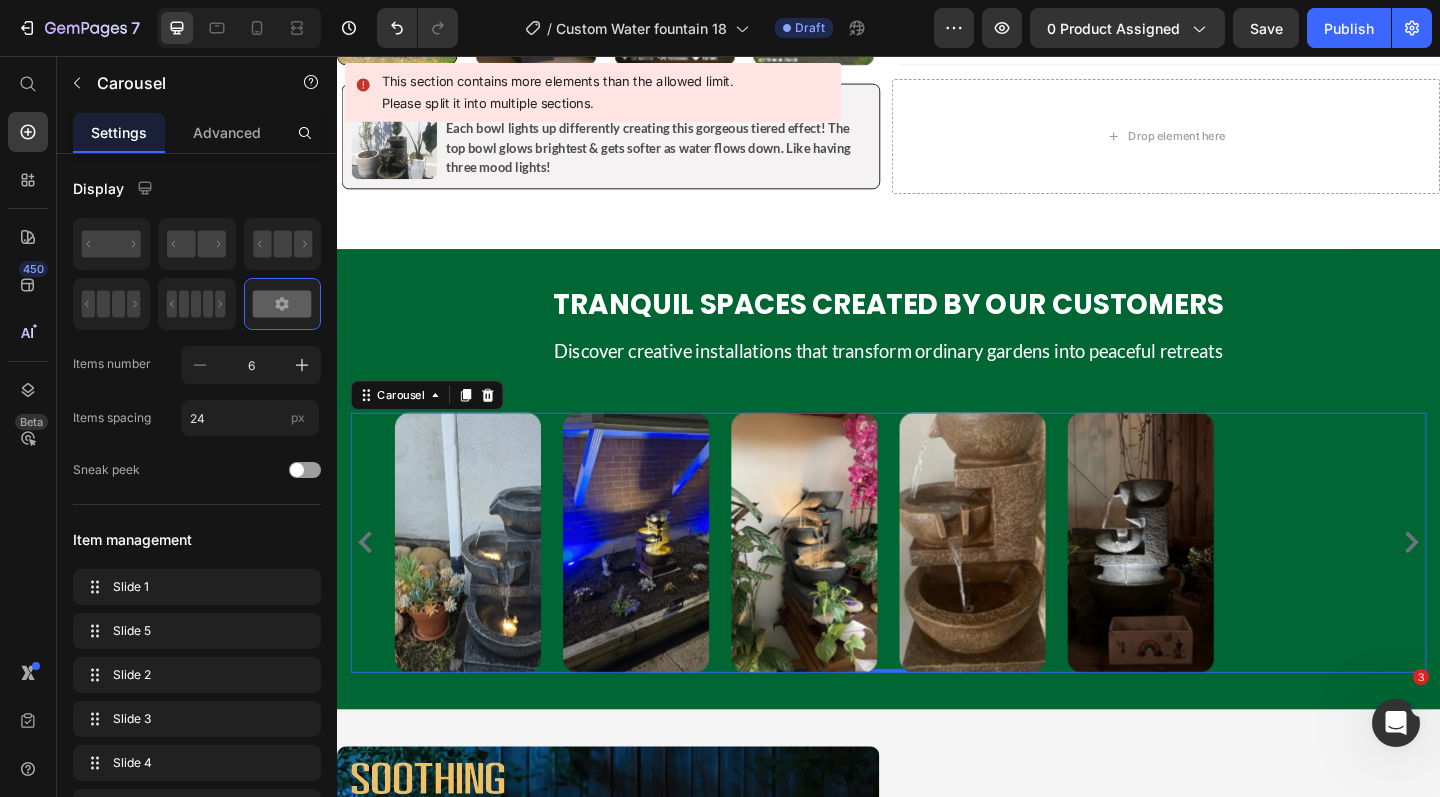 click 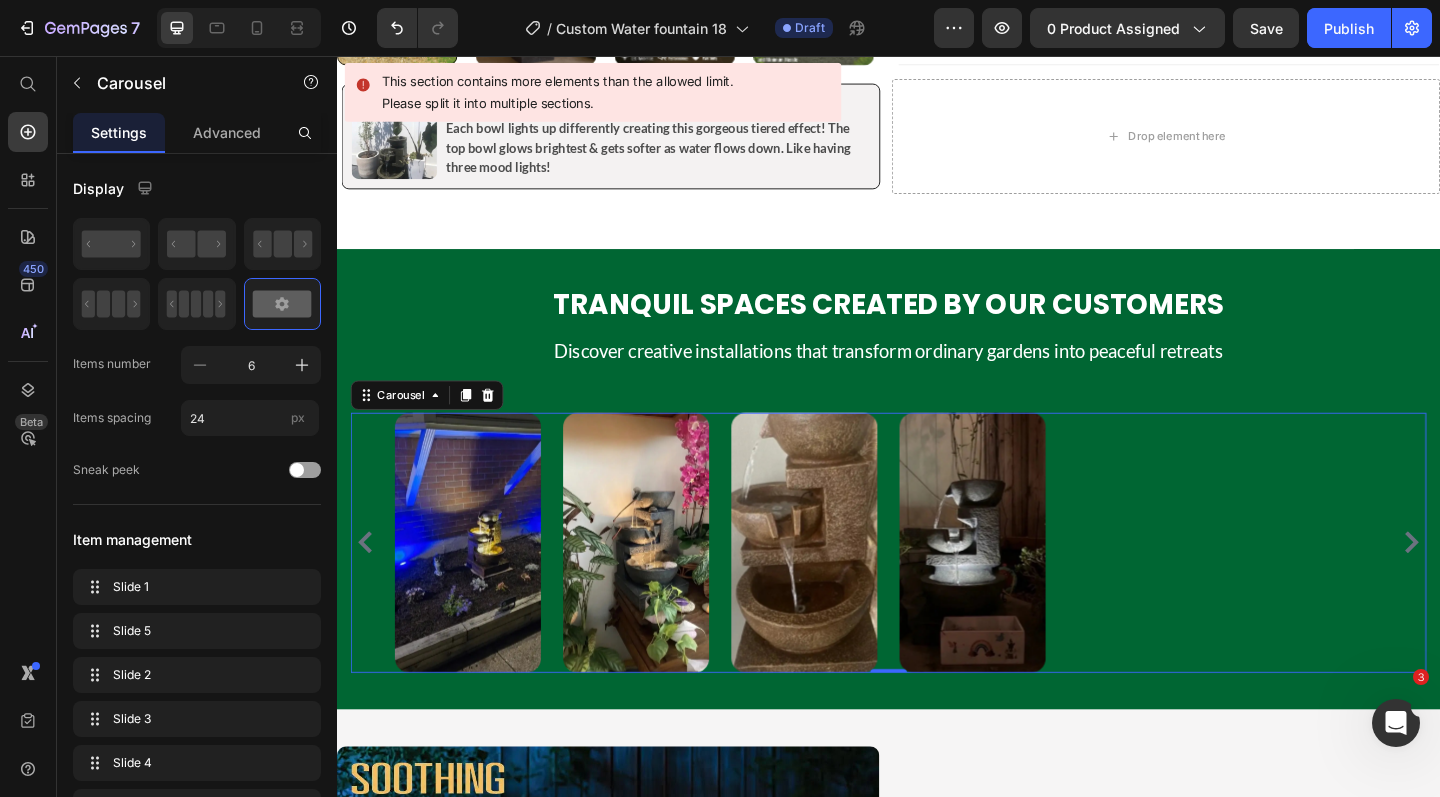 click 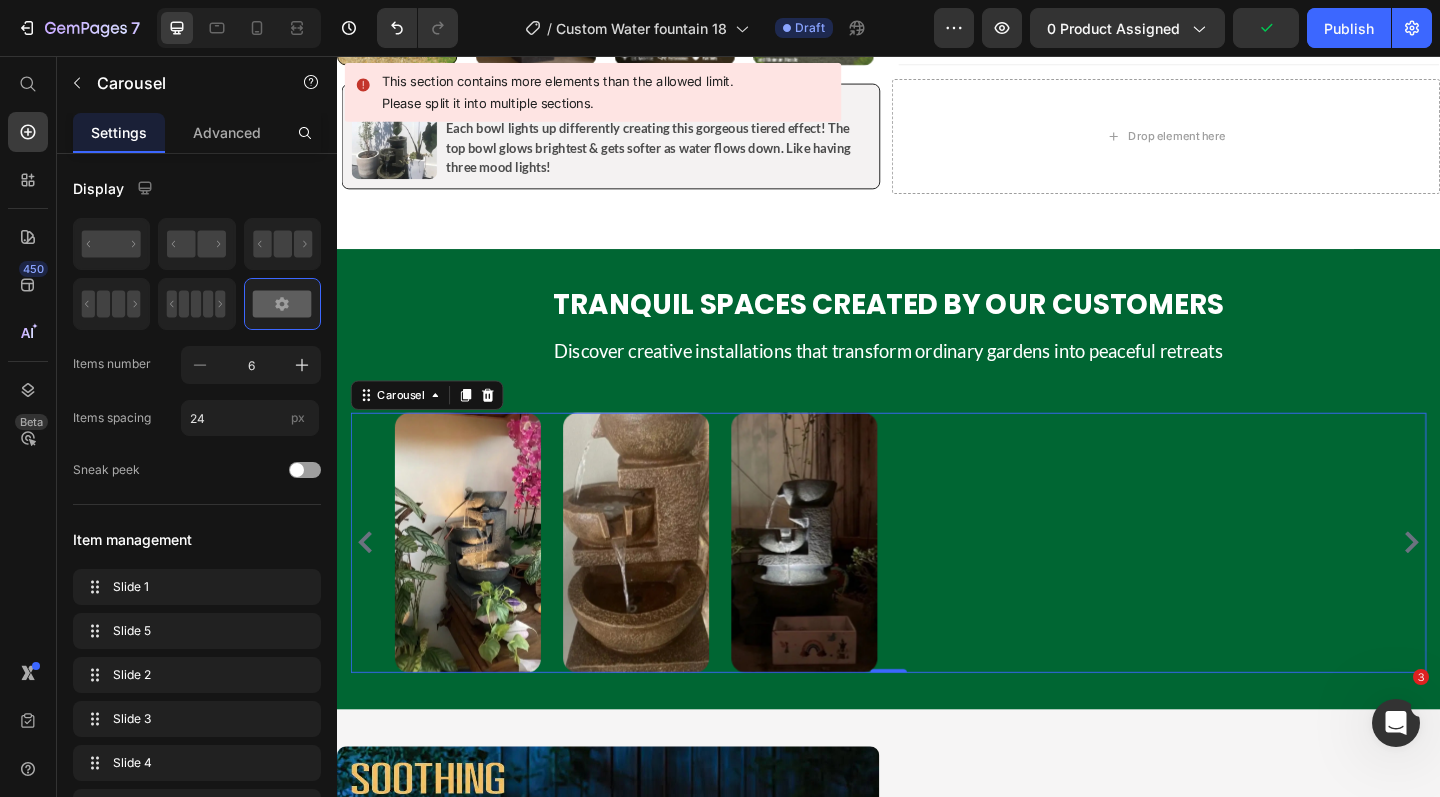 click 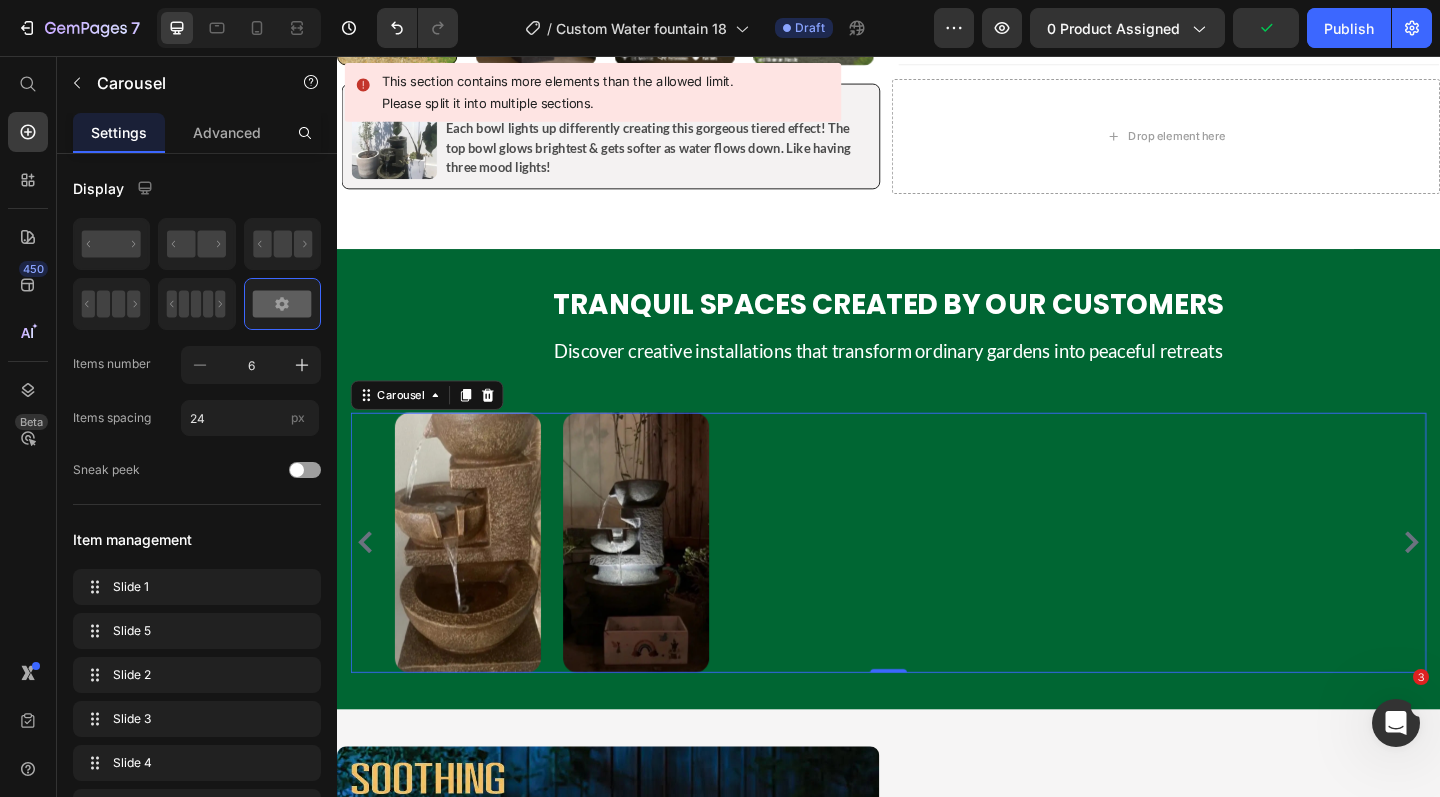 click 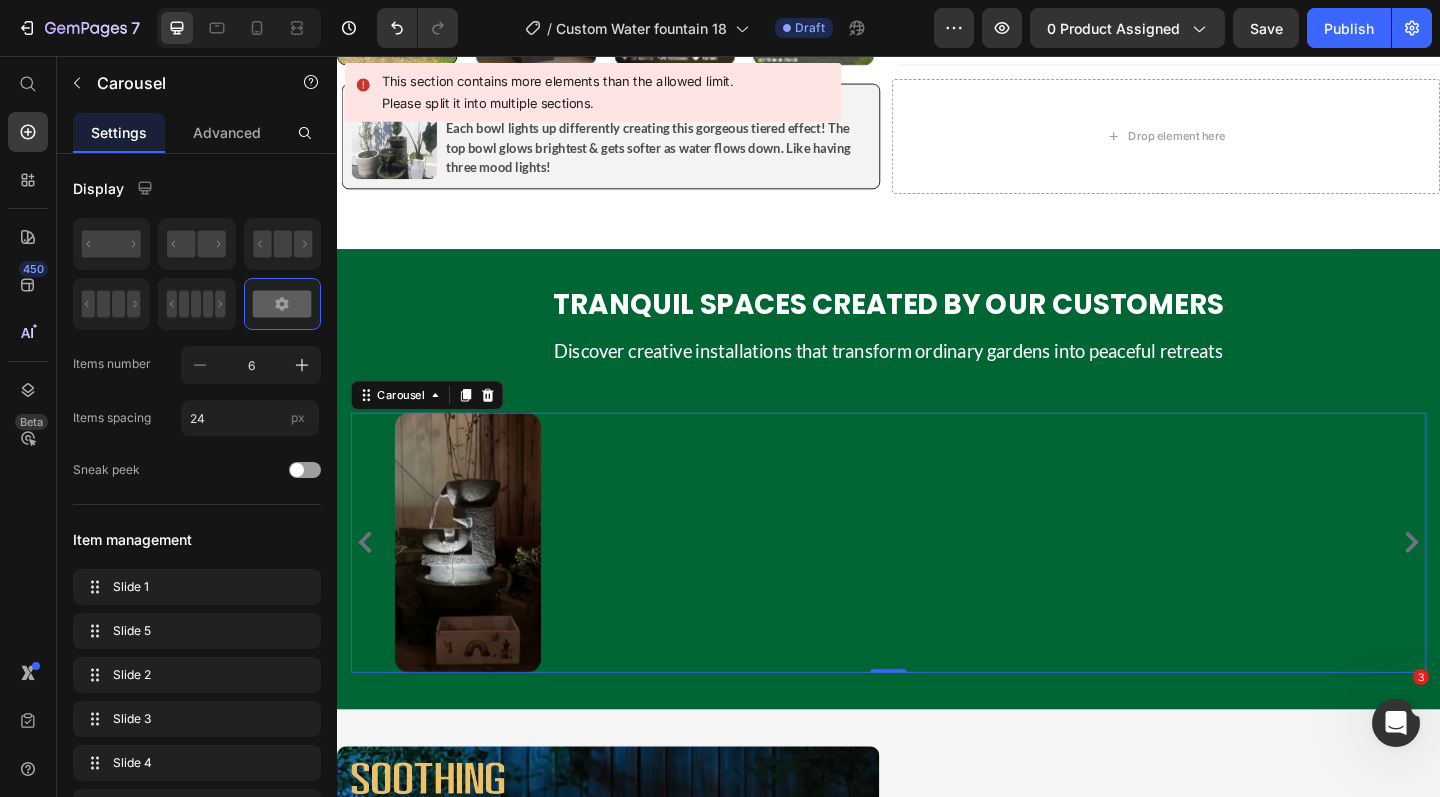 click 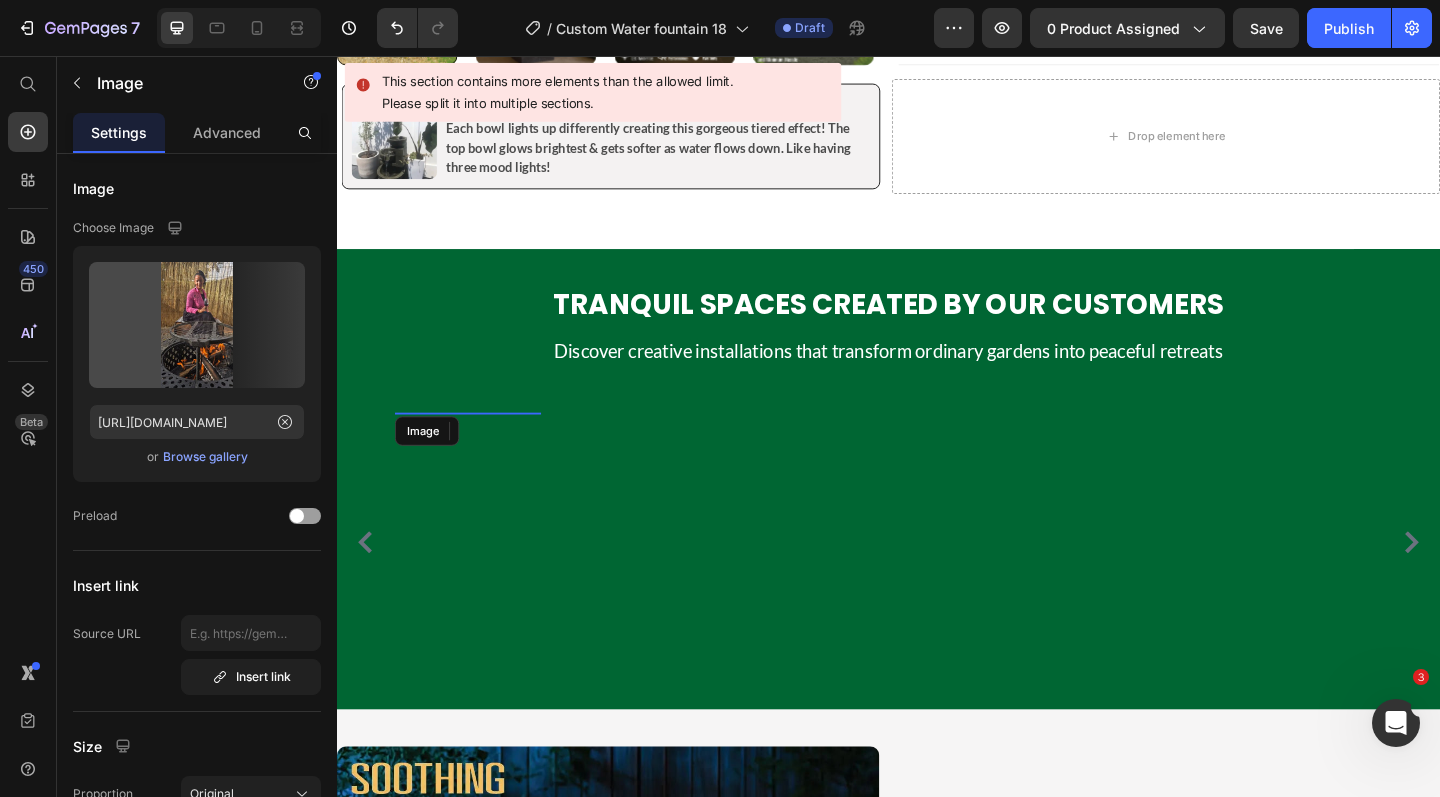 click at bounding box center (479, 444) 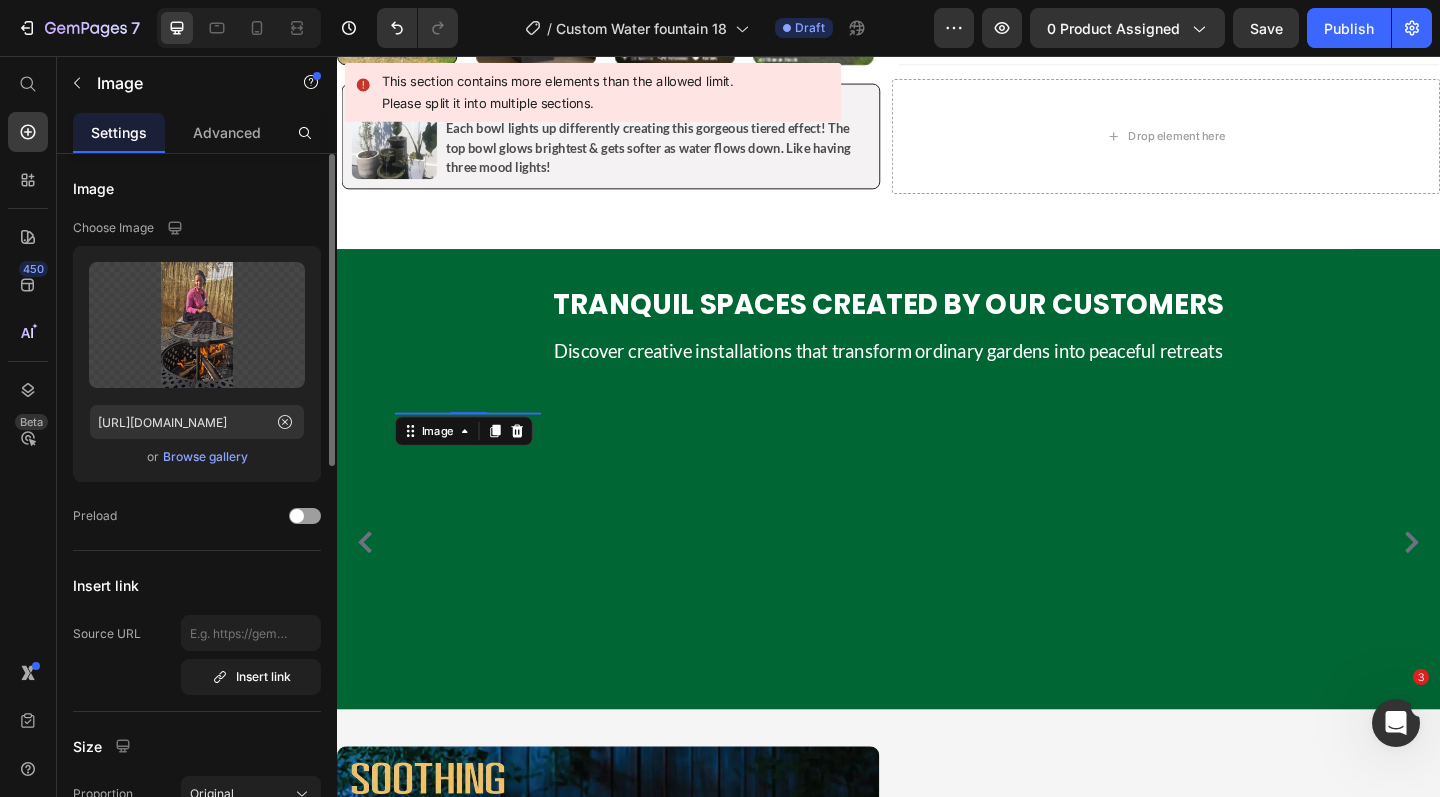 click on "Browse gallery" at bounding box center (205, 457) 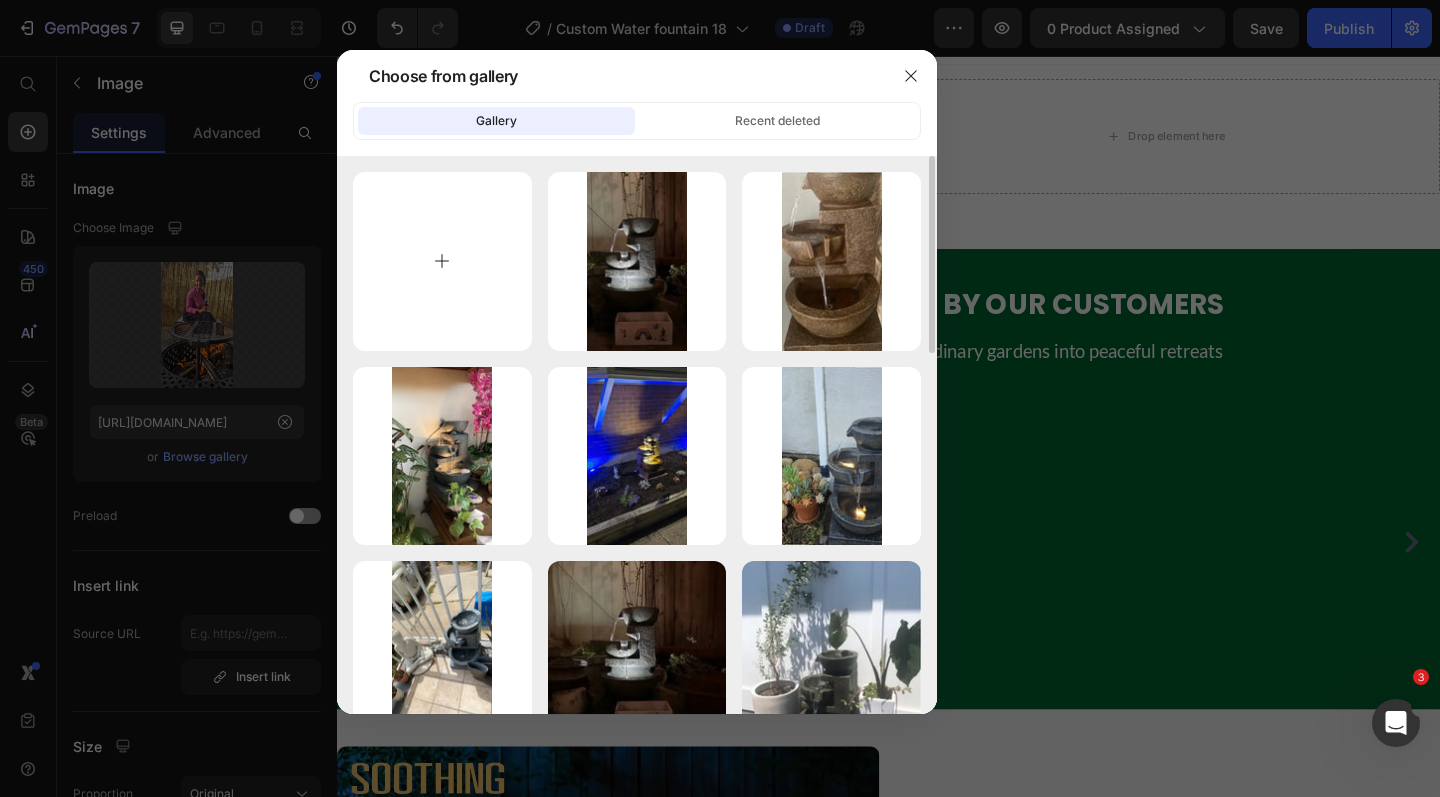 click at bounding box center [442, 261] 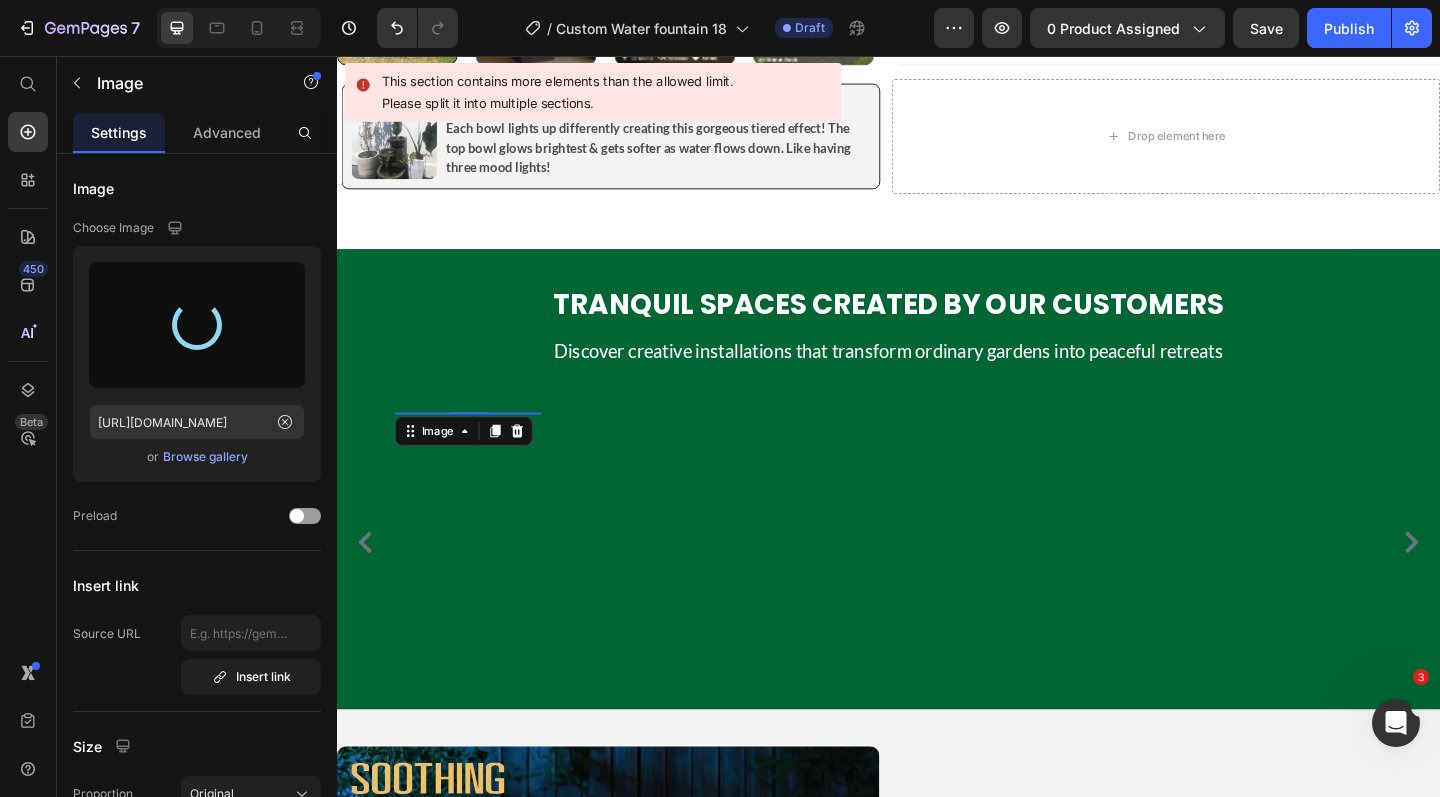 type on "https://cdn.shopify.com/s/files/1/0588/7092/3335/files/gempages_547690386714264668-289e2405-cd03-4ccf-be97-a6d3a67c3ae3.webp" 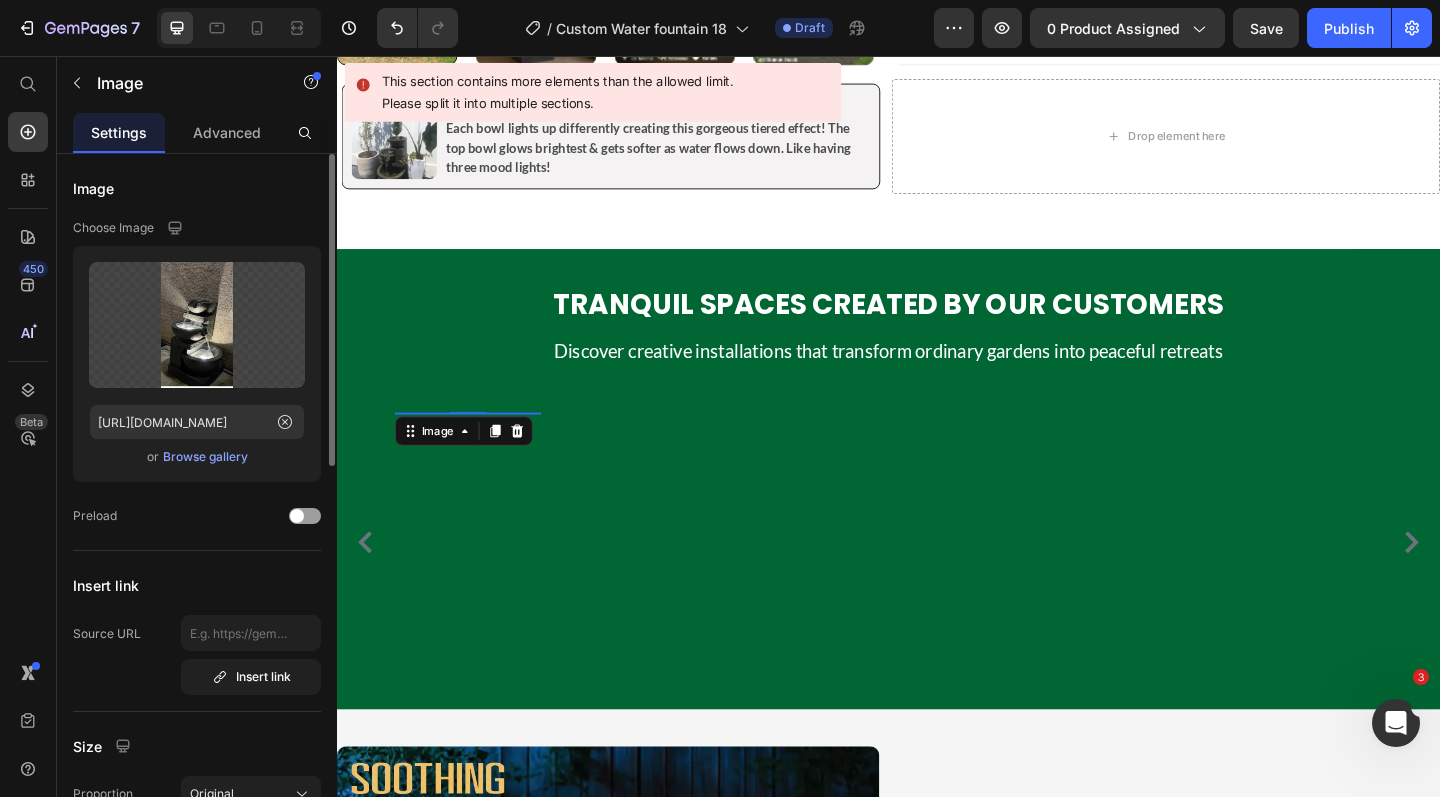 click on "Browse gallery" at bounding box center [205, 457] 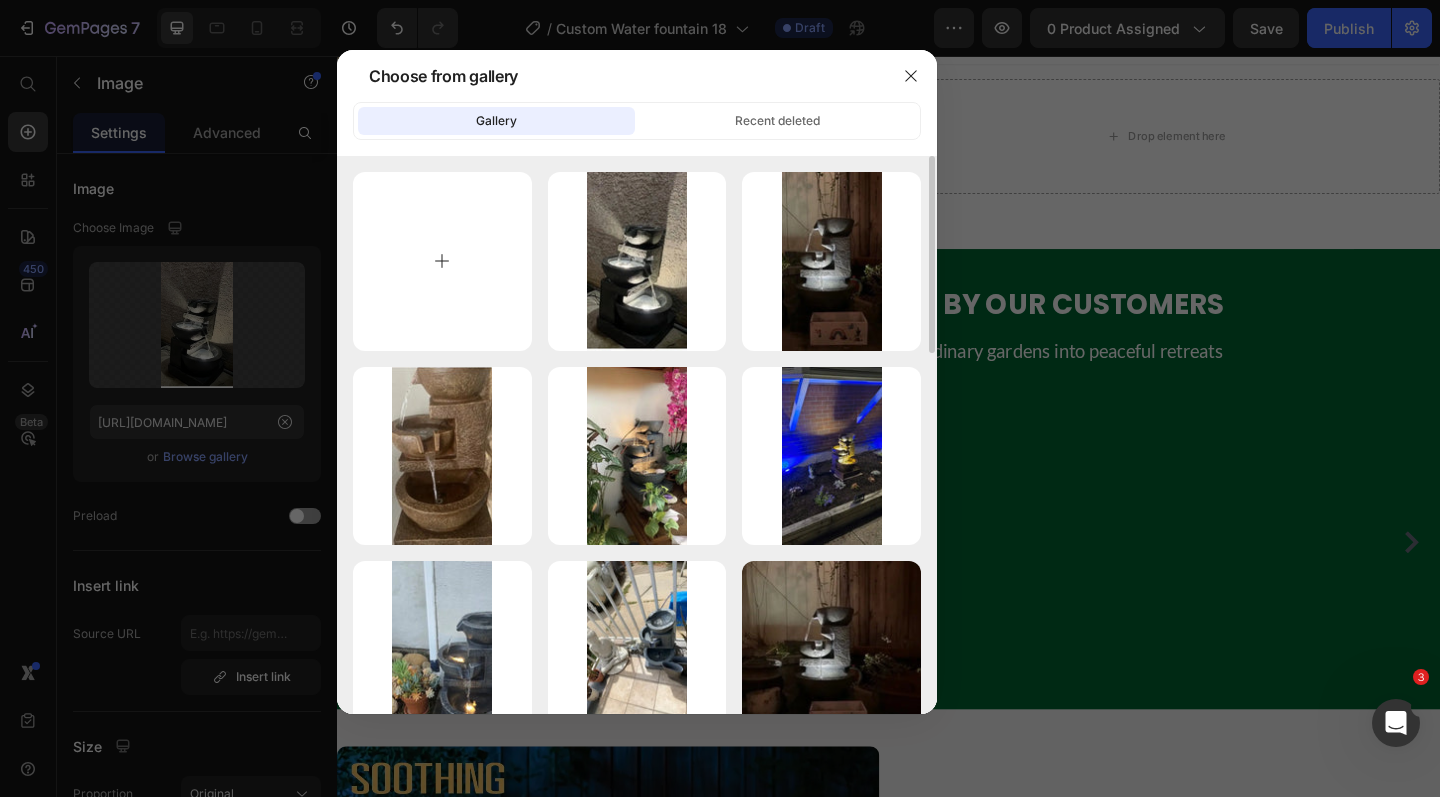 click at bounding box center (442, 261) 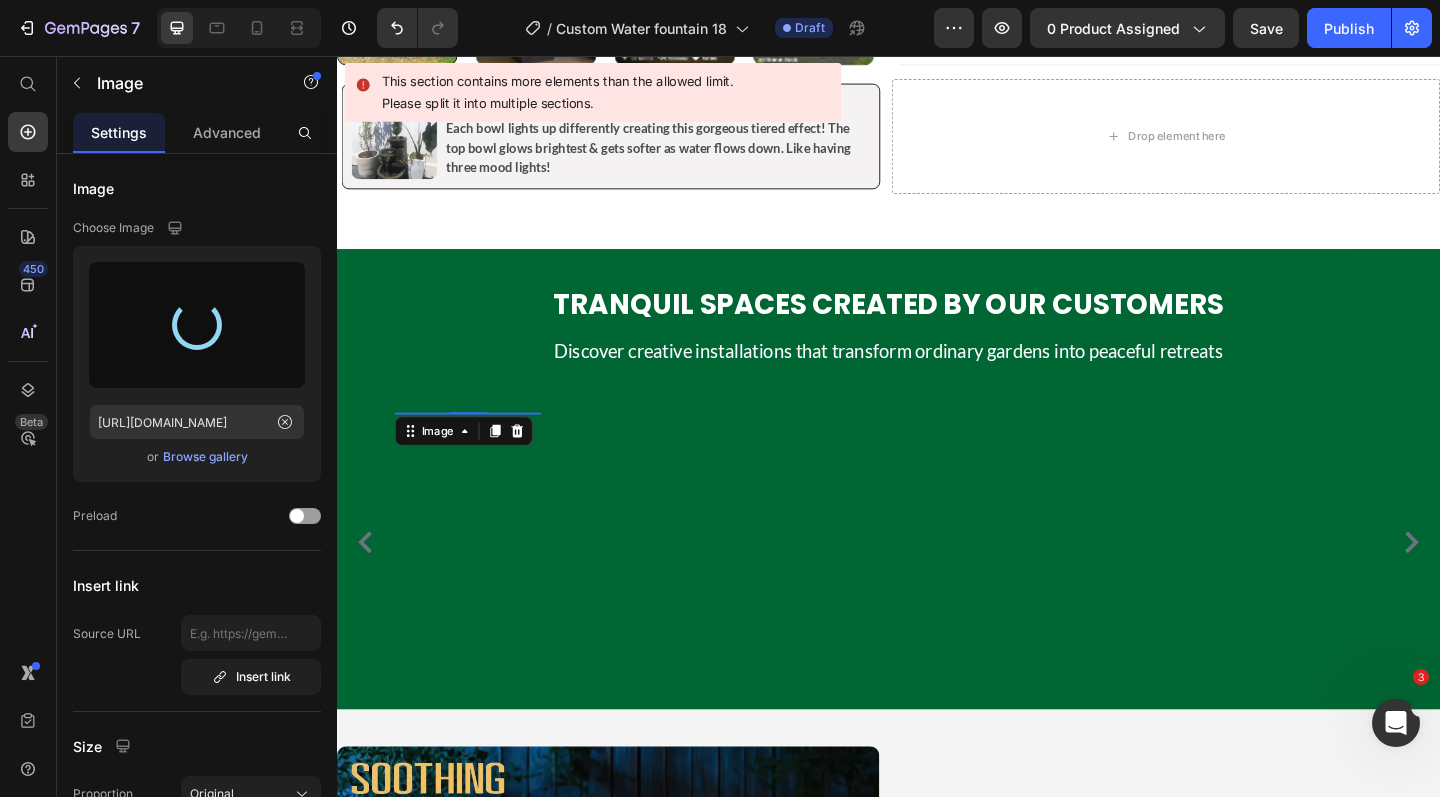type on "https://cdn.shopify.com/s/files/1/0588/7092/3335/files/gempages_547690386714264668-bbee035a-36a8-4475-bb5c-3045decb403a.webp" 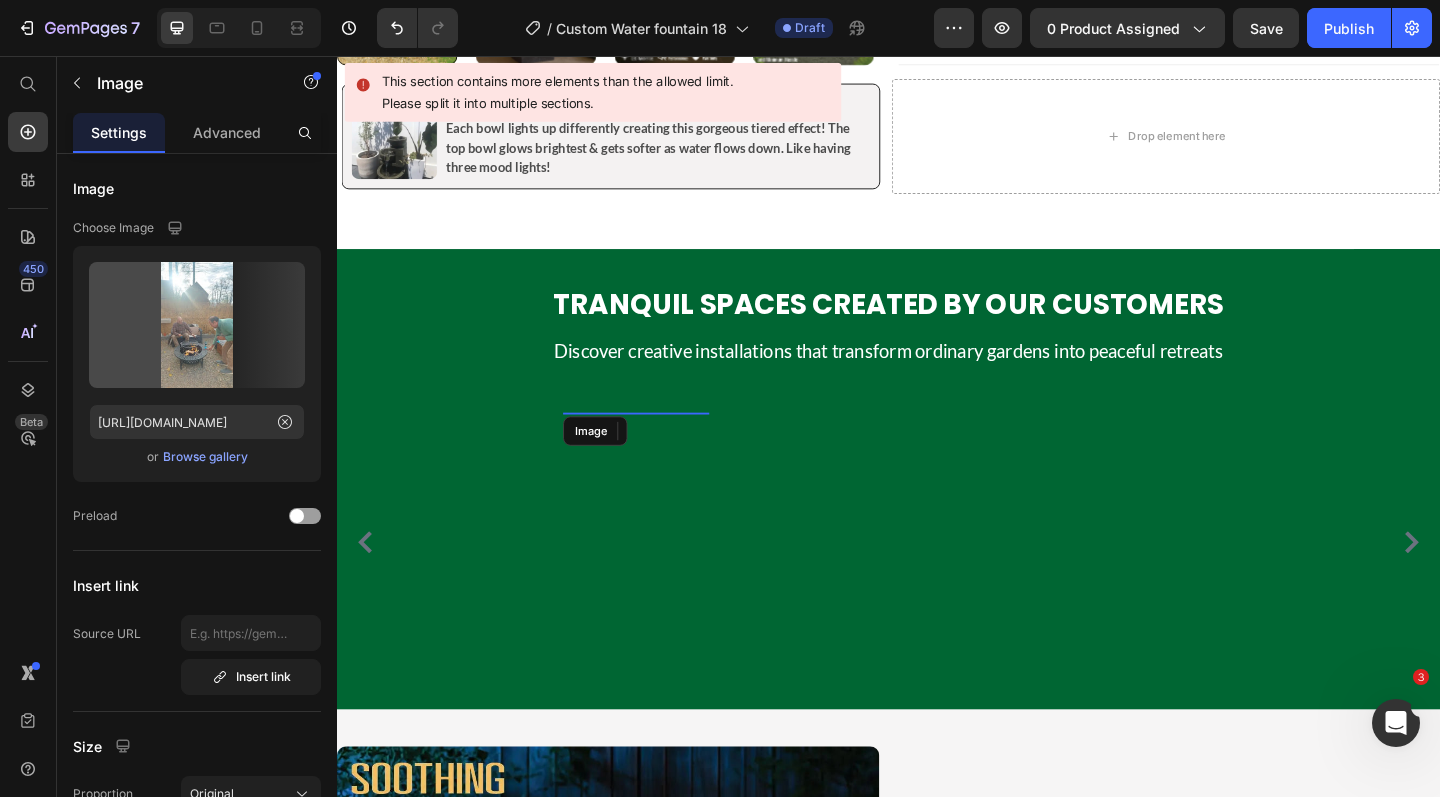 click at bounding box center (662, 444) 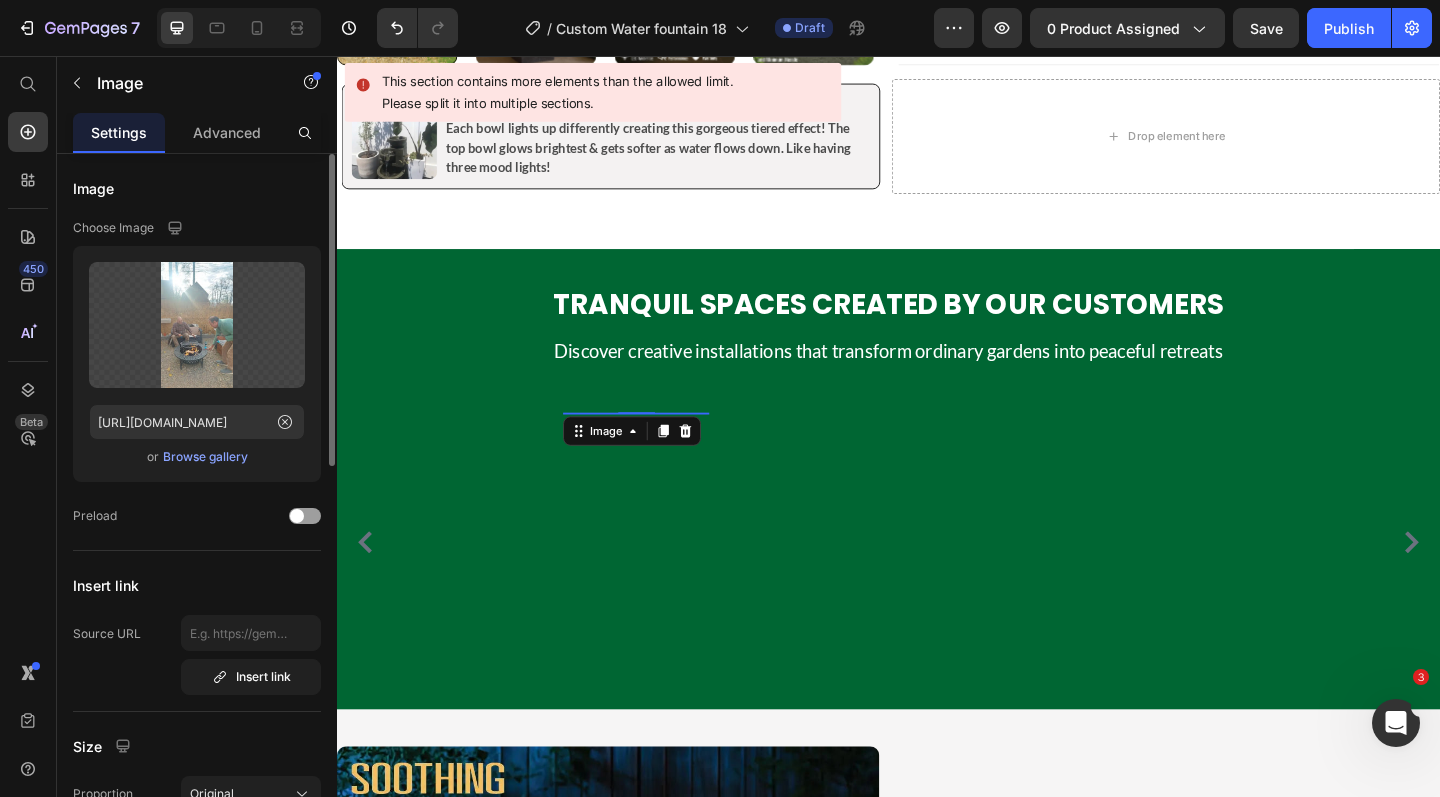 click on "Browse gallery" at bounding box center [205, 457] 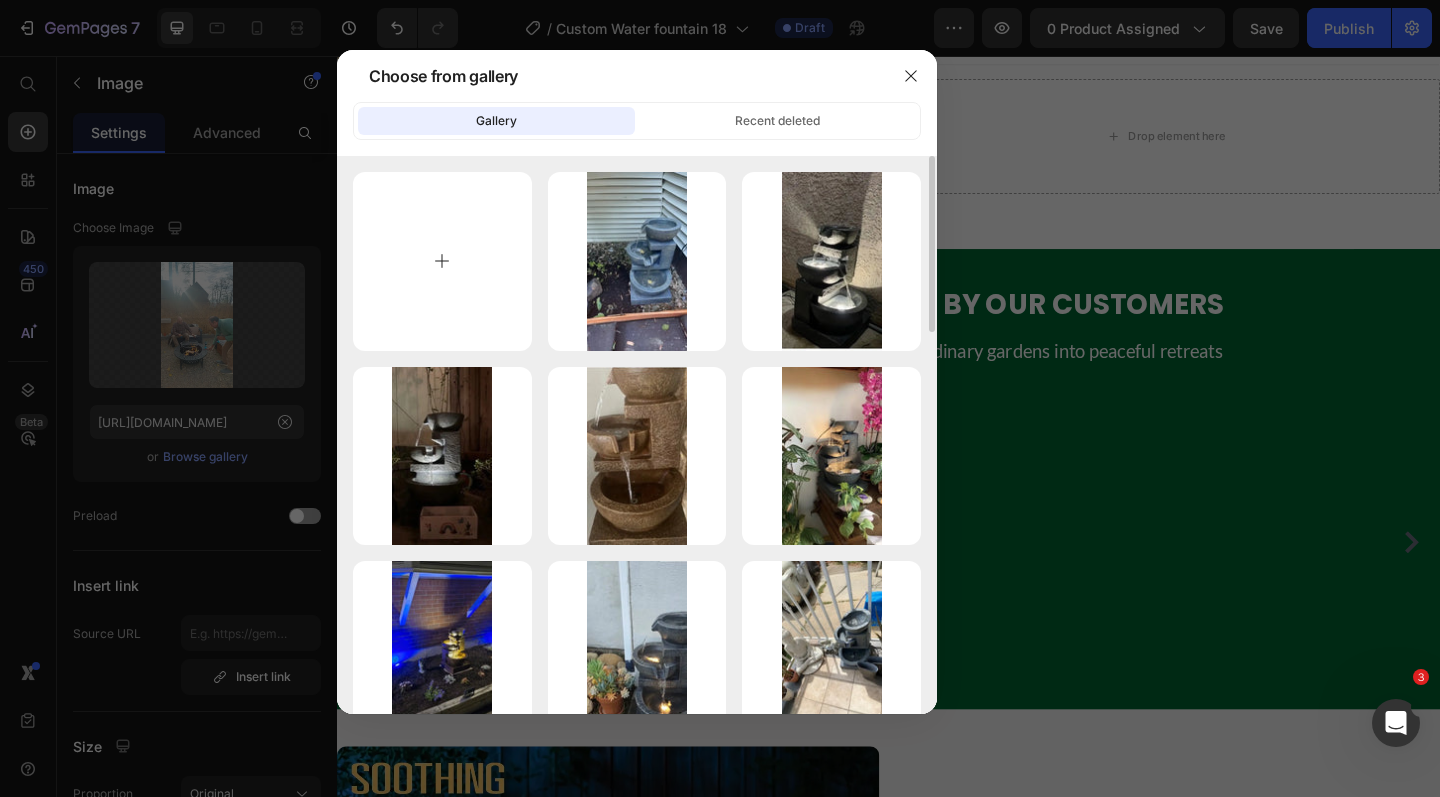 click at bounding box center (442, 261) 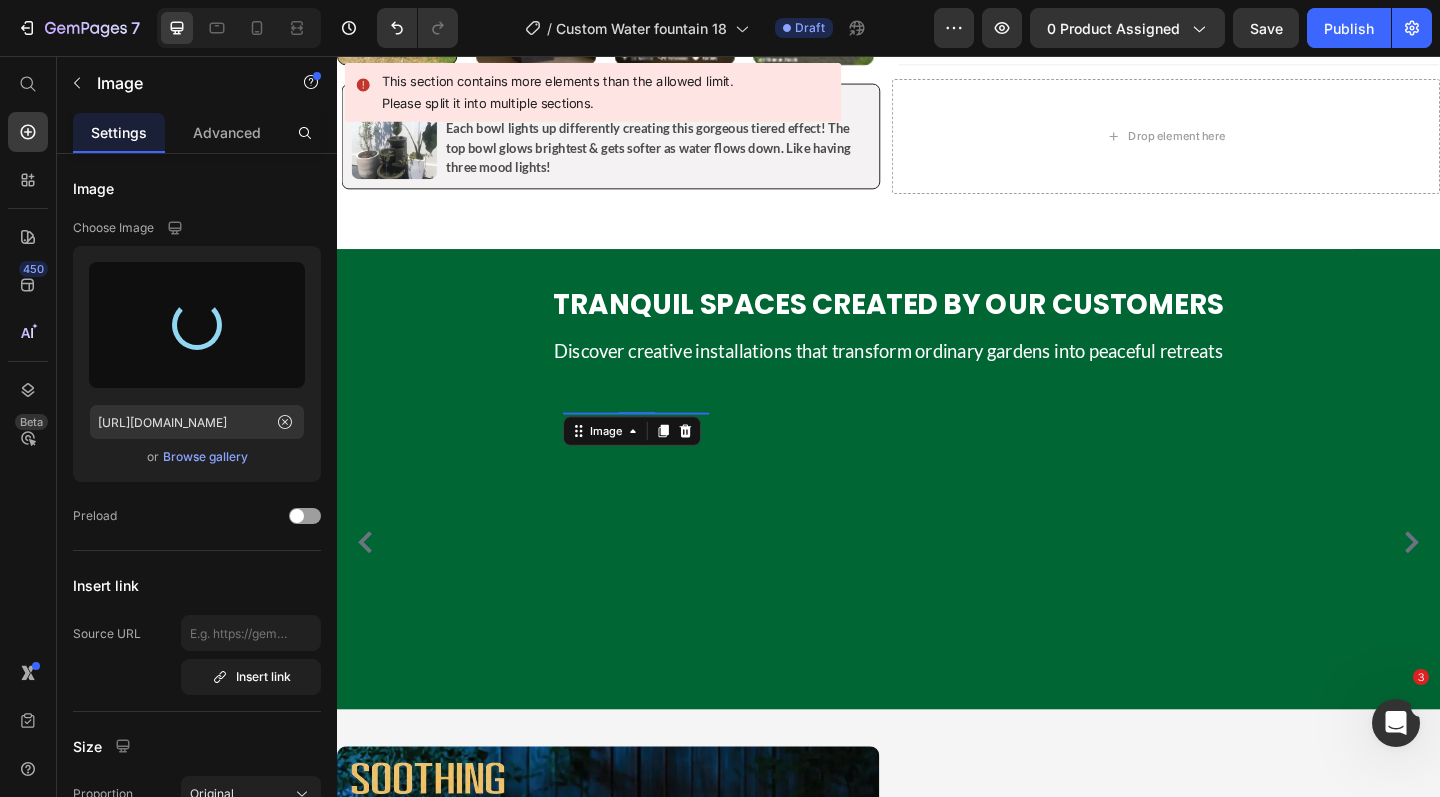type on "https://cdn.shopify.com/s/files/1/0588/7092/3335/files/gempages_547690386714264668-ee2dbe21-db1c-4686-a075-791cd34ab2e0.webp" 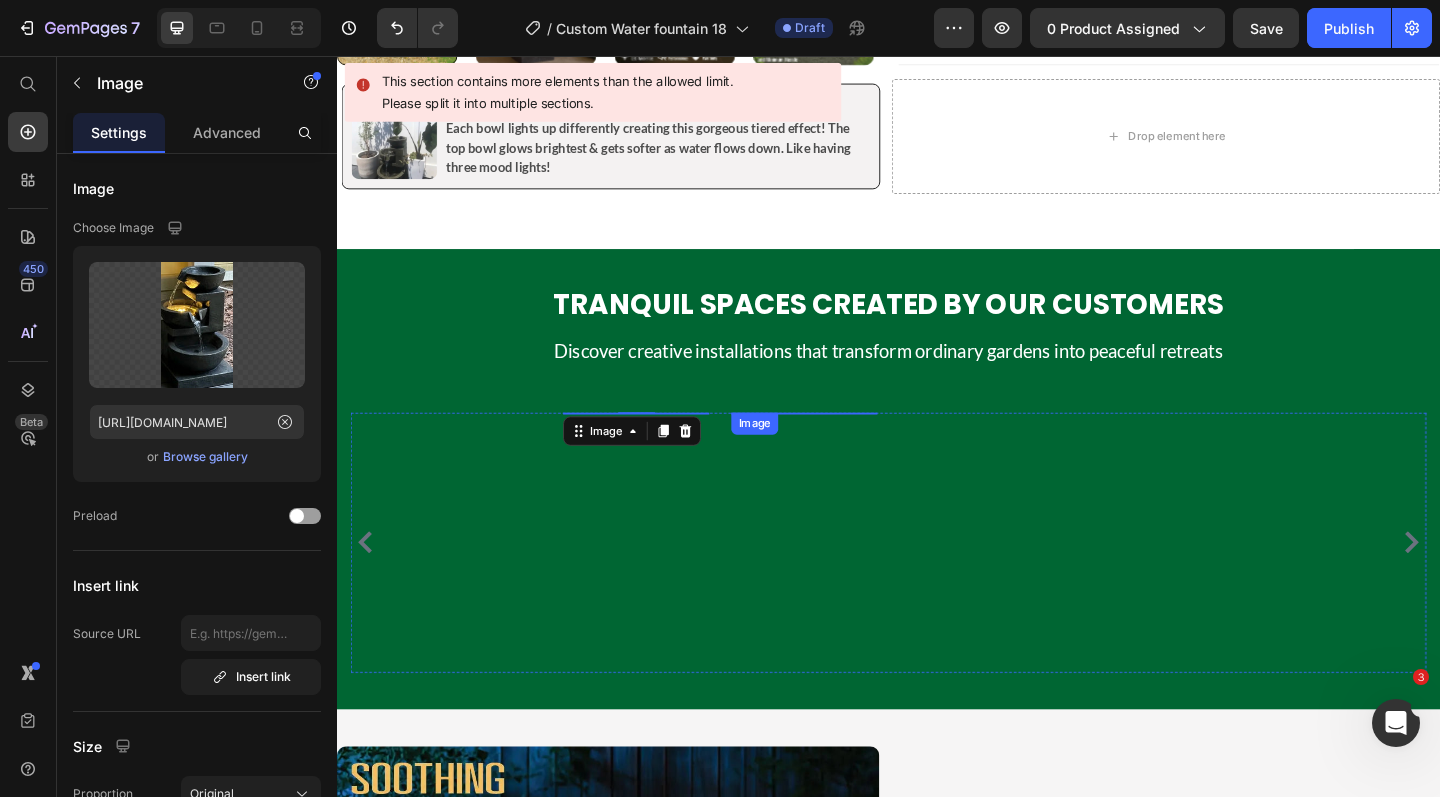 click at bounding box center [845, 444] 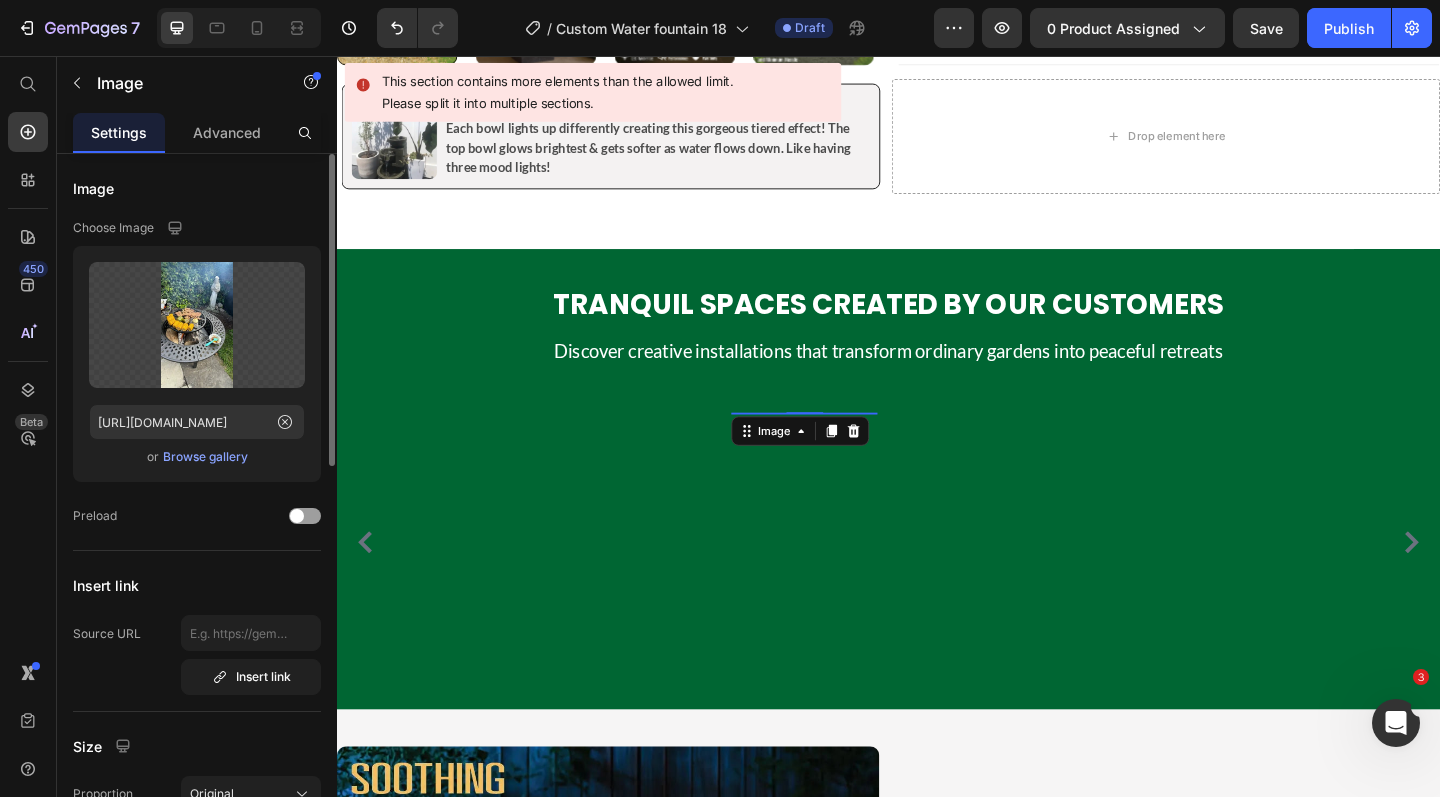 click on "Browse gallery" at bounding box center [205, 457] 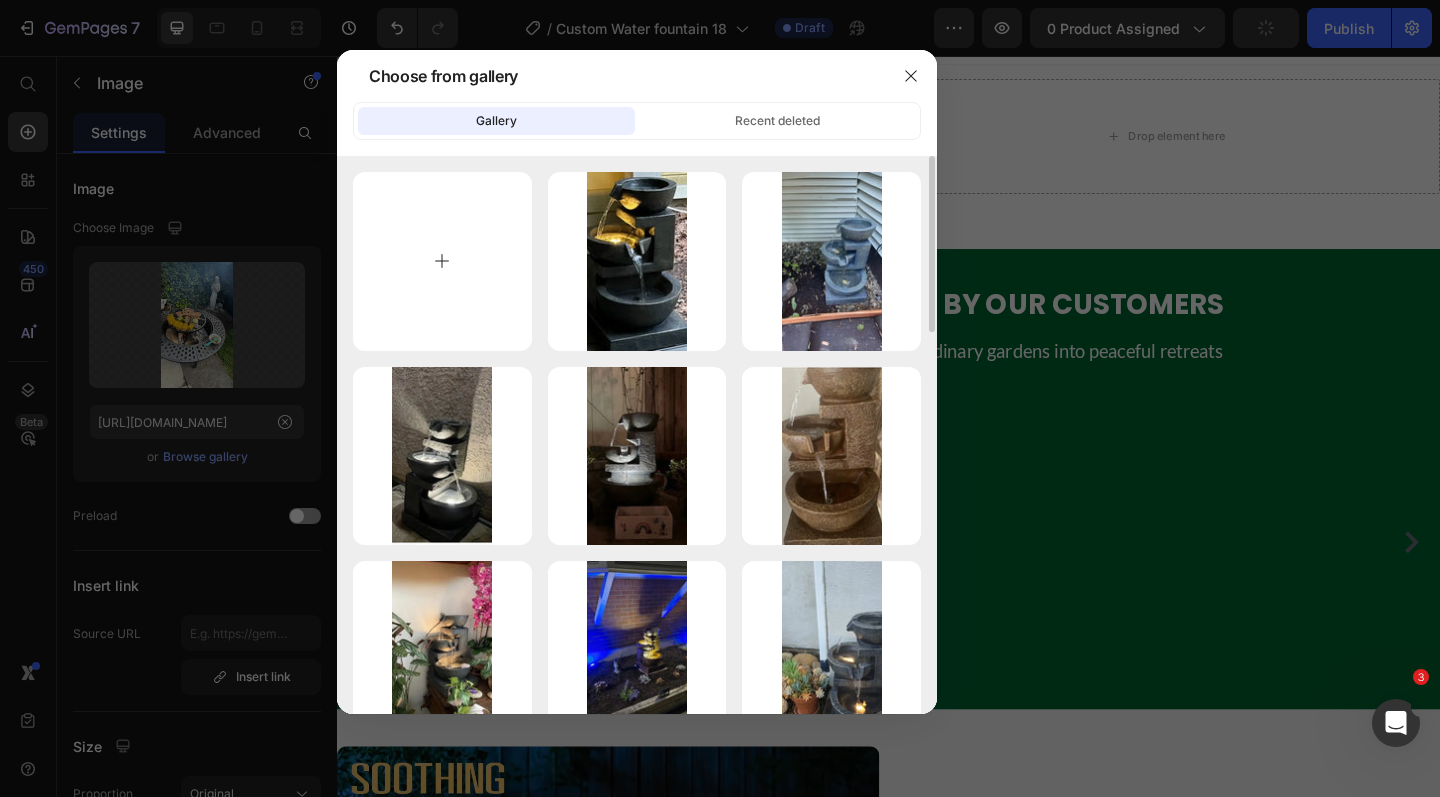 click at bounding box center (442, 261) 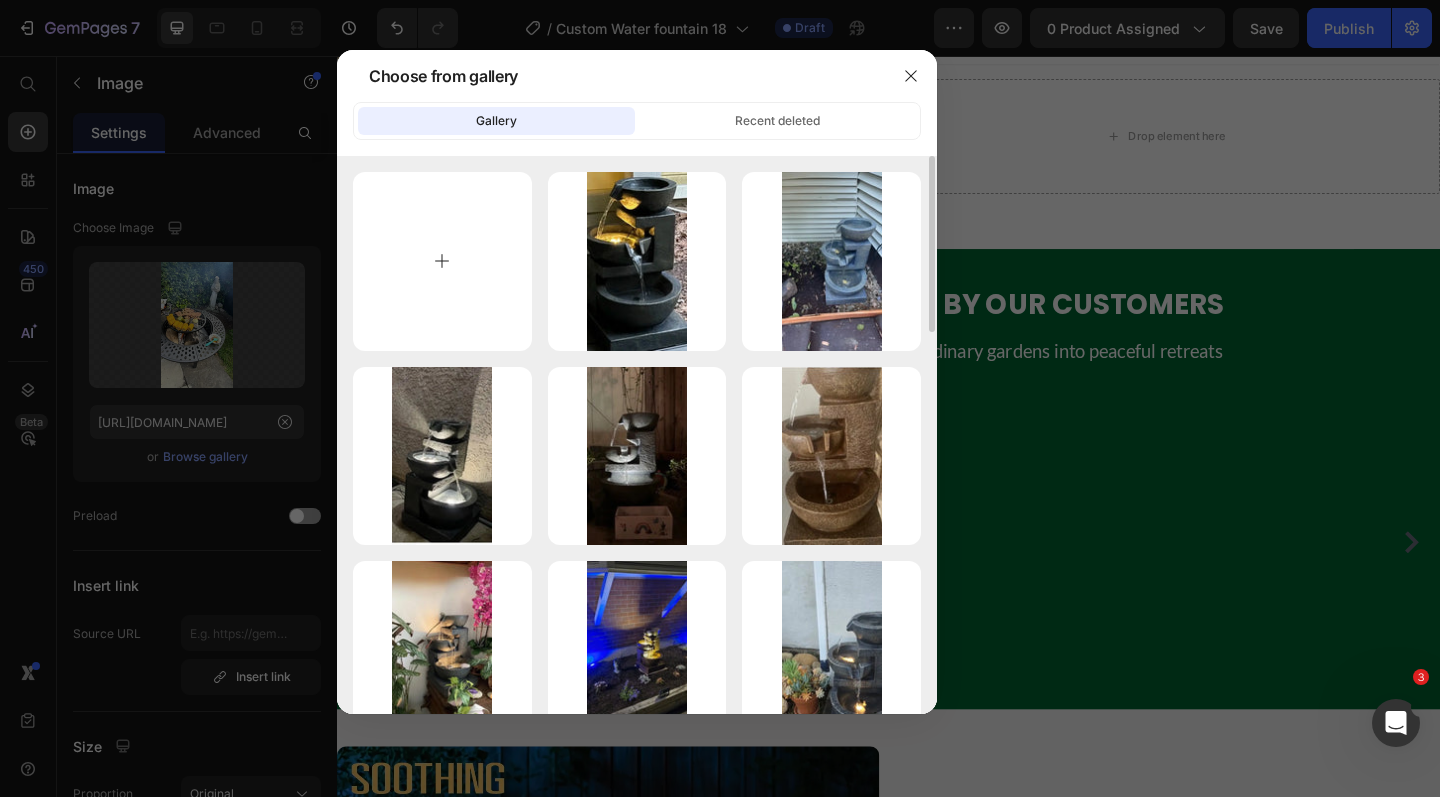 type on "C:\fakepath\CF18_1-Photoroom-11.webp" 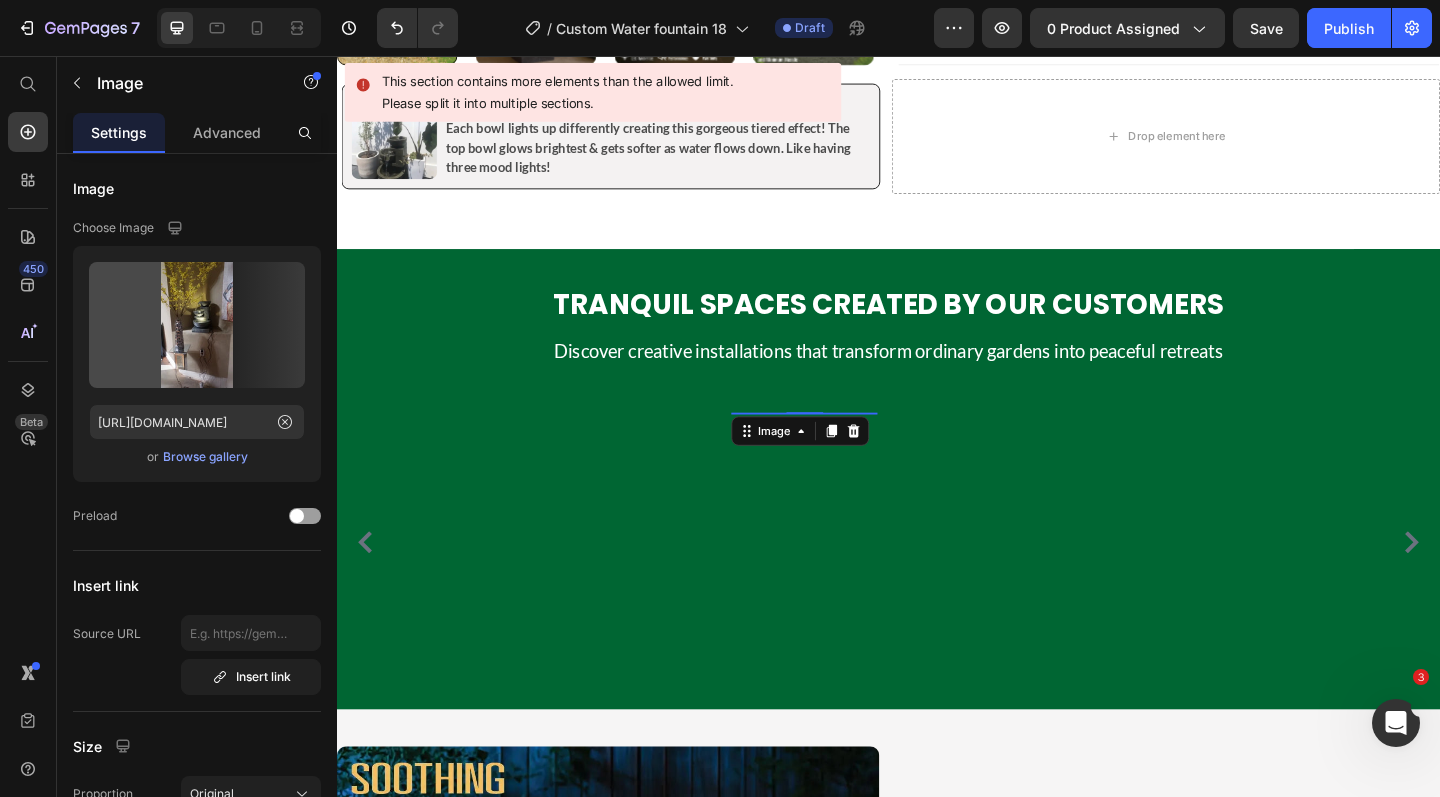 type on "https://cdn.shopify.com/s/files/1/0588/7092/3335/files/gempages_547690386714264668-393d1ed0-05b9-4fc3-83e0-f816e7ef94c2.webp" 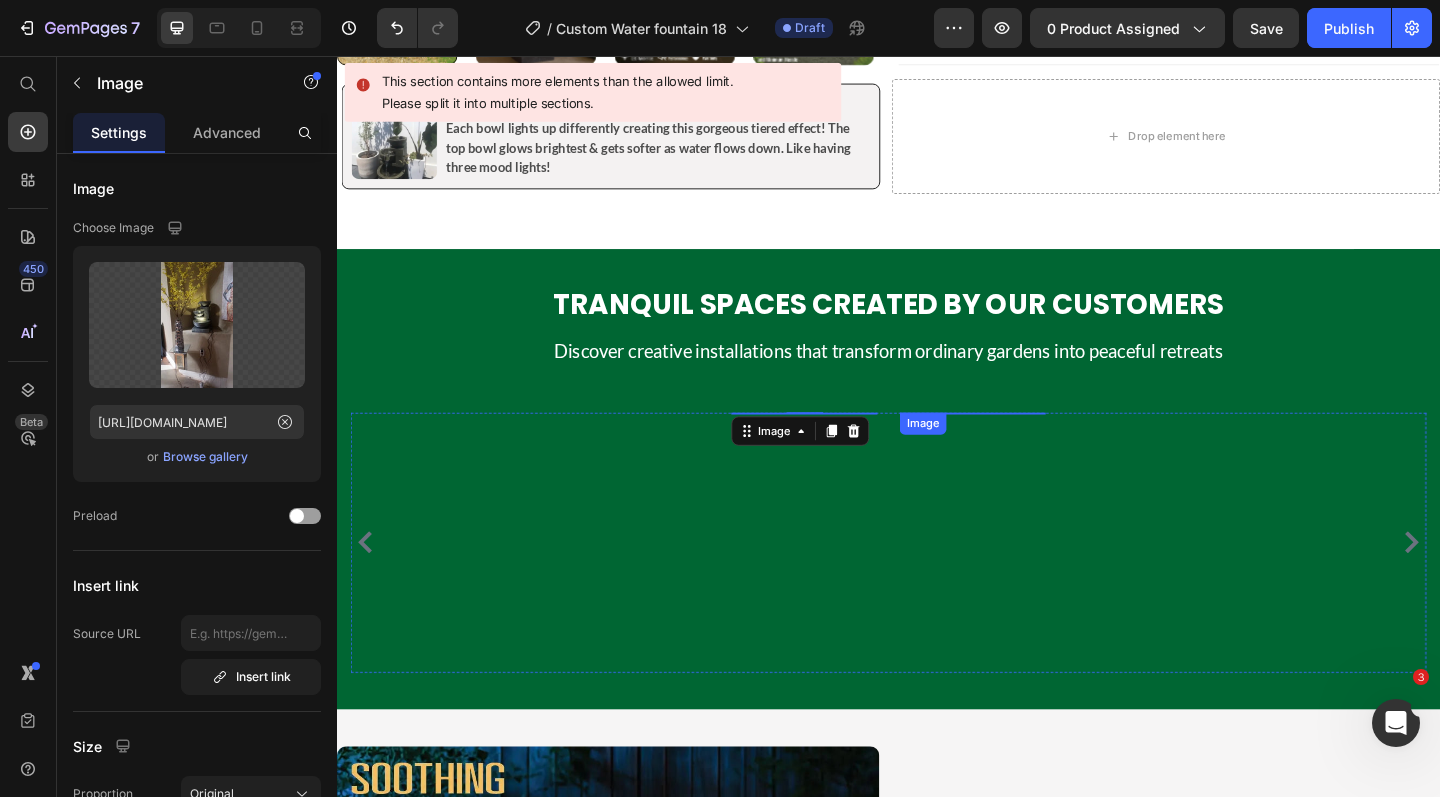 click at bounding box center [1028, 444] 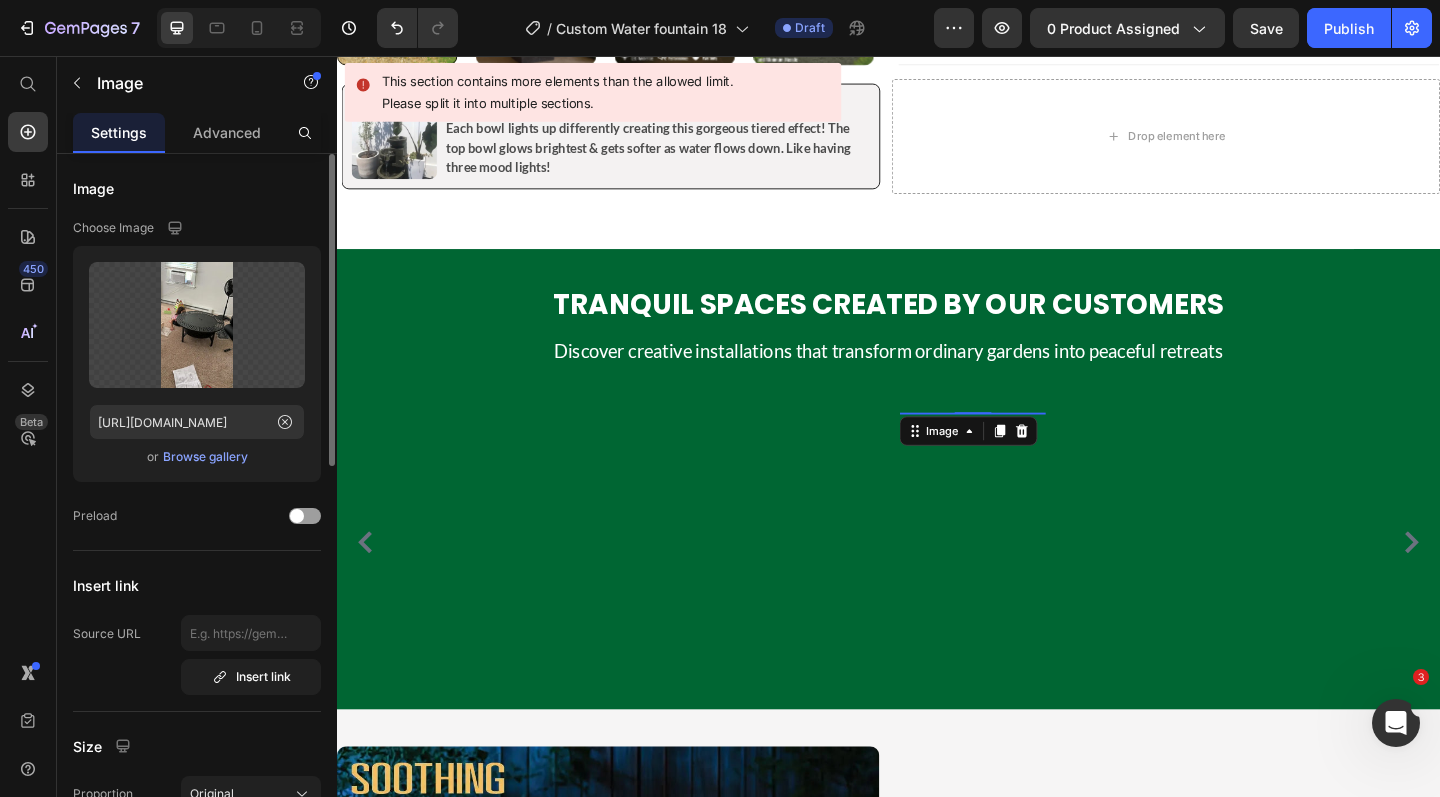 click on "Browse gallery" at bounding box center (205, 457) 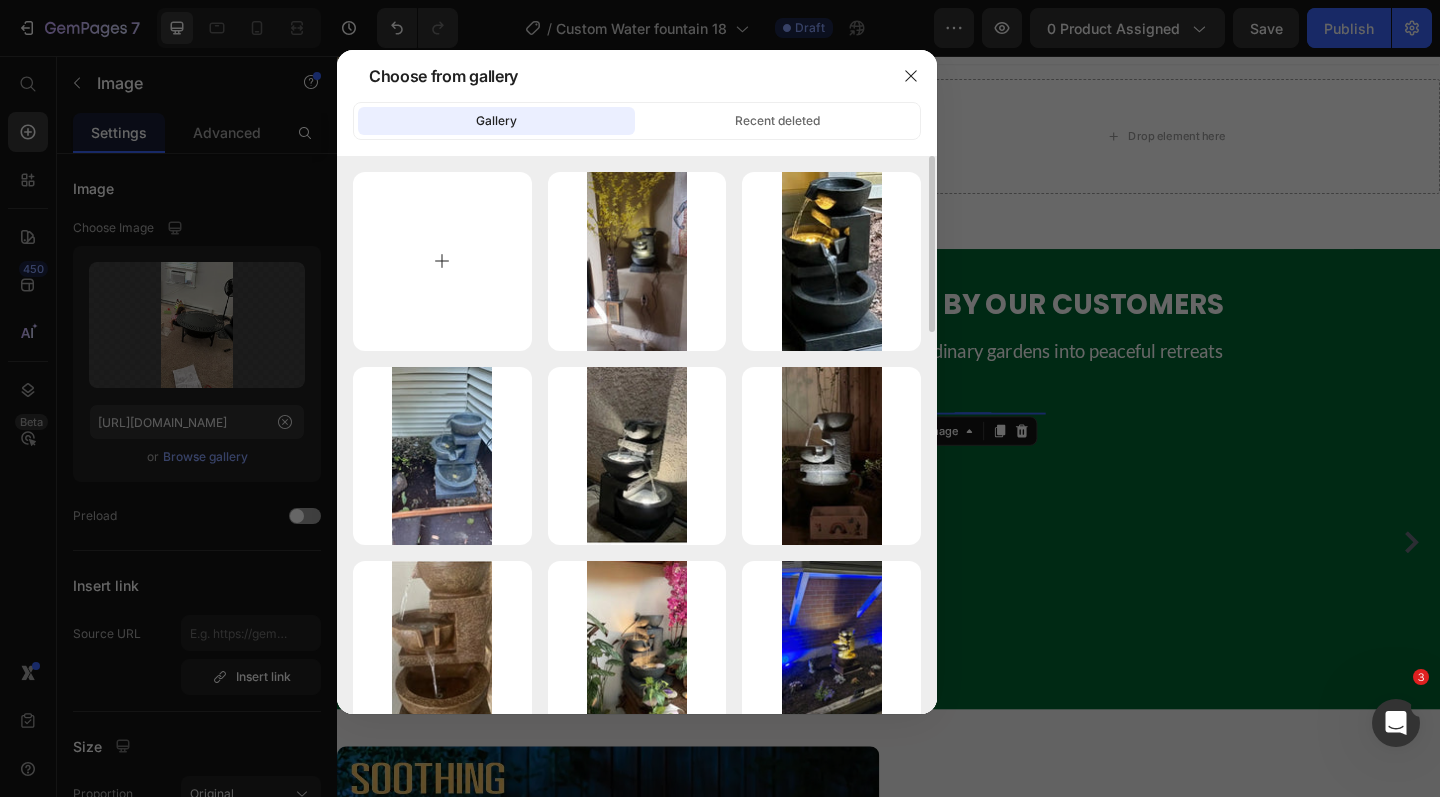 click at bounding box center [442, 261] 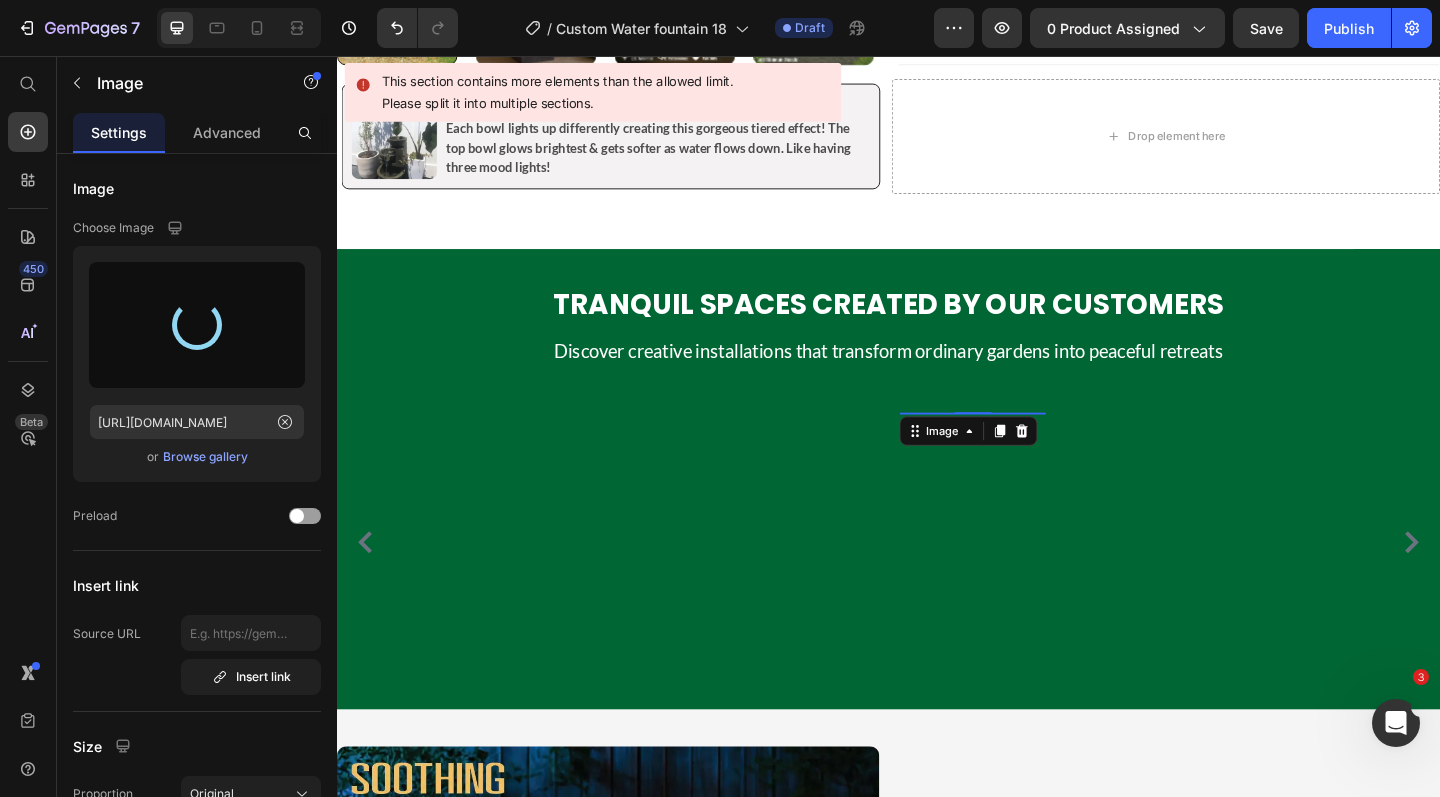 type on "https://cdn.shopify.com/s/files/1/0588/7092/3335/files/gempages_547690386714264668-e30a2321-067e-412c-bbc0-d76b2ede3416.webp" 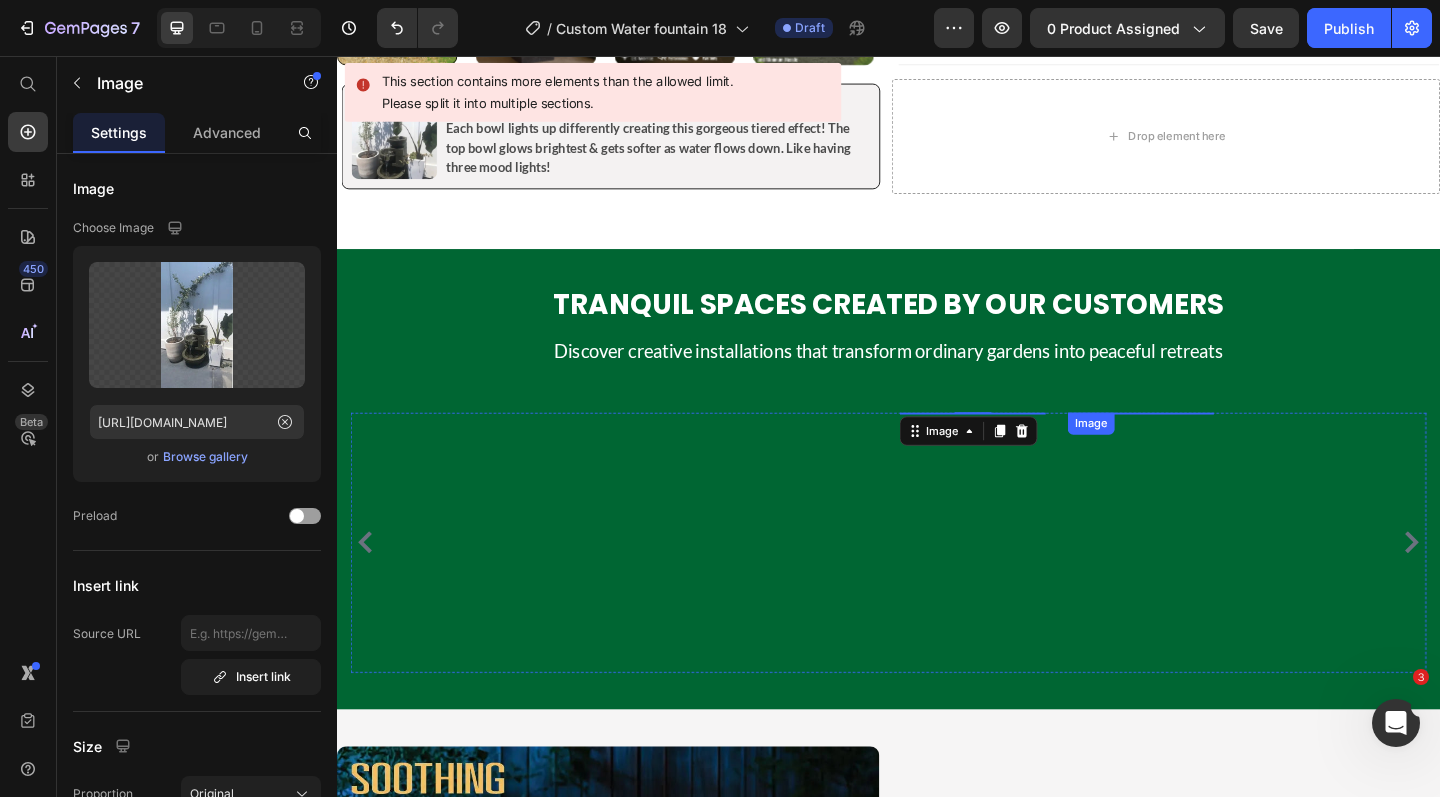 click at bounding box center (1211, 444) 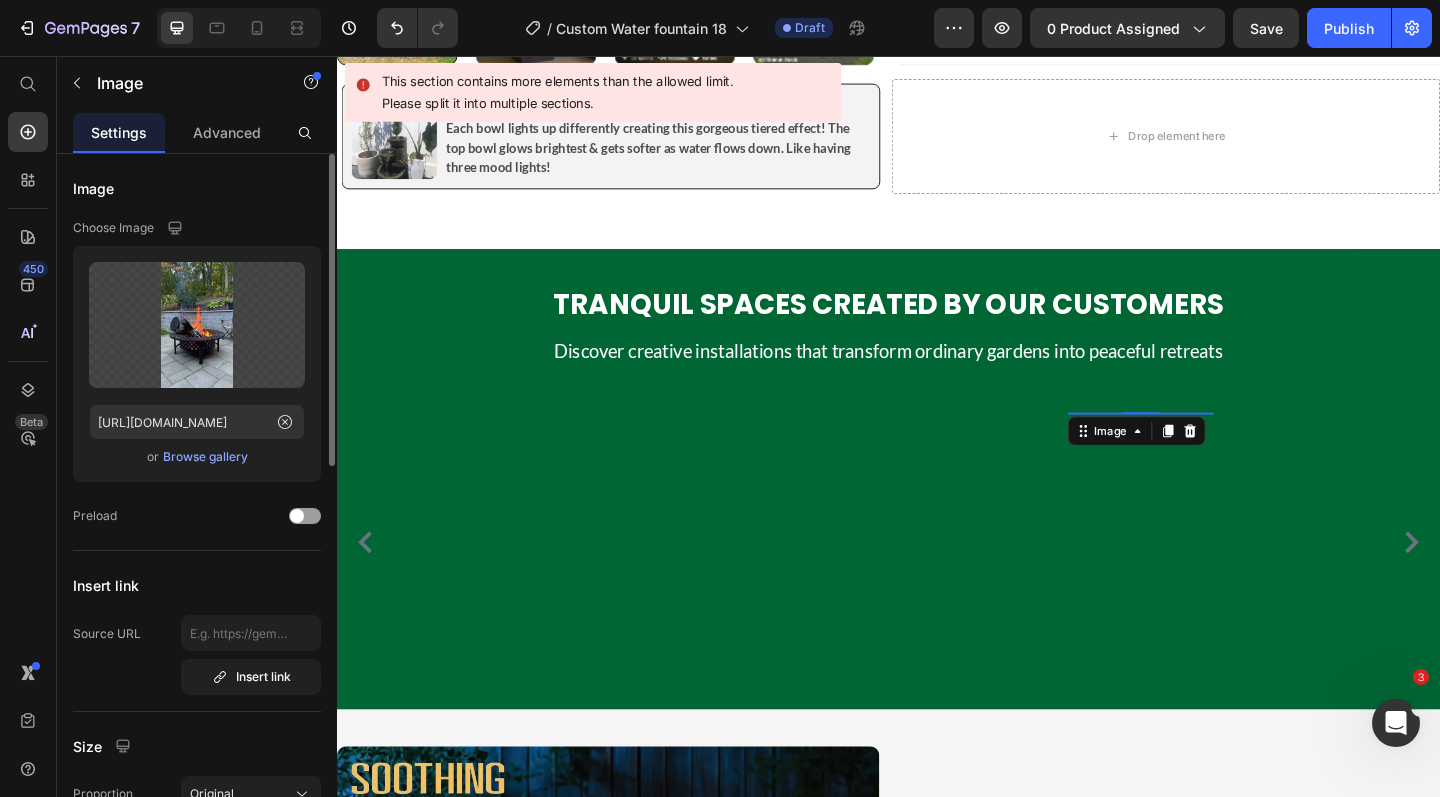 click on "Browse gallery" at bounding box center [205, 457] 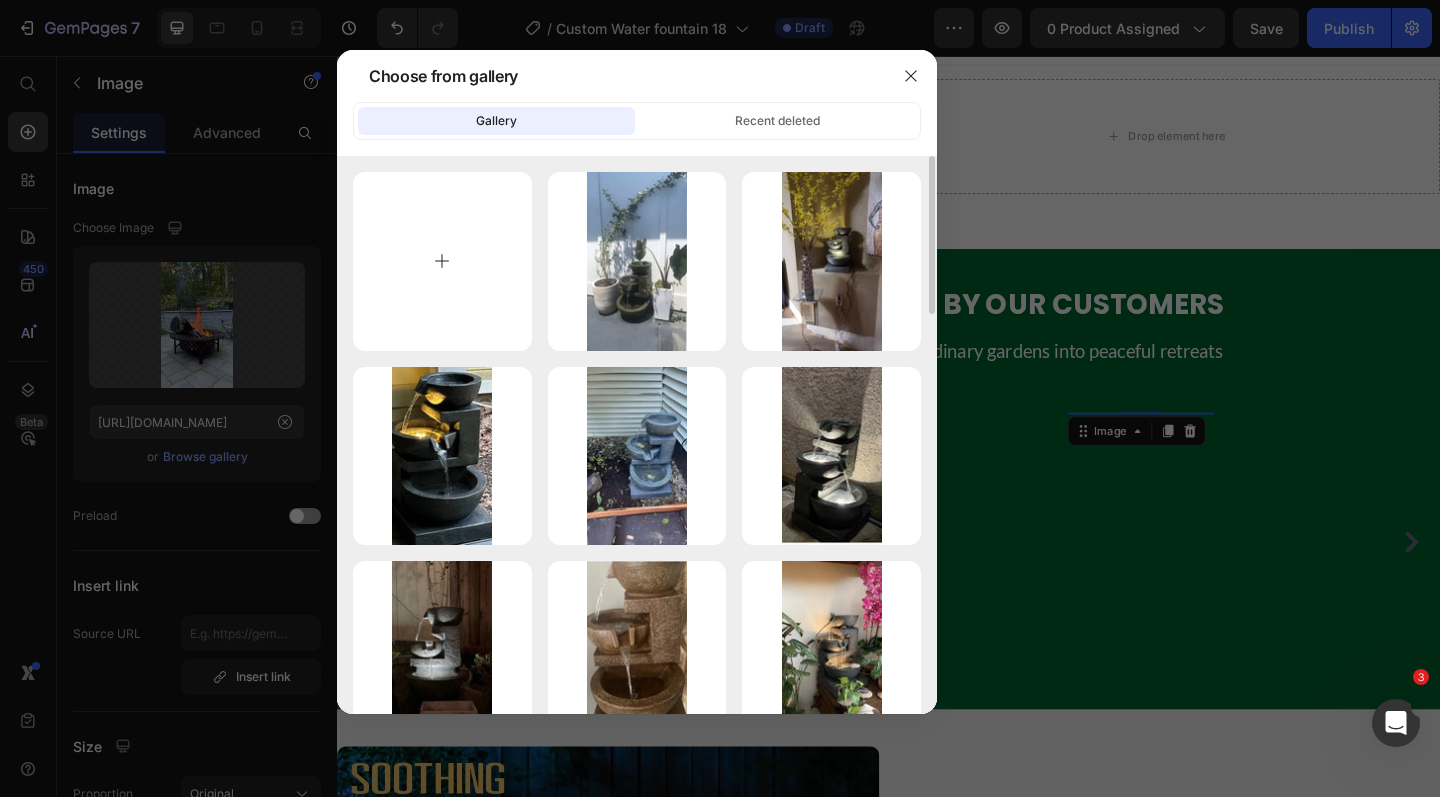 click at bounding box center (442, 261) 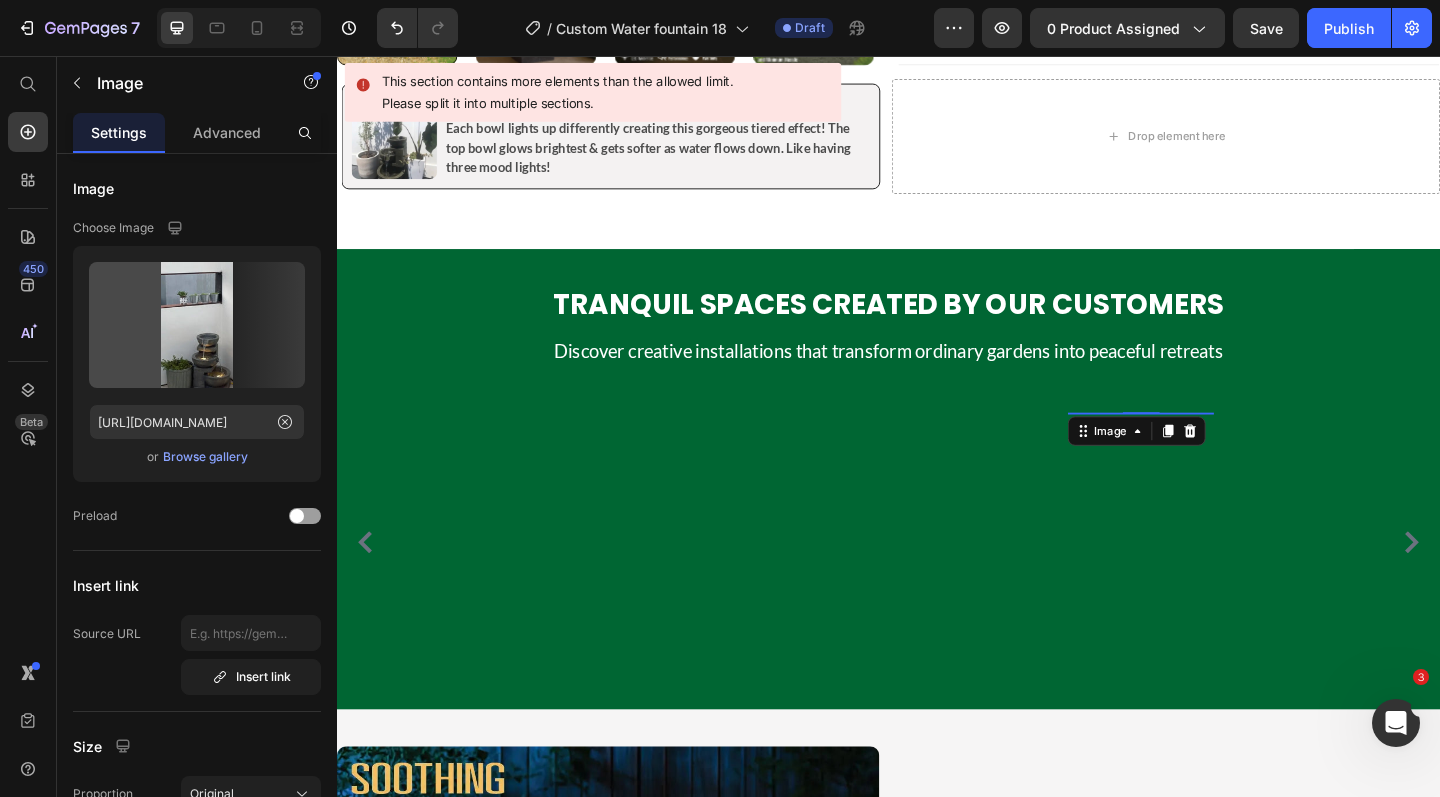 type on "https://cdn.shopify.com/s/files/1/0588/7092/3335/files/gempages_547690386714264668-1c568283-a3db-4793-aca4-ec068441c722.webp" 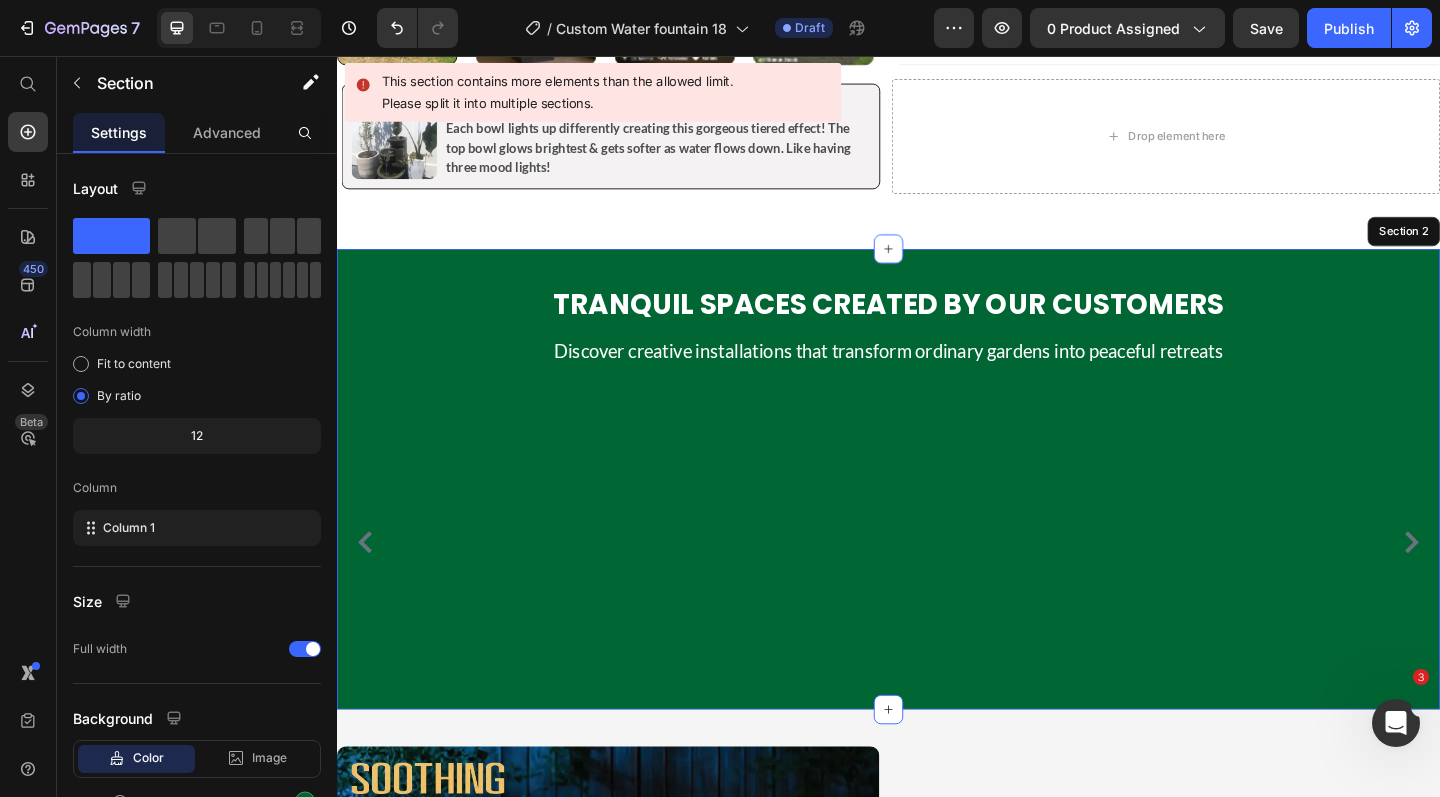 click on "Tranquil Spaces Created by Our Customers Heading Discover creative installations that transform ordinary gardens into peaceful retreats Text block Row Image Image Image Image Image Image Image Image Image Image Image   0 Image Image Image Image Carousel Row" at bounding box center [937, 516] 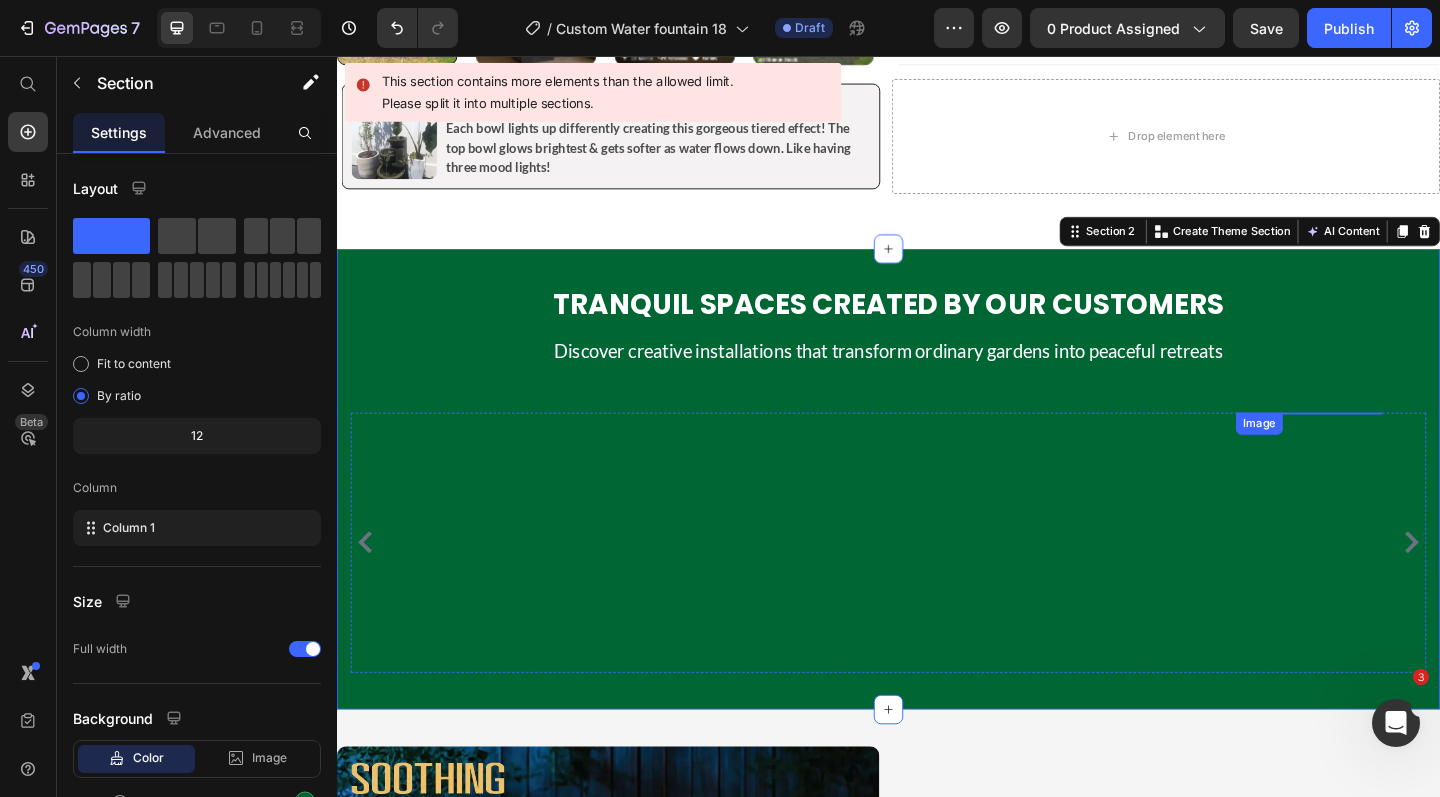 click at bounding box center (1394, 444) 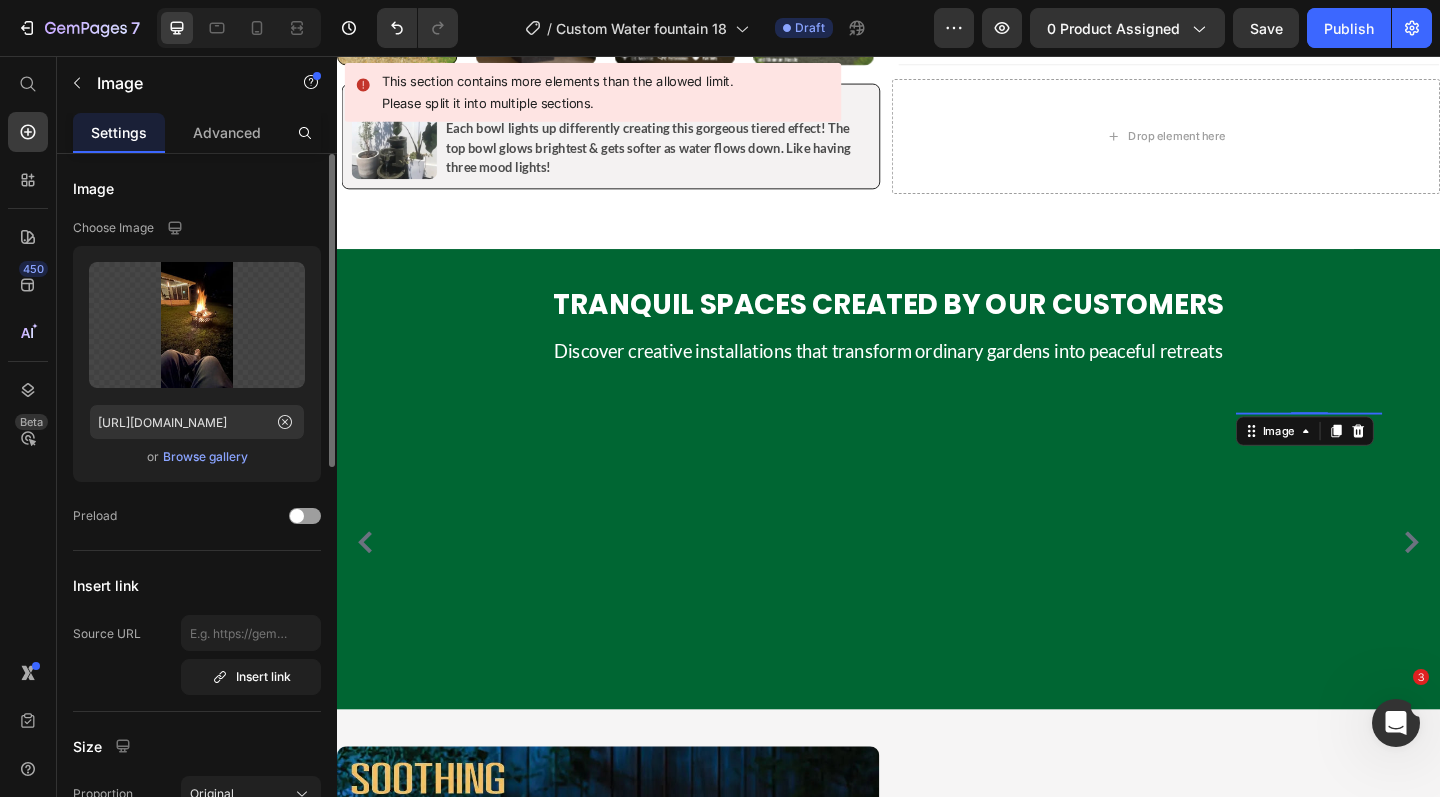 click on "Browse gallery" at bounding box center [205, 457] 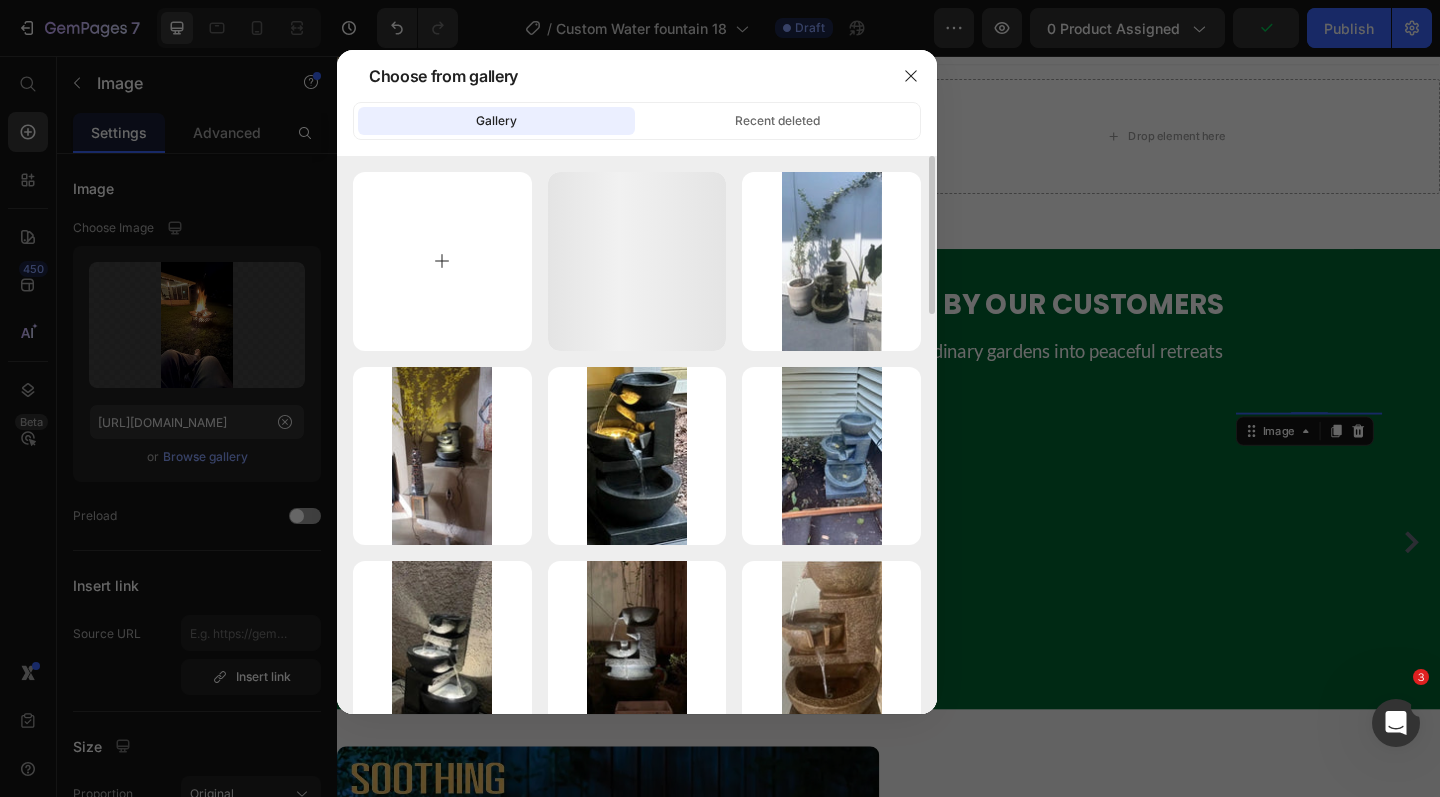 click at bounding box center (442, 261) 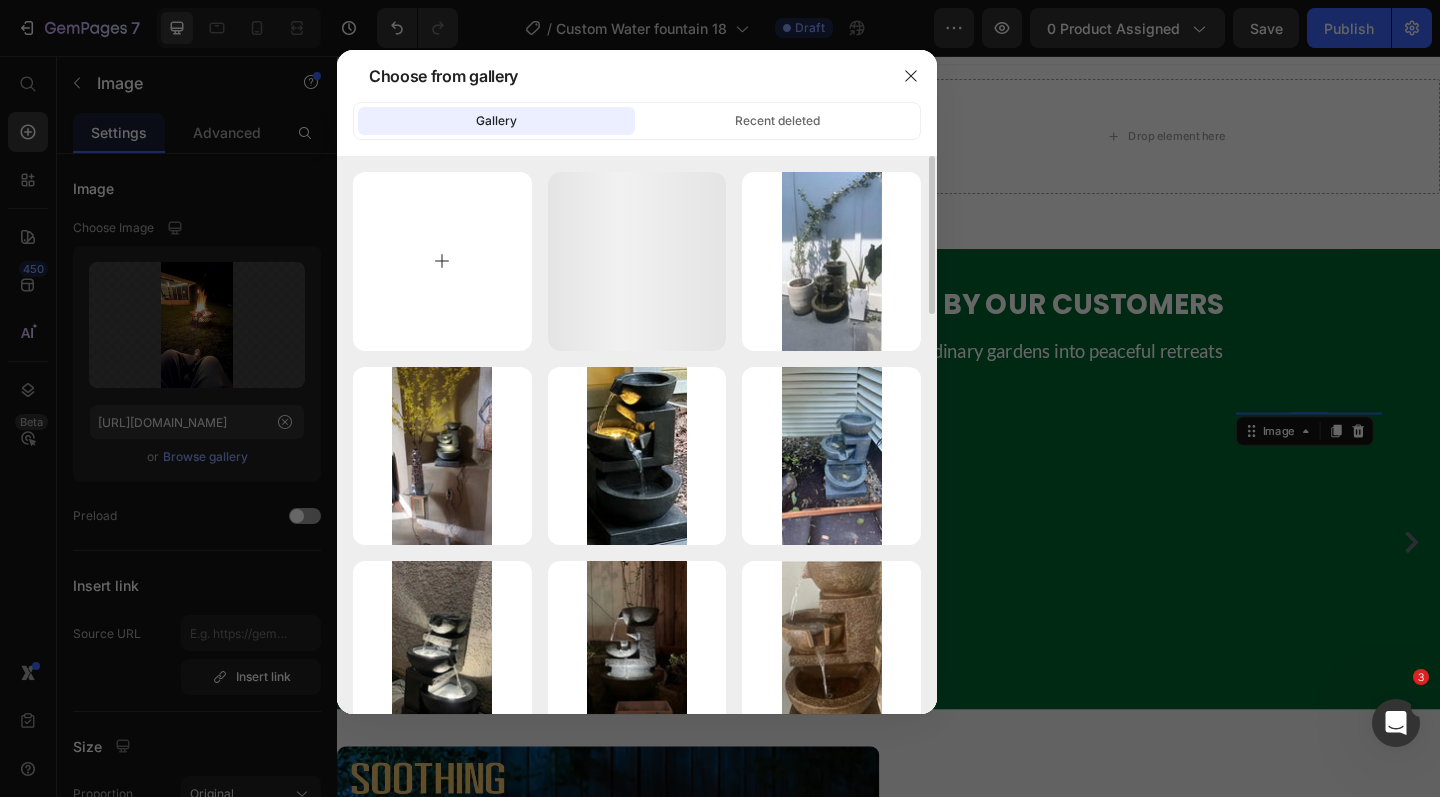 type on "C:\fakepath\CF18_1-Photoroom-14.webp" 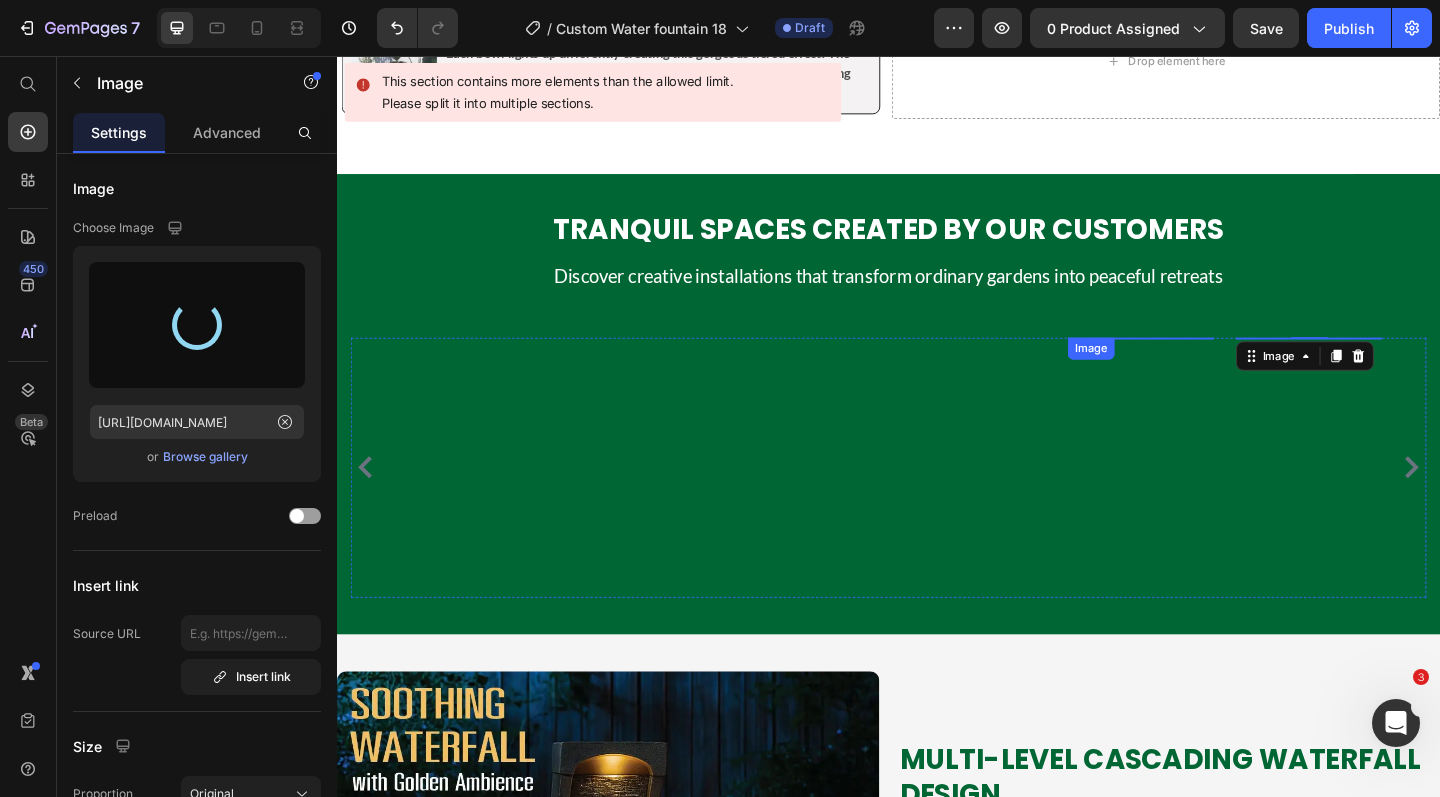 type on "https://cdn.shopify.com/s/files/1/0588/7092/3335/files/gempages_547690386714264668-6c2b8c78-78ed-4ec9-a6c2-1bccccbffb2d.webp" 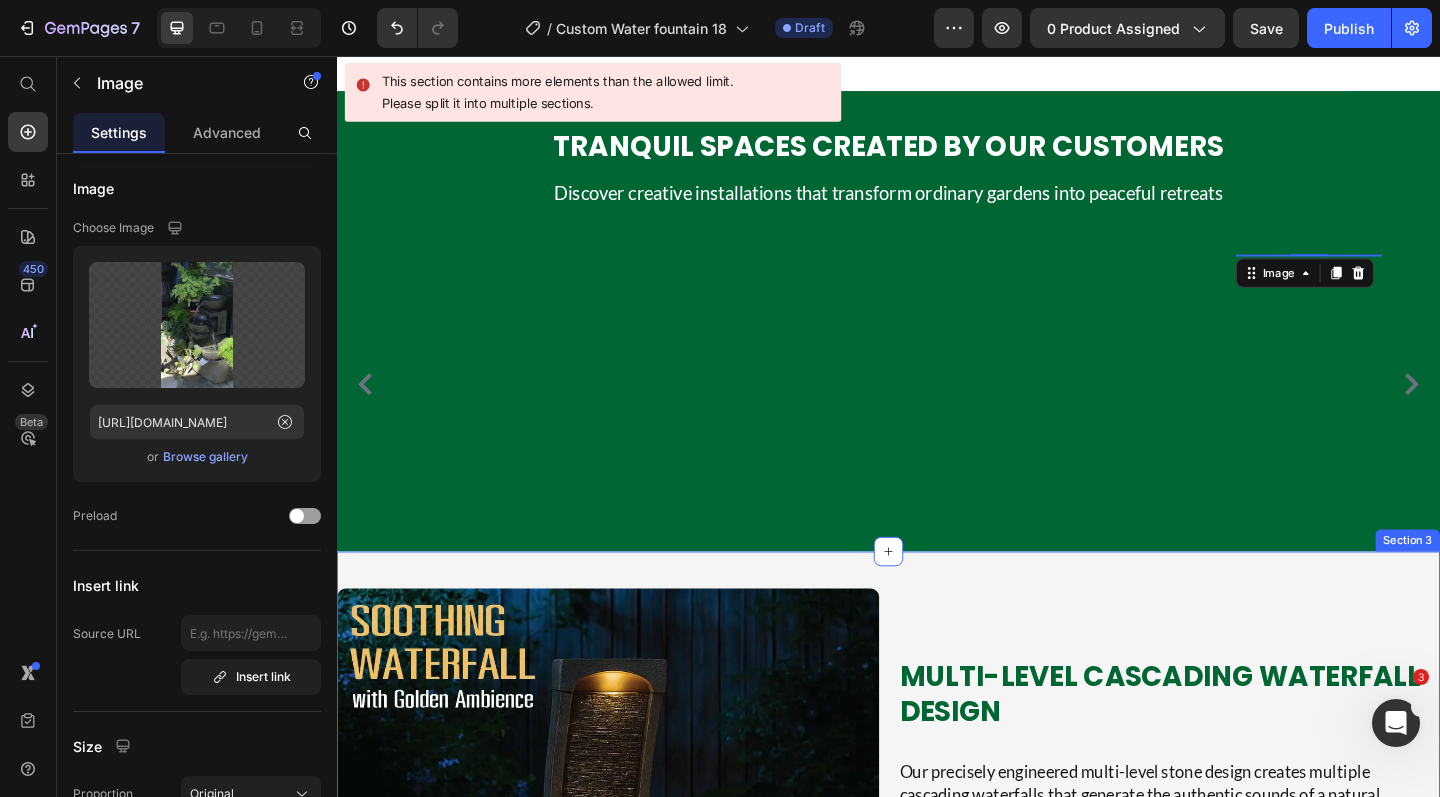scroll, scrollTop: 1612, scrollLeft: 0, axis: vertical 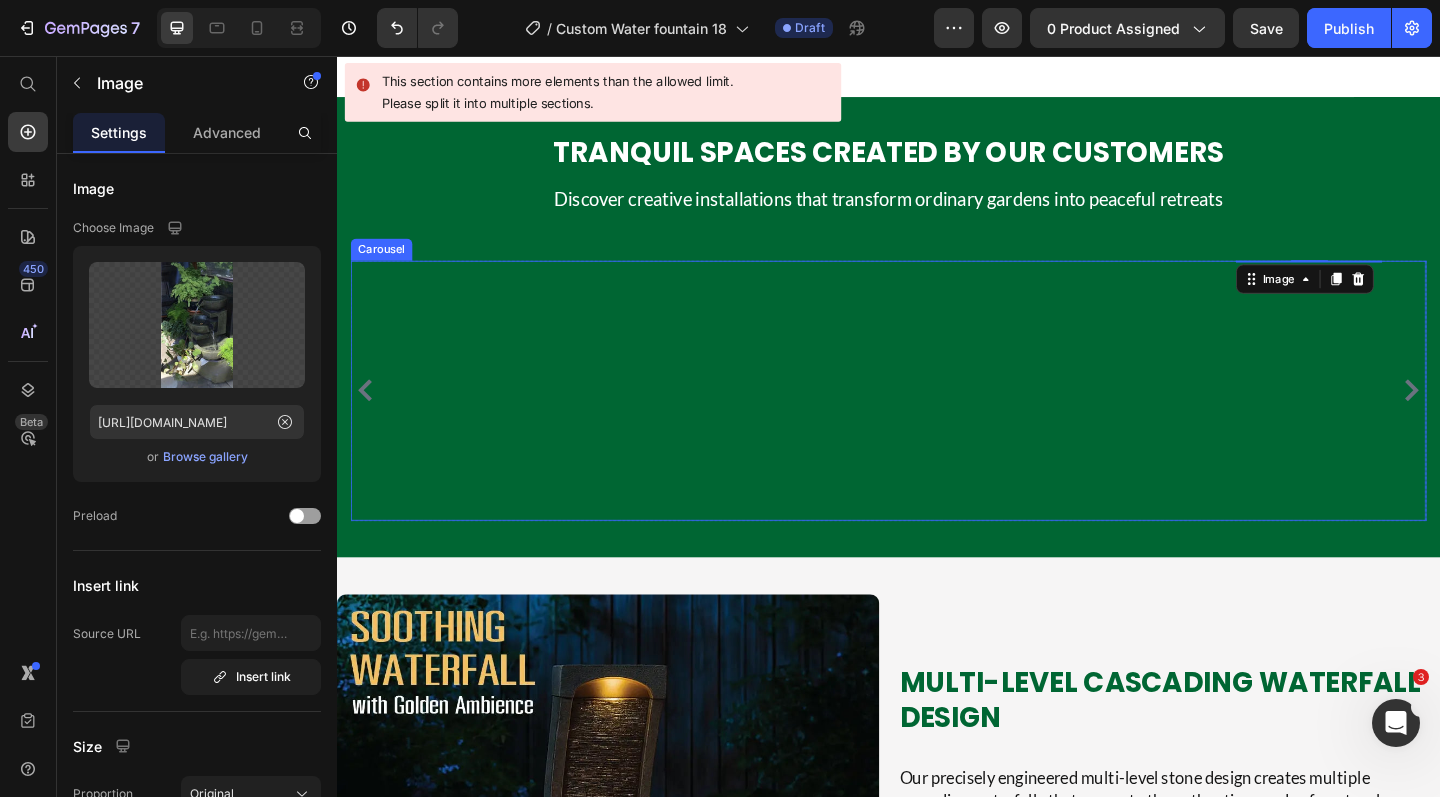 click 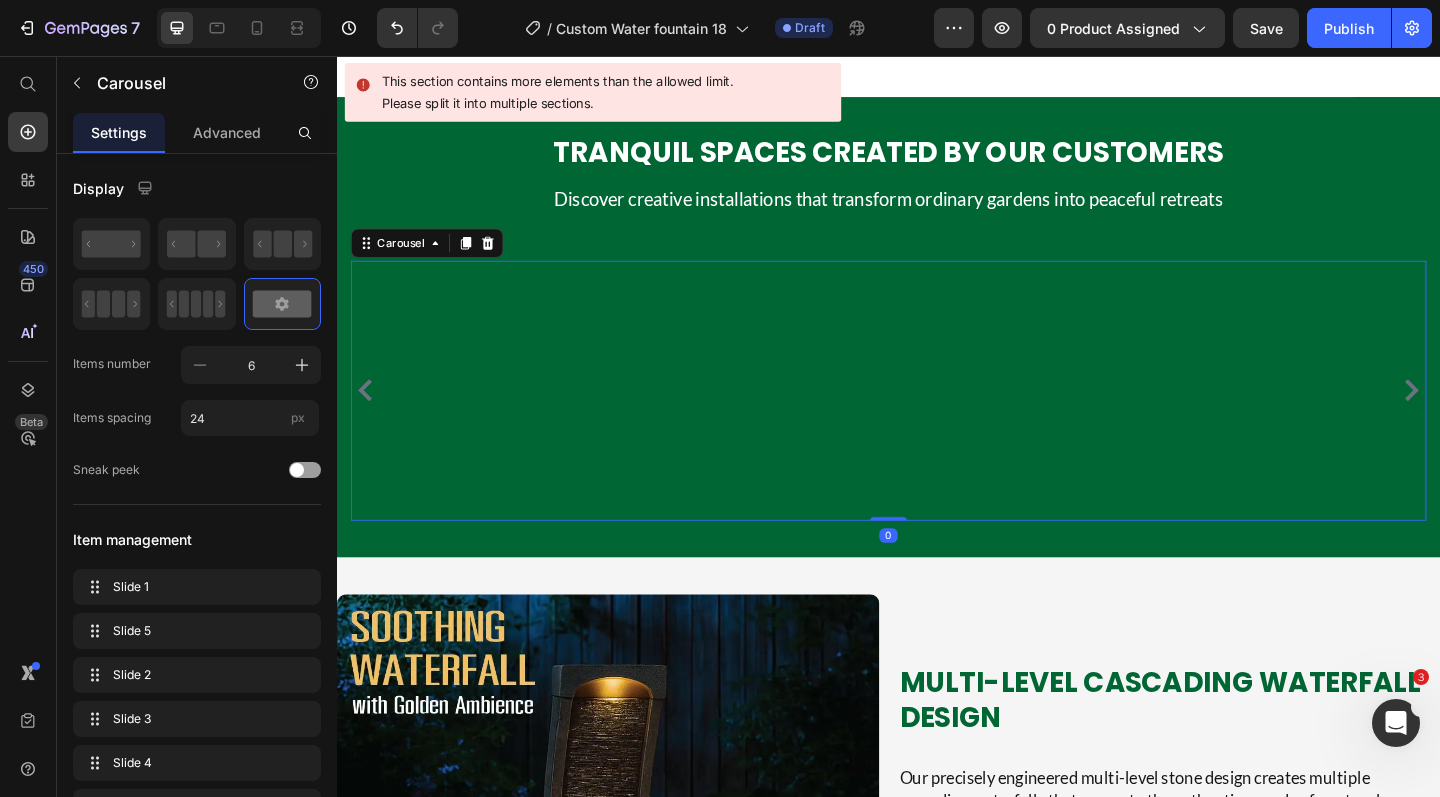 click 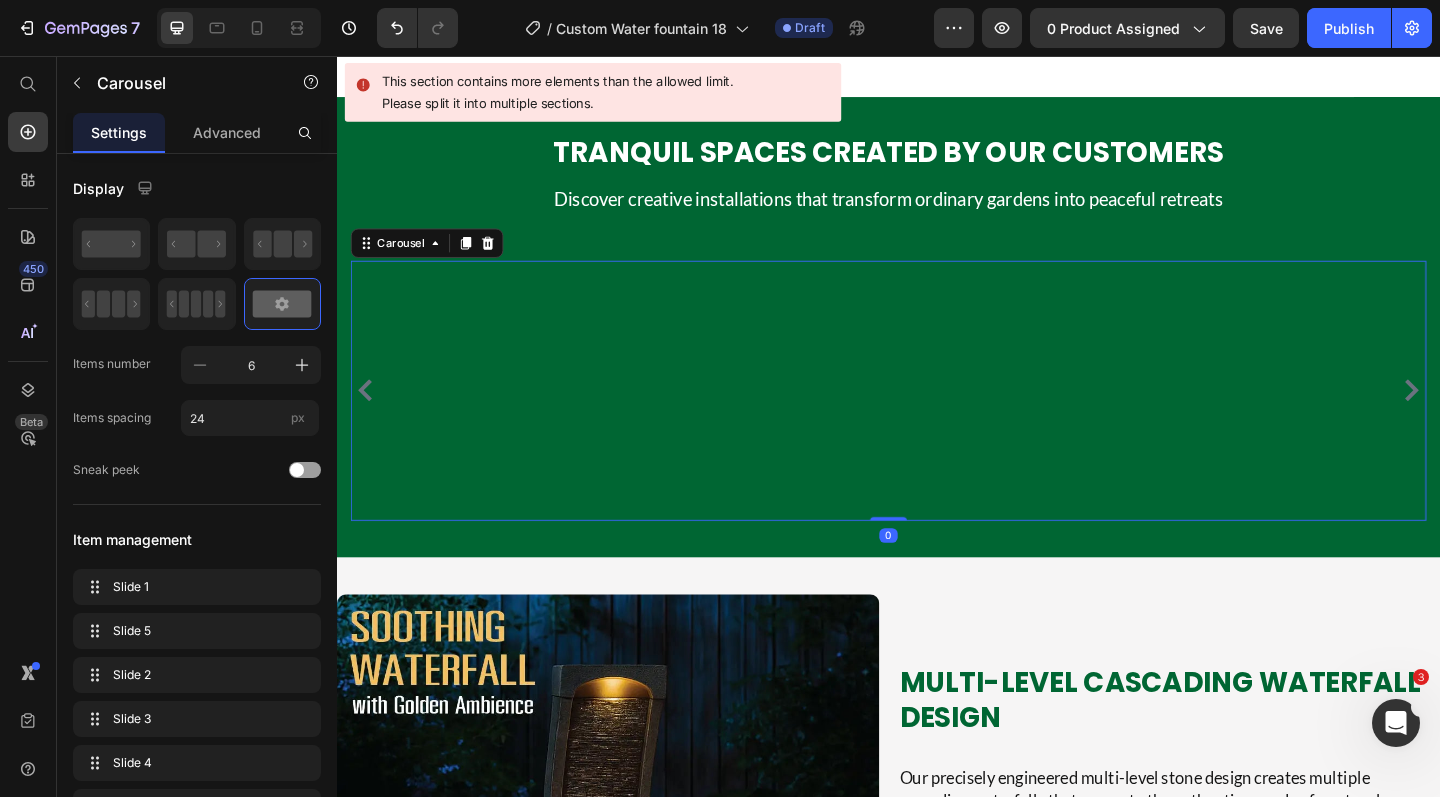 click 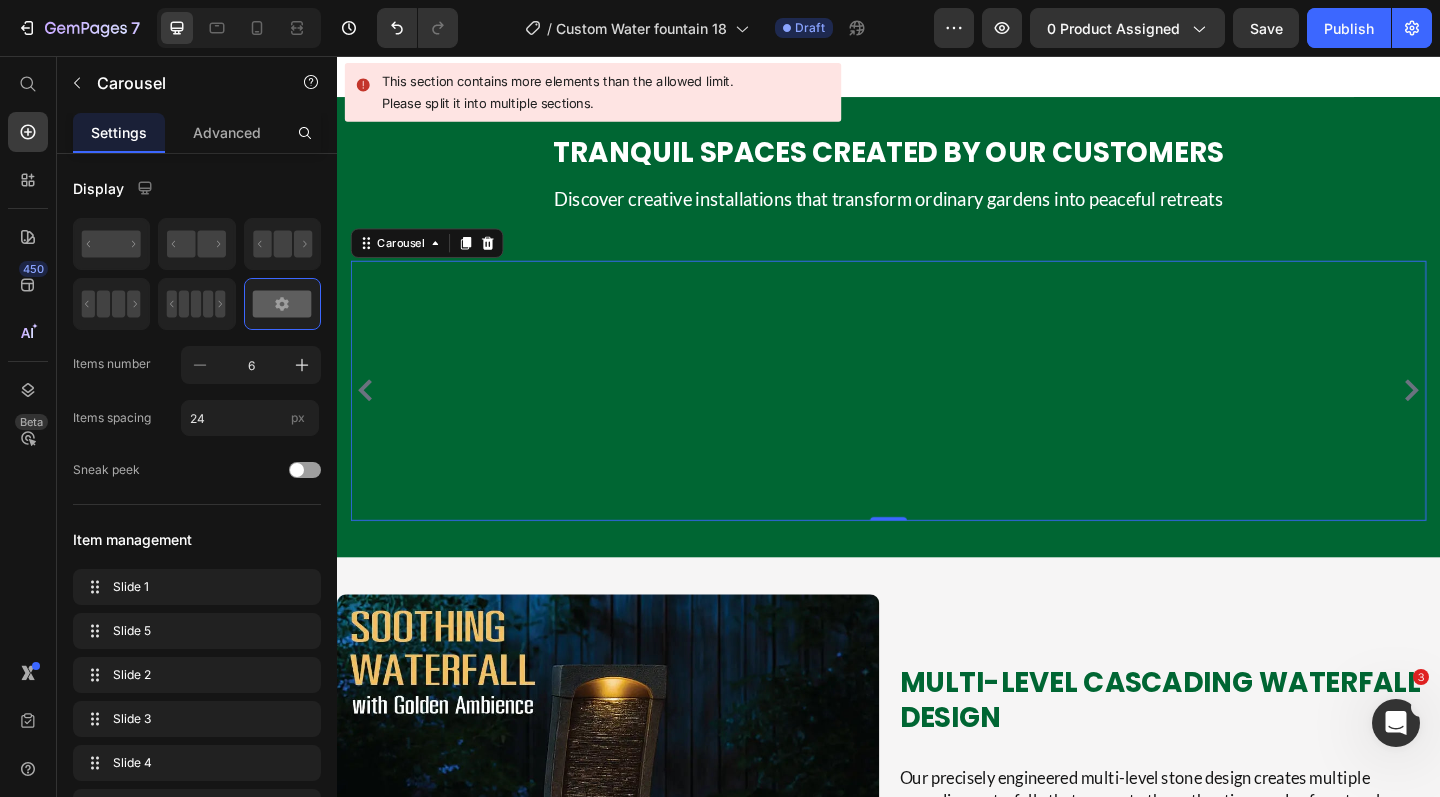 click 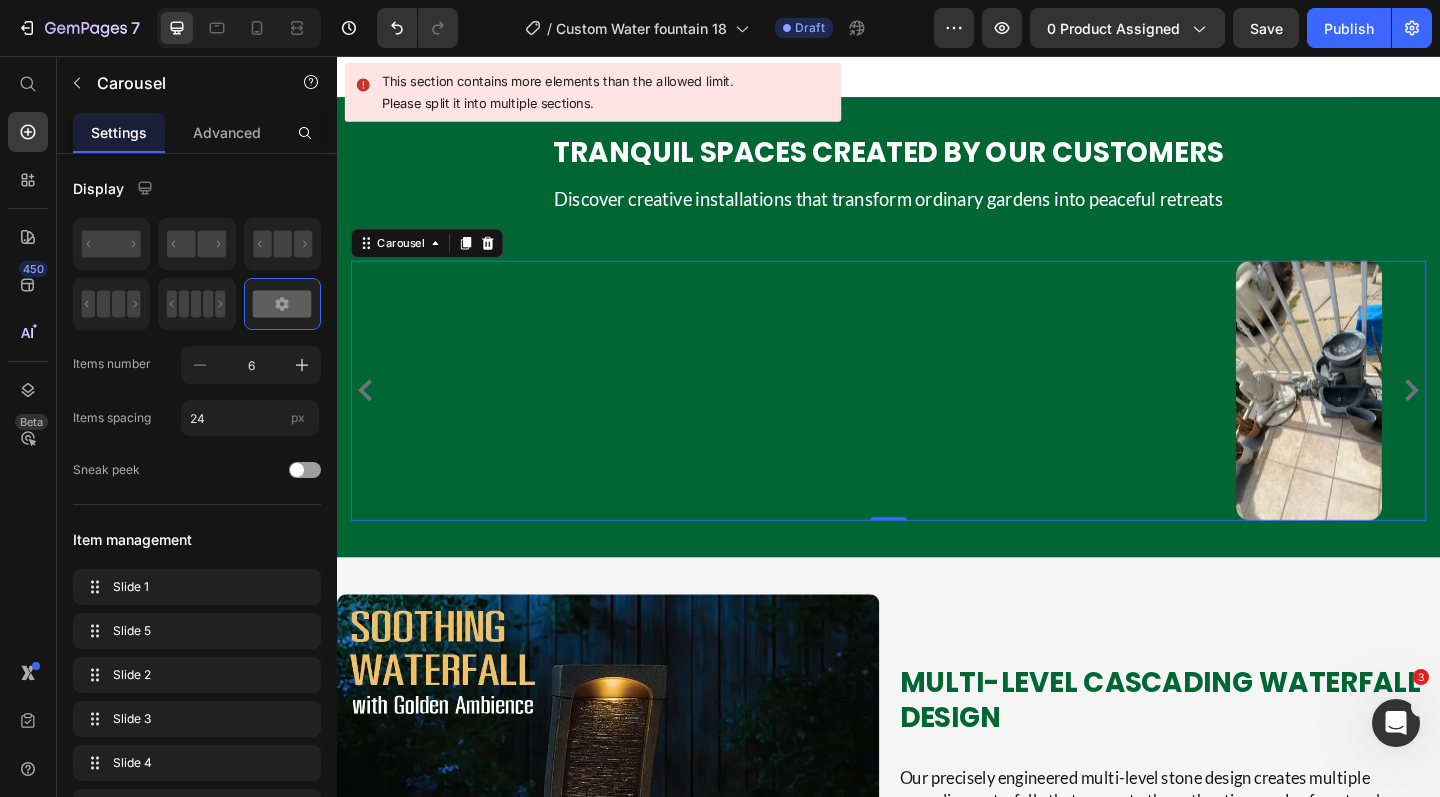 click 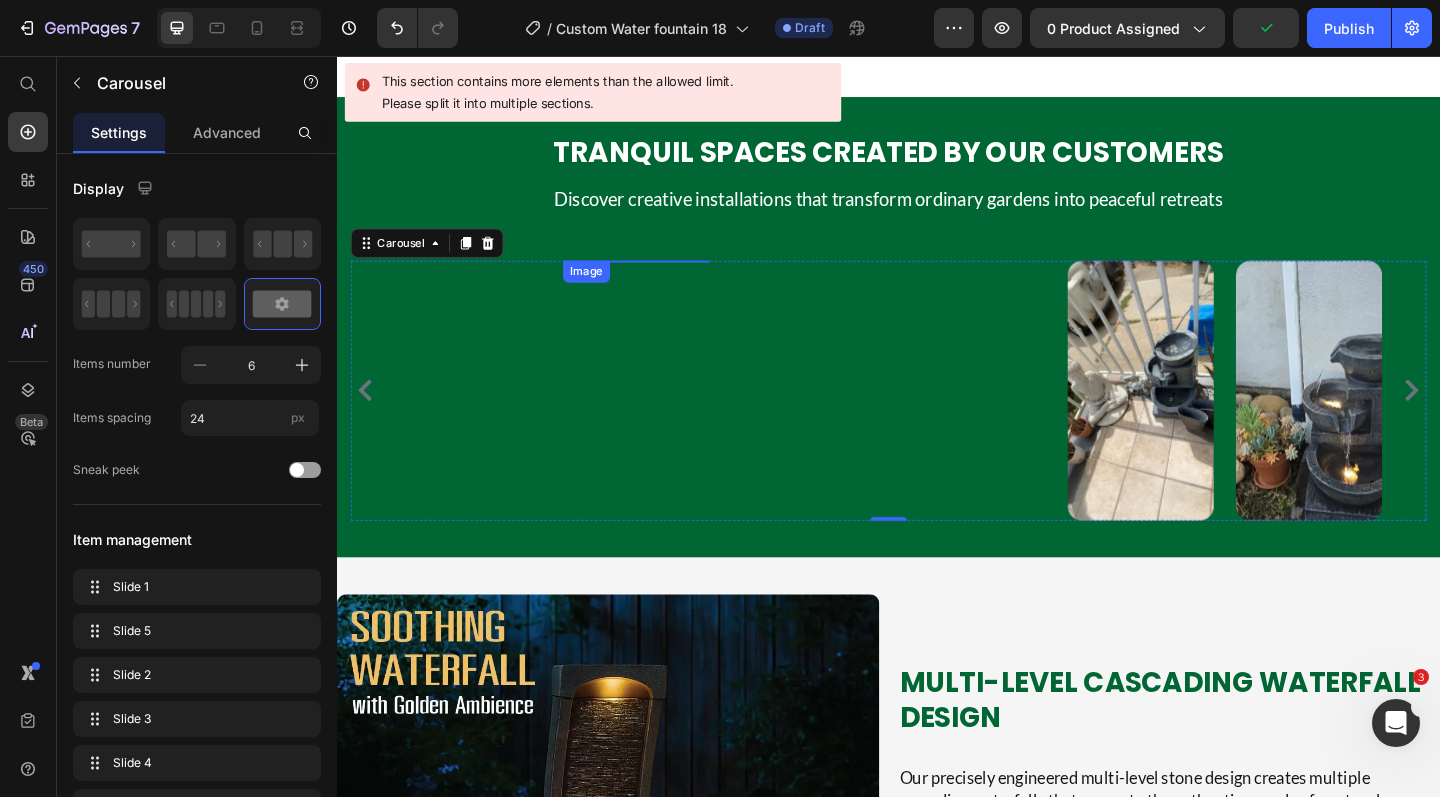 click at bounding box center (662, 279) 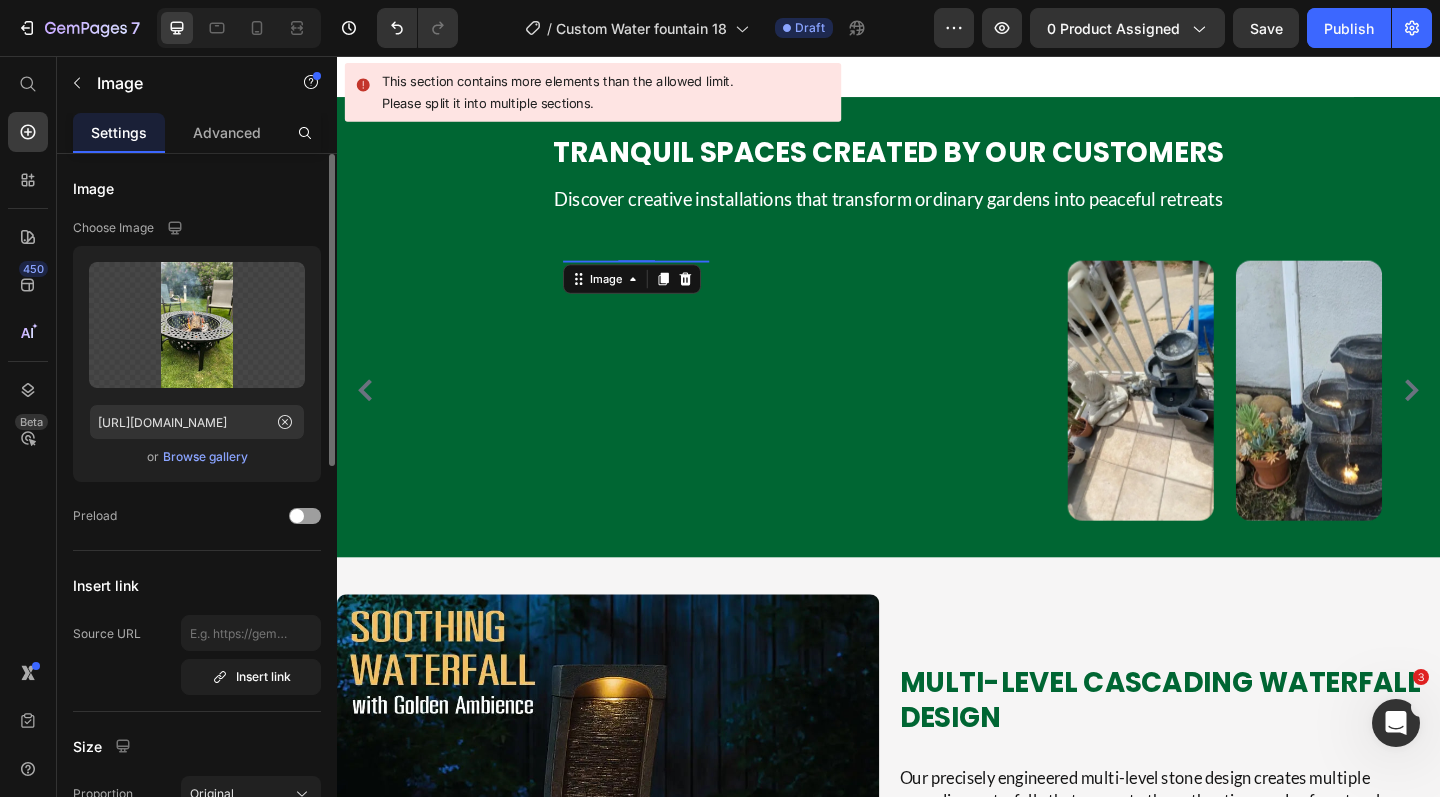 click on "Browse gallery" at bounding box center [205, 457] 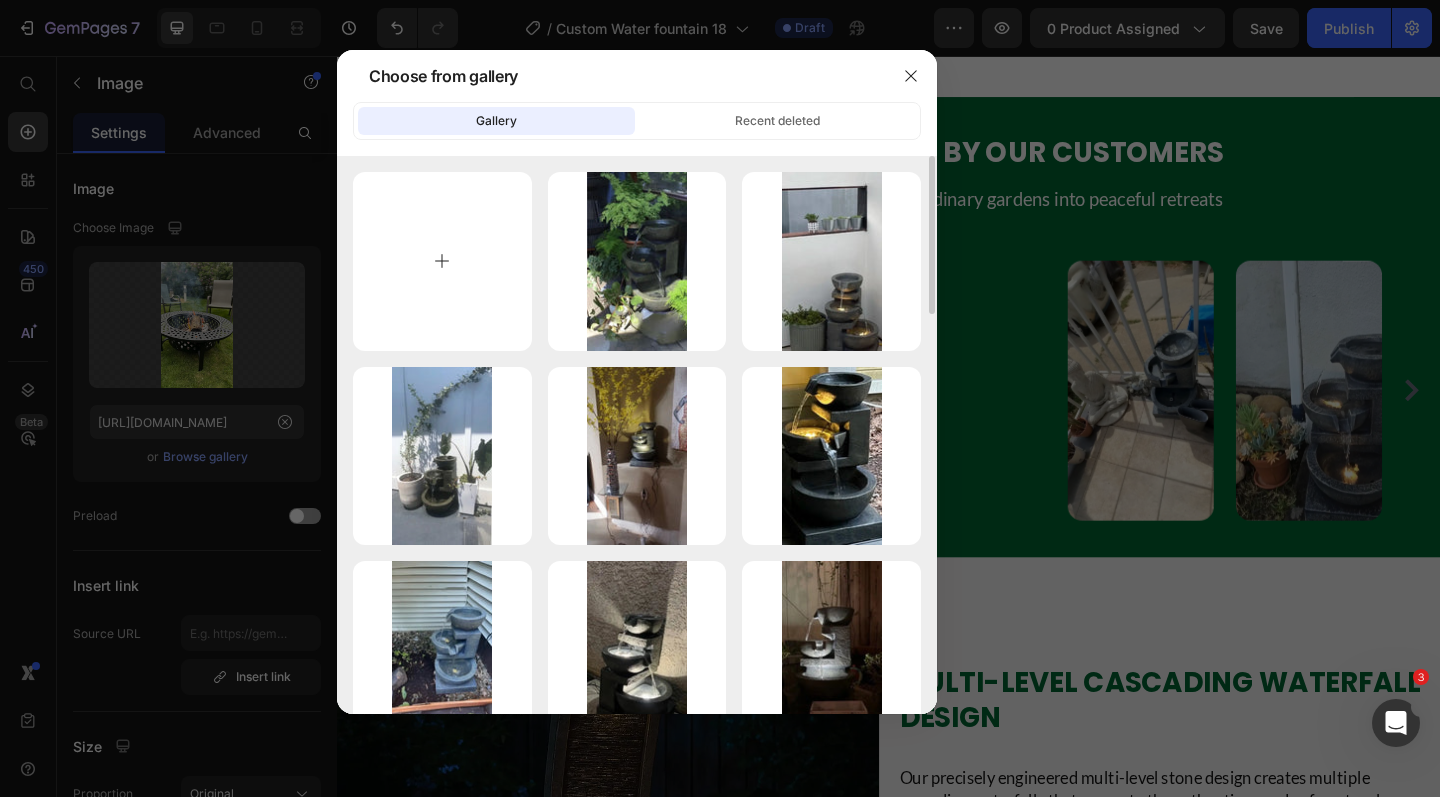 click at bounding box center (442, 261) 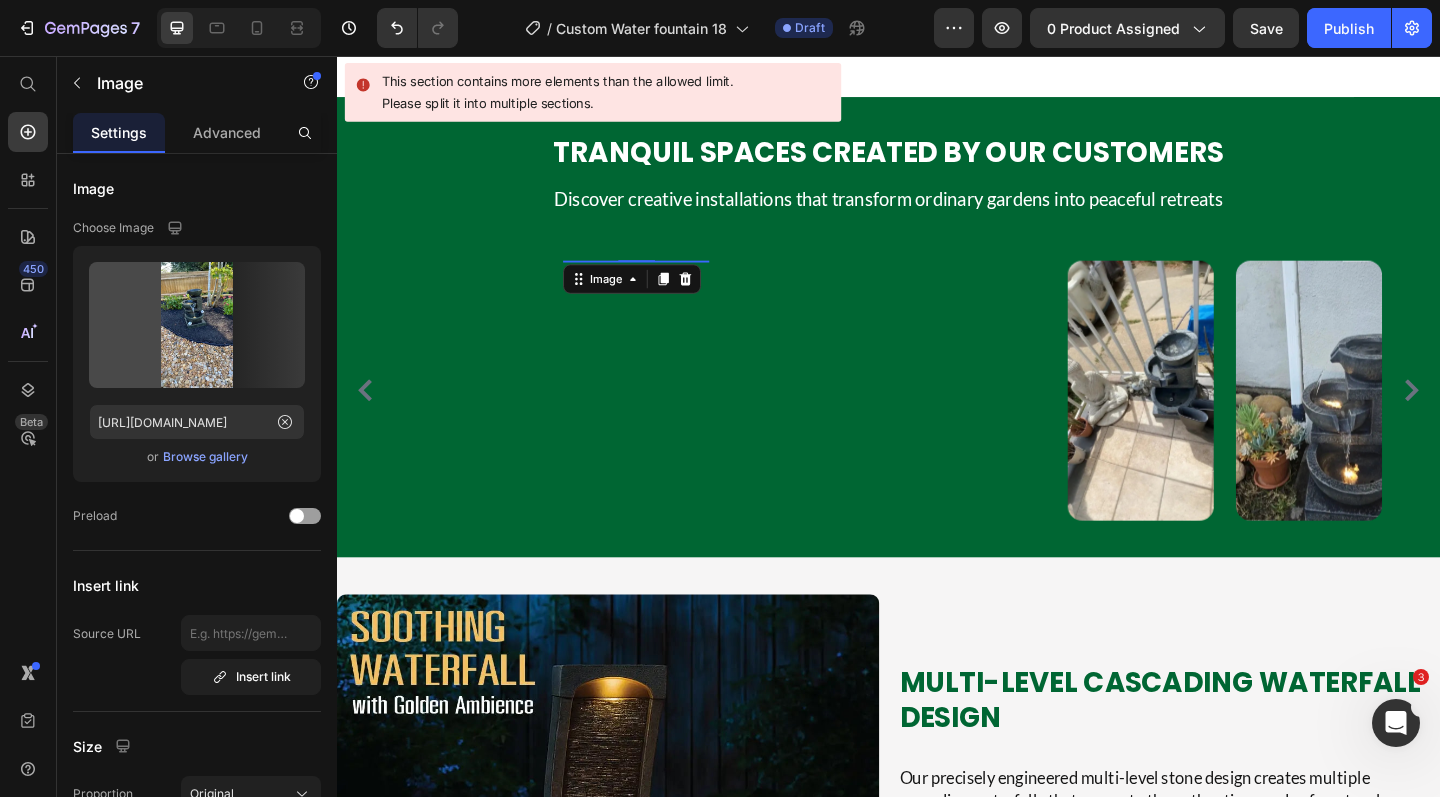 type on "https://cdn.shopify.com/s/files/1/0588/7092/3335/files/gempages_547690386714264668-da97ca68-dbf6-4604-b9fc-763094ff82d8.webp" 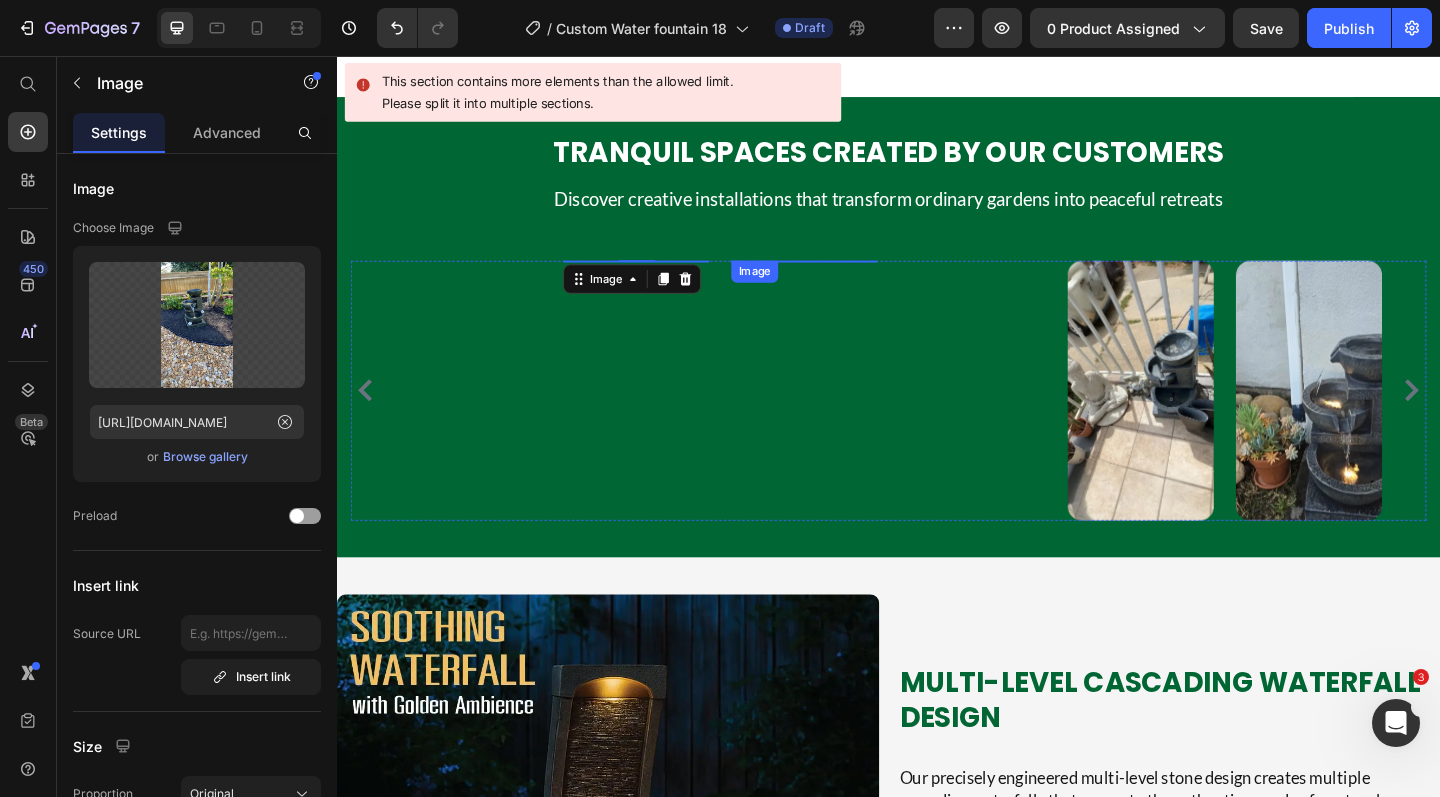 click at bounding box center (845, 279) 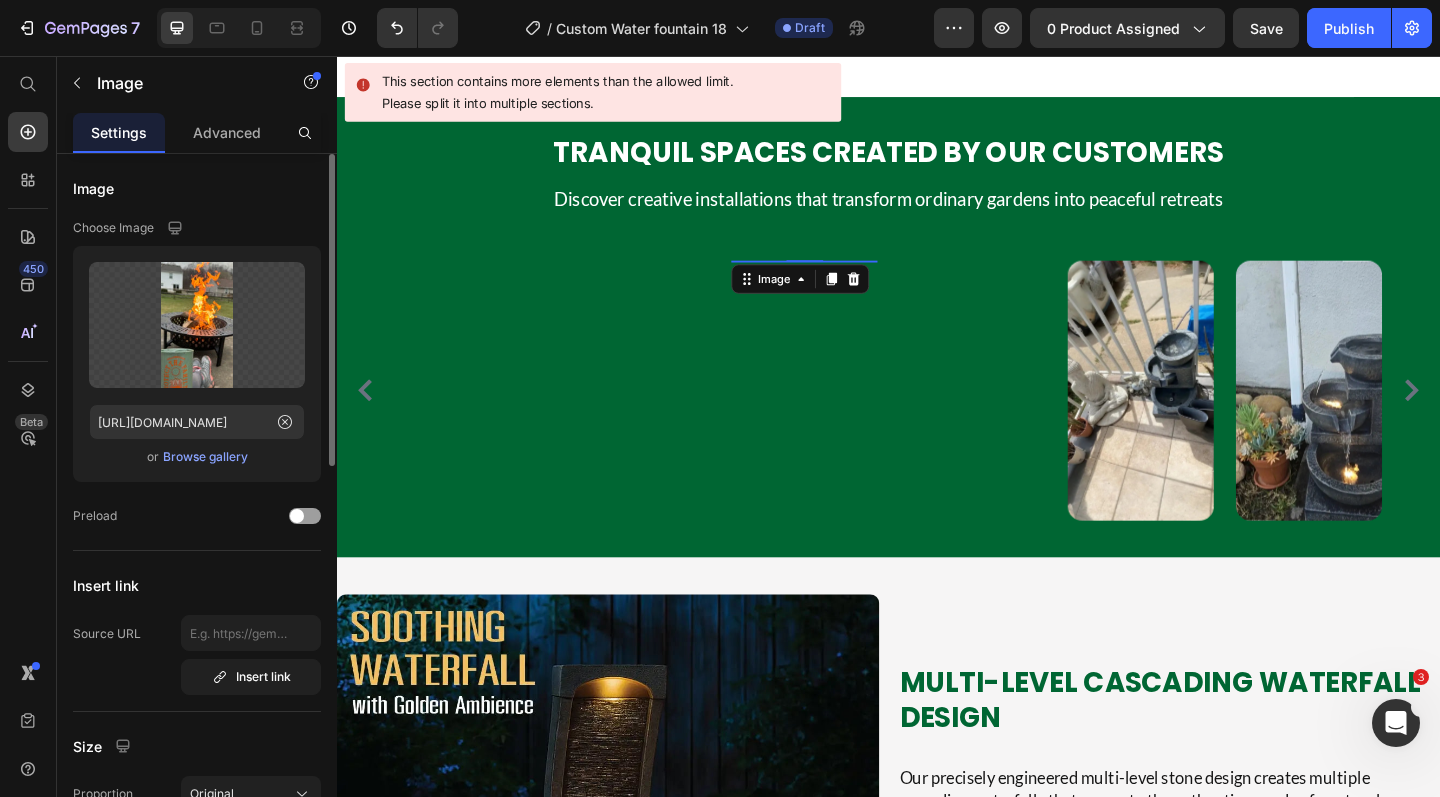 click on "Browse gallery" at bounding box center (205, 457) 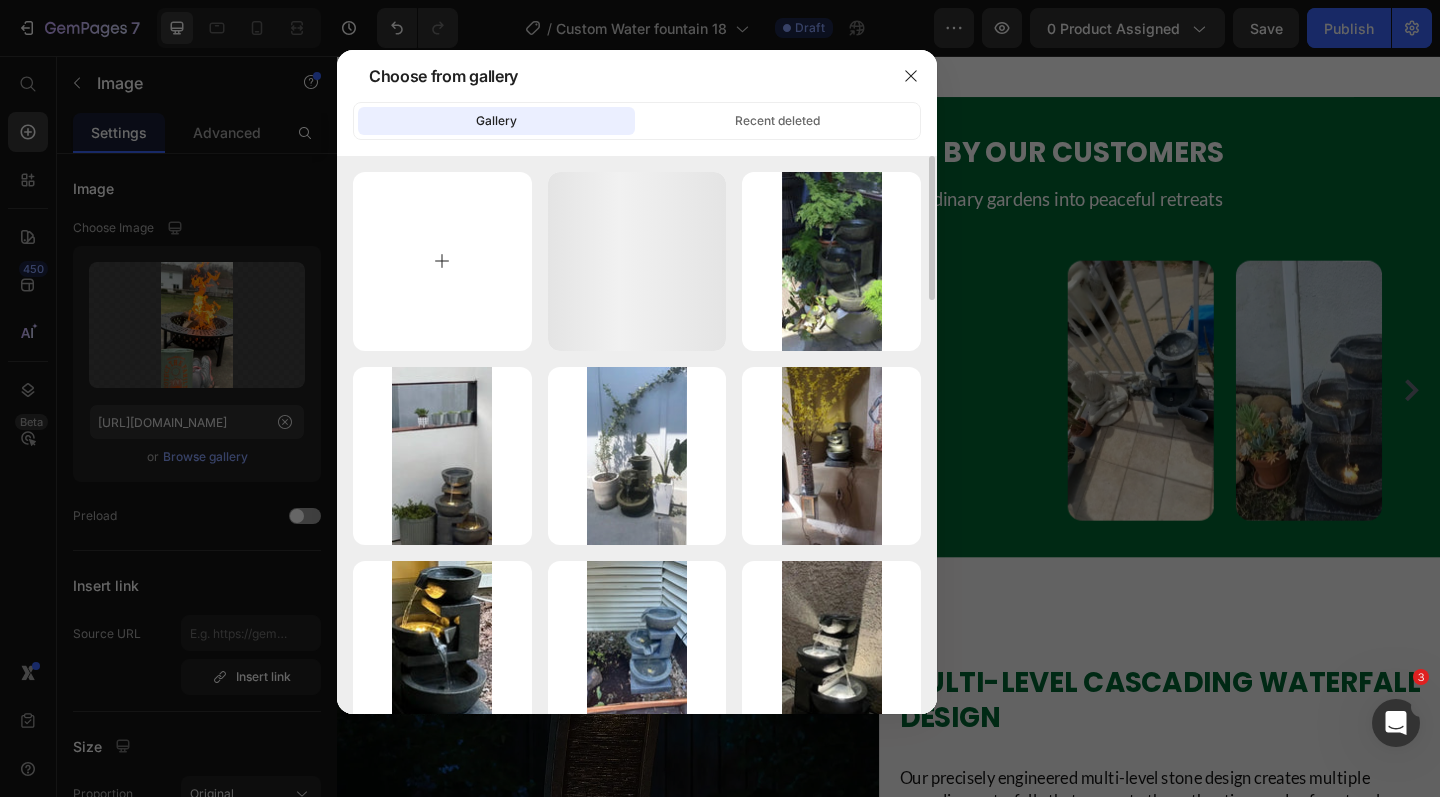 click at bounding box center [442, 261] 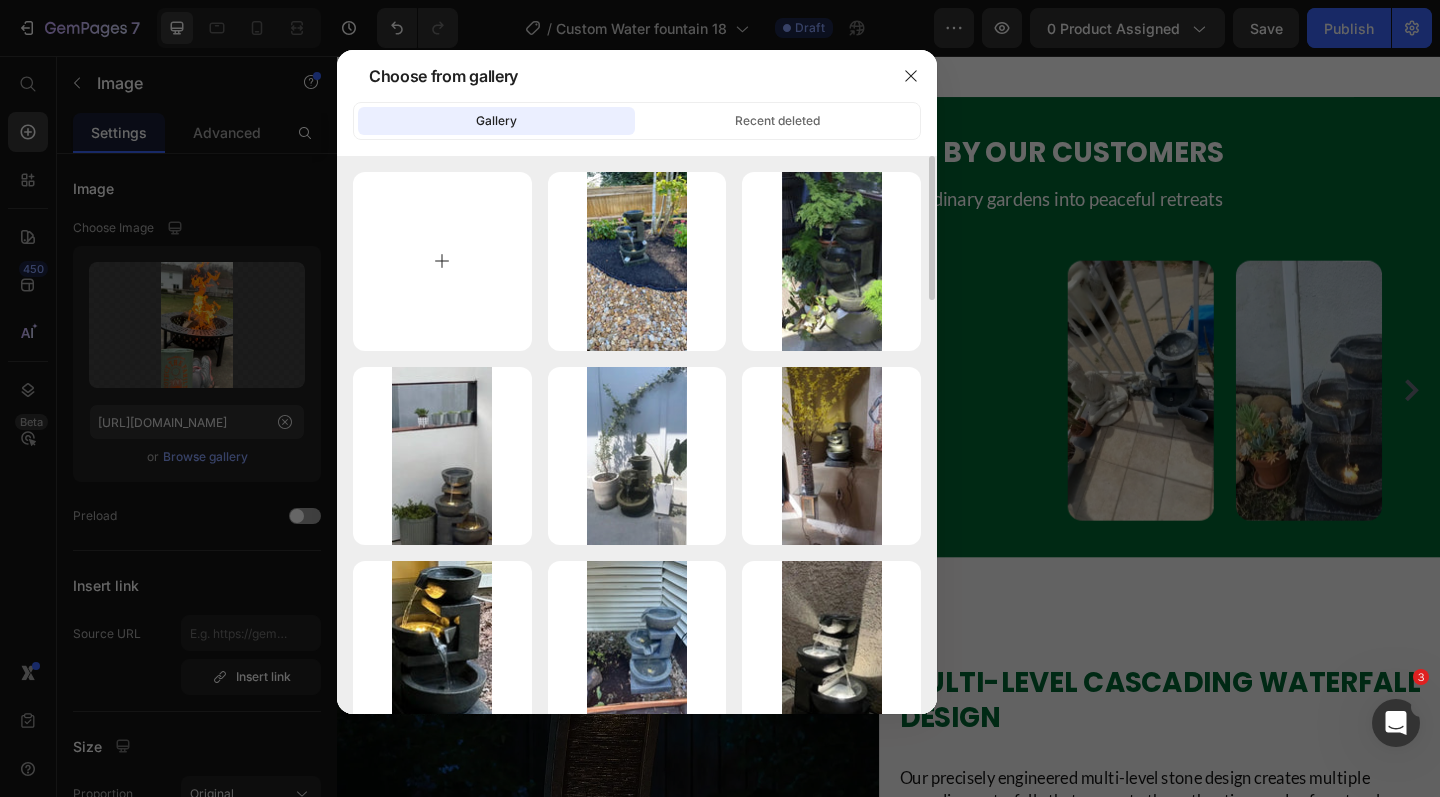type on "C:\fakepath\zy65aklkhkcfy1dernee.webp" 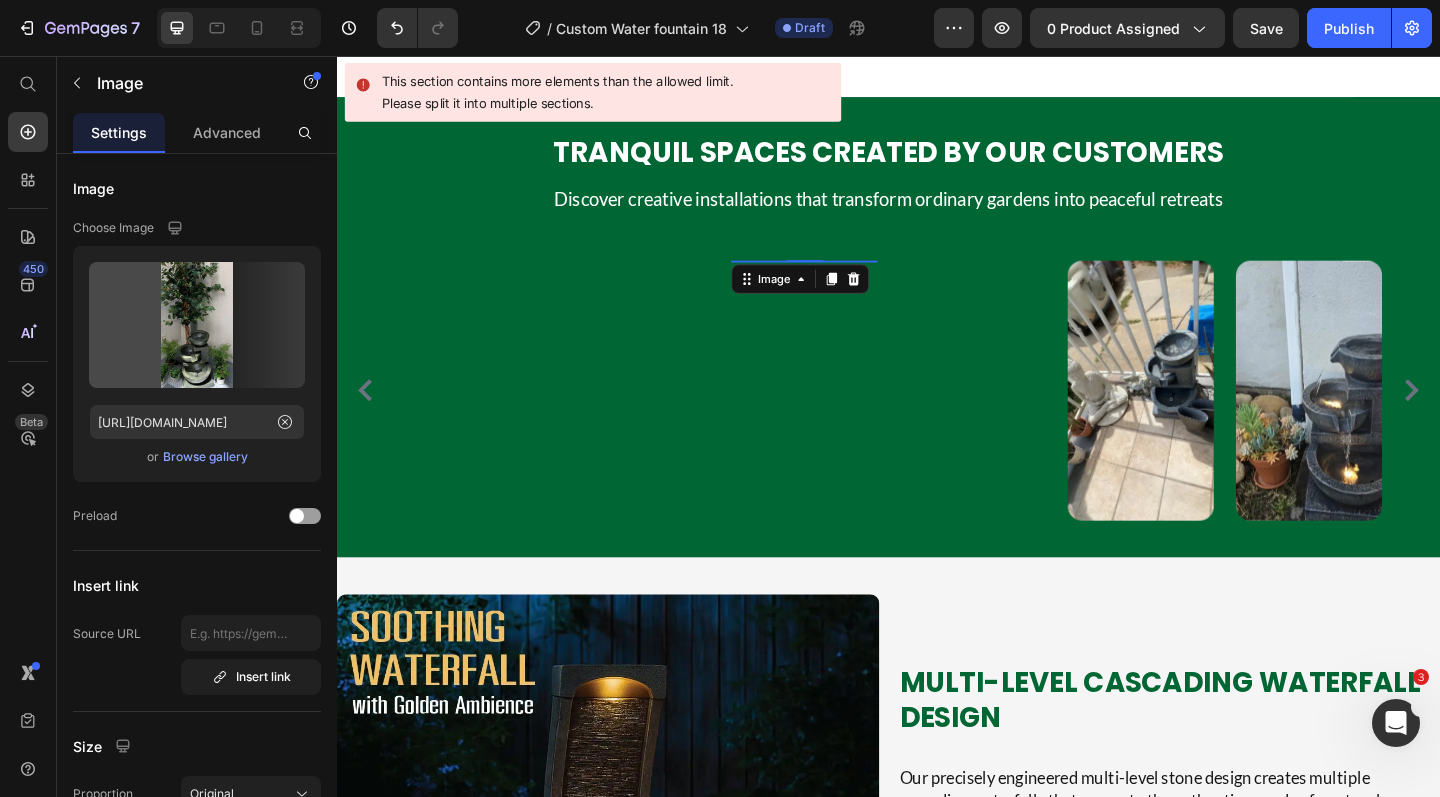 type on "https://cdn.shopify.com/s/files/1/0588/7092/3335/files/gempages_547690386714264668-4ffb88a6-bc81-4d8f-be24-193ee39507c0.webp" 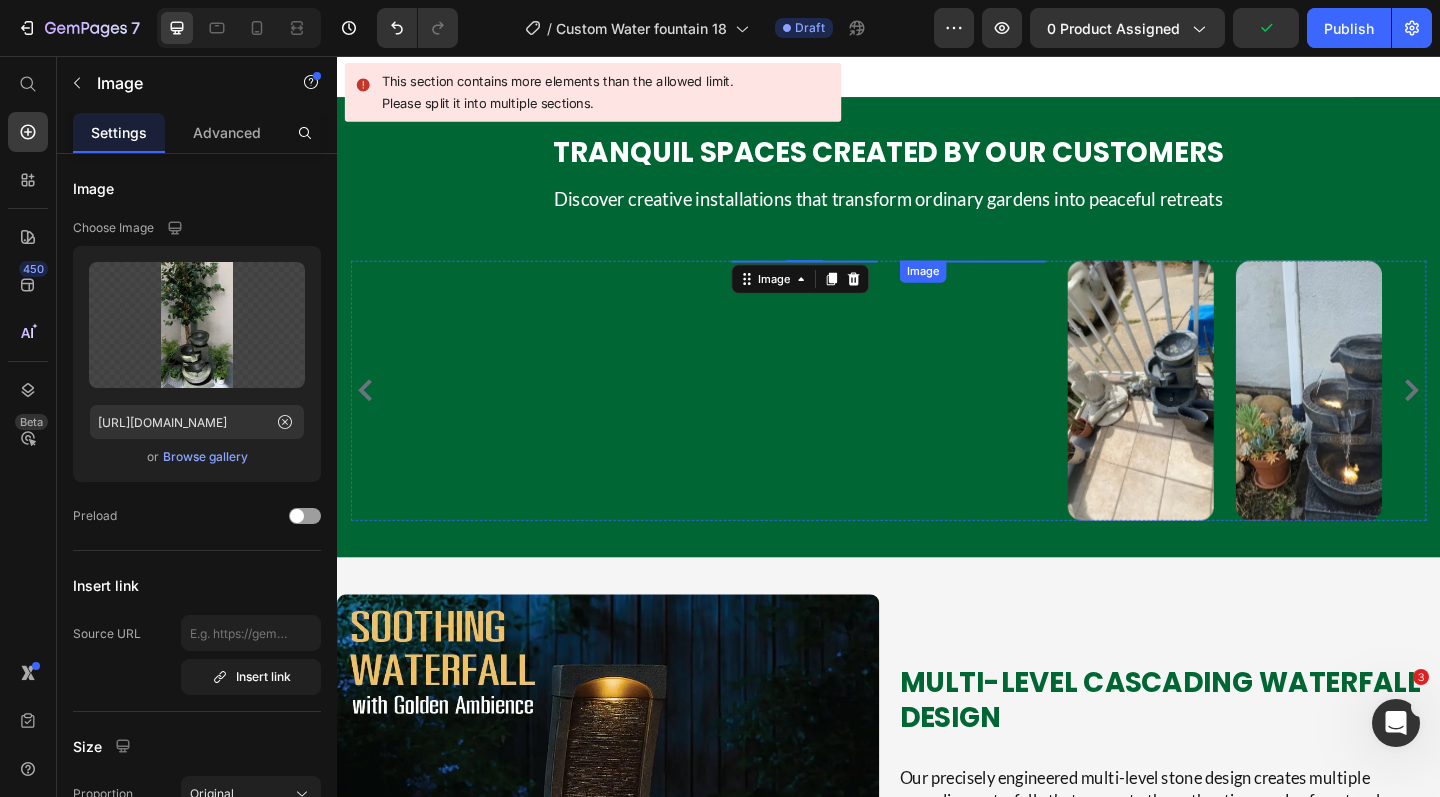 click at bounding box center (1028, 279) 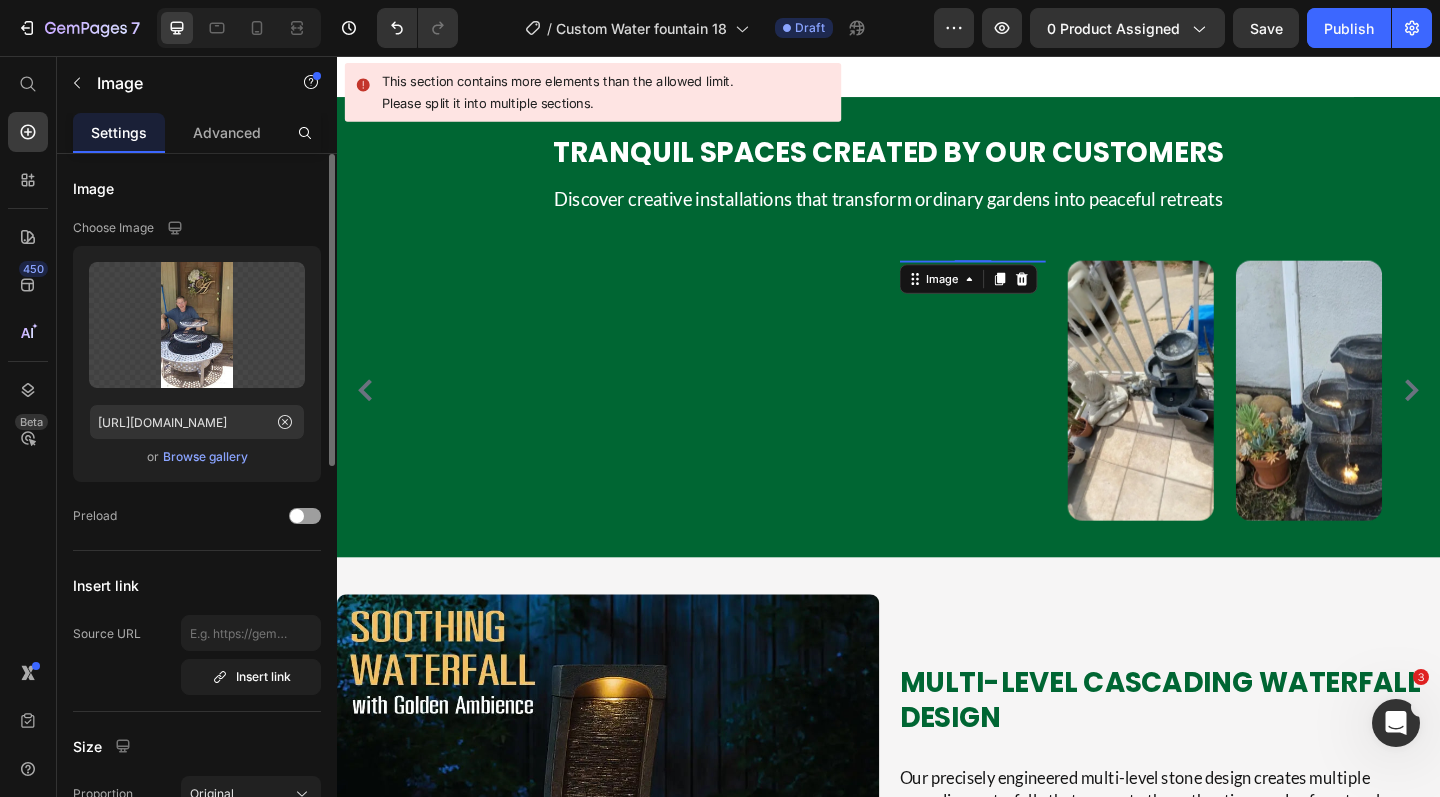 click on "Upload Image https://cdn.shopify.com/s/files/1/0588/7092/3335/files/gempages_547690386714264668-c8346f38-c803-40b6-8a2c-c8c56dd51a9f.webp  or   Browse gallery" 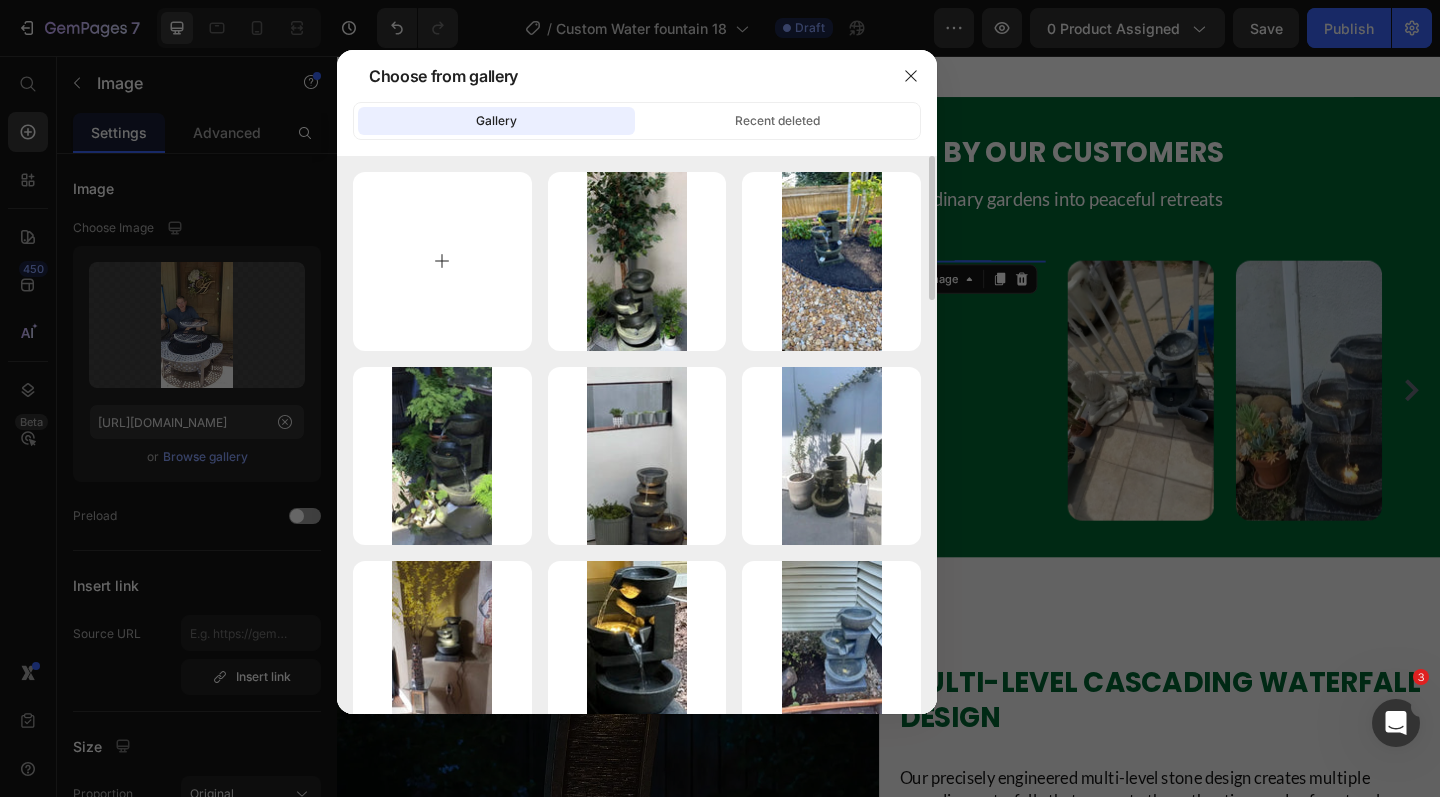 click at bounding box center [442, 261] 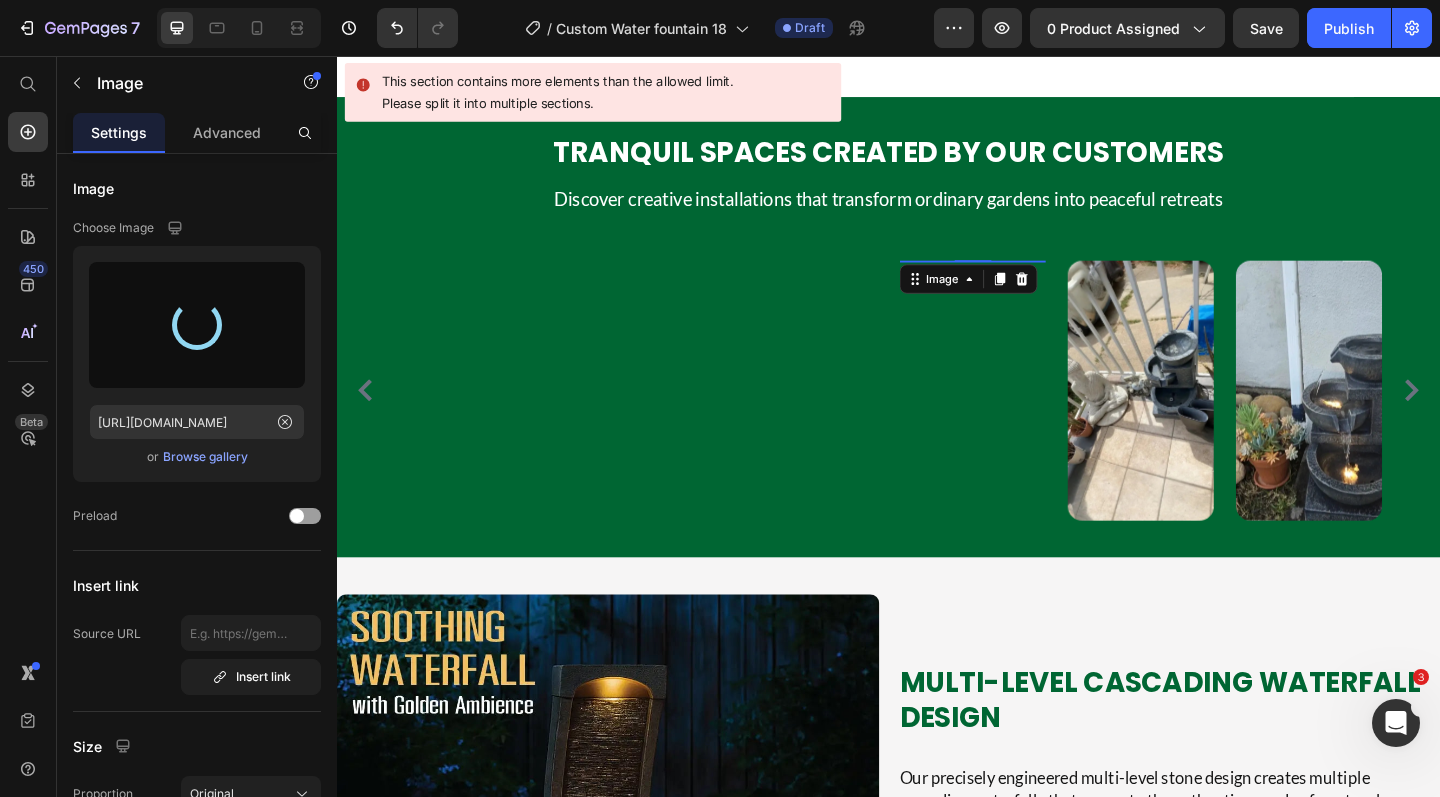 type on "https://cdn.shopify.com/s/files/1/0588/7092/3335/files/gempages_547690386714264668-bc152113-45e1-49f3-85b4-0e683c3da76a.webp" 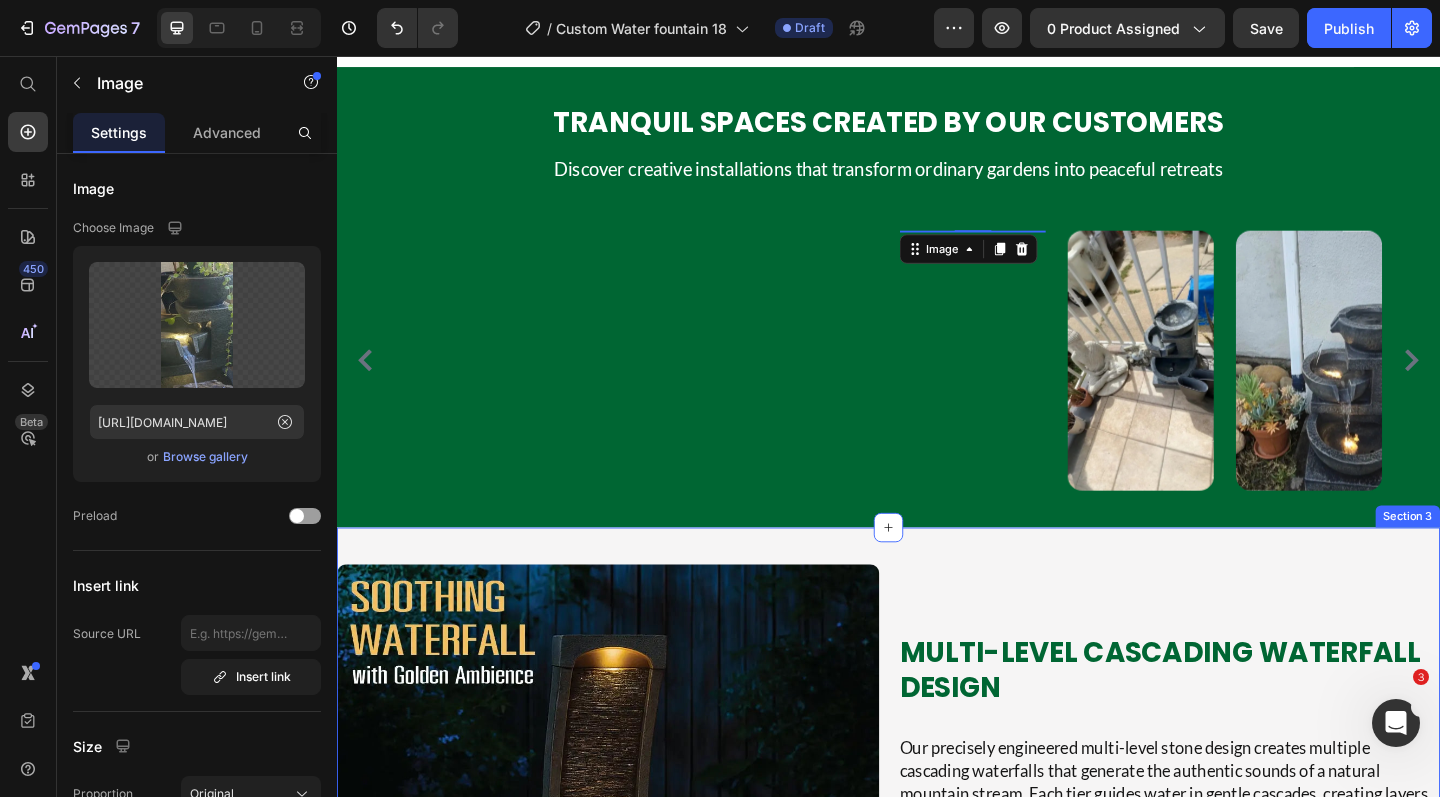 scroll, scrollTop: 1651, scrollLeft: 0, axis: vertical 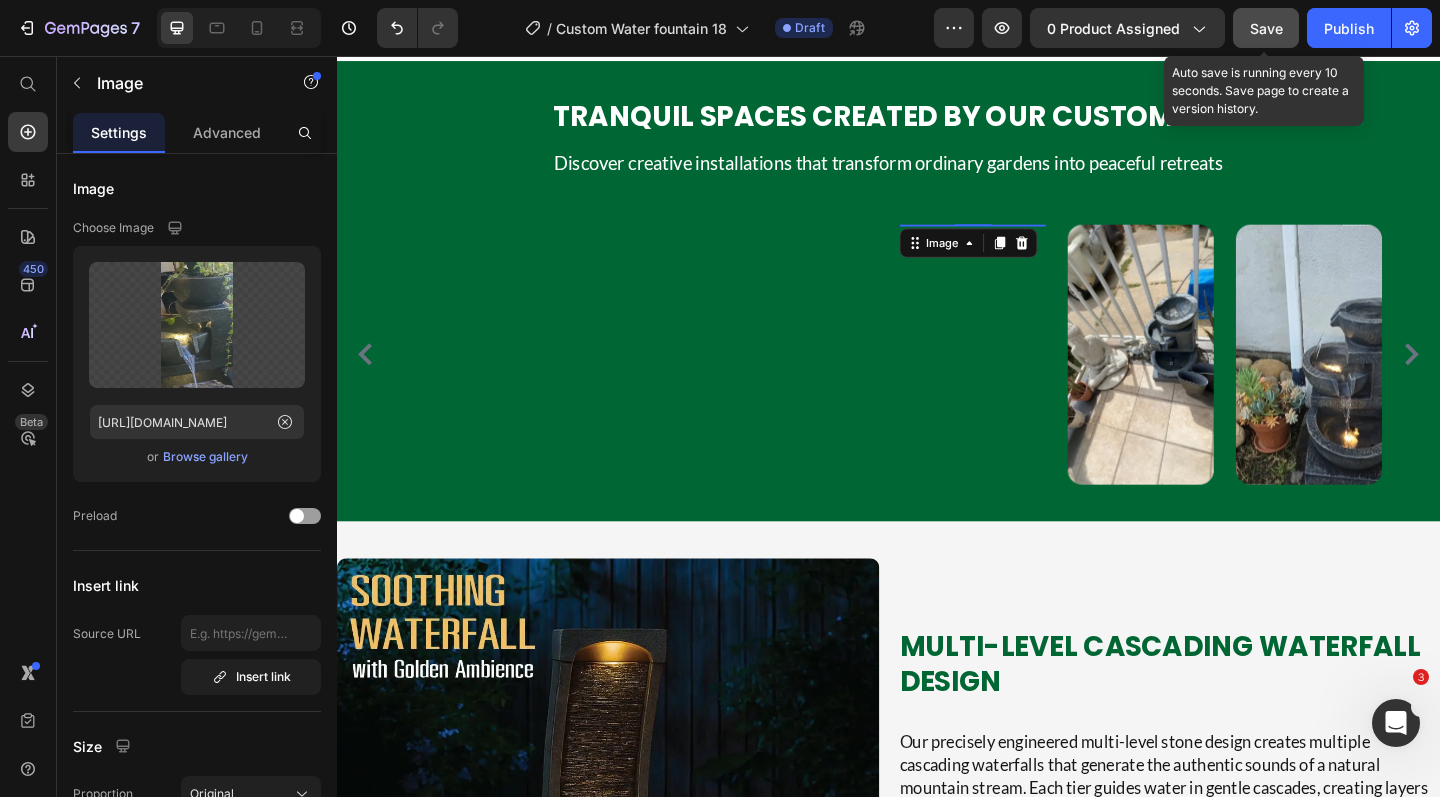 click on "Save" at bounding box center [1266, 28] 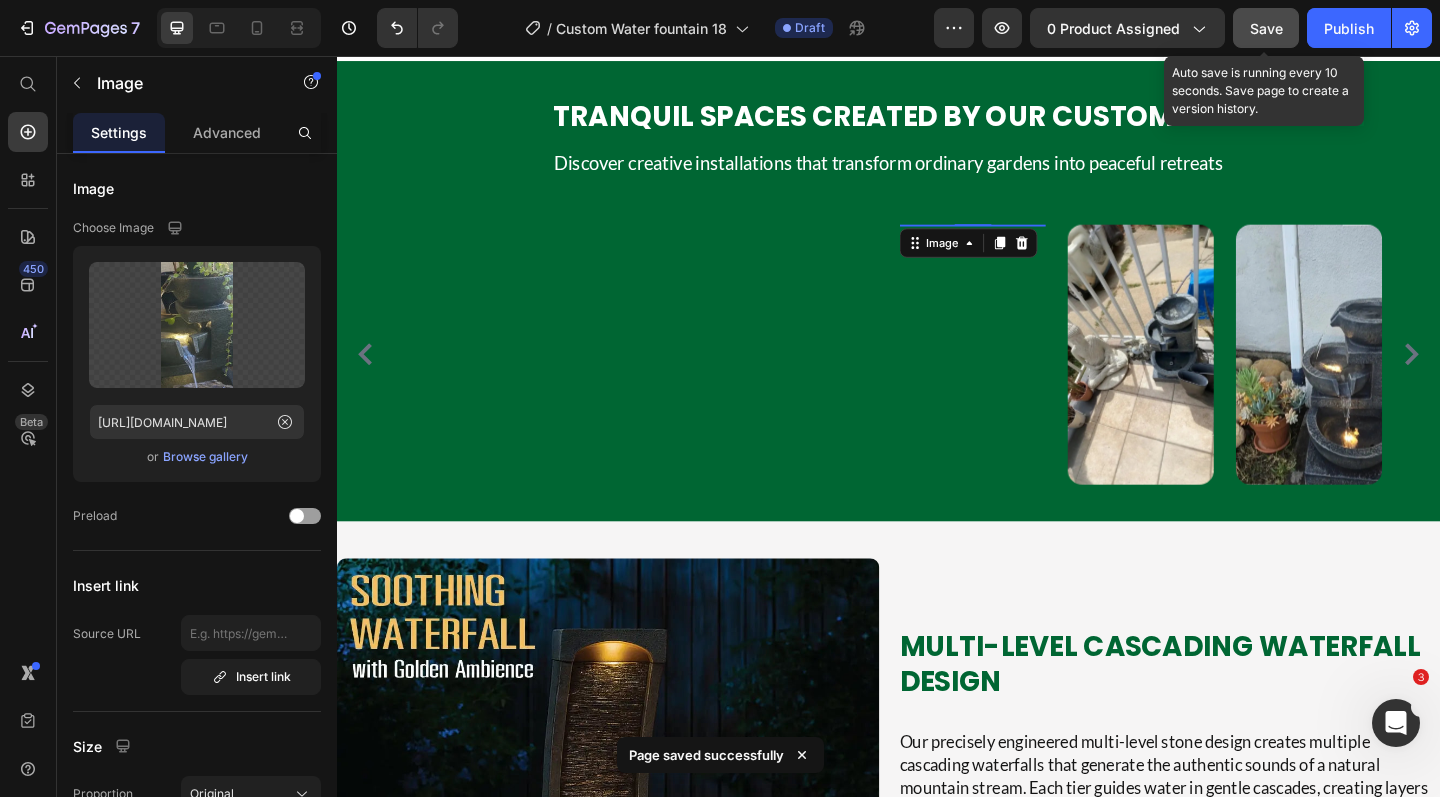 click on "Save" at bounding box center (1266, 28) 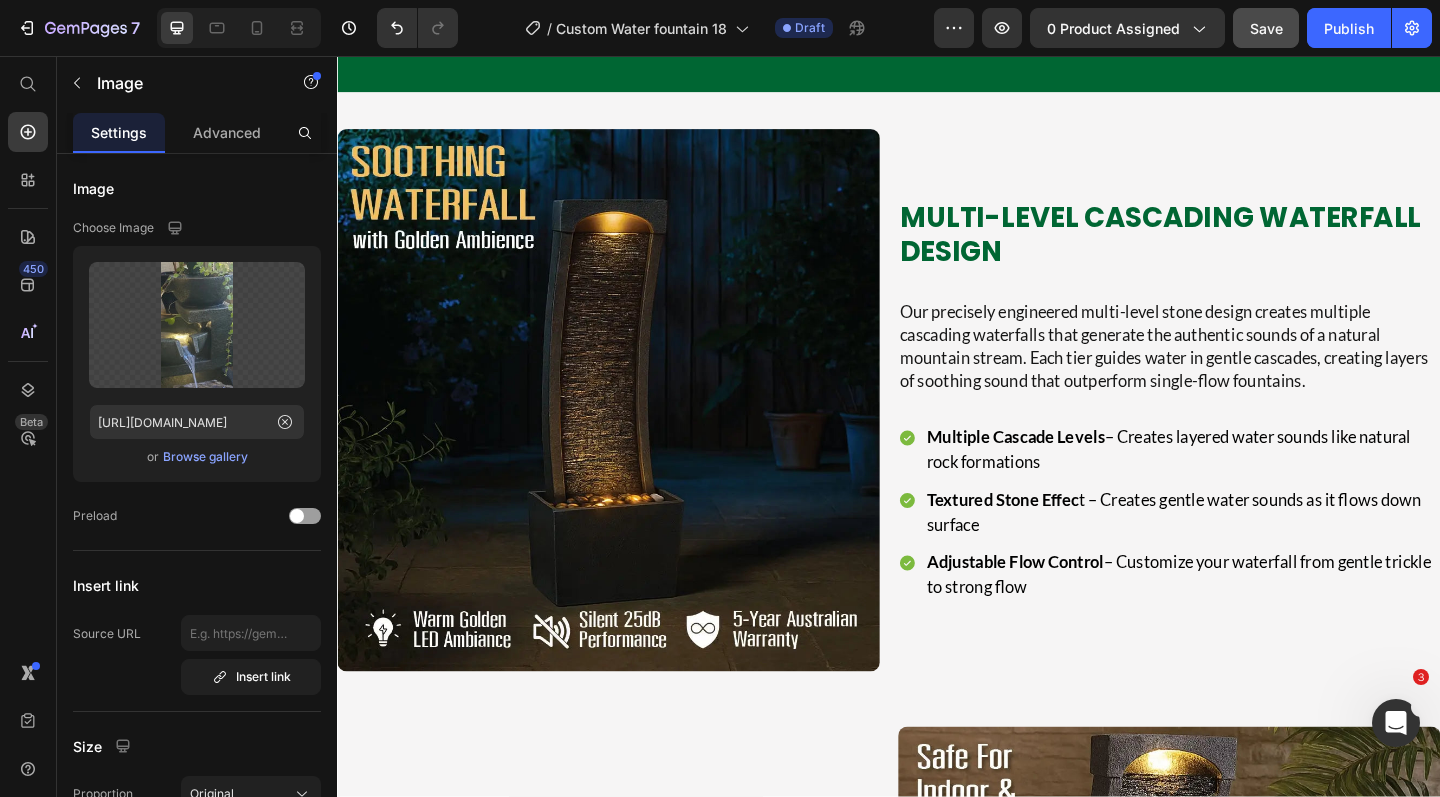 scroll, scrollTop: 2154, scrollLeft: 0, axis: vertical 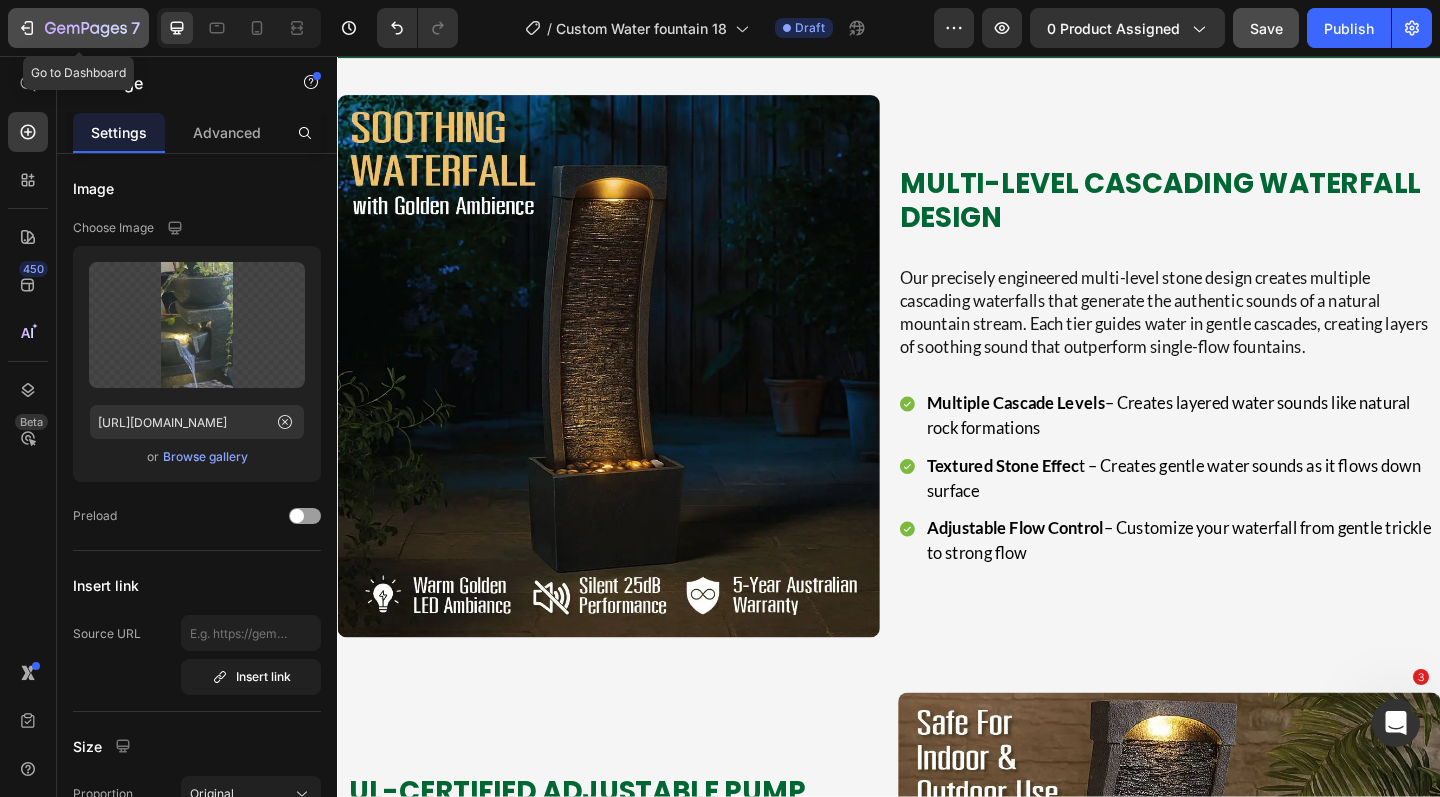 click 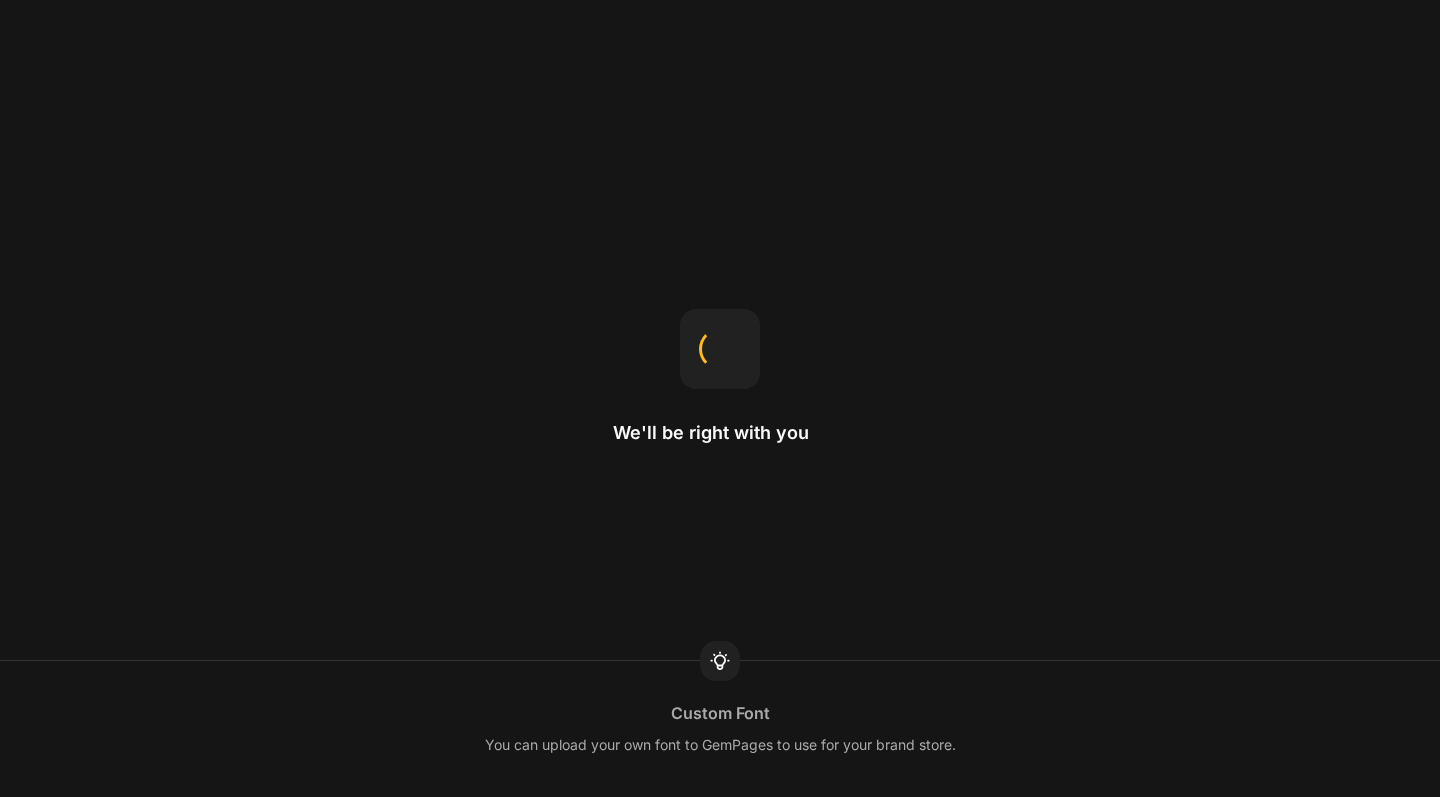 scroll, scrollTop: 0, scrollLeft: 0, axis: both 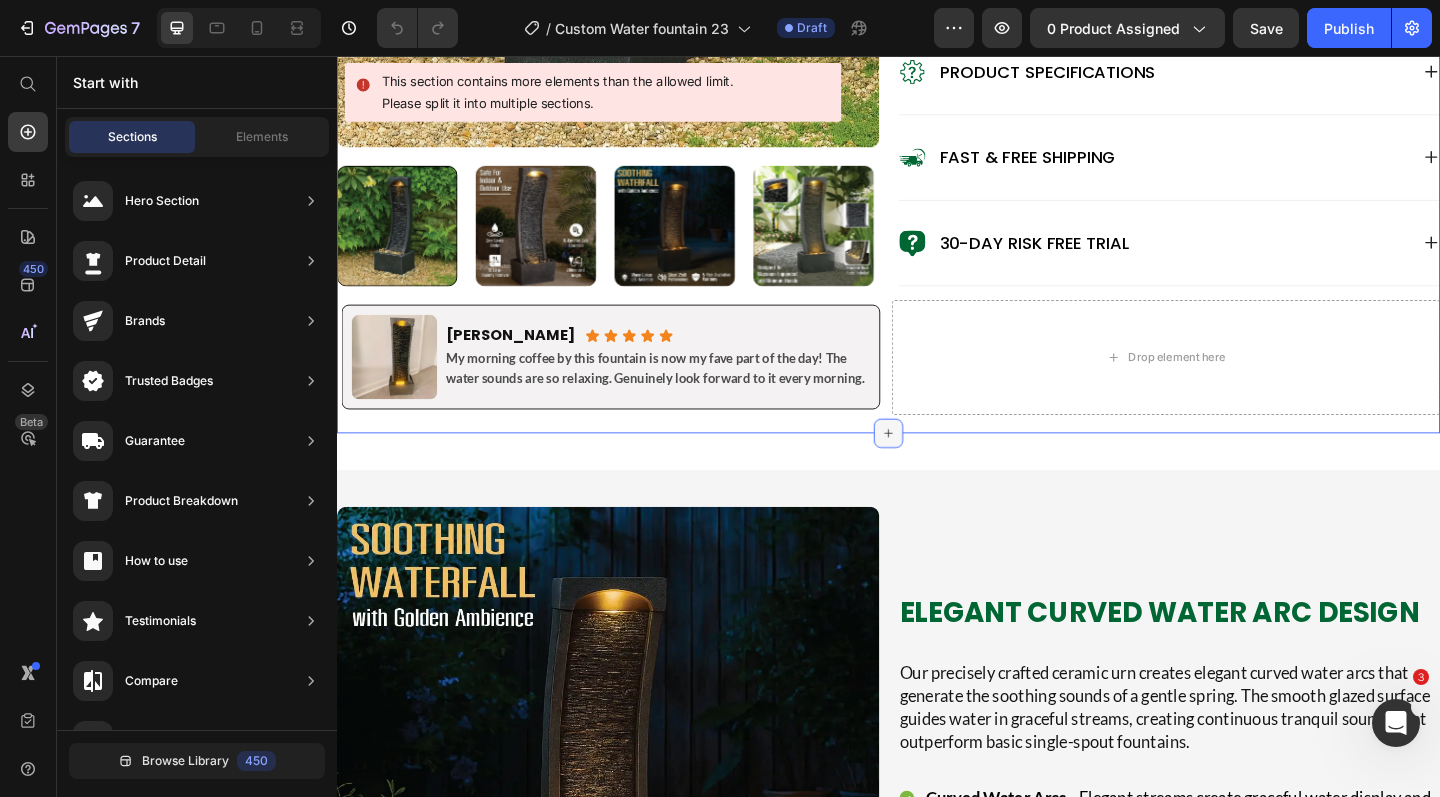 click 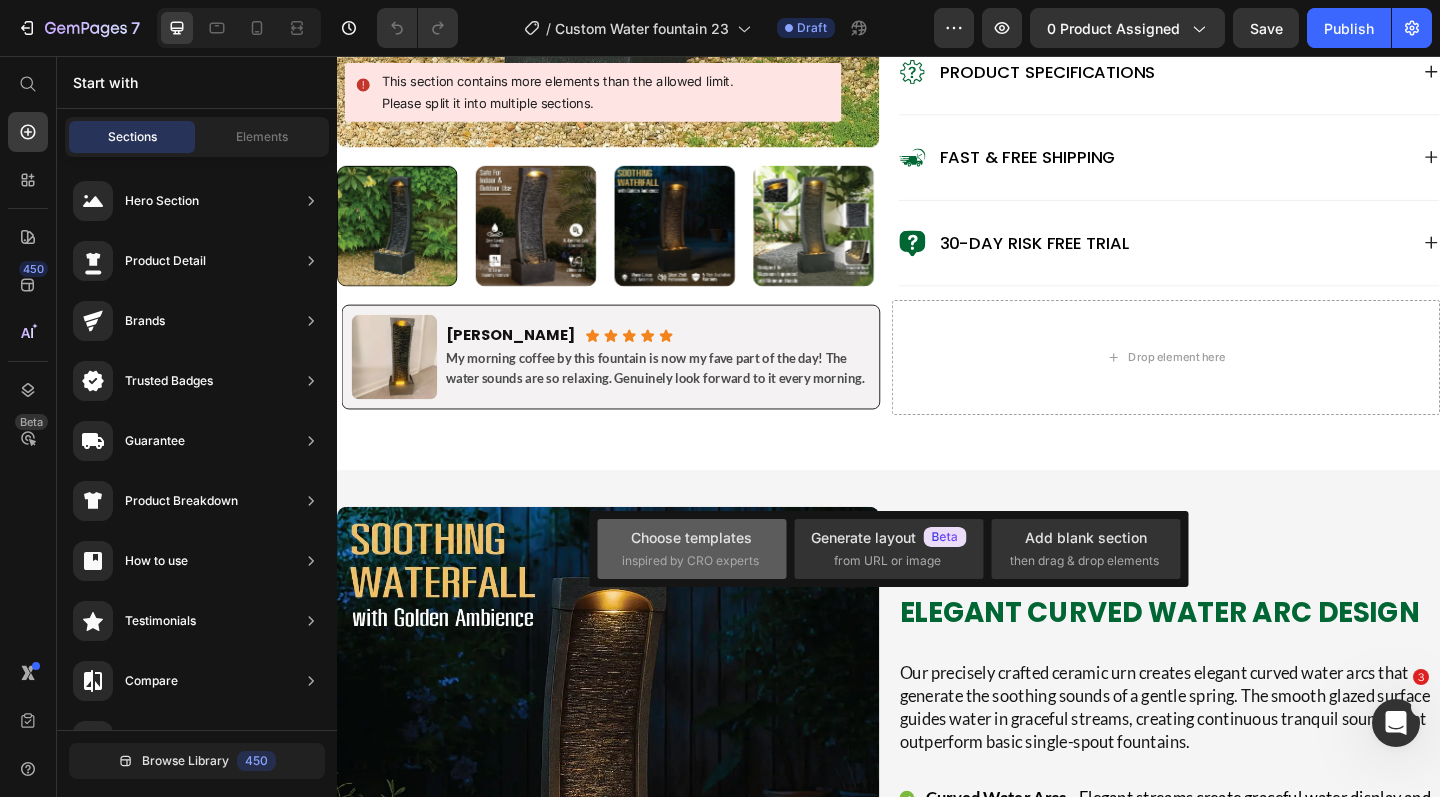 click on "inspired by CRO experts" at bounding box center (690, 561) 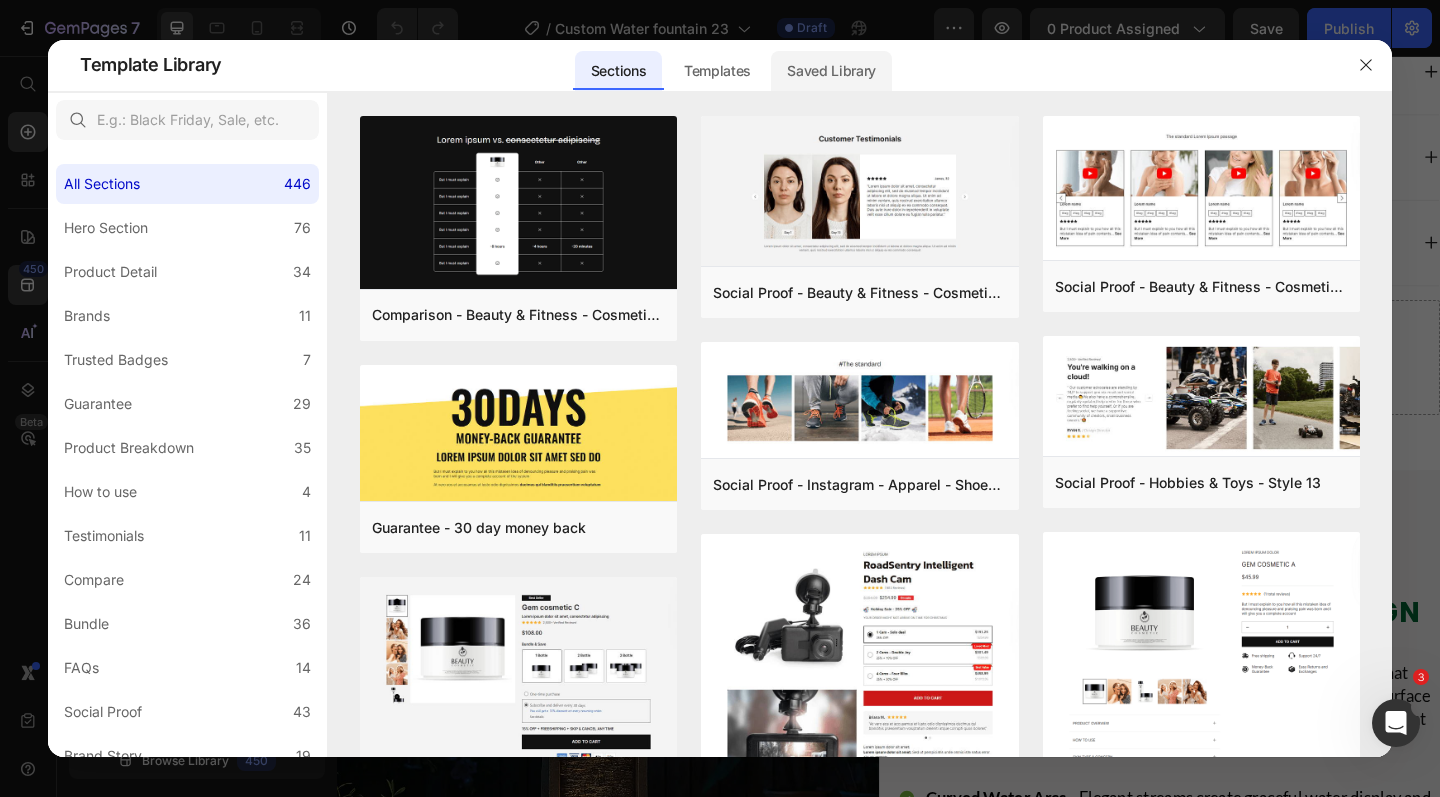 click on "Saved Library" 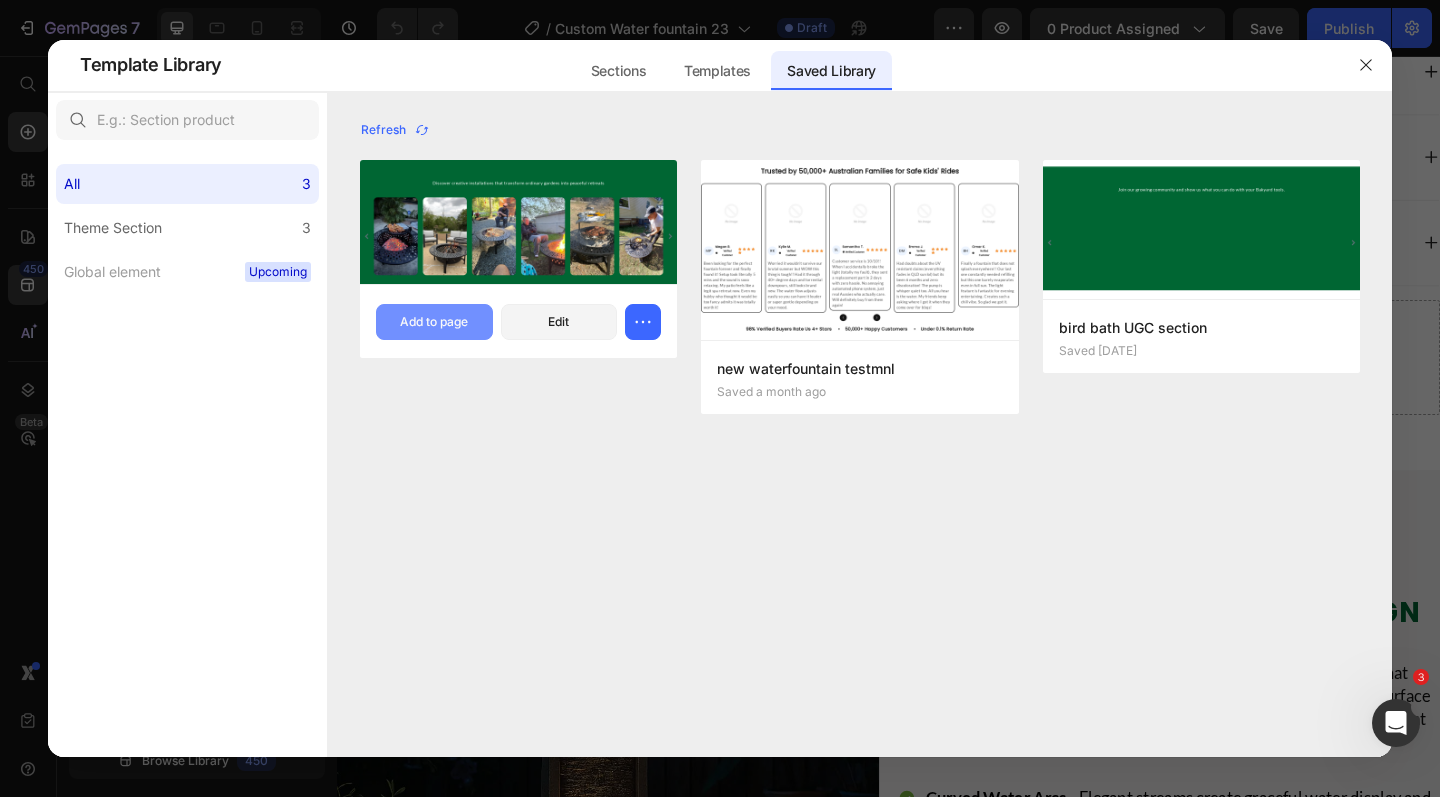 click on "Add to page" at bounding box center [434, 322] 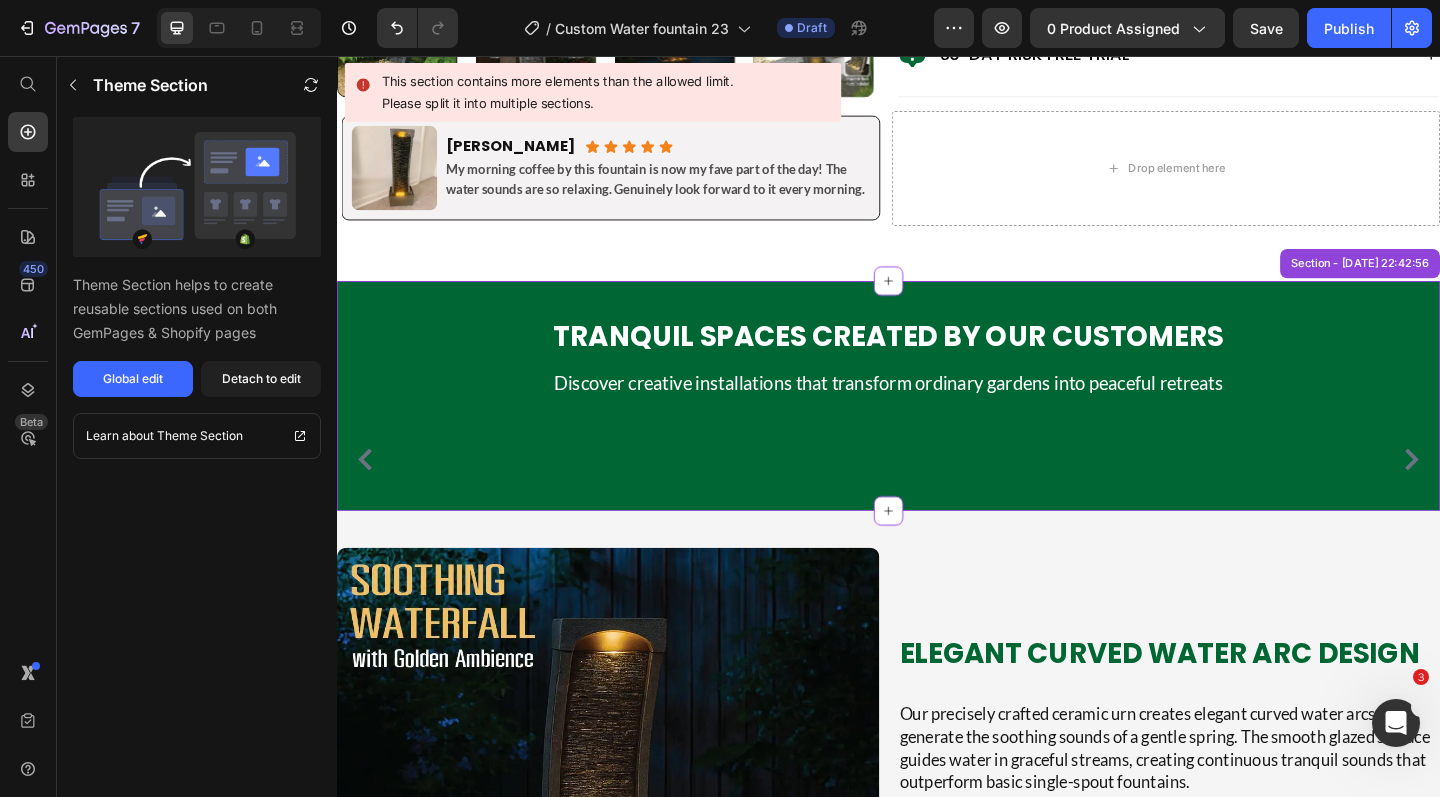 scroll, scrollTop: 1353, scrollLeft: 0, axis: vertical 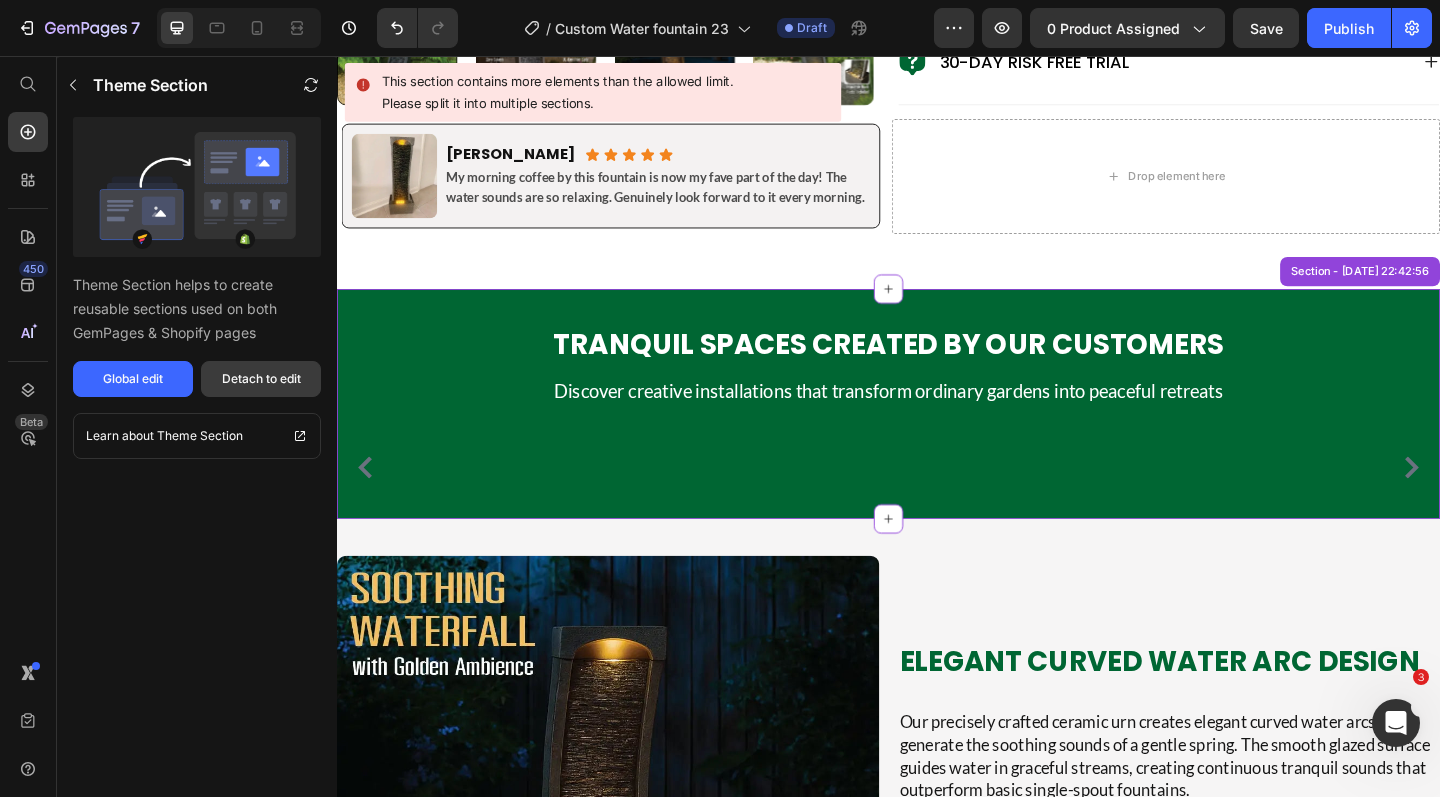 click on "Detach to edit" at bounding box center [261, 379] 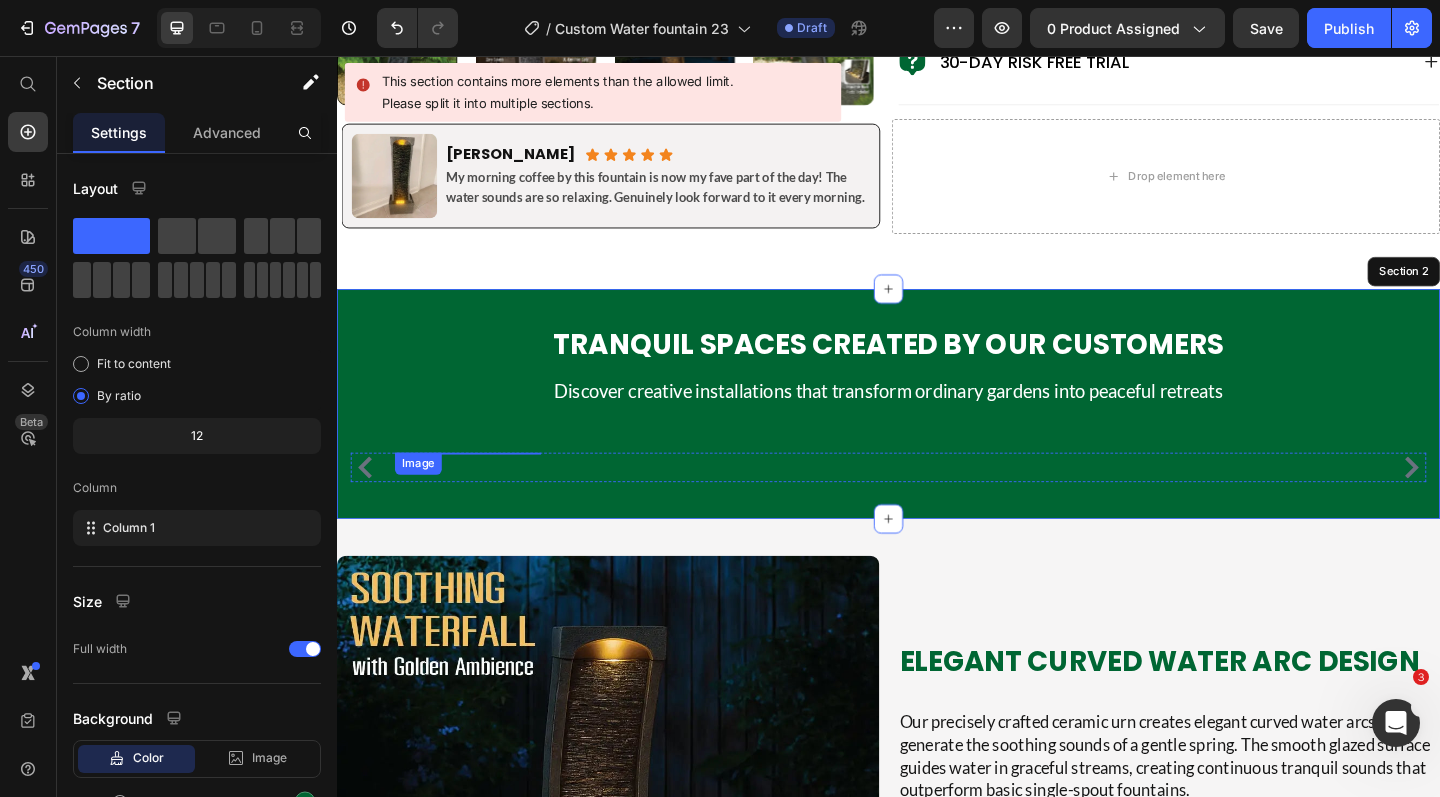 click at bounding box center [479, 488] 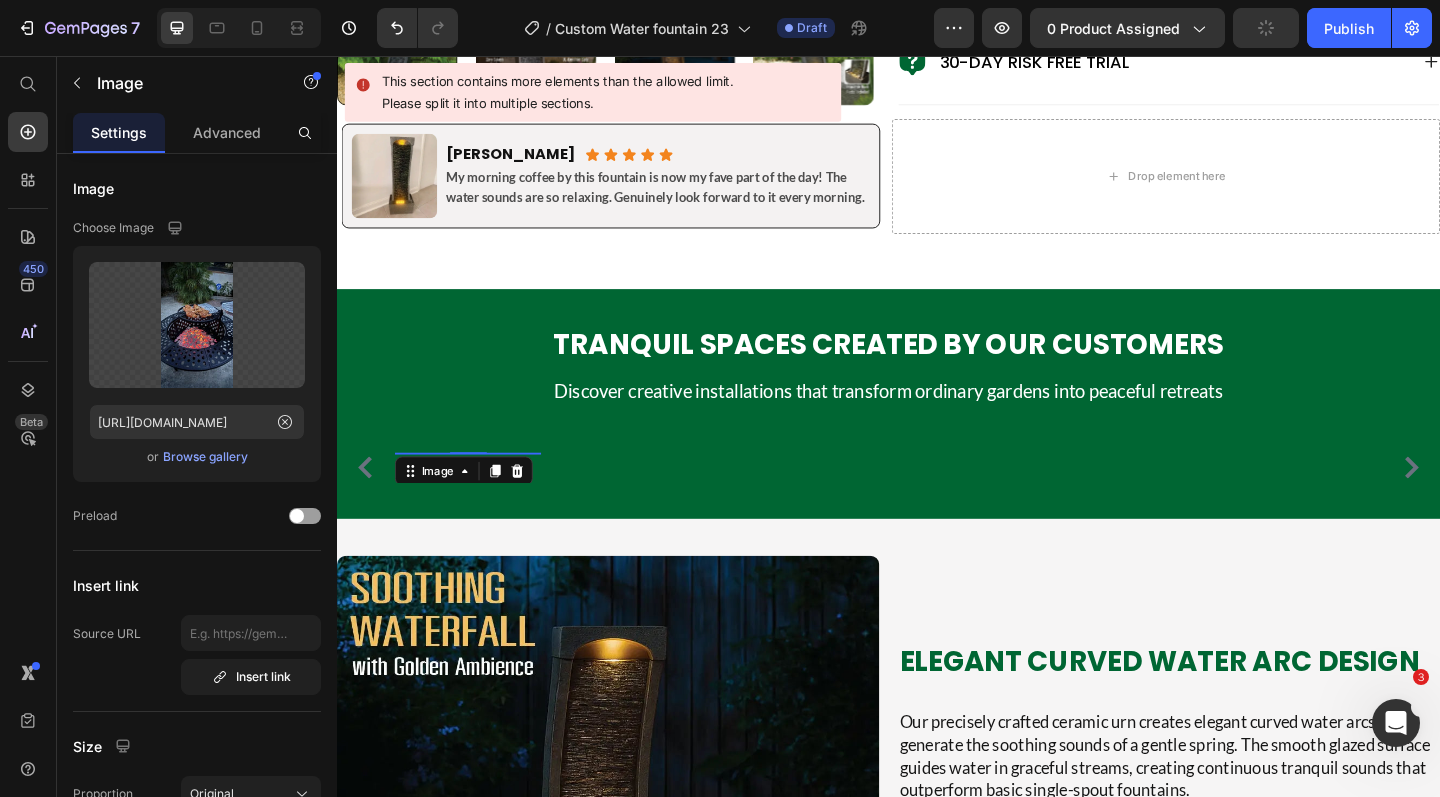 click at bounding box center [479, 488] 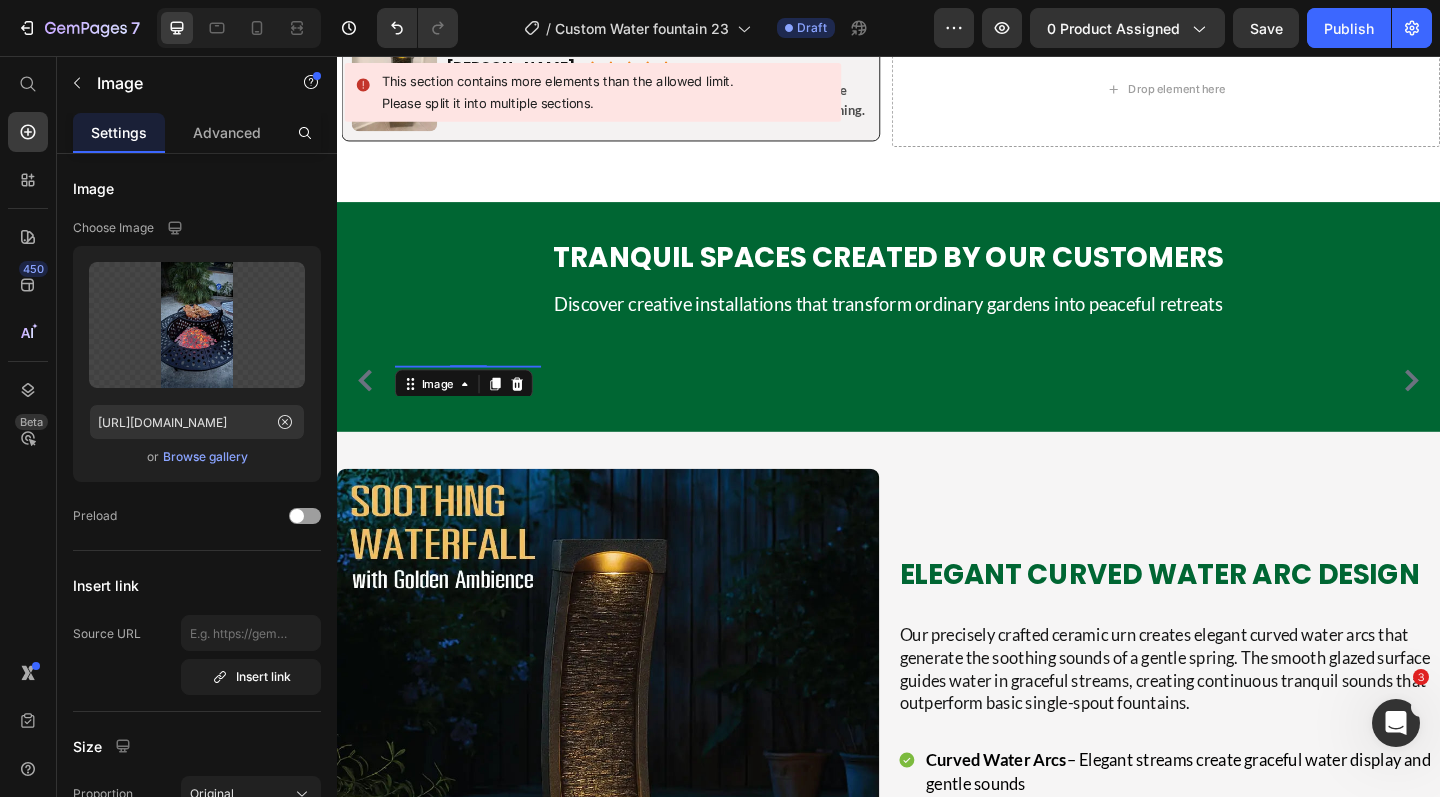 scroll, scrollTop: 1456, scrollLeft: 0, axis: vertical 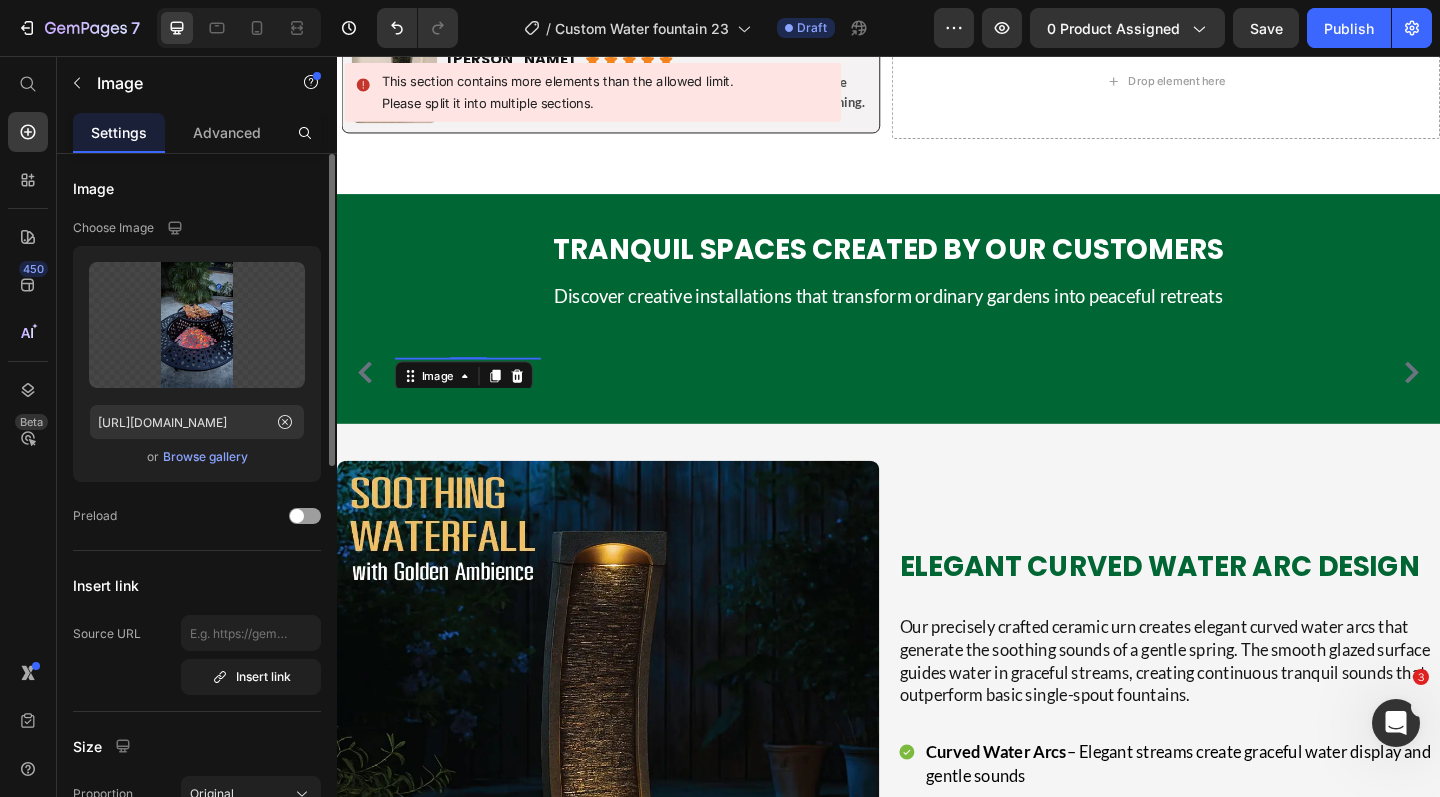 click on "Upload Image https://cdn.shopify.com/s/files/1/0588/7092/3335/files/gempages_547690386714264668-3c4a27e5-027f-4633-9fbc-b232f3a33db7.webp  or   Browse gallery" 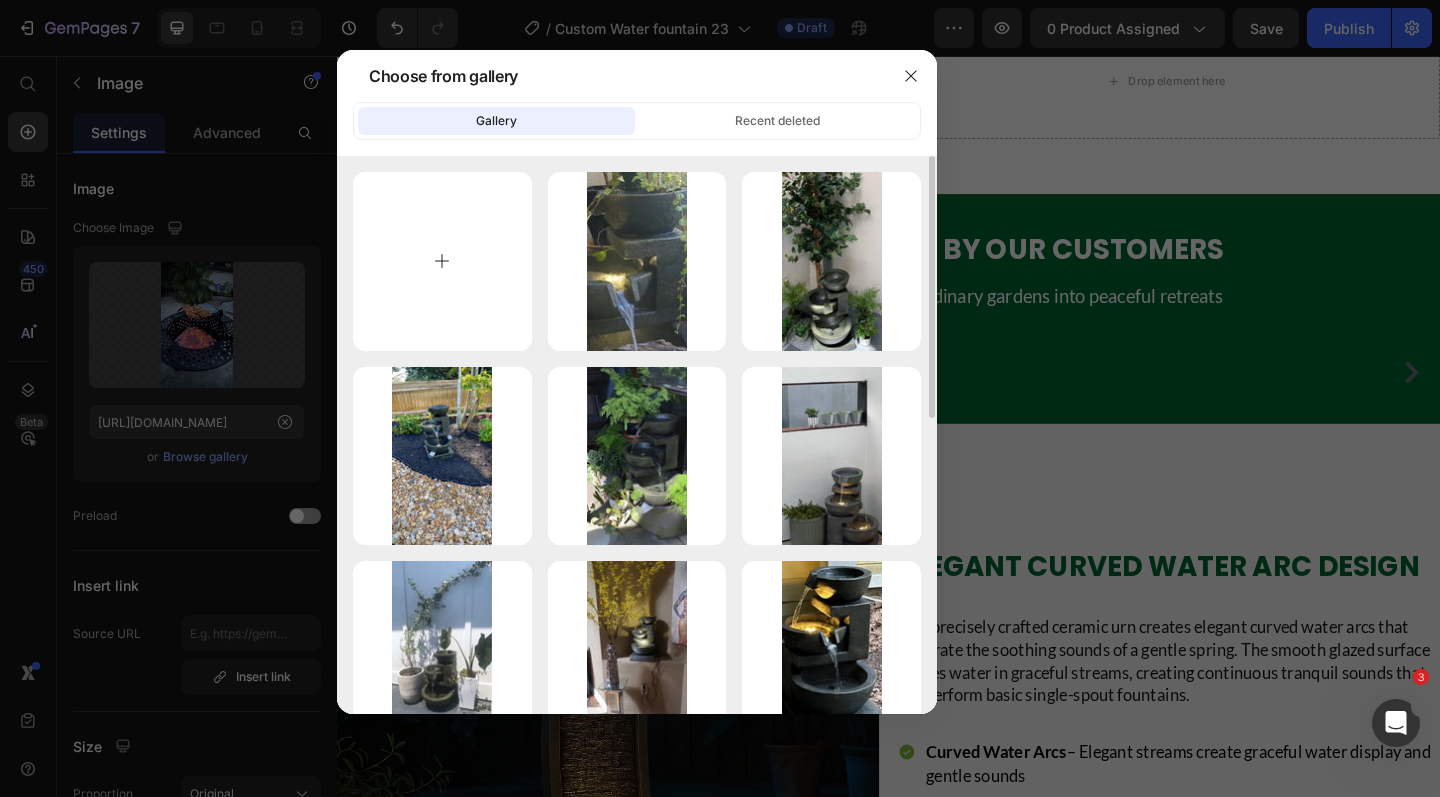click at bounding box center (442, 261) 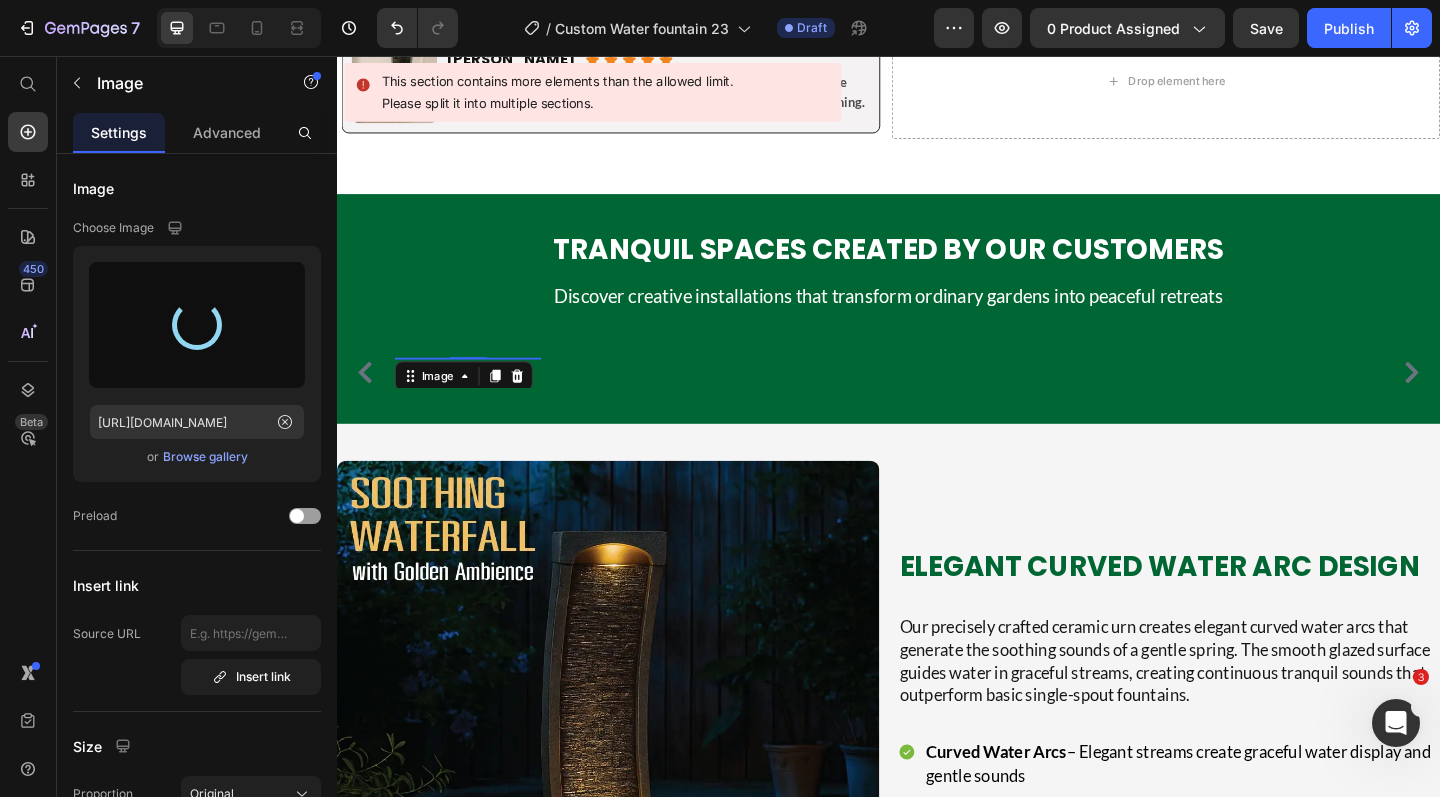 type on "https://cdn.shopify.com/s/files/1/0588/7092/3335/files/gempages_547690386714264668-63433dbd-27a5-4733-9de8-2d583106385d.png" 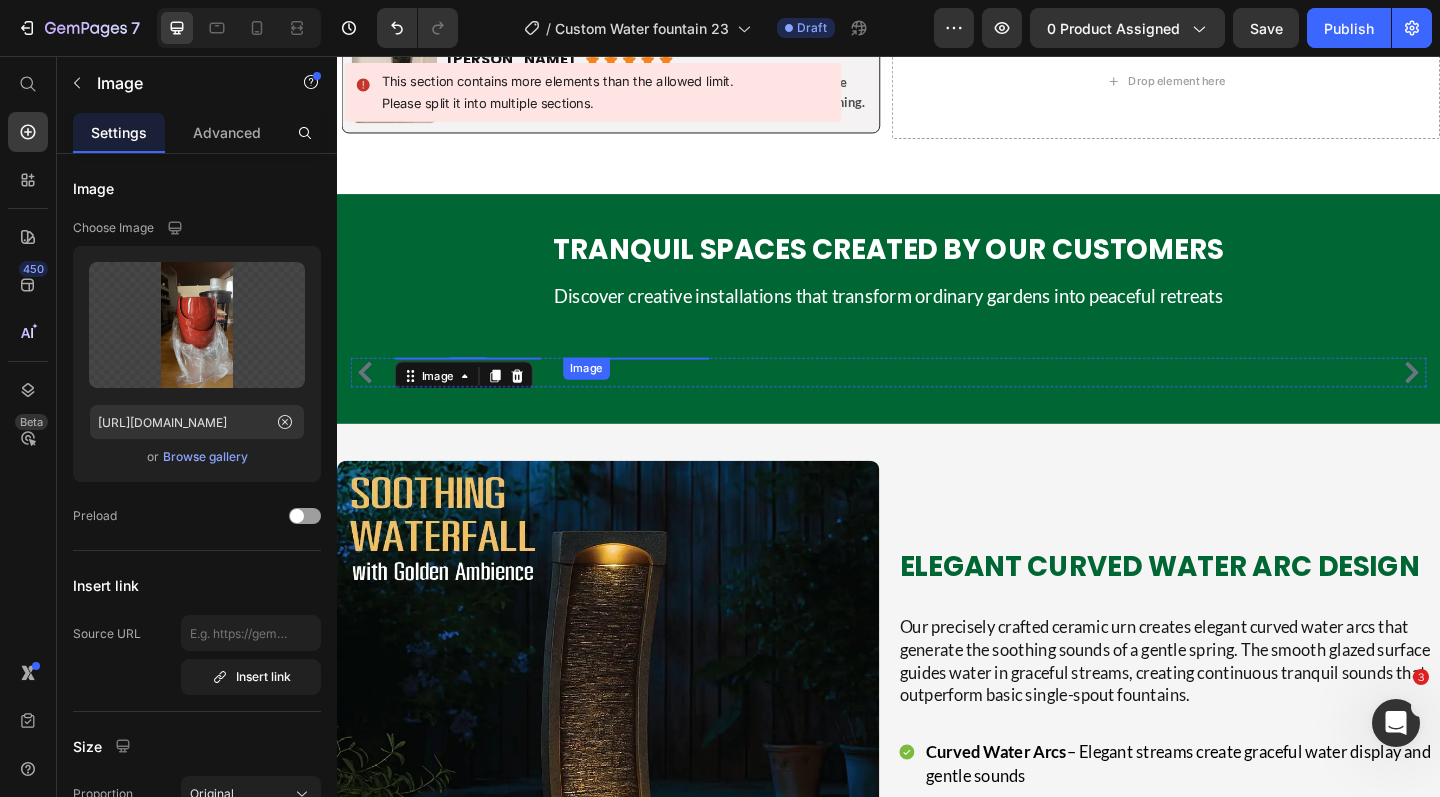 click at bounding box center (662, 385) 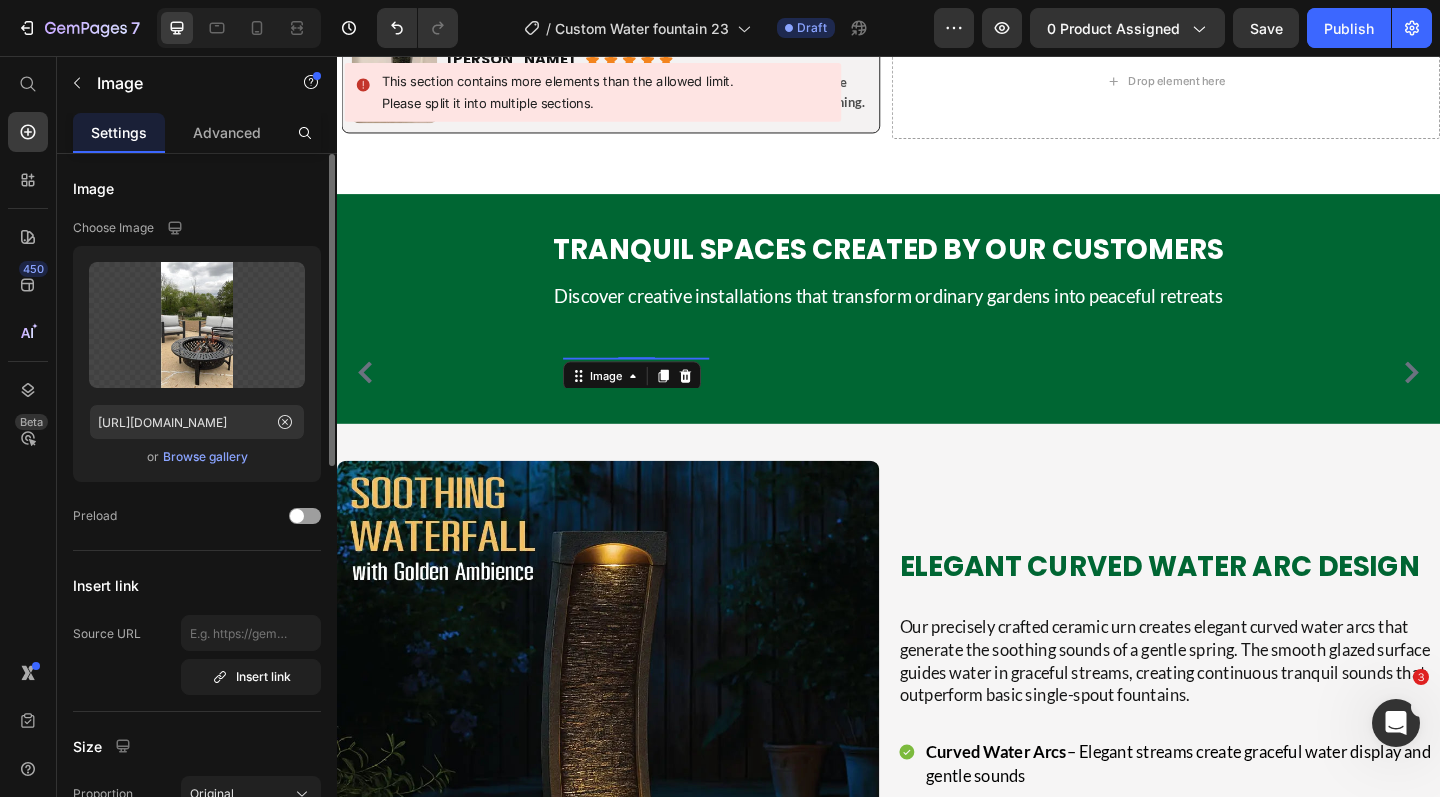 click on "Browse gallery" at bounding box center [205, 457] 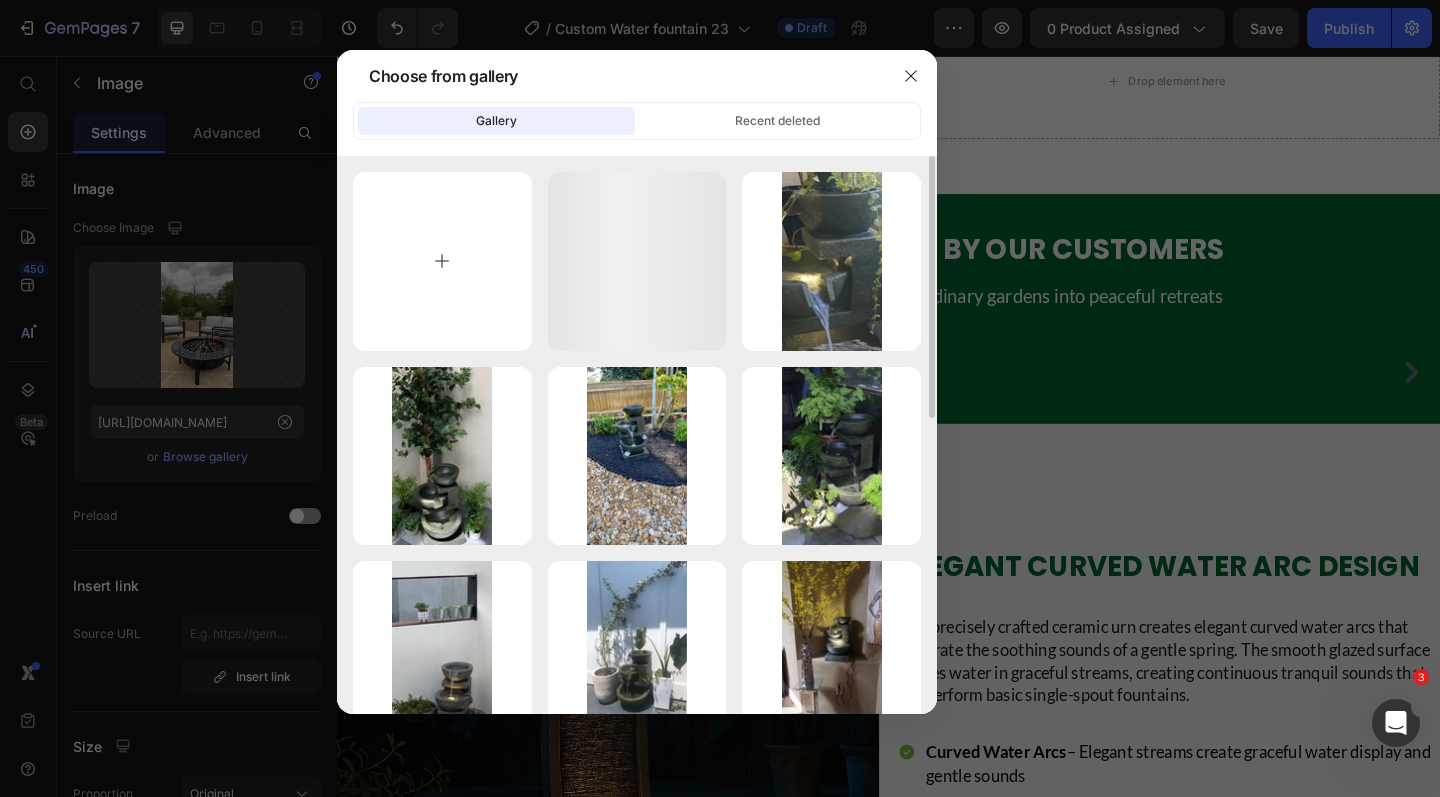 click at bounding box center (442, 261) 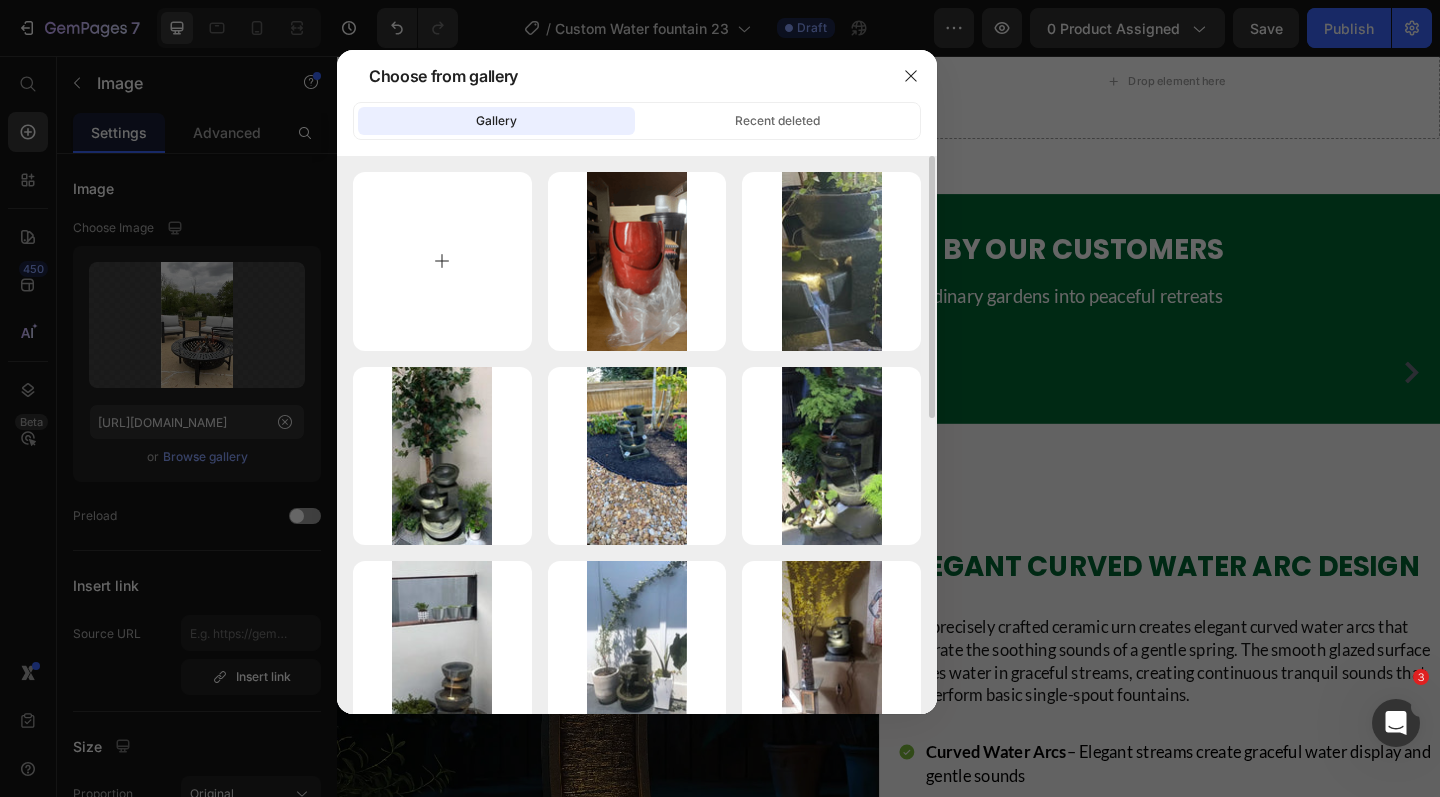 type on "C:\fakepath\CF23_1-Photoroom-3.png" 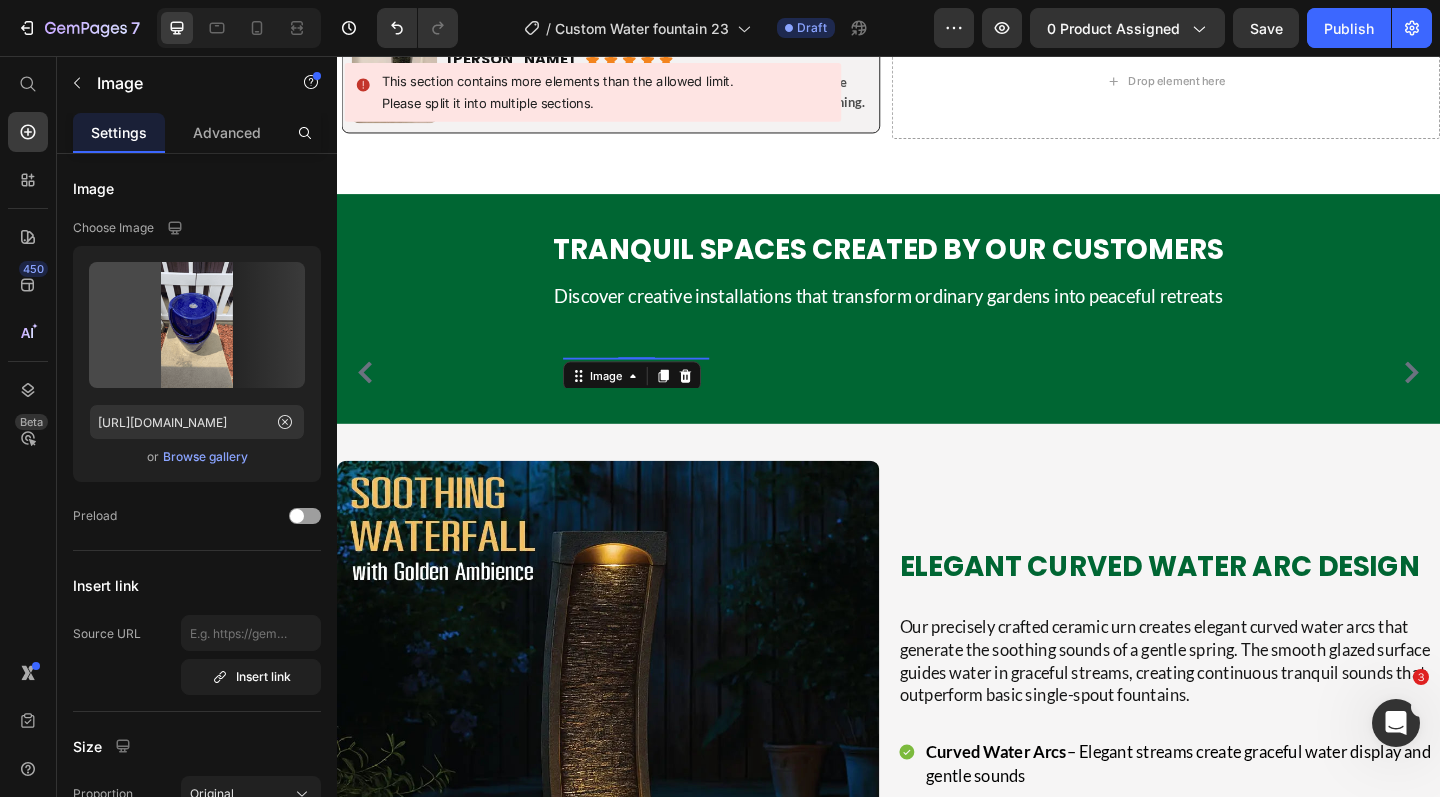 type on "https://cdn.shopify.com/s/files/1/0588/7092/3335/files/gempages_547690386714264668-87b66e79-ffff-4a9c-a5ad-75ec8e77fd26.png" 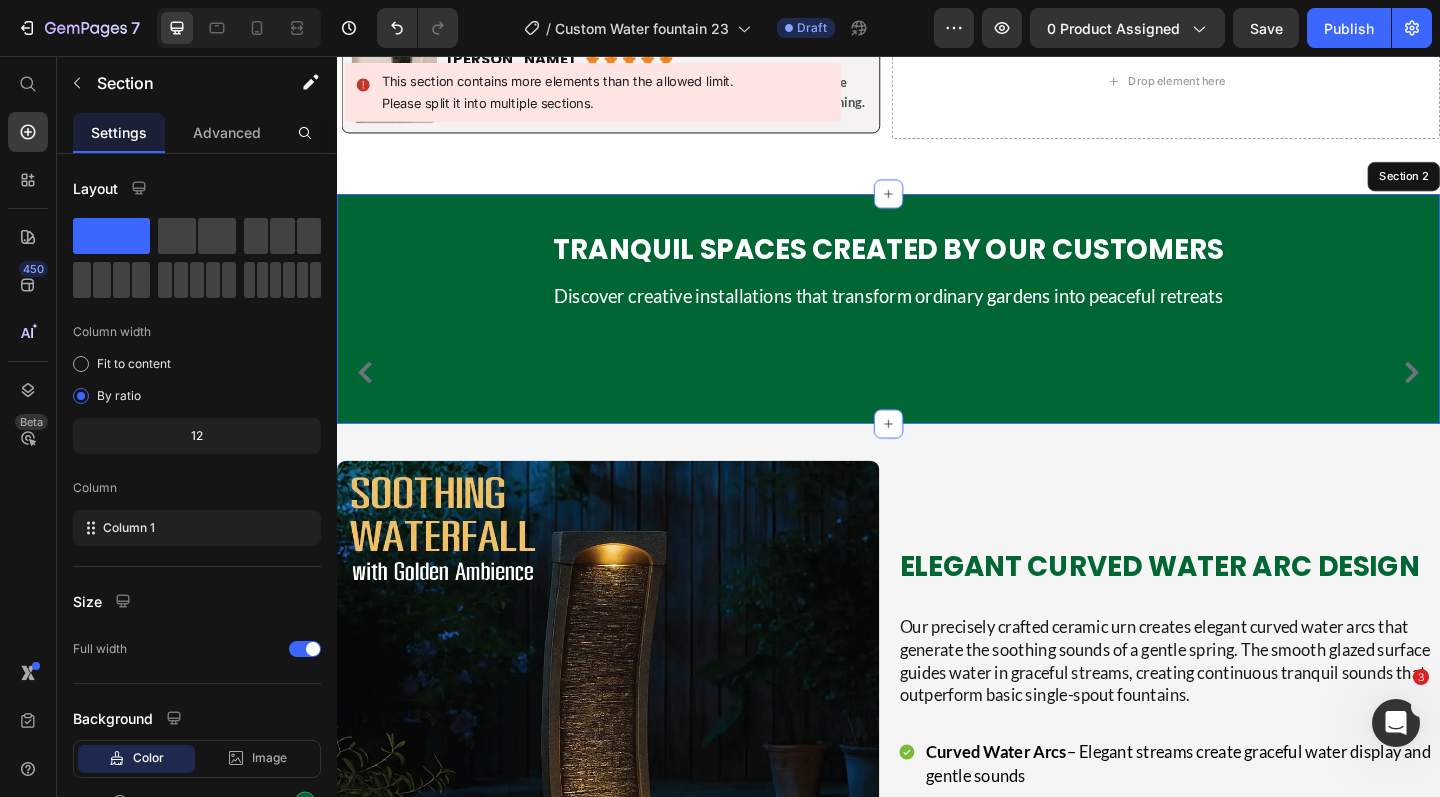 click on "Tranquil Spaces Created by Our Customers Heading Discover creative installations that transform ordinary gardens into peaceful retreats Text block Row Image Image   0 Image Image Image Image Image Image Image Image Image Image Image Image Image Carousel Row Section 2" at bounding box center [937, 332] 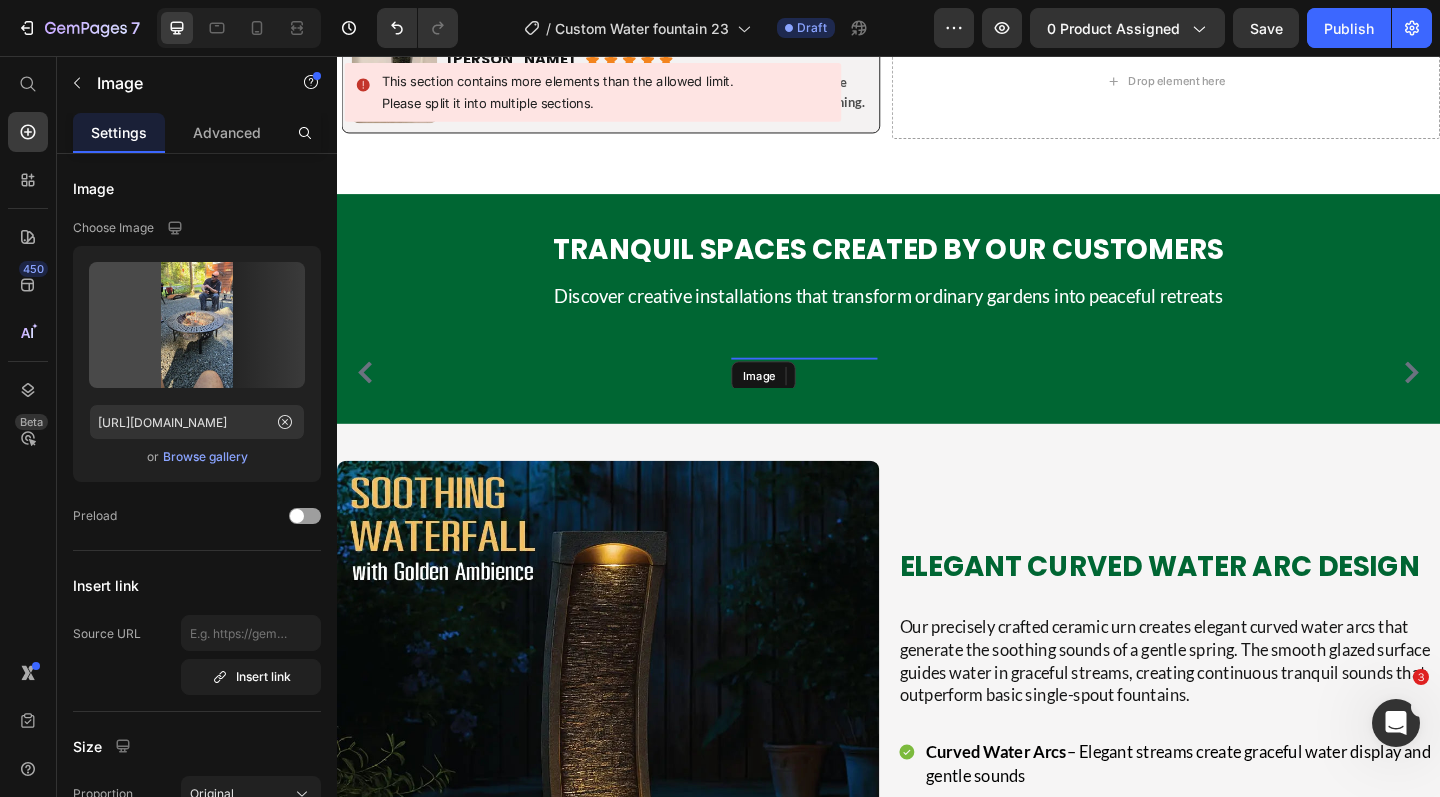 click at bounding box center [845, 385] 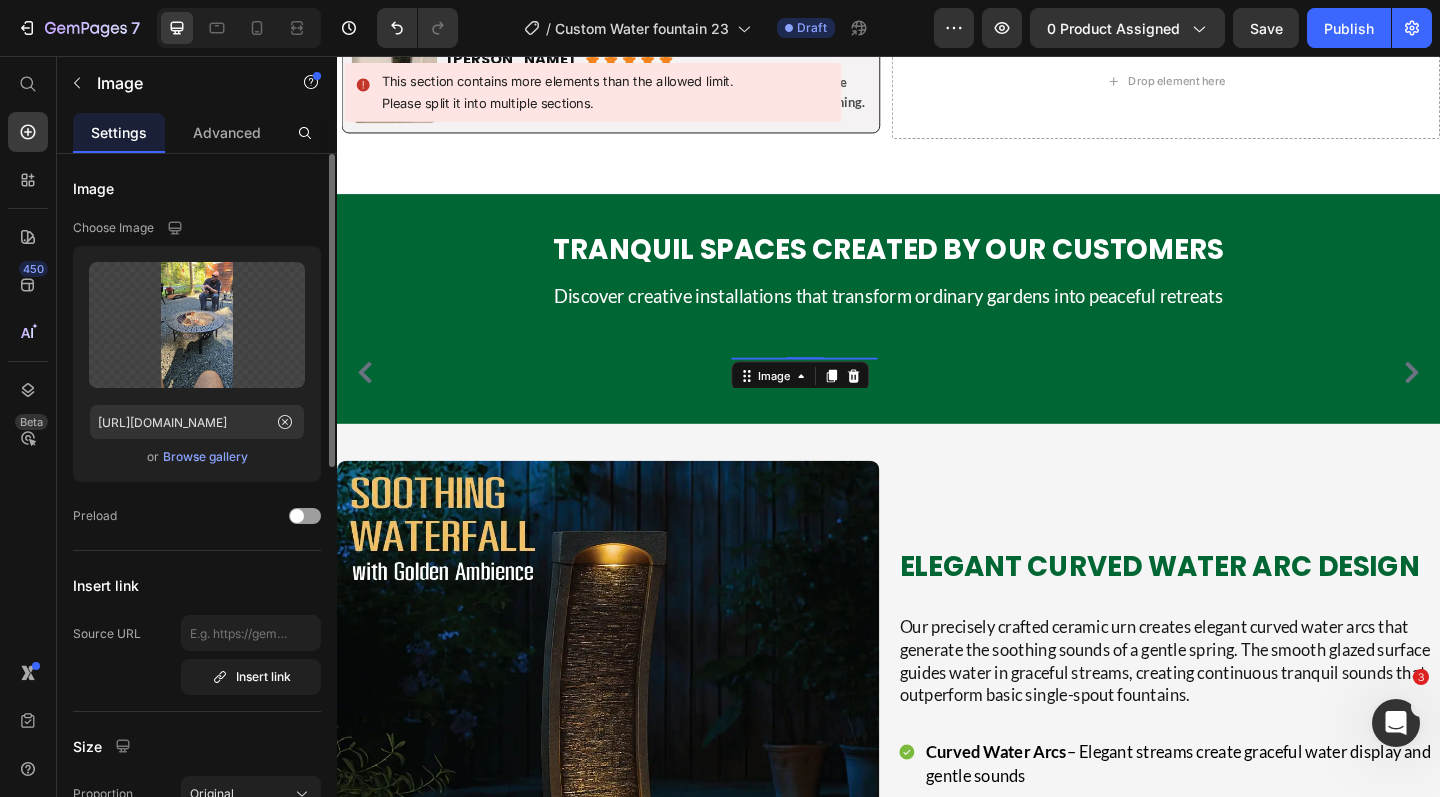 click on "Browse gallery" at bounding box center (205, 457) 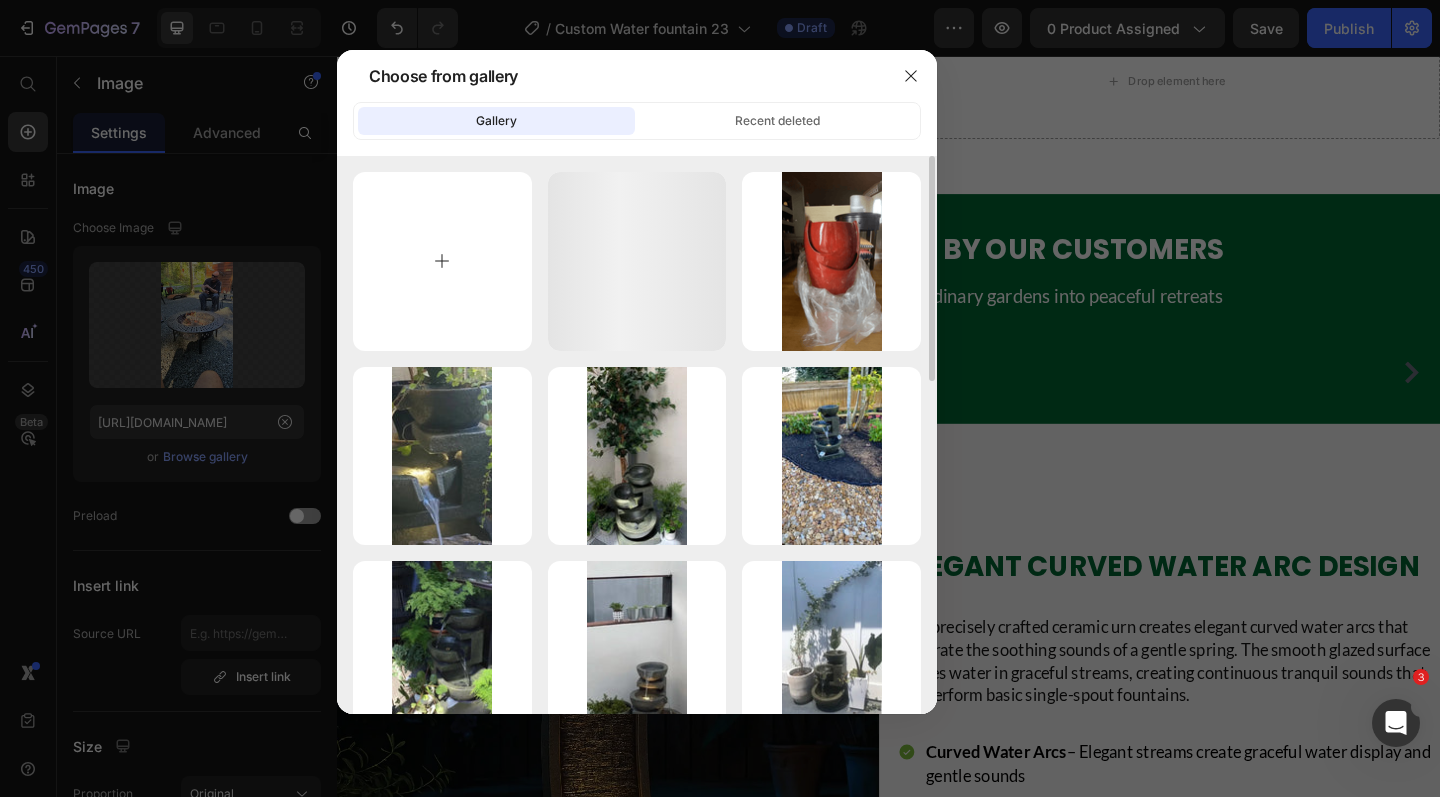 click at bounding box center [442, 261] 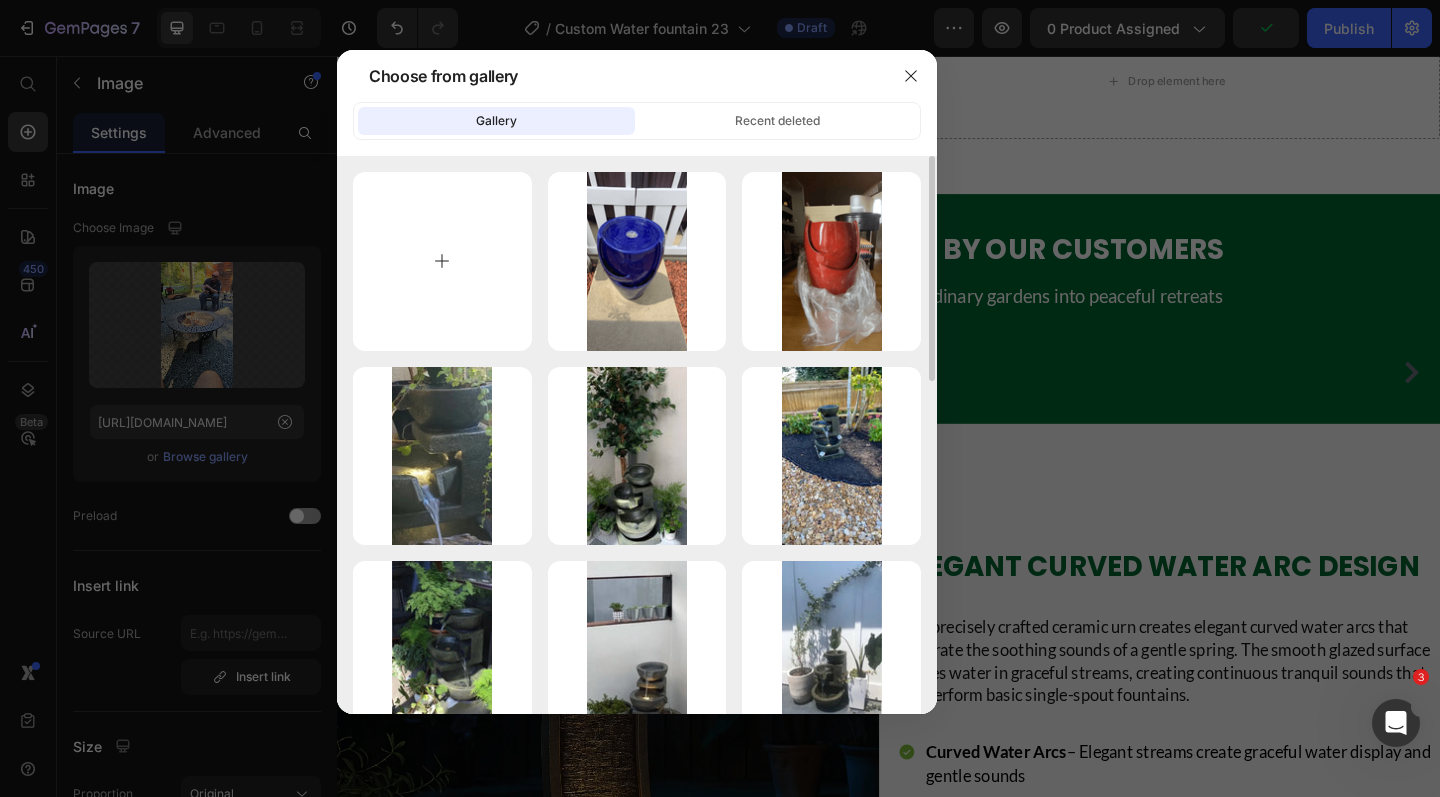 type on "C:\fakepath\CF23_1-Photoroom-4.png" 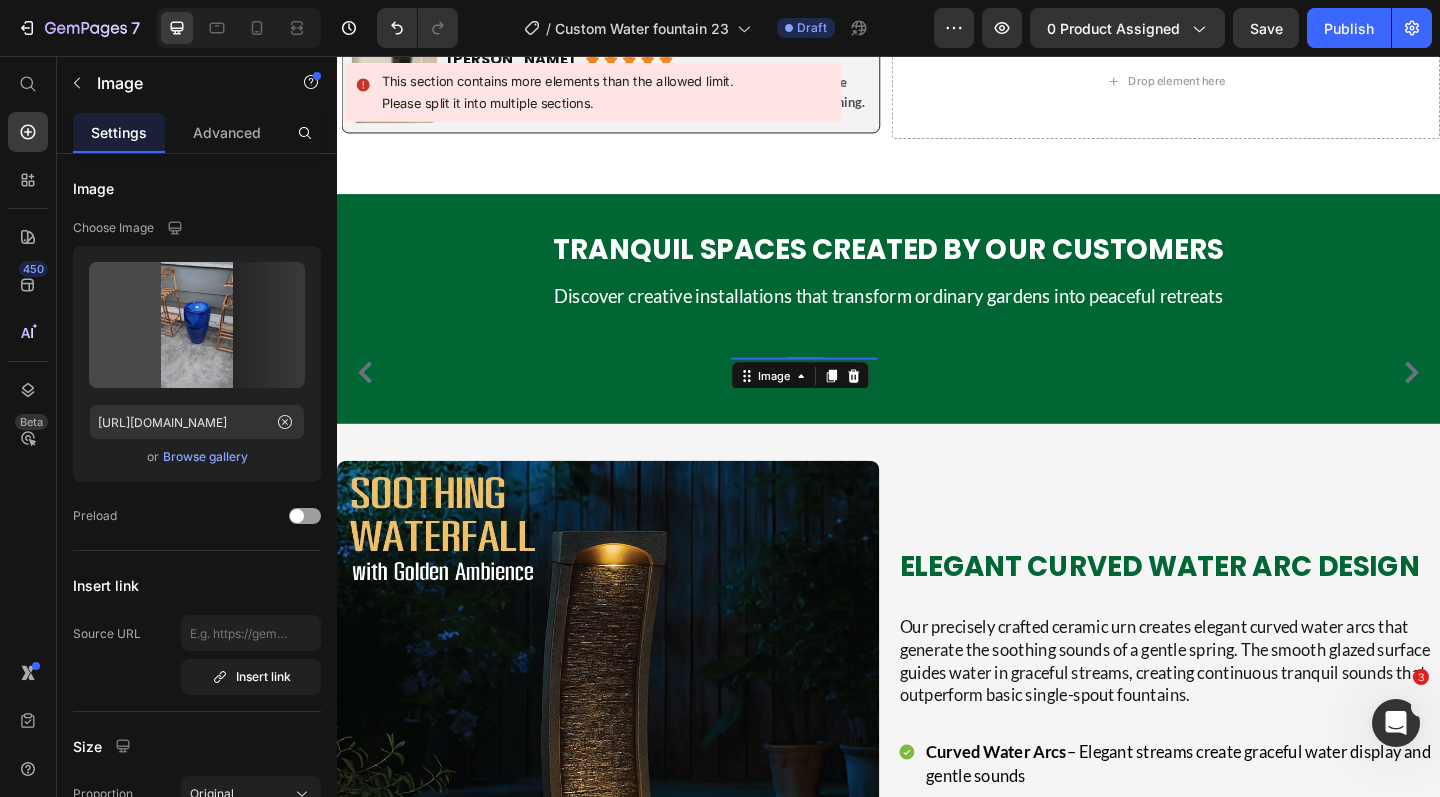 type on "https://cdn.shopify.com/s/files/1/0588/7092/3335/files/gempages_547690386714264668-d6a36e93-e208-4626-a010-ae79ef6923c6.png" 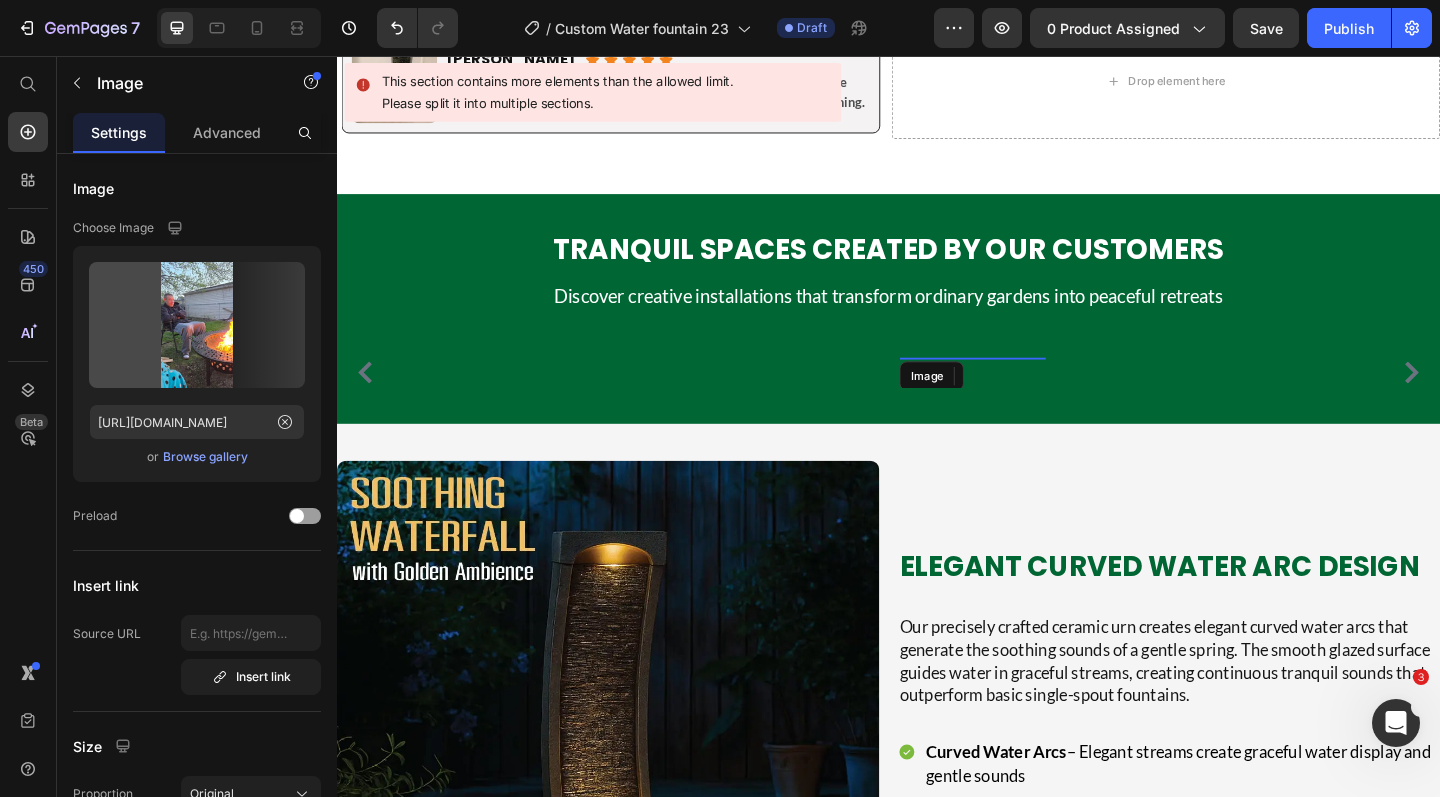 click at bounding box center [1028, 385] 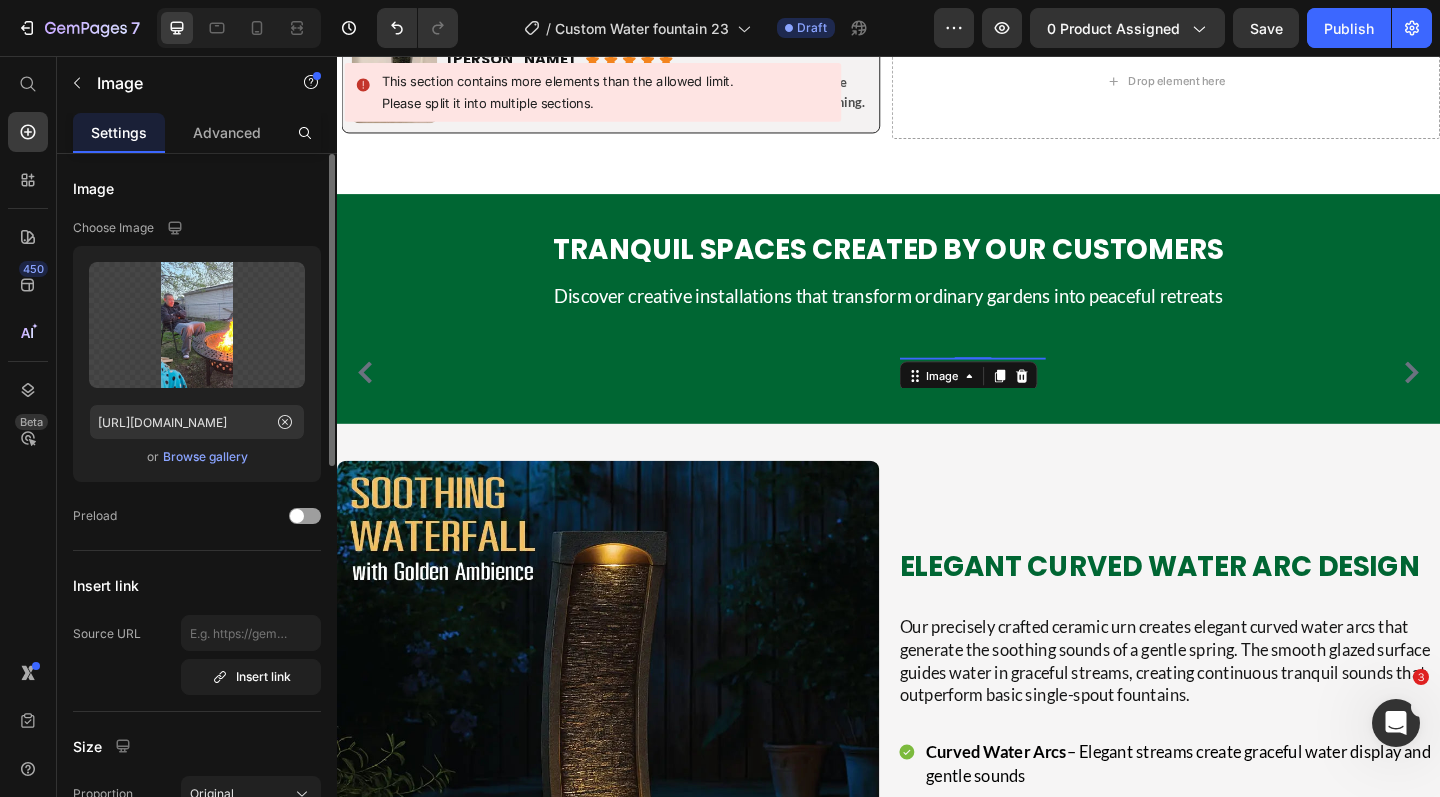 click on "Browse gallery" at bounding box center [205, 457] 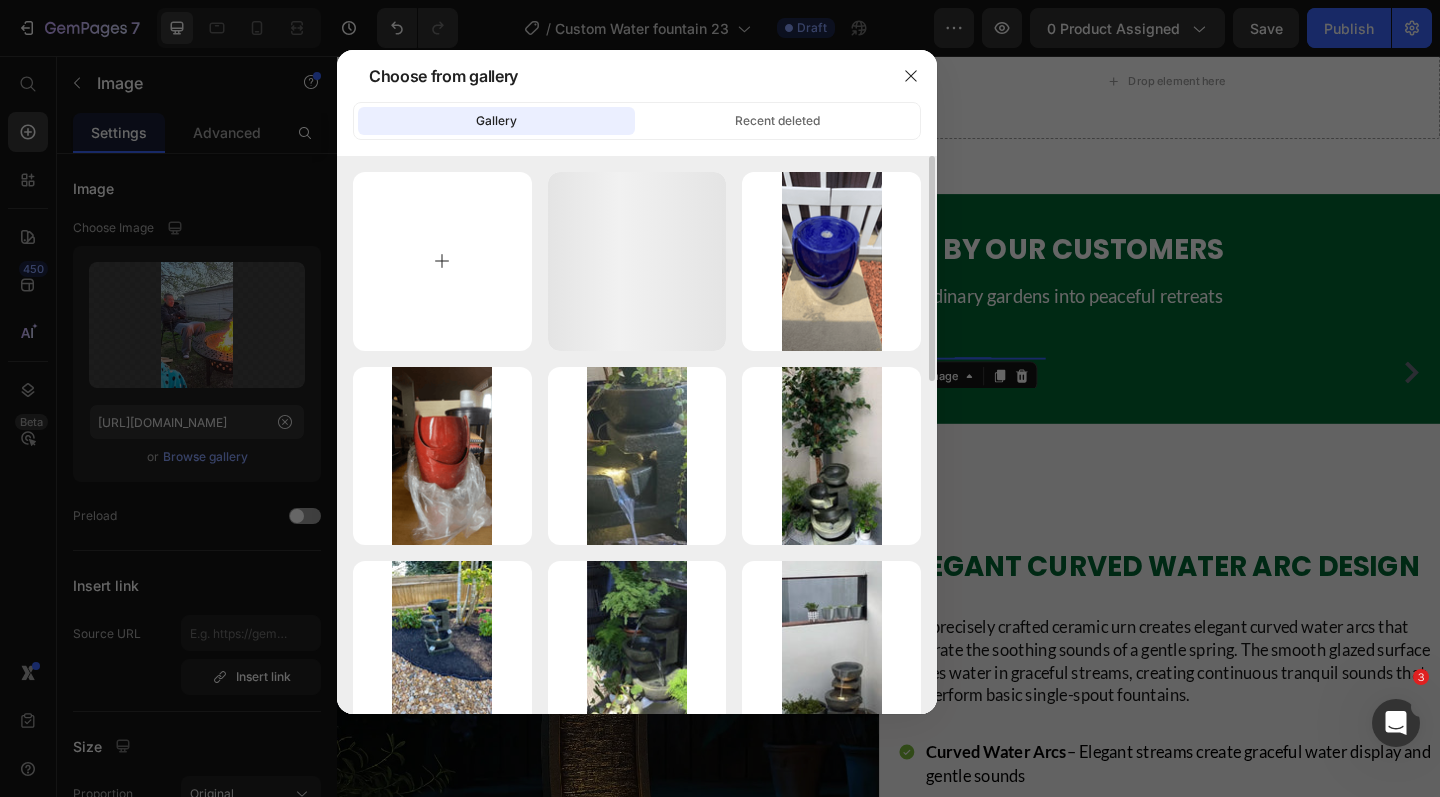click at bounding box center (442, 261) 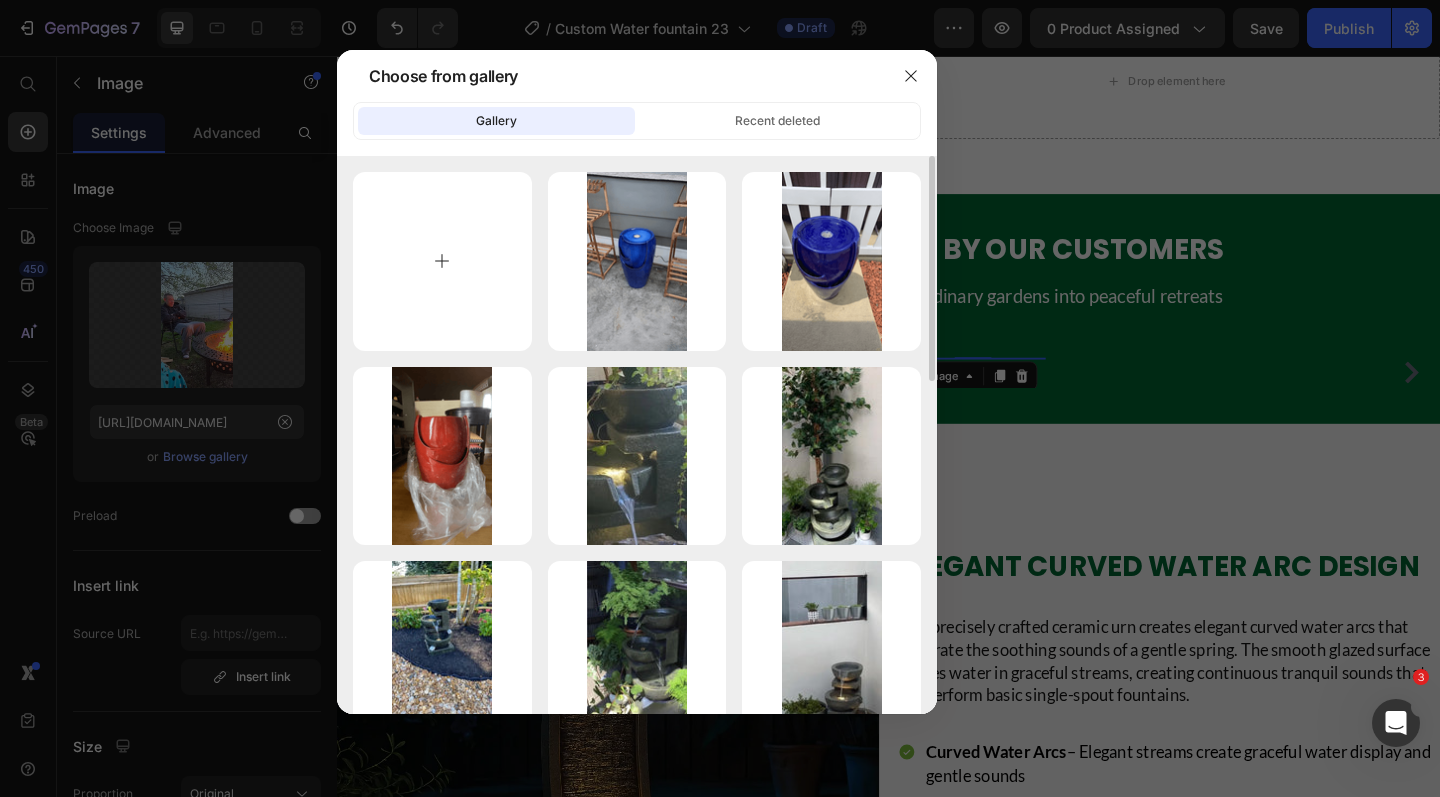 type on "C:\fakepath\CF23_1-Photoroom-5.png" 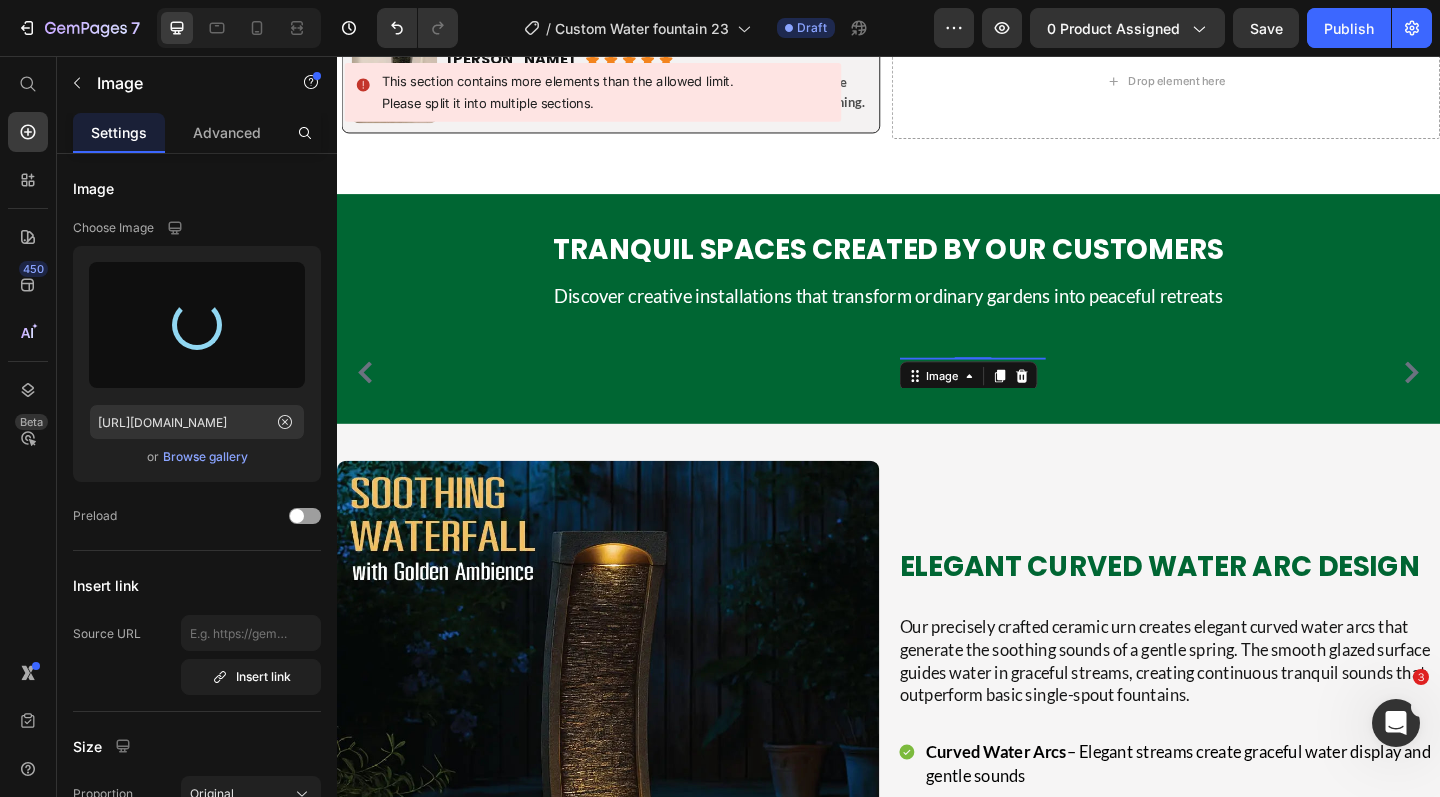 type on "https://cdn.shopify.com/s/files/1/0588/7092/3335/files/gempages_547690386714264668-4d342bc0-405c-43cd-bc88-e181ef73b275.png" 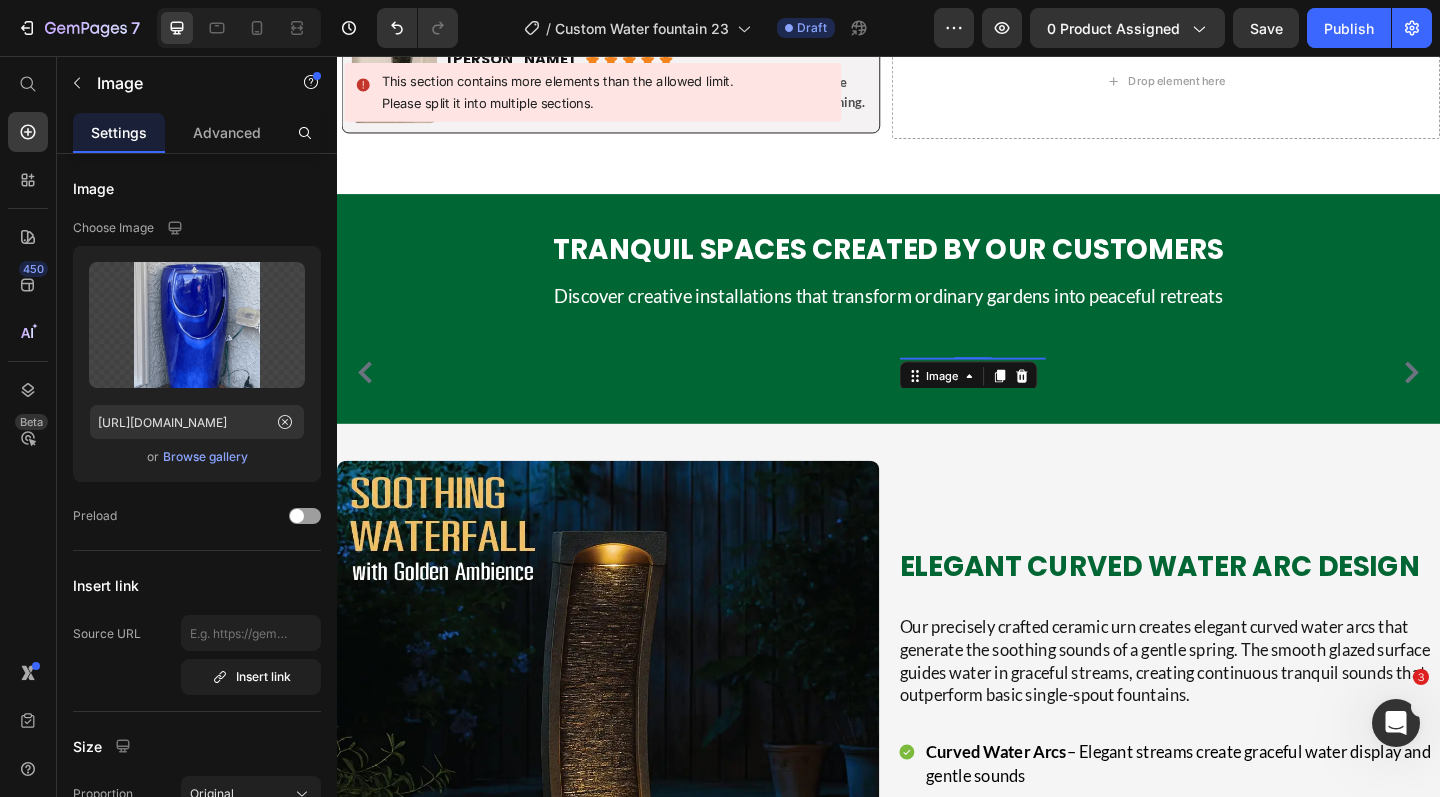 click at bounding box center [1028, 385] 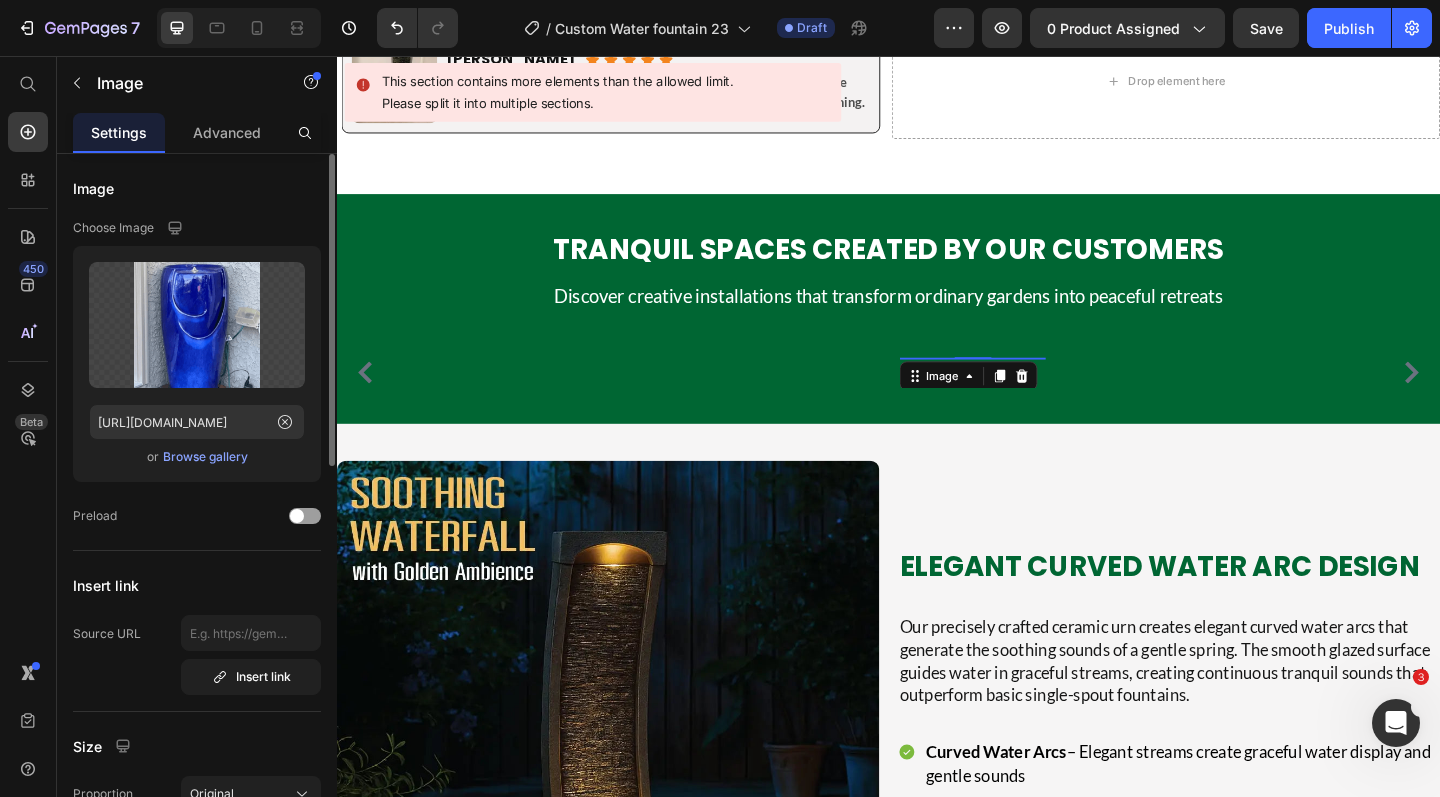 click on "Upload Image https://cdn.shopify.com/s/files/1/0588/7092/3335/files/gempages_547690386714264668-4d342bc0-405c-43cd-bc88-e181ef73b275.png  or   Browse gallery" 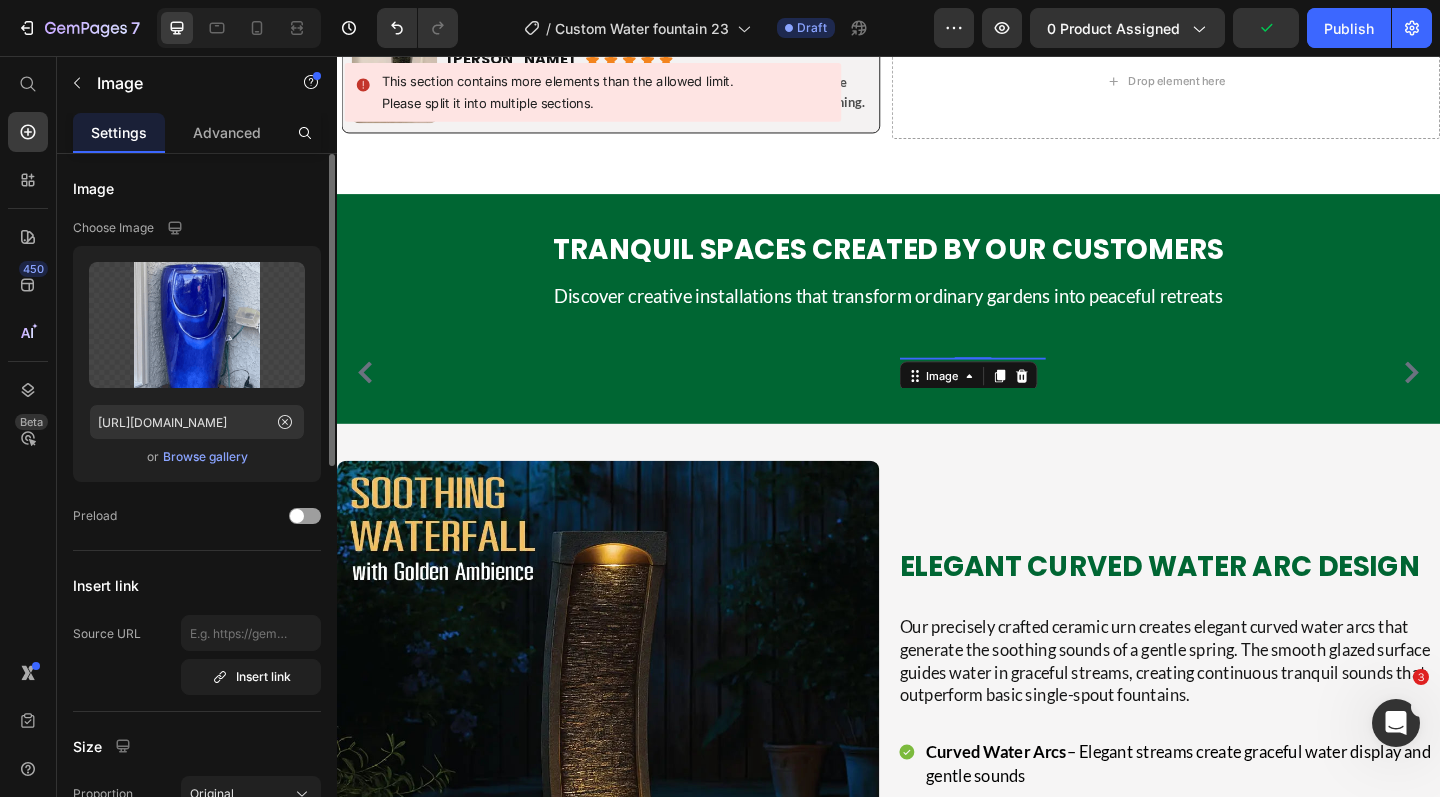 click on "Upload Image https://cdn.shopify.com/s/files/1/0588/7092/3335/files/gempages_547690386714264668-4d342bc0-405c-43cd-bc88-e181ef73b275.png  or   Browse gallery" 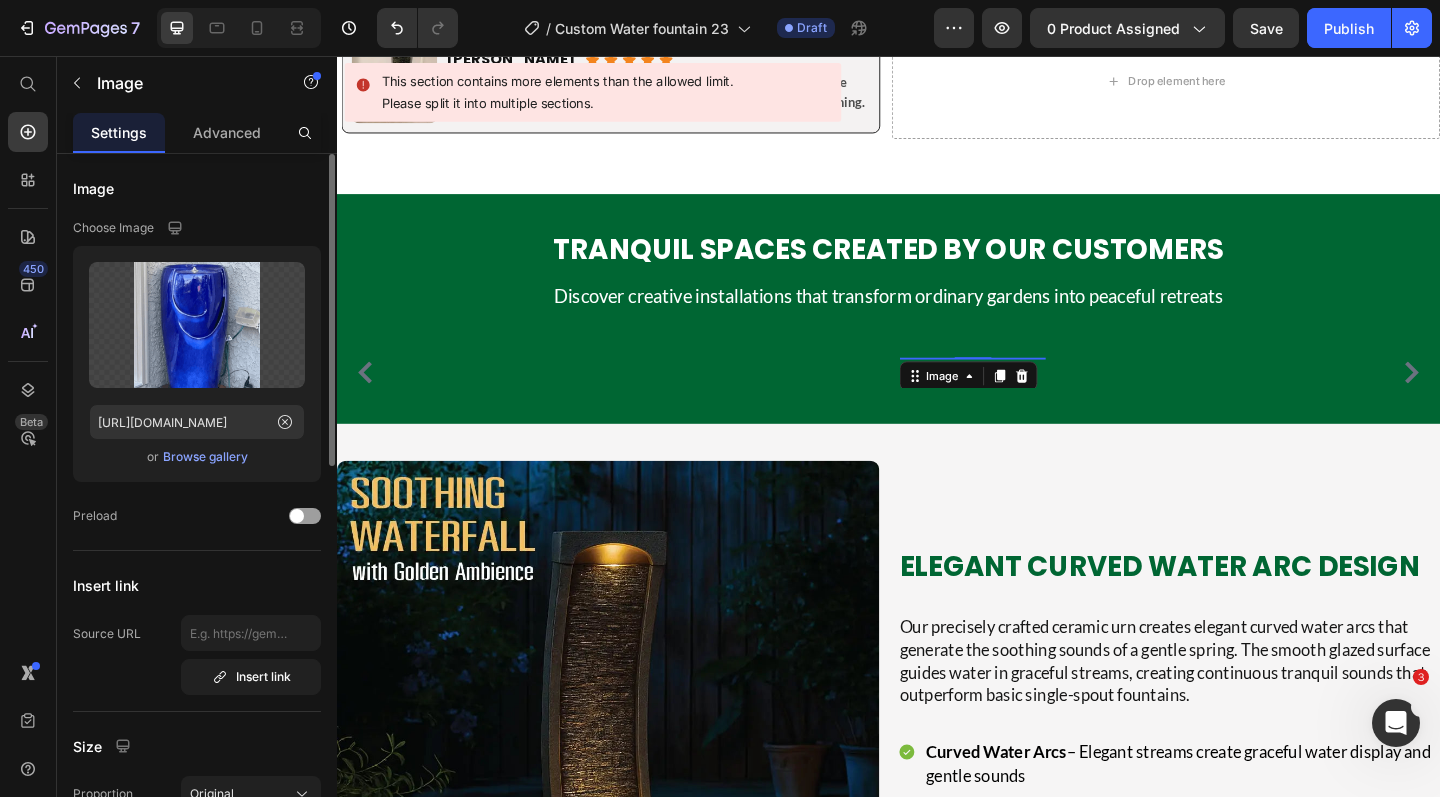 click on "Browse gallery" at bounding box center (205, 457) 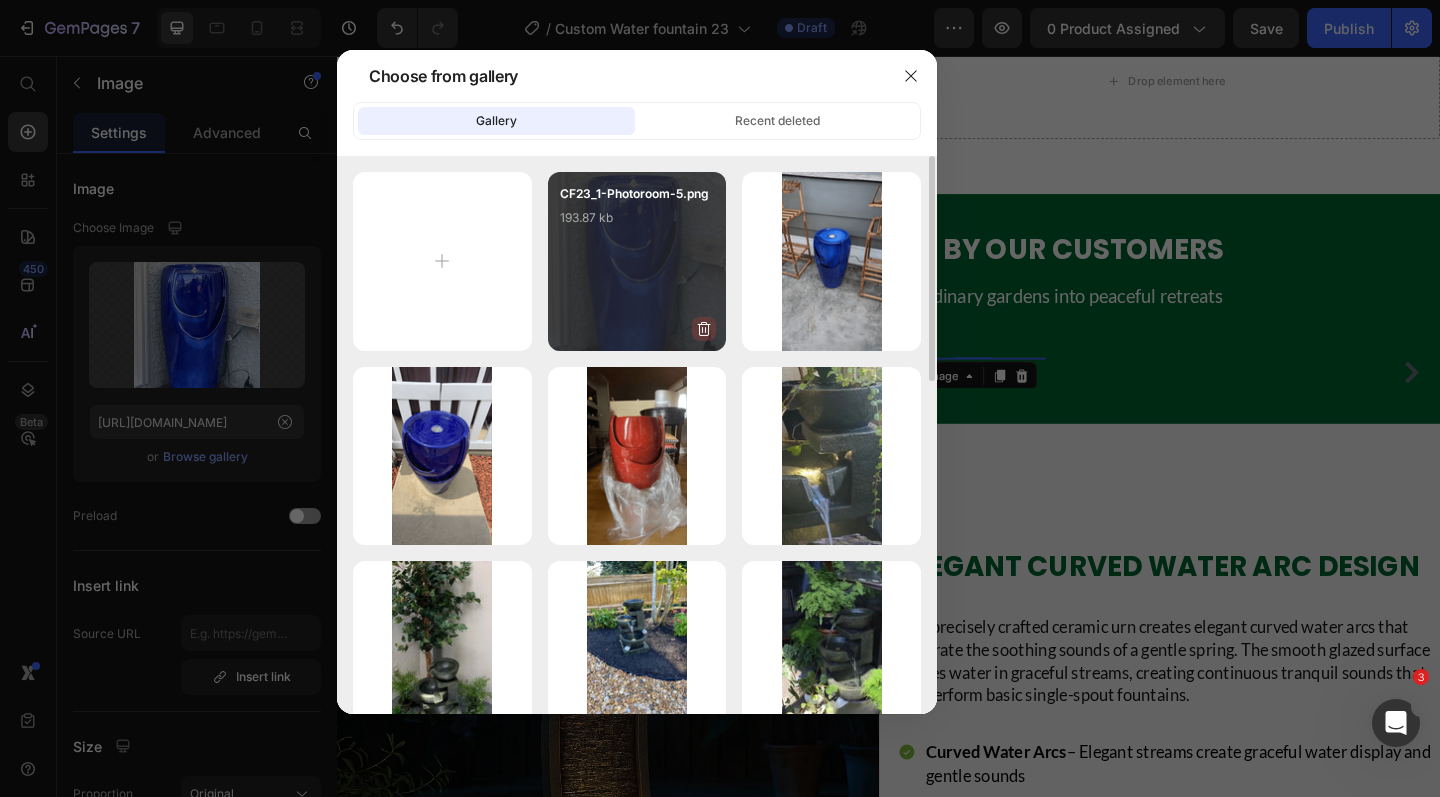 click 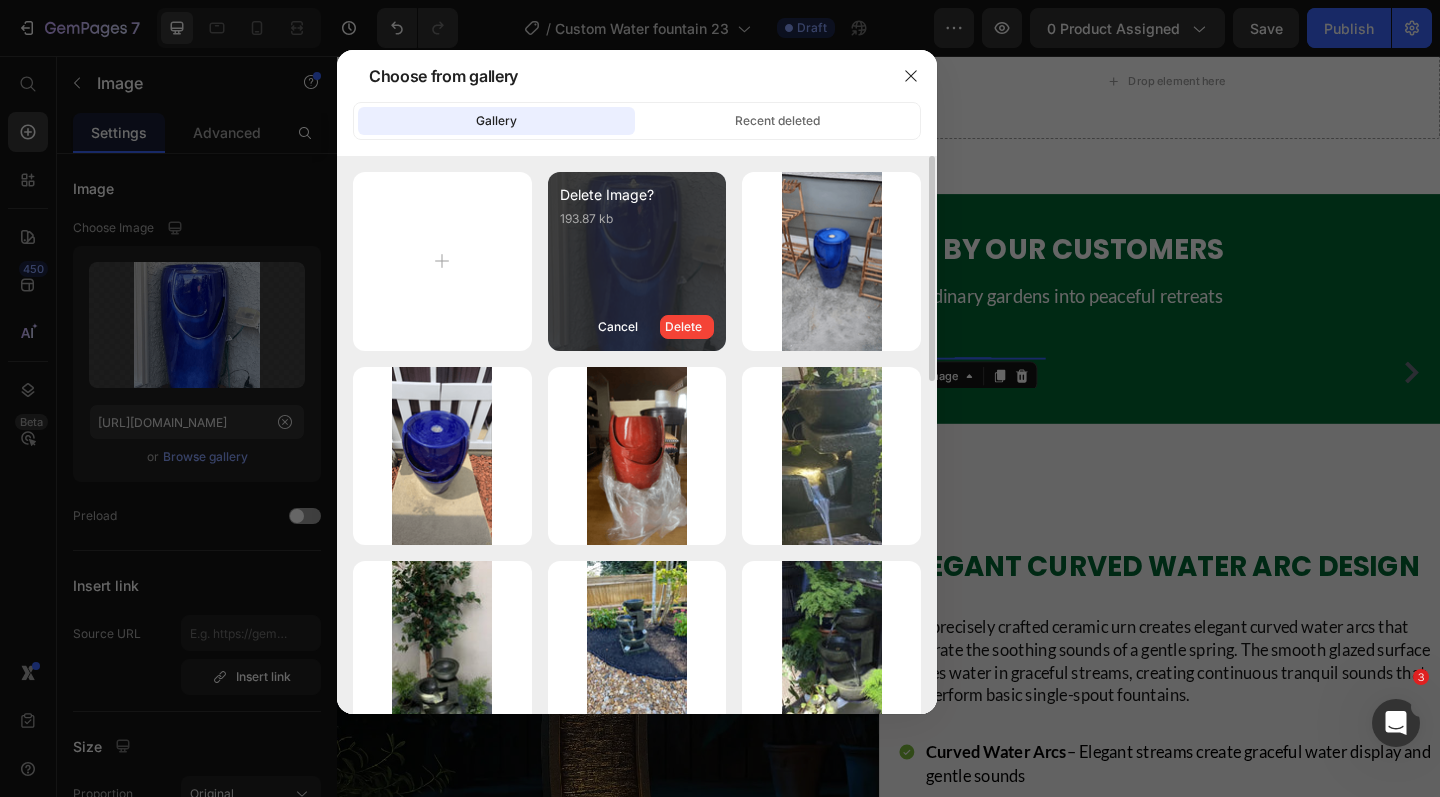 click on "Delete" at bounding box center (687, 327) 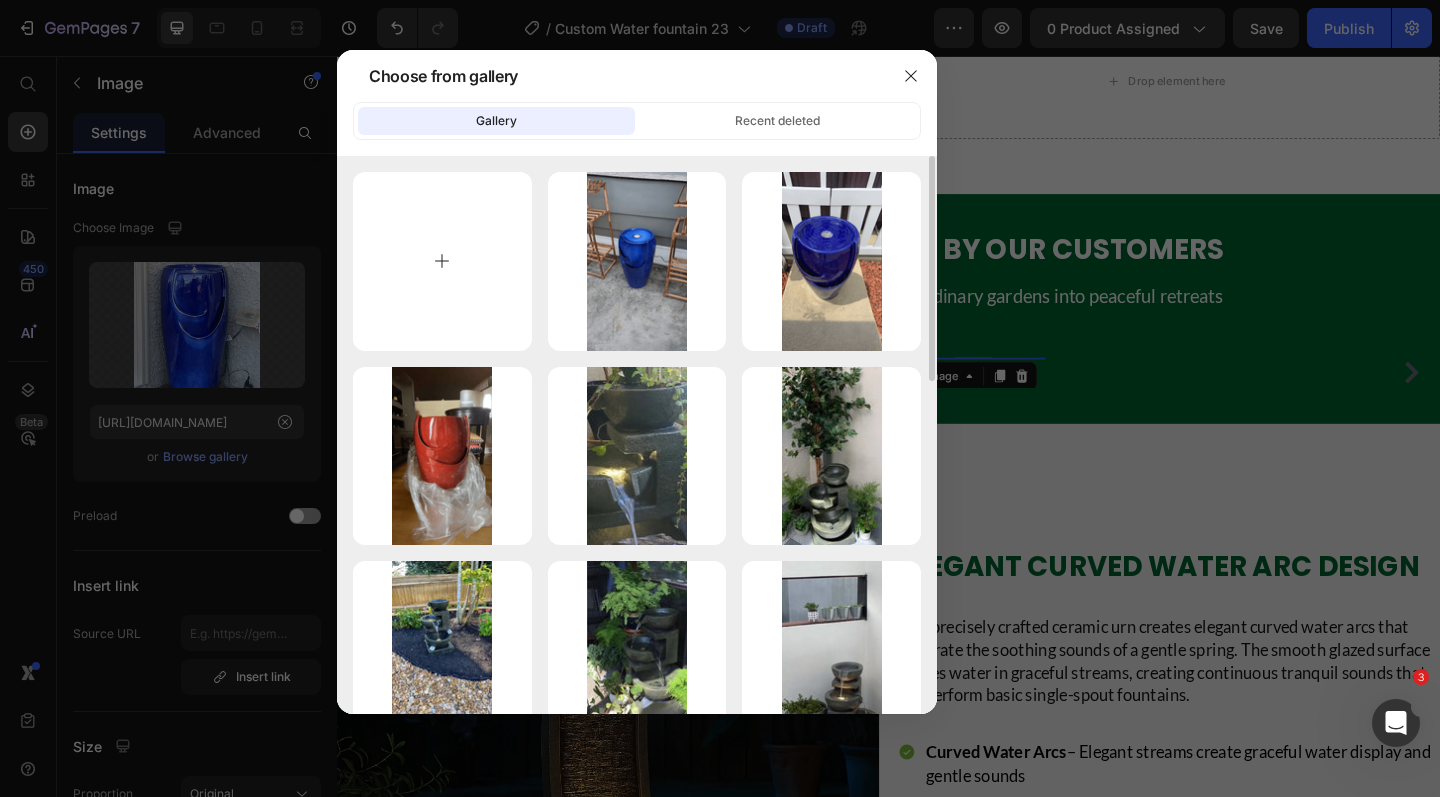 click at bounding box center (442, 261) 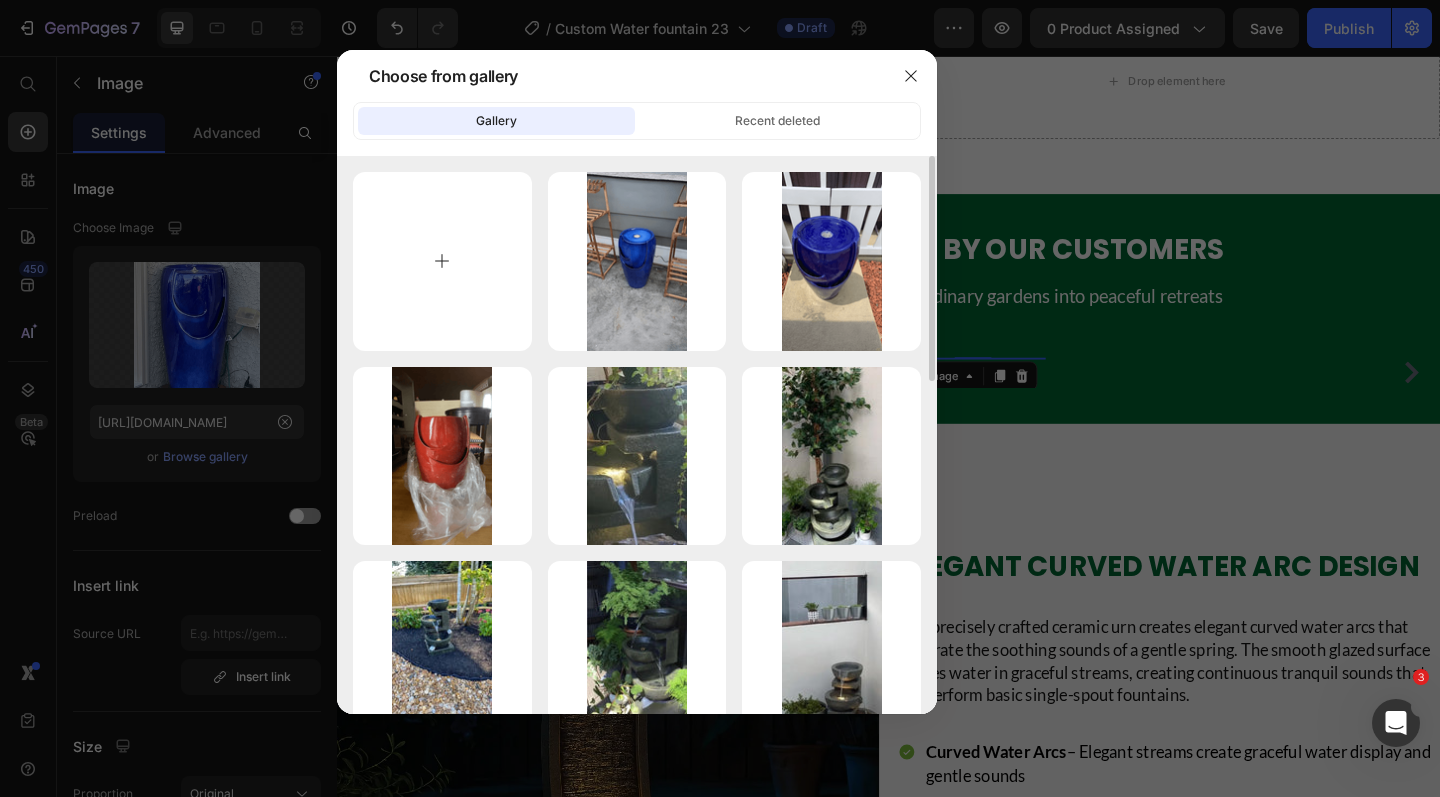 type on "C:\fakepath\CF23_1-Photoroom-6.png" 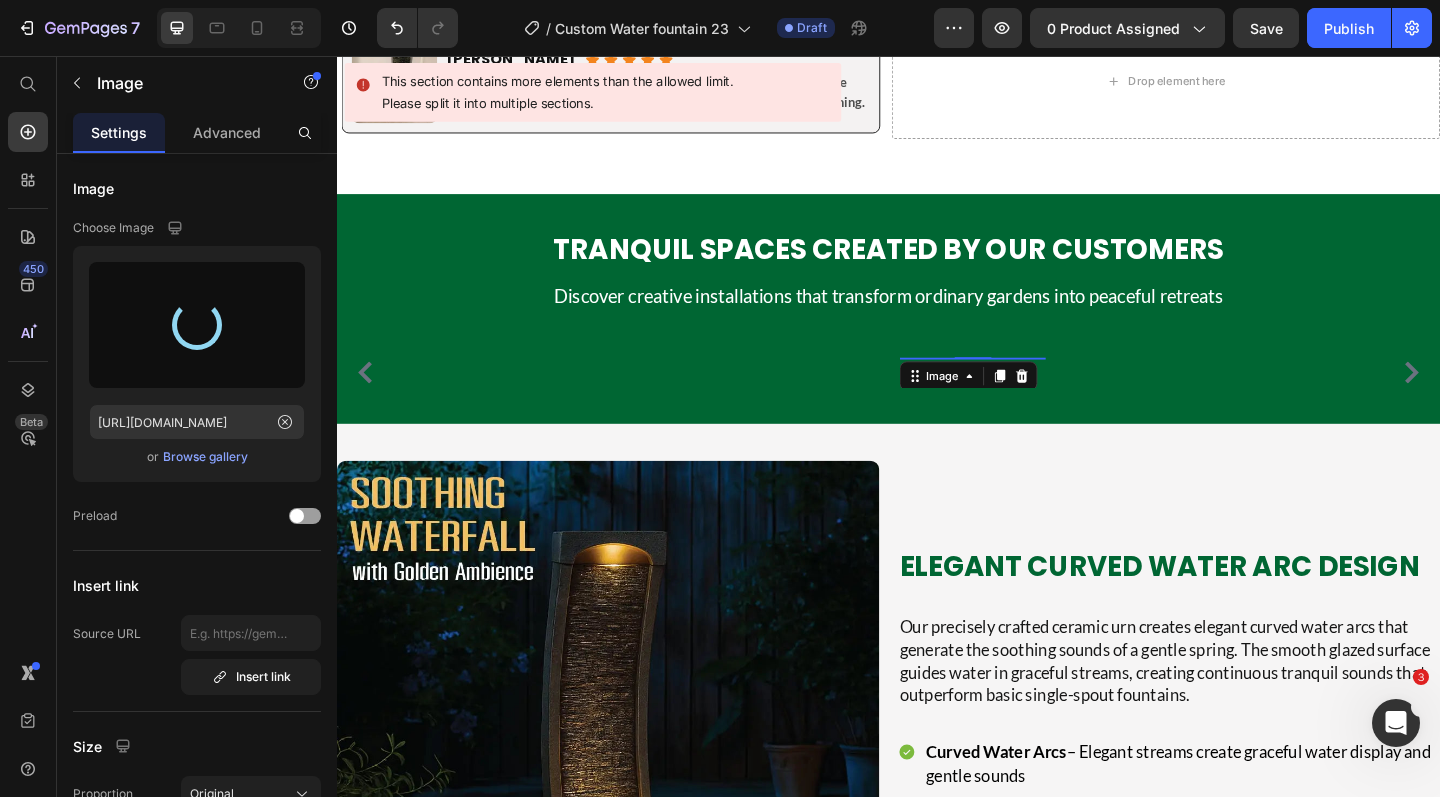 type on "https://cdn.shopify.com/s/files/1/0588/7092/3335/files/gempages_547690386714264668-175a4171-dca3-4cb7-80f6-4ac3dc9a0f28.png" 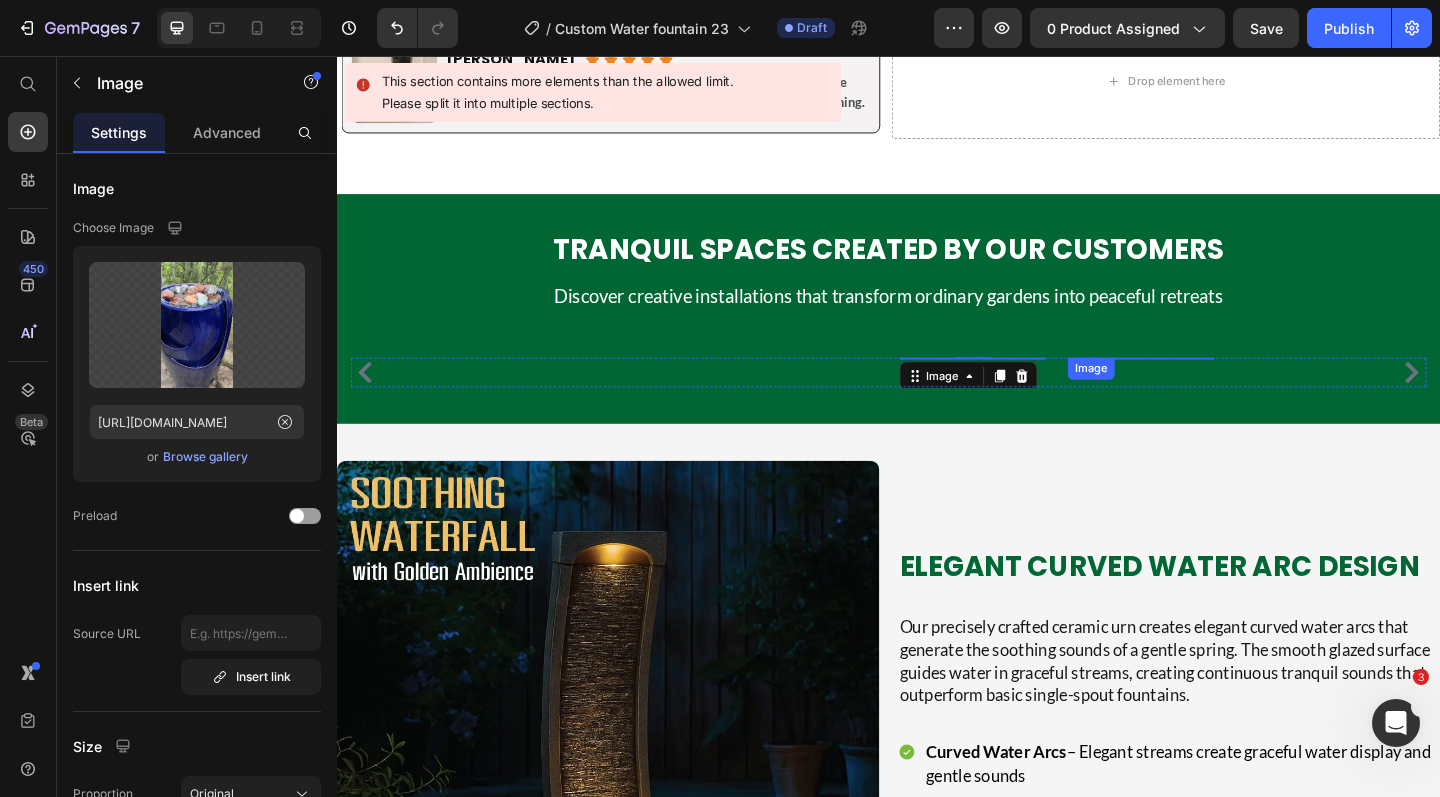 click at bounding box center [1211, 385] 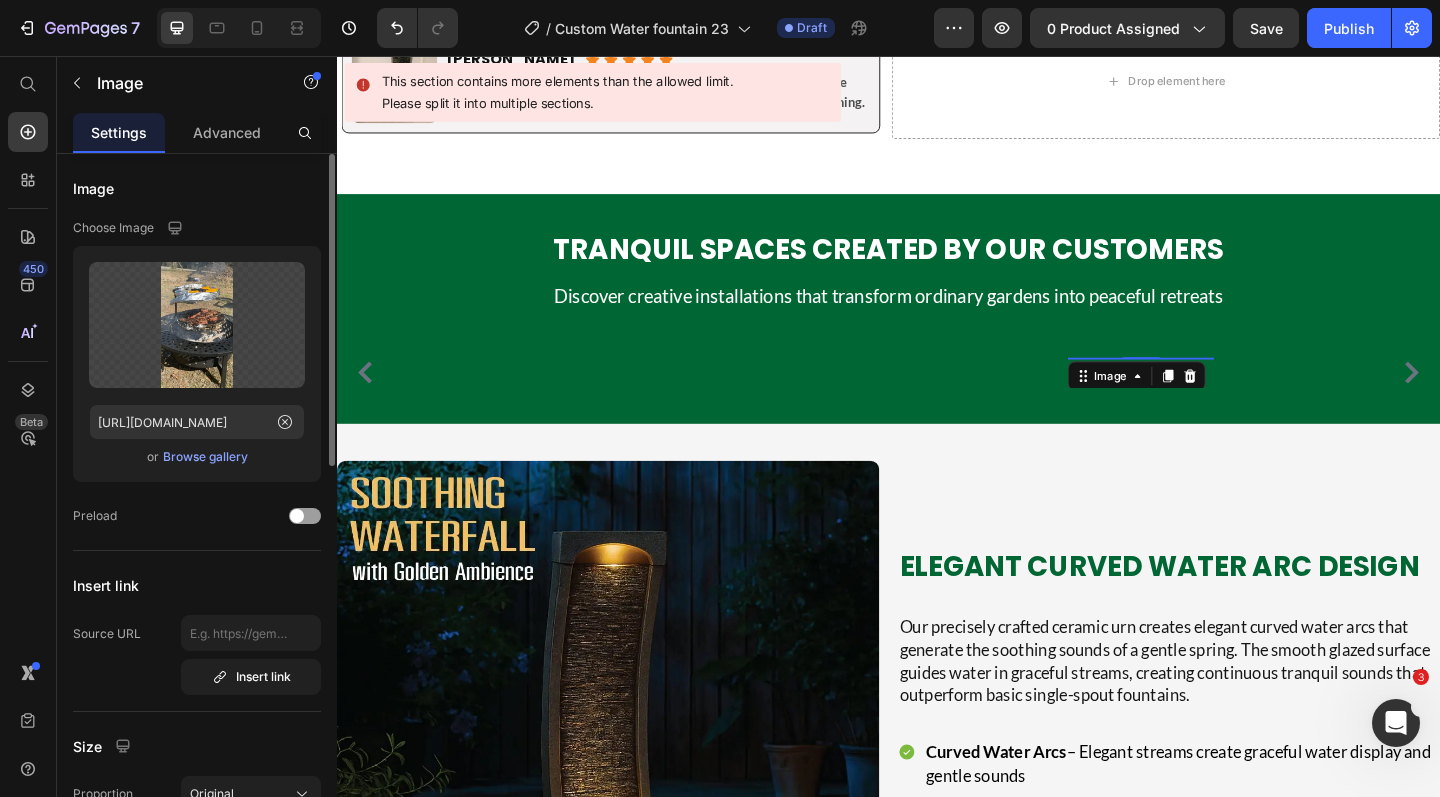 click on "Browse gallery" at bounding box center (205, 457) 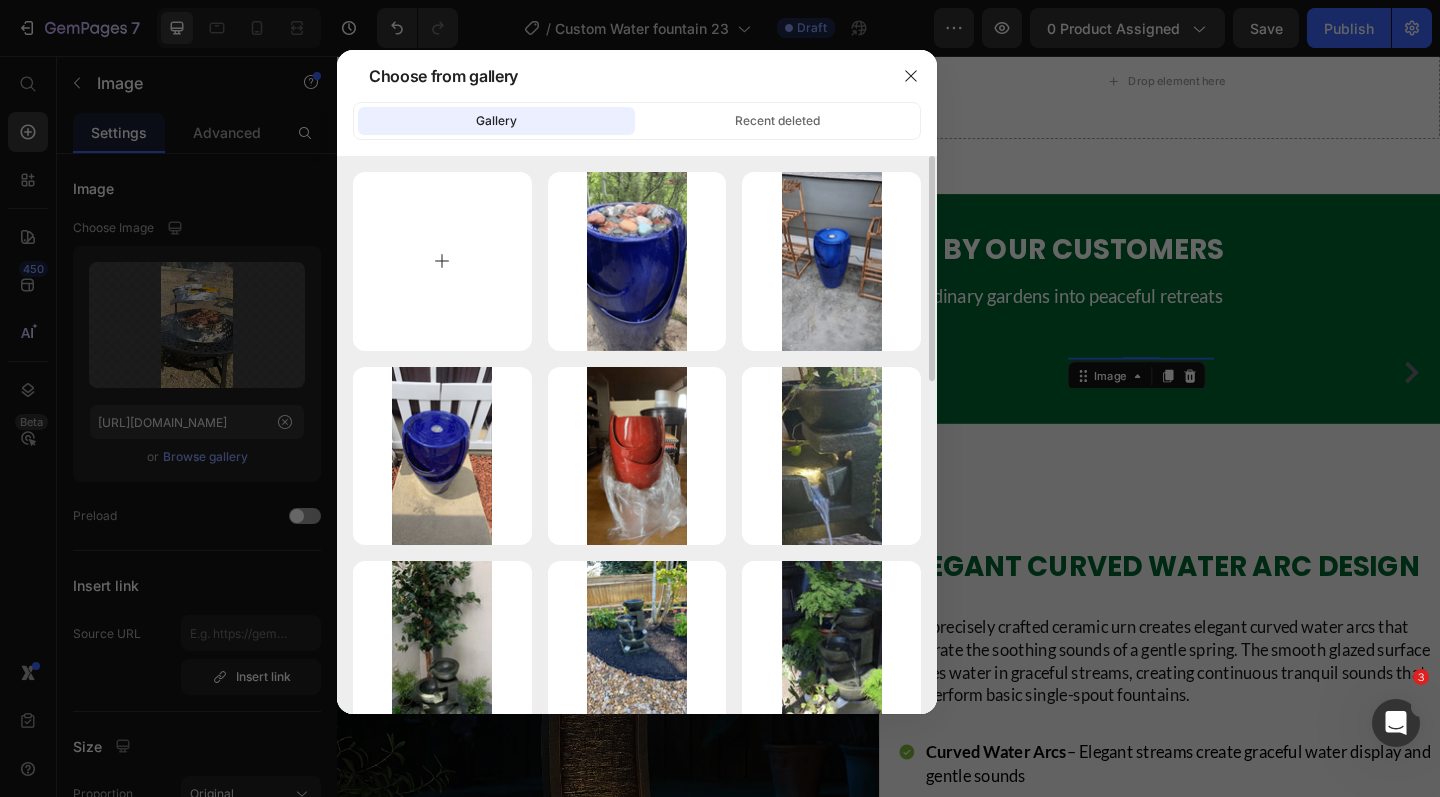 click at bounding box center [442, 261] 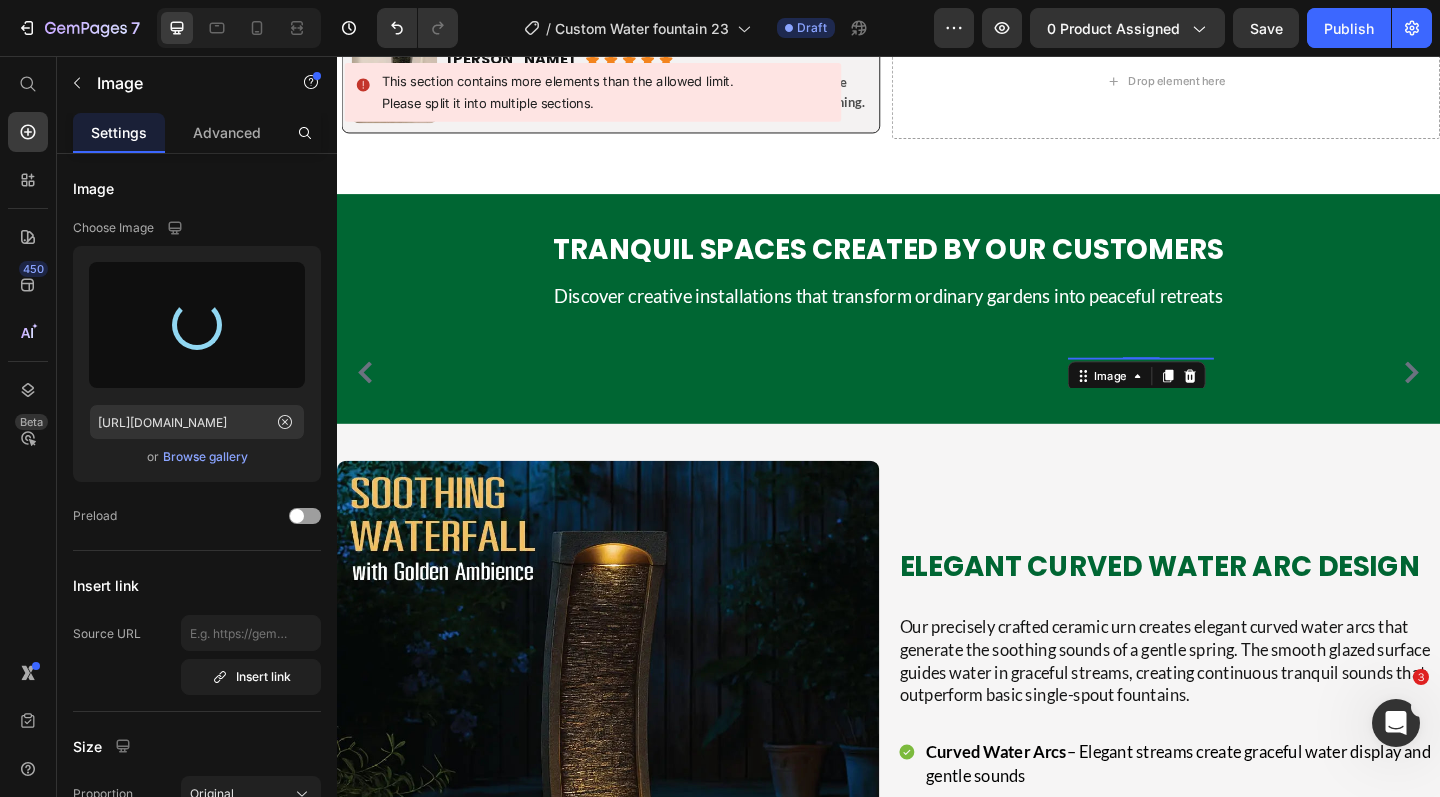 type on "https://cdn.shopify.com/s/files/1/0588/7092/3335/files/gempages_547690386714264668-0d125f8e-81d2-42bd-bd67-2ad0c19d24fb.png" 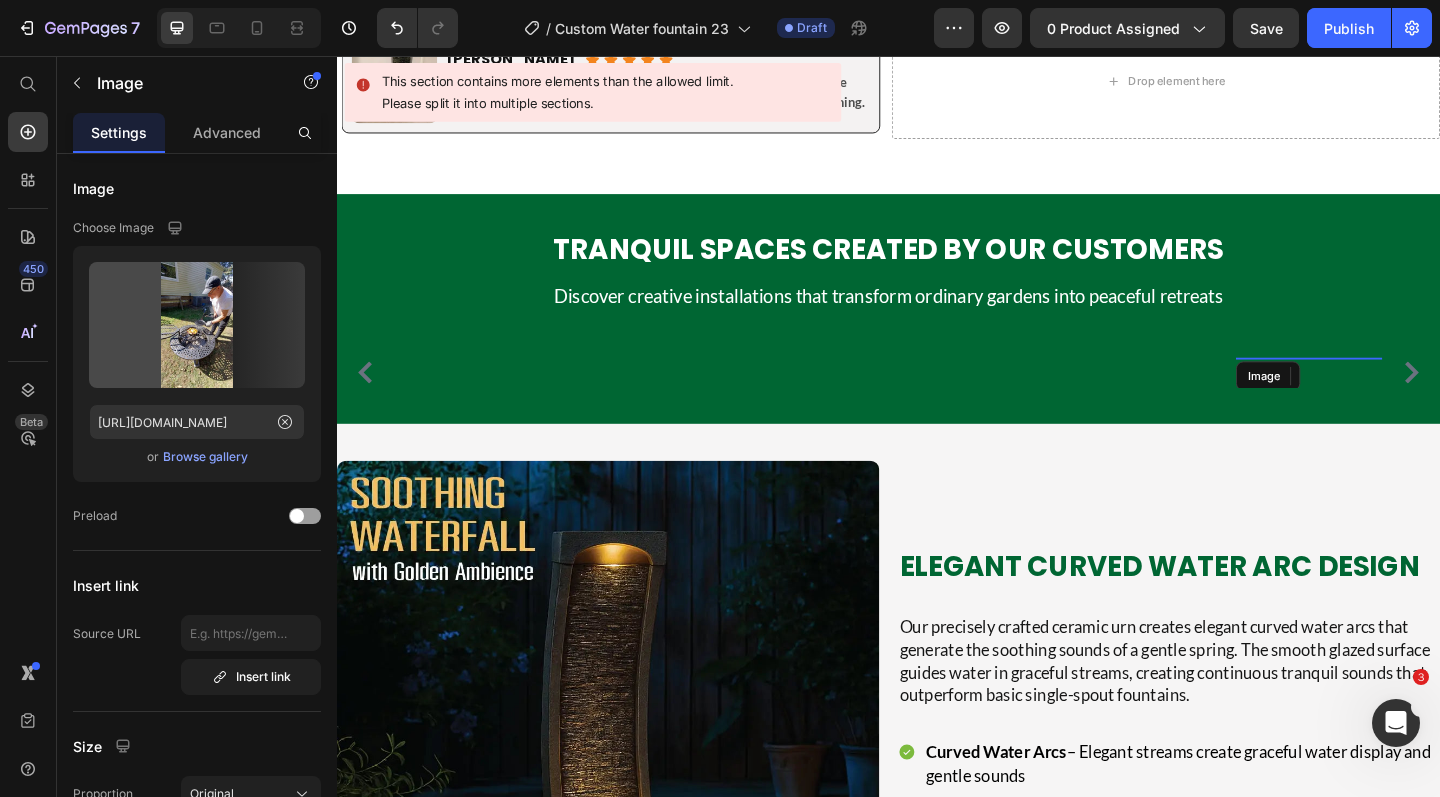 click at bounding box center (1394, 385) 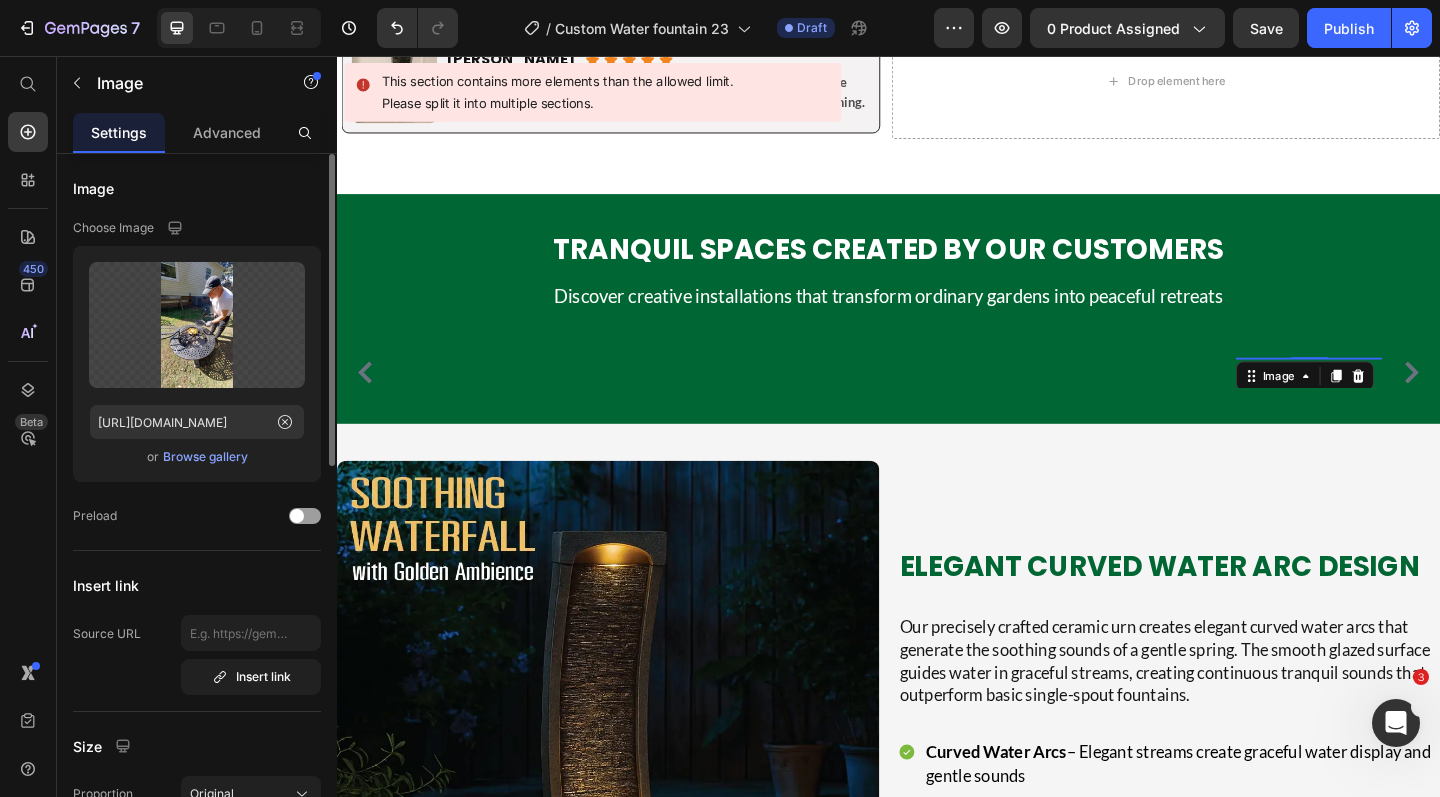 click on "Browse gallery" at bounding box center [205, 457] 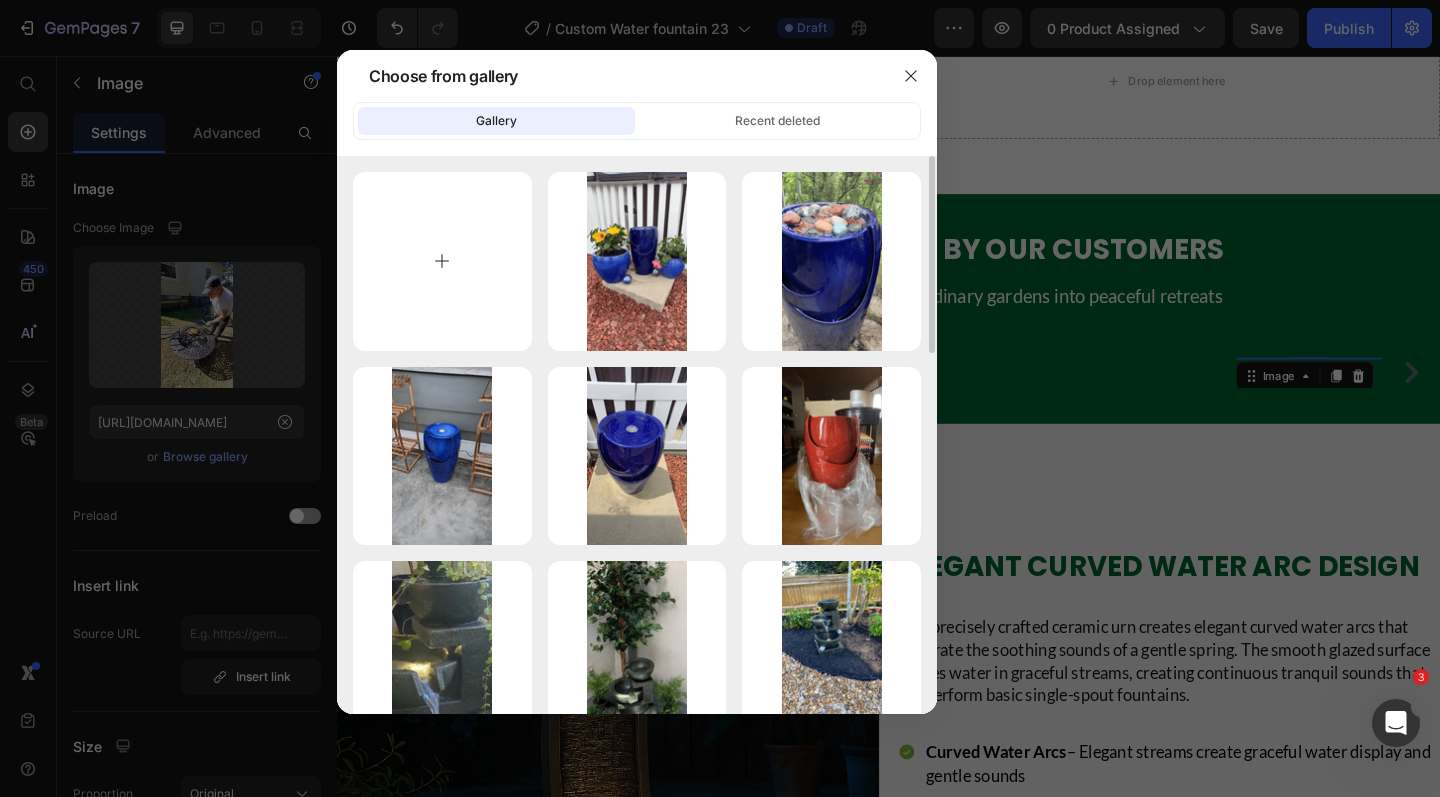 click at bounding box center [442, 261] 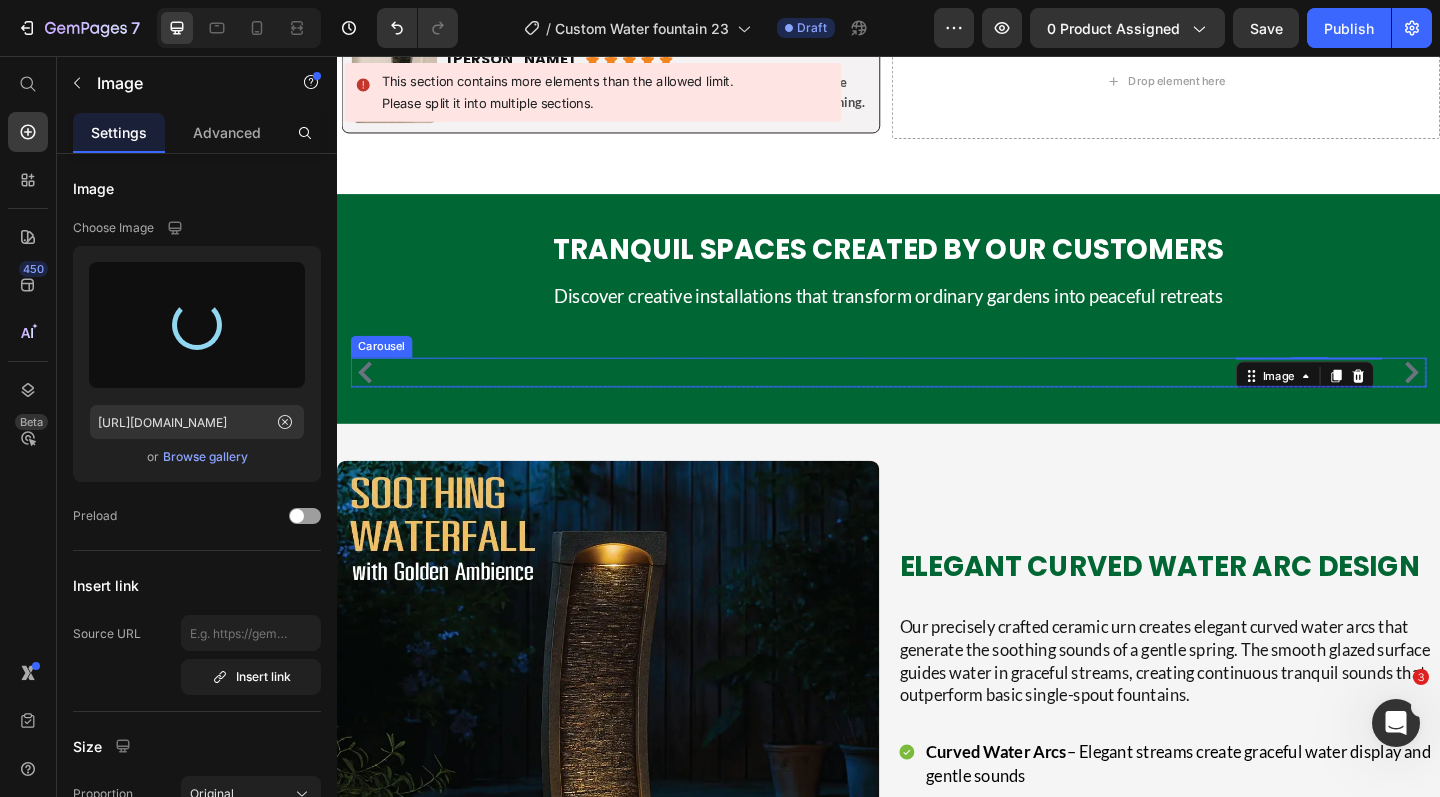 type on "https://cdn.shopify.com/s/files/1/0588/7092/3335/files/gempages_547690386714264668-d3cbad82-dbdf-4ad9-be03-5fa822b9af75.png" 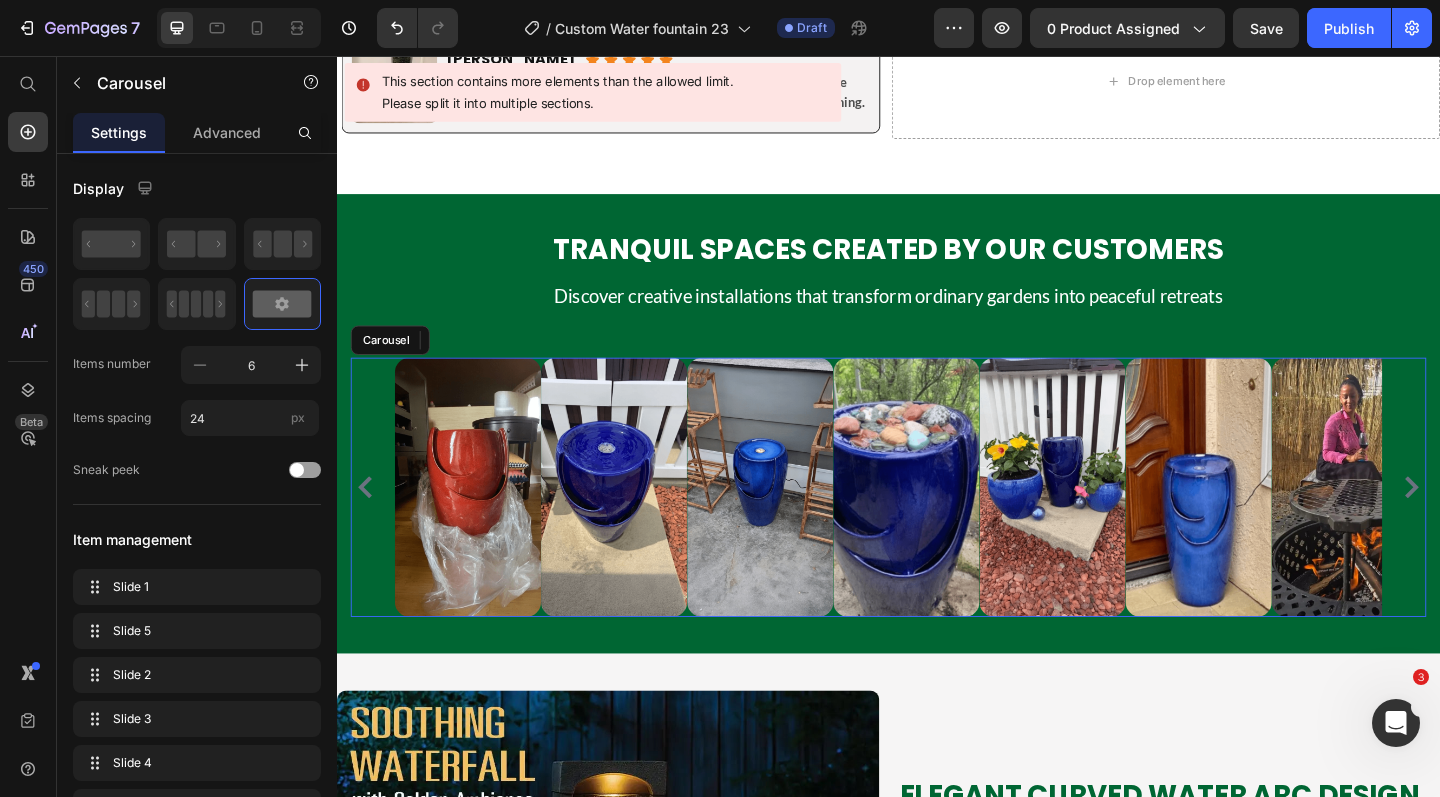 click 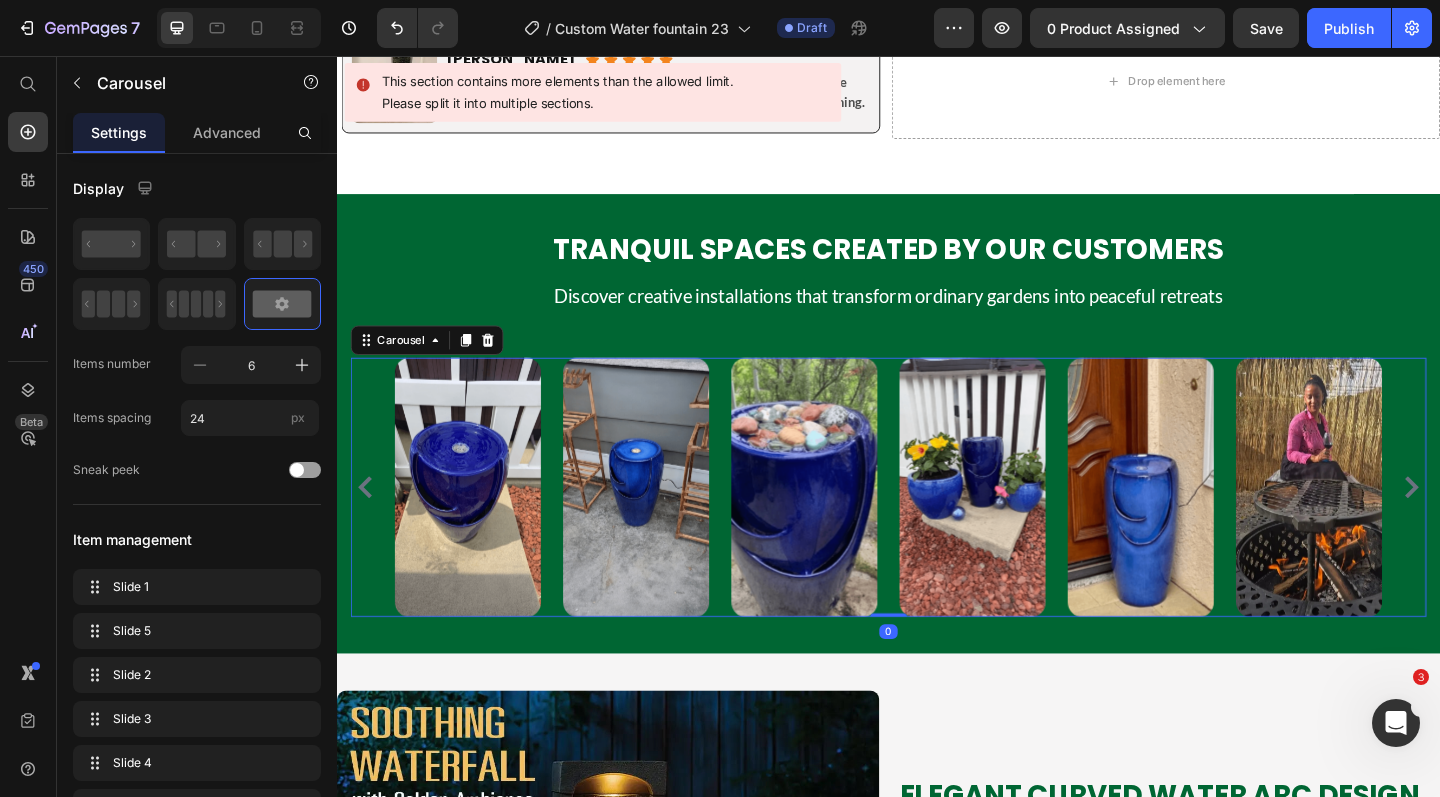 click 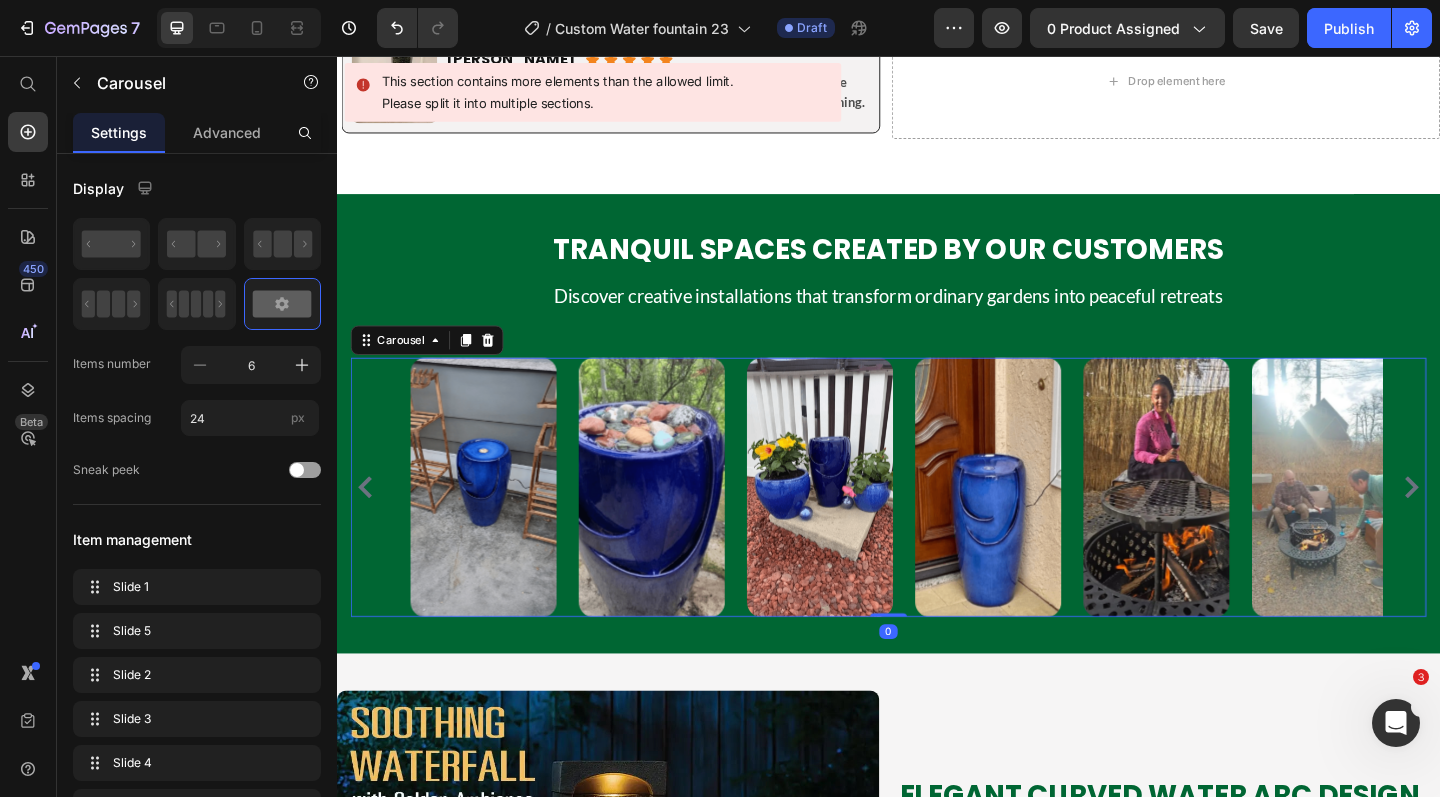 click 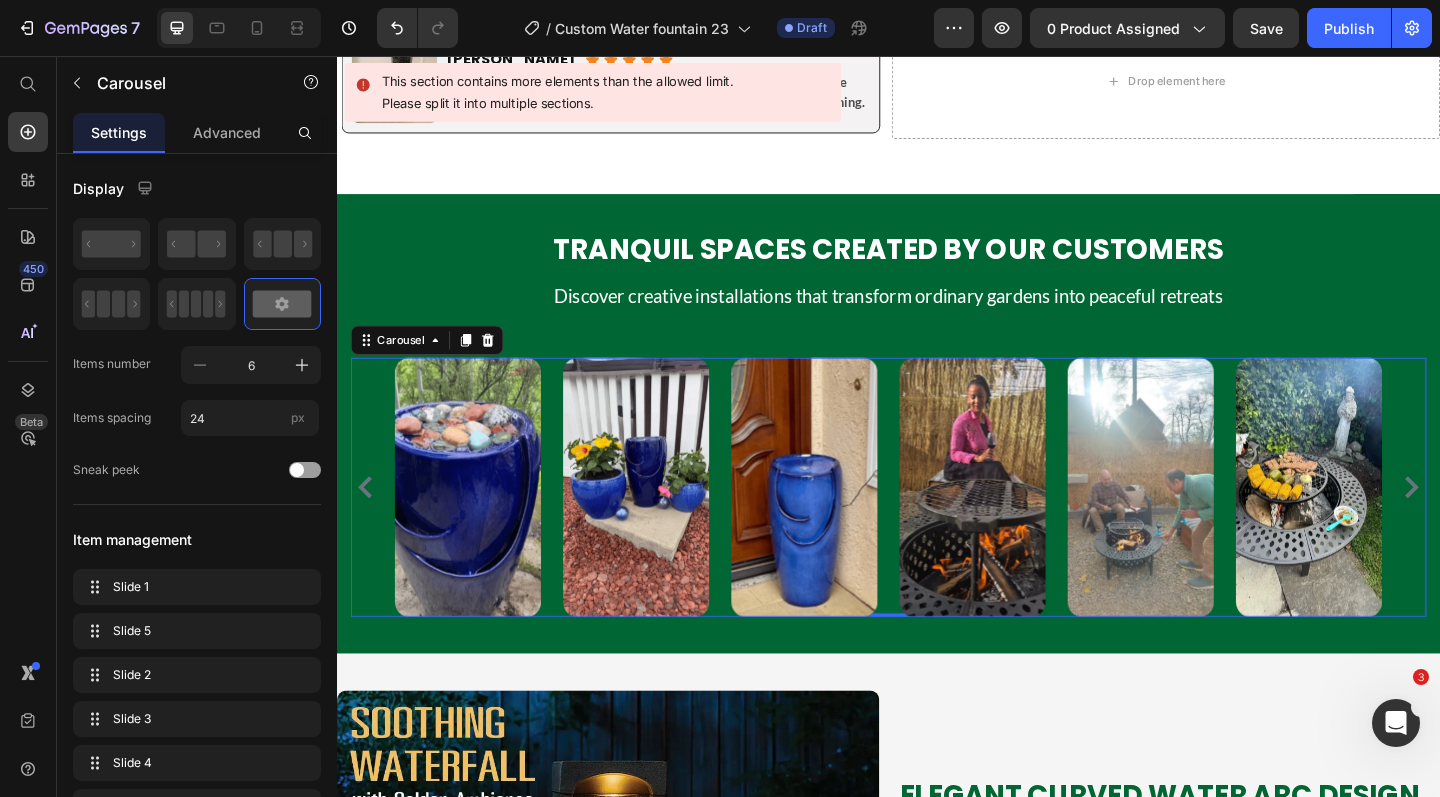 click 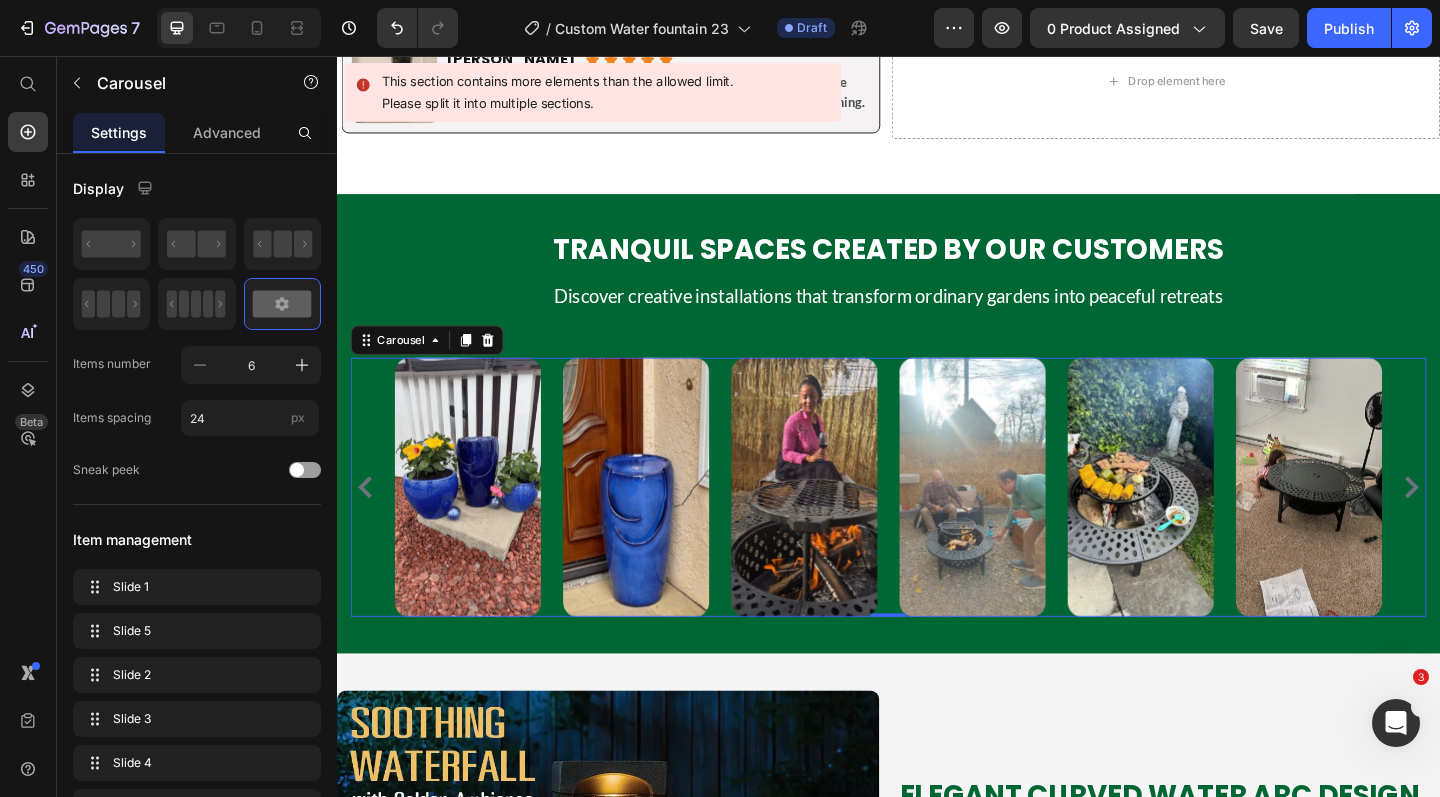 click 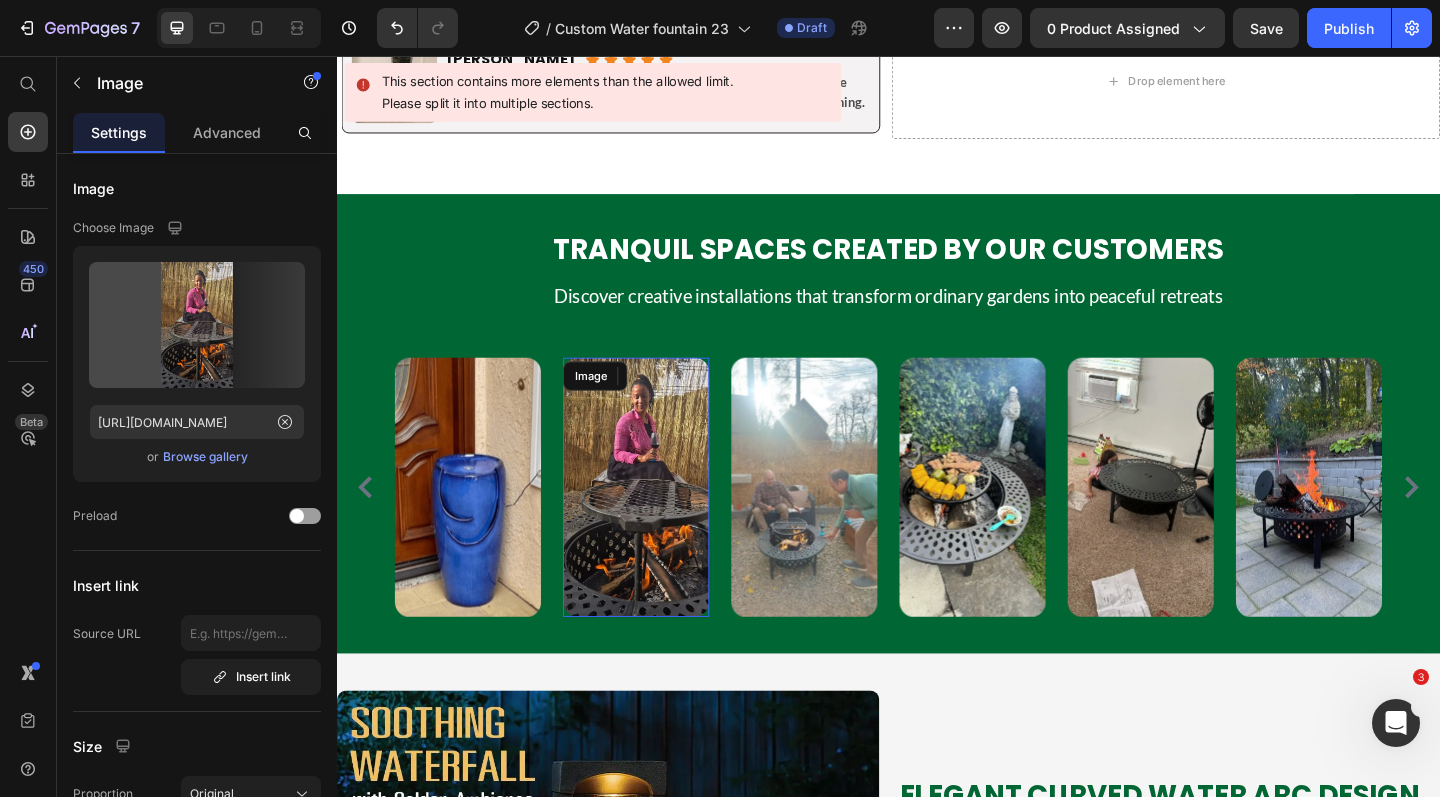 click at bounding box center [662, 526] 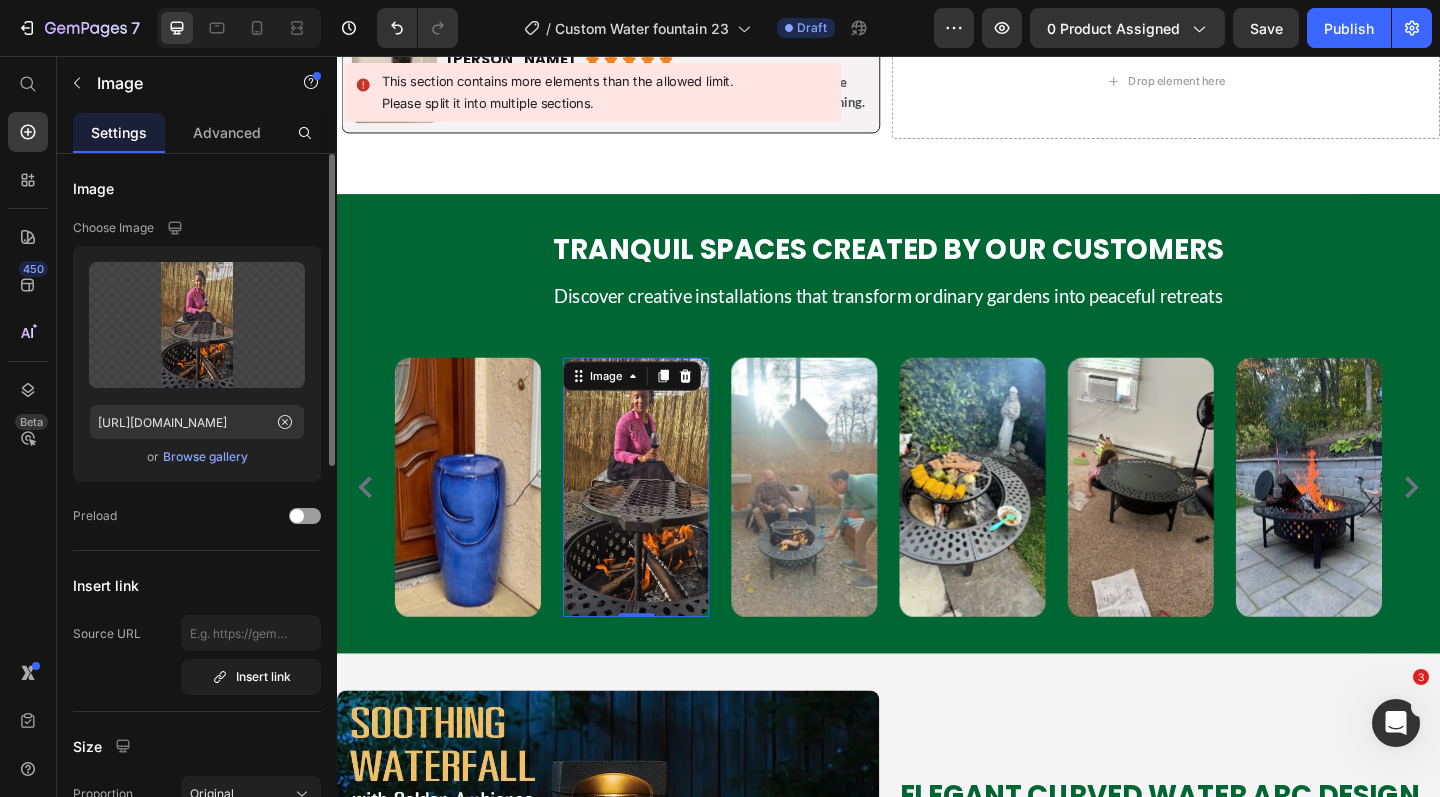 click on "Browse gallery" at bounding box center (205, 457) 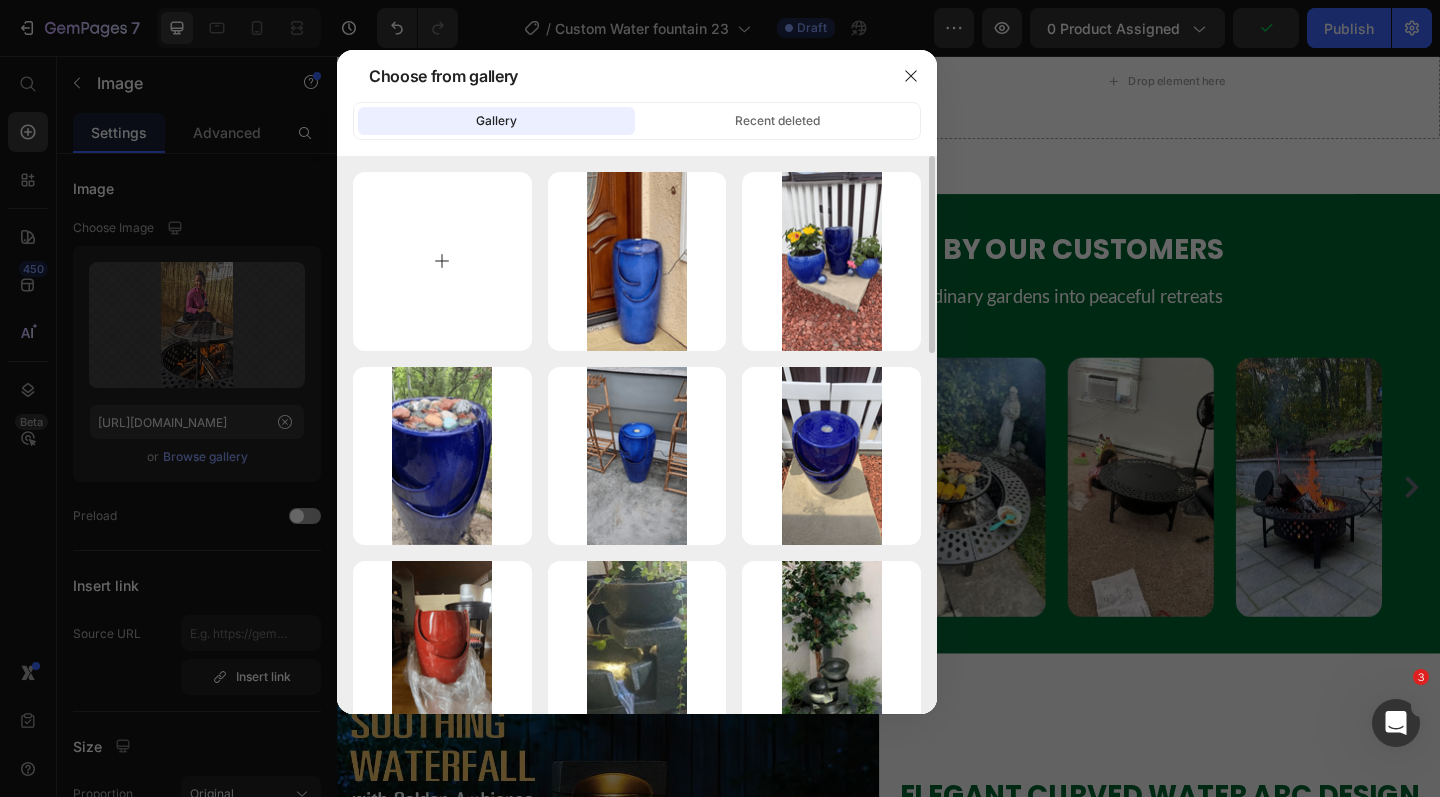 click at bounding box center (442, 261) 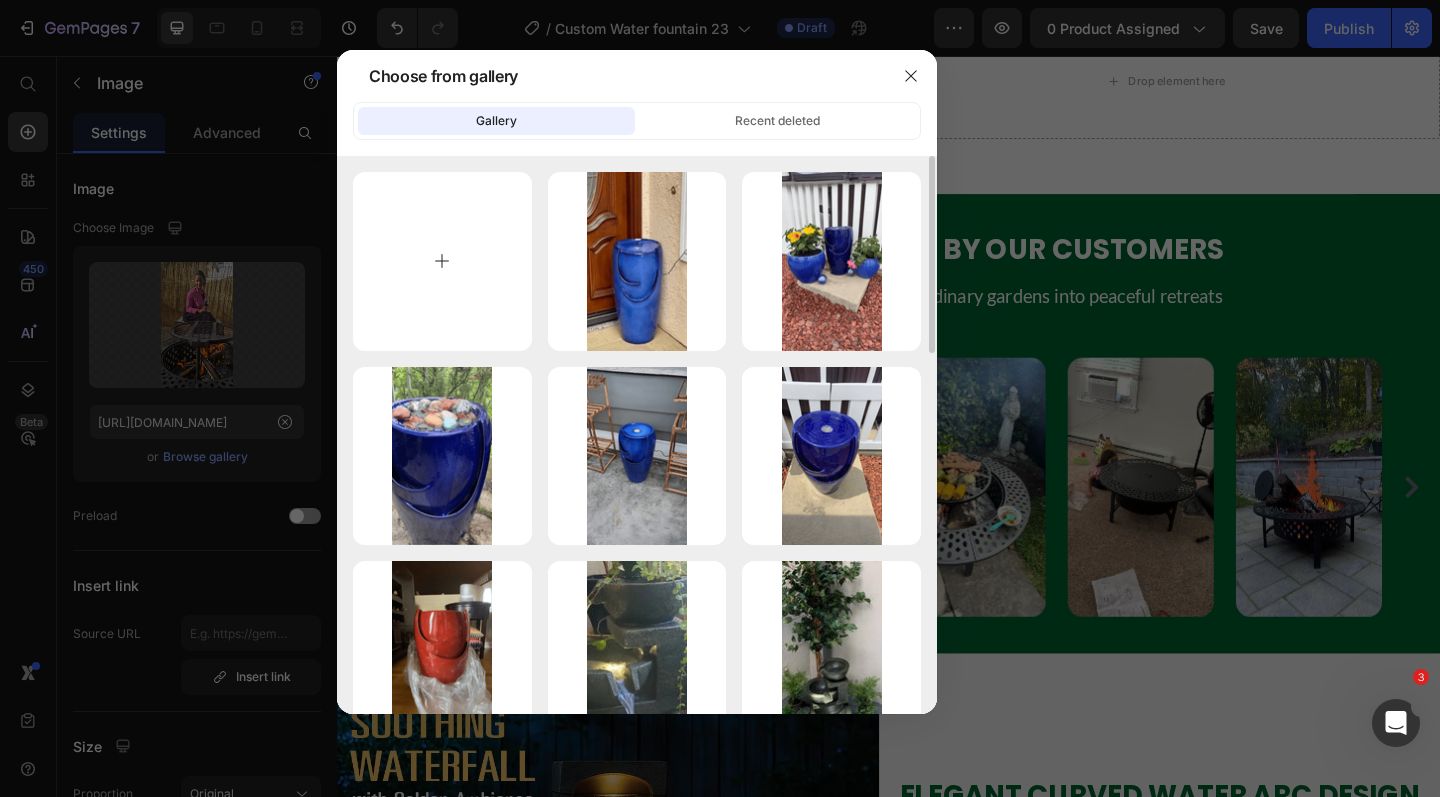 type on "C:\fakepath\CF23_1-Photoroom-9.png" 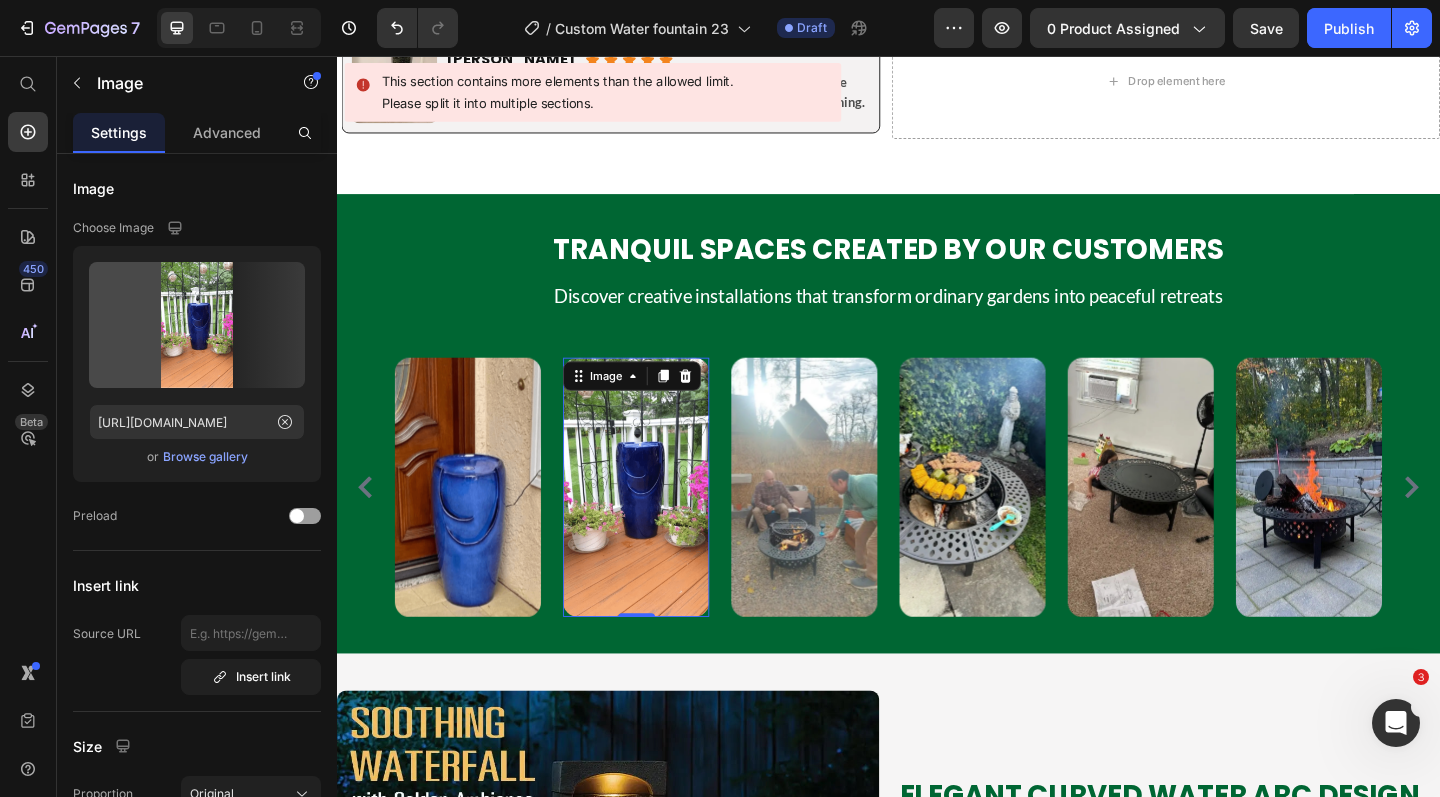 type on "https://cdn.shopify.com/s/files/1/0588/7092/3335/files/gempages_547690386714264668-3a648b51-89d2-477d-a545-94ef633e1d59.png" 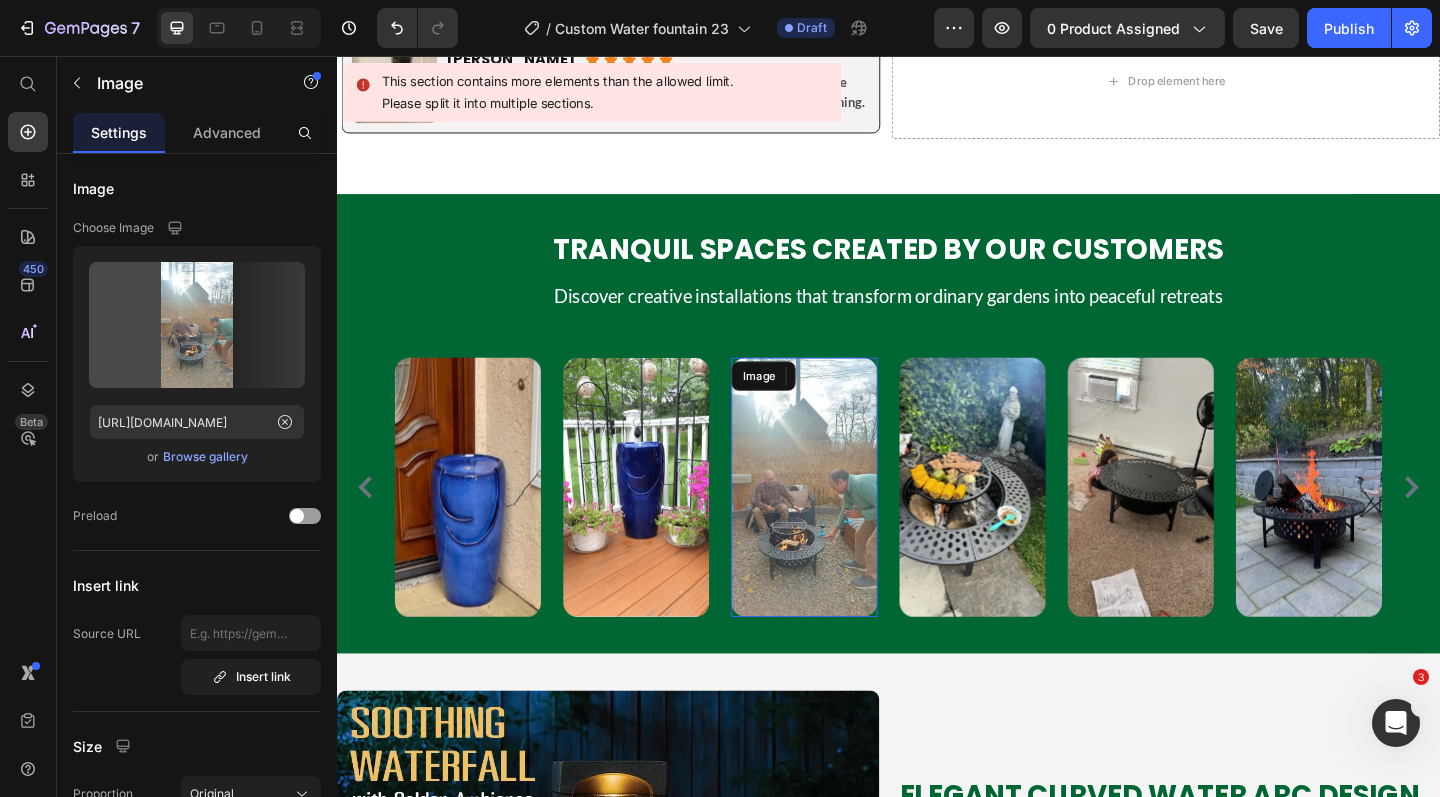 click at bounding box center (845, 526) 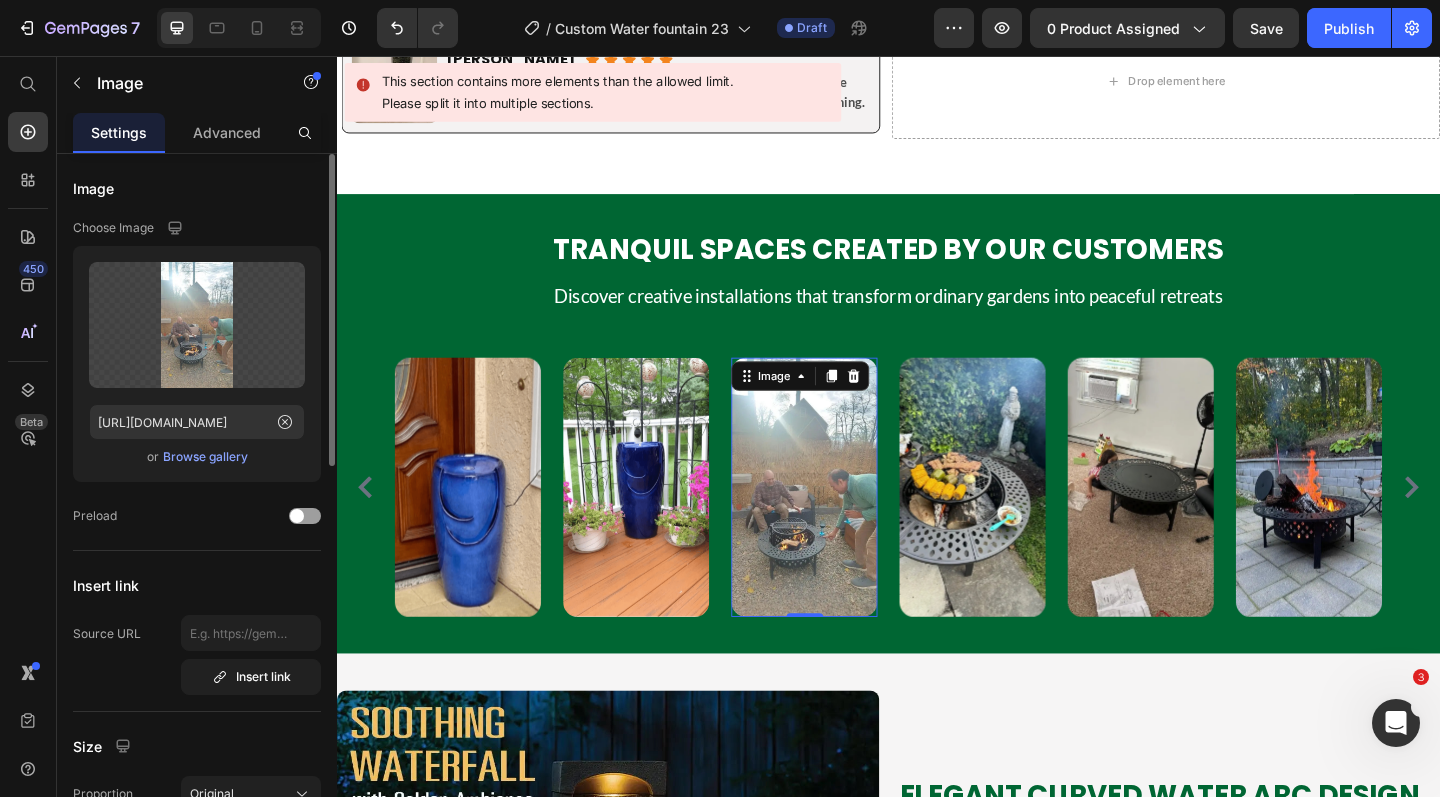 click on "Browse gallery" at bounding box center (205, 457) 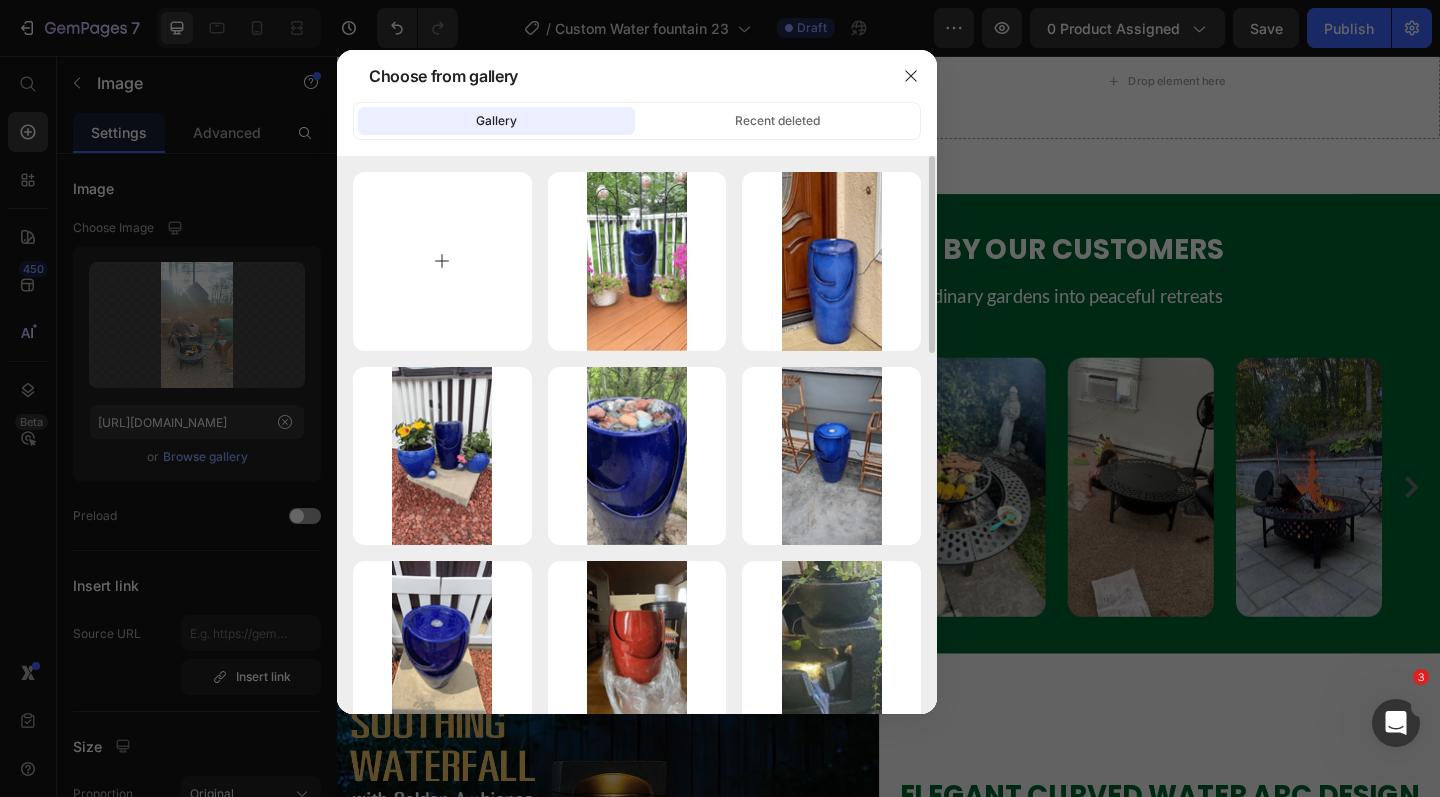 click at bounding box center [442, 261] 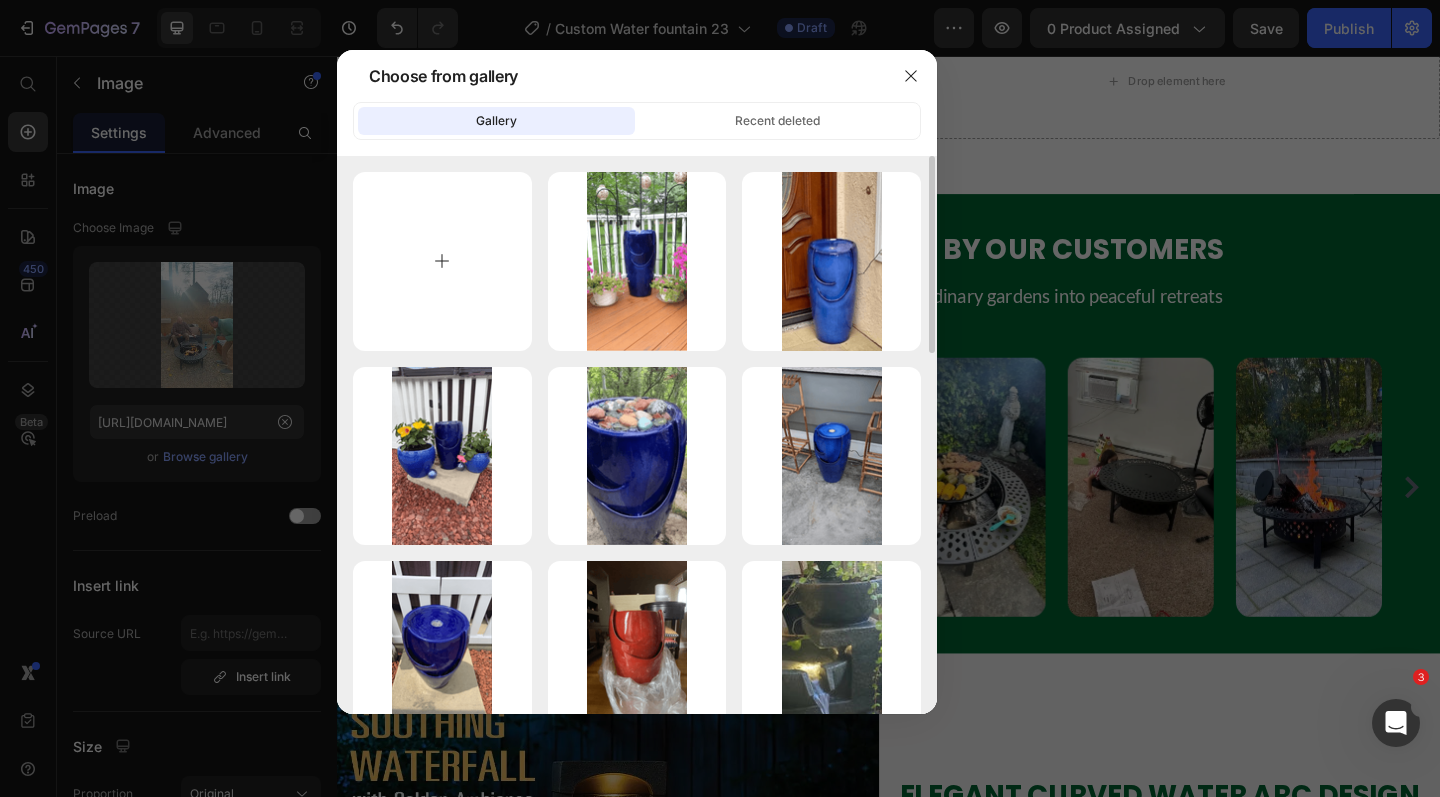 click at bounding box center (442, 261) 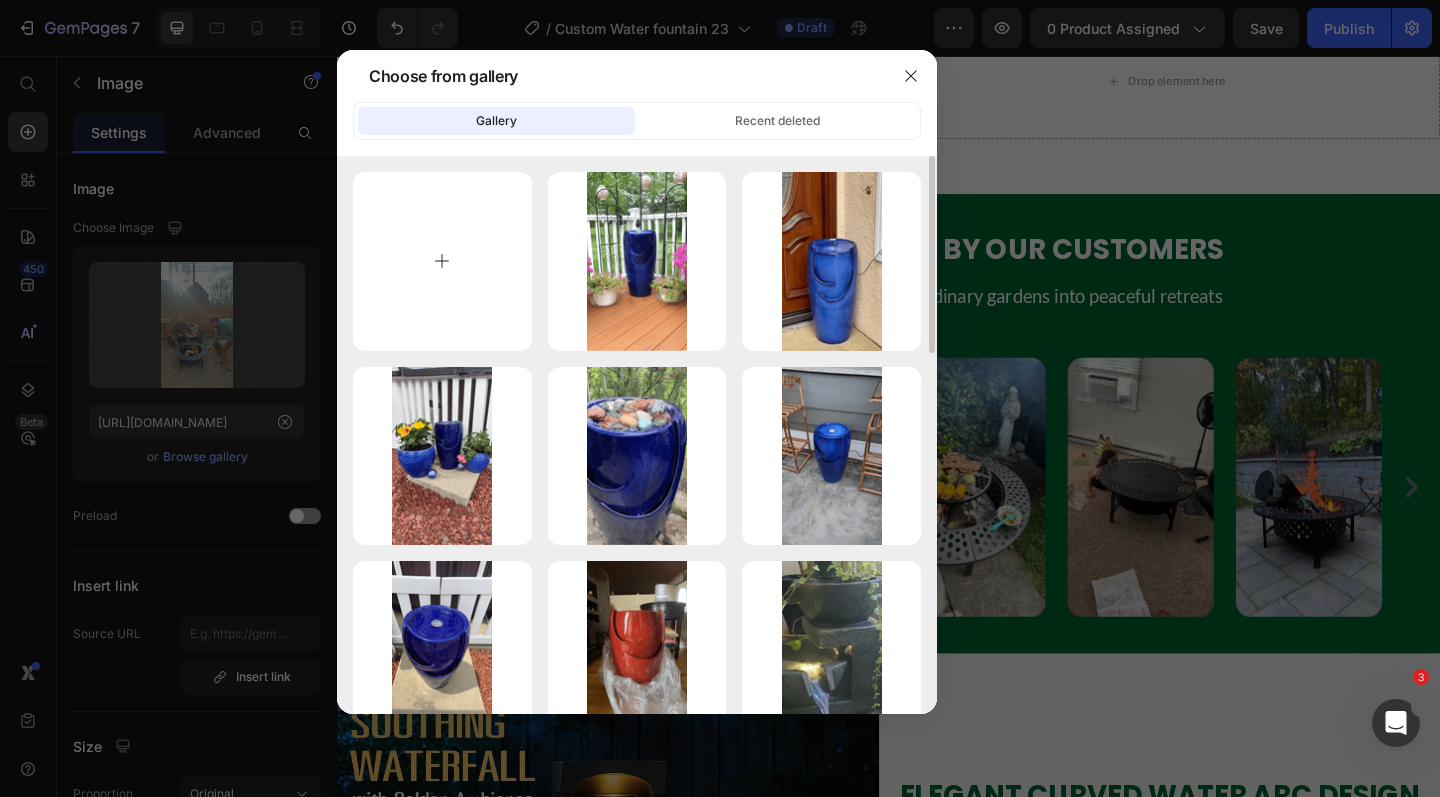 type on "C:\fakepath\CF23_1-Photoroom-10.png" 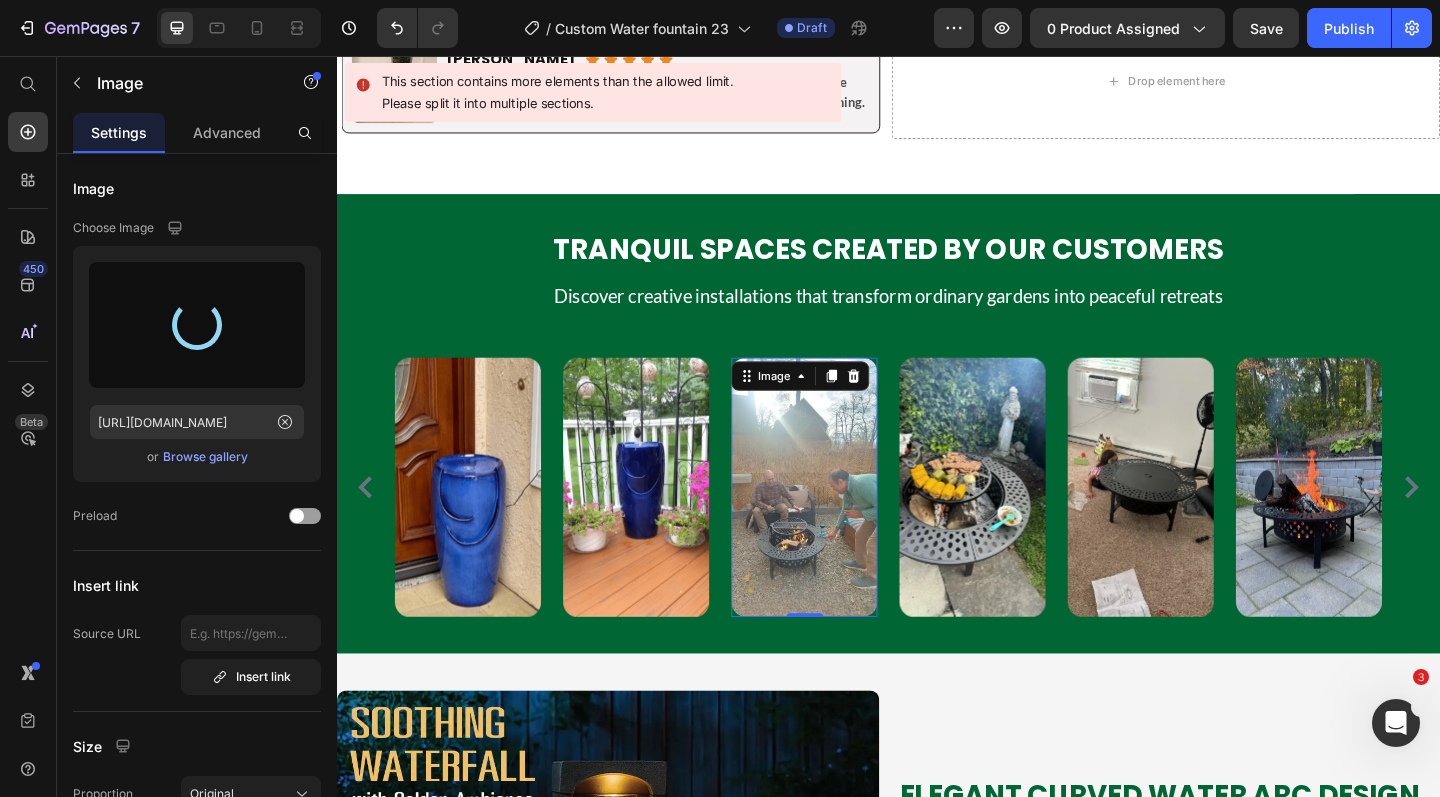 type on "https://cdn.shopify.com/s/files/1/0588/7092/3335/files/gempages_547690386714264668-a8474899-76e8-4e23-8794-7b54868596a5.png" 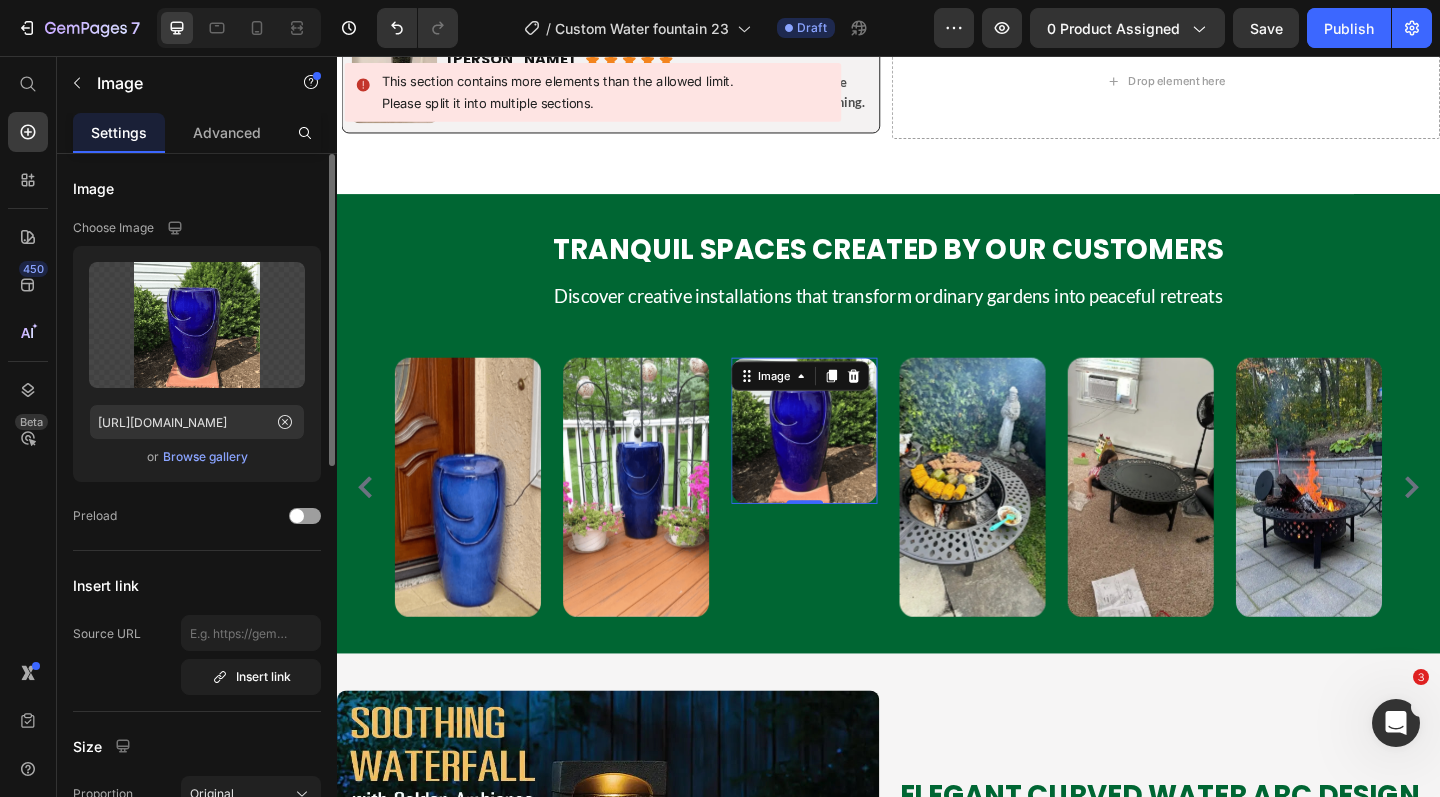 click on "Browse gallery" at bounding box center [205, 457] 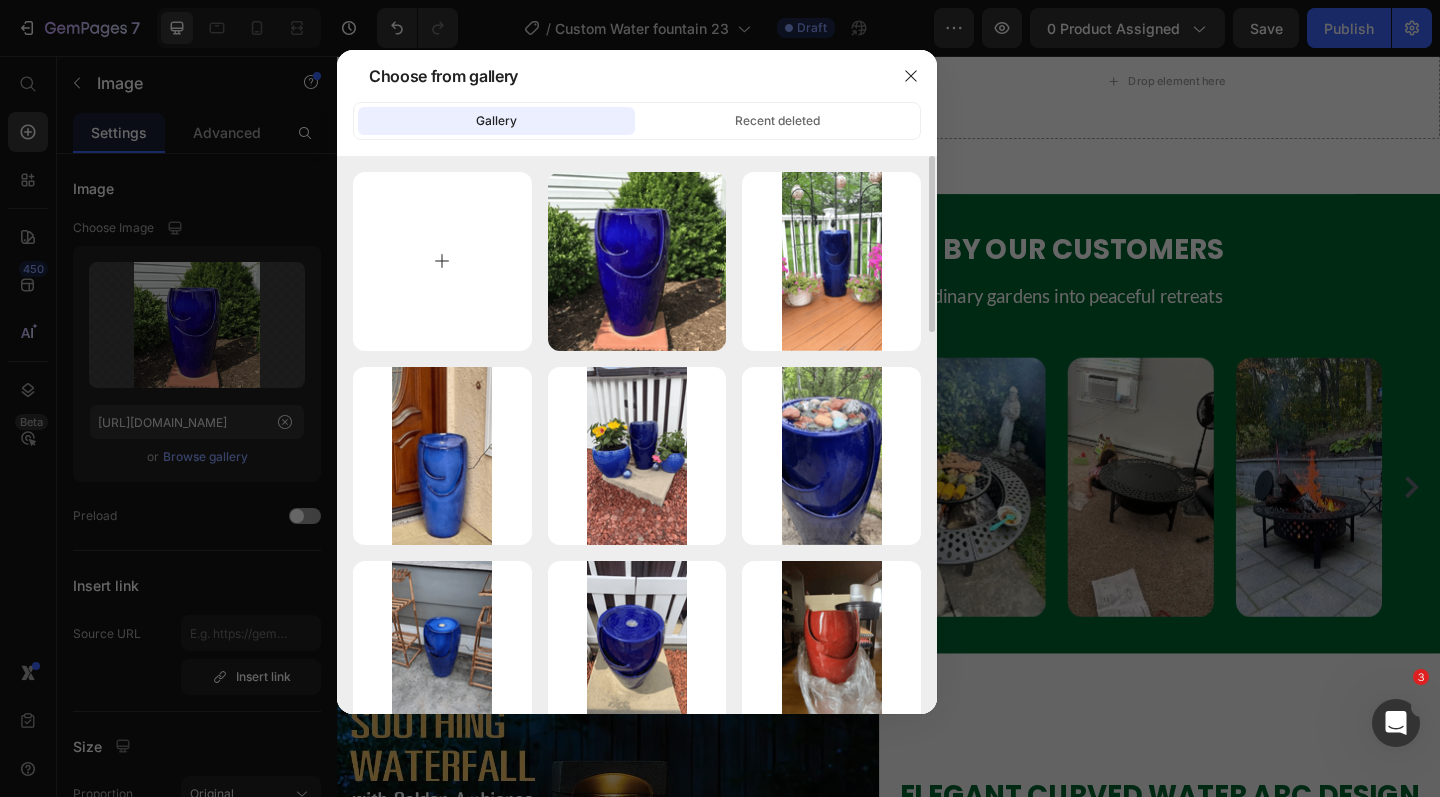 click at bounding box center [442, 261] 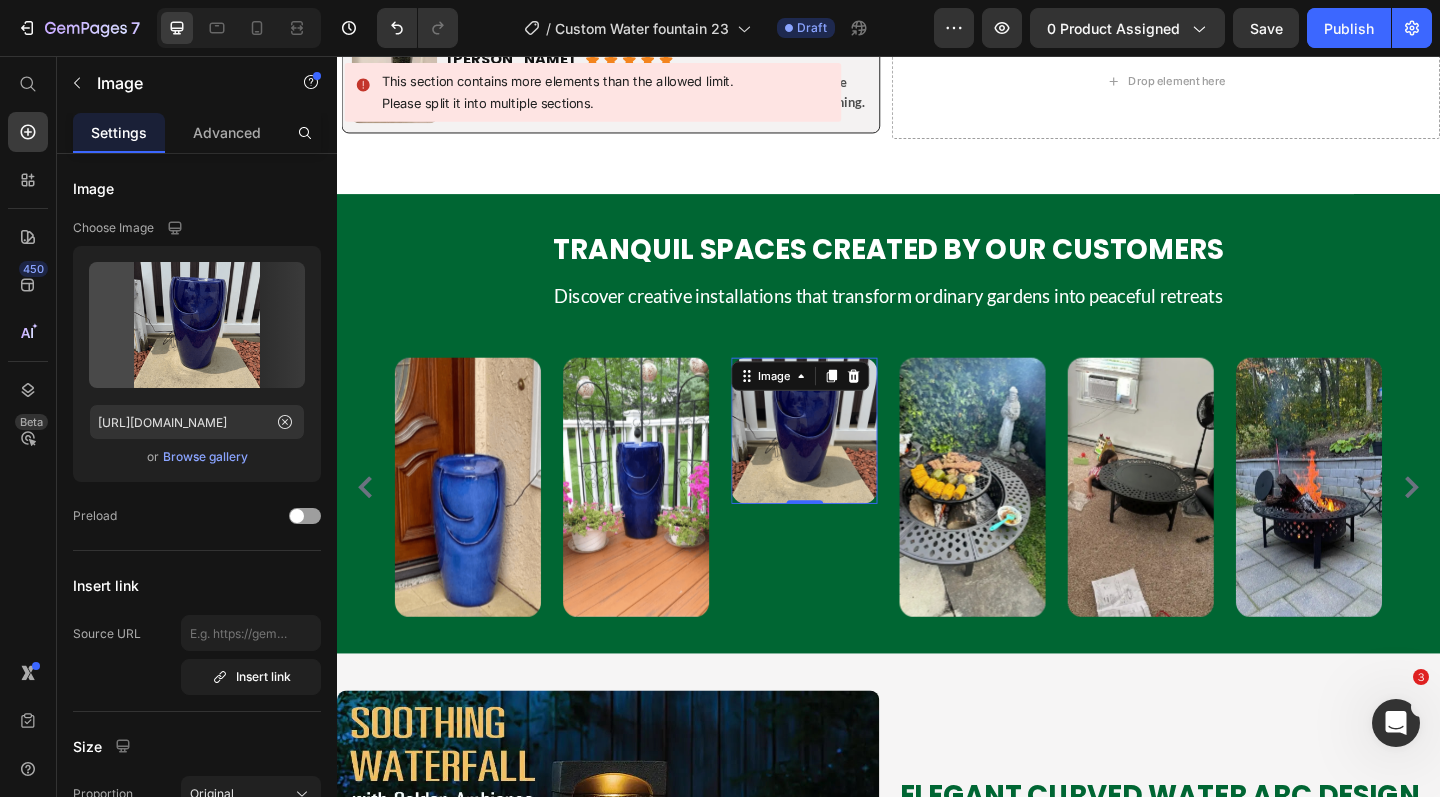 type on "https://cdn.shopify.com/s/files/1/0588/7092/3335/files/gempages_547690386714264668-d118e098-9277-4351-bea9-c52b6bdf110a.png" 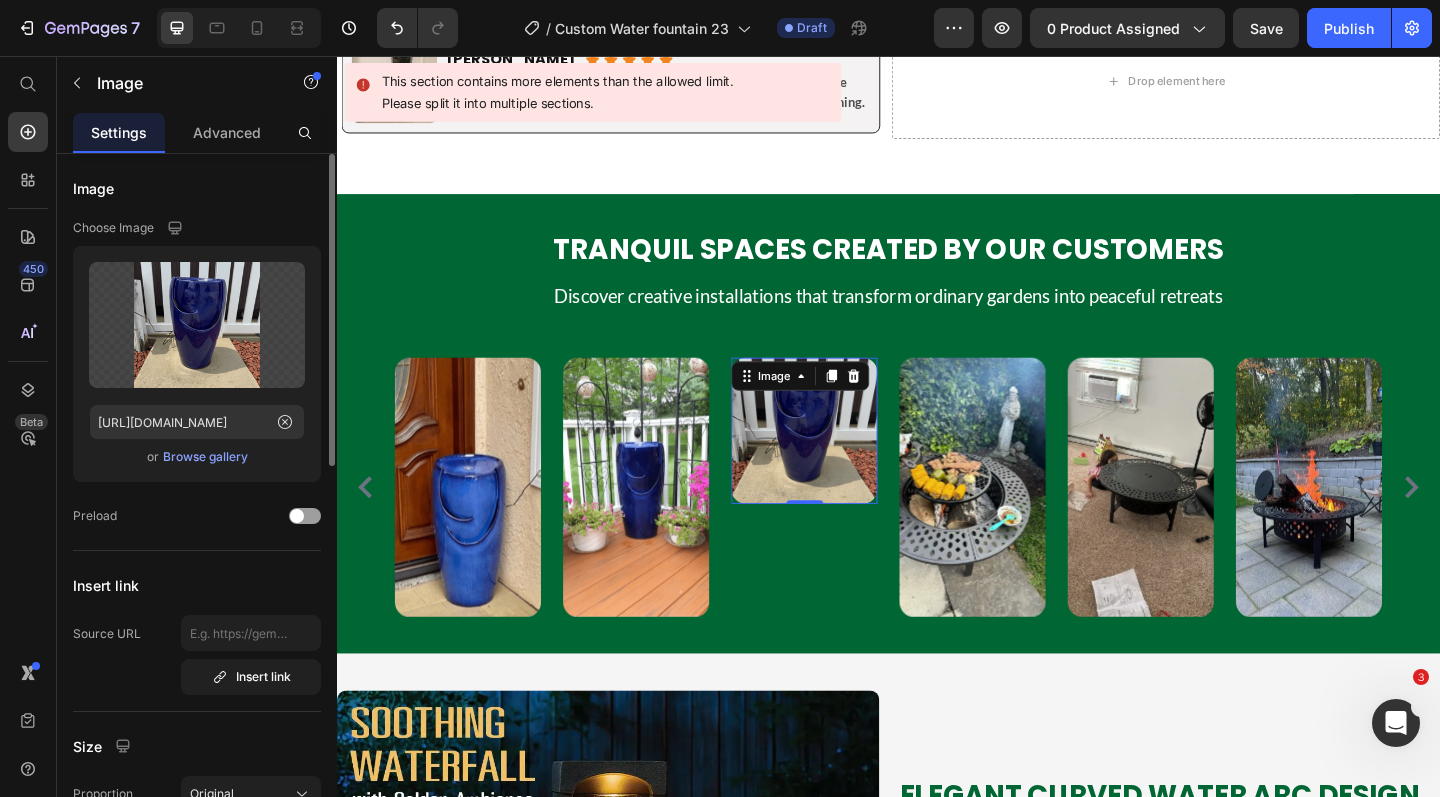 click on "Browse gallery" at bounding box center [205, 457] 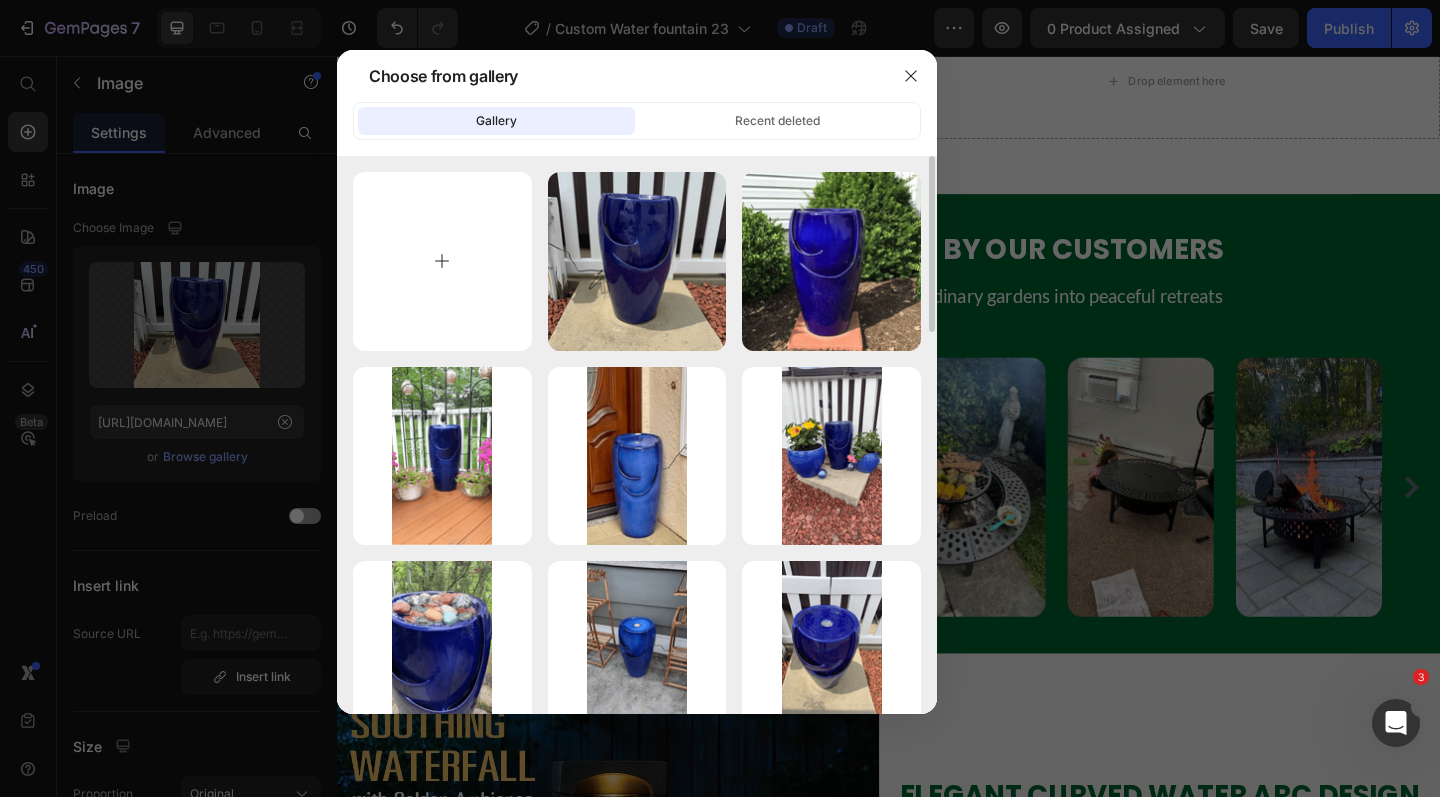click at bounding box center [442, 261] 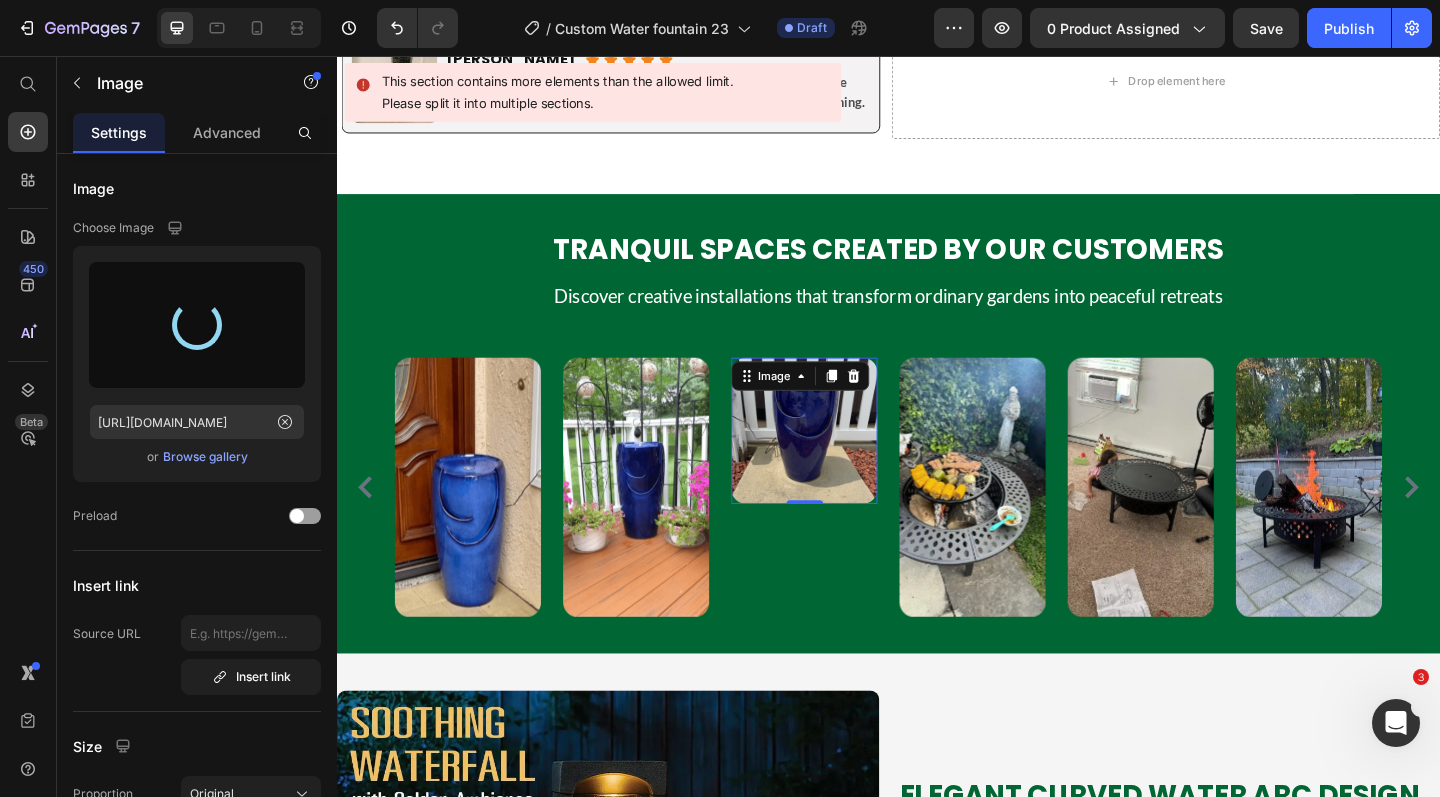 type on "https://cdn.shopify.com/s/files/1/0588/7092/3335/files/gempages_547690386714264668-86a08807-485c-48a8-b599-4e7733452830.png" 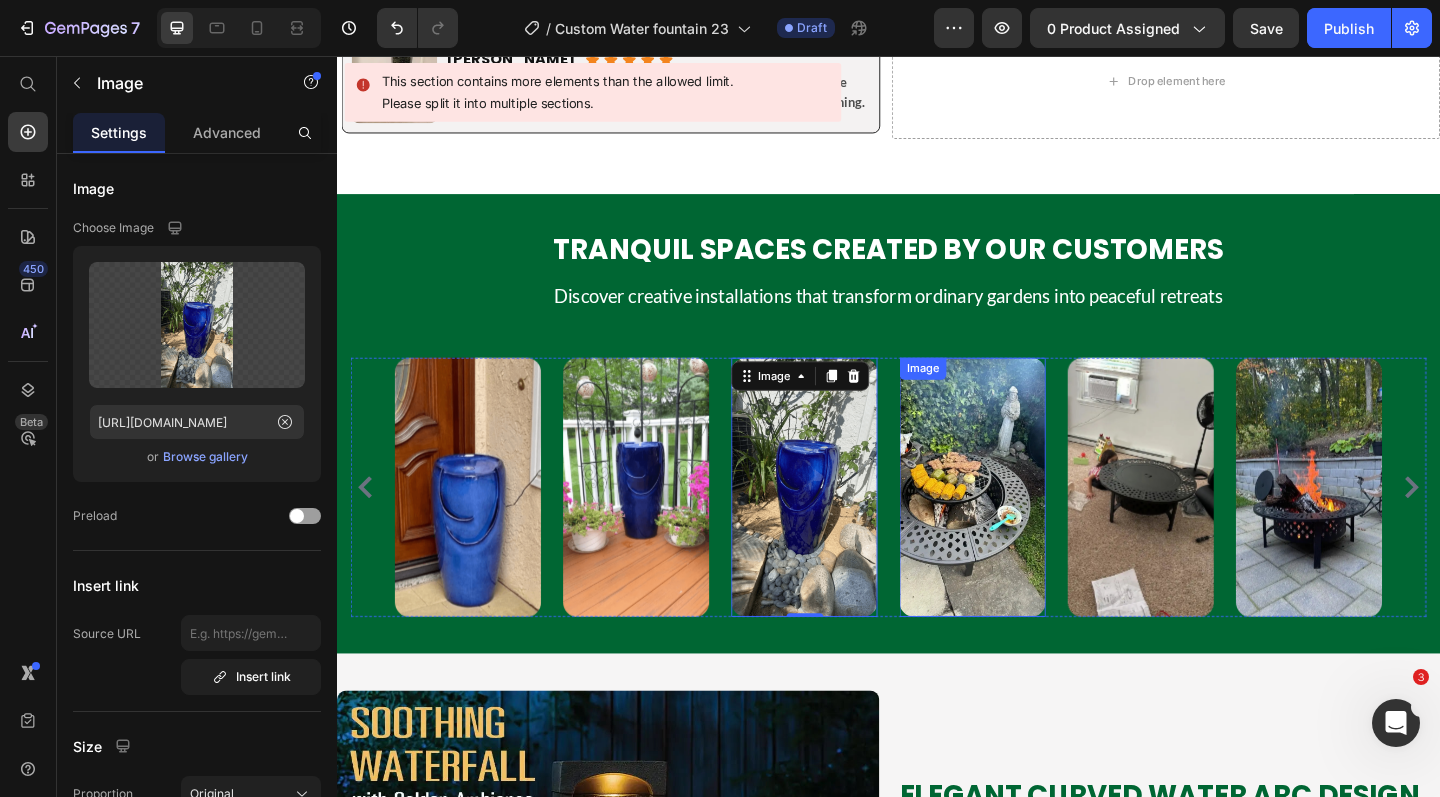 click at bounding box center (1028, 526) 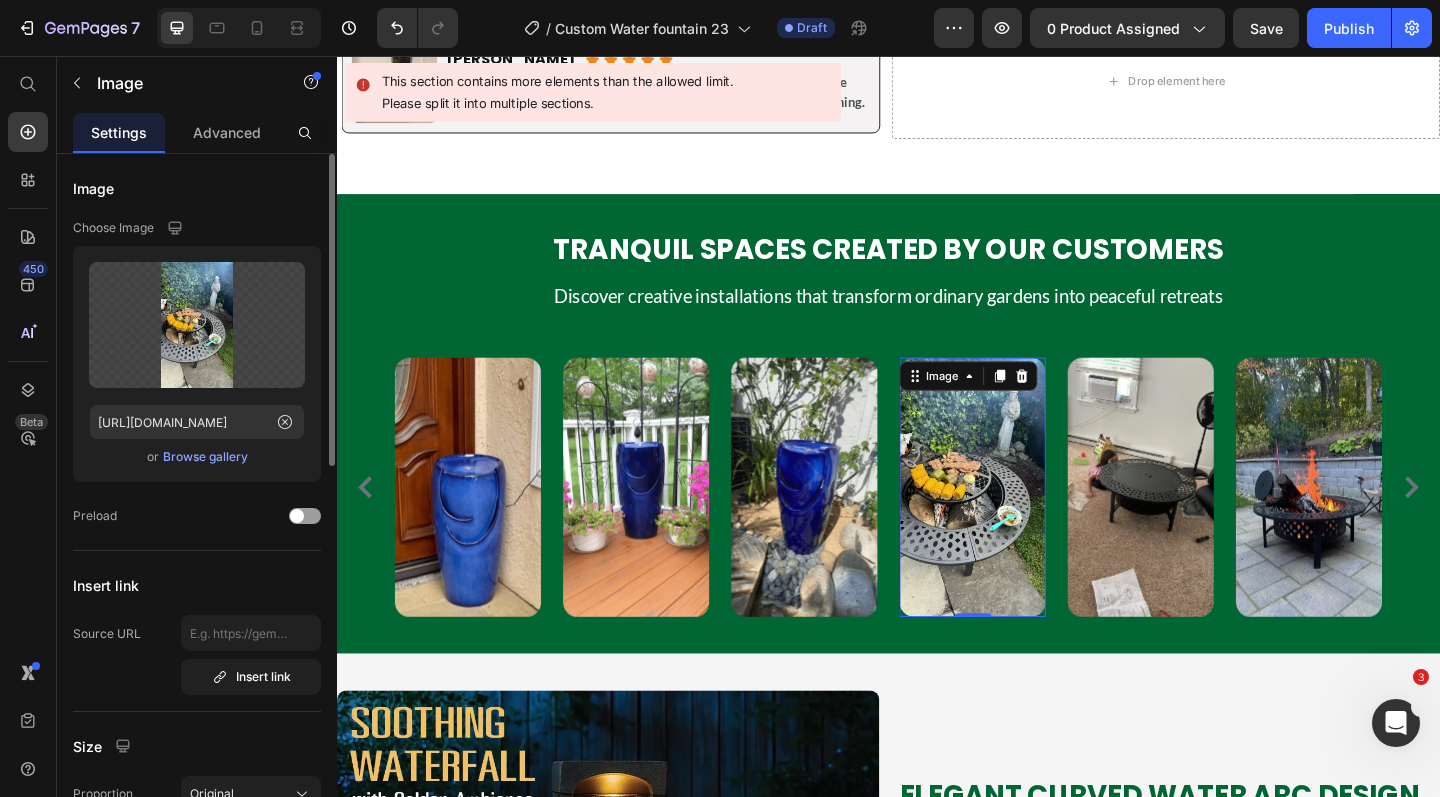 click on "Browse gallery" at bounding box center (205, 457) 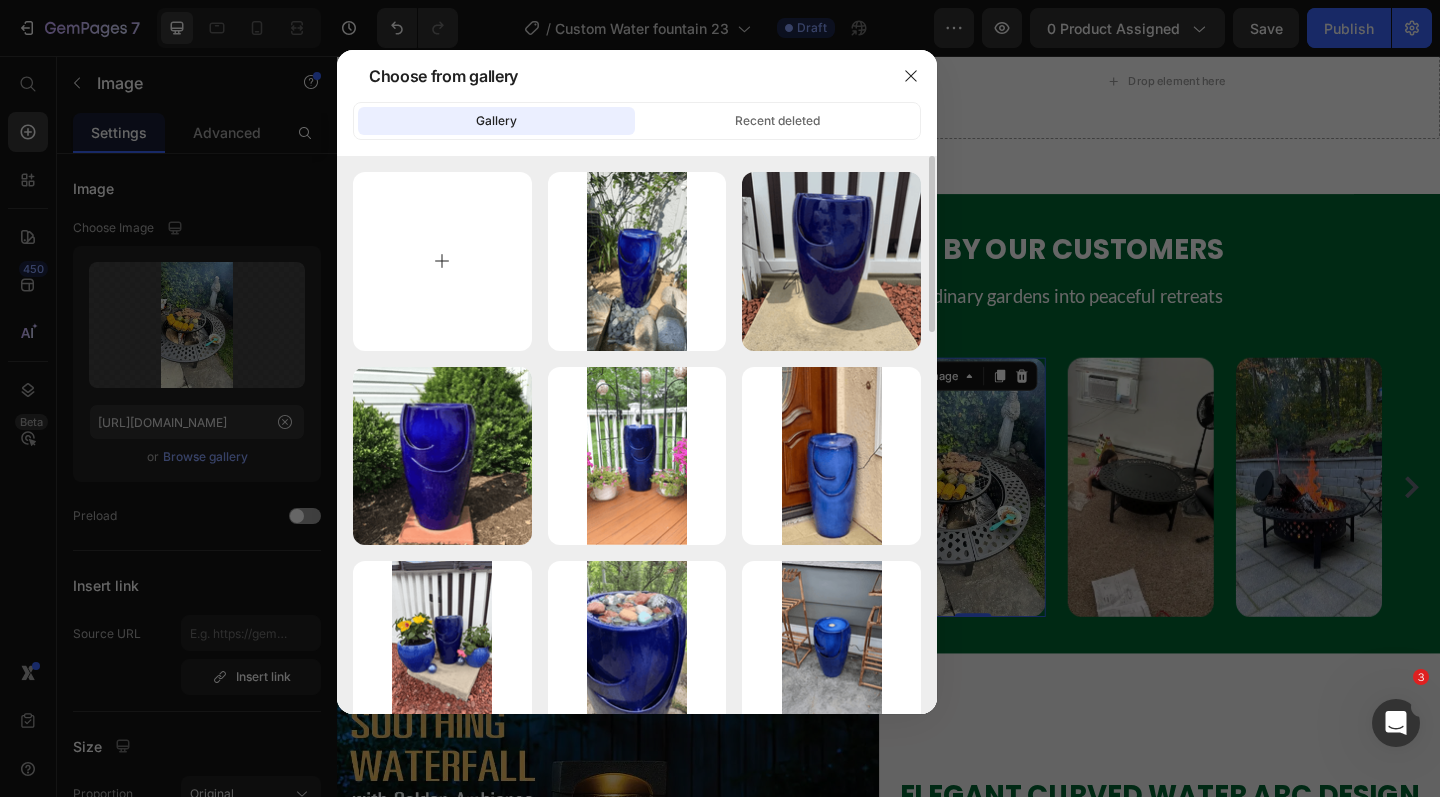 click at bounding box center (442, 261) 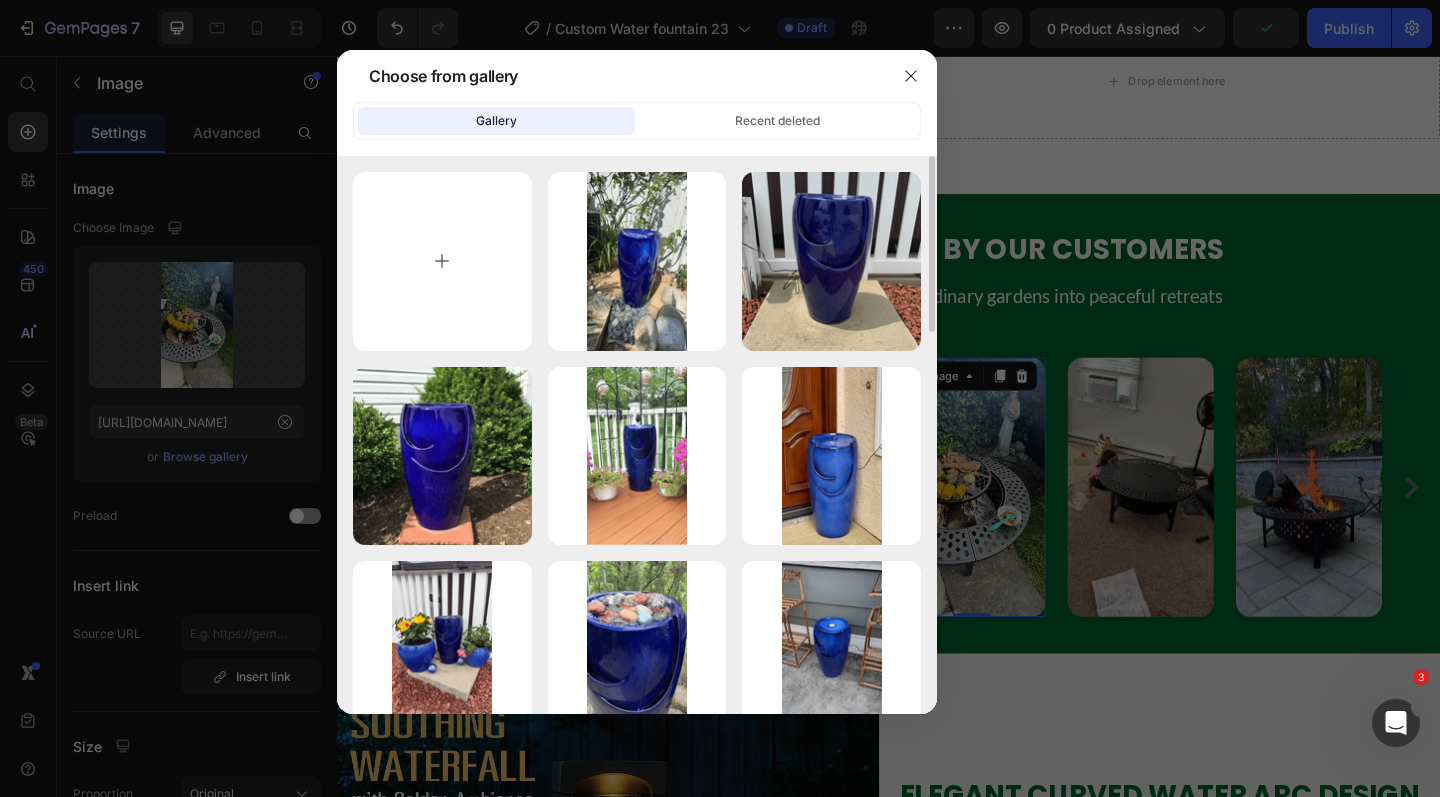 type on "C:\fakepath\CF23_1-Photoroom-13.png" 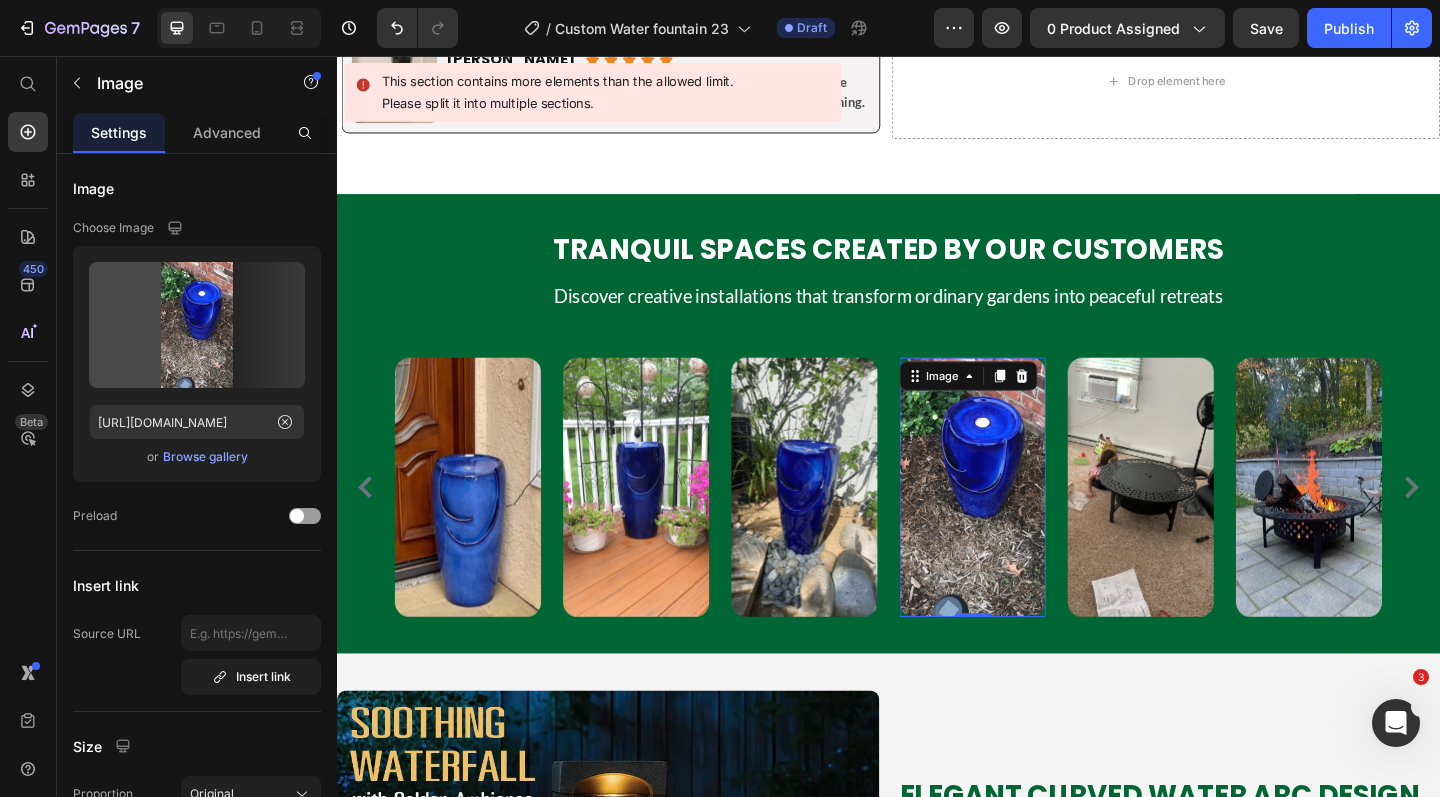 type on "https://cdn.shopify.com/s/files/1/0588/7092/3335/files/gempages_547690386714264668-dc0e805d-261c-400b-9028-02e0e6c14156.png" 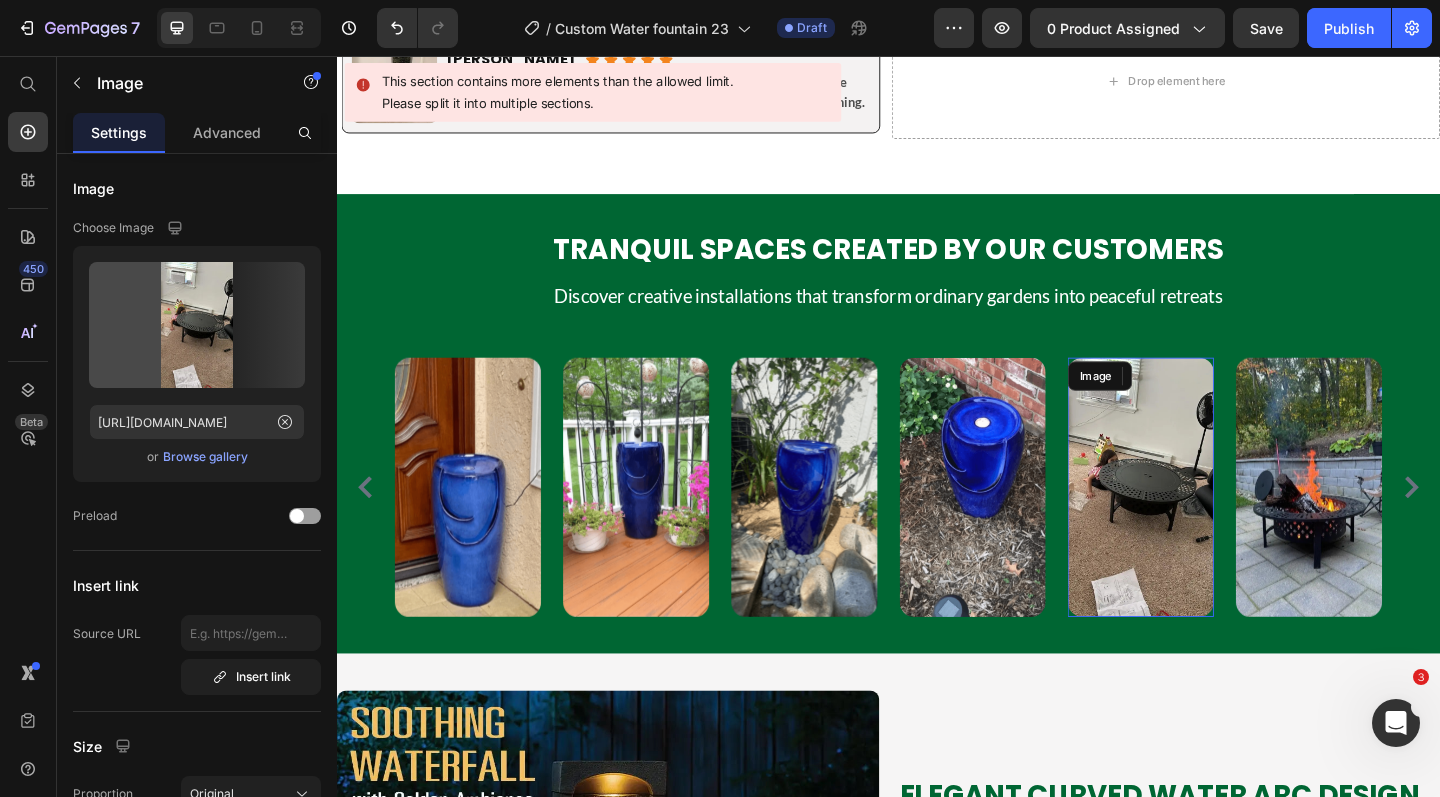 click at bounding box center (1211, 526) 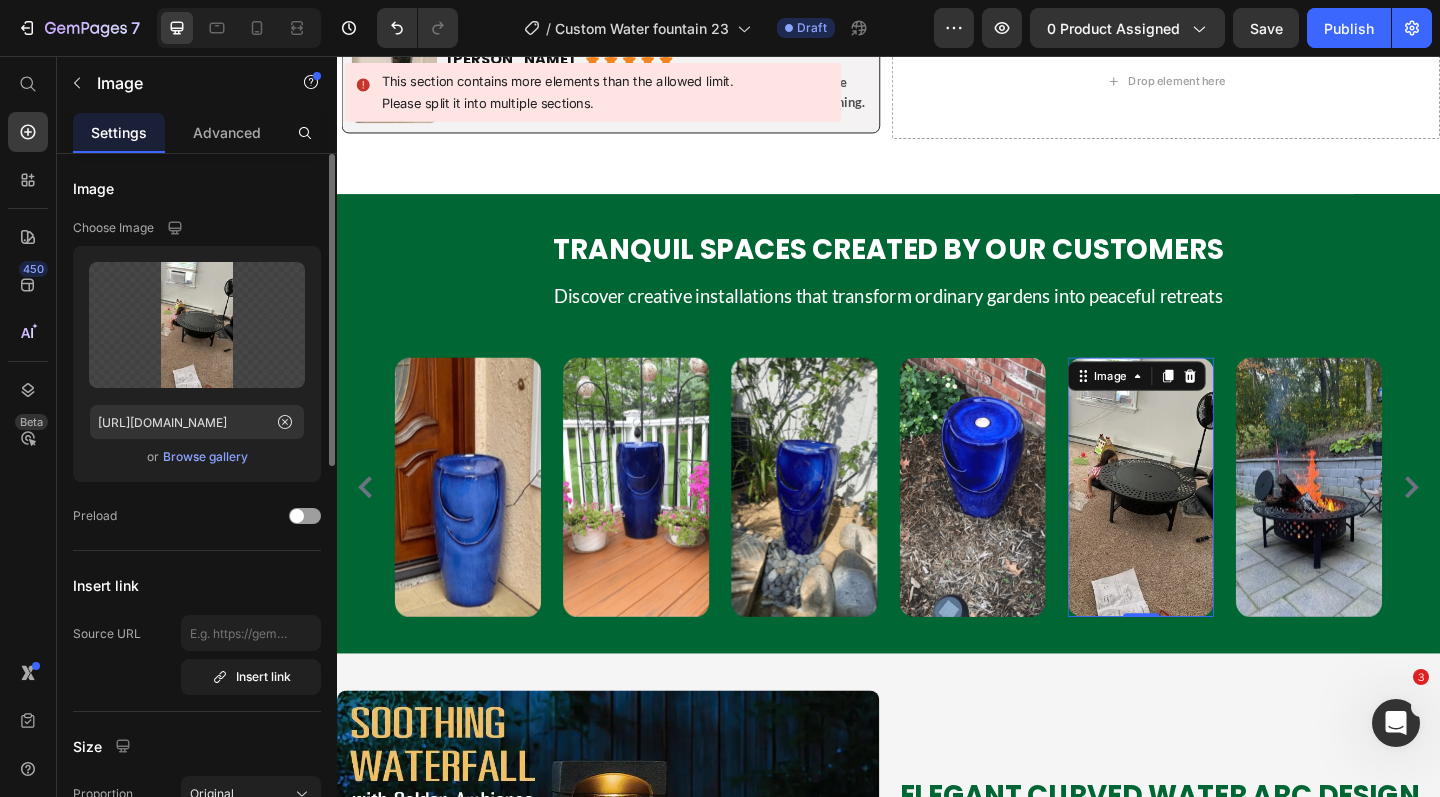 click on "Browse gallery" at bounding box center (205, 457) 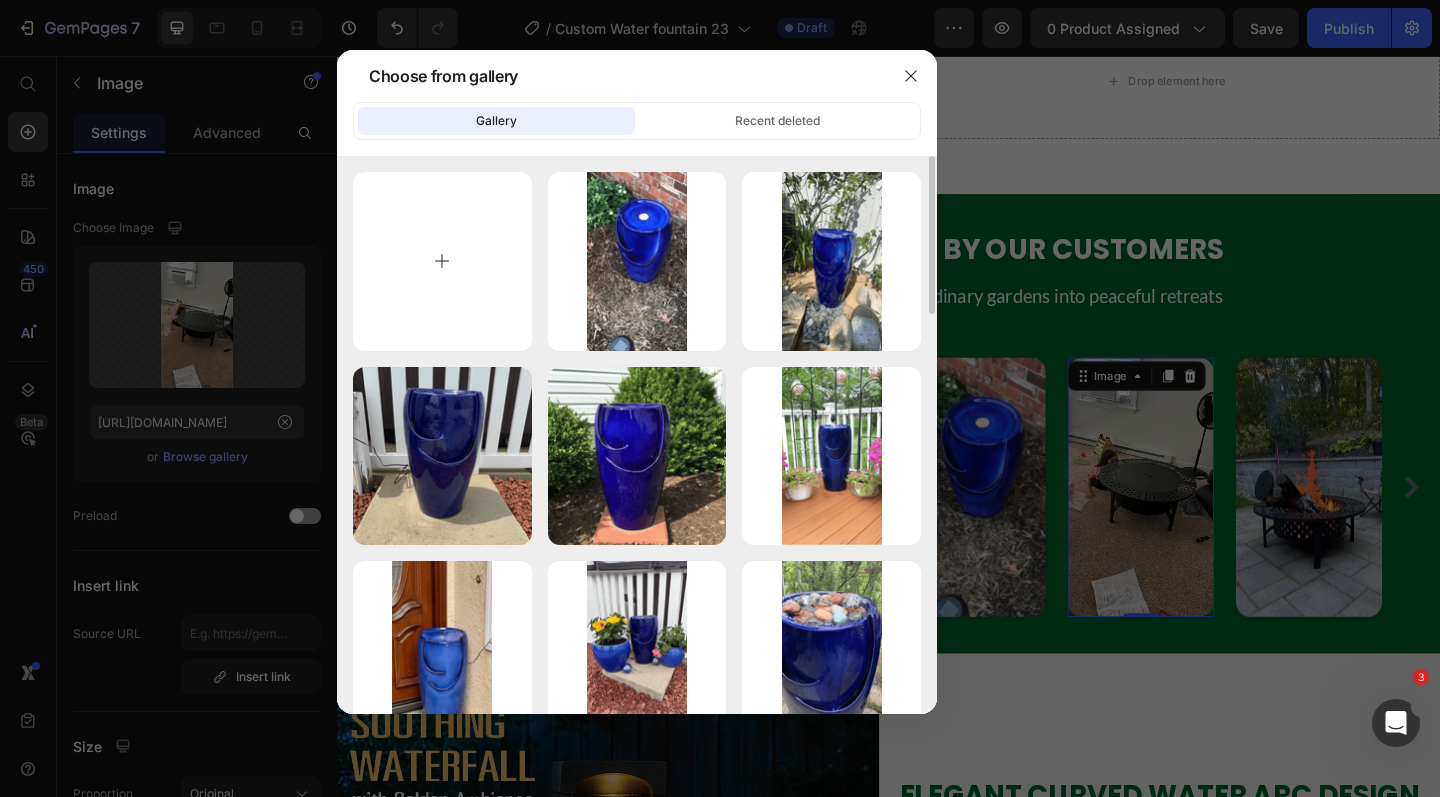 click at bounding box center (442, 261) 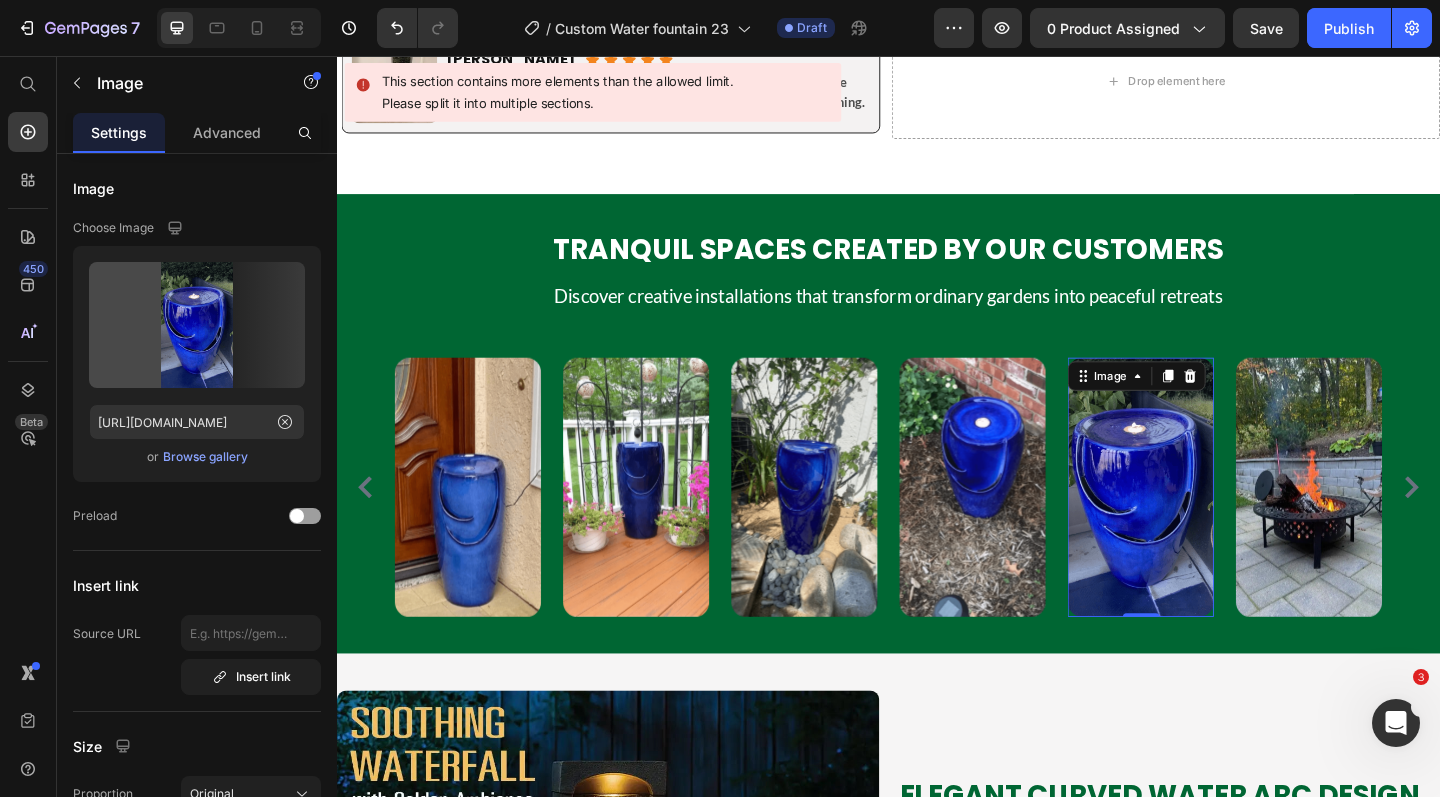 type on "https://cdn.shopify.com/s/files/1/0588/7092/3335/files/gempages_547690386714264668-ea1d0879-2dd4-49b3-87dc-519bc802cda0.png" 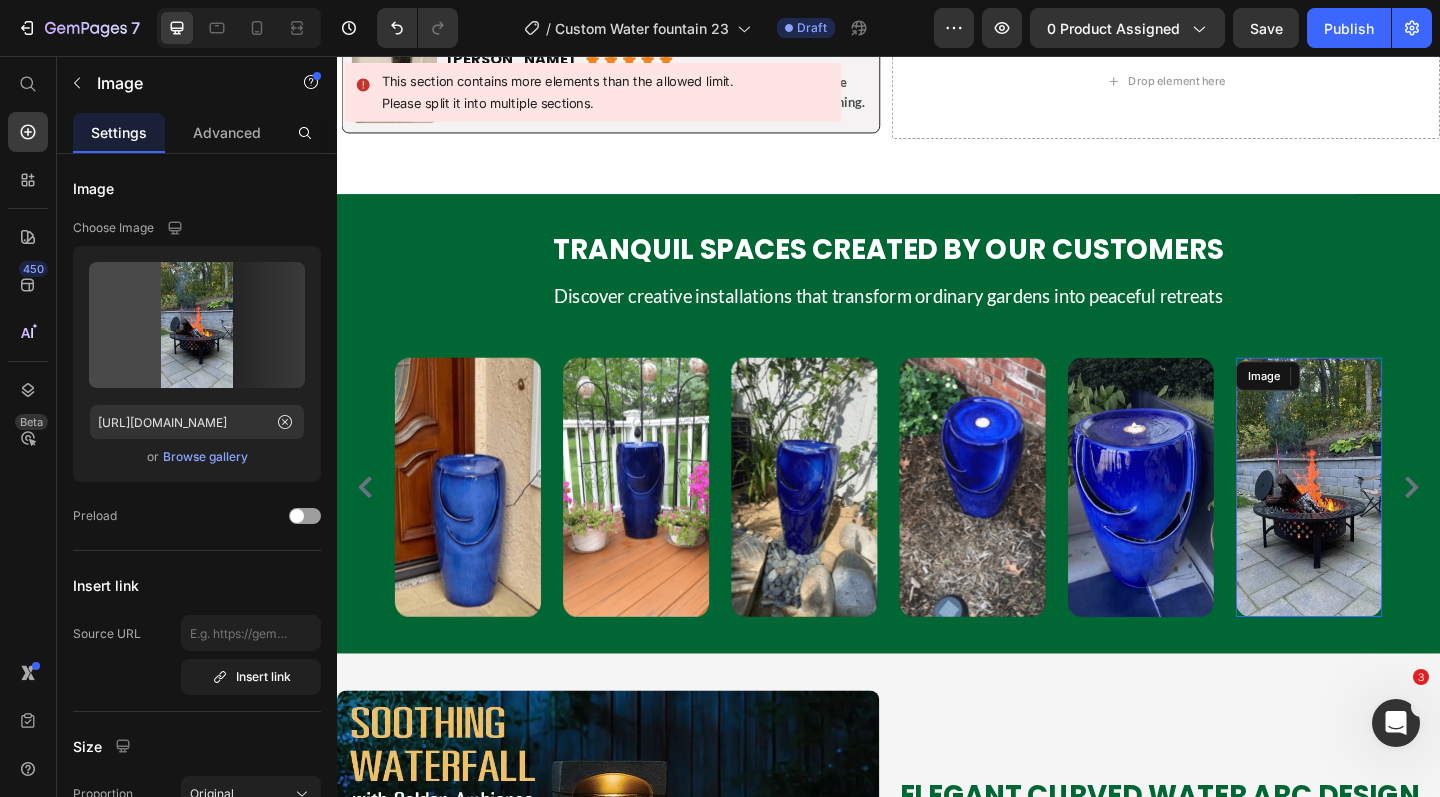 click at bounding box center (1394, 526) 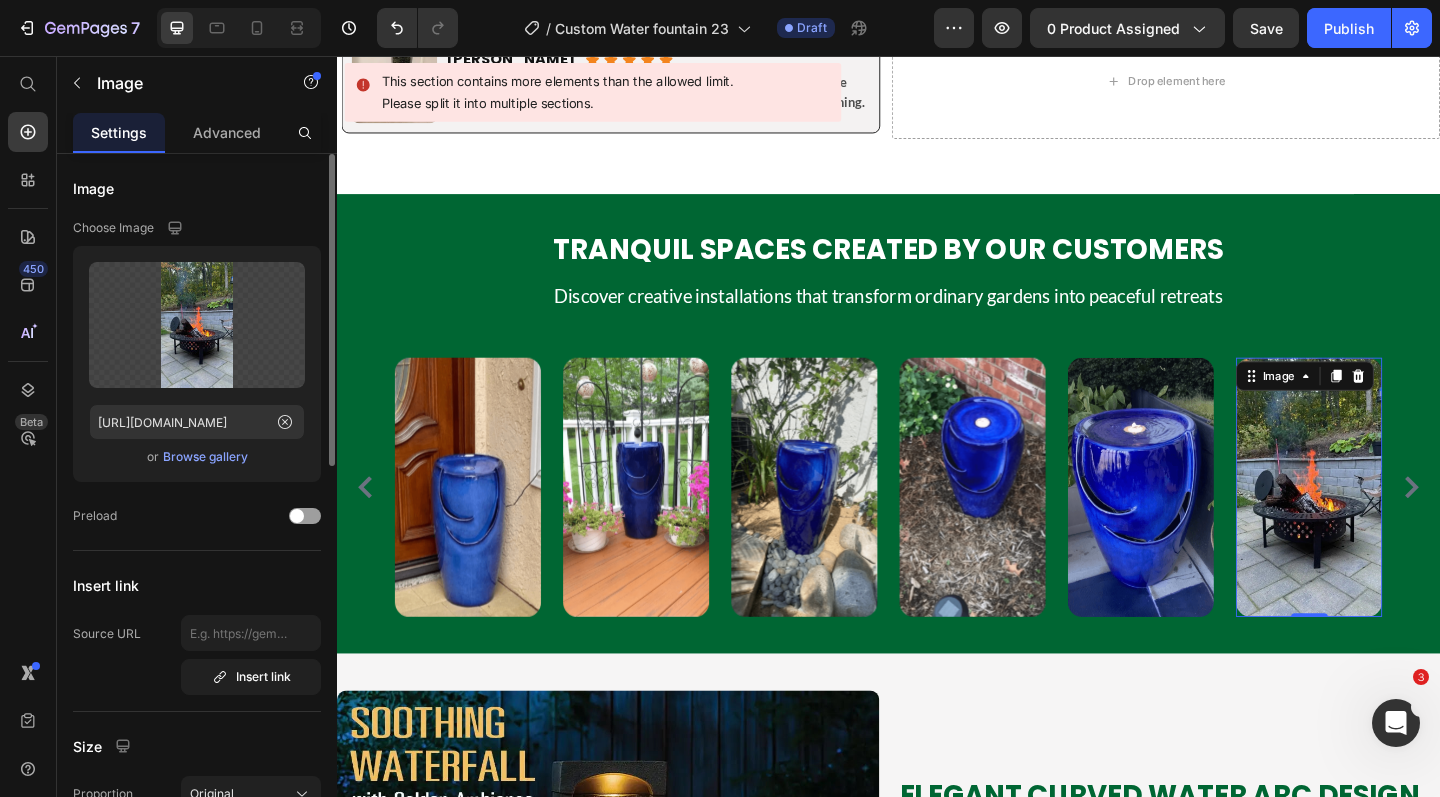 click on "Browse gallery" at bounding box center [205, 457] 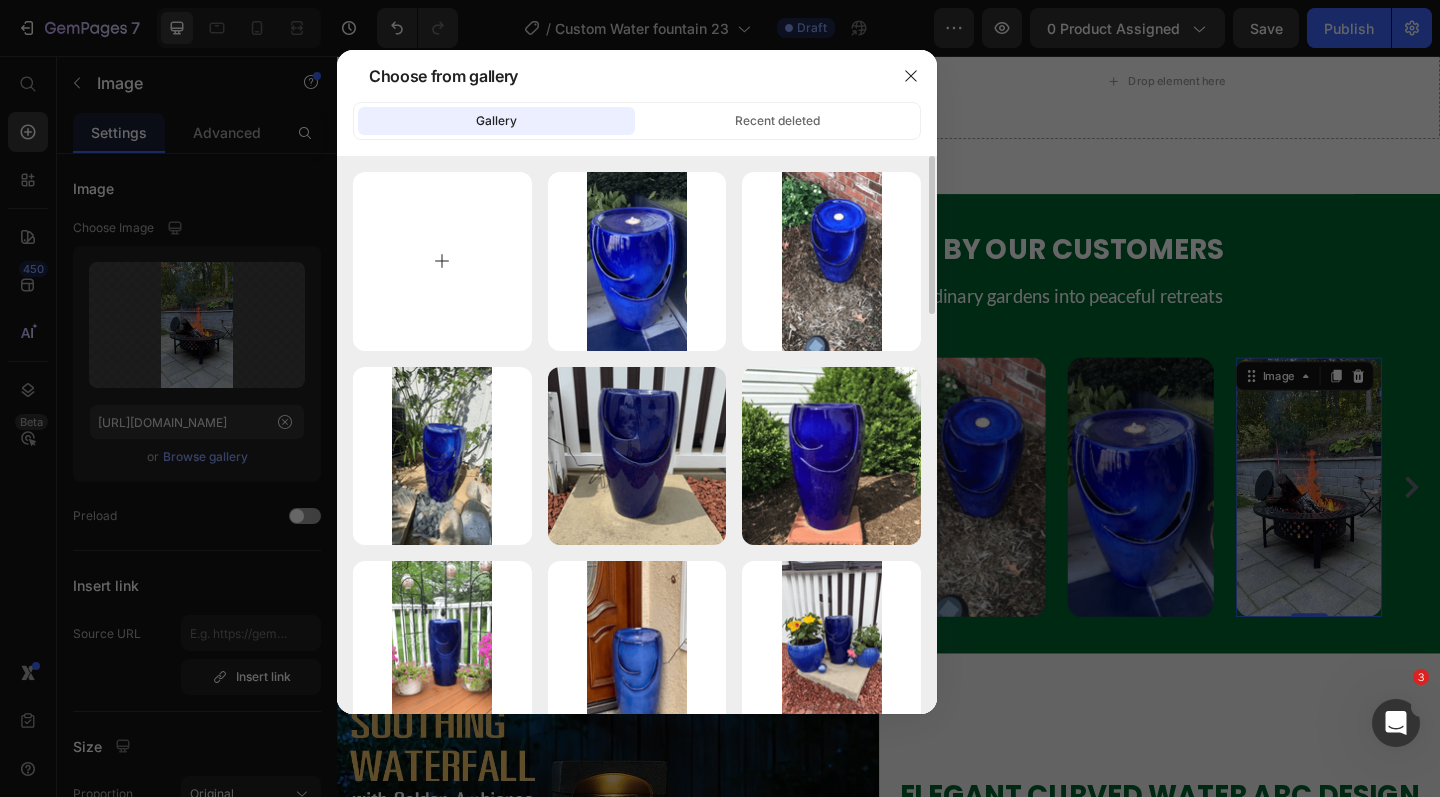 click at bounding box center (442, 261) 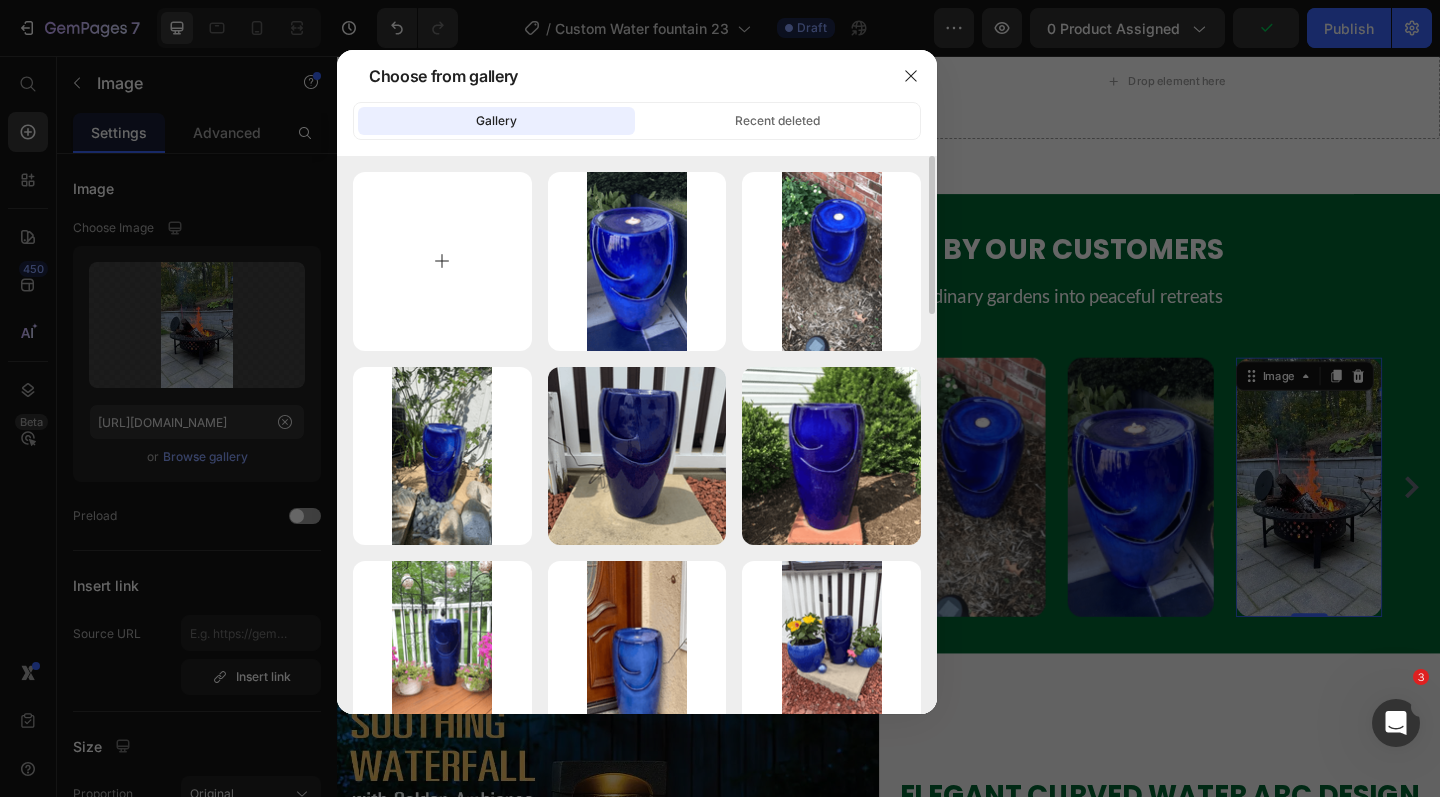 type on "C:\fakepath\CF23_1-Photoroom-15.png" 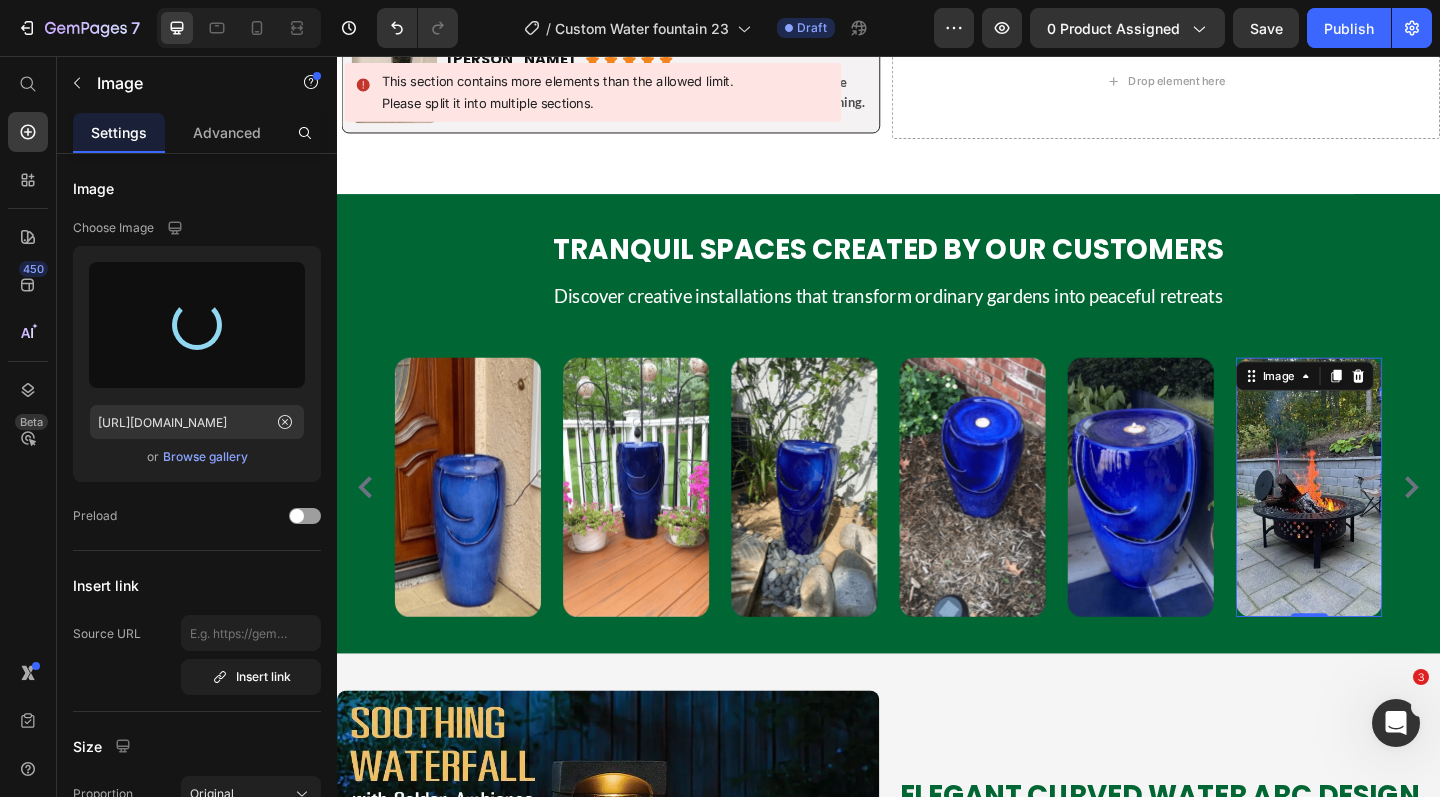 type on "https://cdn.shopify.com/s/files/1/0588/7092/3335/files/gempages_547690386714264668-793cf208-5f5e-46bf-b45b-f0981418d4f4.png" 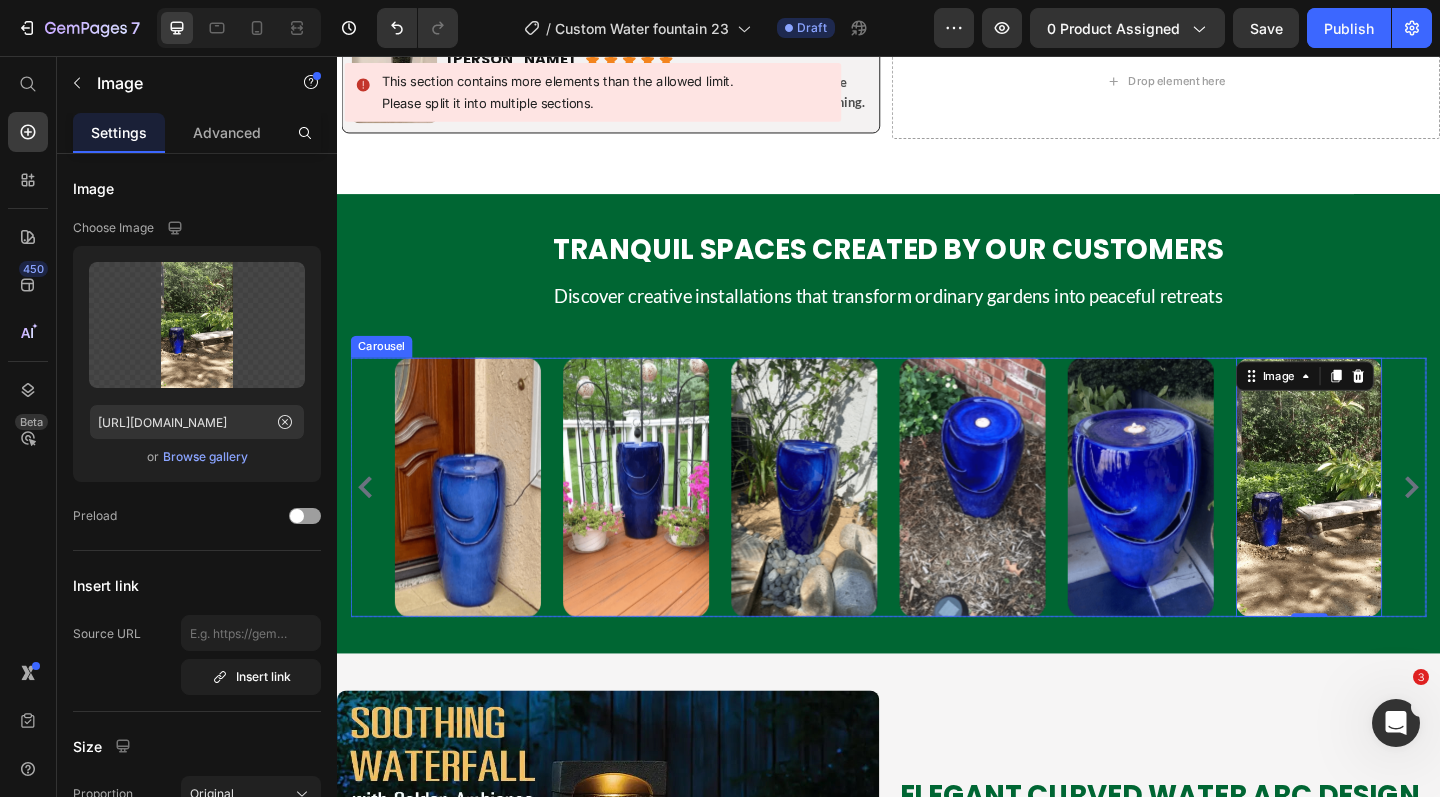 click 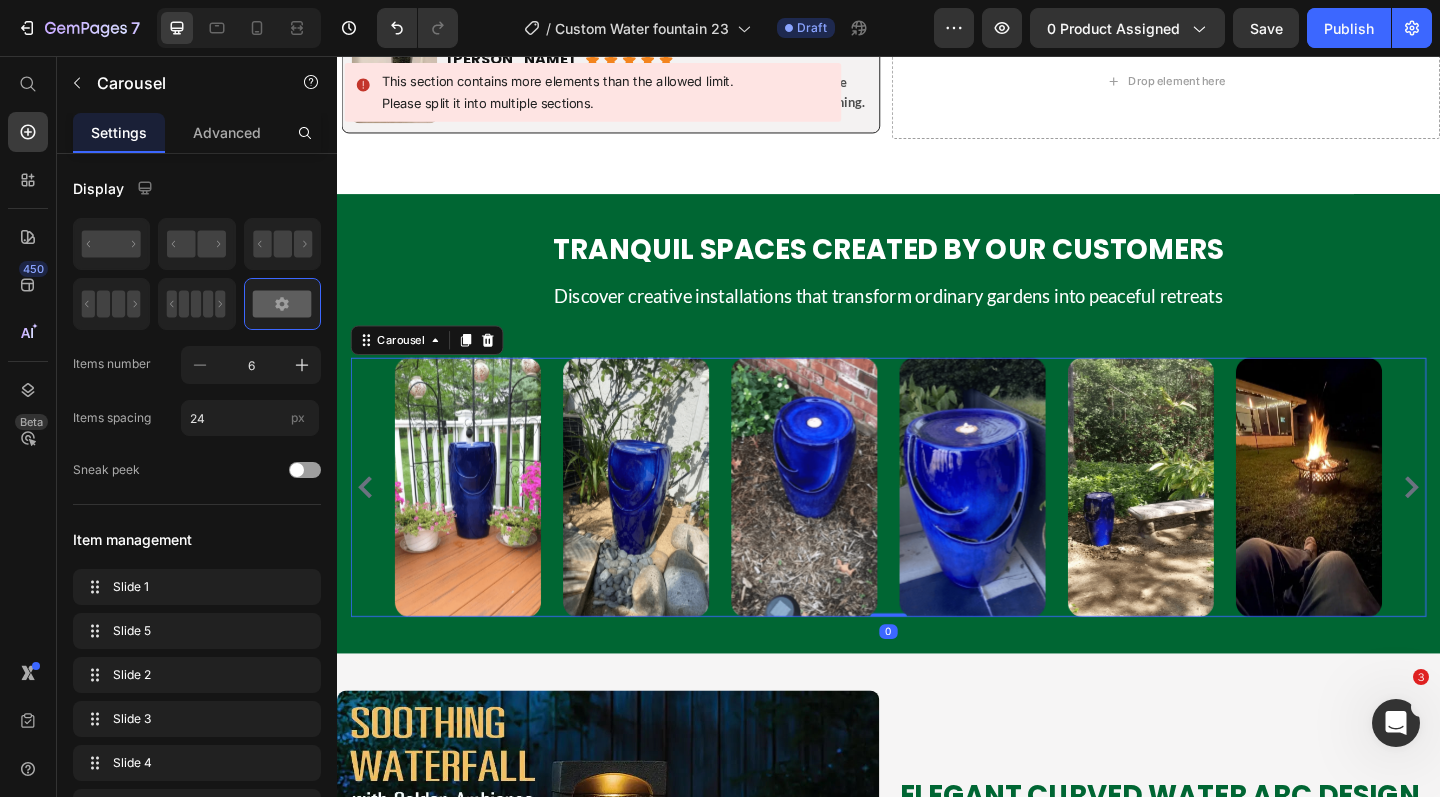 click 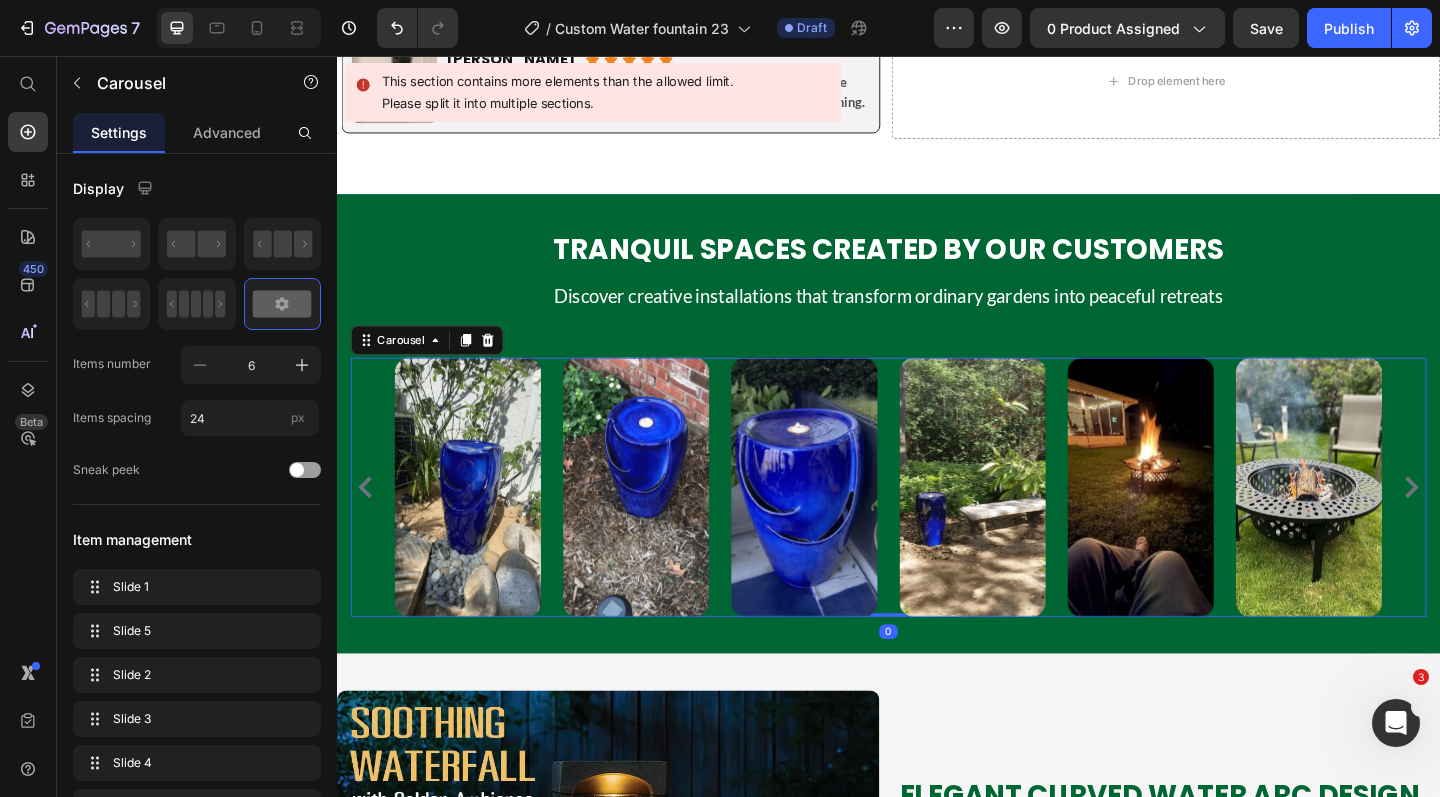 click 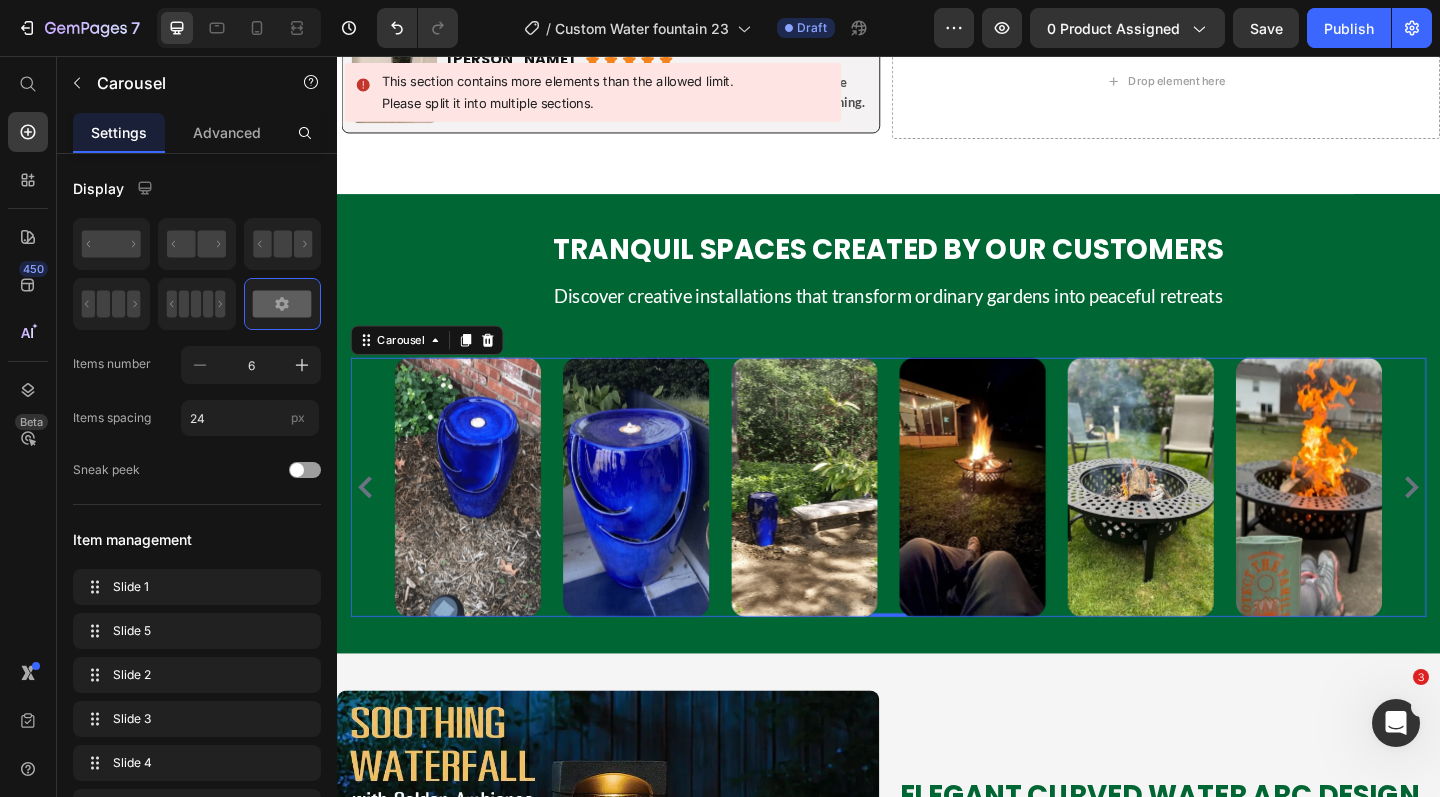 click 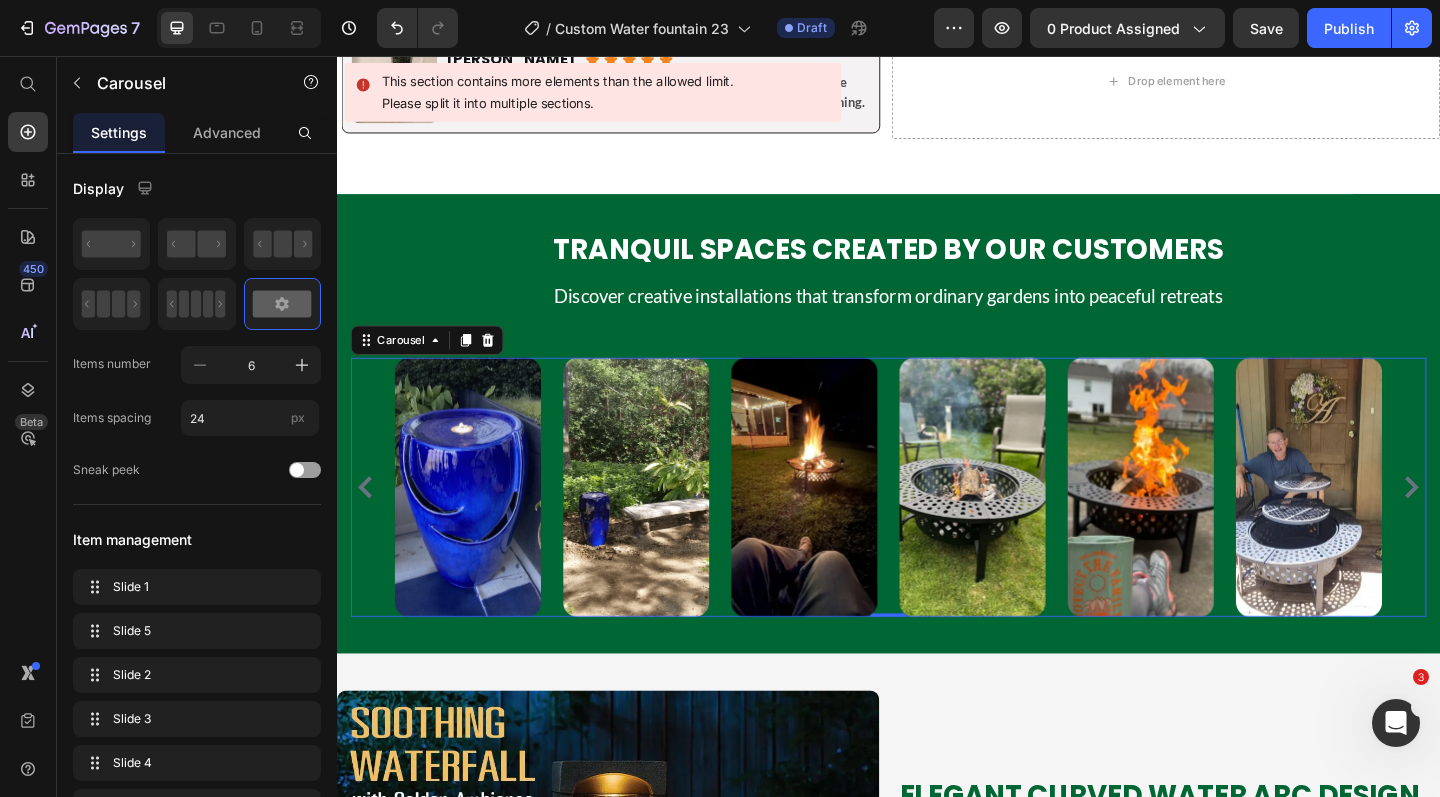 click 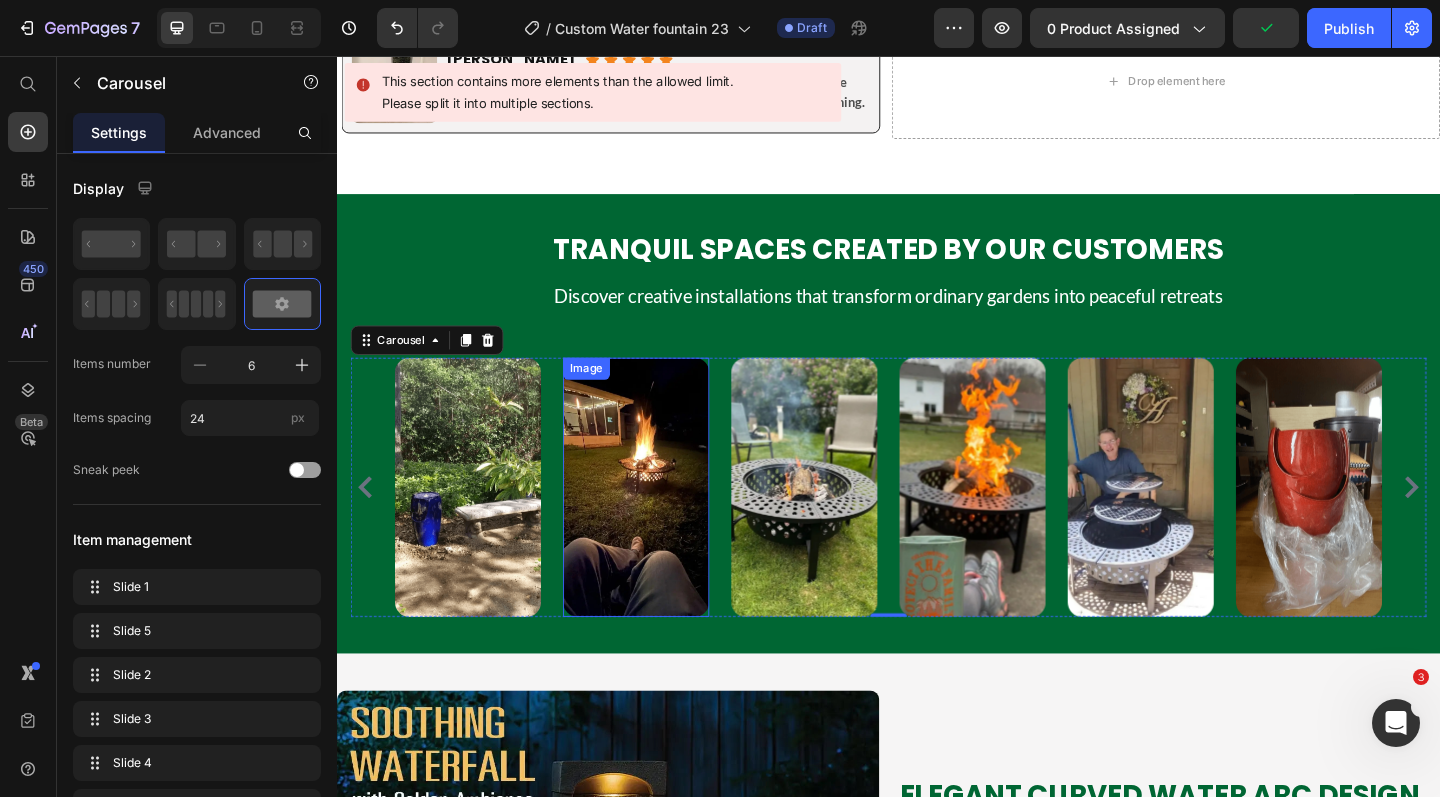 click at bounding box center (662, 526) 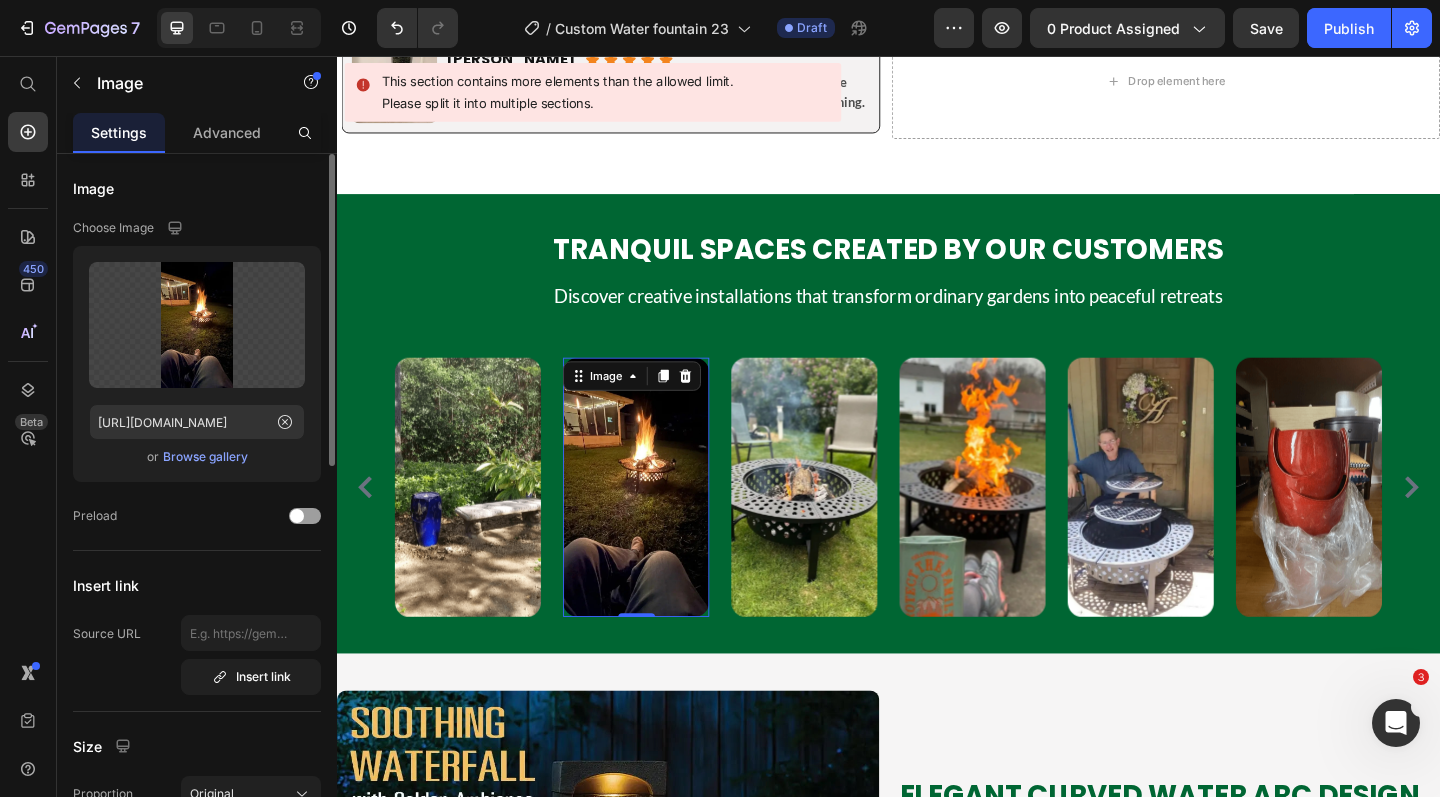 click on "Browse gallery" at bounding box center (205, 457) 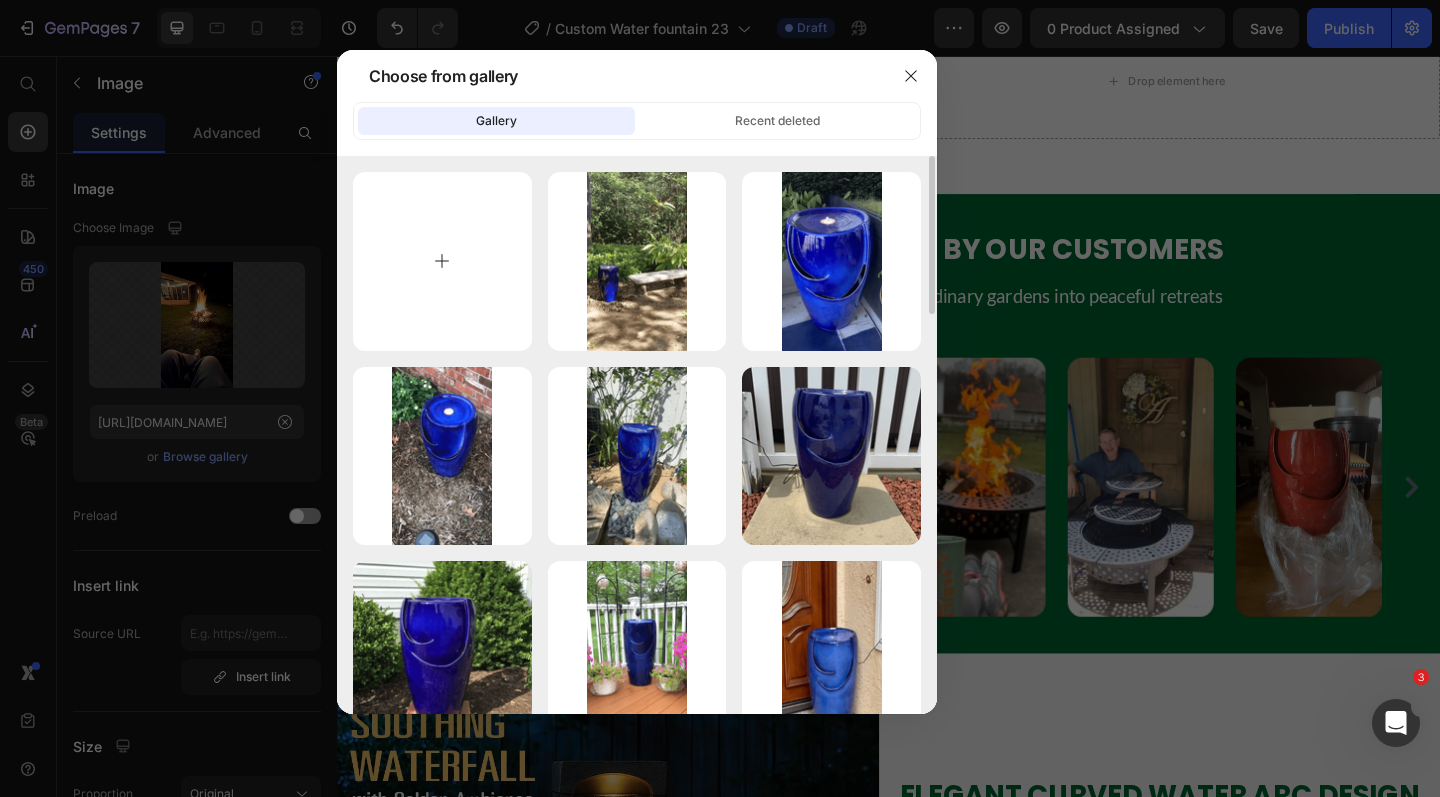 click at bounding box center [442, 261] 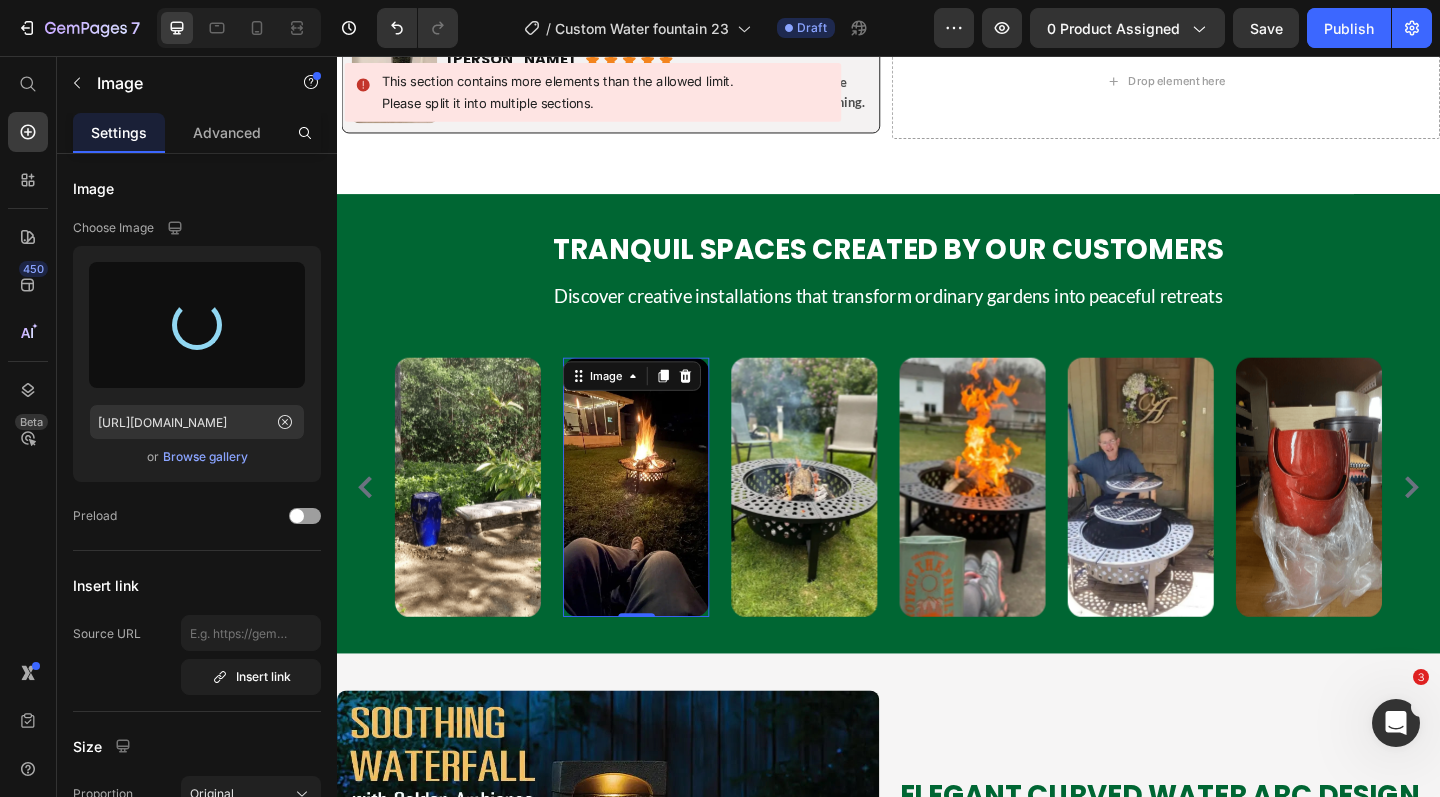 type on "https://cdn.shopify.com/s/files/1/0588/7092/3335/files/gempages_547690386714264668-cdff94bf-17d8-414e-a54f-7eedf96ba7ff.png" 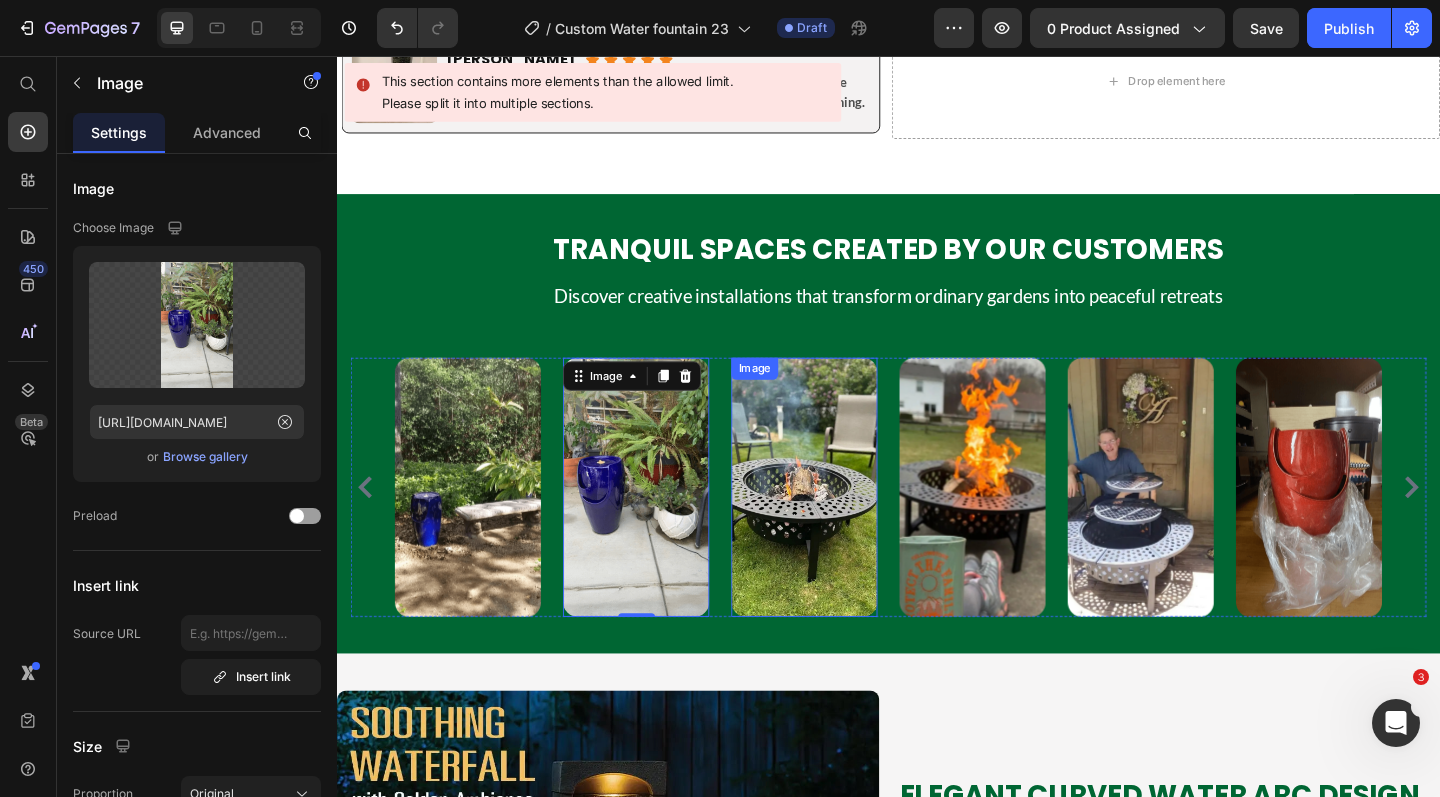 click at bounding box center (845, 526) 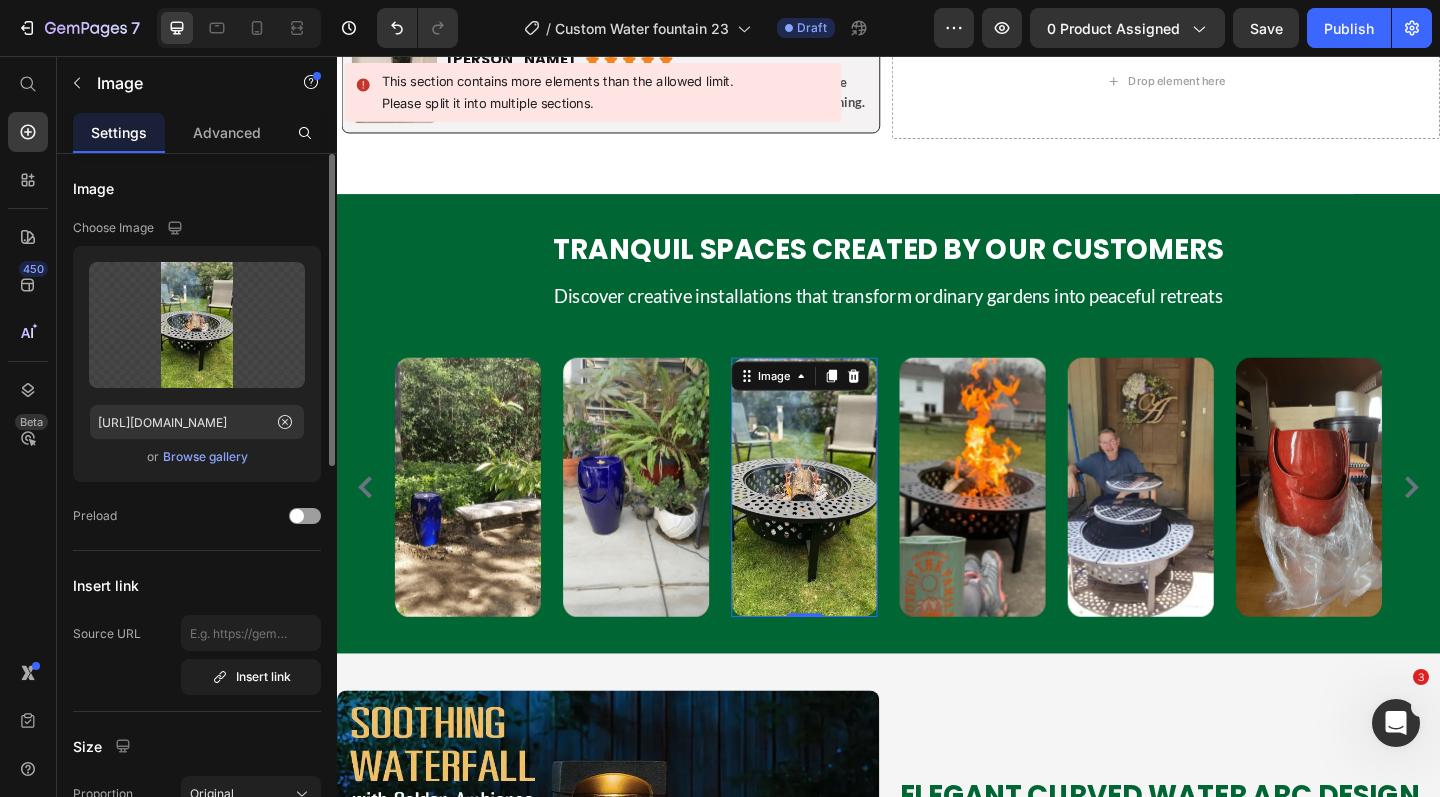 click on "Browse gallery" at bounding box center (205, 457) 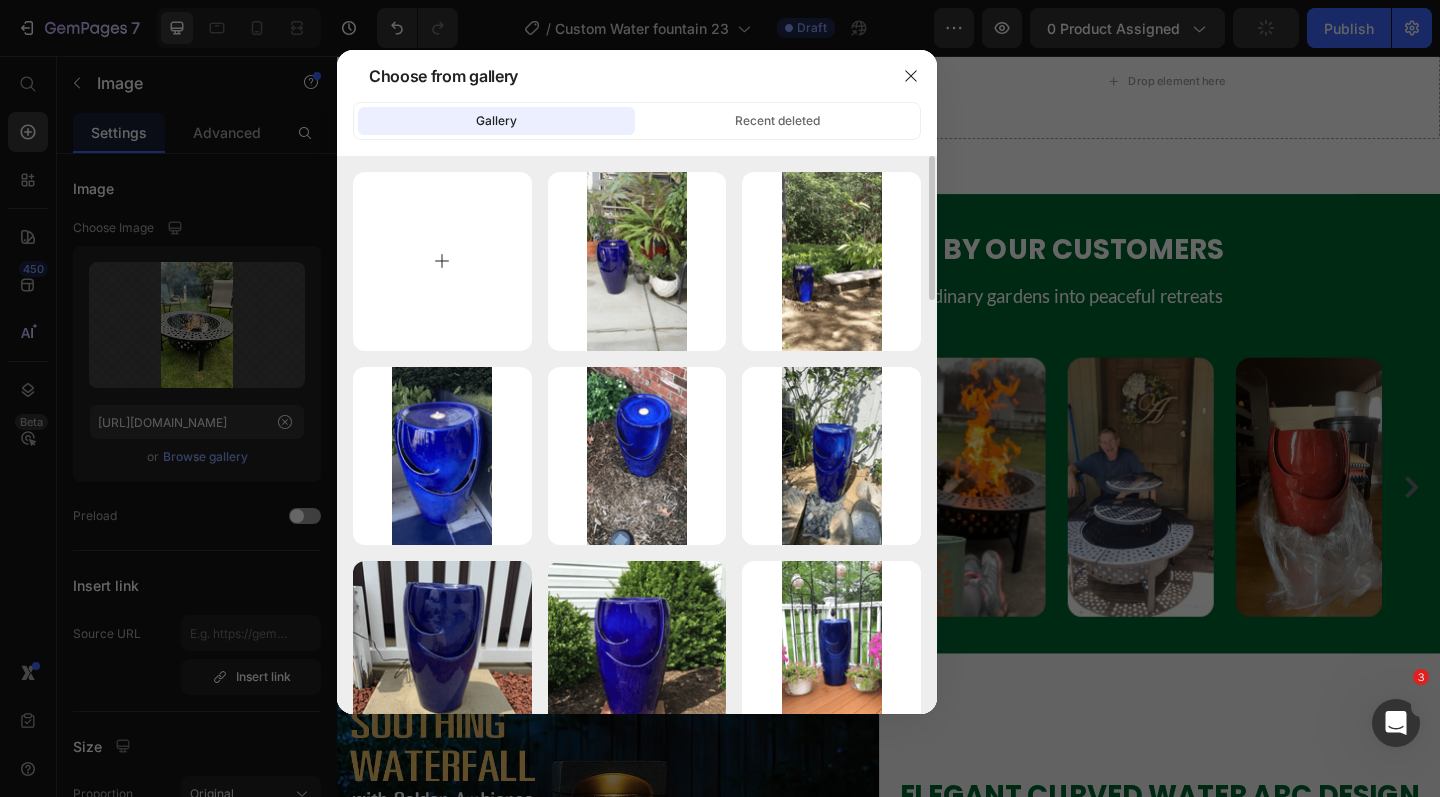click at bounding box center [442, 261] 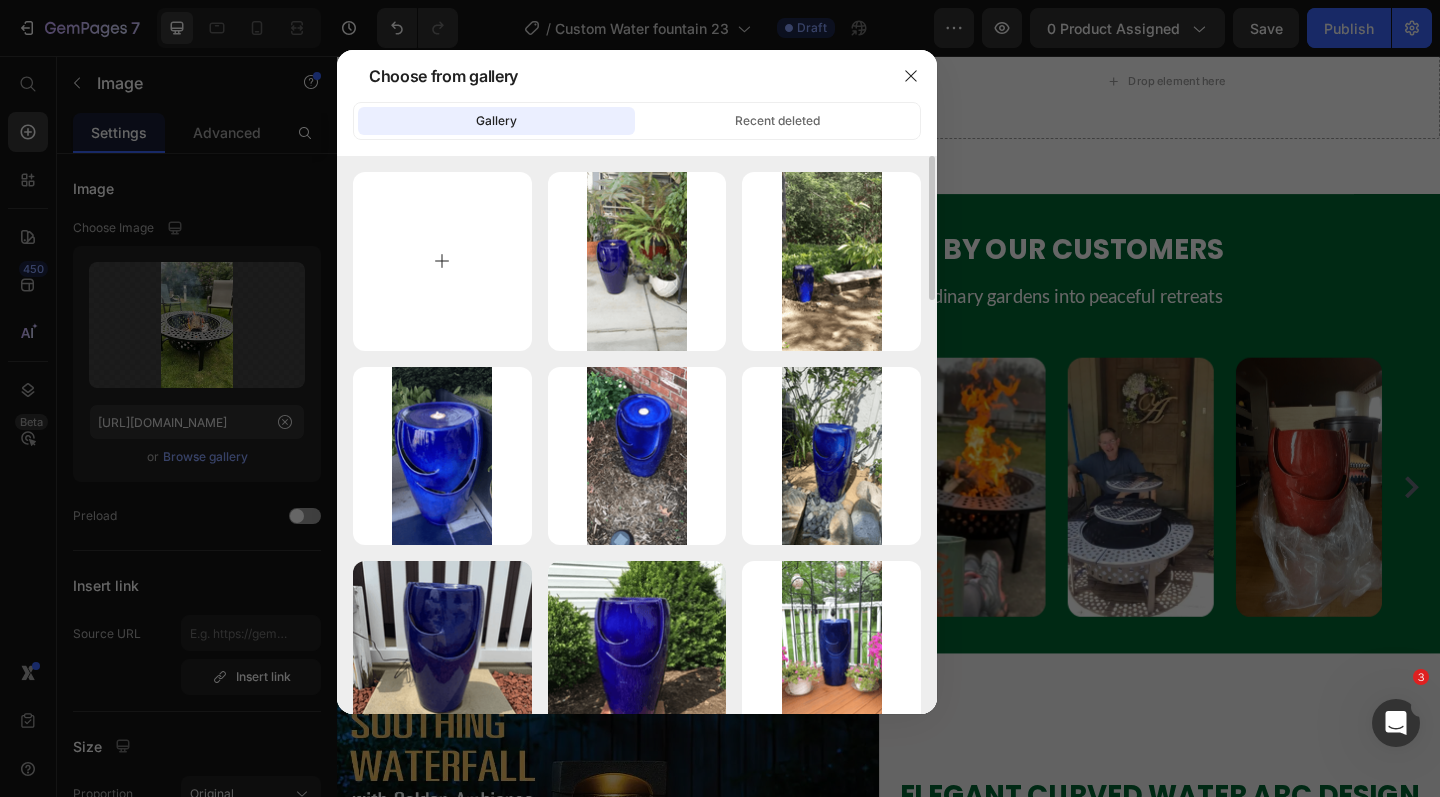 type on "C:\fakepath\CF23_1-Photoroom.png" 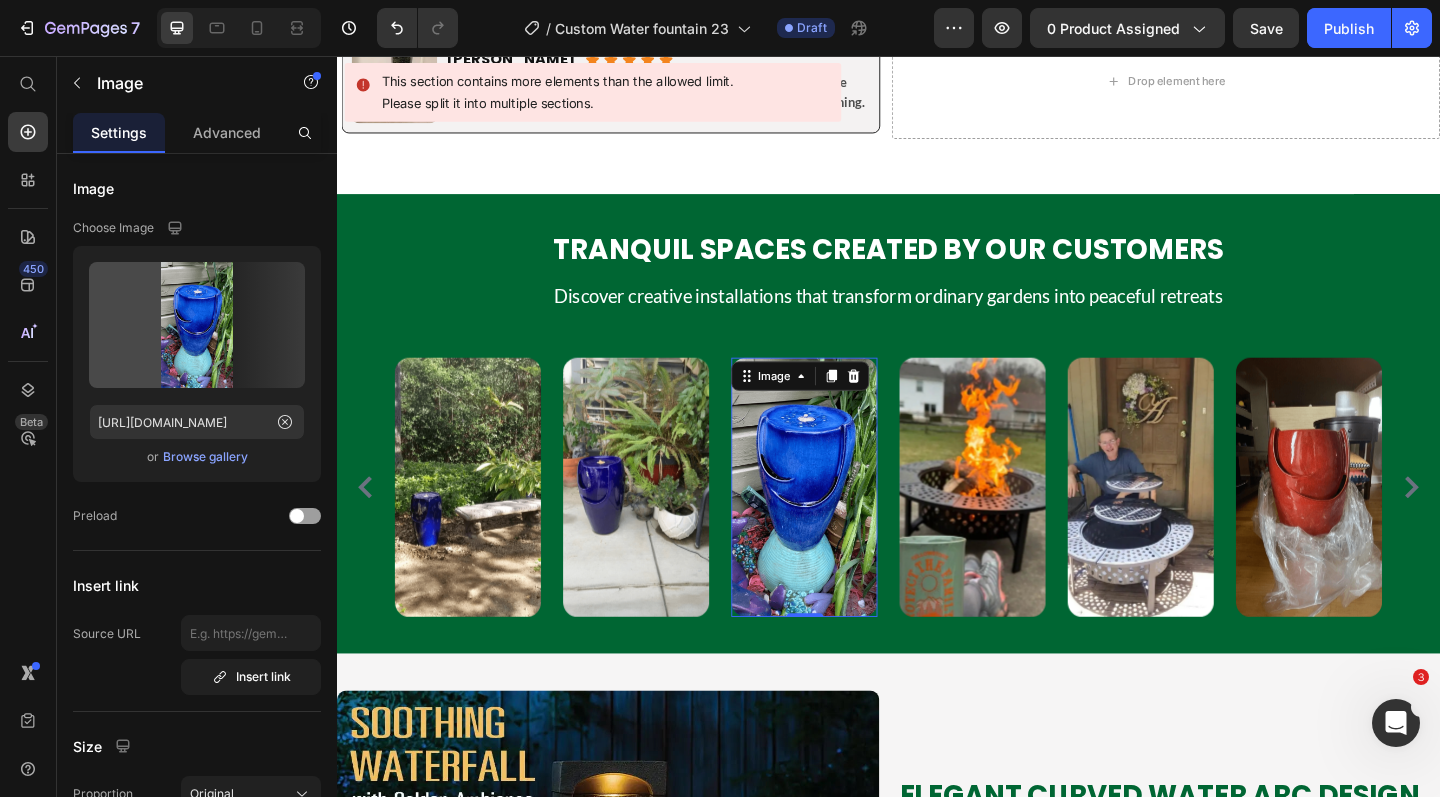 type on "https://cdn.shopify.com/s/files/1/0588/7092/3335/files/gempages_547690386714264668-22cbdbd3-f5fd-4edc-adee-e206c7b5c063.png" 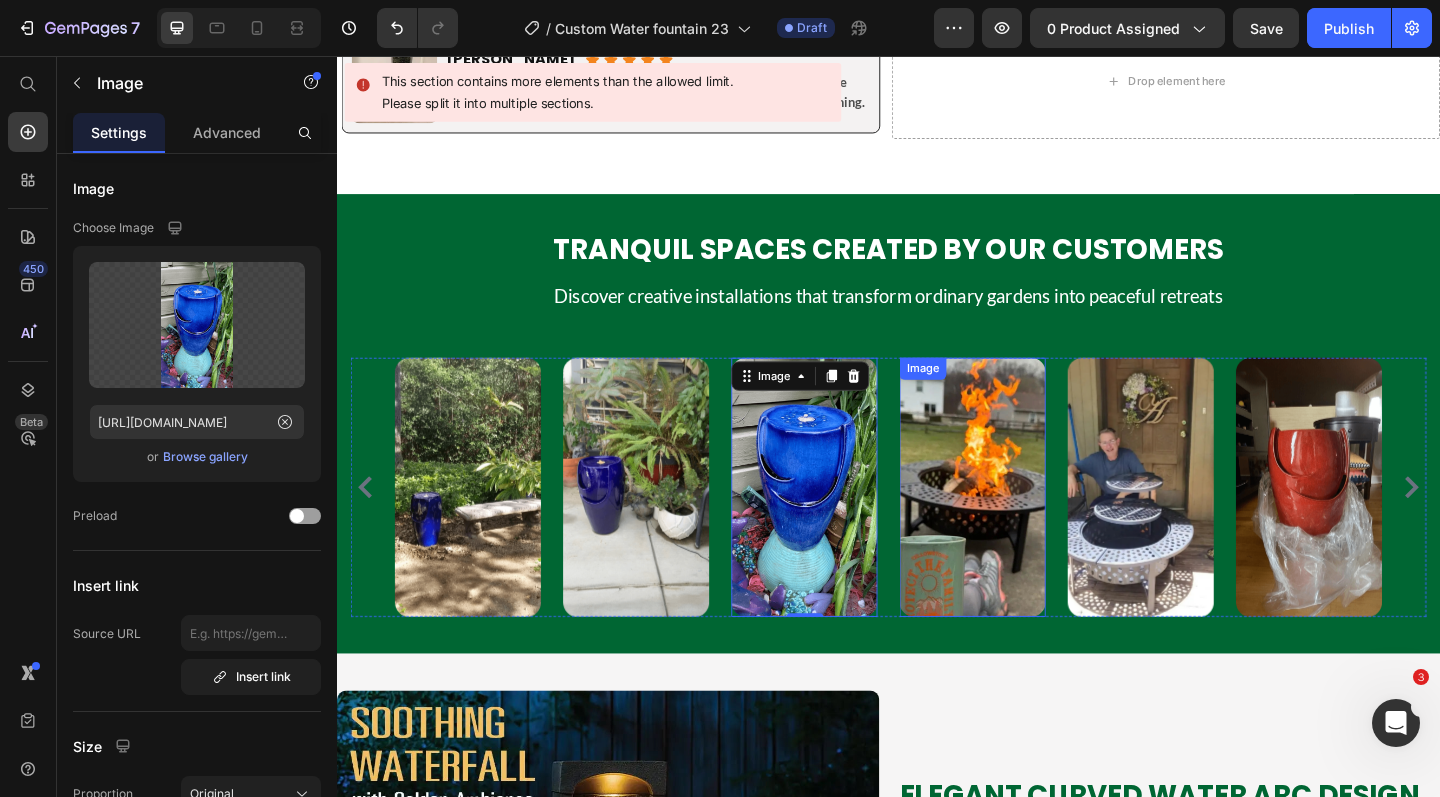 click at bounding box center (1028, 526) 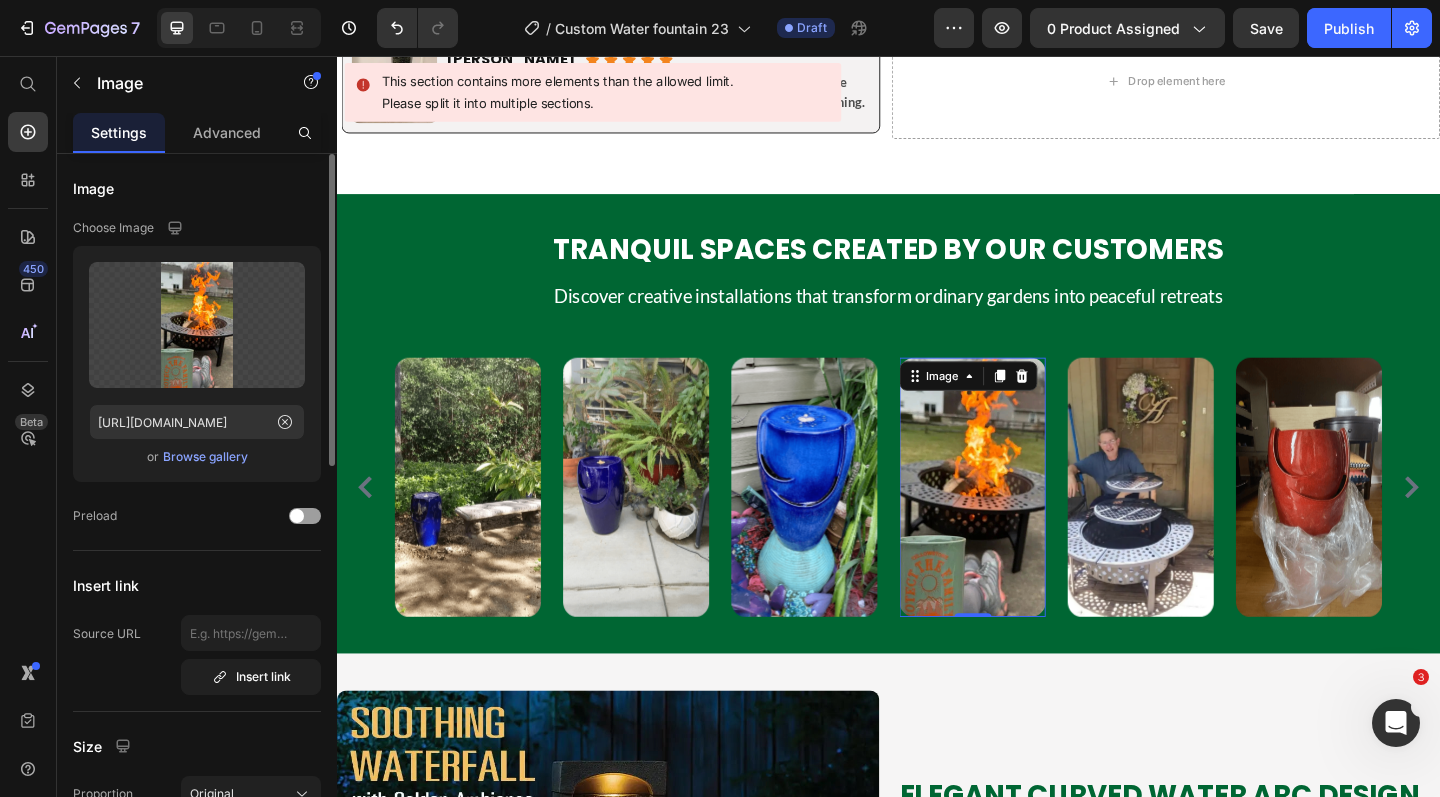 click on "Browse gallery" at bounding box center (205, 457) 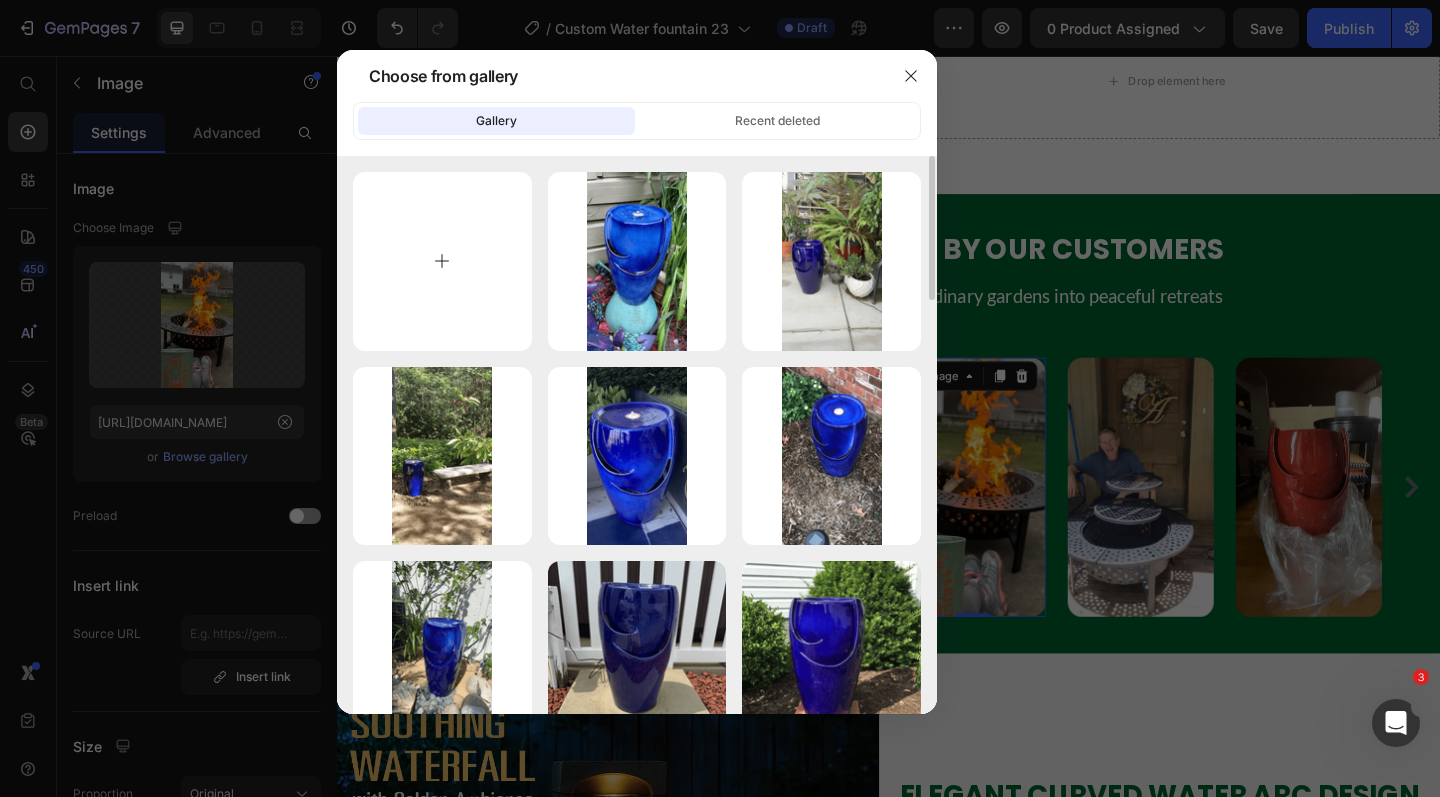 click at bounding box center [442, 261] 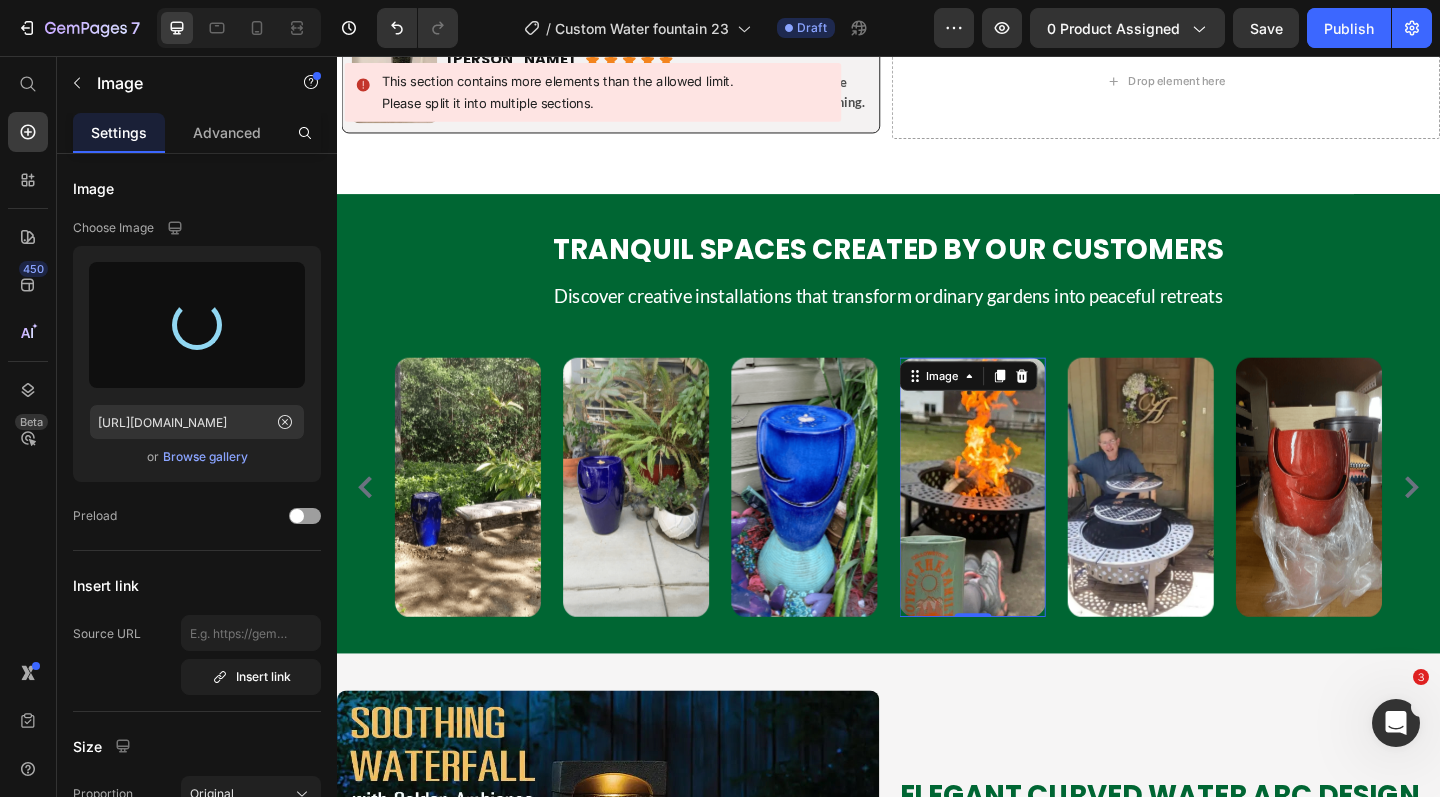 type on "https://cdn.shopify.com/s/files/1/0588/7092/3335/files/gempages_547690386714264668-22cbdbd3-f5fd-4edc-adee-e206c7b5c063.png" 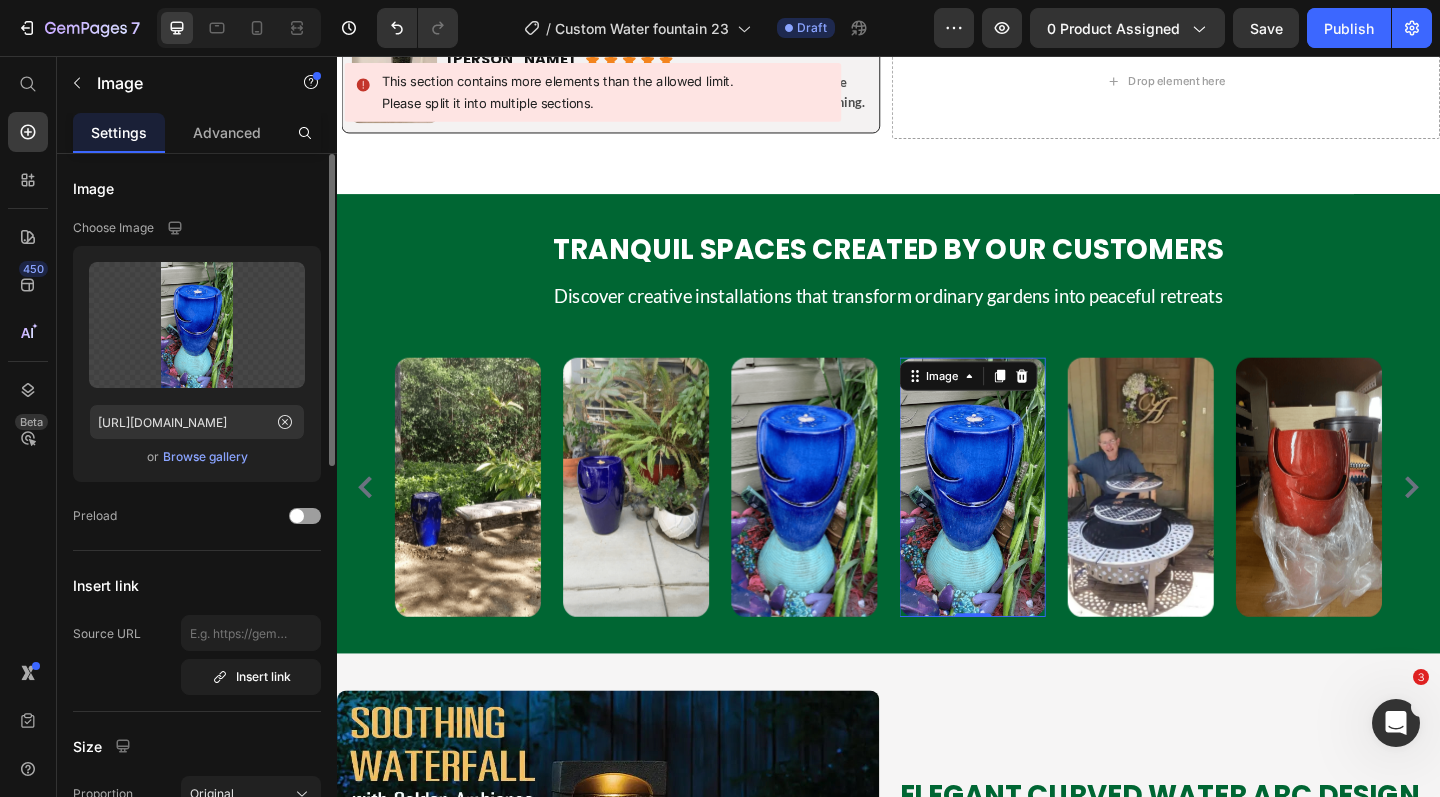 click on "Browse gallery" at bounding box center [205, 457] 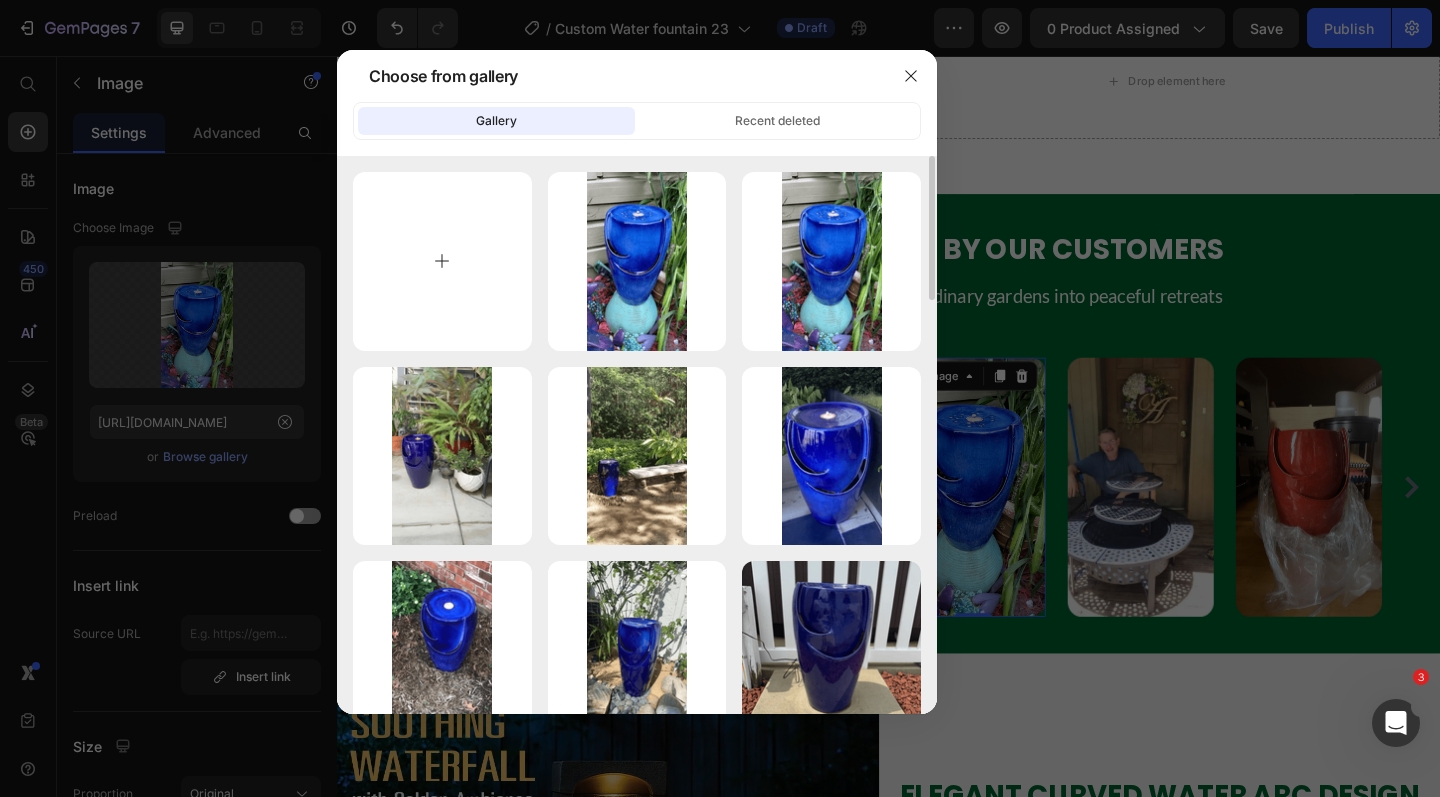 click at bounding box center [442, 261] 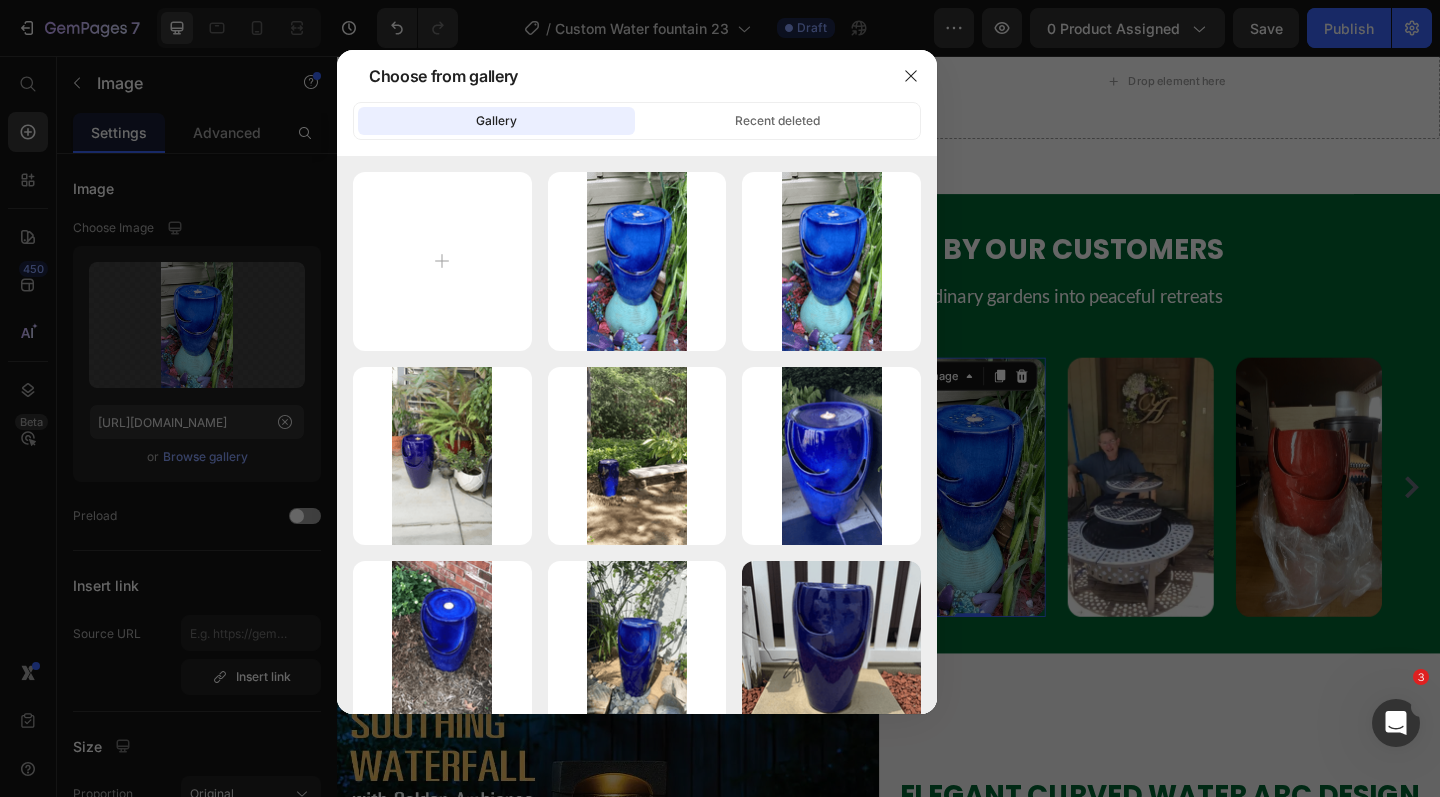 click at bounding box center [720, 398] 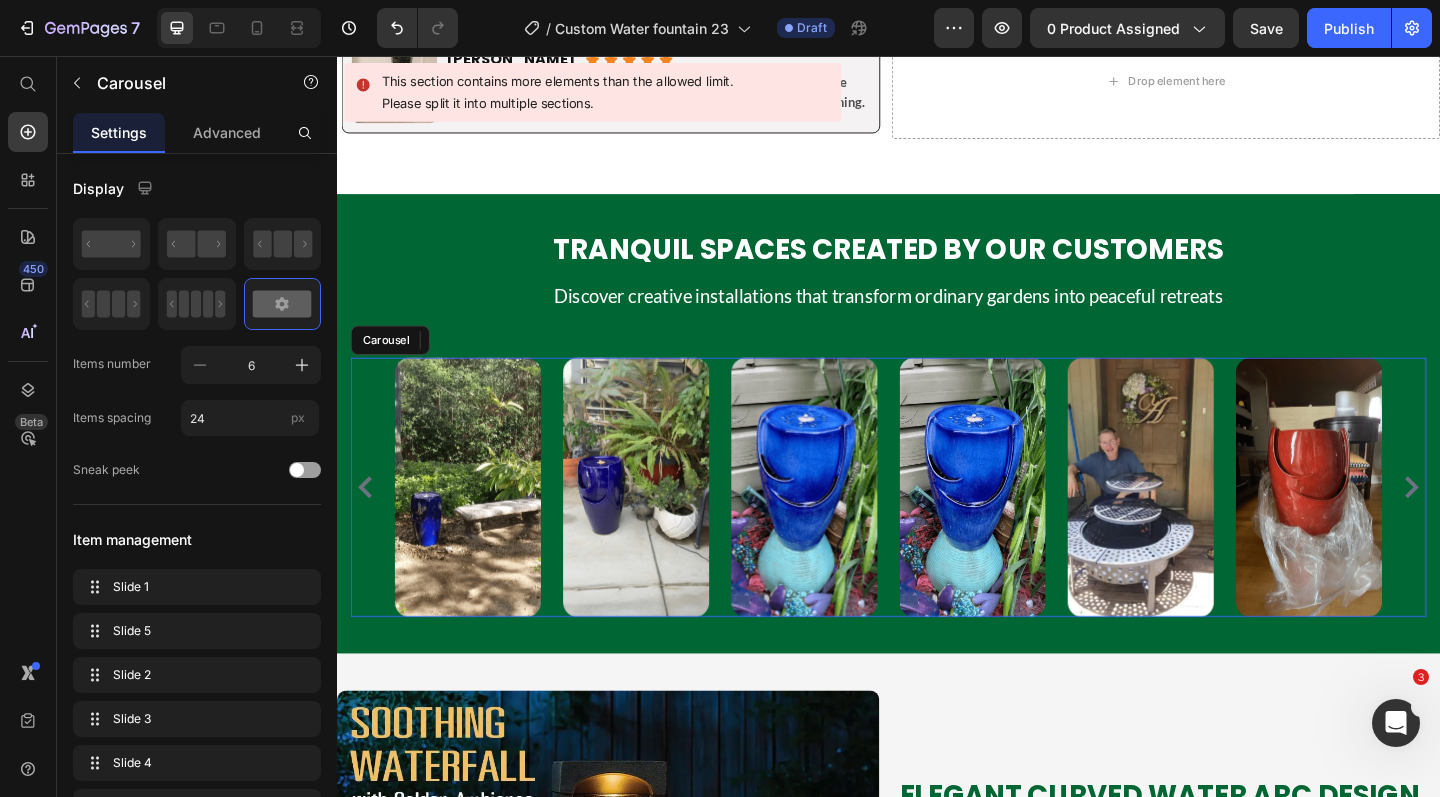 click on "Image Image Image Image Image Image Image Image Image Image Image Image Image Image   0 Image" at bounding box center [937, 526] 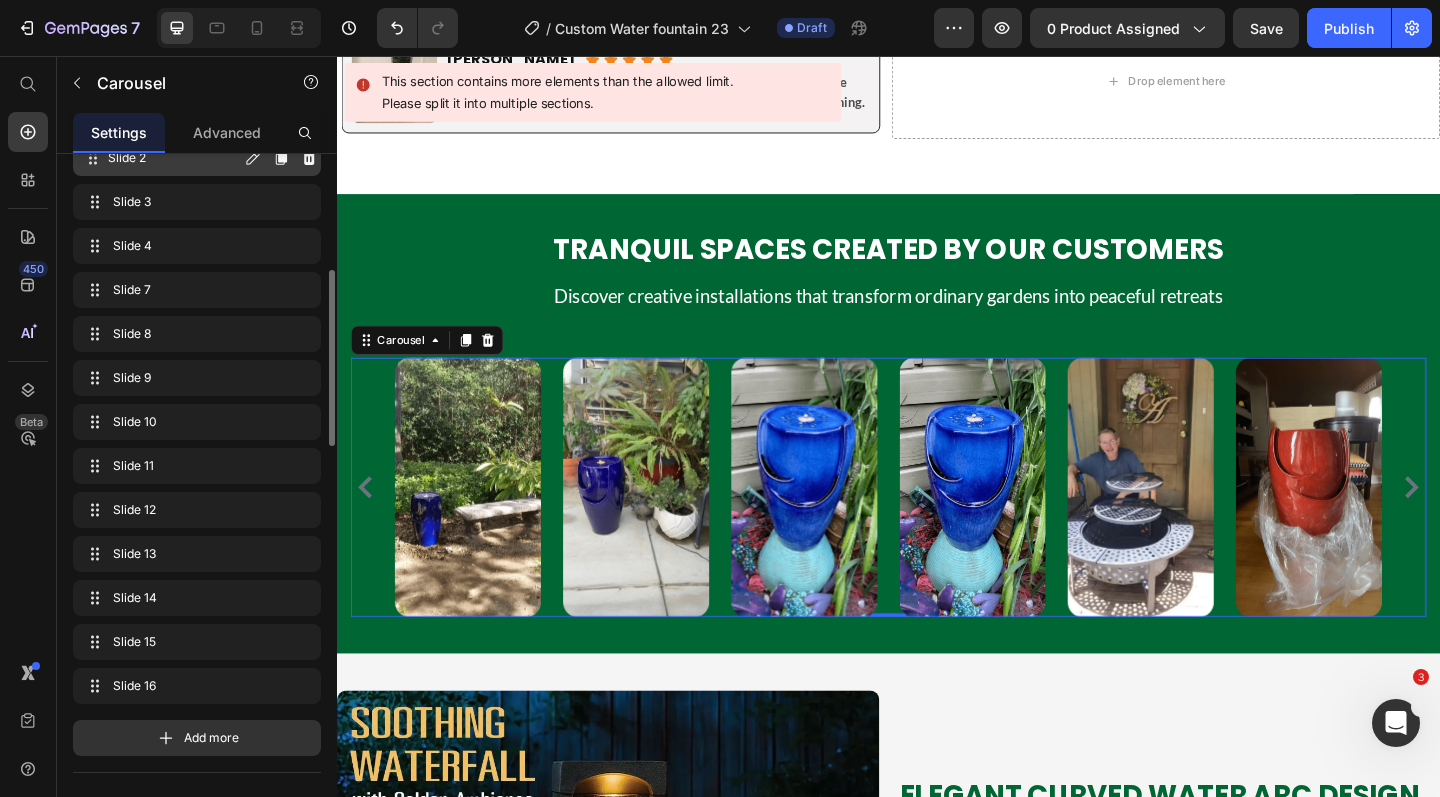 scroll, scrollTop: 527, scrollLeft: 0, axis: vertical 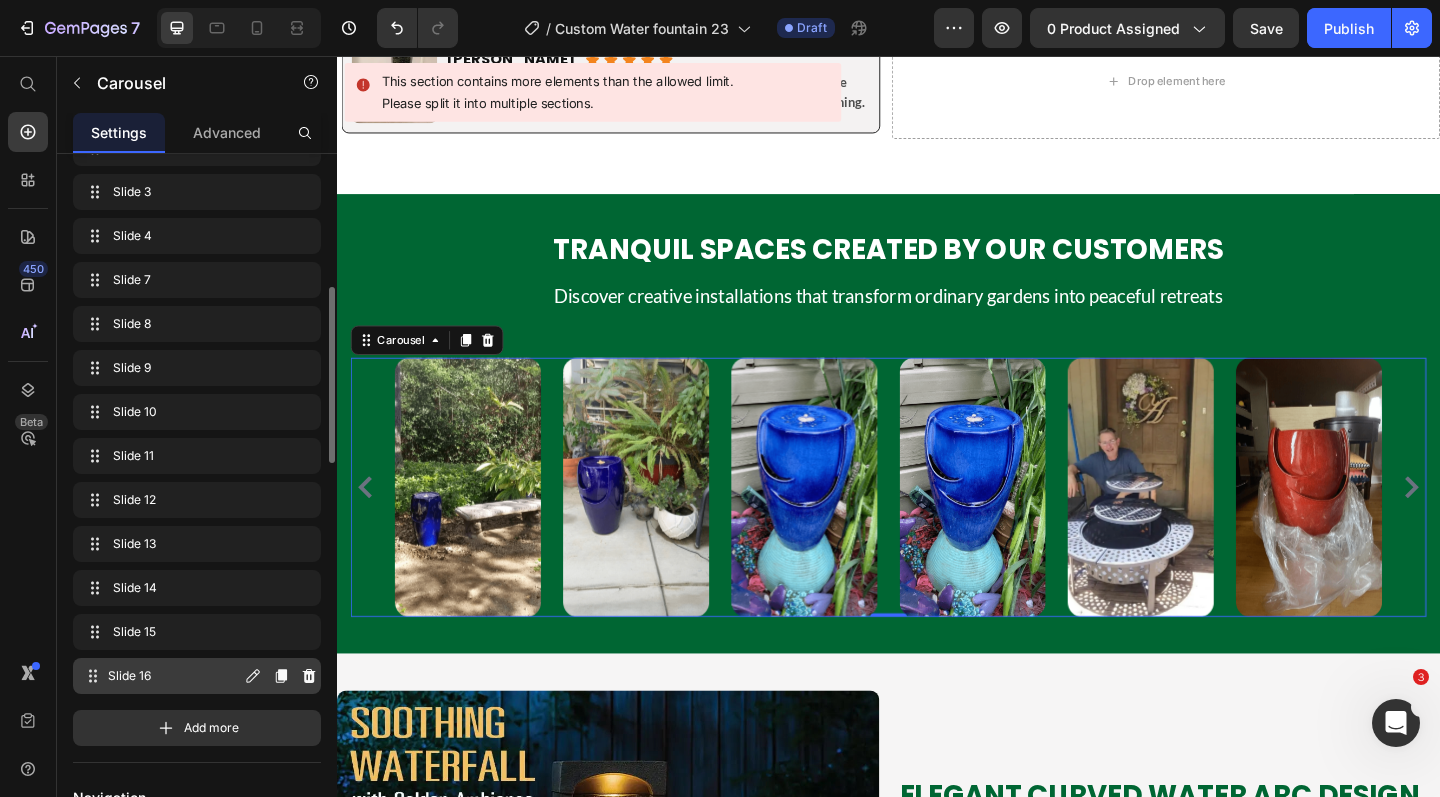 click on "Slide 16" at bounding box center [174, 676] 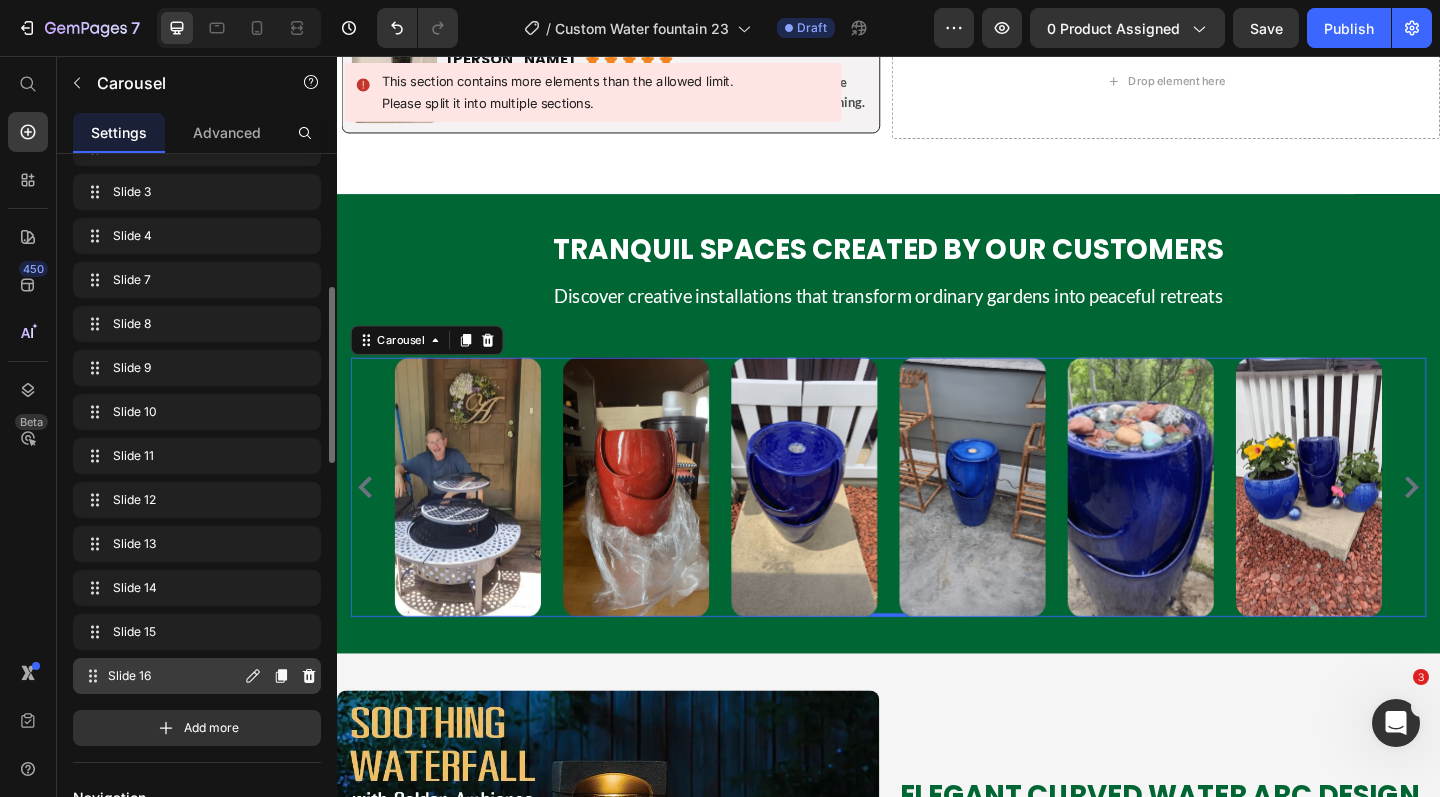 click on "Slide 16" at bounding box center [174, 676] 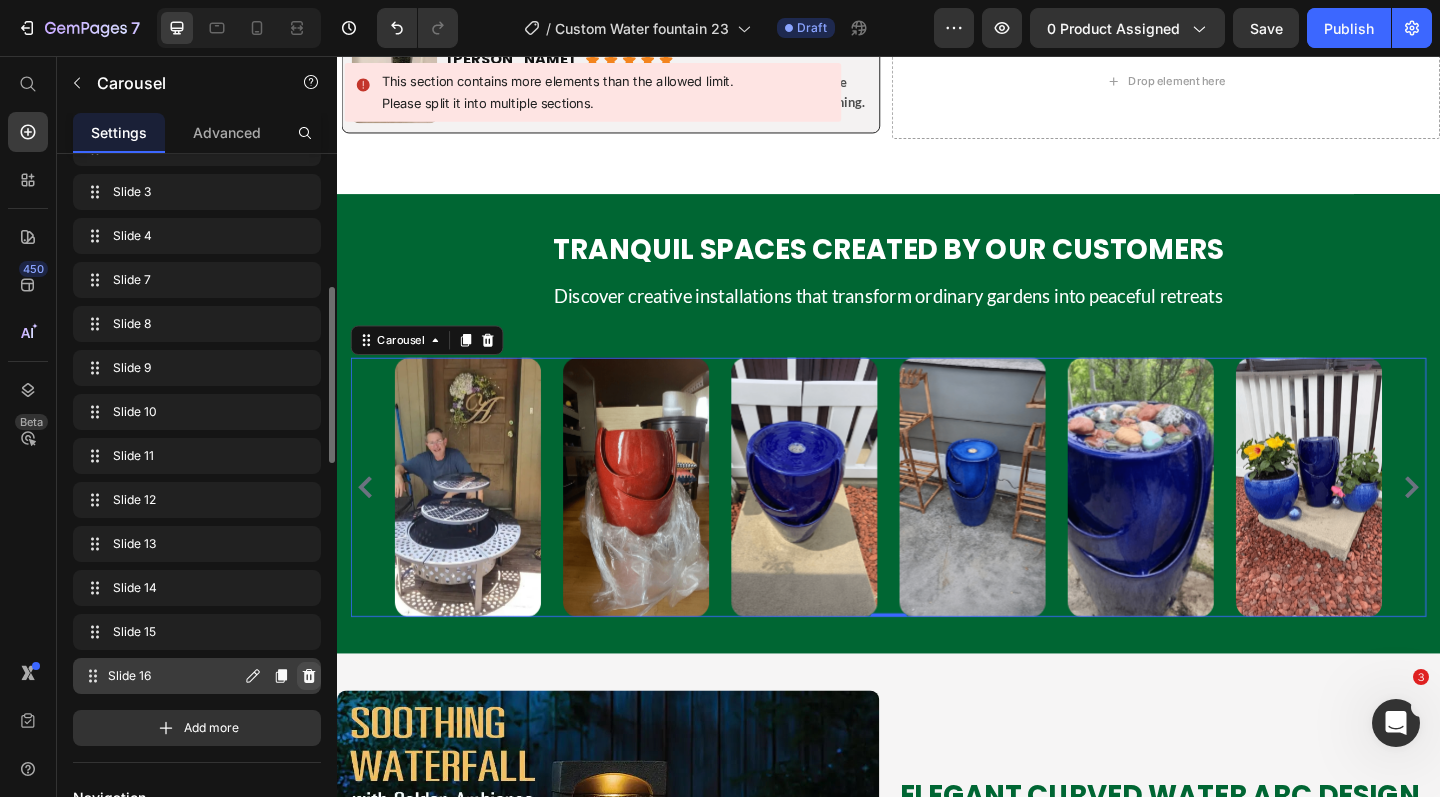 click 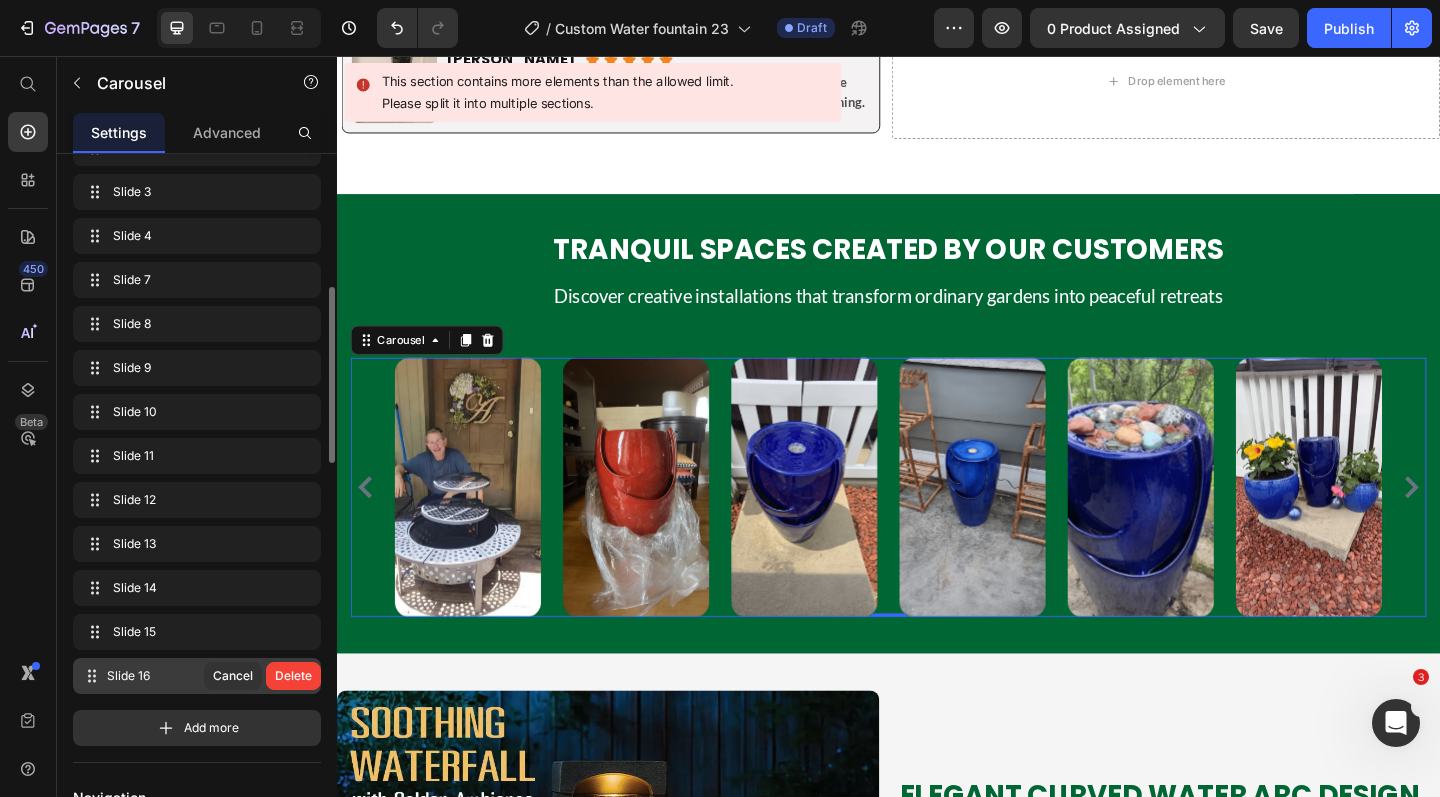 click on "Delete" at bounding box center [293, 676] 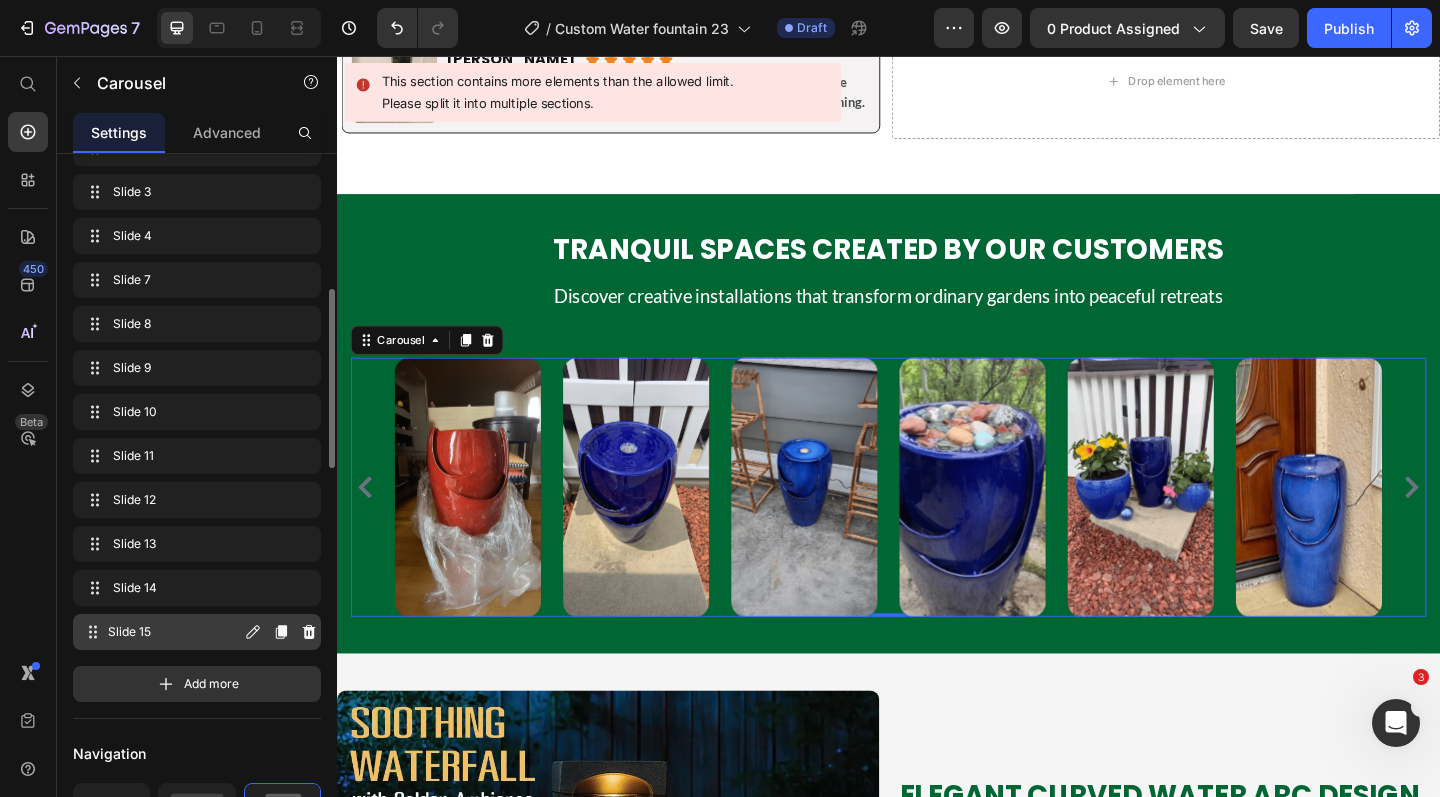 click on "Slide 15 Slide 15" at bounding box center [161, 632] 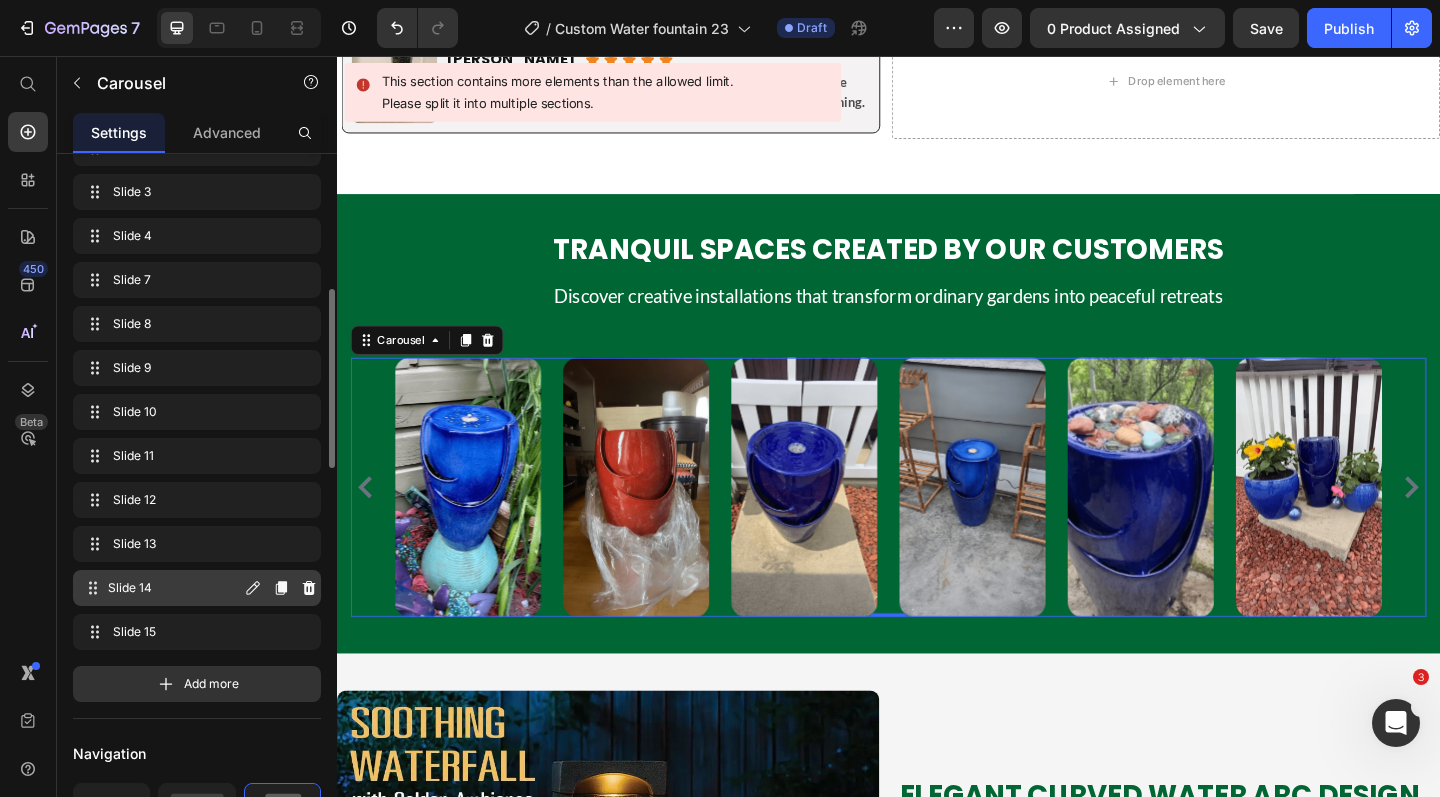 click on "Slide 14" at bounding box center (174, 588) 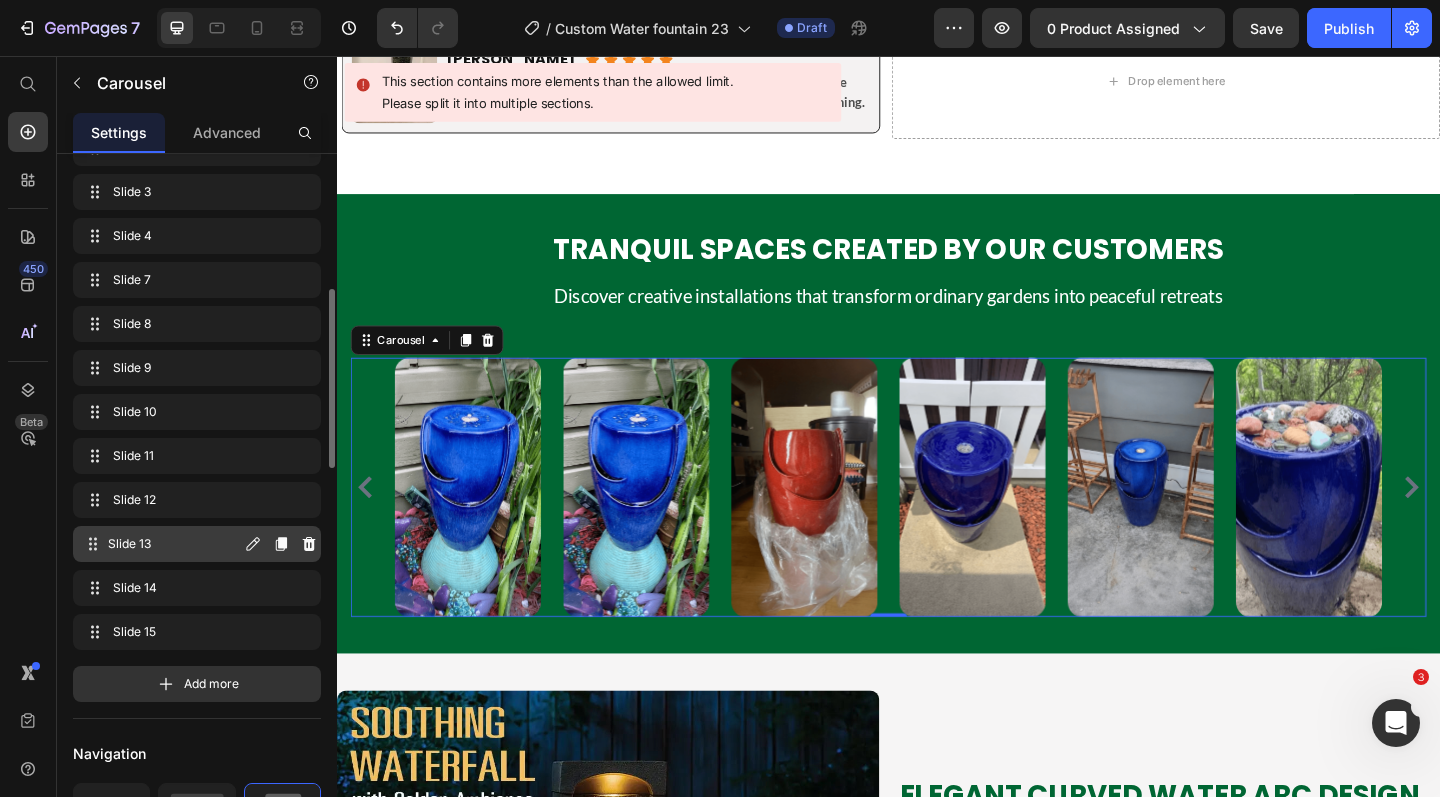 click on "Slide 13" at bounding box center [174, 544] 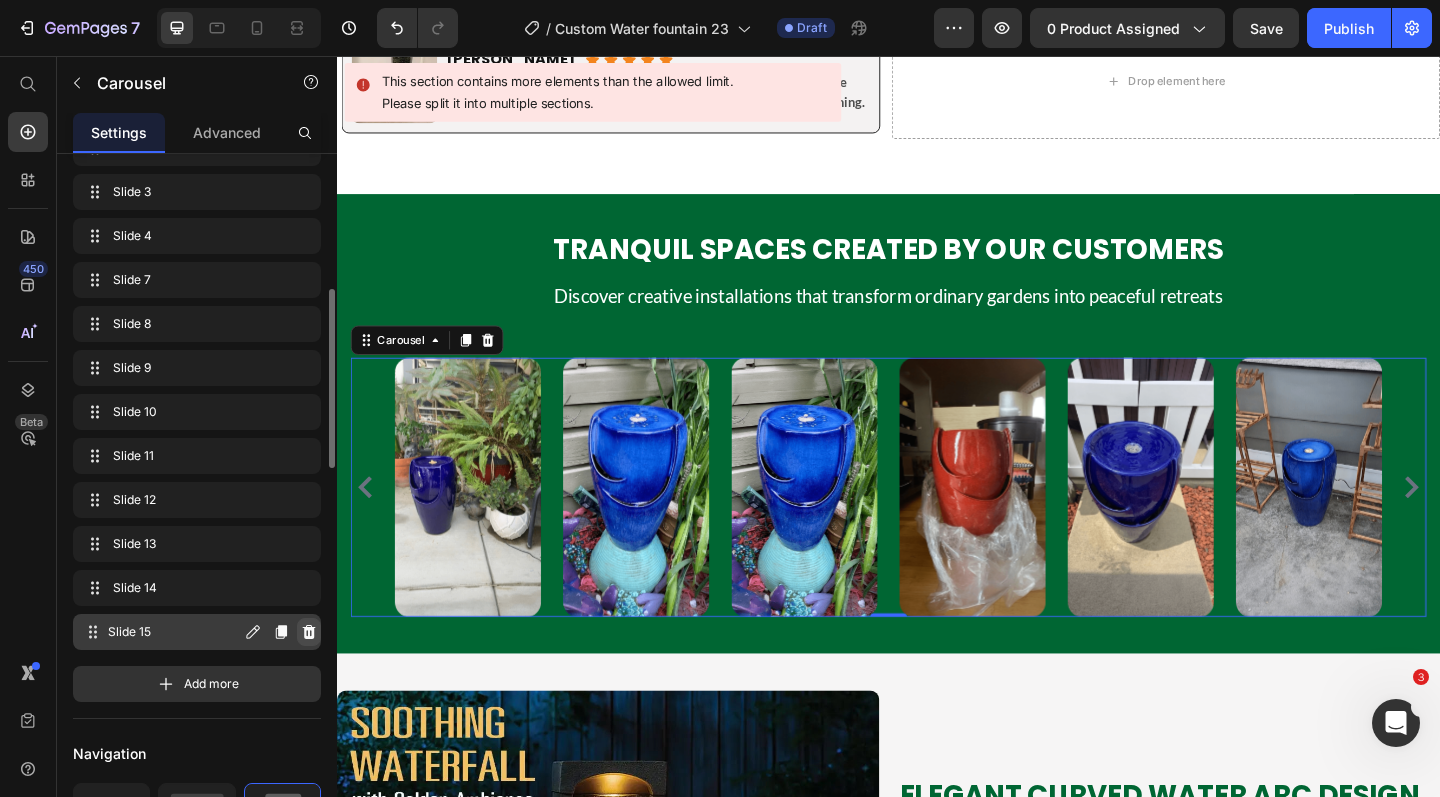 click 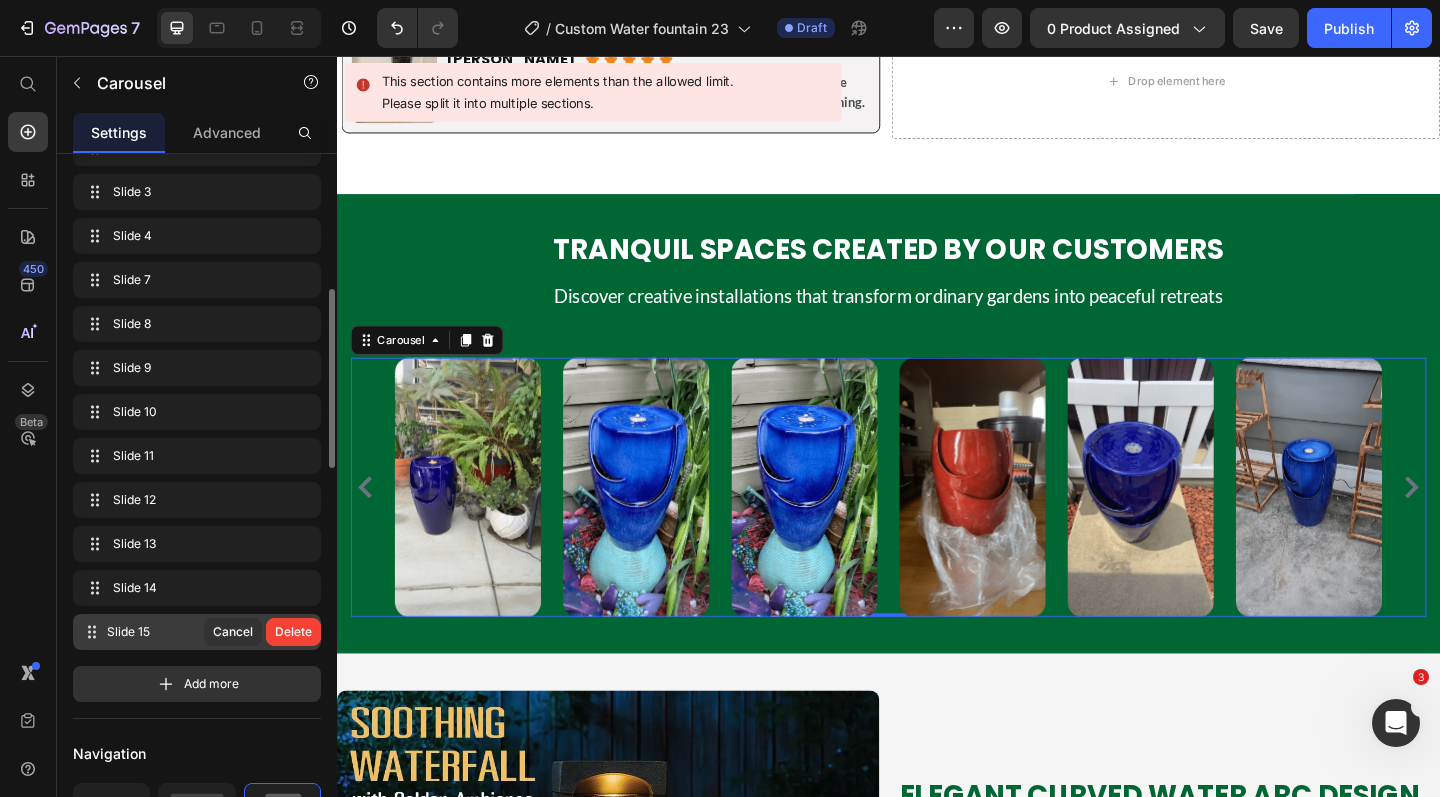 click on "Delete" at bounding box center (293, 632) 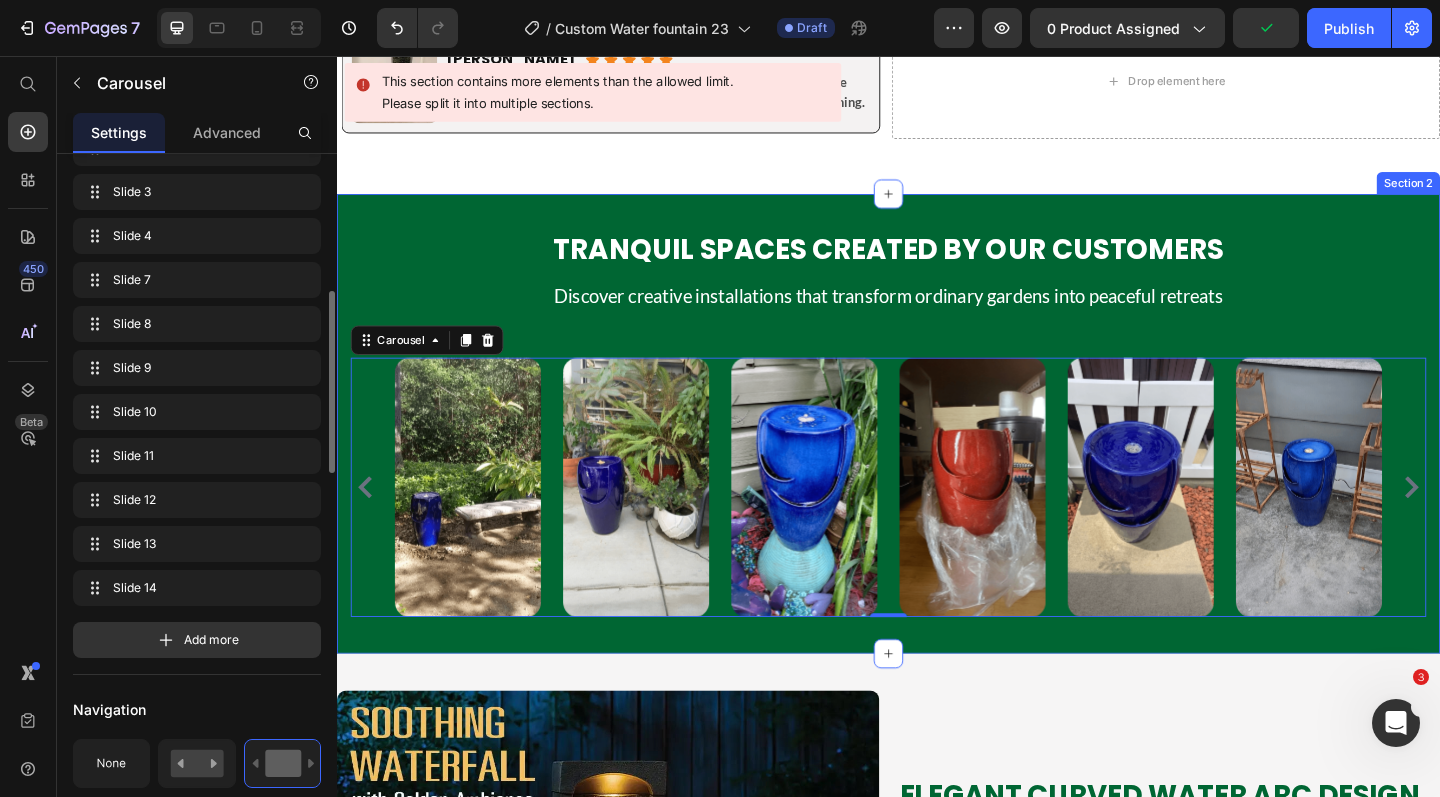 click on "Tranquil Spaces Created by Our Customers Heading Discover creative installations that transform ordinary gardens into peaceful retreats Text block Row Image Image Image Image Image Image Image Image Image Image Image Image Image Carousel   0 Row Section 2" at bounding box center (937, 457) 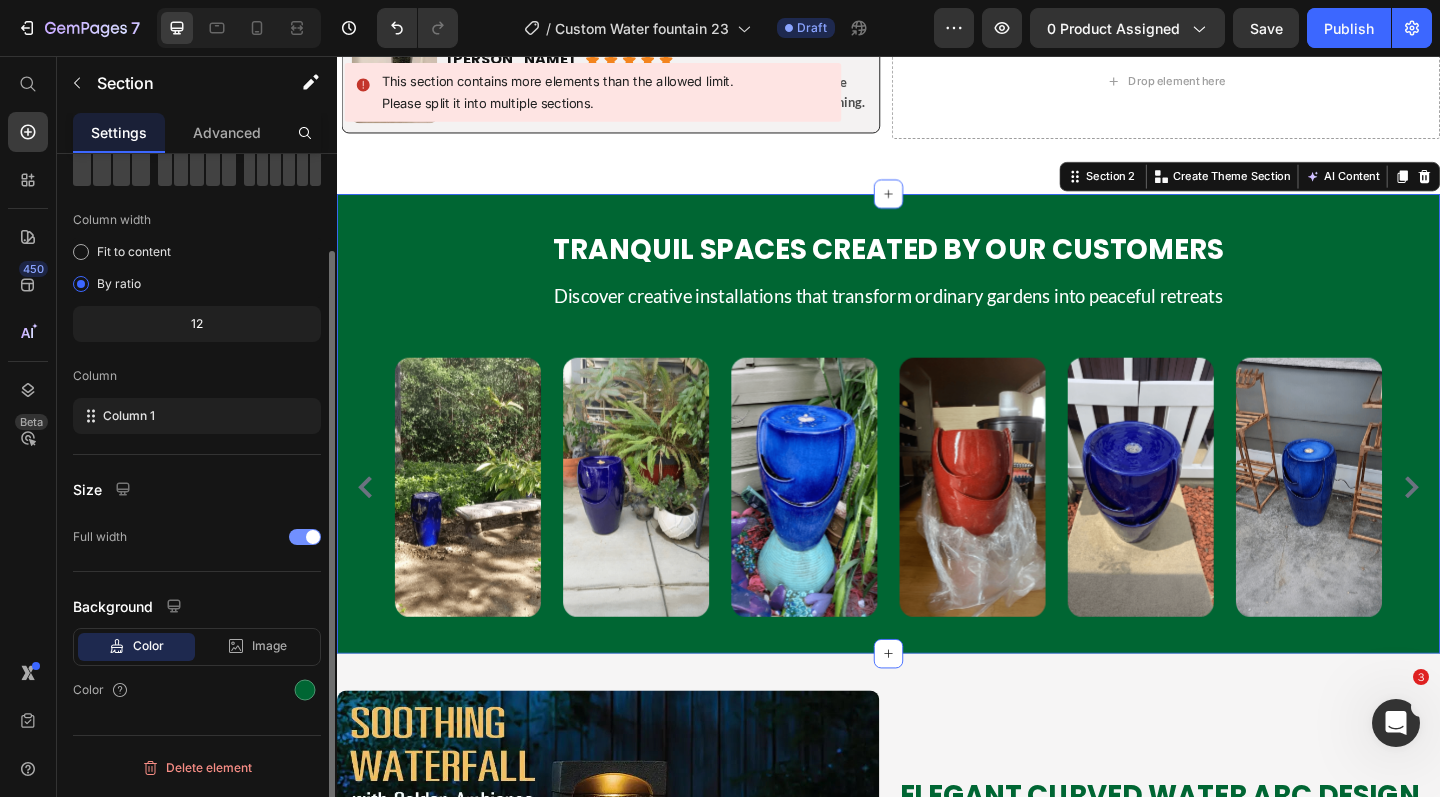 scroll, scrollTop: 0, scrollLeft: 0, axis: both 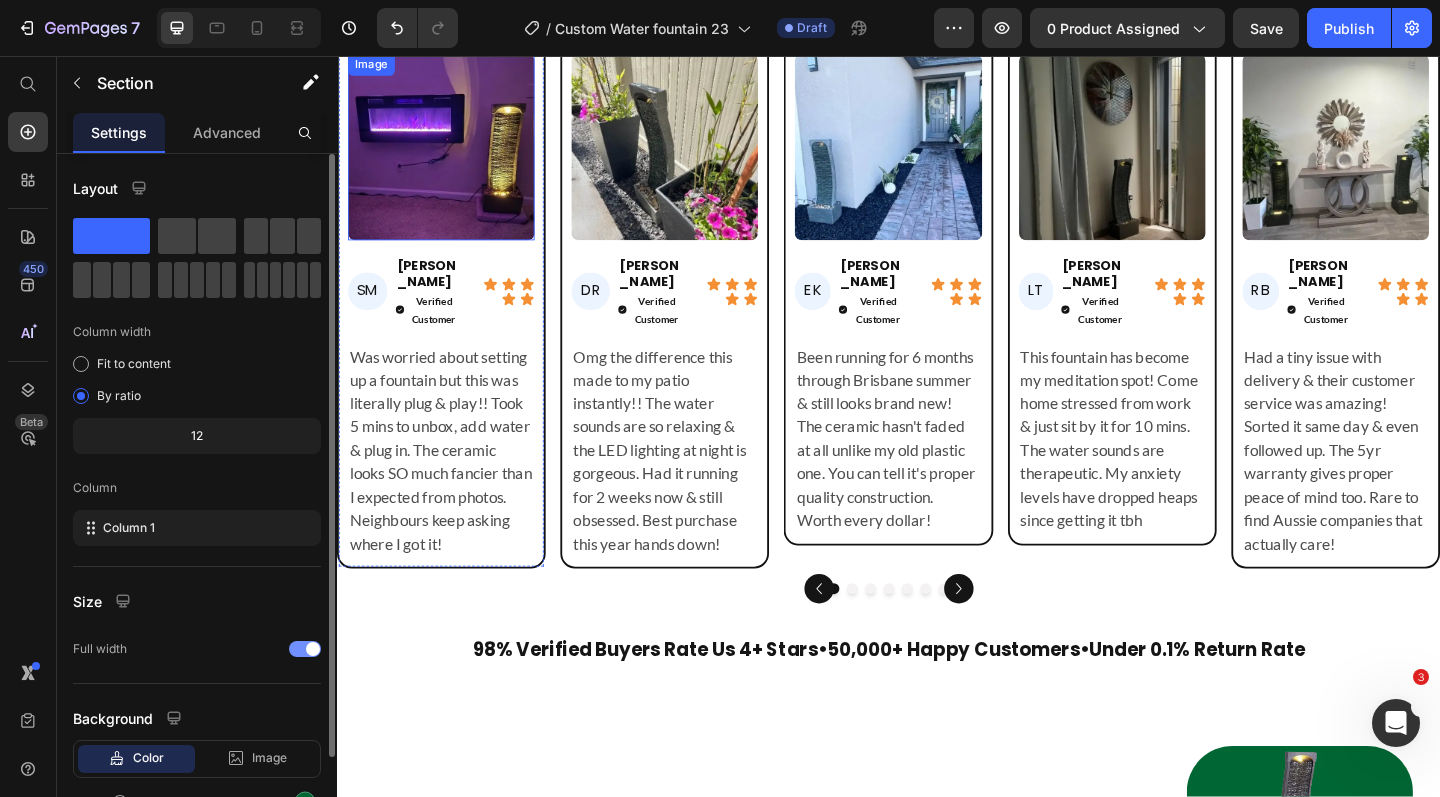 click at bounding box center [450, 155] 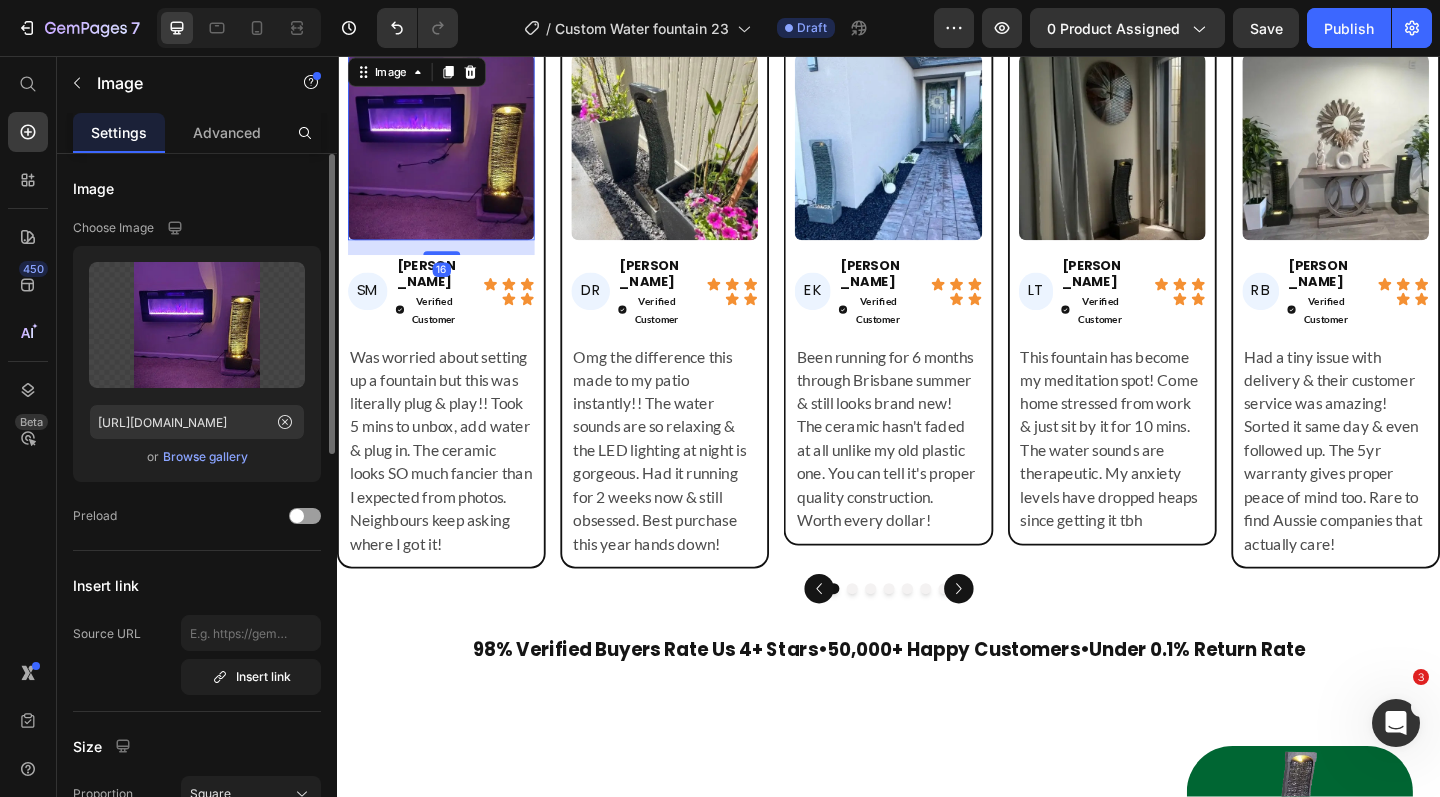 click on "Browse gallery" at bounding box center [205, 457] 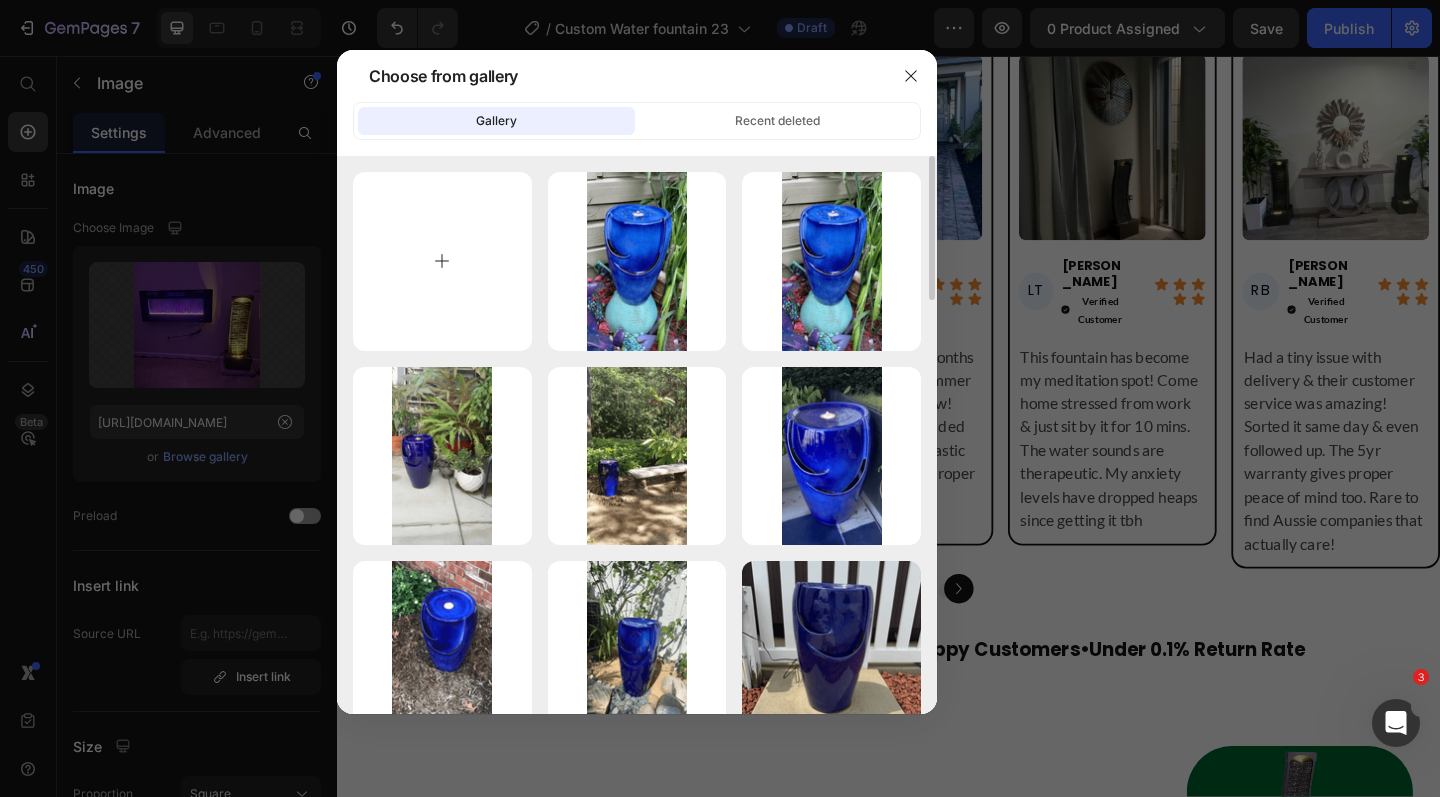 click at bounding box center [442, 261] 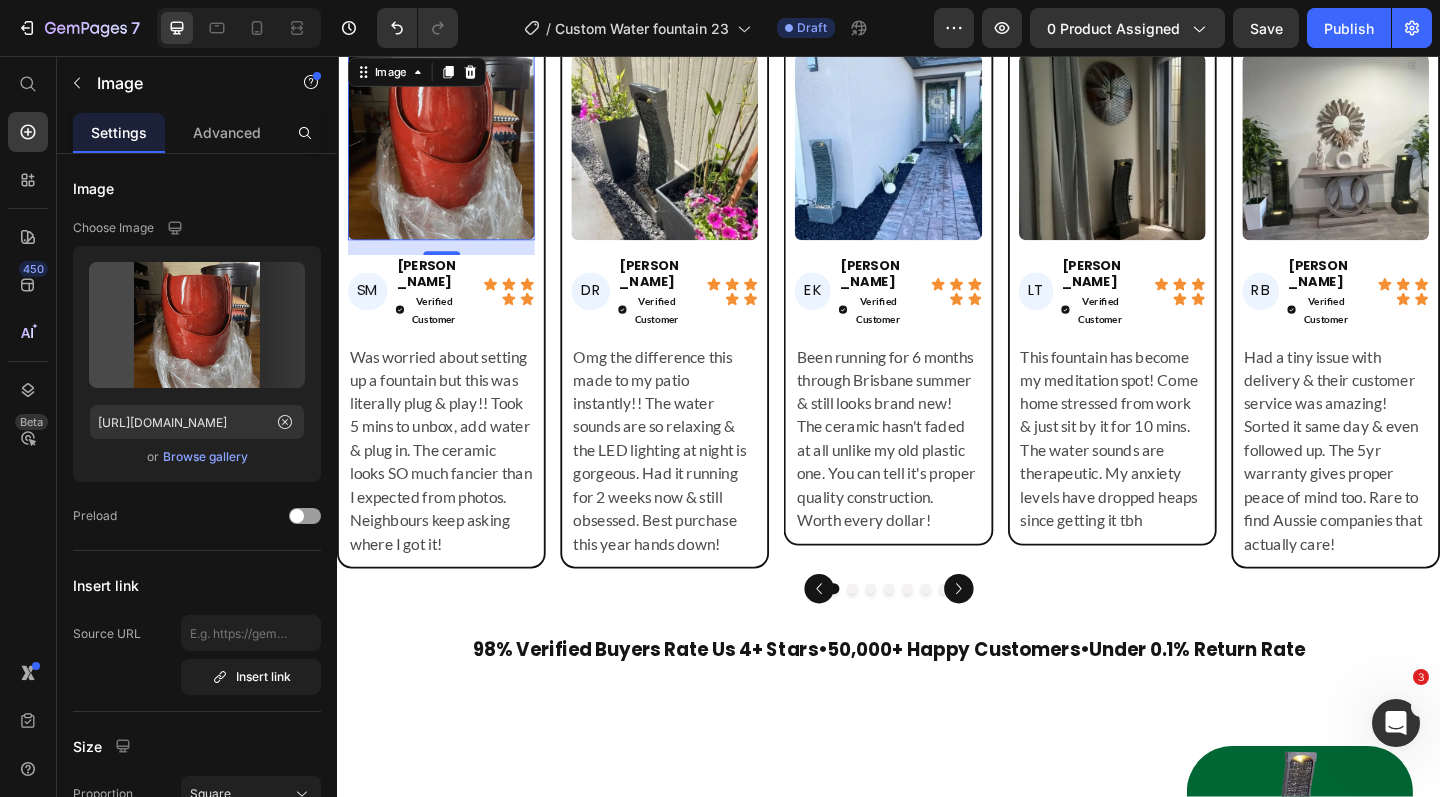 type on "https://cdn.shopify.com/s/files/1/0588/7092/3335/files/gempages_547690386714264668-7f1e5821-3e93-488a-ad01-2868b042e985.png" 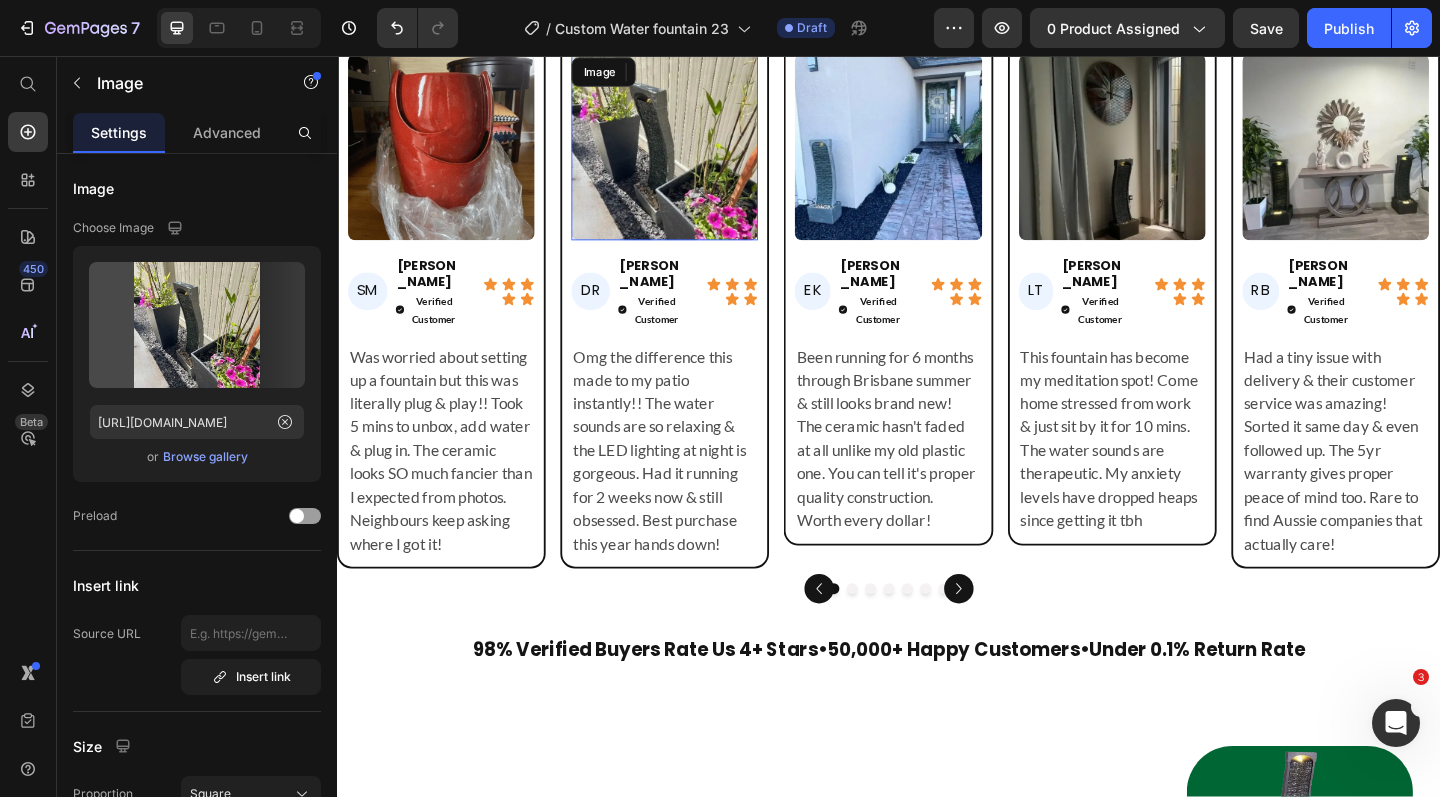 click at bounding box center [693, 155] 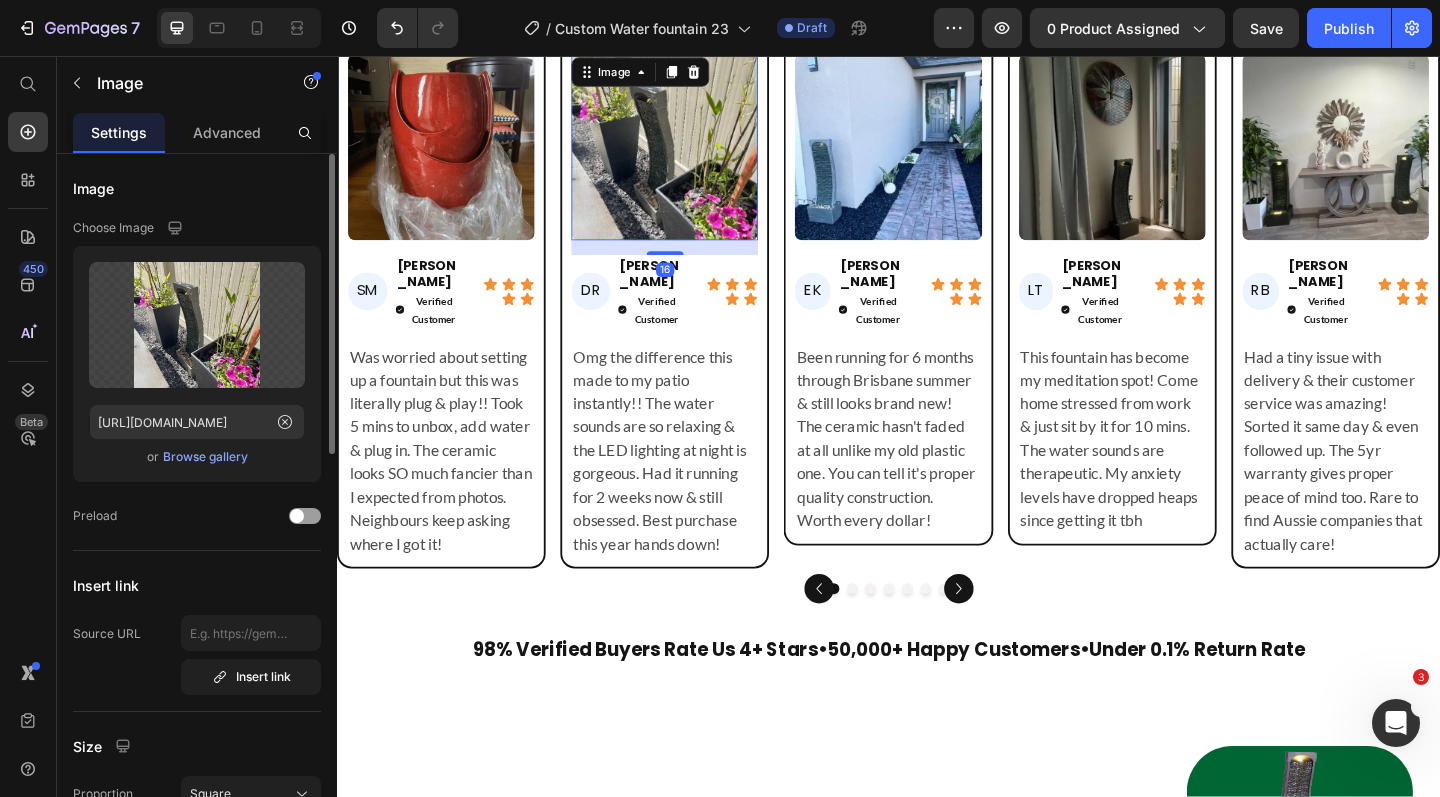 click on "Browse gallery" at bounding box center [205, 457] 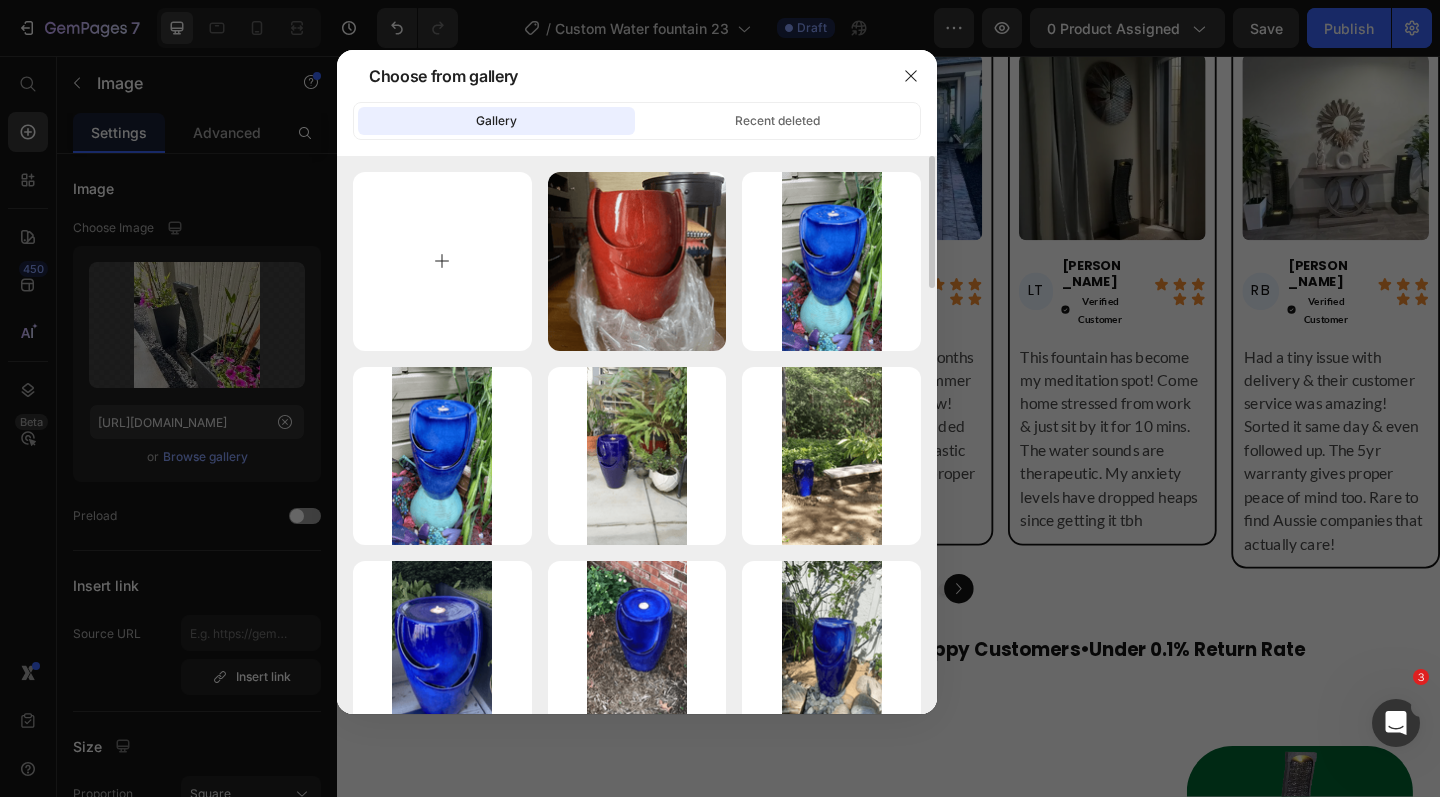 click at bounding box center (442, 261) 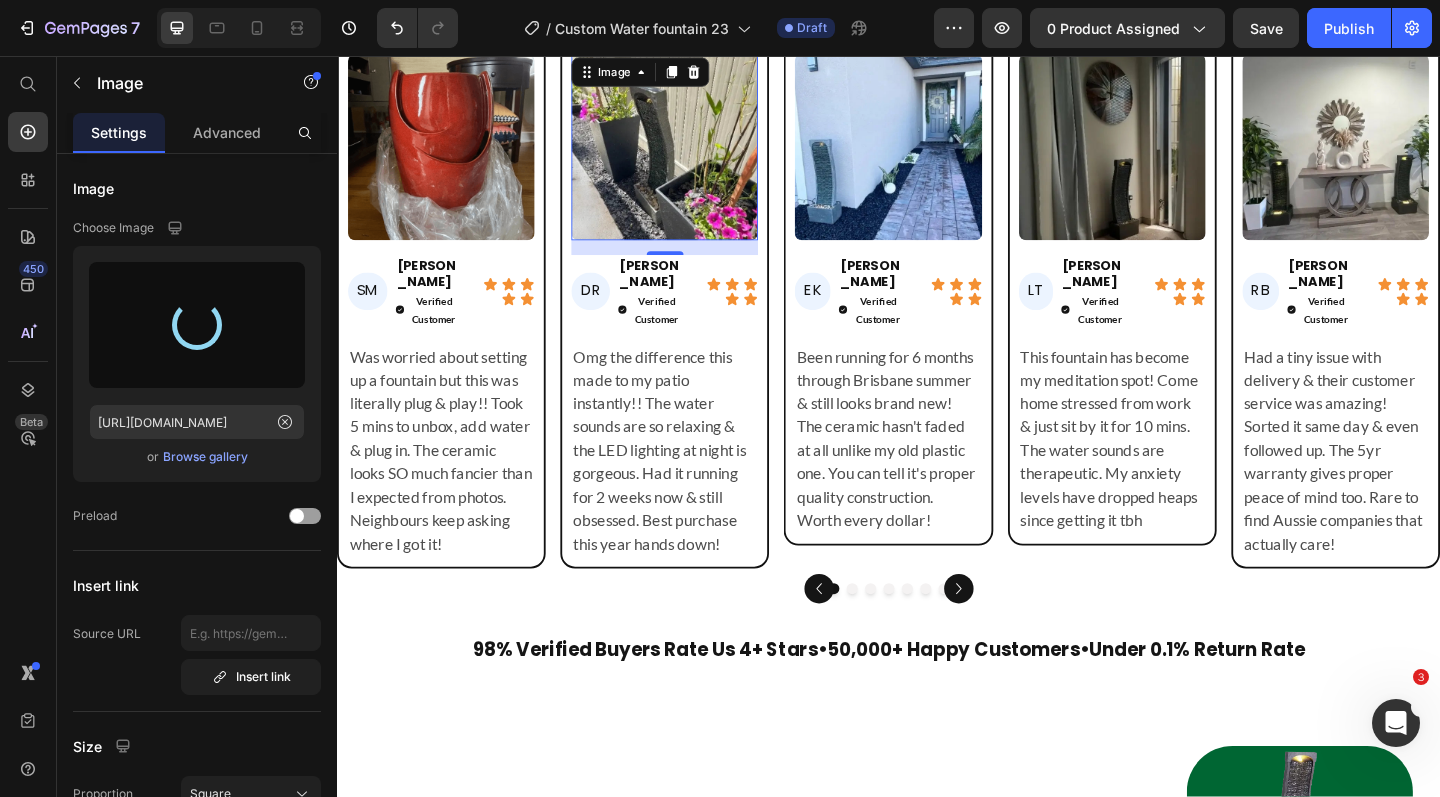 type on "https://cdn.shopify.com/s/files/1/0588/7092/3335/files/gempages_547690386714264668-dcc2c926-5cdf-4830-9222-224c4229bd84.png" 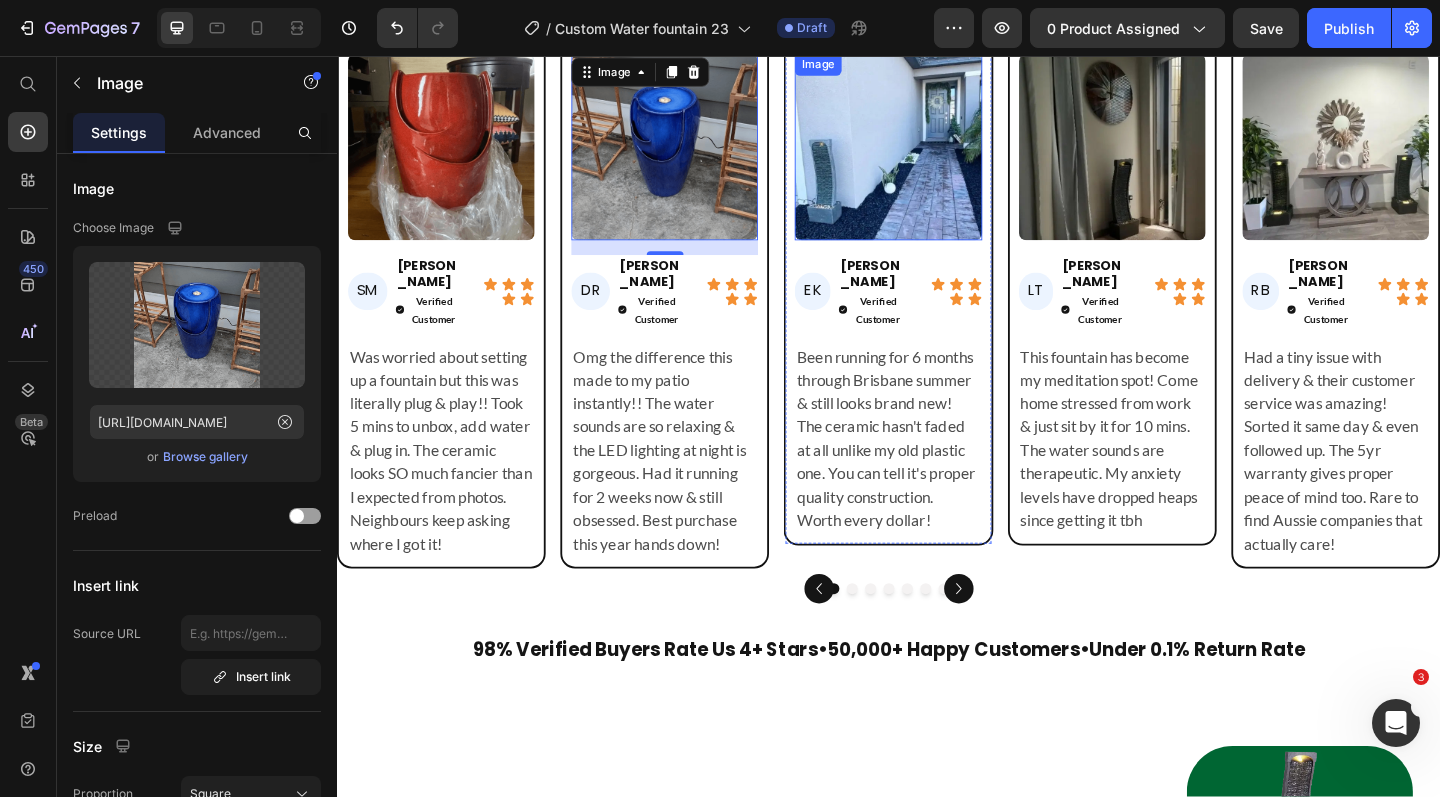 click at bounding box center [936, 155] 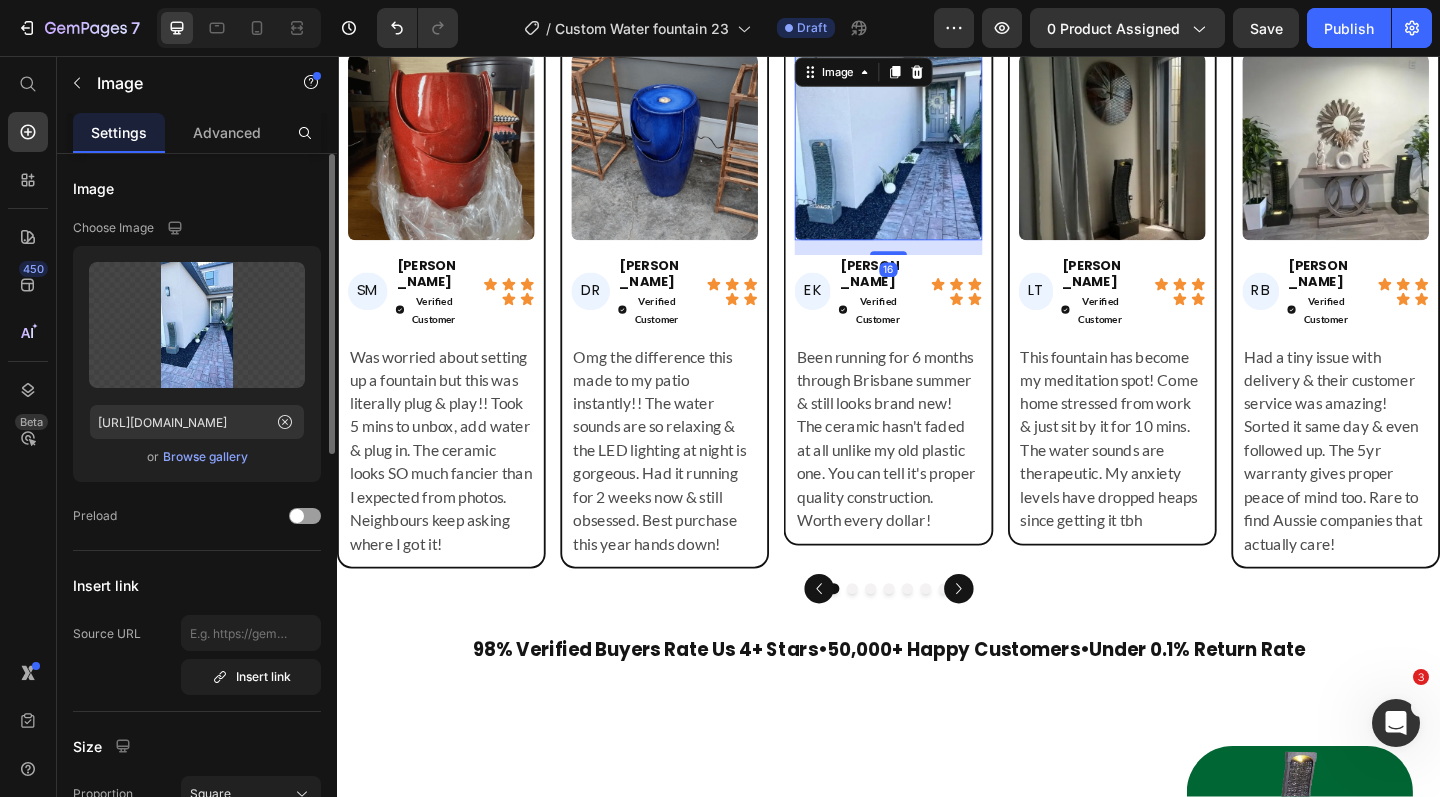 click on "Browse gallery" at bounding box center (205, 457) 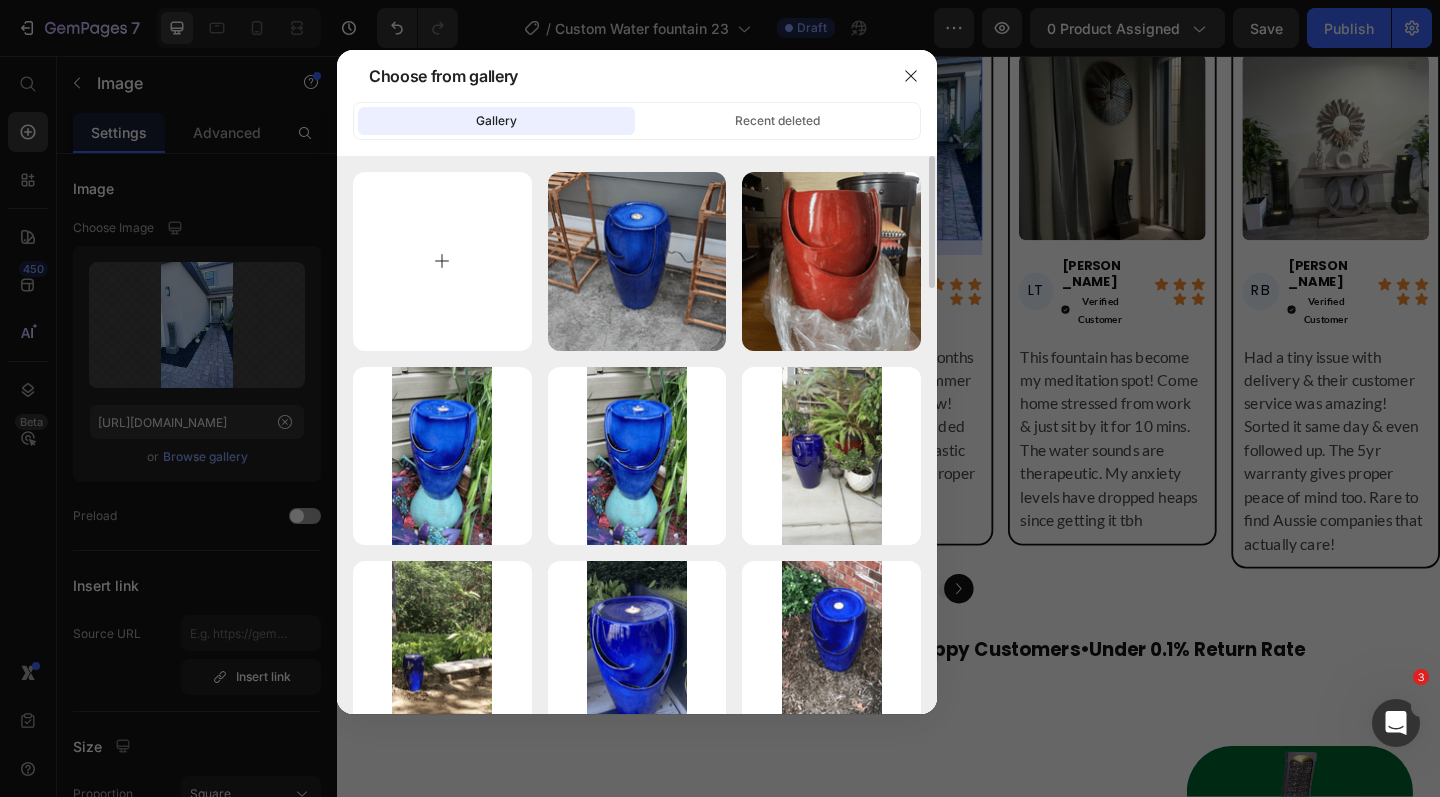 click at bounding box center [442, 261] 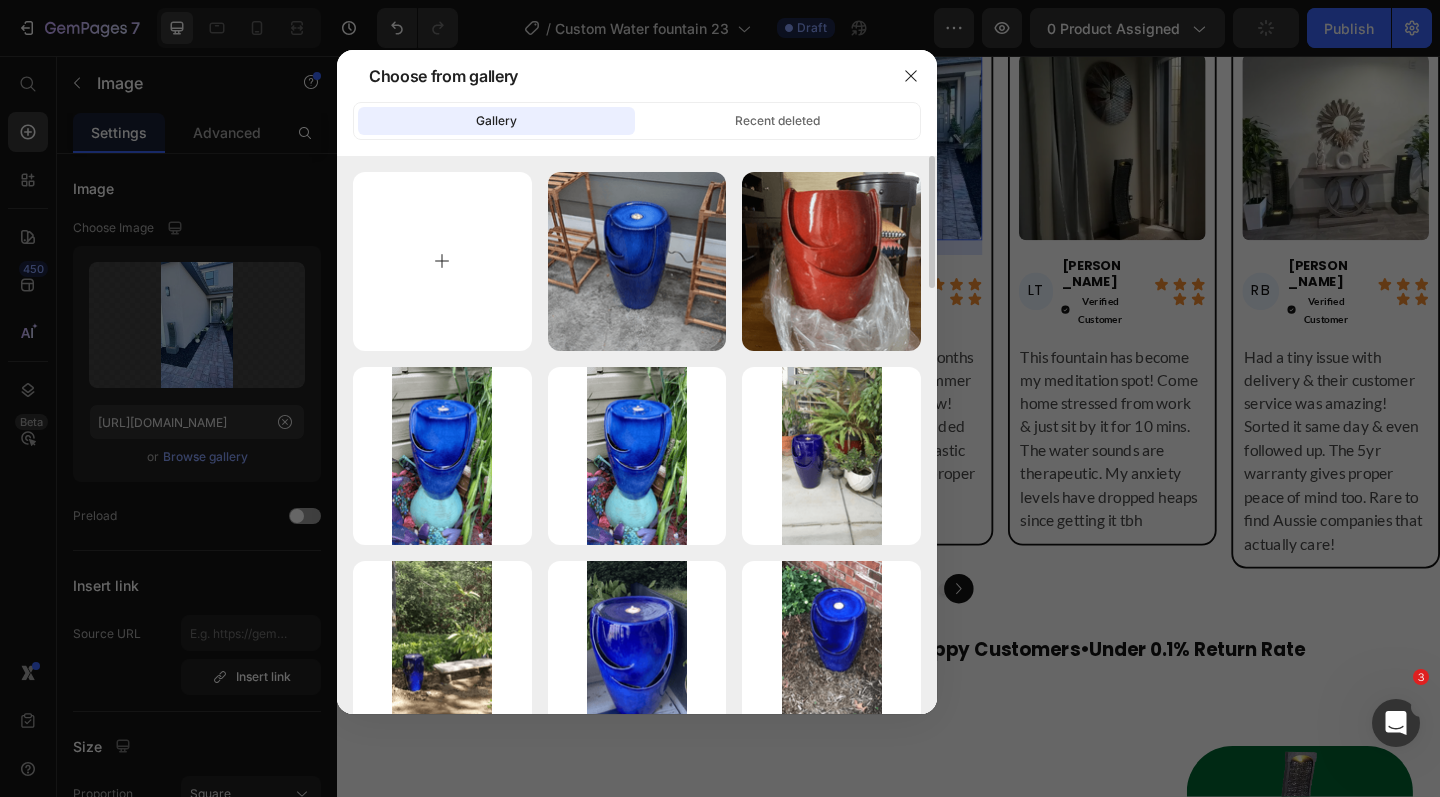 type on "C:\fakepath\CF23_2-Photoroom-4.png" 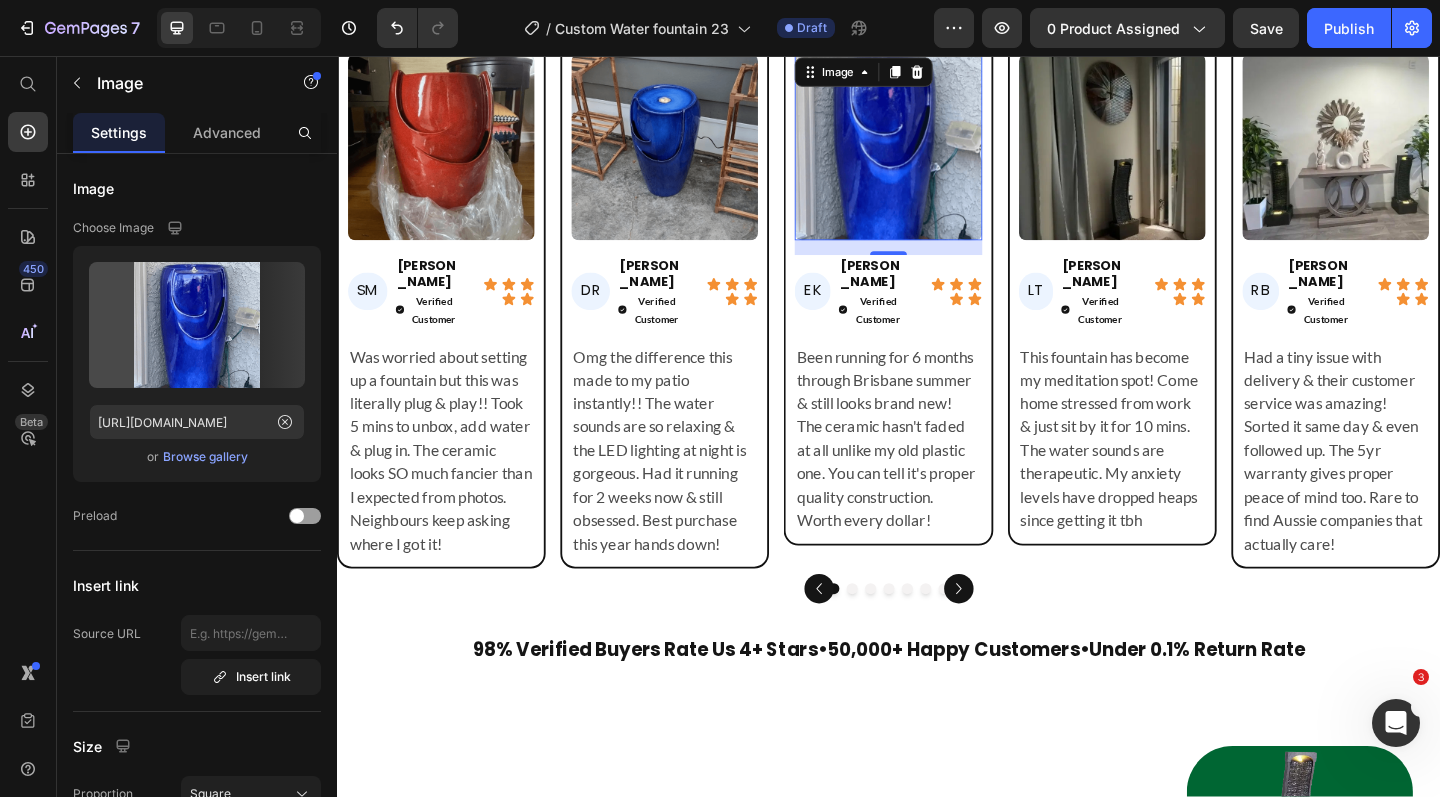 type on "https://cdn.shopify.com/s/files/1/0588/7092/3335/files/gempages_547690386714264668-c709ecf5-e44d-4643-96dd-cc4c1e0f8432.png" 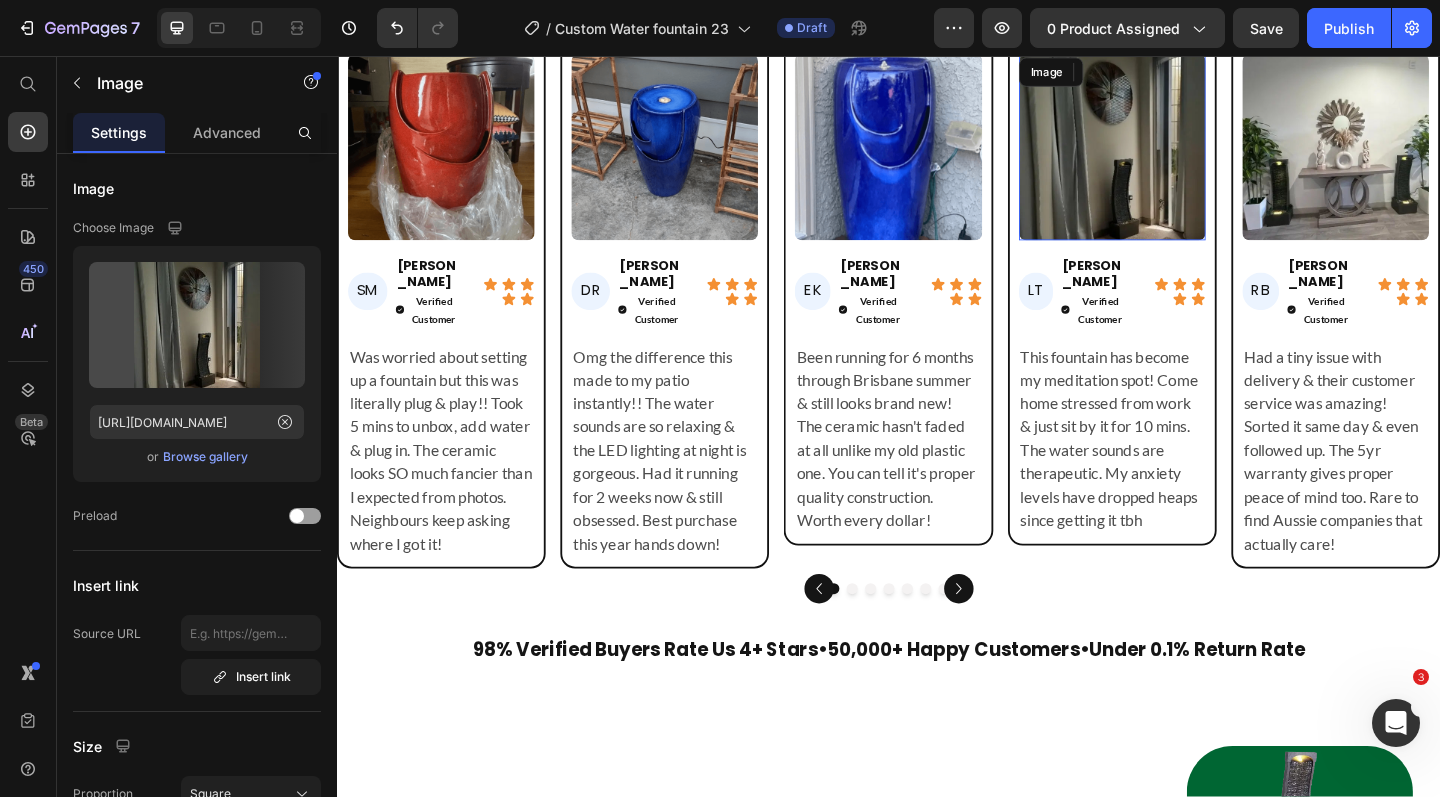 click at bounding box center [1180, 155] 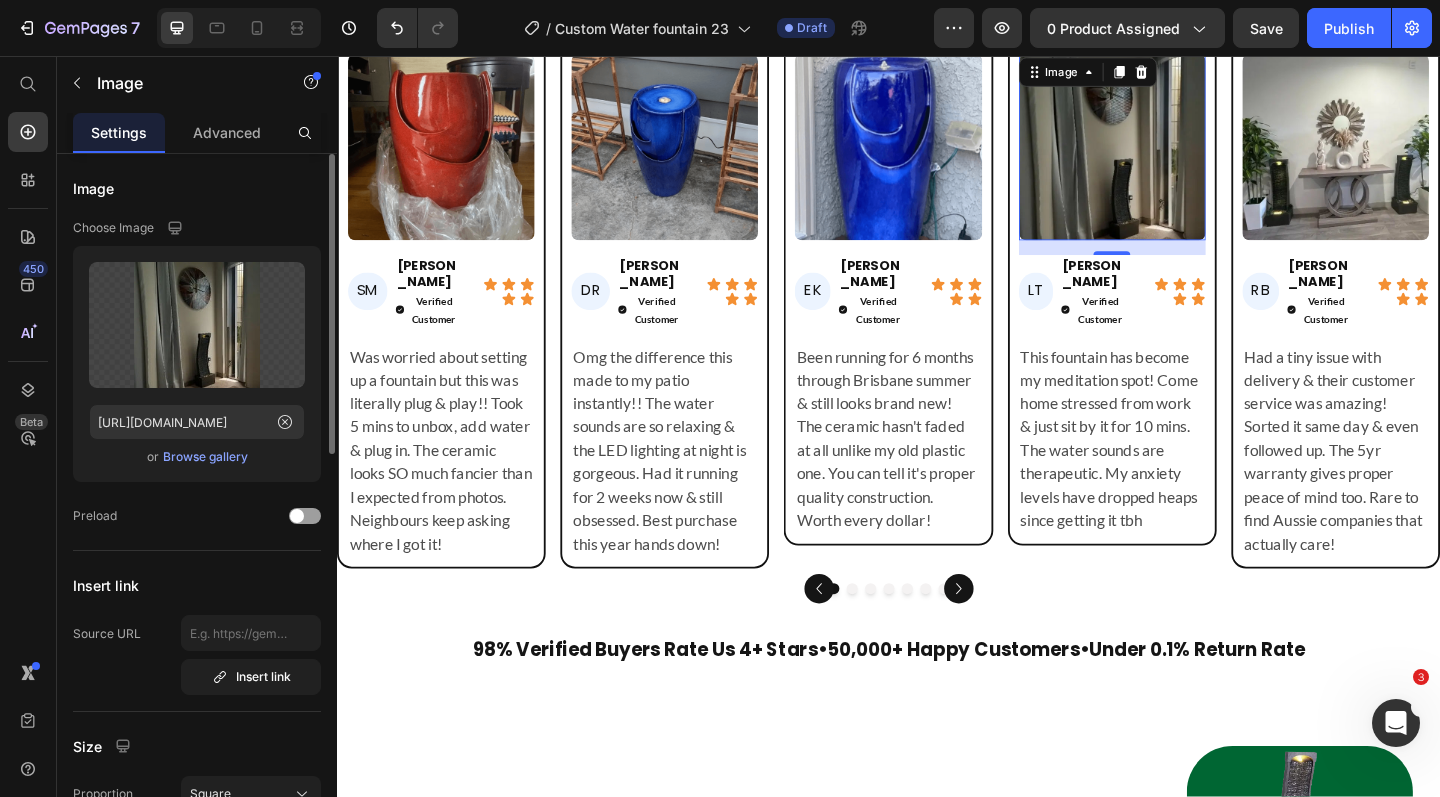 click on "Browse gallery" at bounding box center [205, 457] 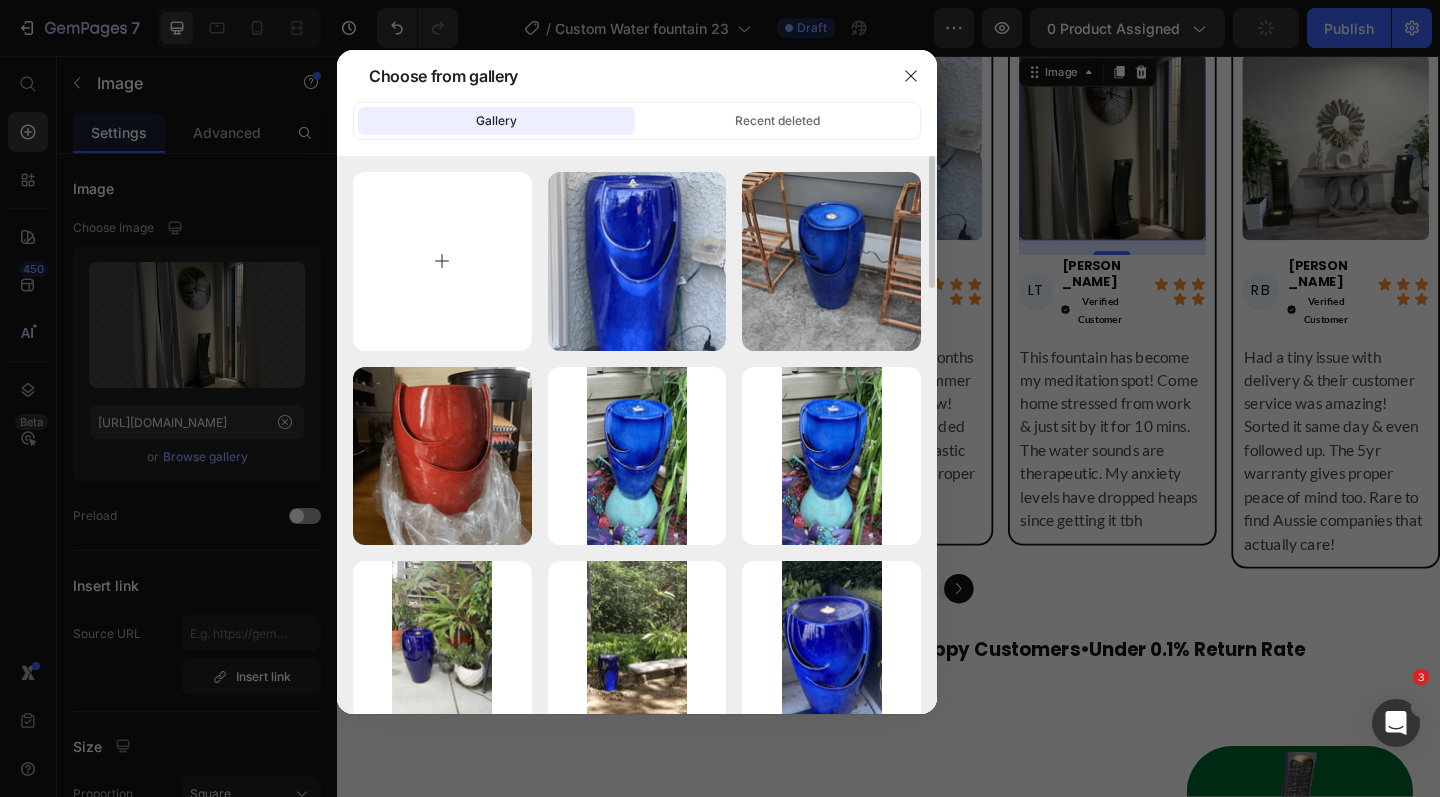 click at bounding box center (442, 261) 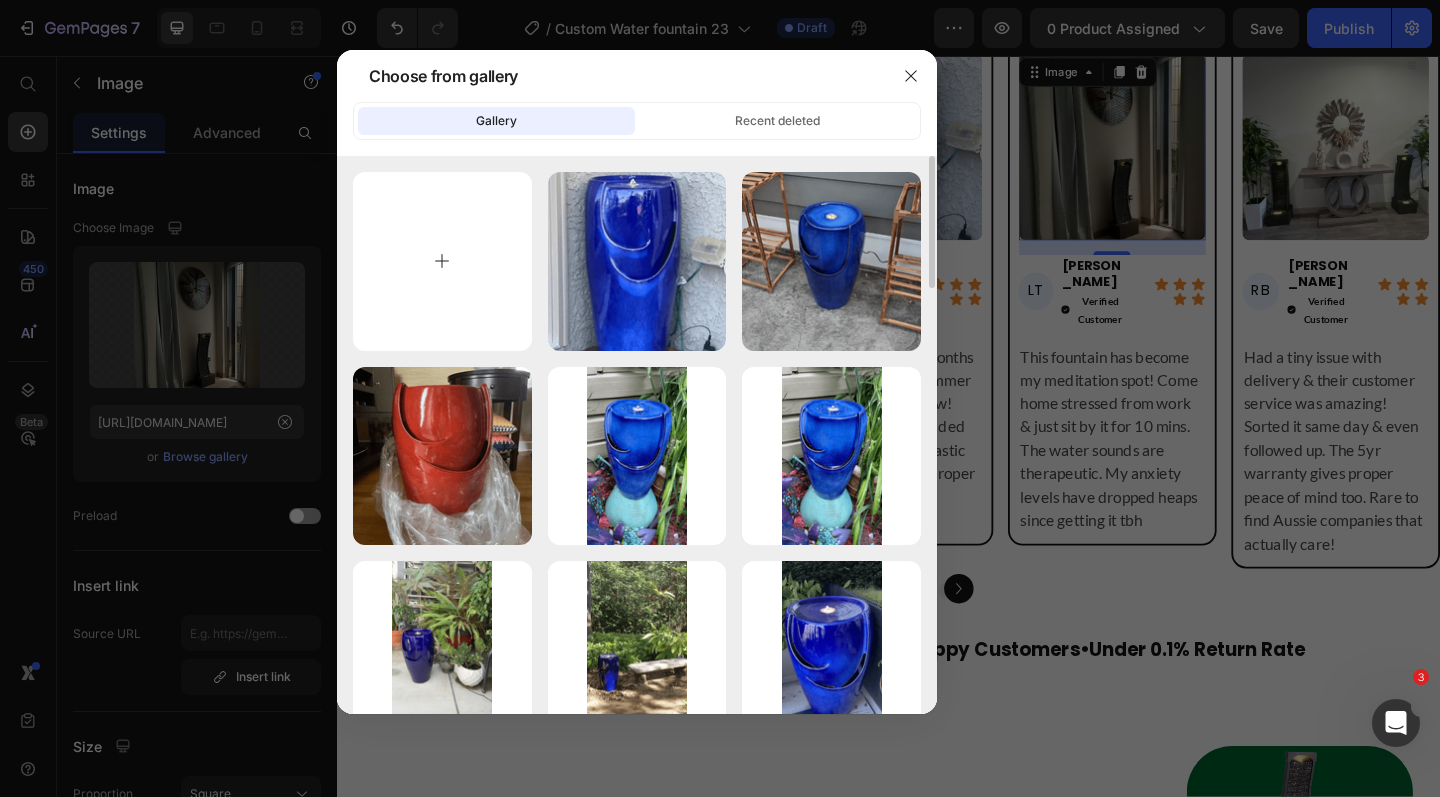 type on "C:\fakepath\CF23_2-Photoroom-5.png" 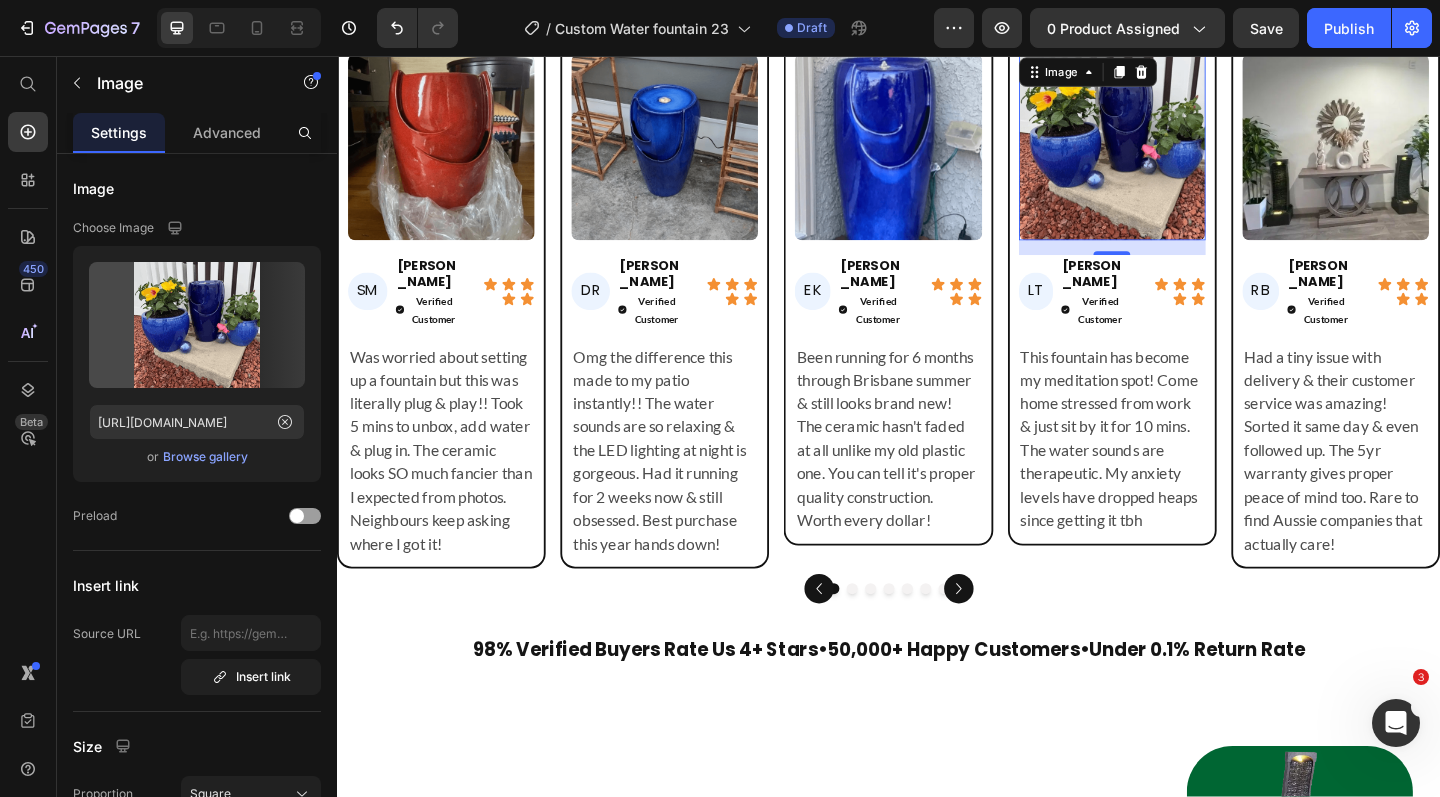 type on "https://cdn.shopify.com/s/files/1/0588/7092/3335/files/gempages_547690386714264668-e2e680b7-d727-46c4-8b02-d38a89e844e1.png" 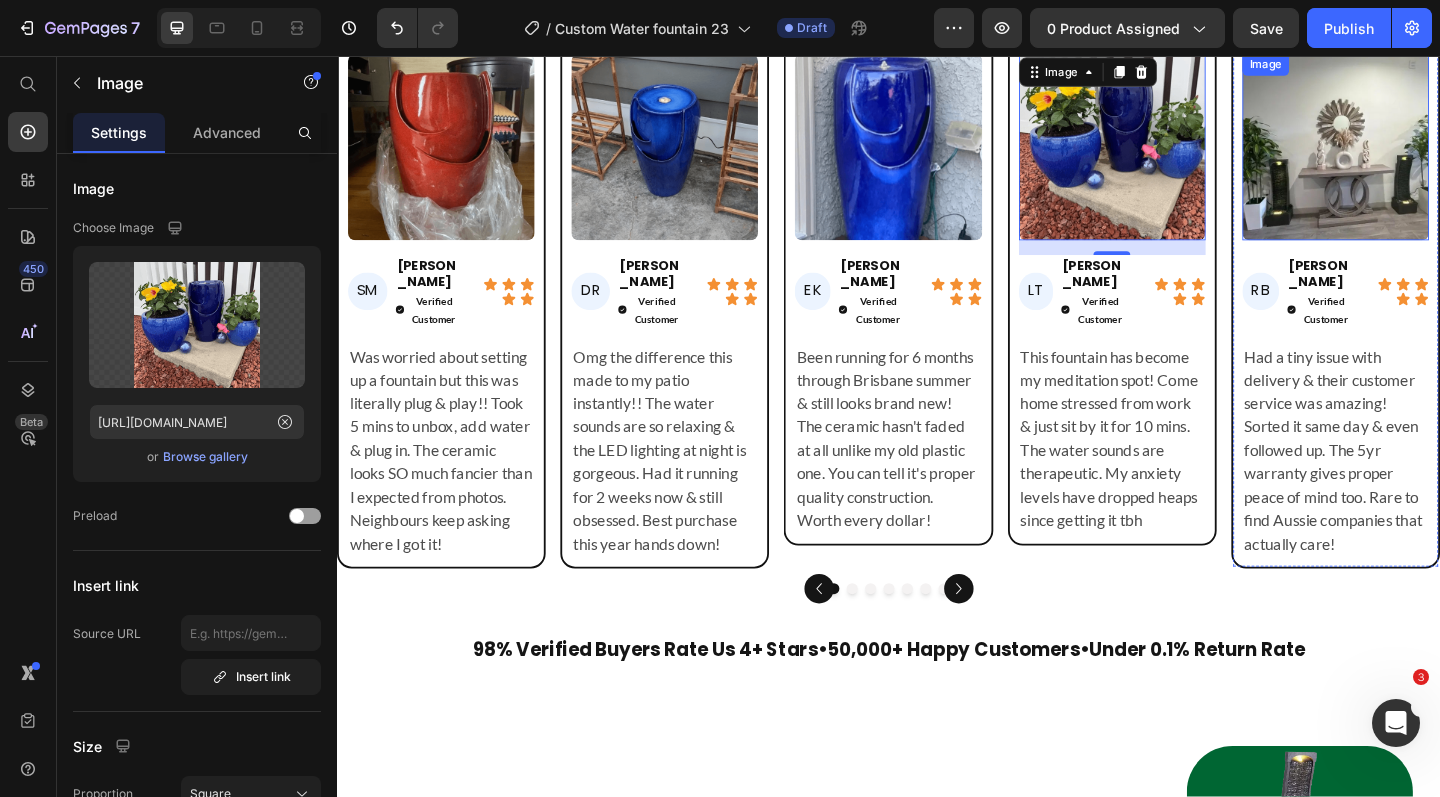 click at bounding box center (1423, 155) 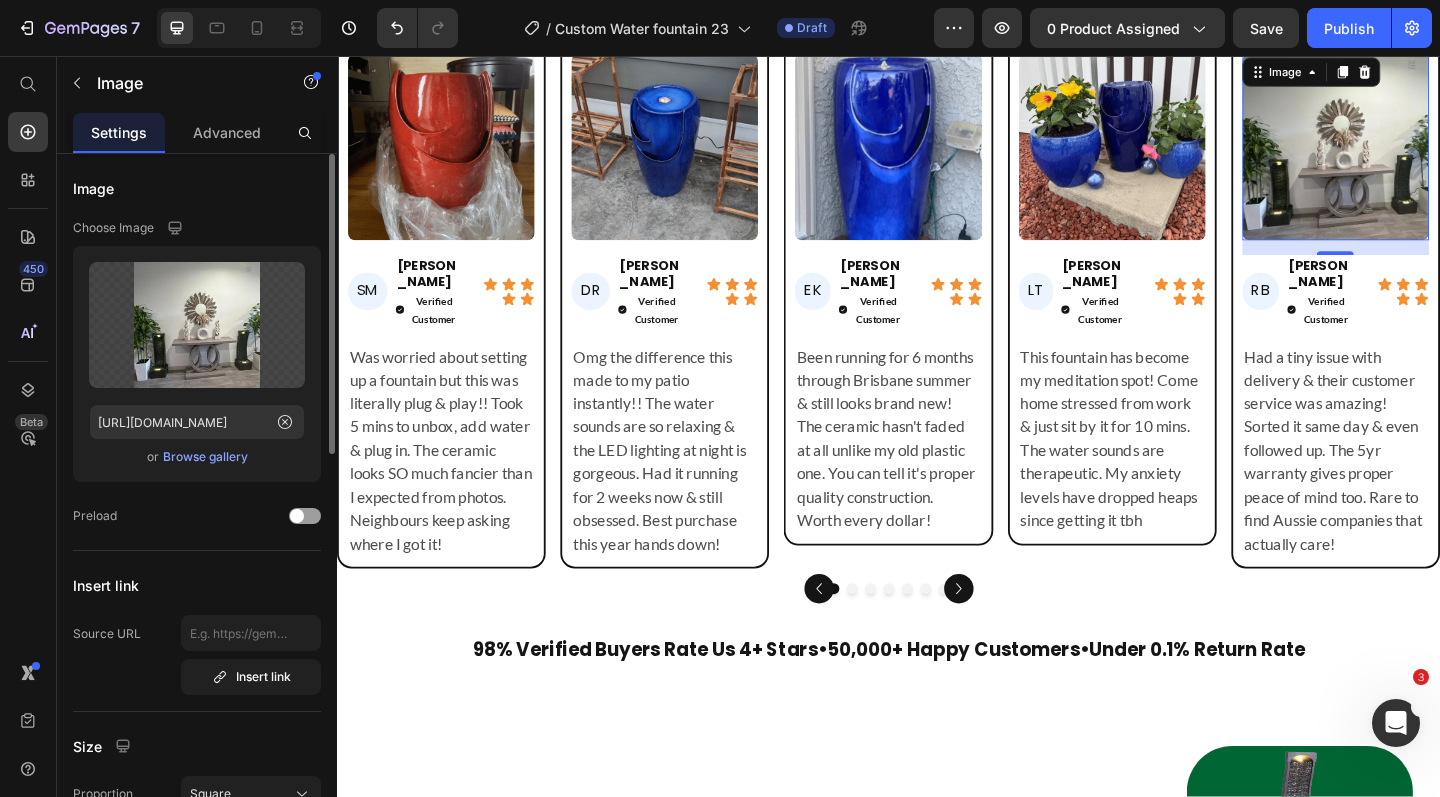 click on "Browse gallery" at bounding box center [205, 457] 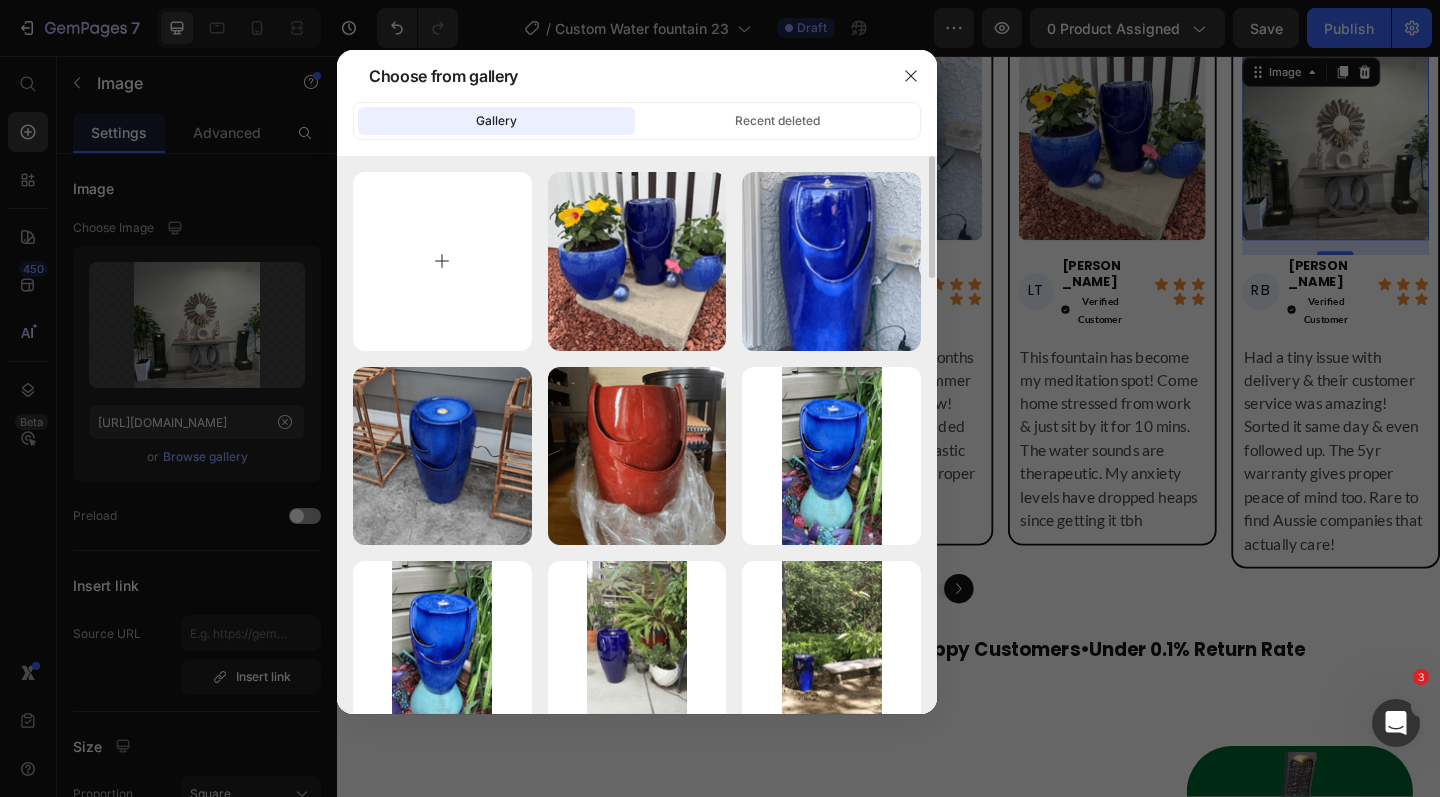 click at bounding box center [442, 261] 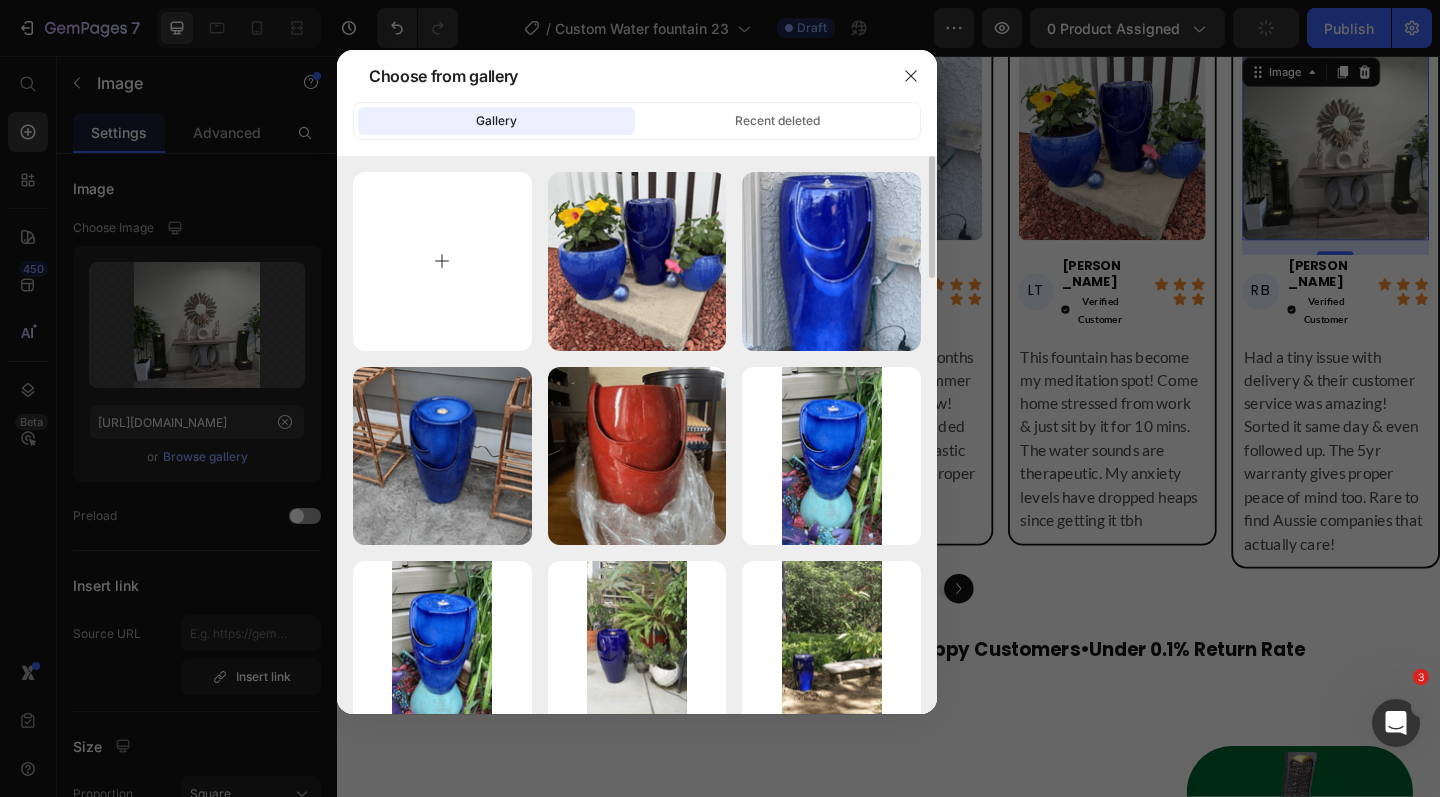 type on "C:\fakepath\CF23_2-Photoroom-6.png" 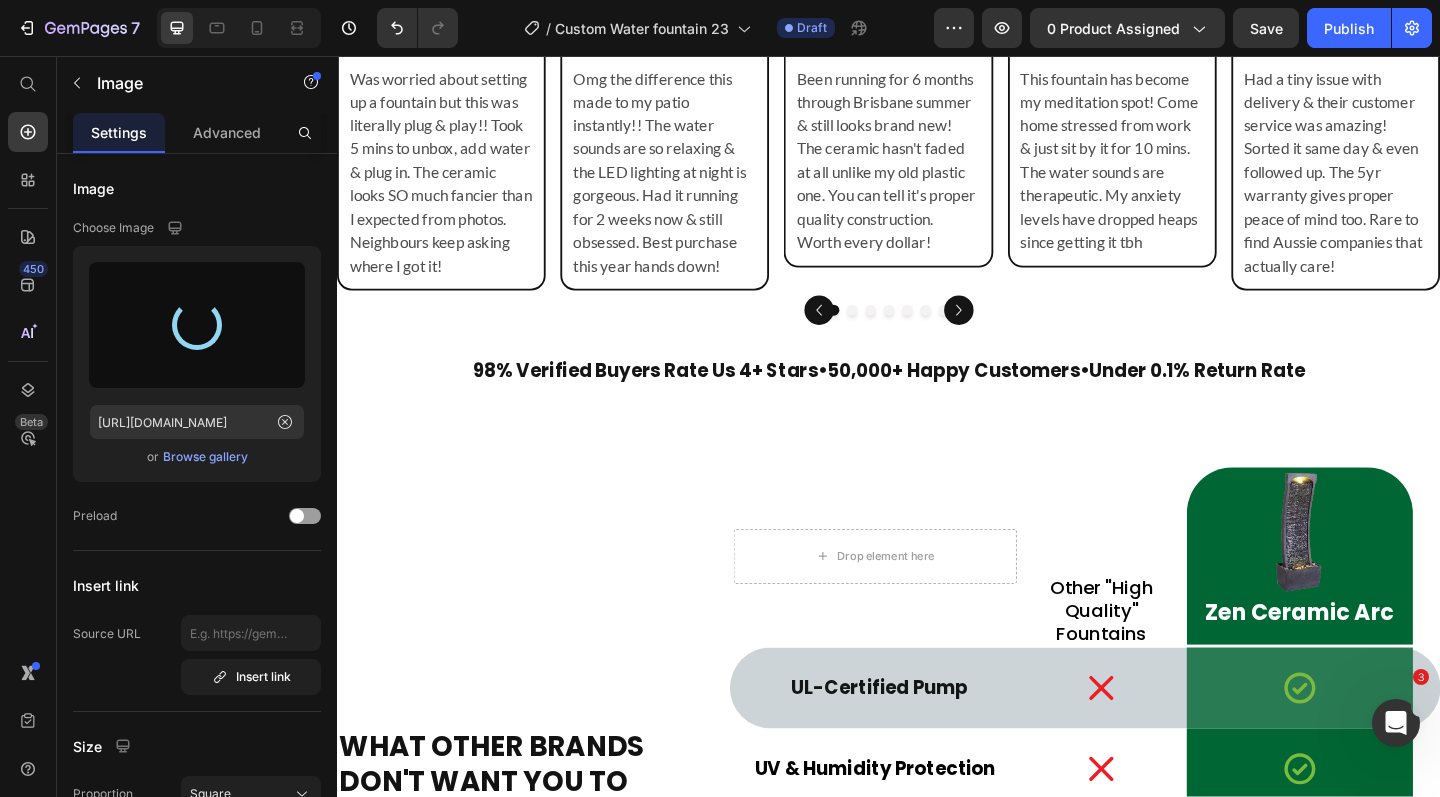 scroll, scrollTop: 5332, scrollLeft: 0, axis: vertical 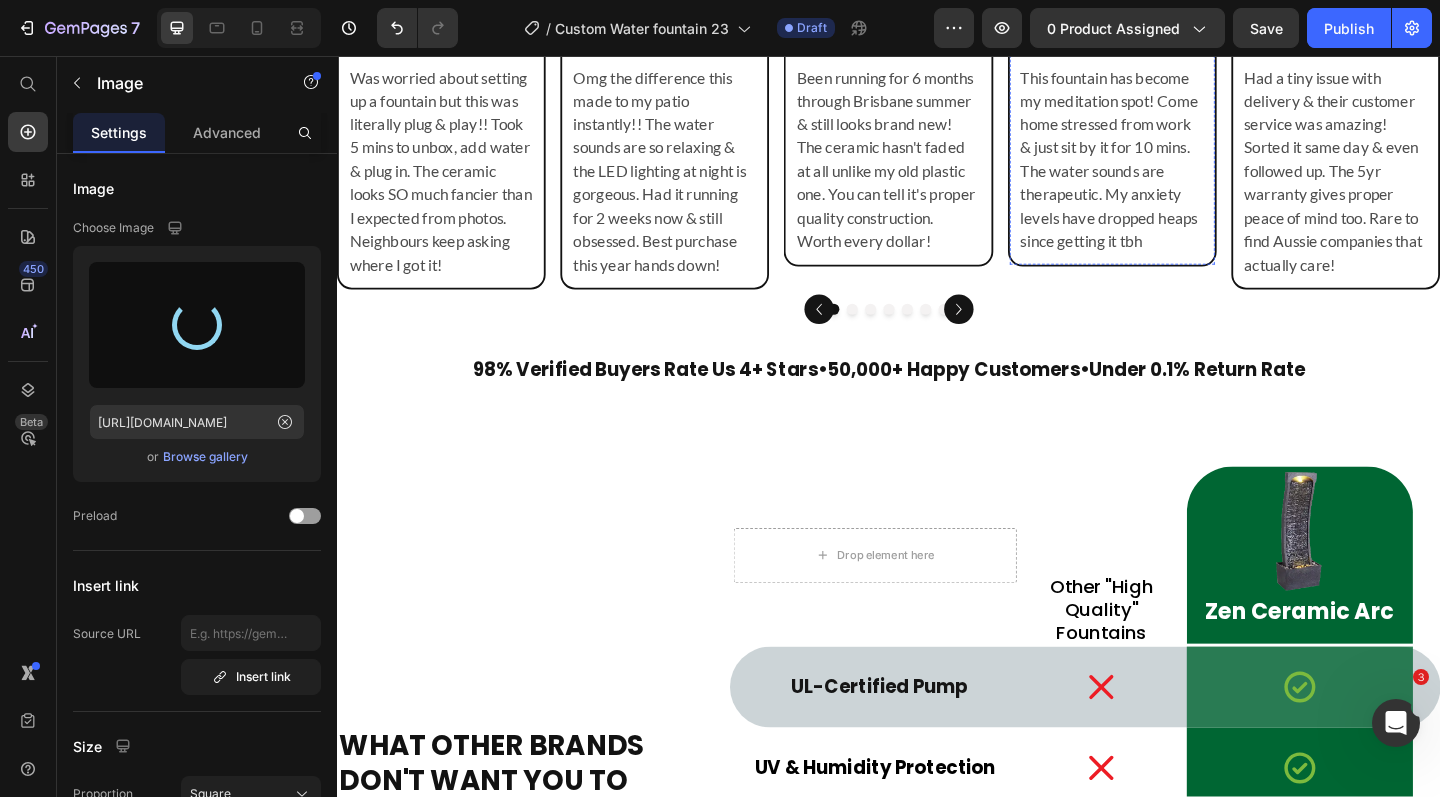 type on "https://cdn.shopify.com/s/files/1/0588/7092/3335/files/gempages_547690386714264668-10033073-b701-4034-833c-c4a599d0ecaf.png" 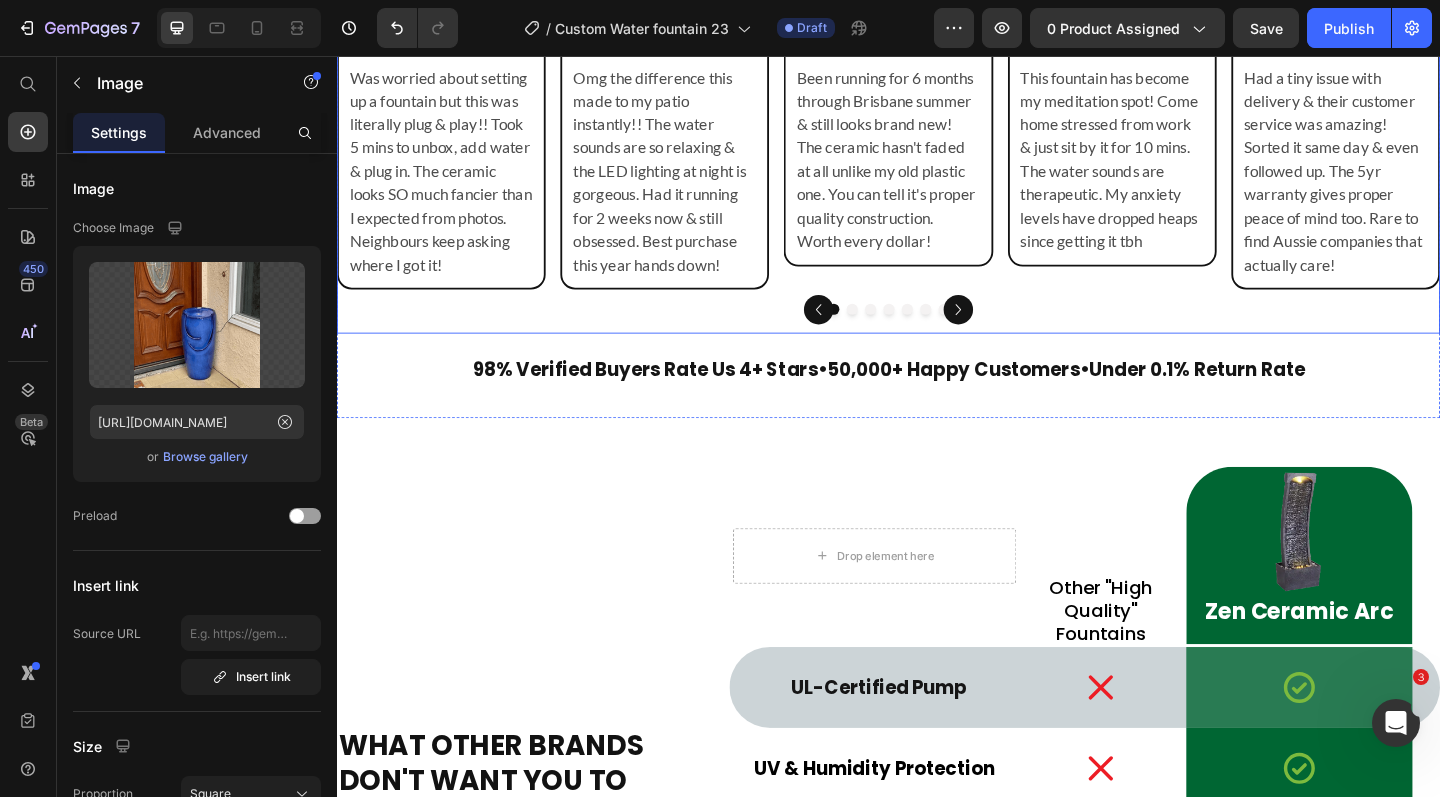 click 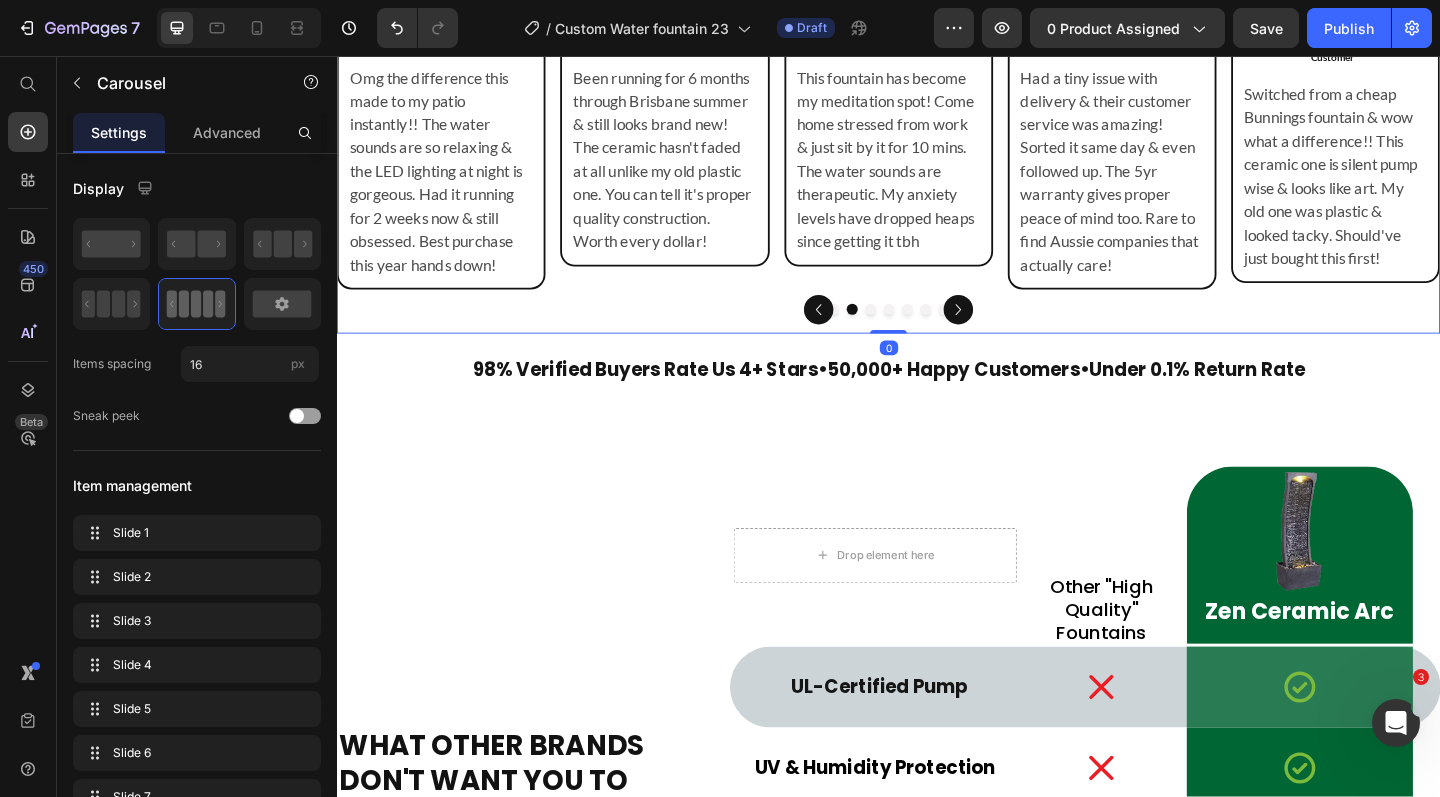 click 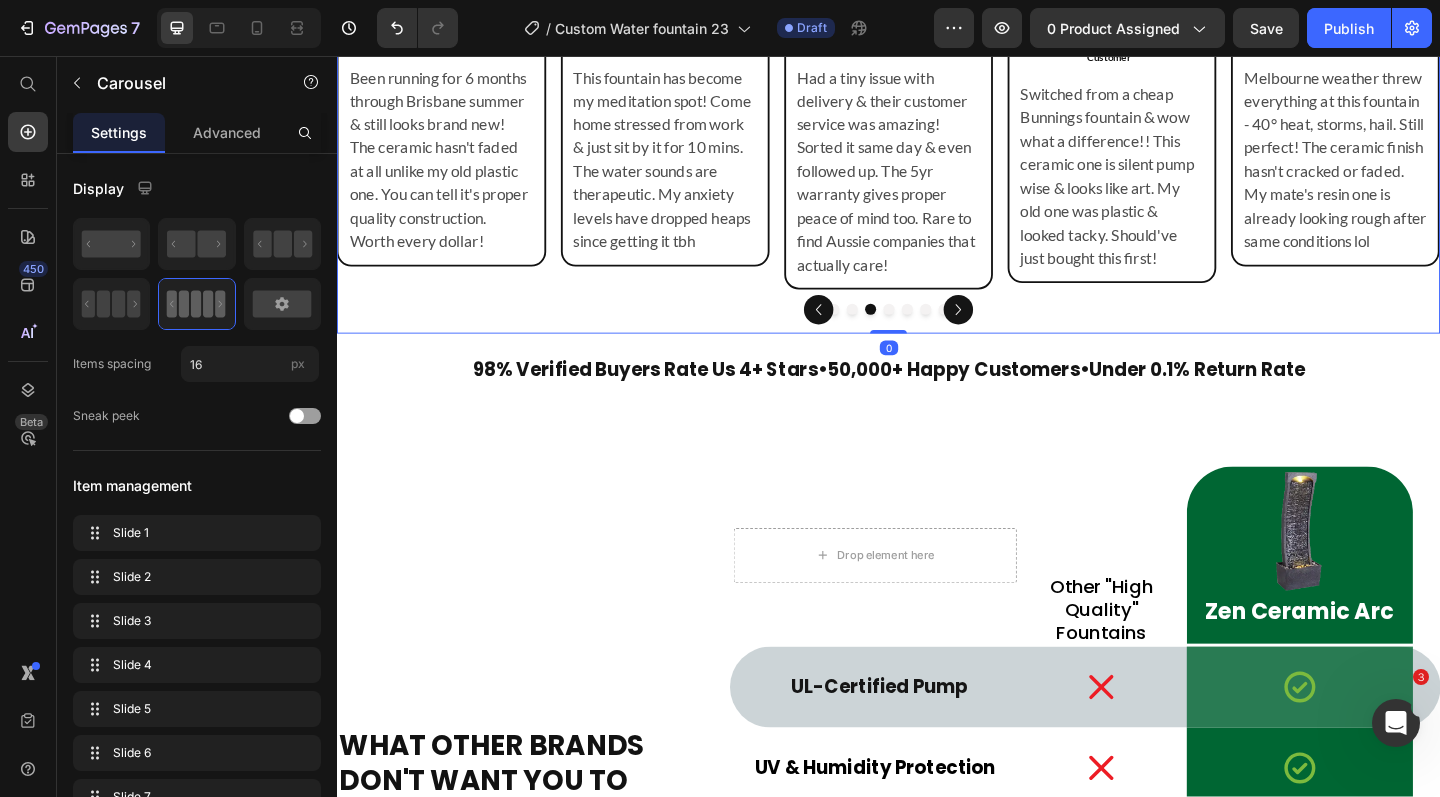 click 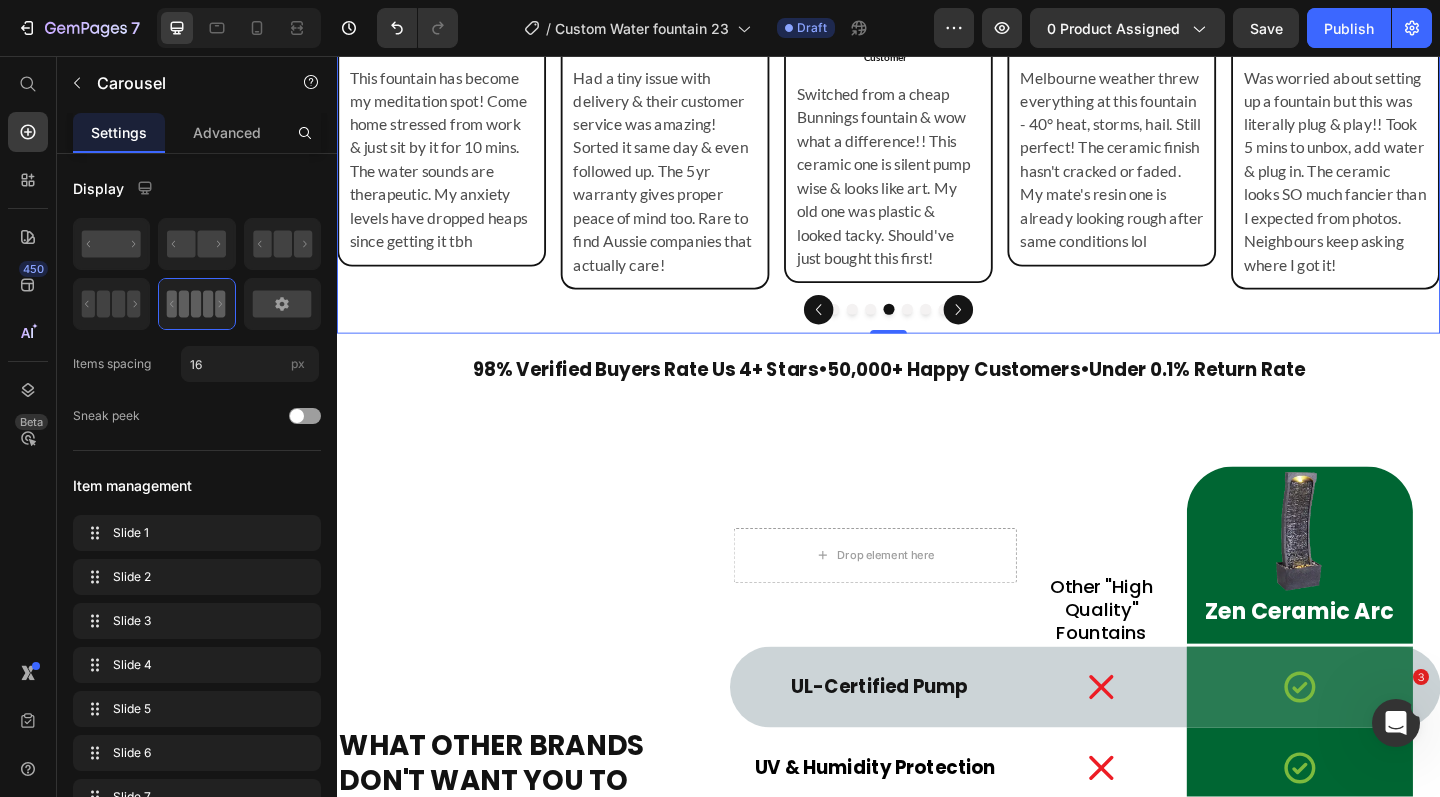 click 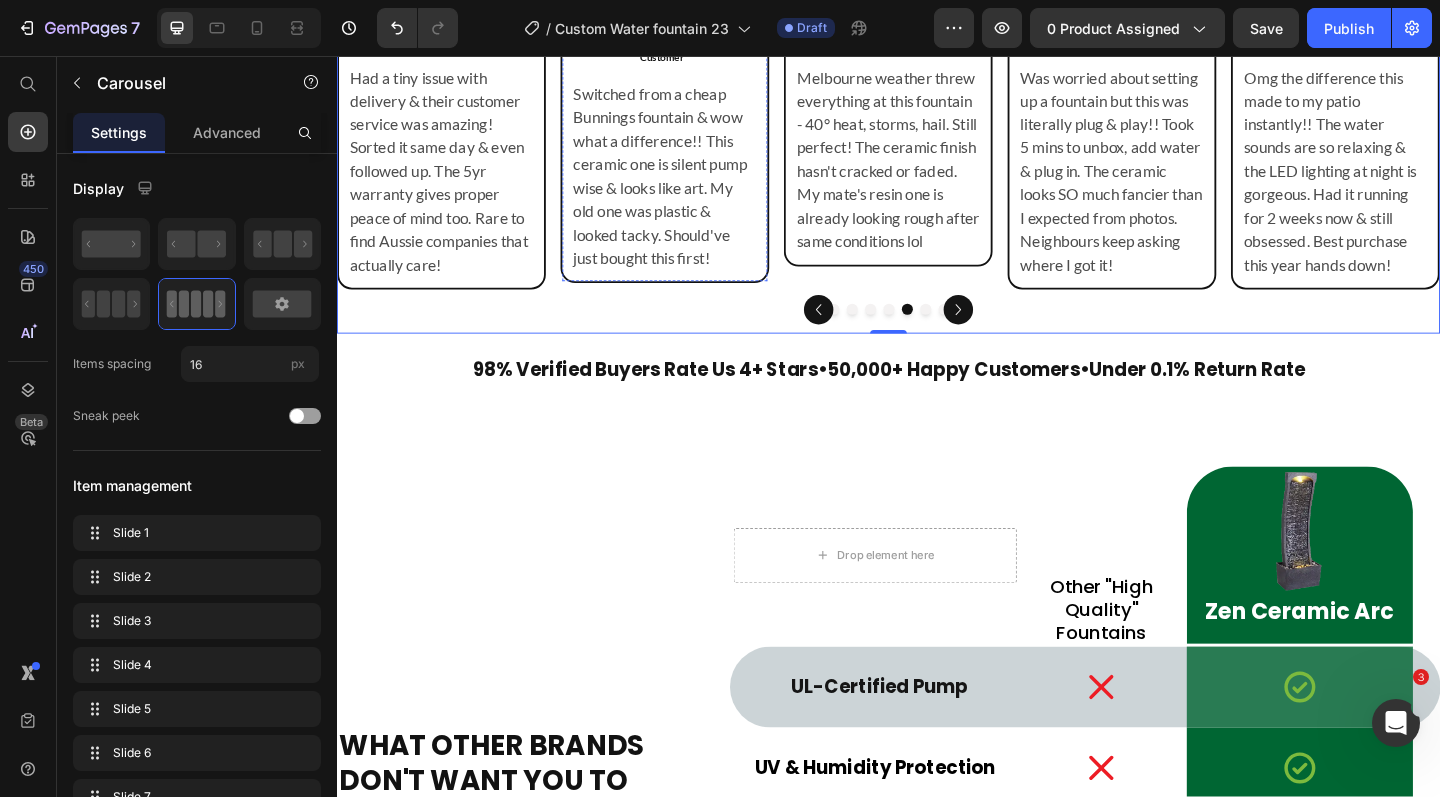 click at bounding box center (693, -149) 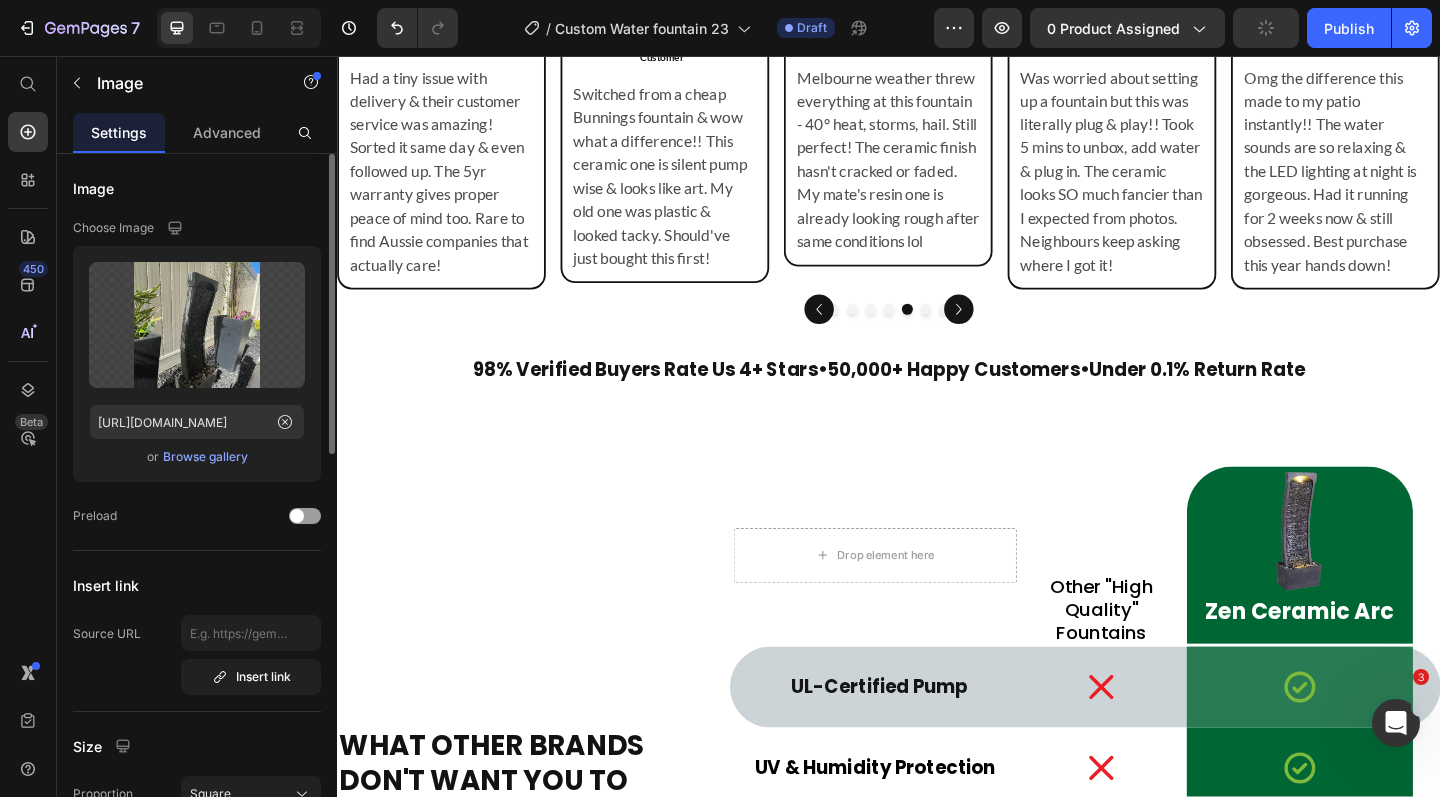 click on "Browse gallery" at bounding box center (205, 457) 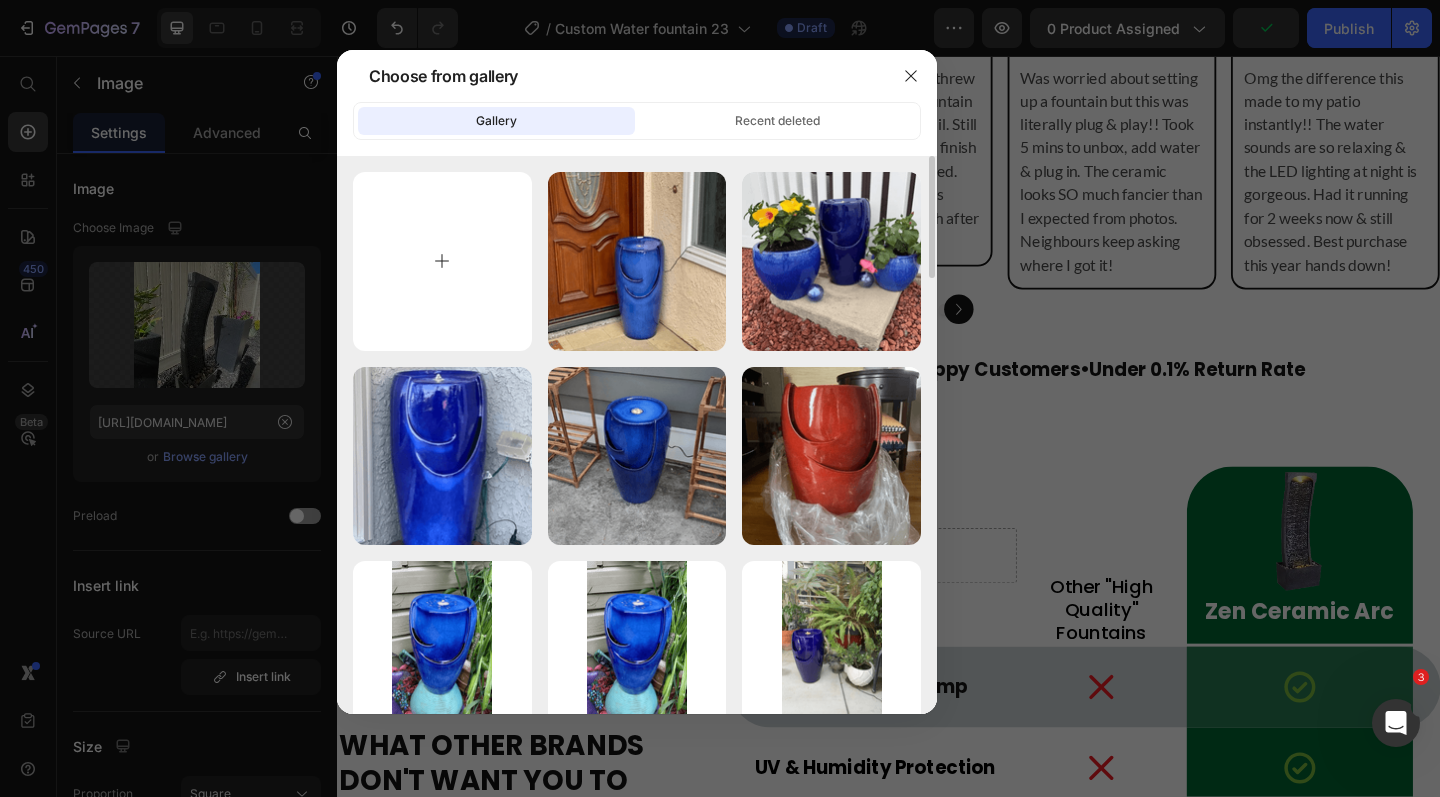 click at bounding box center (442, 261) 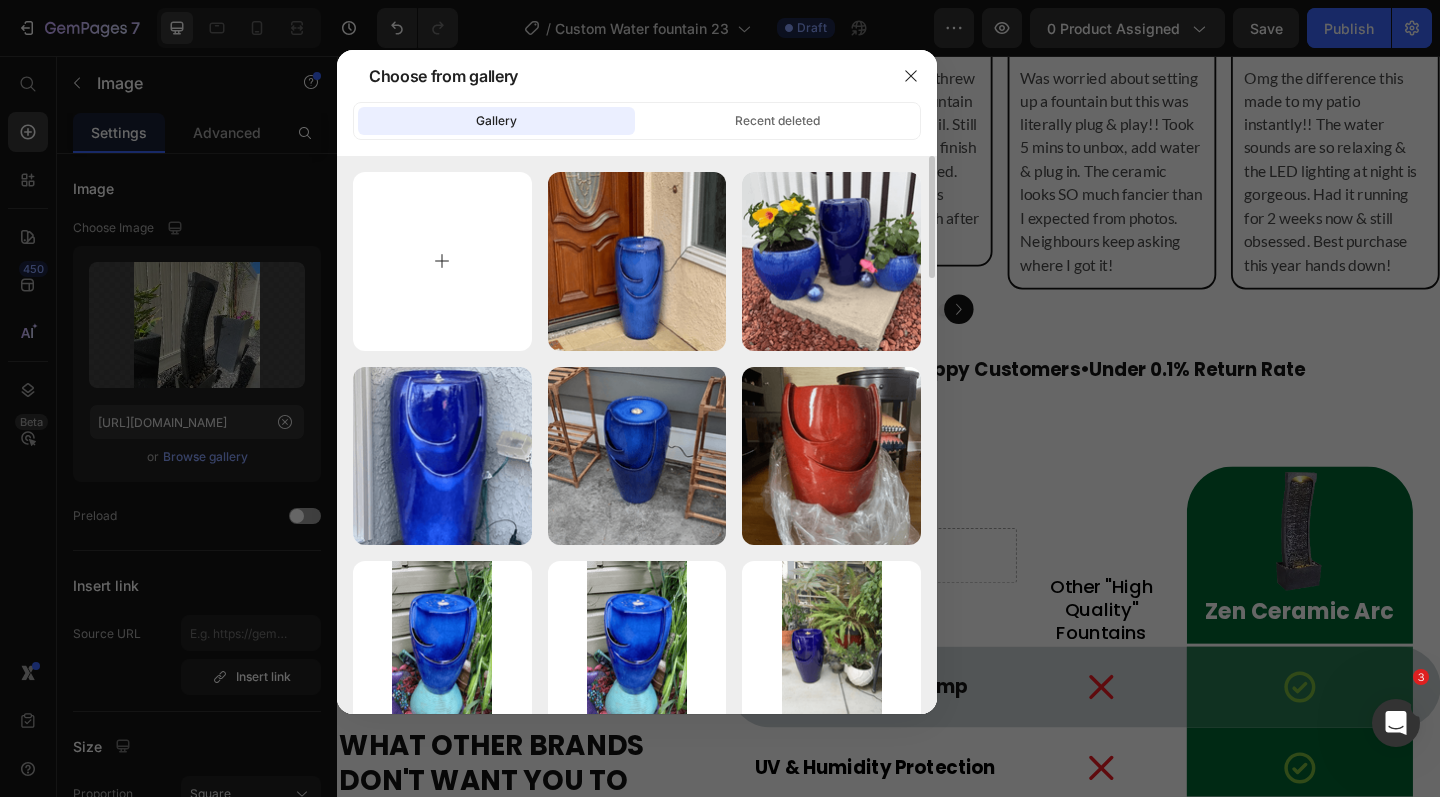 type on "C:\fakepath\CF23_2-Photoroom-7.png" 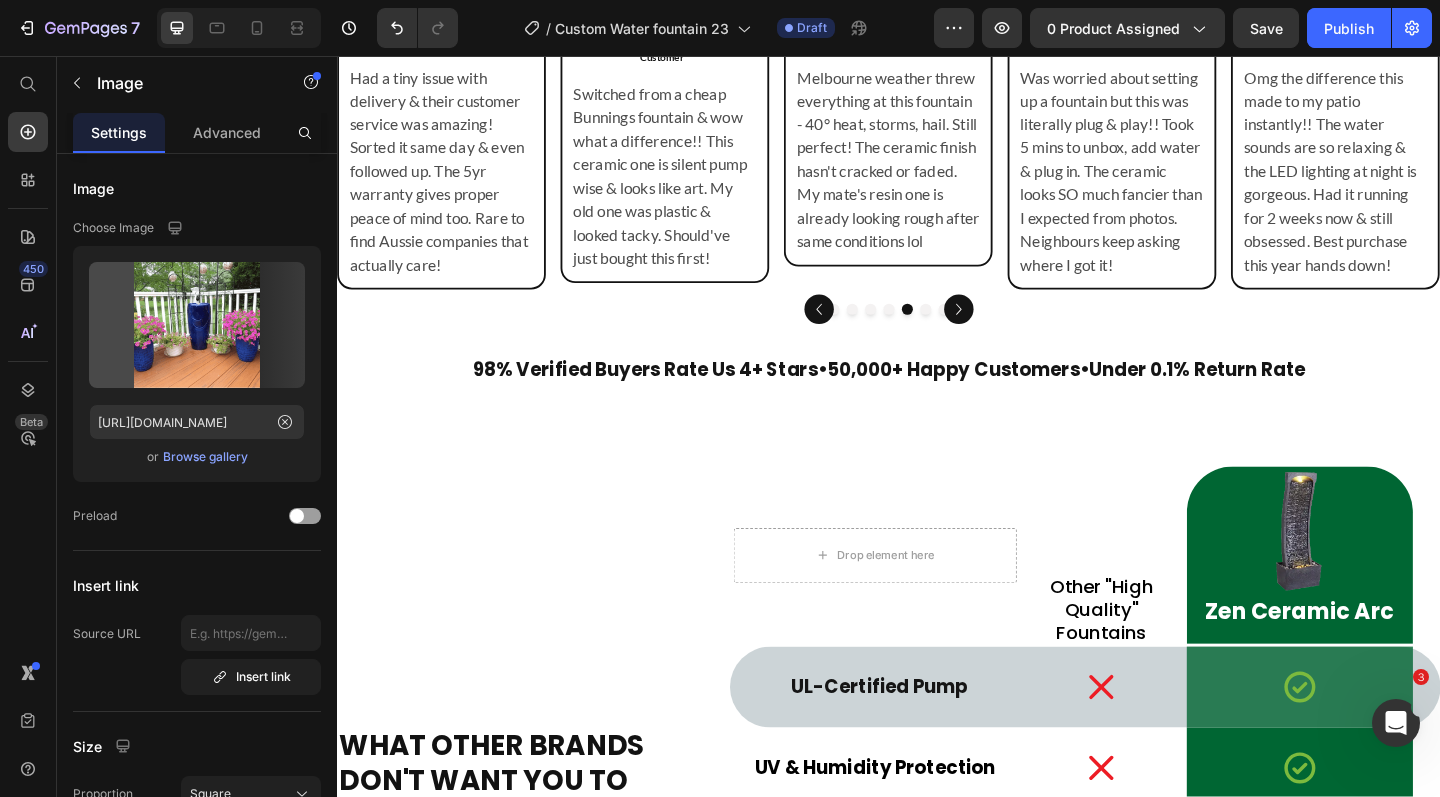 type on "https://cdn.shopify.com/s/files/1/0588/7092/3335/files/gempages_547690386714264668-2c8df7d1-e3e9-4a4f-9e76-9d80ddab2b79.png" 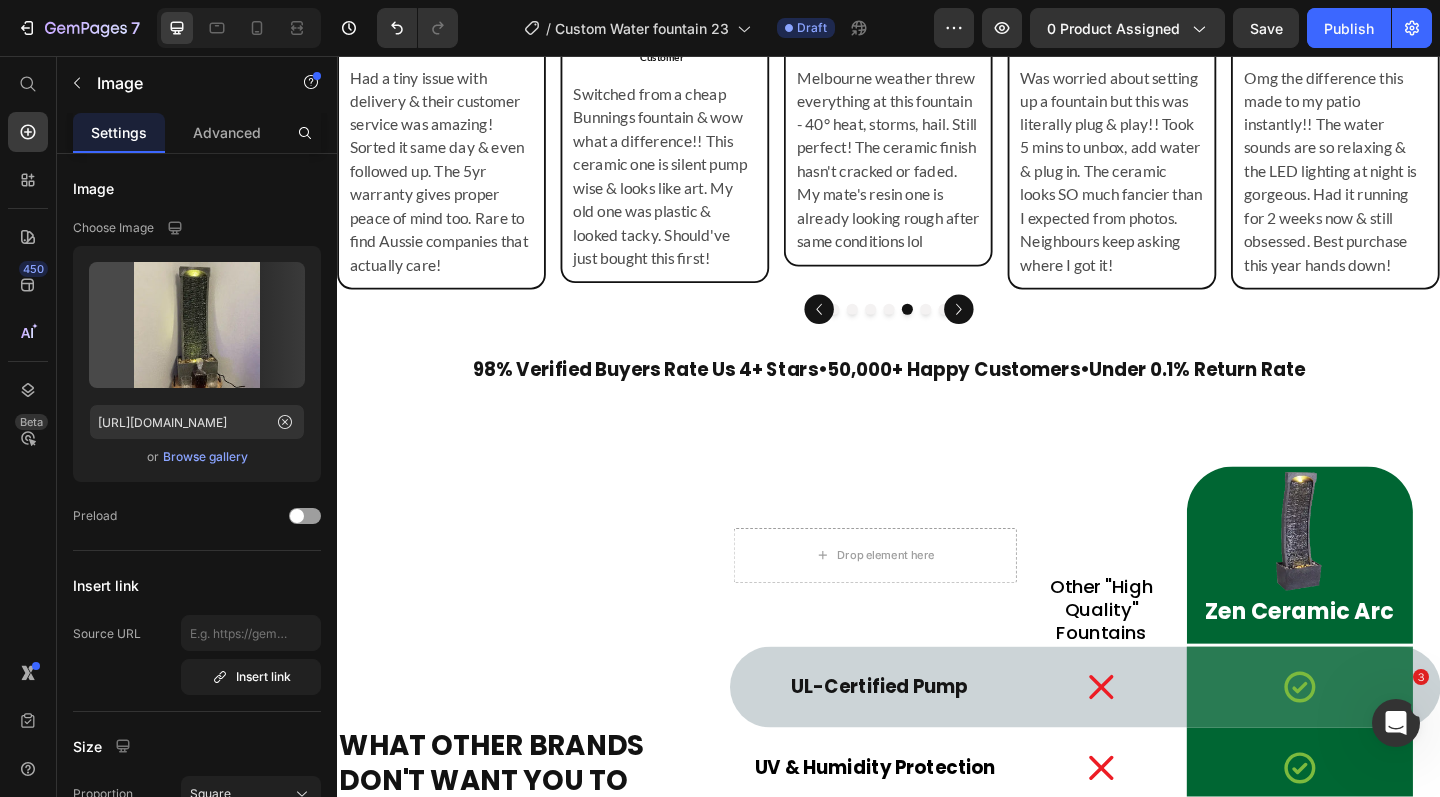click at bounding box center [936, -149] 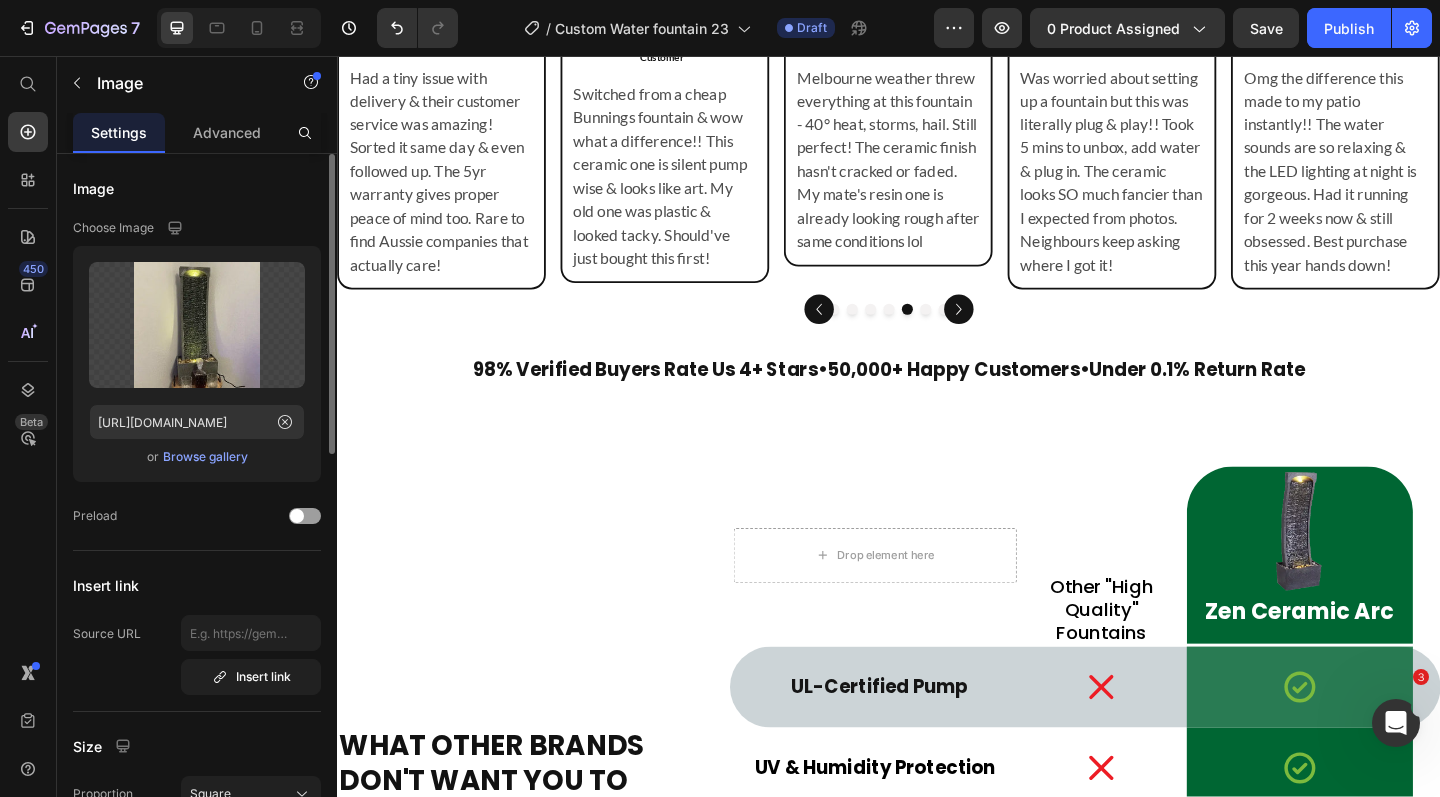 click on "Browse gallery" at bounding box center (205, 457) 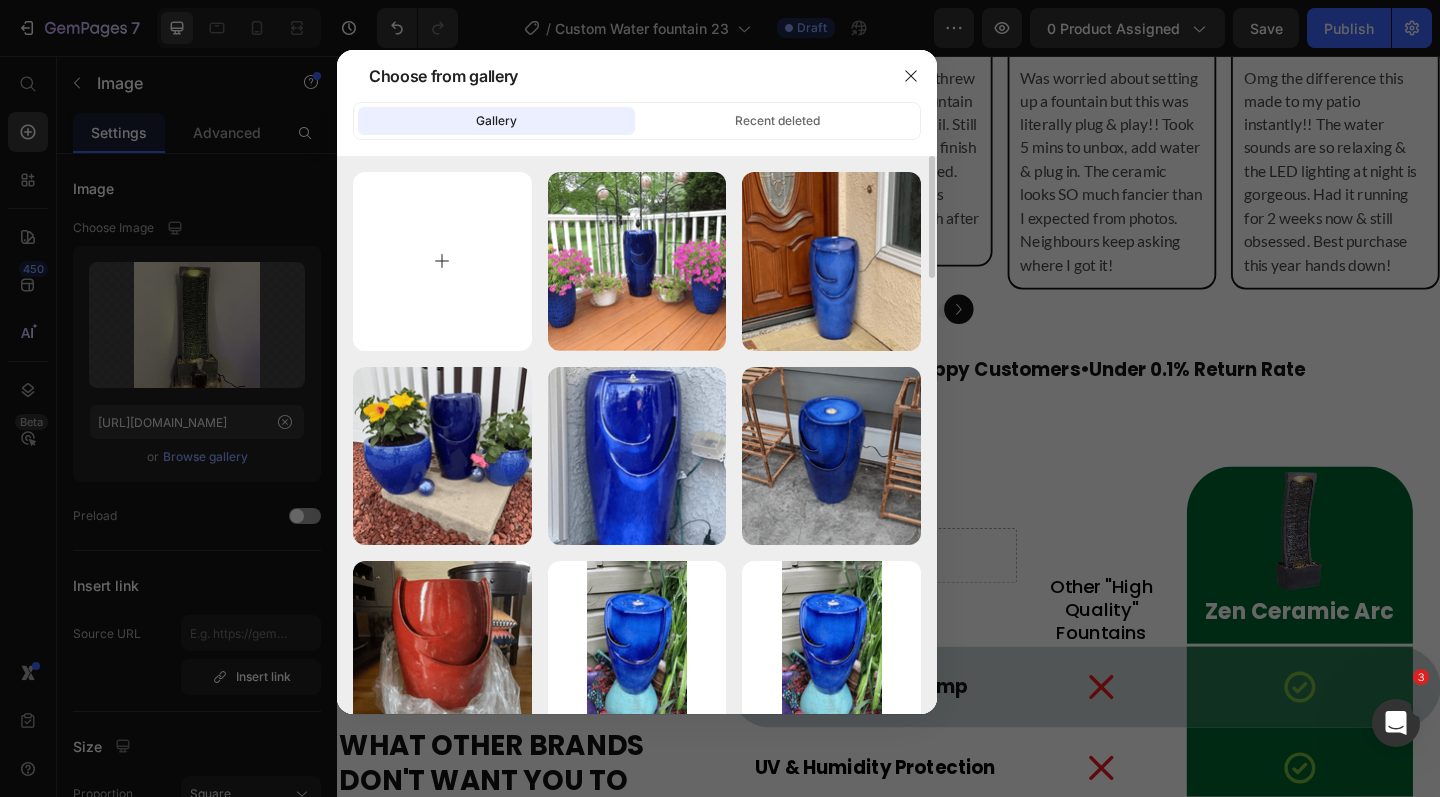 click at bounding box center (442, 261) 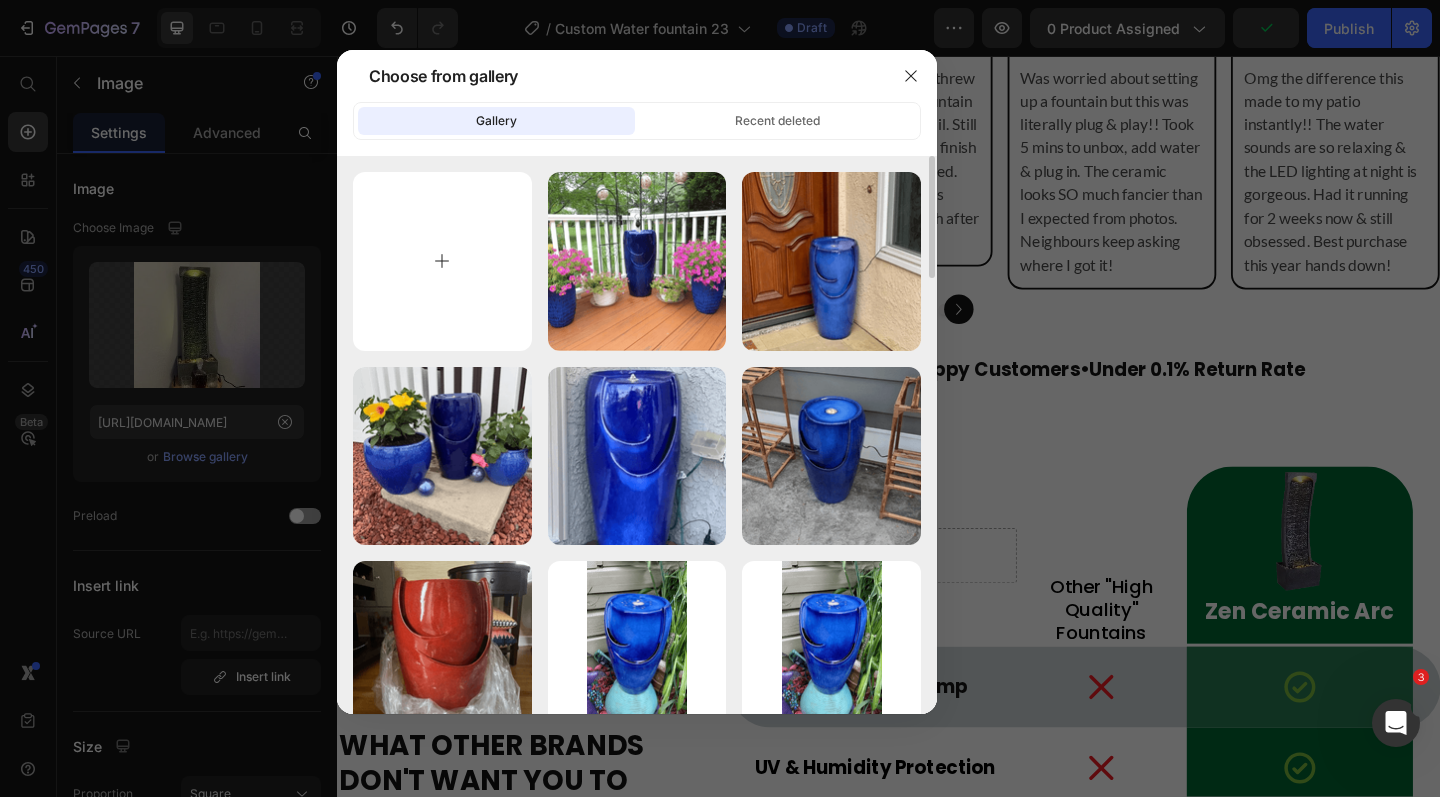 type on "C:\fakepath\CF23_2-Photoroom-8.png" 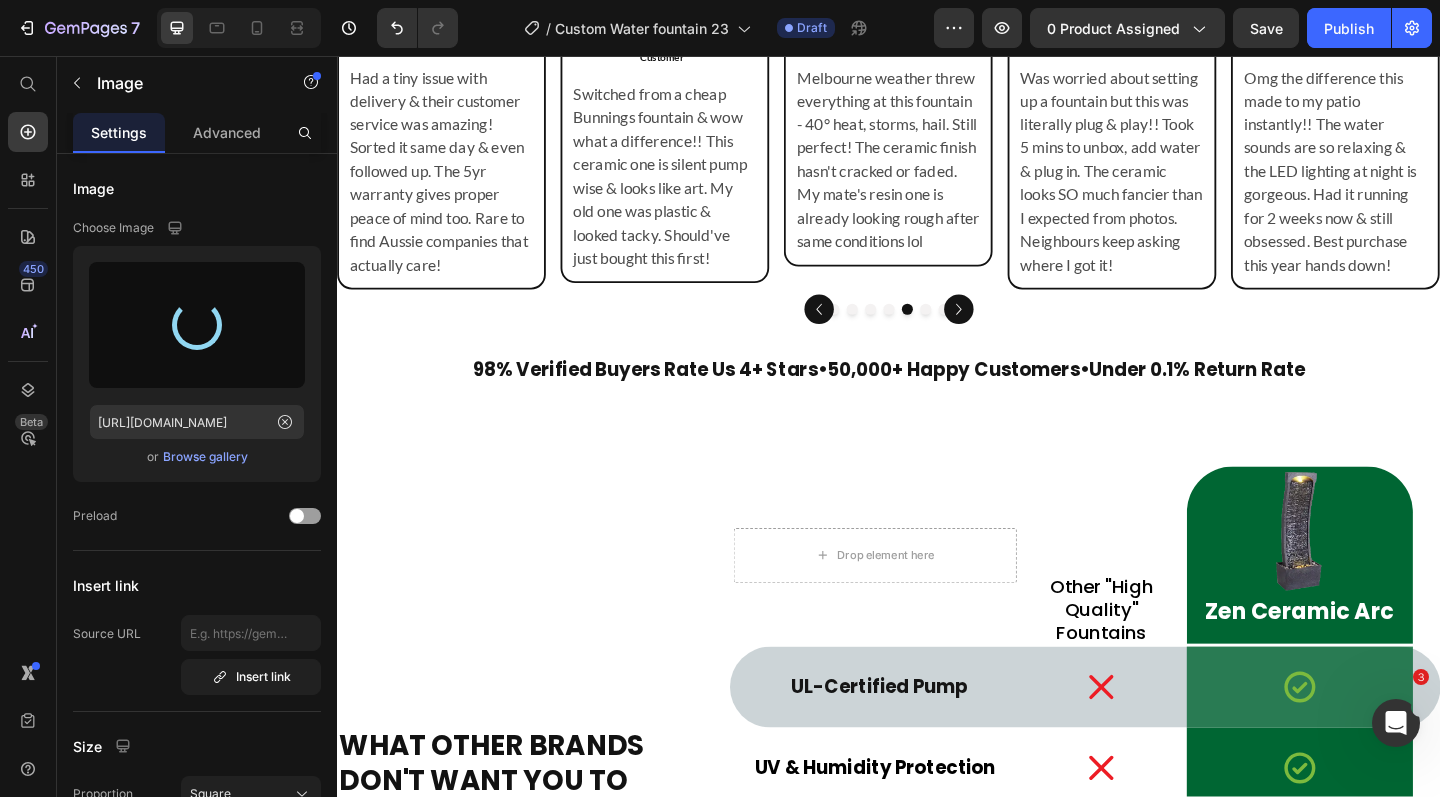 type on "https://cdn.shopify.com/s/files/1/0588/7092/3335/files/gempages_547690386714264668-42ab2ba4-2263-4a65-85de-376e0d7e82de.png" 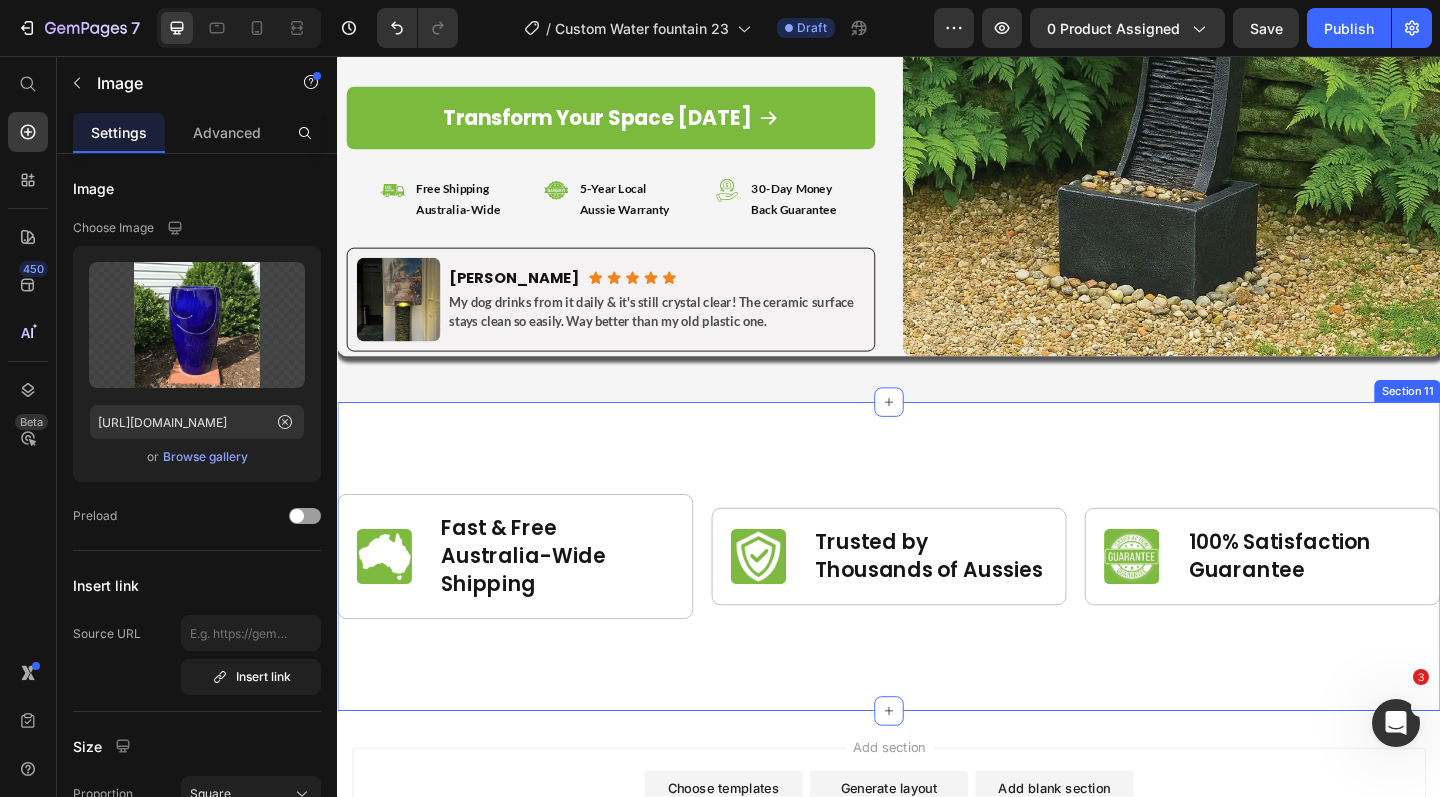 scroll, scrollTop: 9883, scrollLeft: 0, axis: vertical 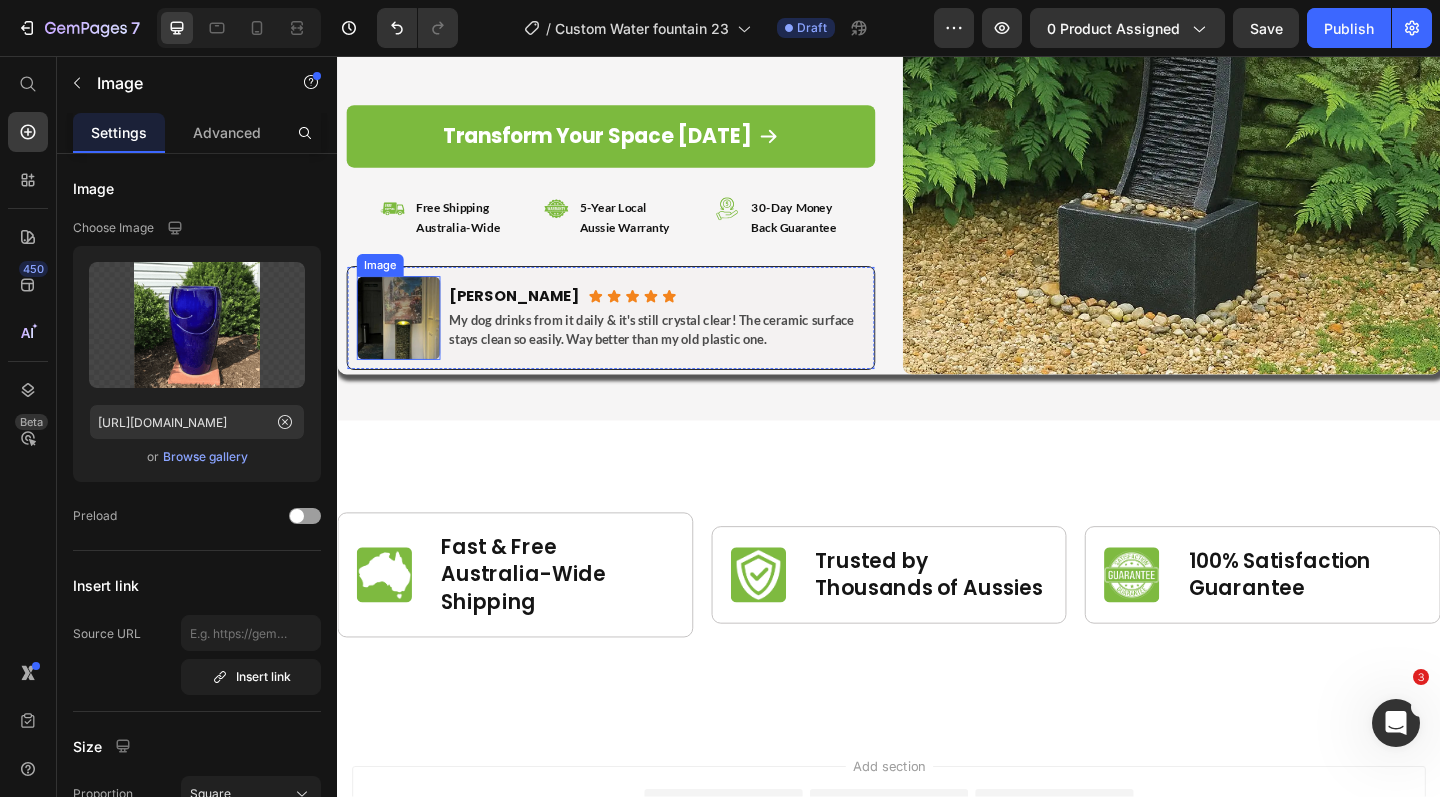click at bounding box center [403, 341] 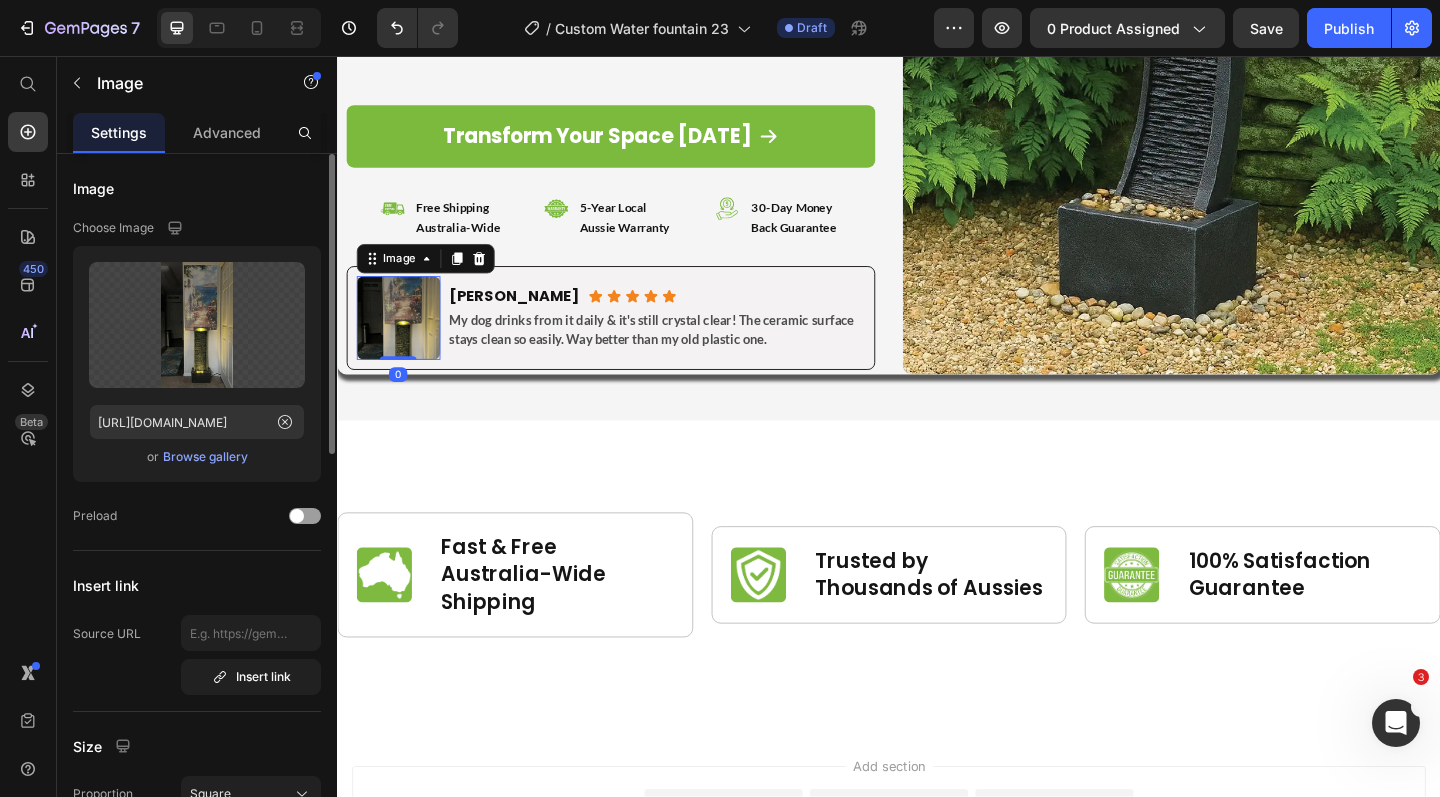 click on "Browse gallery" at bounding box center (205, 457) 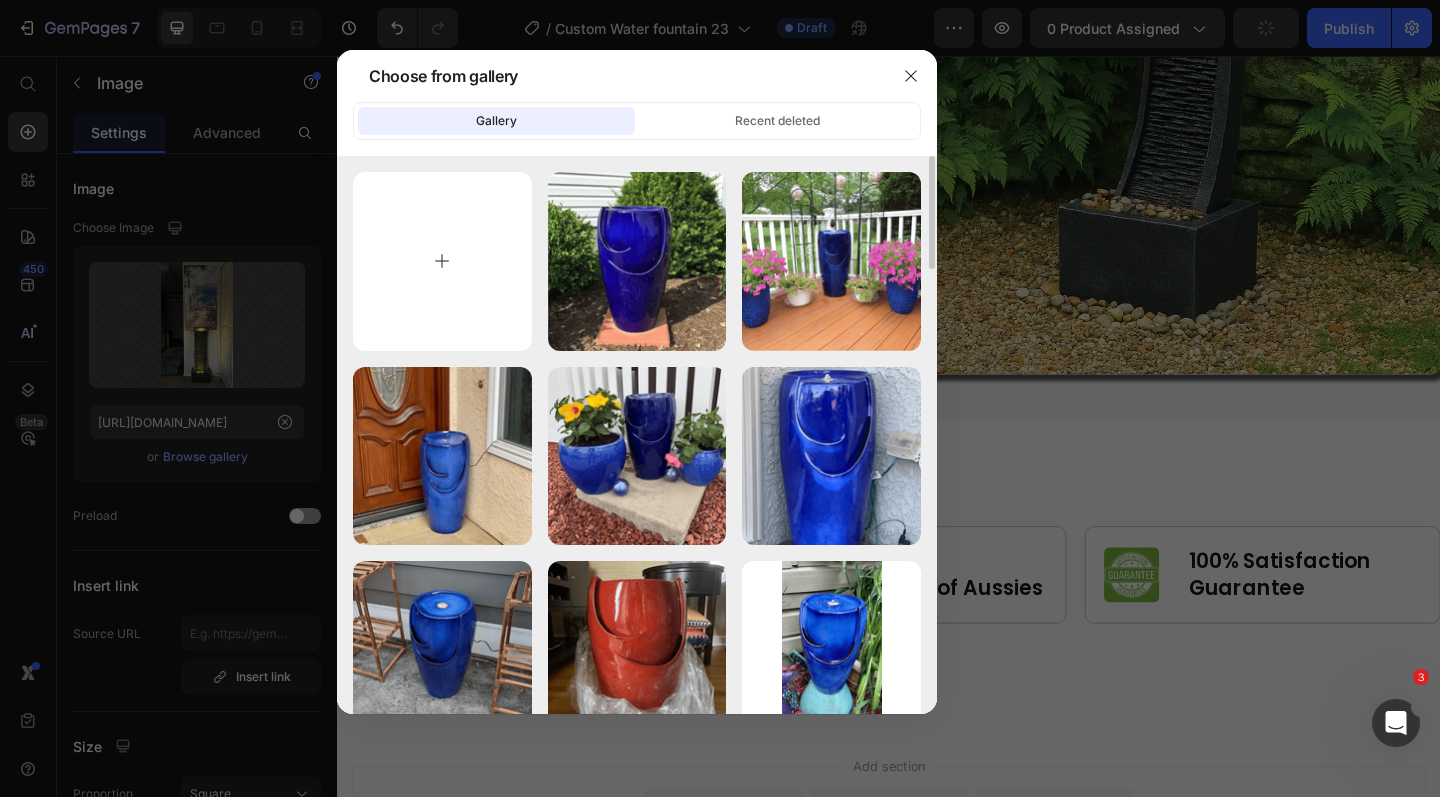 click at bounding box center (442, 261) 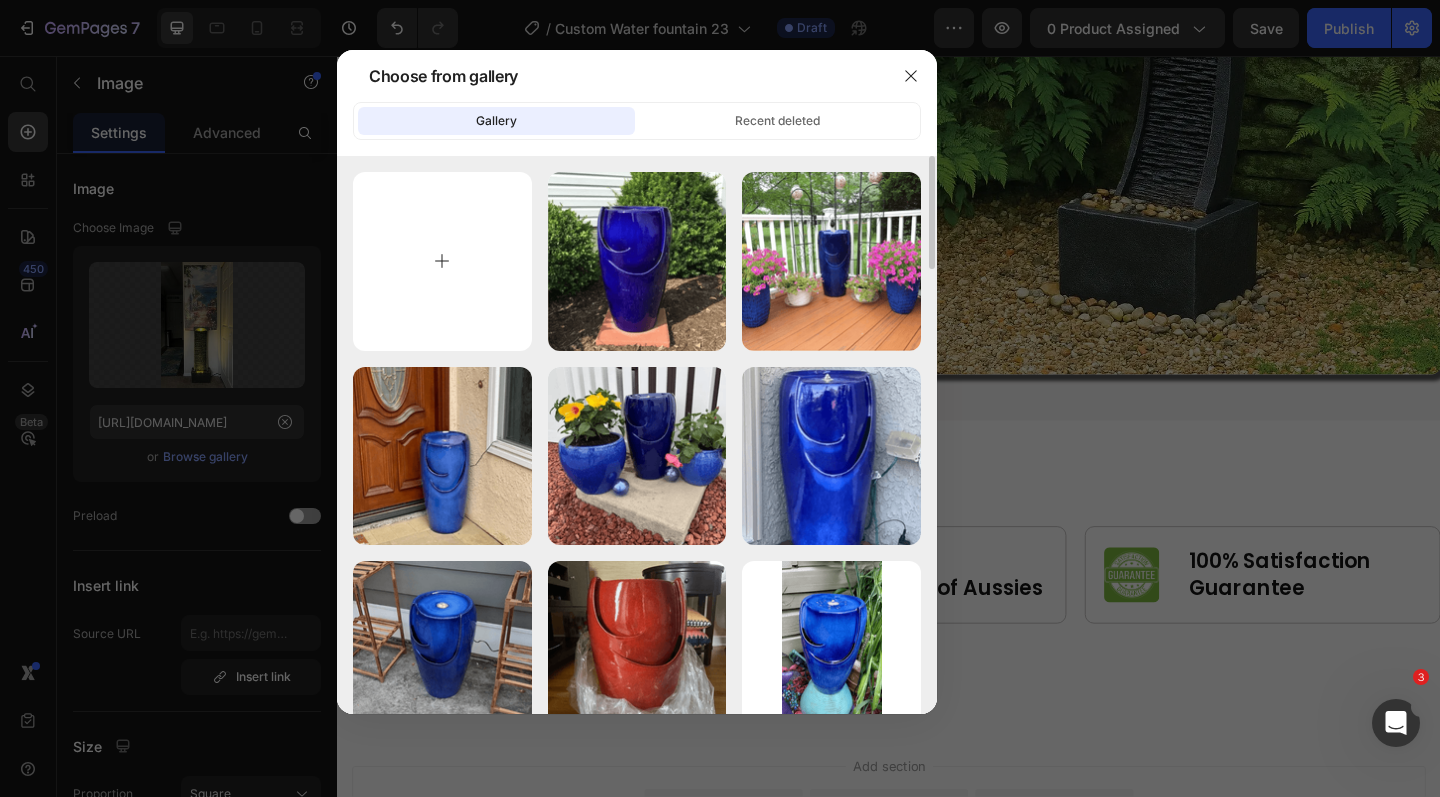 type on "C:\fakepath\CF23_2-Photoroom-10.png" 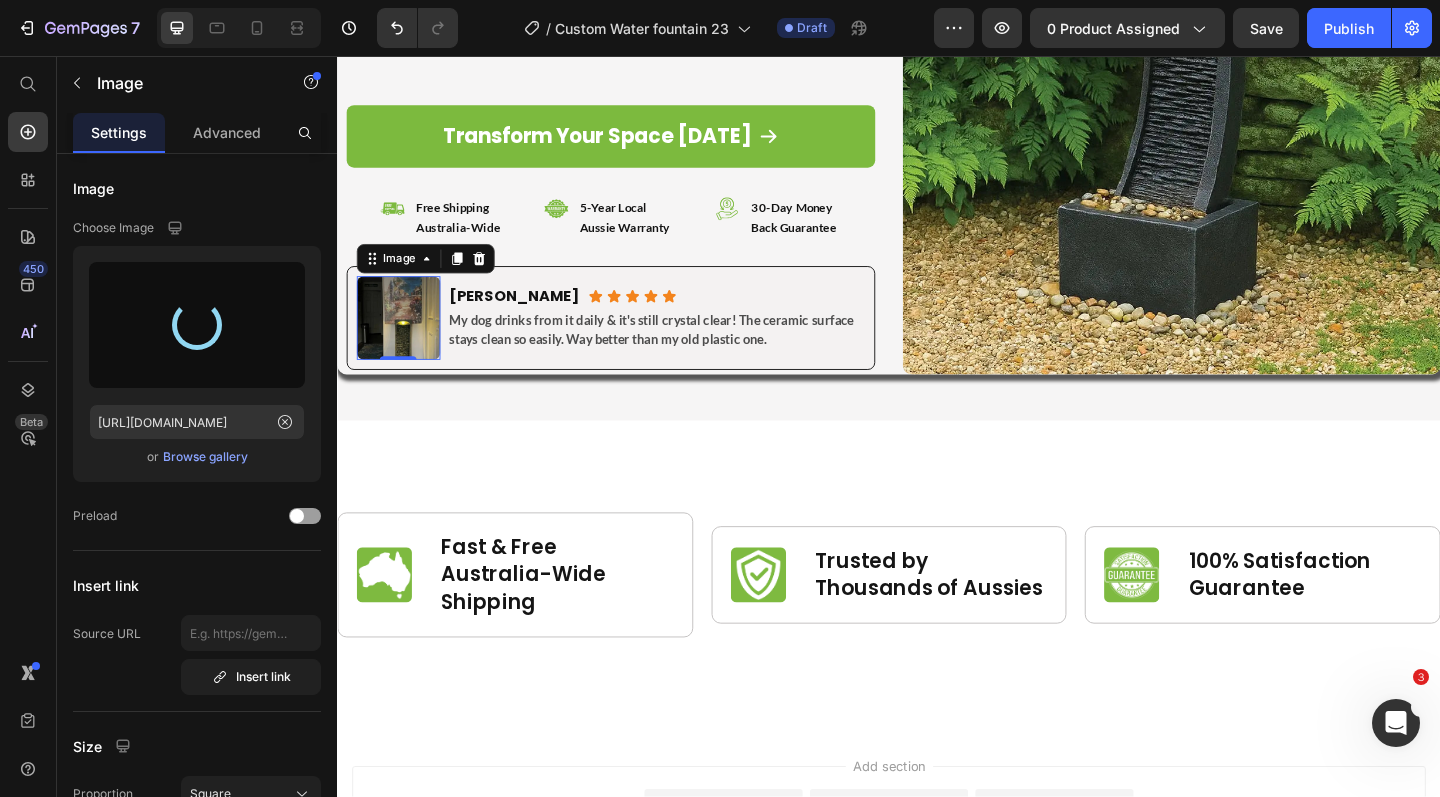 type on "https://cdn.shopify.com/s/files/1/0588/7092/3335/files/gempages_547690386714264668-4b260256-5fc5-4e45-8e9c-2a068ec079ed.png" 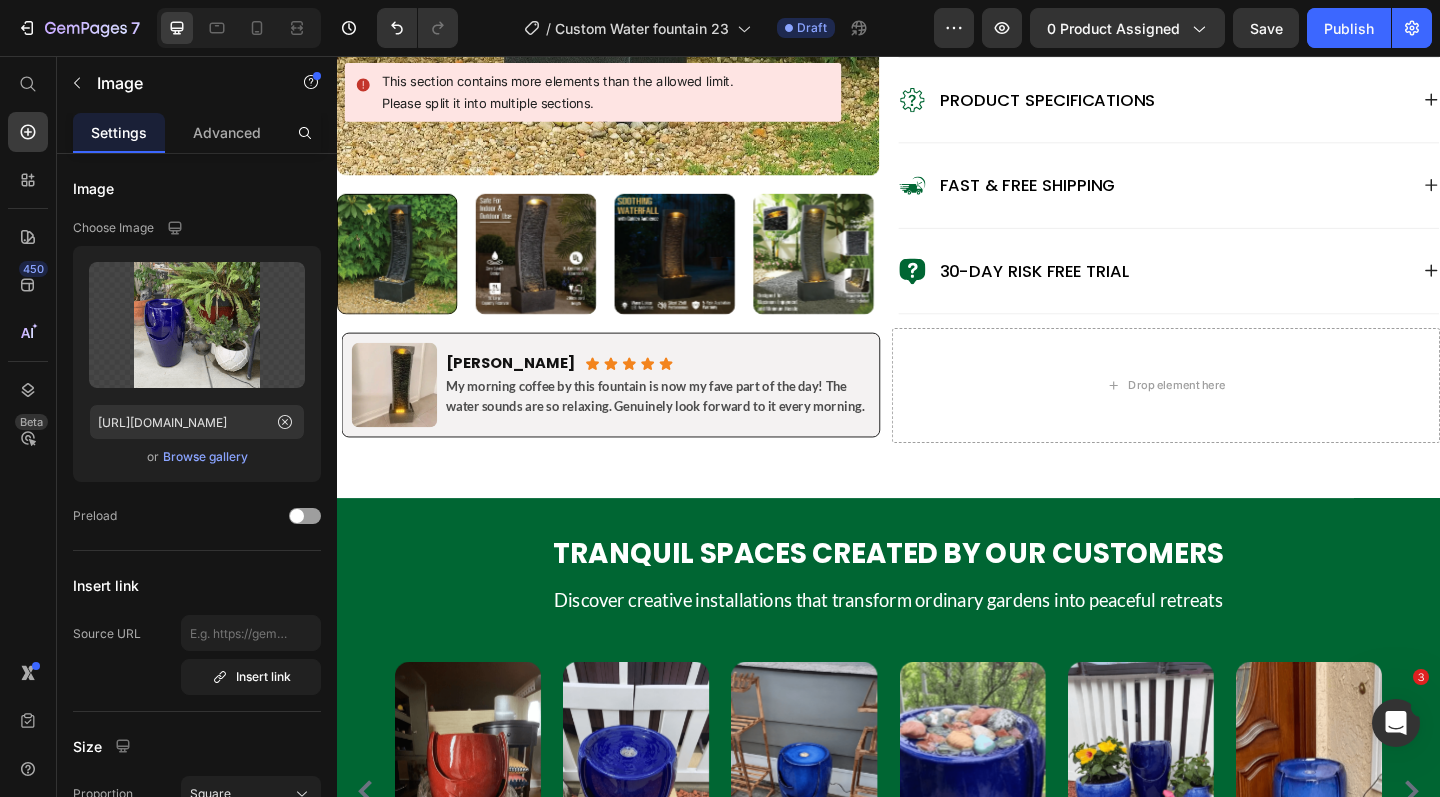 scroll, scrollTop: 1134, scrollLeft: 0, axis: vertical 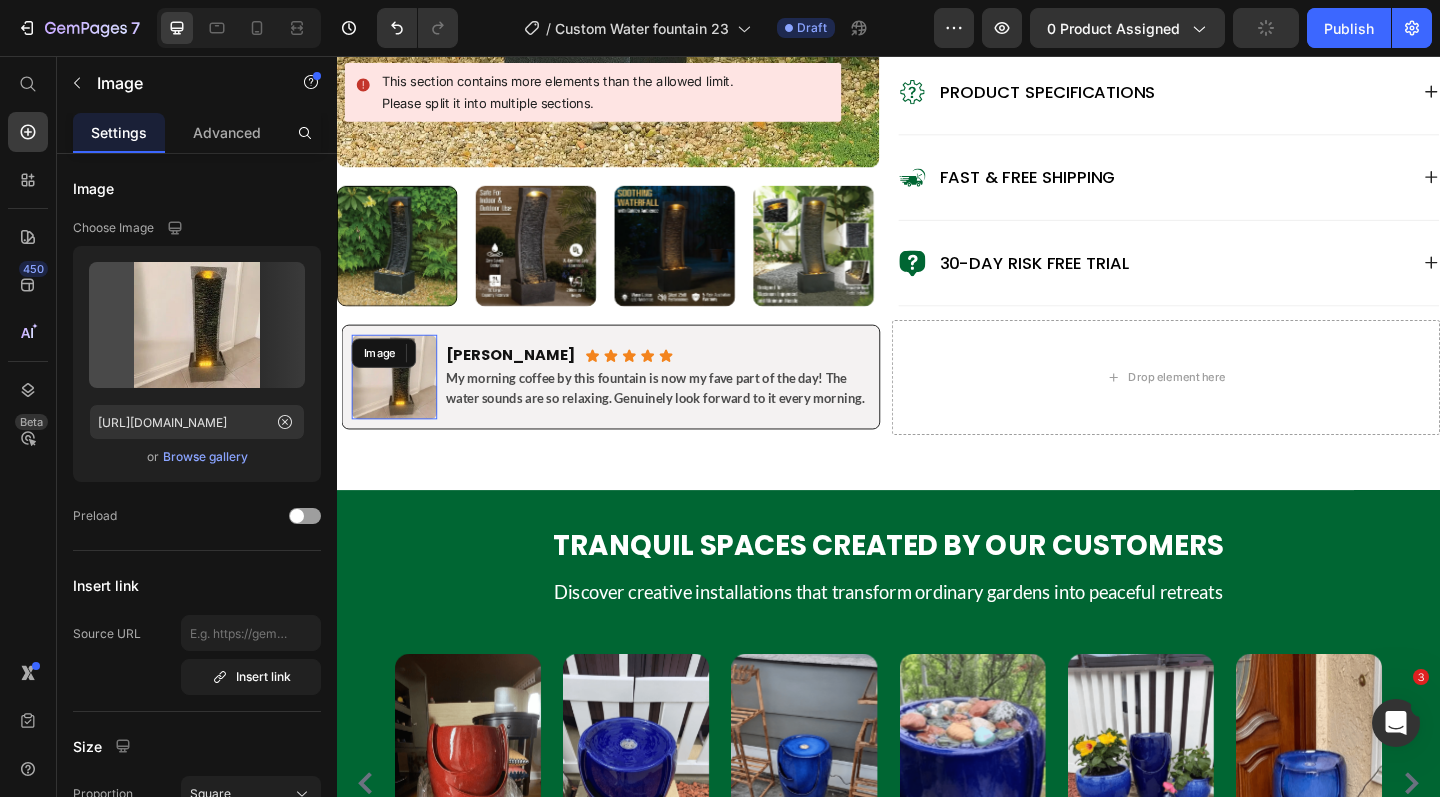 click at bounding box center [399, 406] 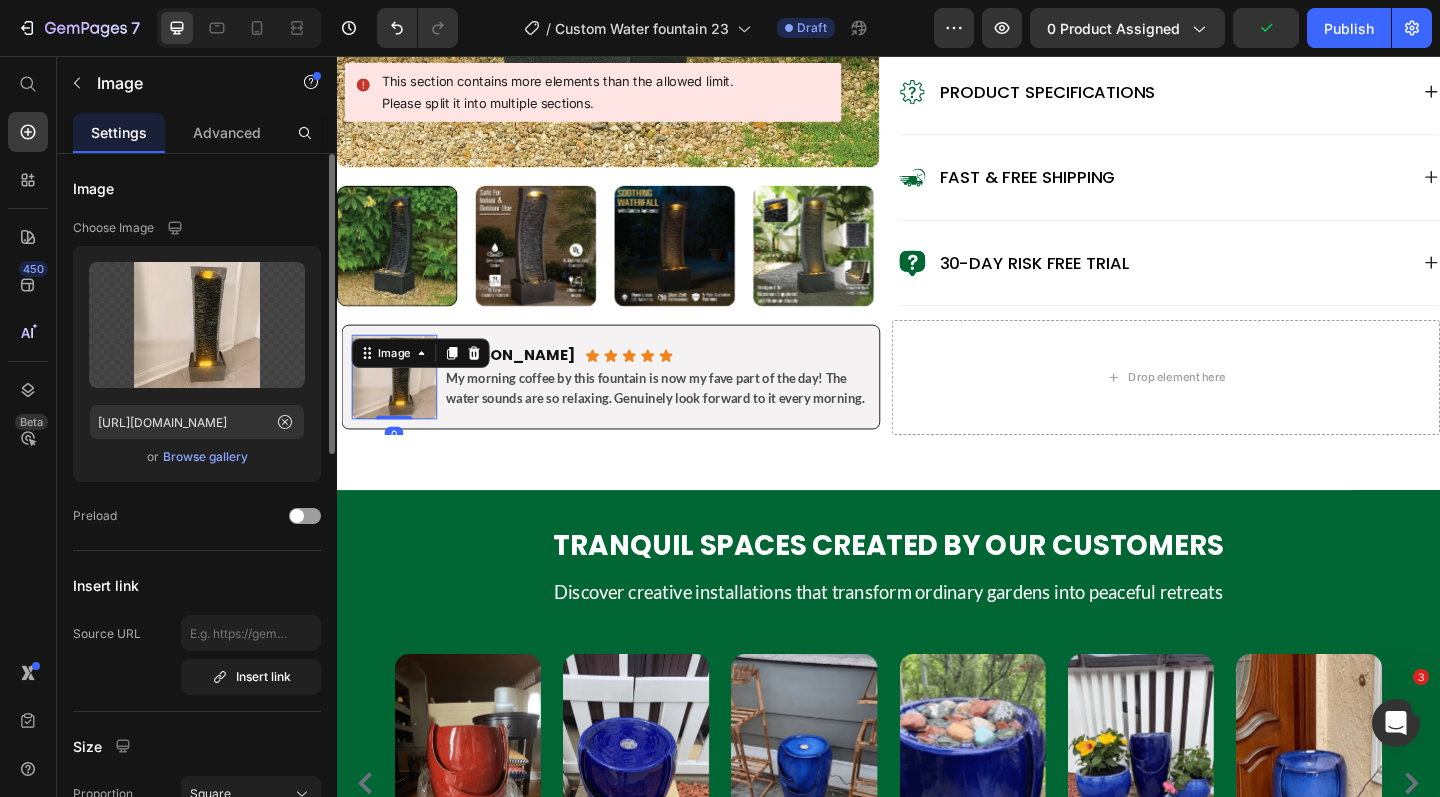 click on "Browse gallery" at bounding box center [205, 457] 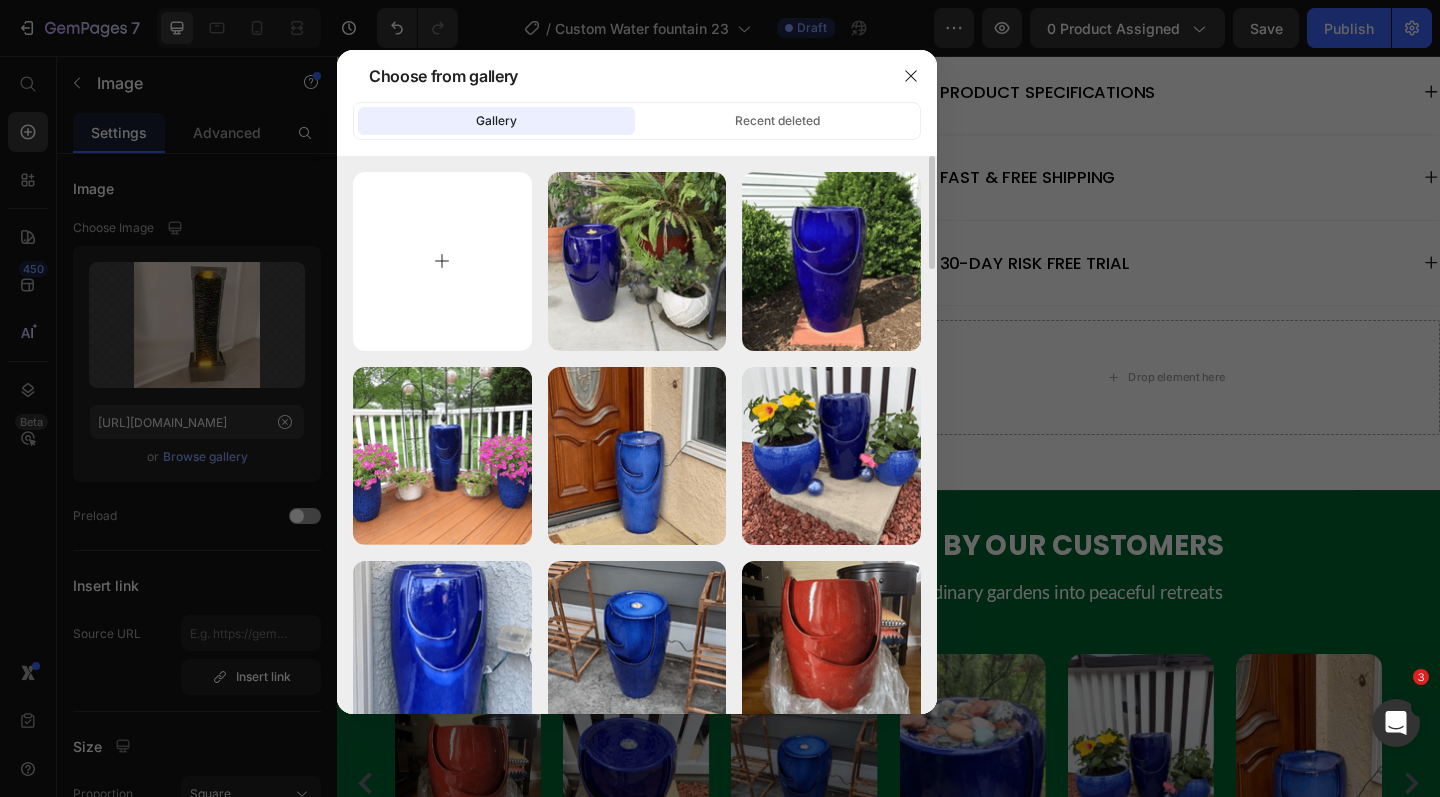click at bounding box center (442, 261) 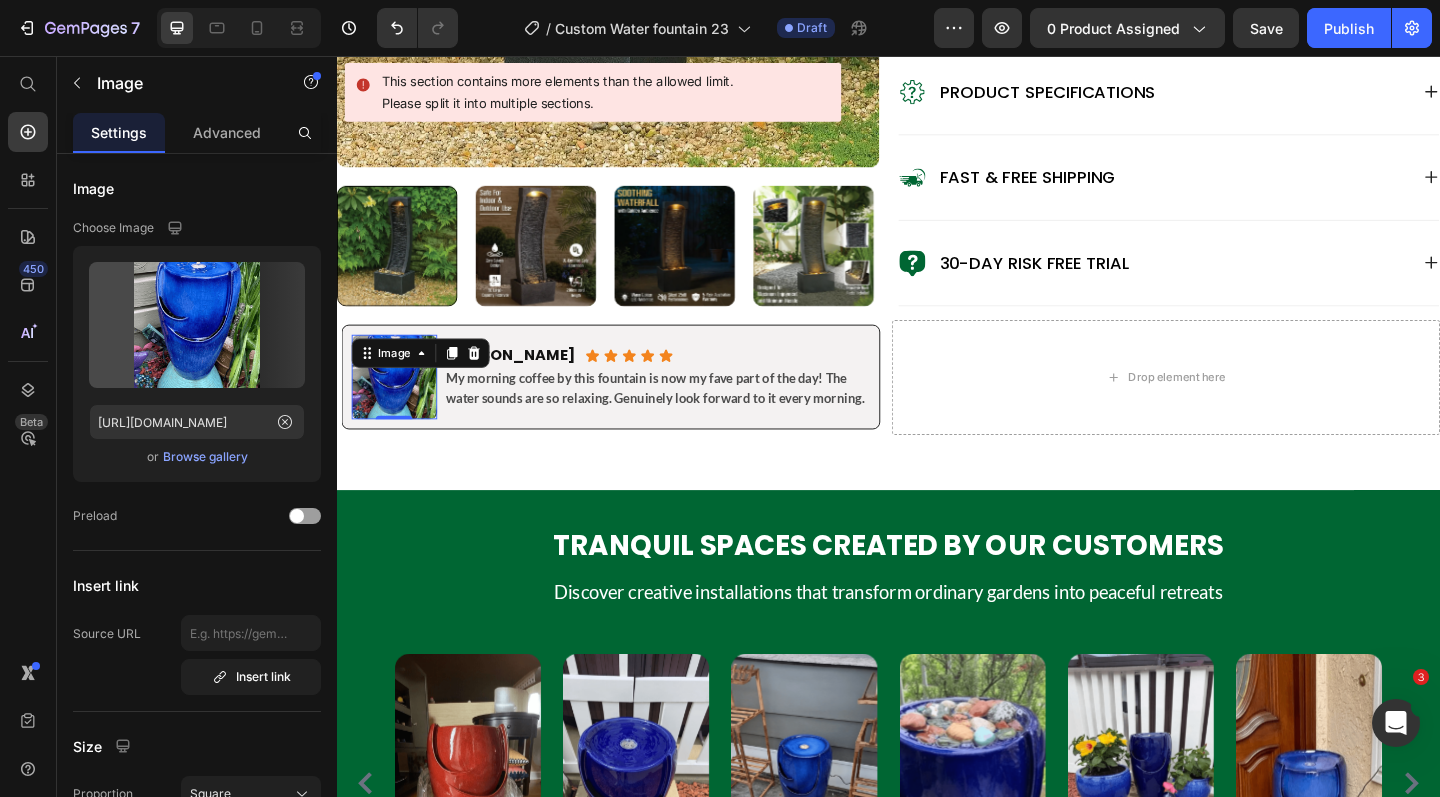 type on "https://cdn.shopify.com/s/files/1/0588/7092/3335/files/gempages_547690386714264668-b9c74711-19f1-4871-91a6-856c1691ddb3.png" 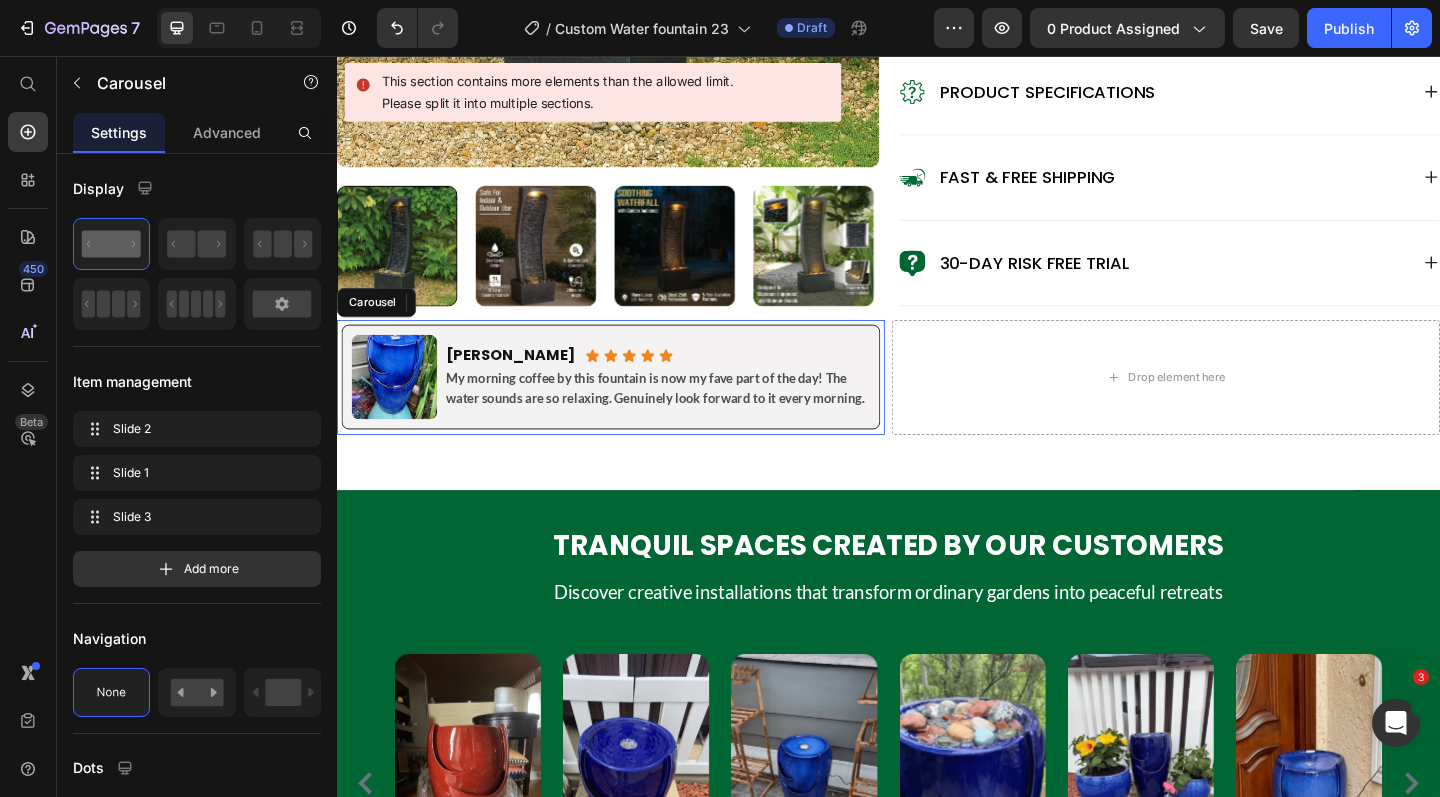 click on "Image   0 Lisa K. Heading Icon Icon Icon Icon Icon Icon List Row My morning coffee by this fountain is now my fave part of the day! The water sounds are so relaxing. Genuinely look forward to it every morning. Text Block Row Image Mark D. Heading Icon Icon Icon Icon Icon Icon List Row Guests always ask where I got it! The ceramic looks so expensive & classy. My neighbour literally bought one the next week lol. Text Block Row Image Sarah J. Heading Icon Icon Icon Icon Icon Icon List Row Been through 2 Melbourne winters outside & still perfect! The ceramic hasn't cracked or faded at all. Actually impressive how well it holds up. Text Block Row Carousel" at bounding box center (635, 406) 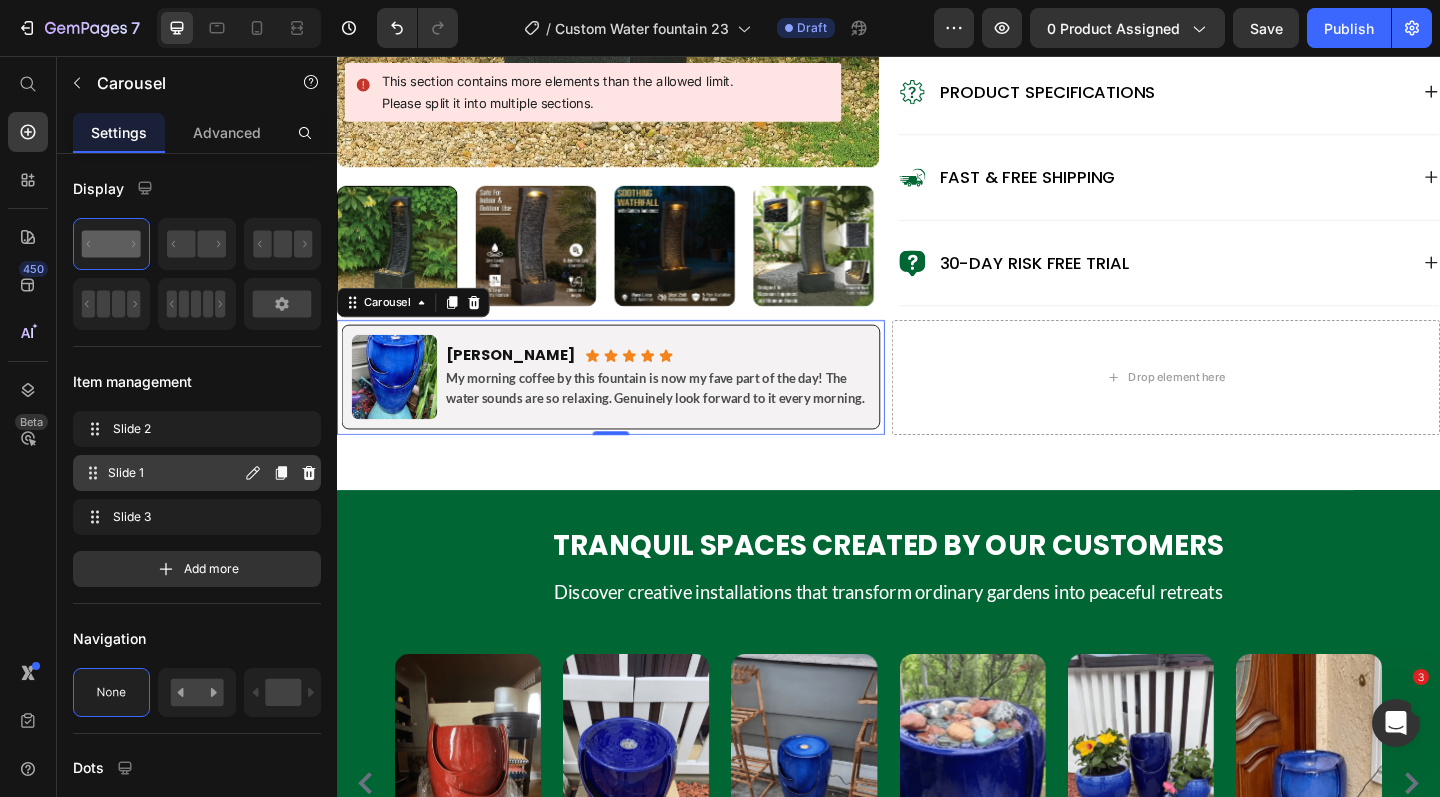 click on "Slide 1" at bounding box center [174, 473] 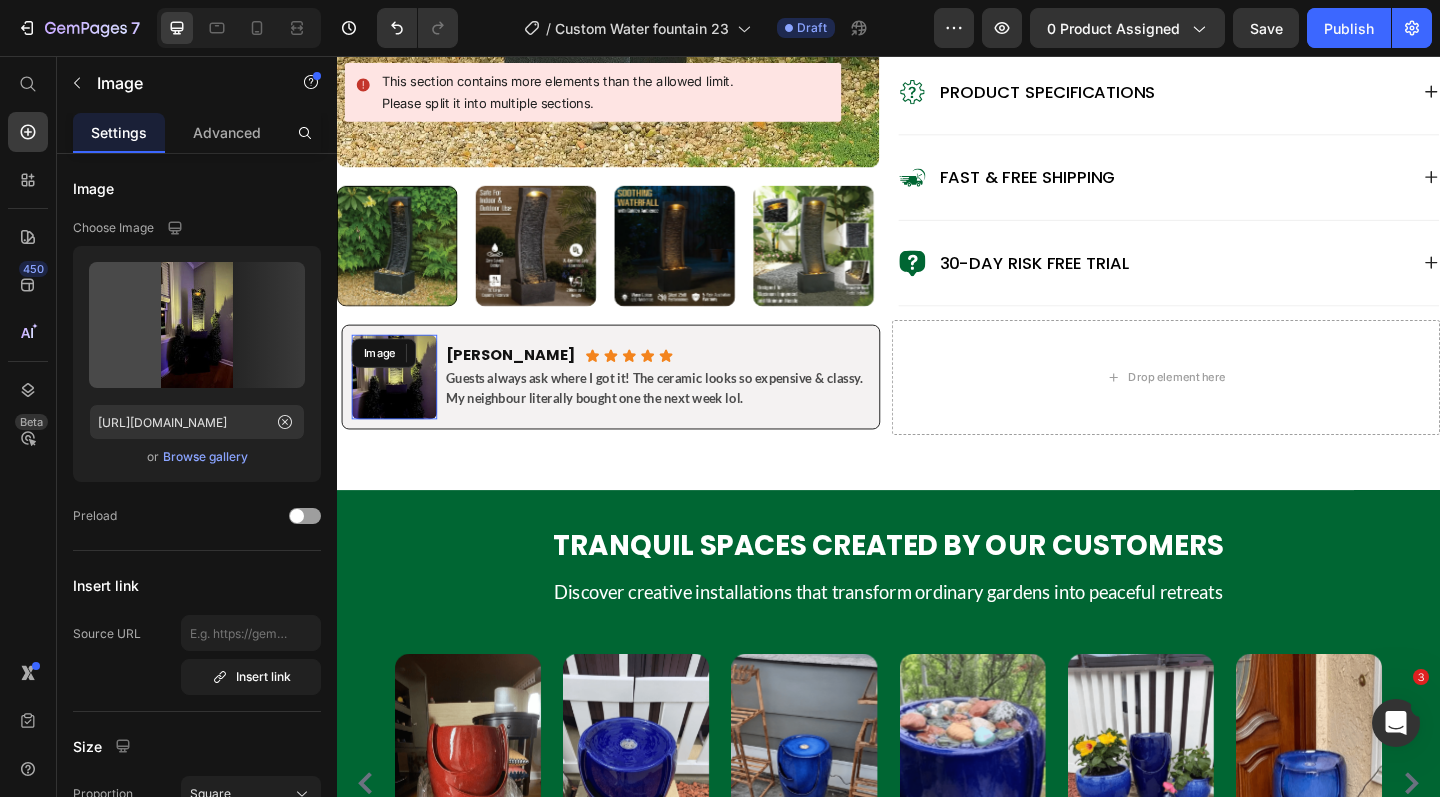 click at bounding box center [399, 406] 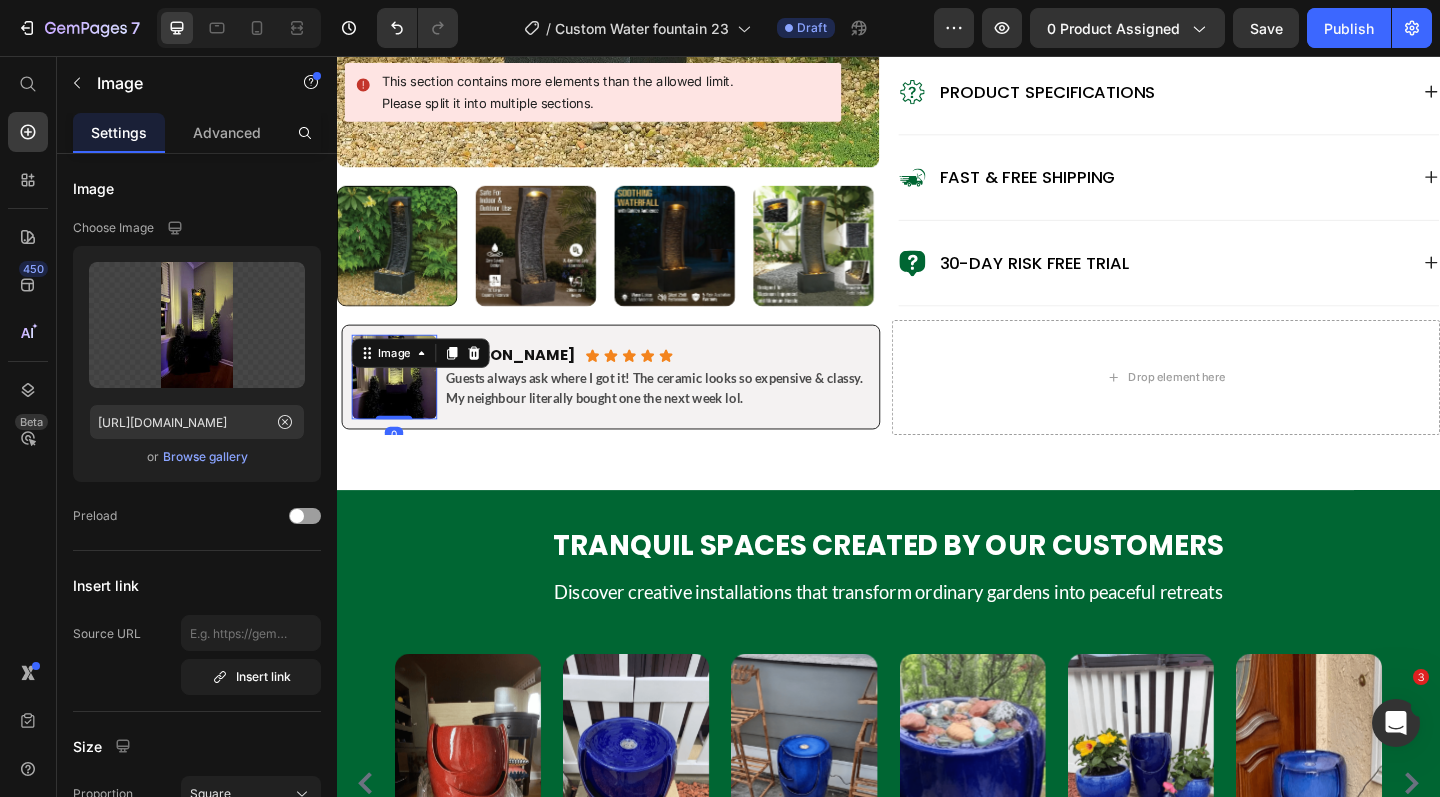 click at bounding box center [399, 406] 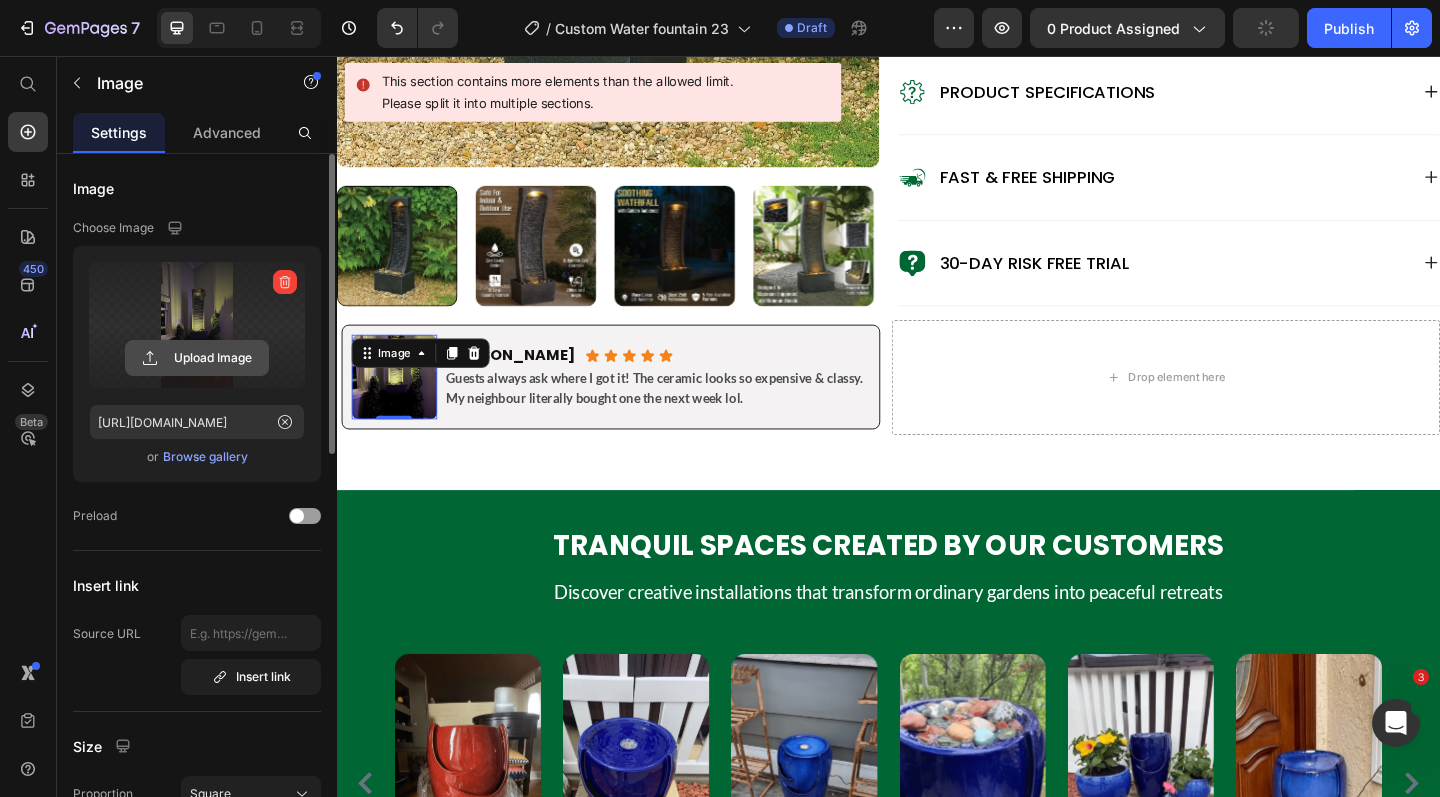 click 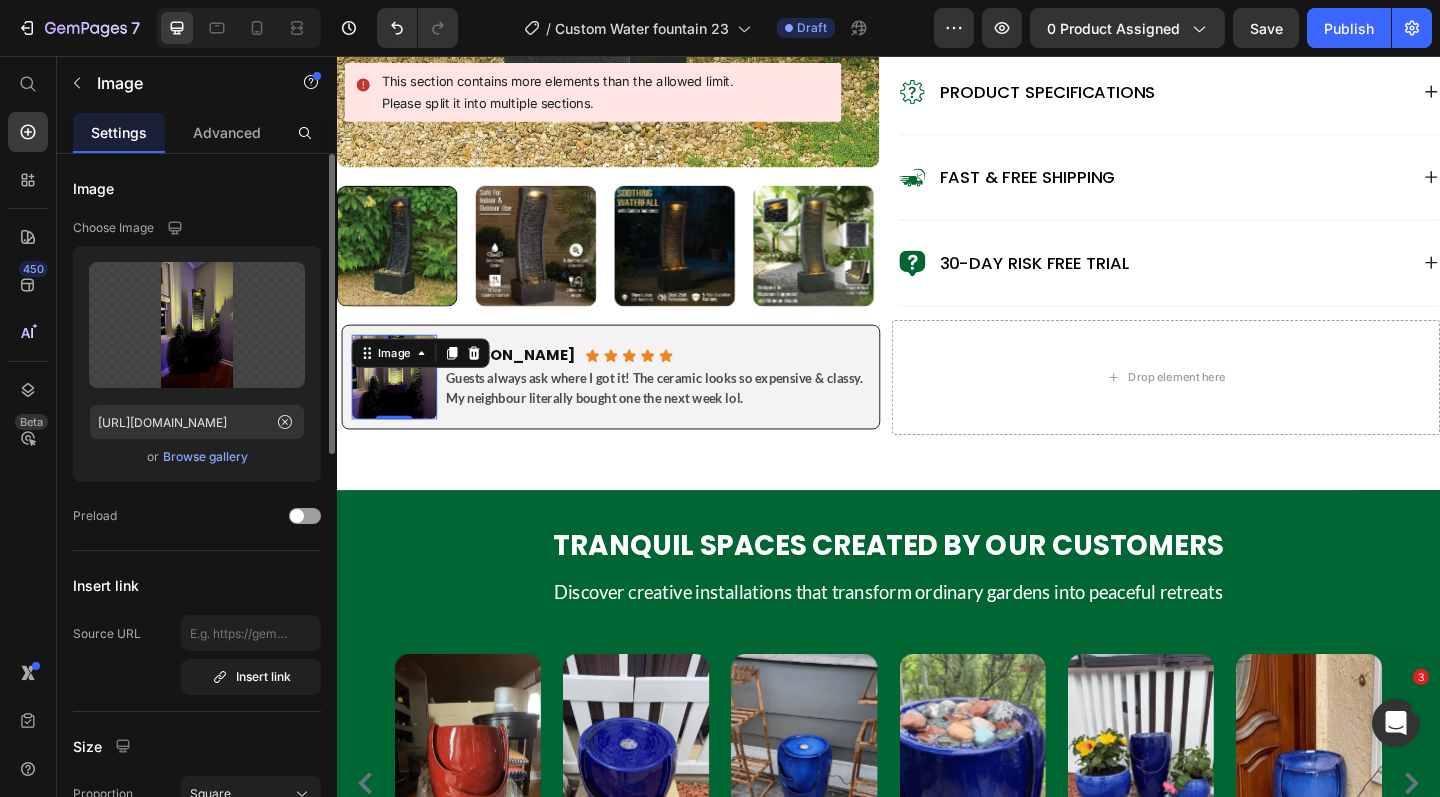 click on "Browse gallery" at bounding box center (205, 457) 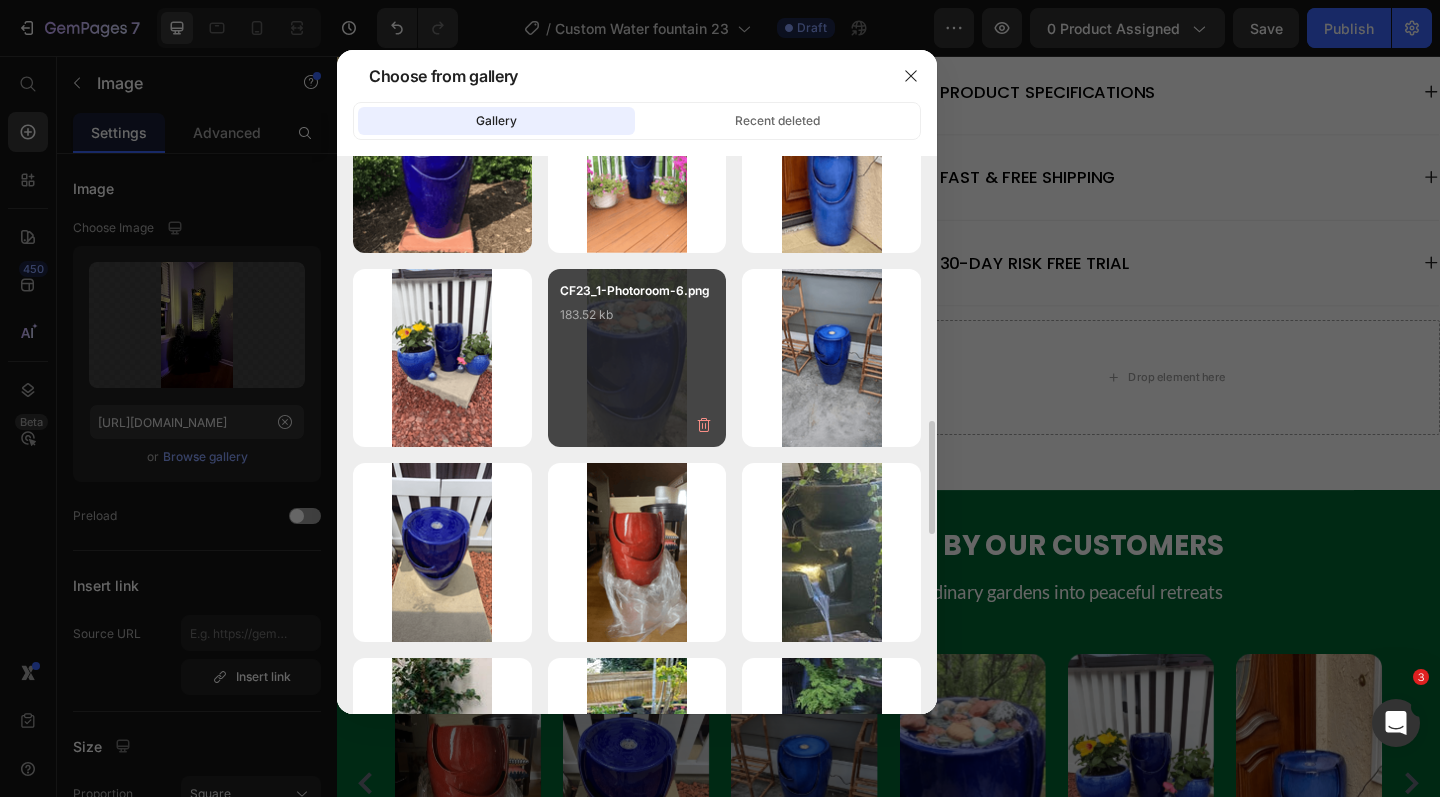 scroll, scrollTop: 1272, scrollLeft: 0, axis: vertical 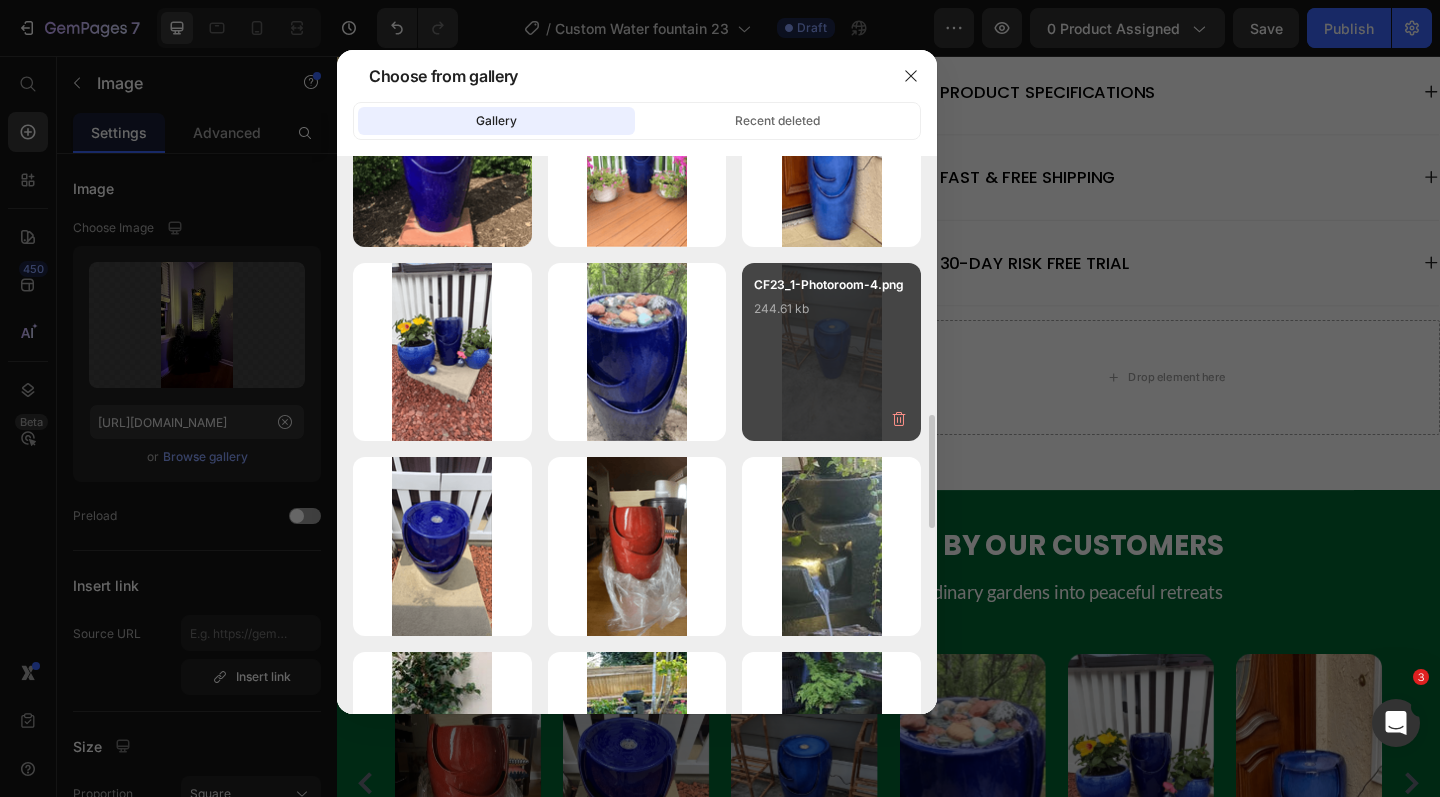 click on "CF23_1-Photoroom-4.png 244.61 kb" at bounding box center [831, 315] 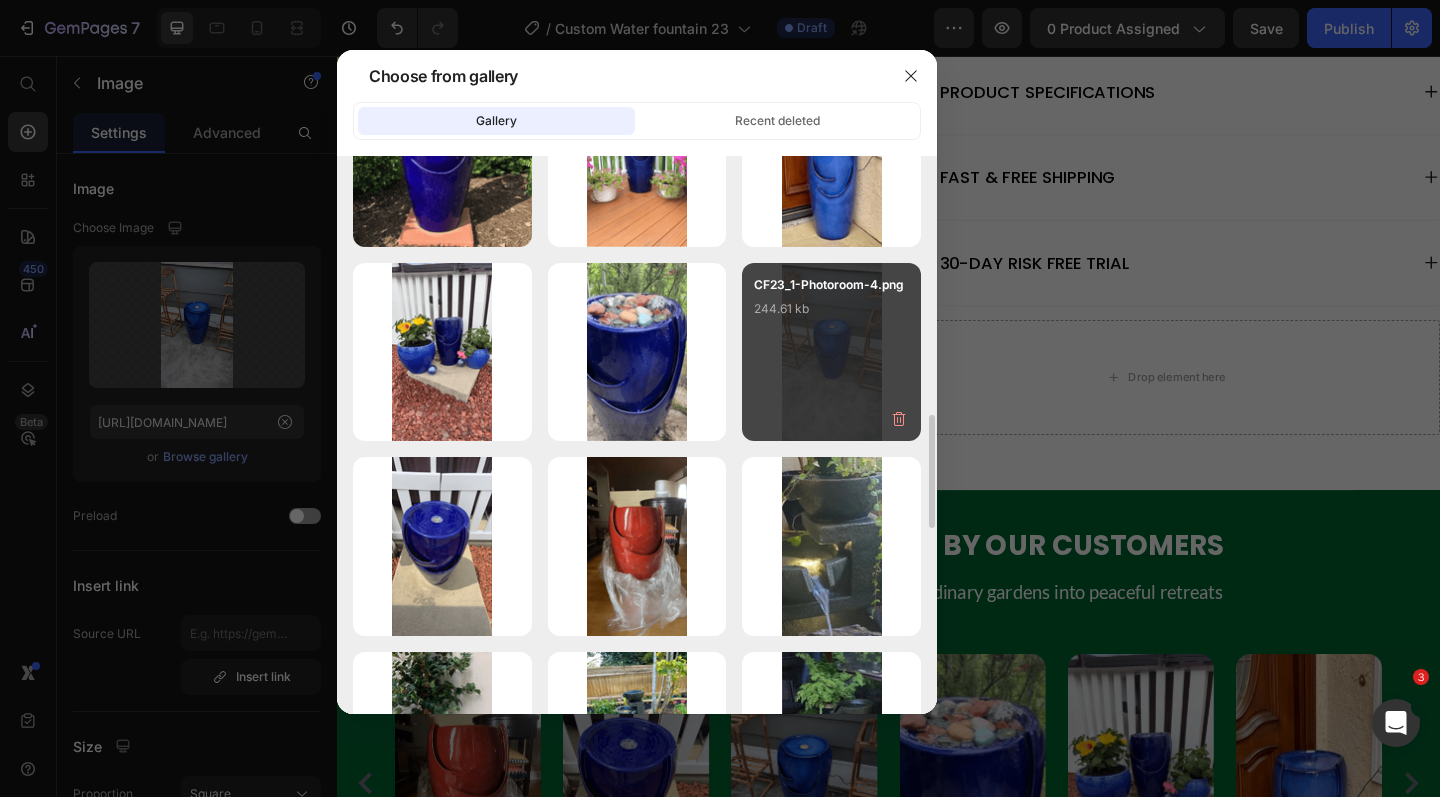 click on "CF23_1-Photoroom-4.png 244.61 kb" at bounding box center [831, 315] 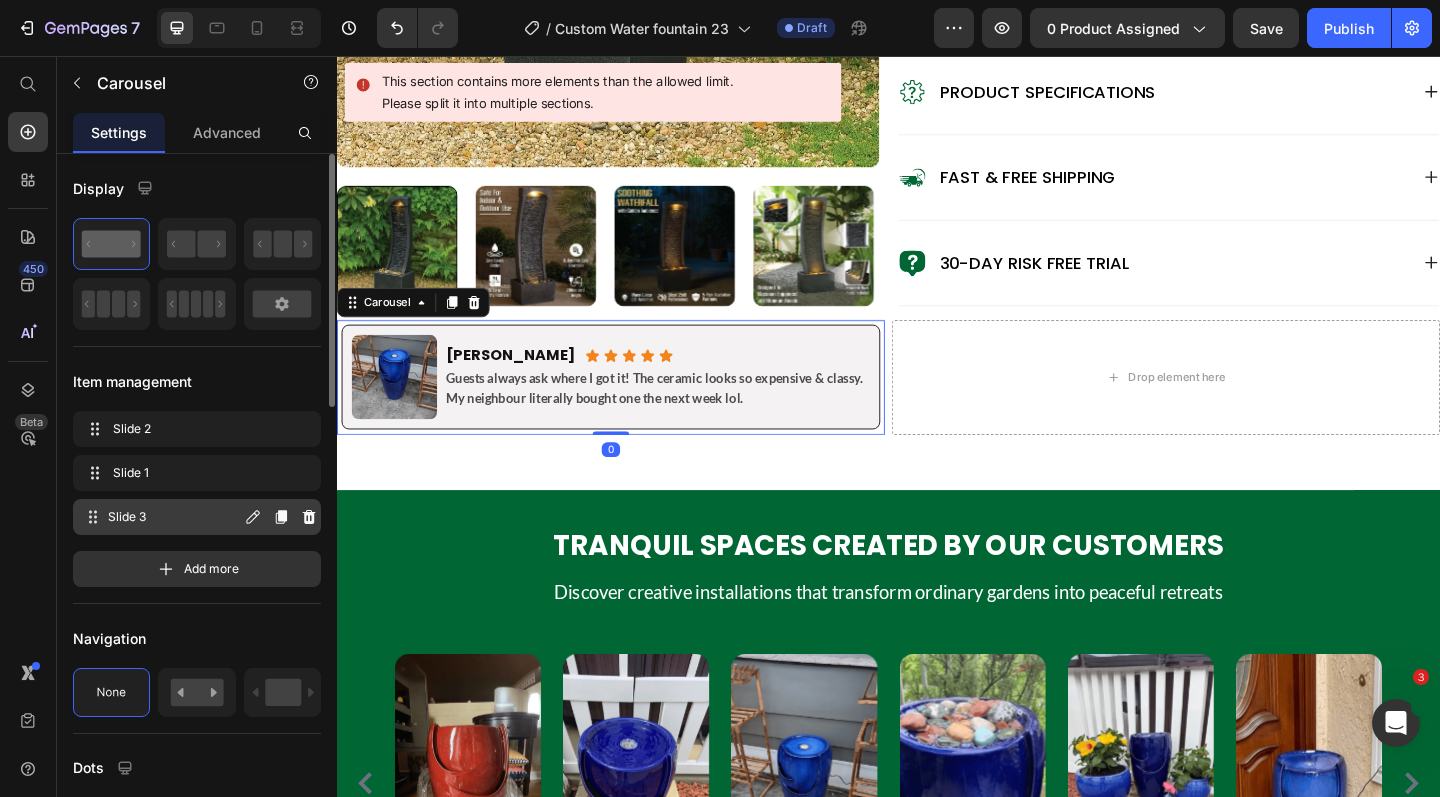 click on "Slide 3 Slide 3" at bounding box center [161, 517] 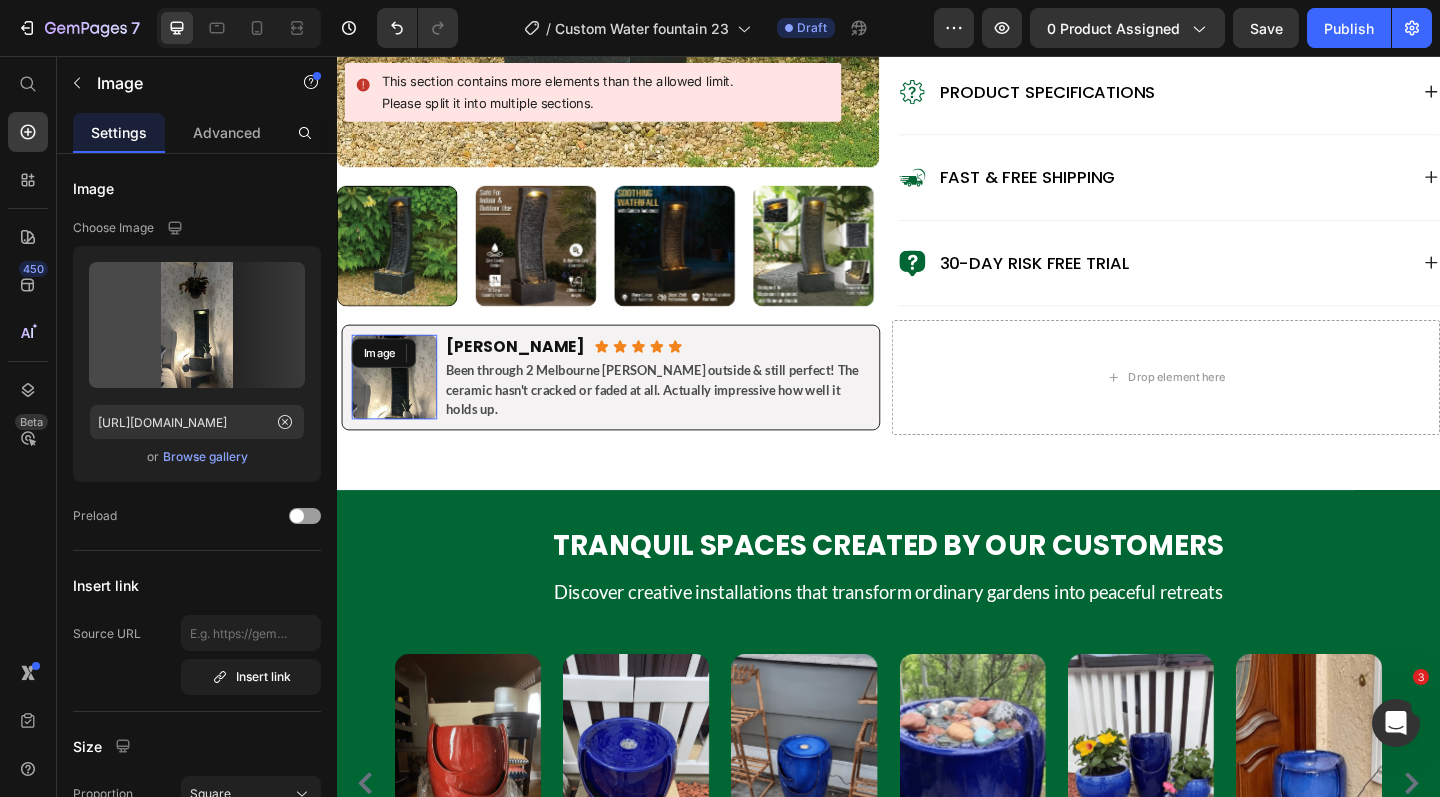 click at bounding box center [399, 406] 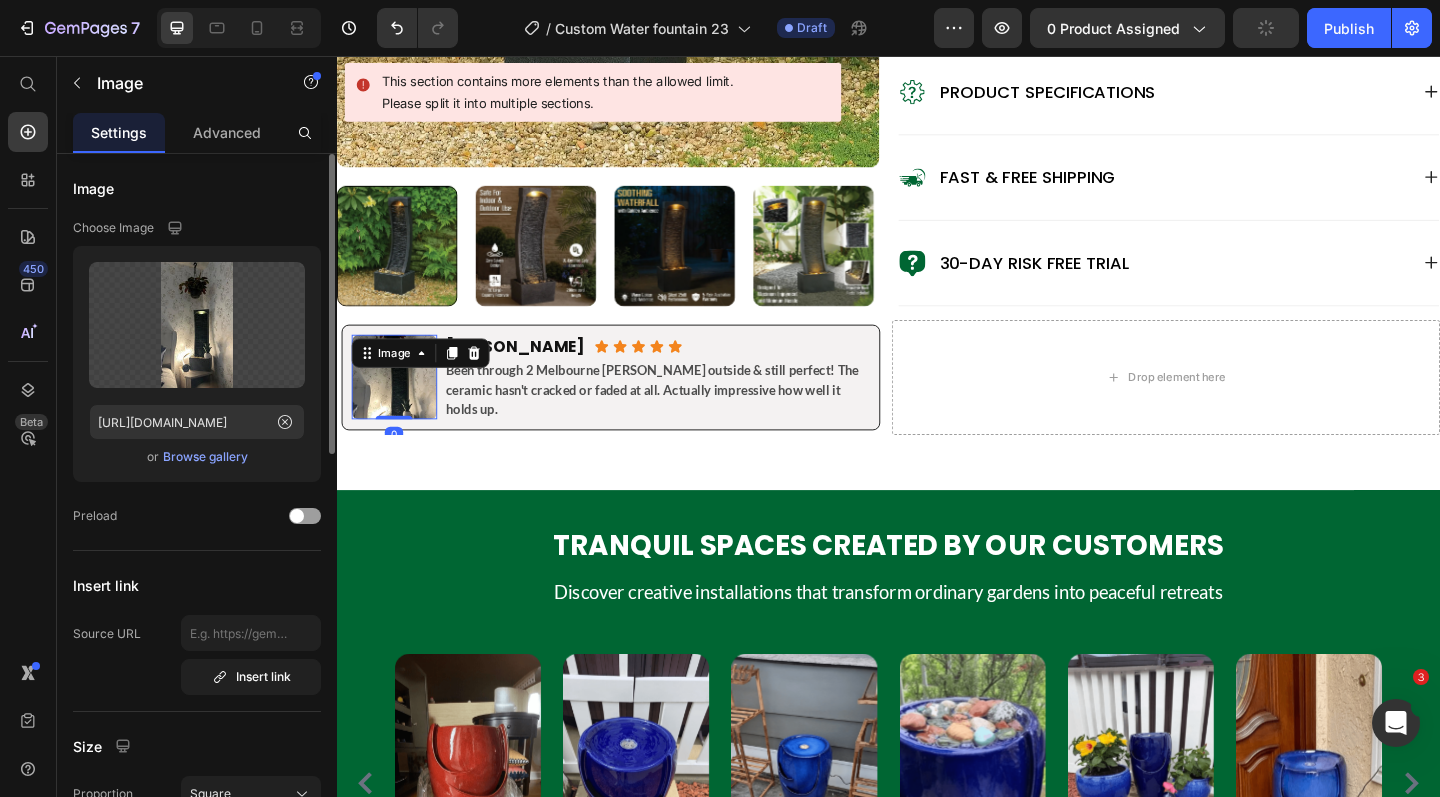 click on "Upload Image https://cdn.shopify.com/s/files/1/0588/7092/3335/files/gempages_547690386714264668-c6a9aabf-d451-4aca-92d4-a5ee14ddb627.webp  or   Browse gallery" 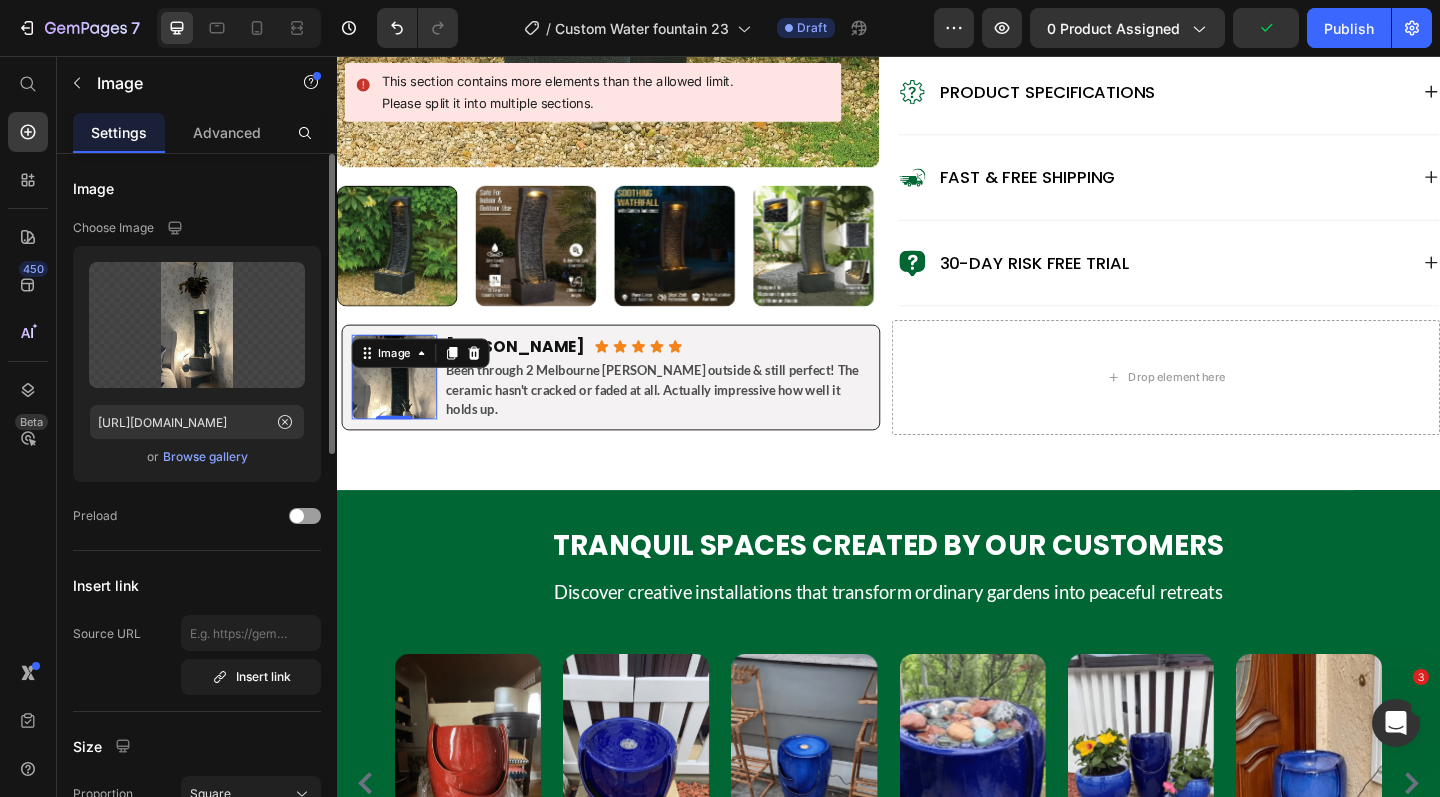 click on "Browse gallery" at bounding box center (205, 457) 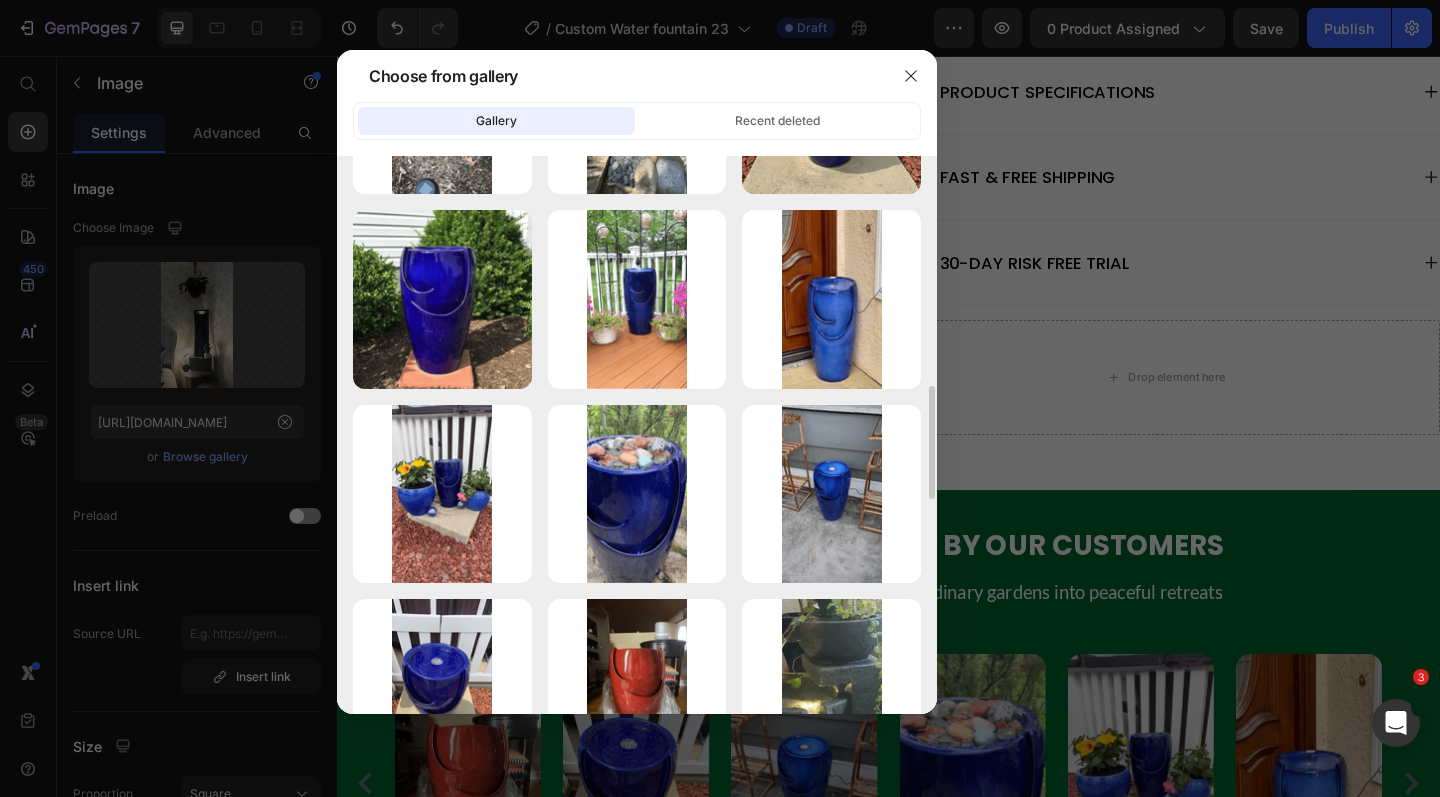 scroll, scrollTop: 1166, scrollLeft: 0, axis: vertical 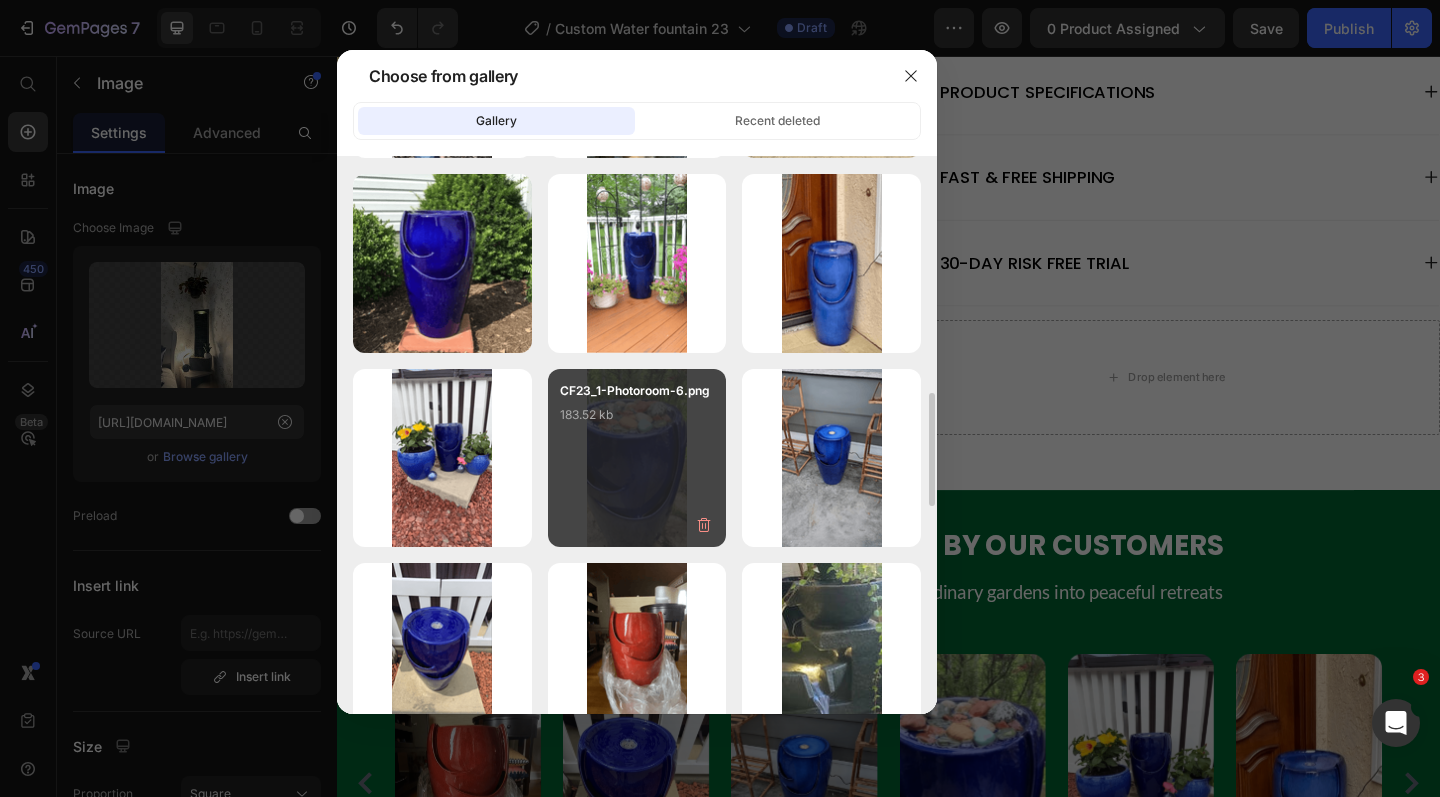 click on "CF23_1-Photoroom-6.png 183.52 kb" at bounding box center [637, 458] 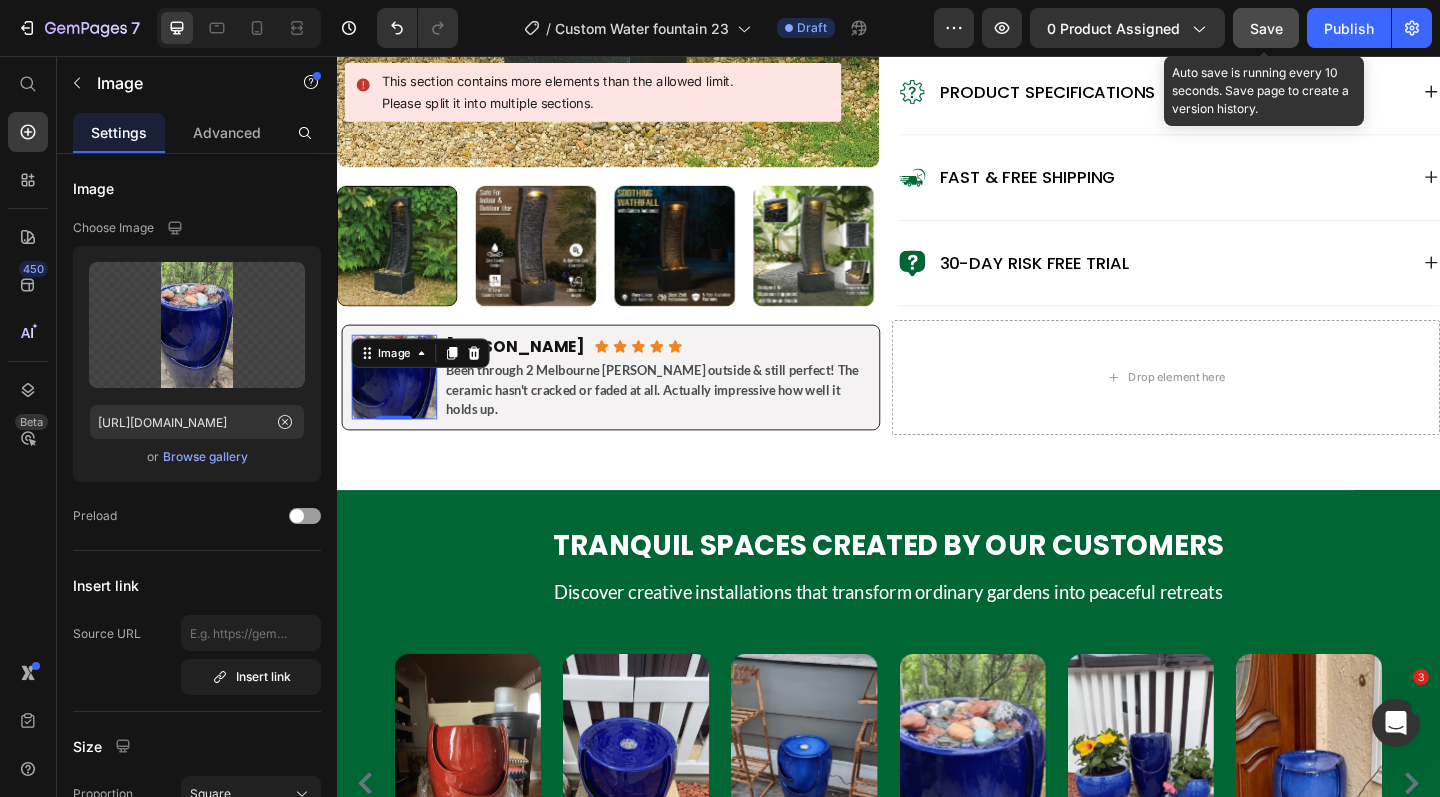 click on "Save" at bounding box center [1266, 28] 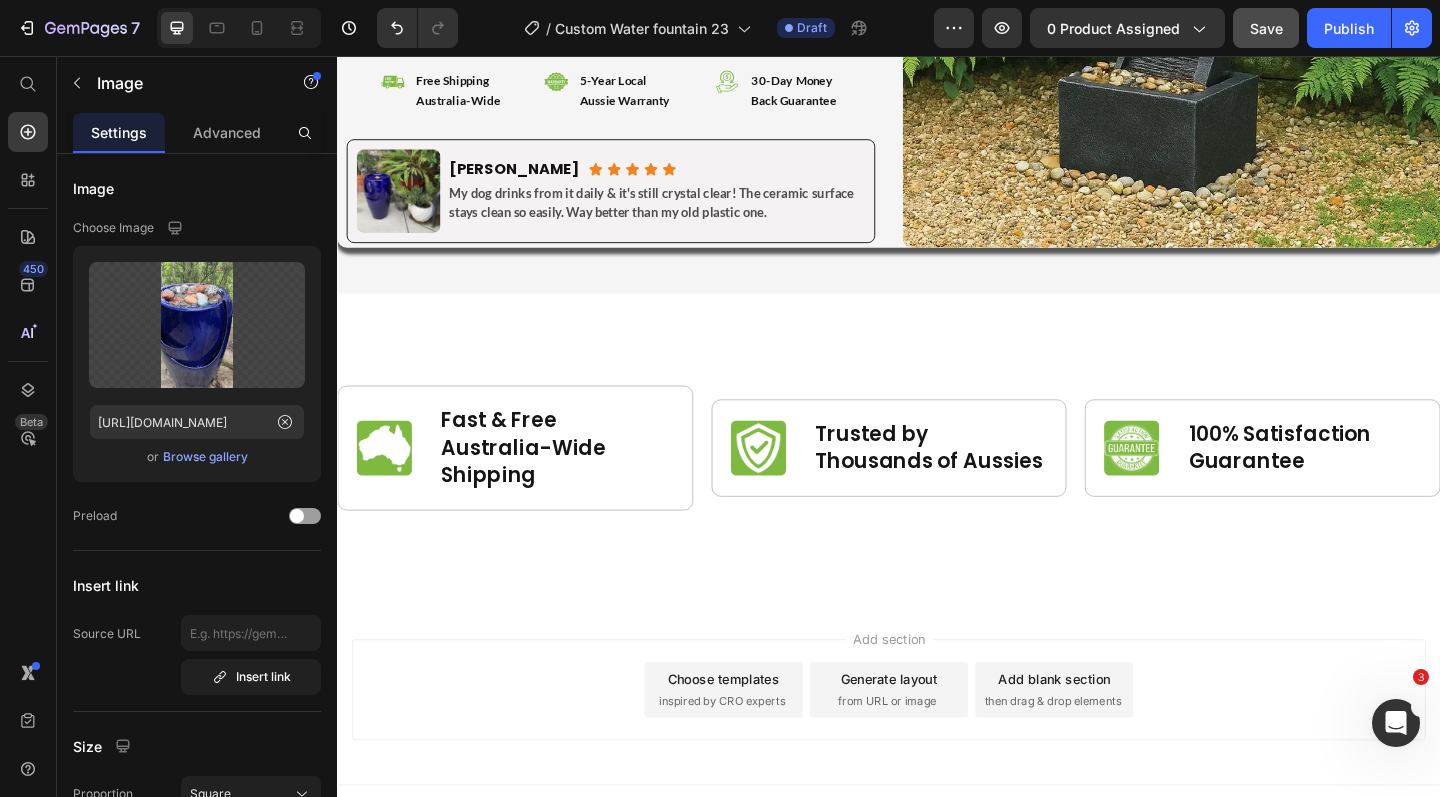 scroll, scrollTop: 10145, scrollLeft: 0, axis: vertical 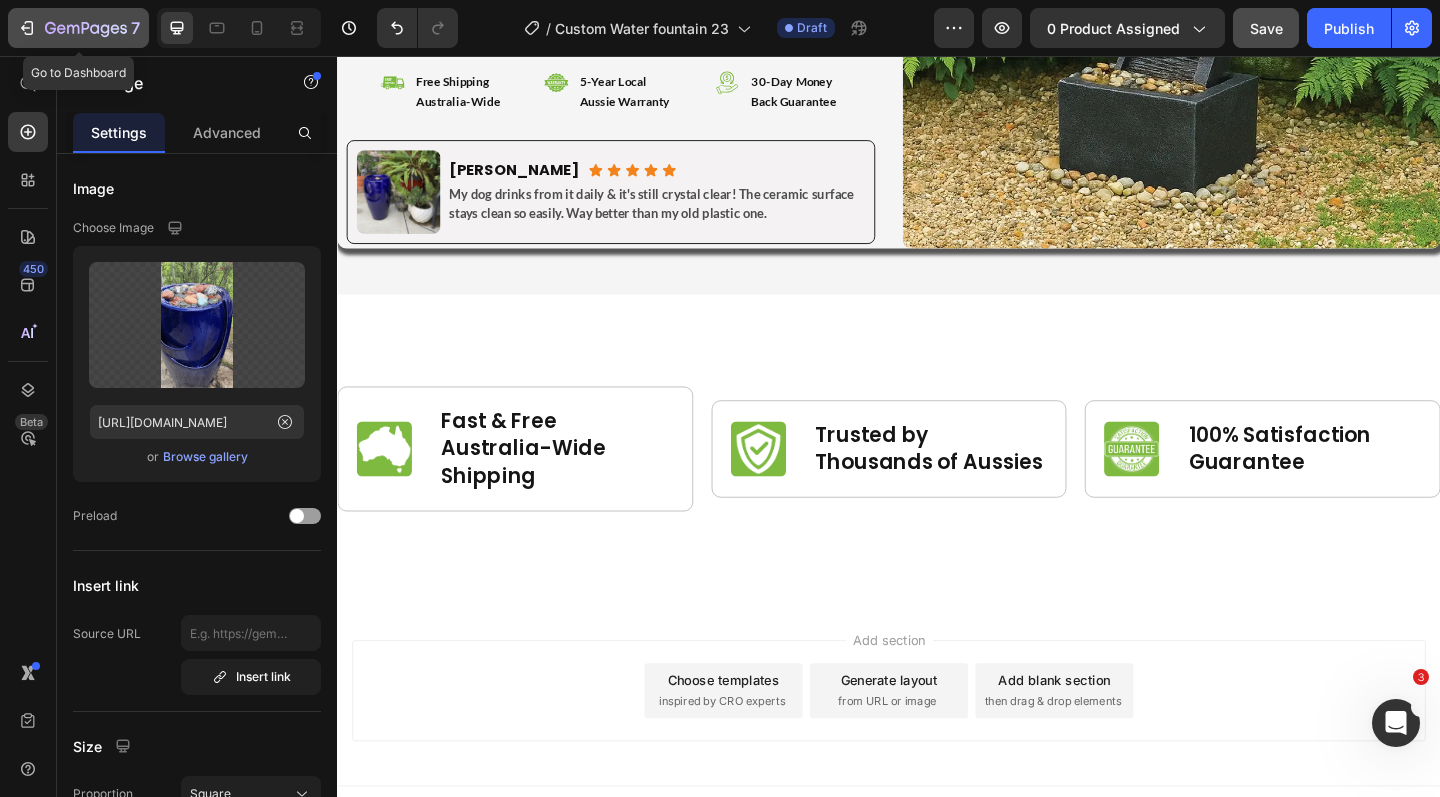 click 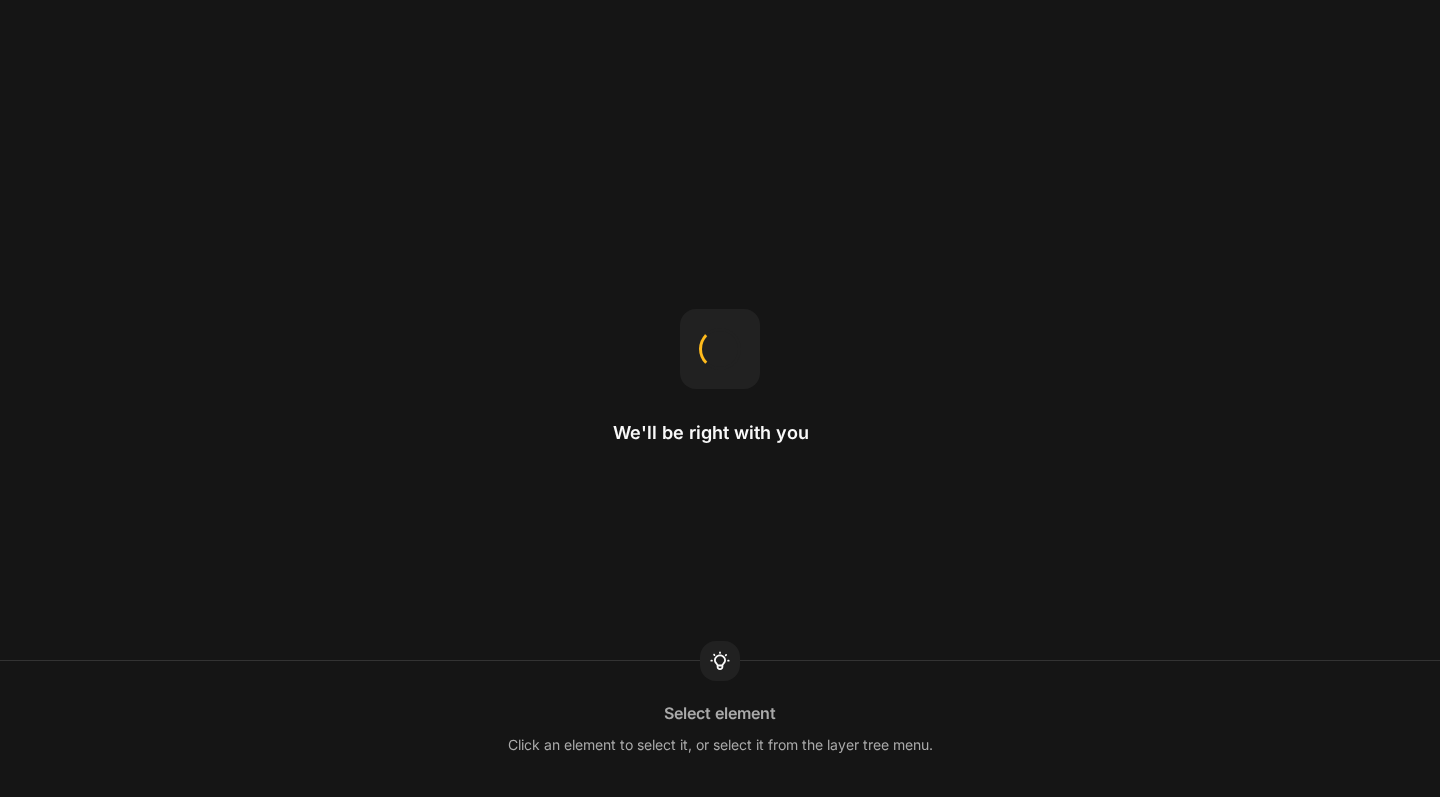 scroll, scrollTop: 0, scrollLeft: 0, axis: both 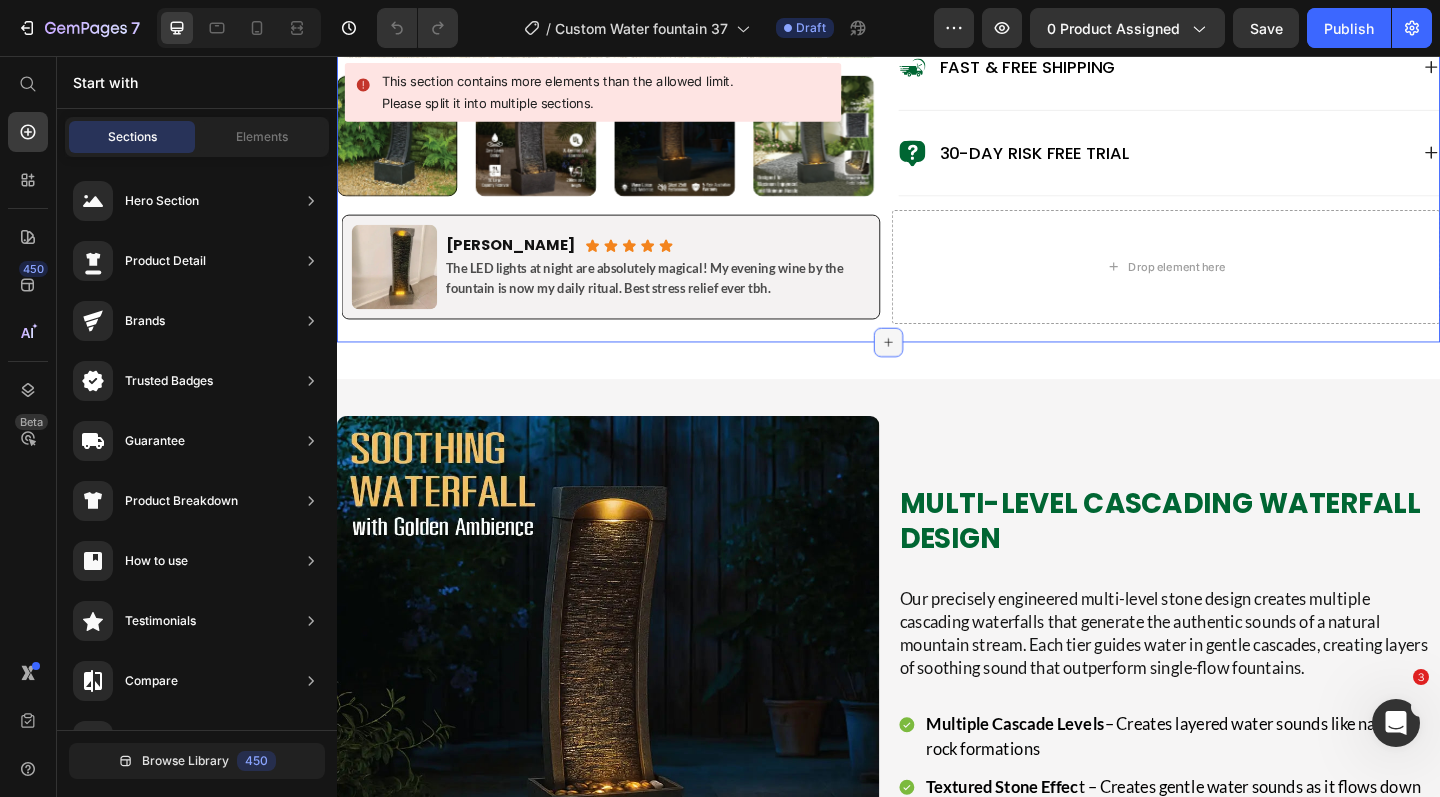 click 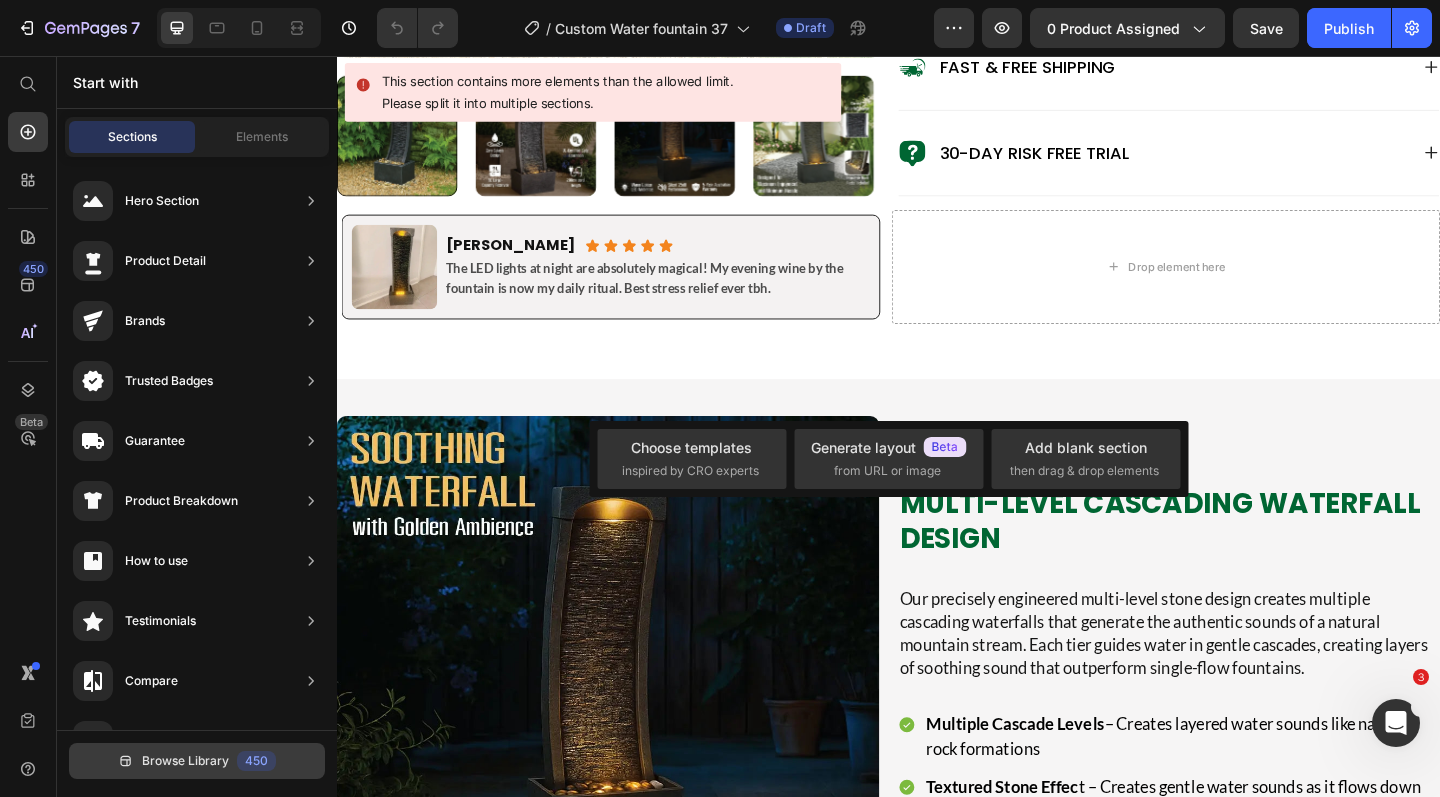 click on "Browse Library" at bounding box center (185, 761) 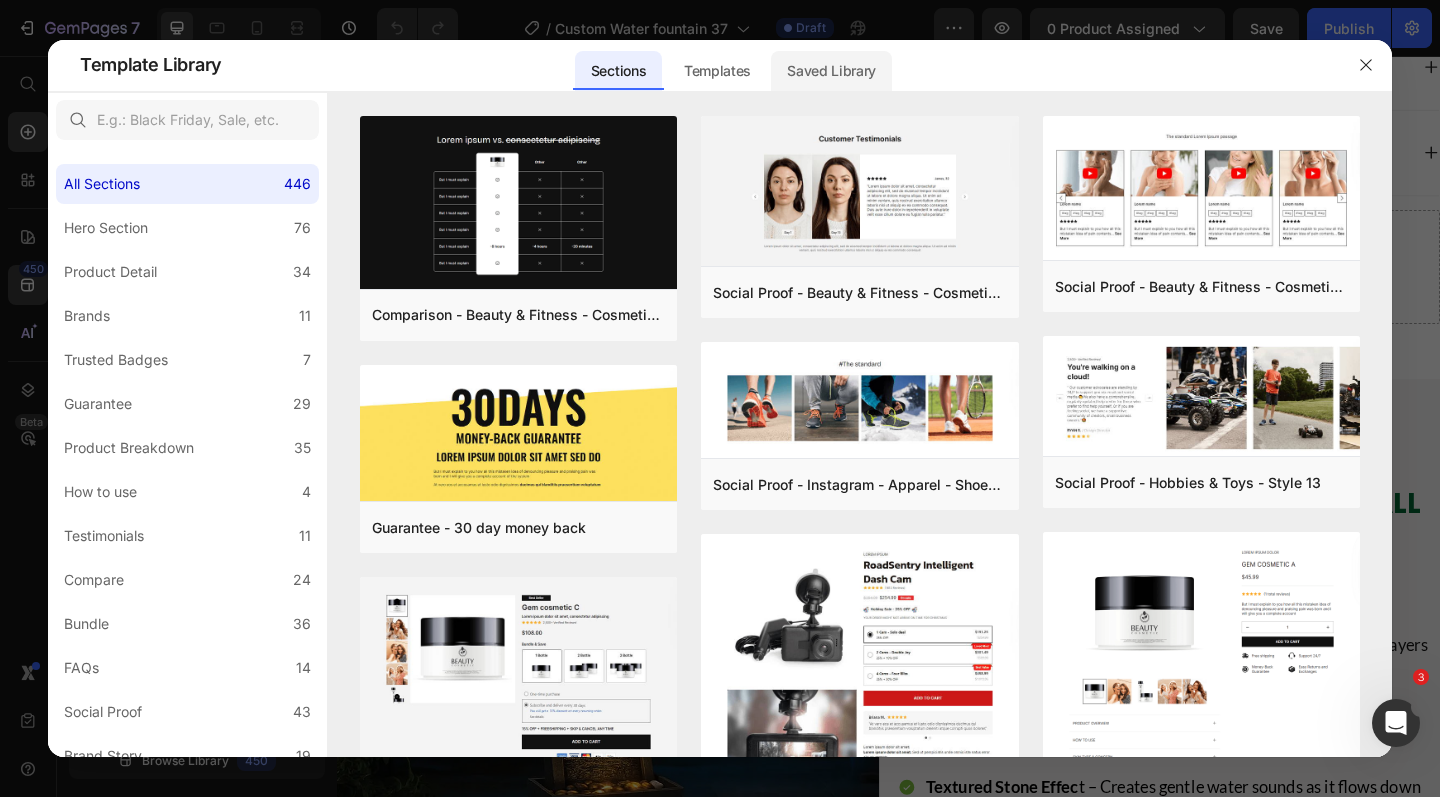 click on "Saved Library" 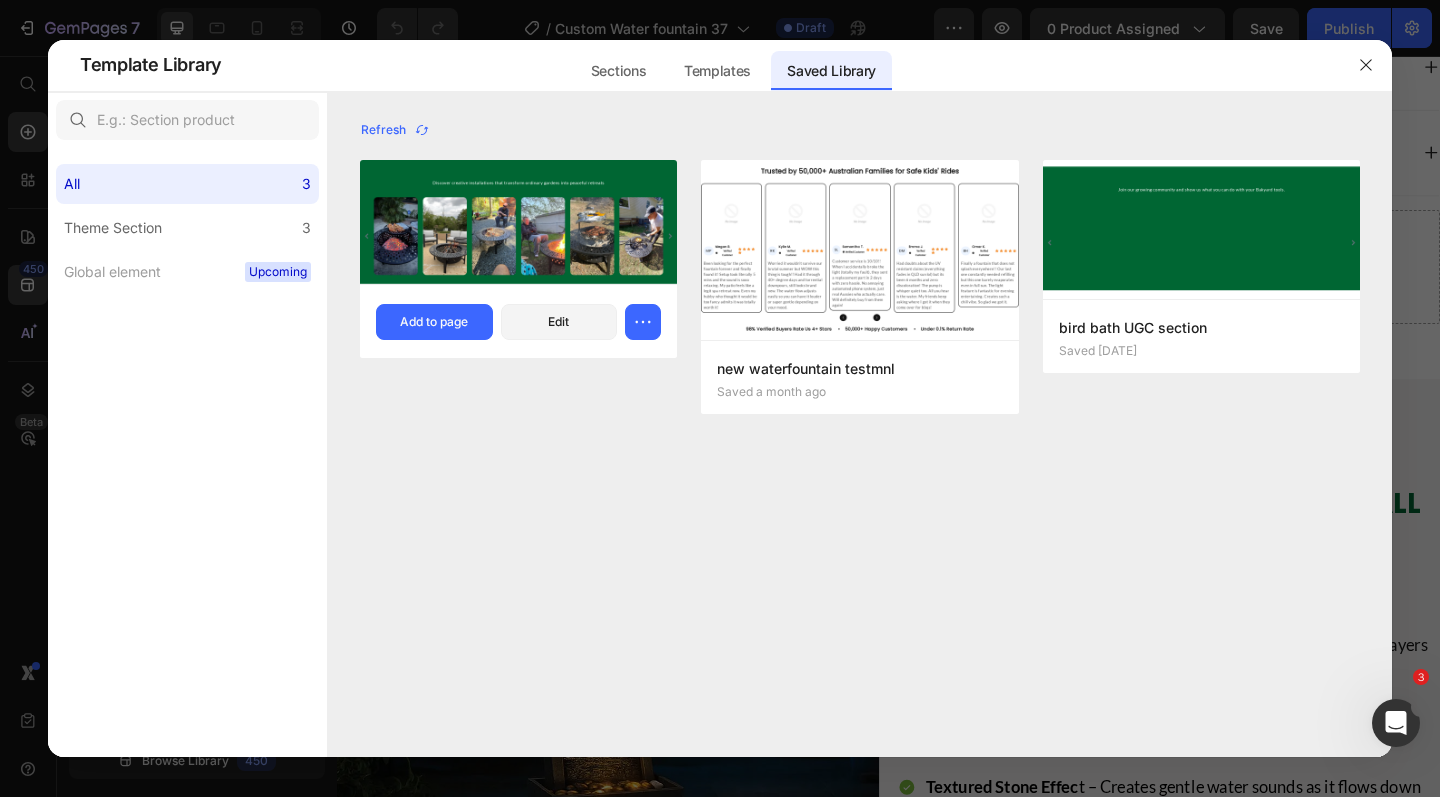 click at bounding box center [518, 222] 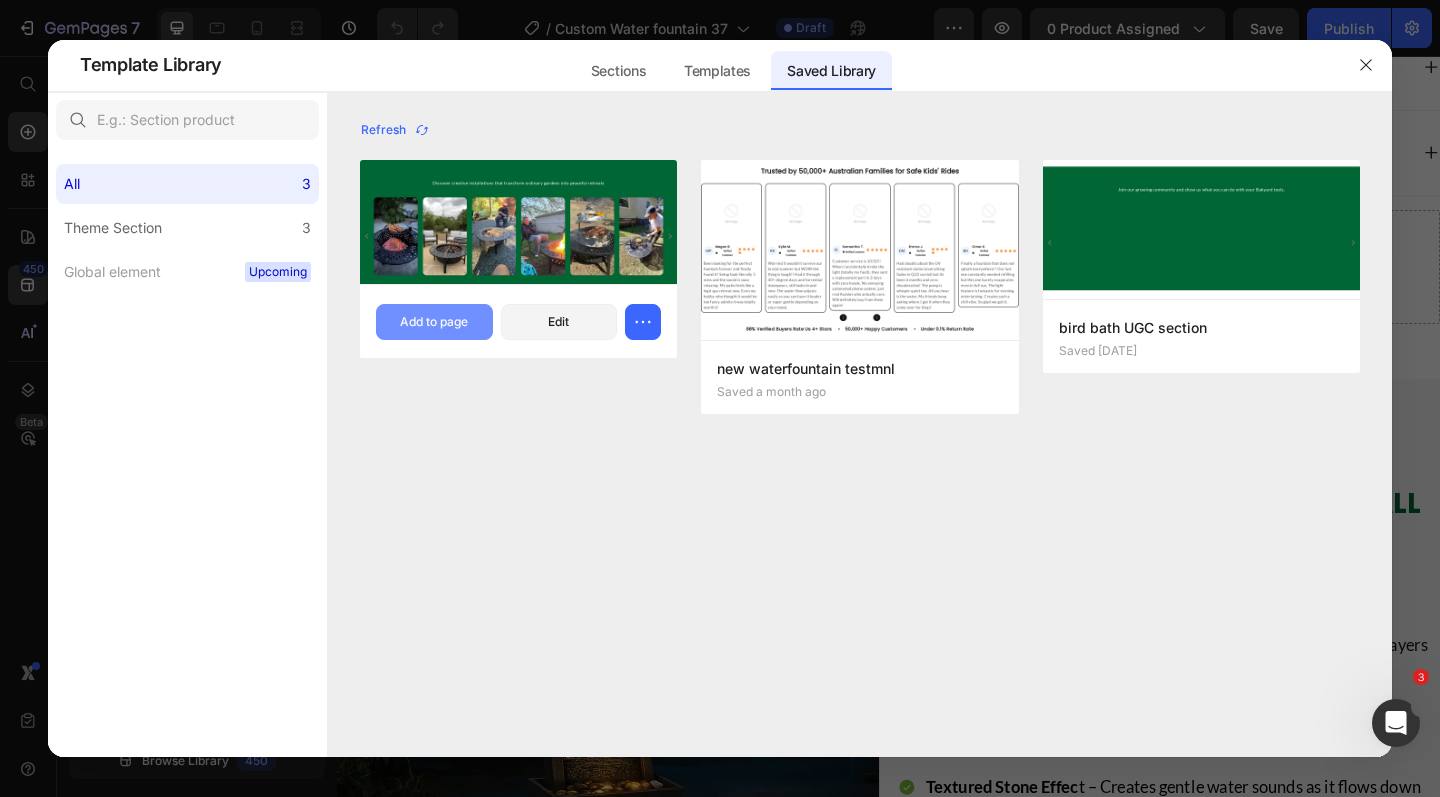 click on "Add to page" at bounding box center [434, 322] 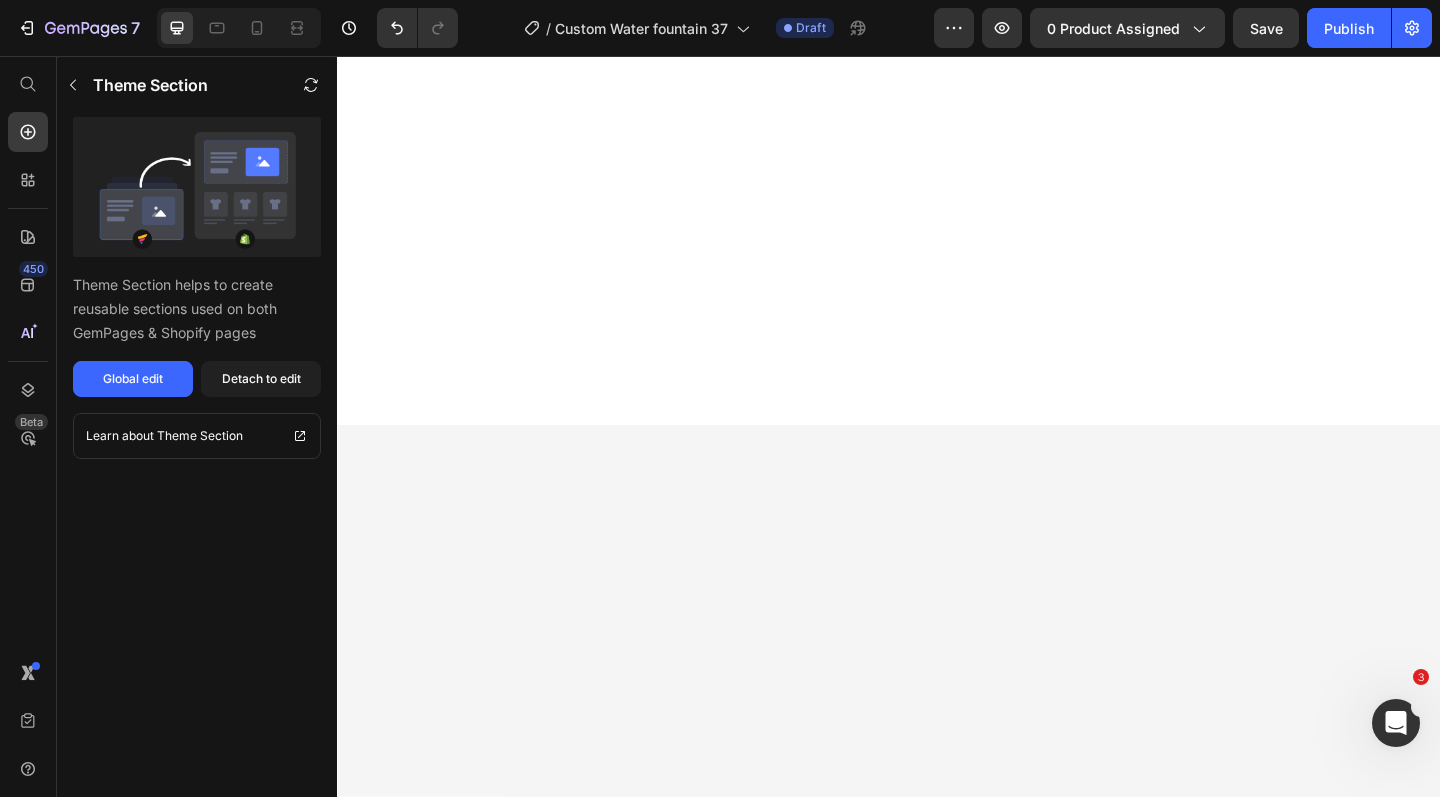 scroll, scrollTop: 9307, scrollLeft: 0, axis: vertical 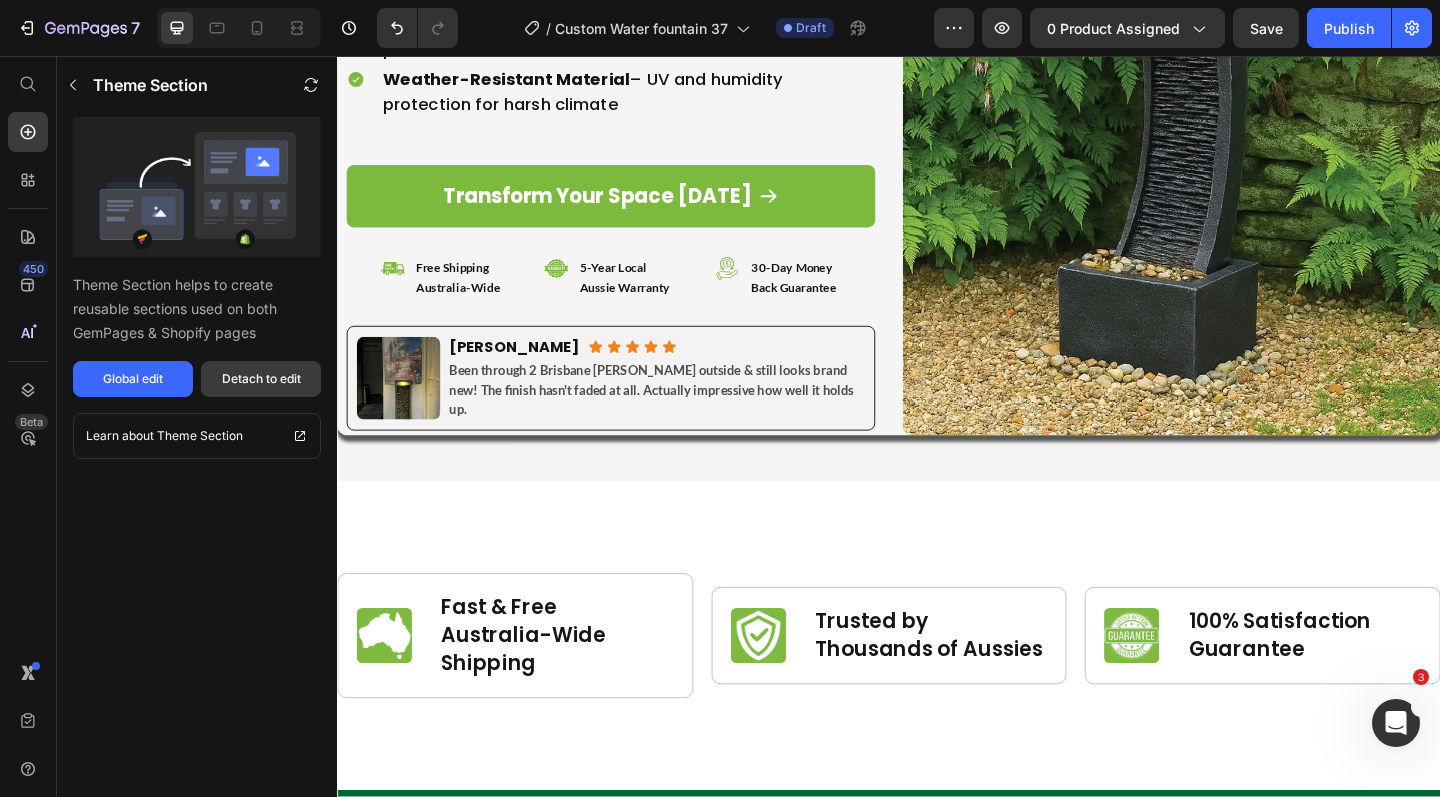 click on "Detach to edit" at bounding box center (261, 379) 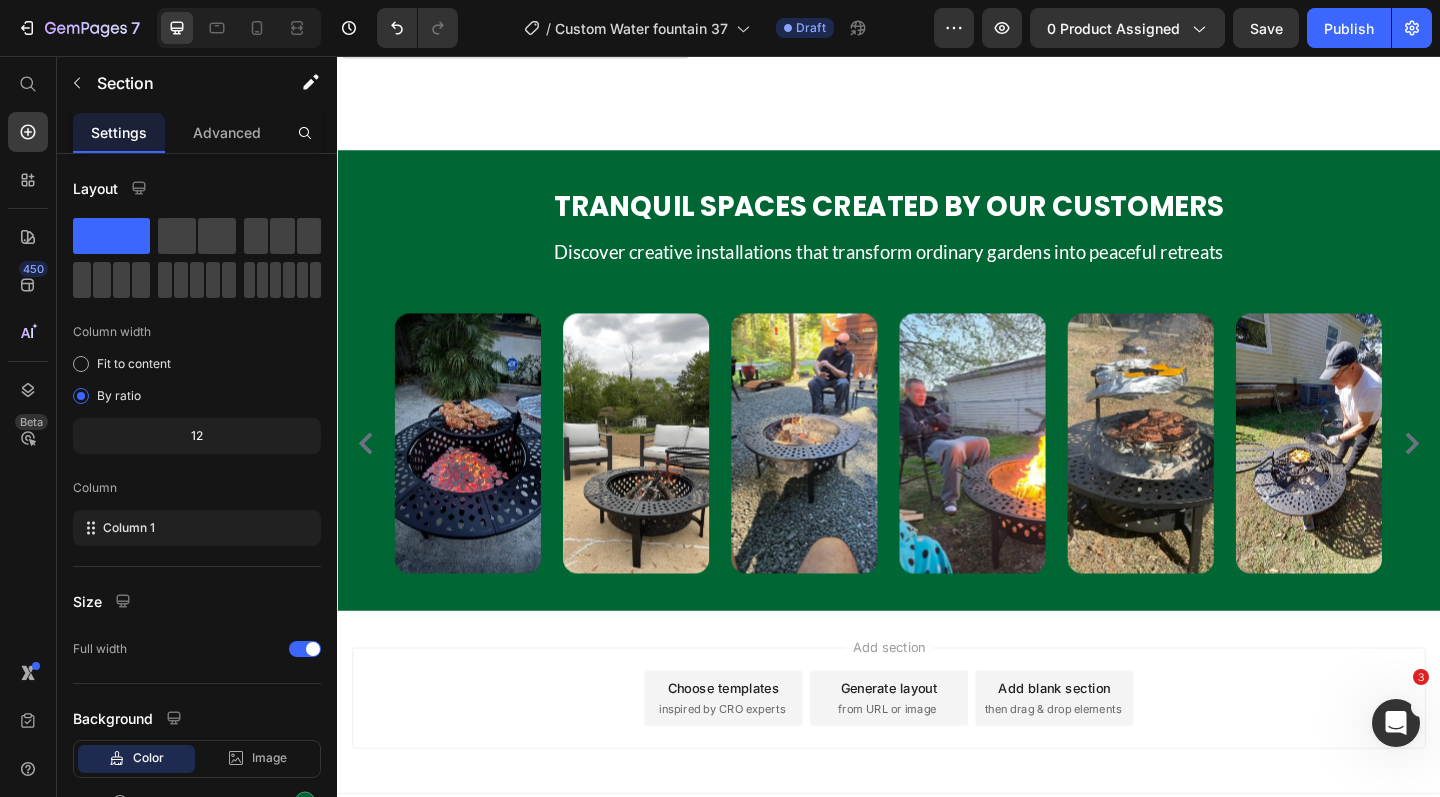 scroll, scrollTop: 10030, scrollLeft: 0, axis: vertical 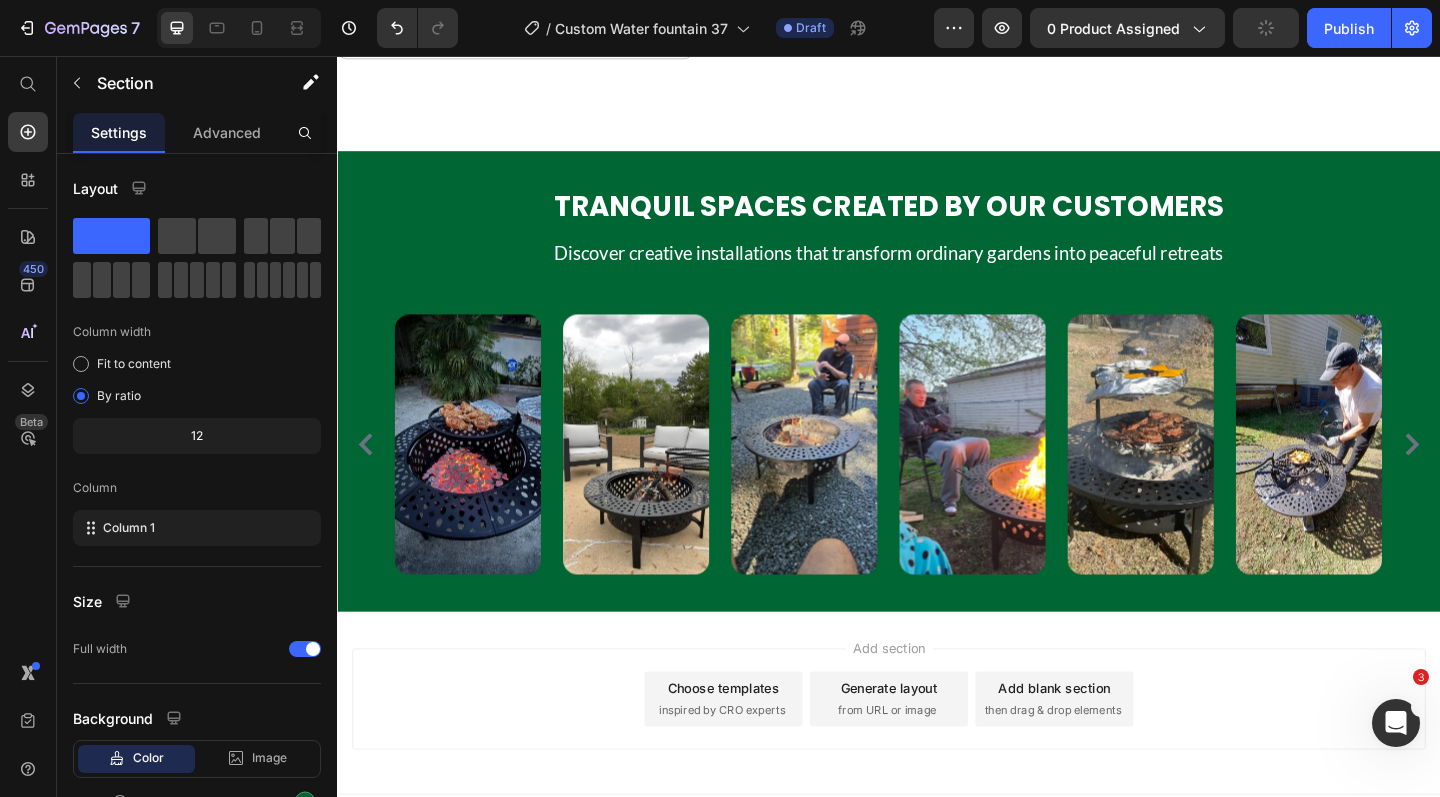 click on "Tranquil Spaces Created by Our Customers Heading Discover creative installations that transform ordinary gardens into peaceful retreats Text block Row Image Image Image Image Image Image Image Image Image Image Image Image Image Image Image Carousel Row Section 11" at bounding box center (937, 410) 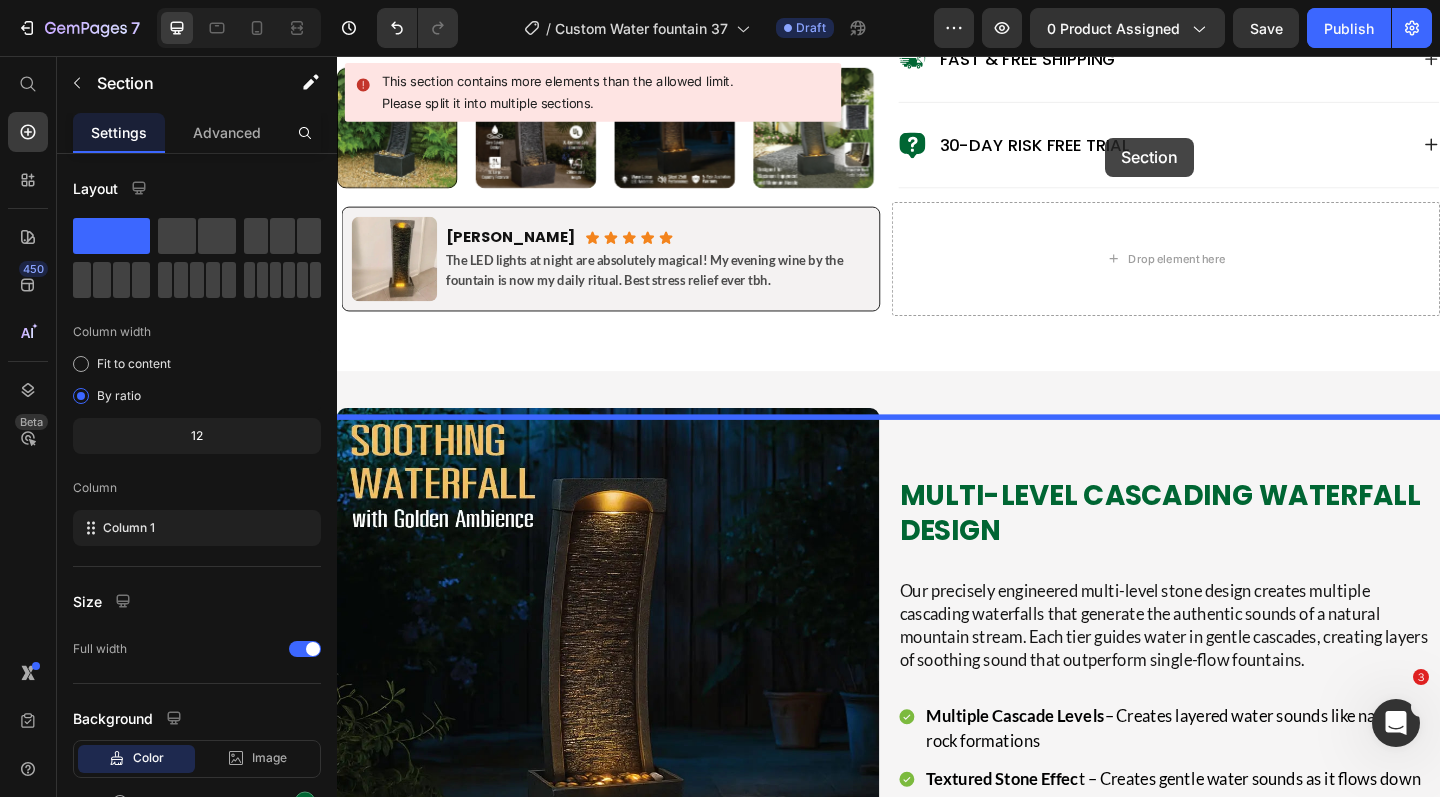 scroll, scrollTop: 1093, scrollLeft: 0, axis: vertical 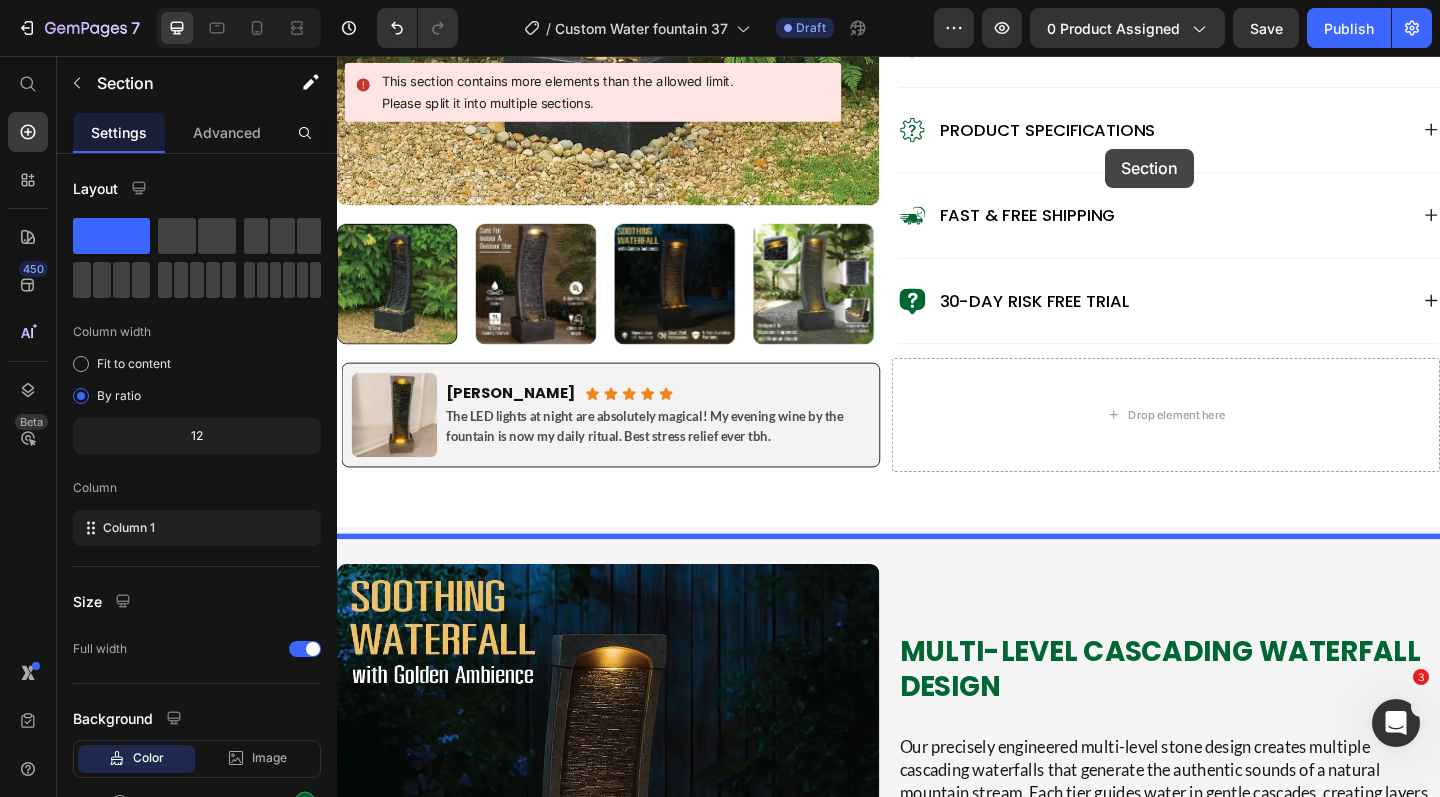 drag, startPoint x: 1159, startPoint y: 113, endPoint x: 1173, endPoint y: 154, distance: 43.32436 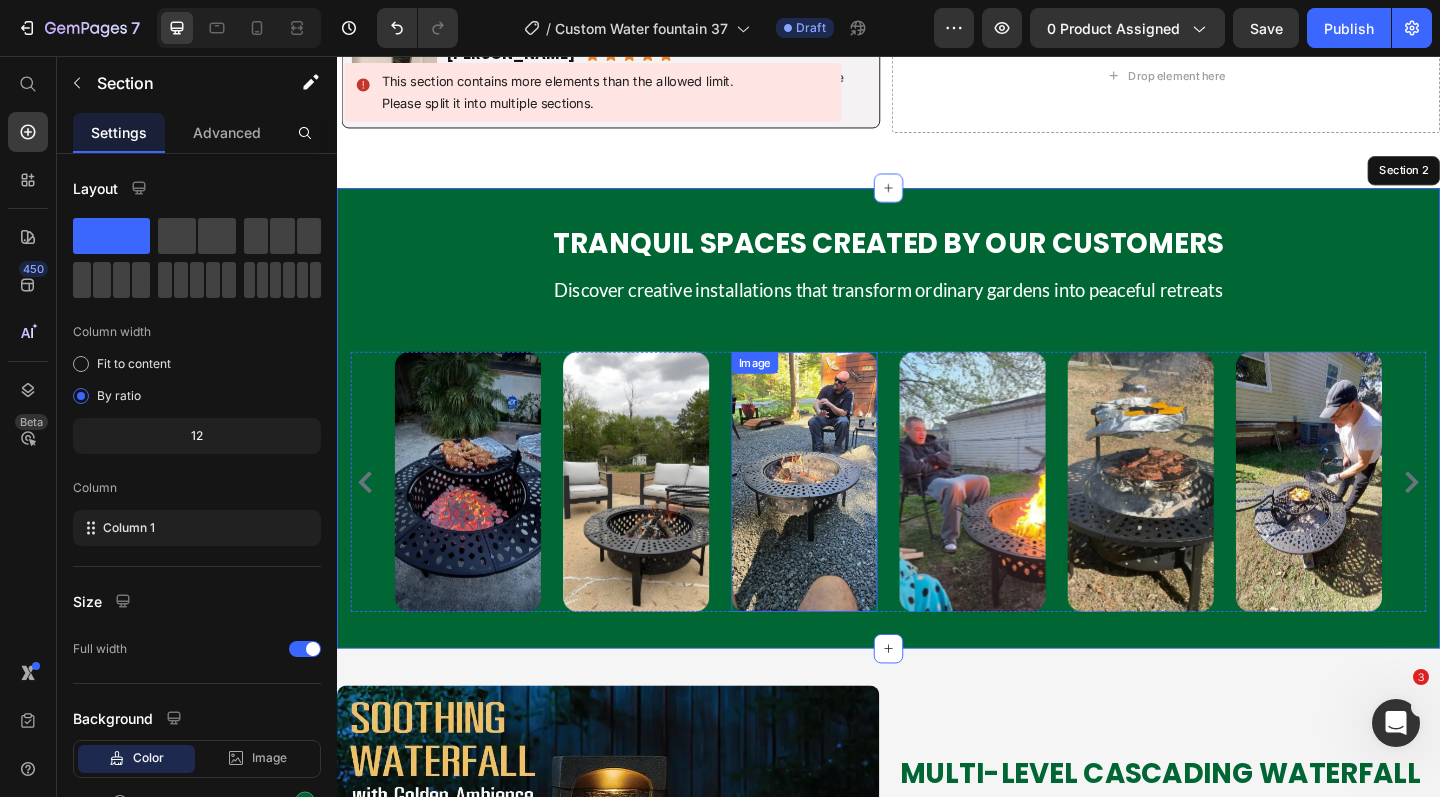 scroll, scrollTop: 1463, scrollLeft: 0, axis: vertical 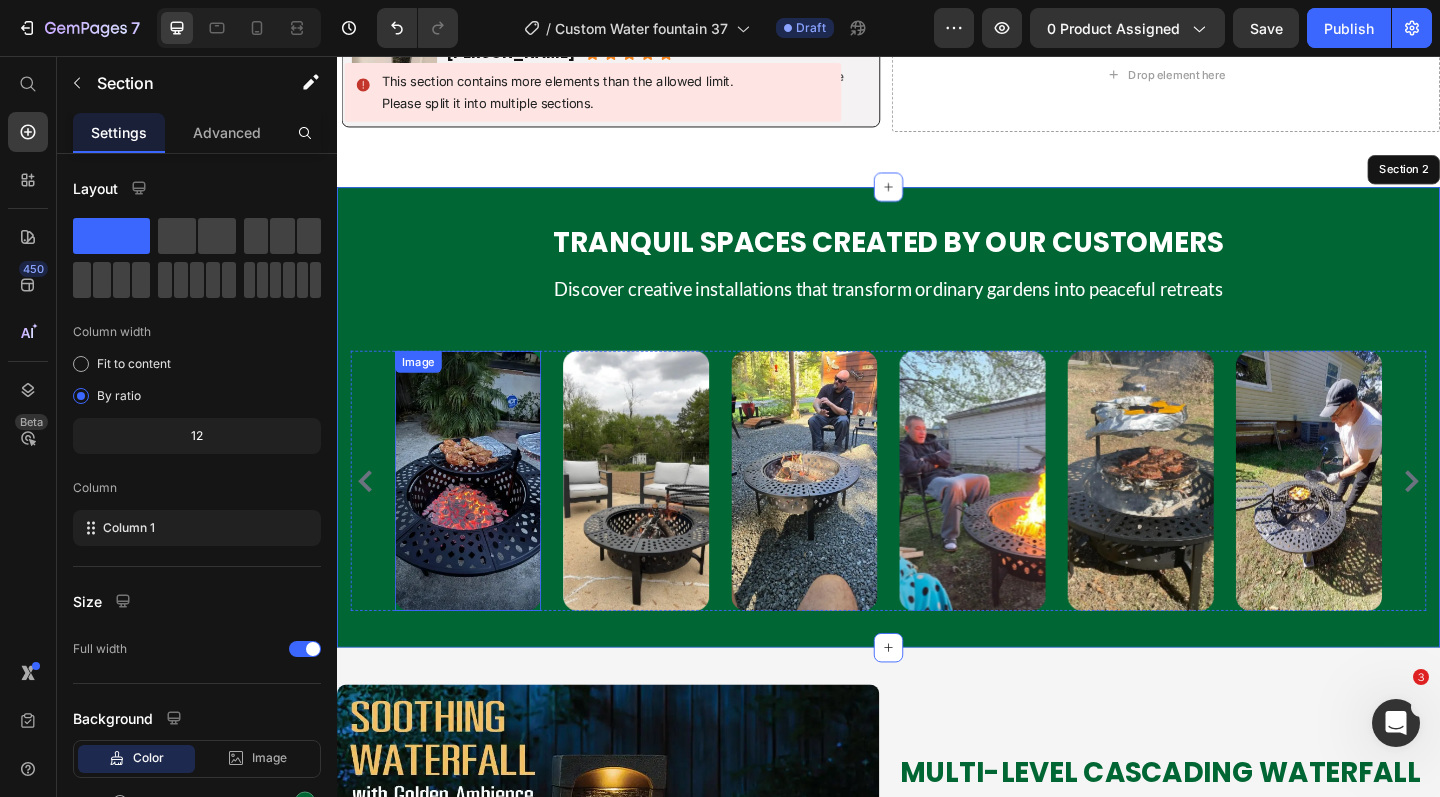 click at bounding box center [479, 518] 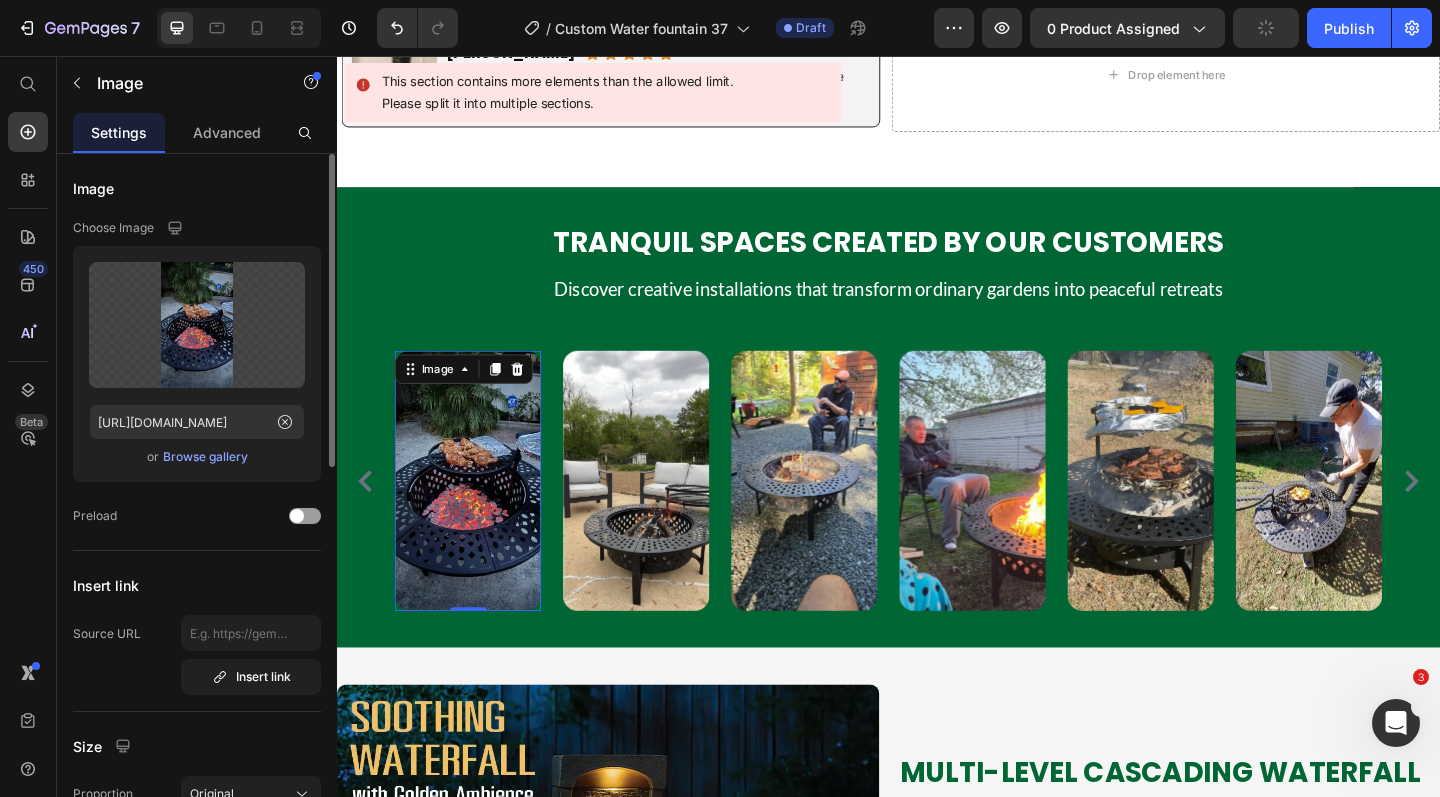 click on "Browse gallery" at bounding box center (205, 457) 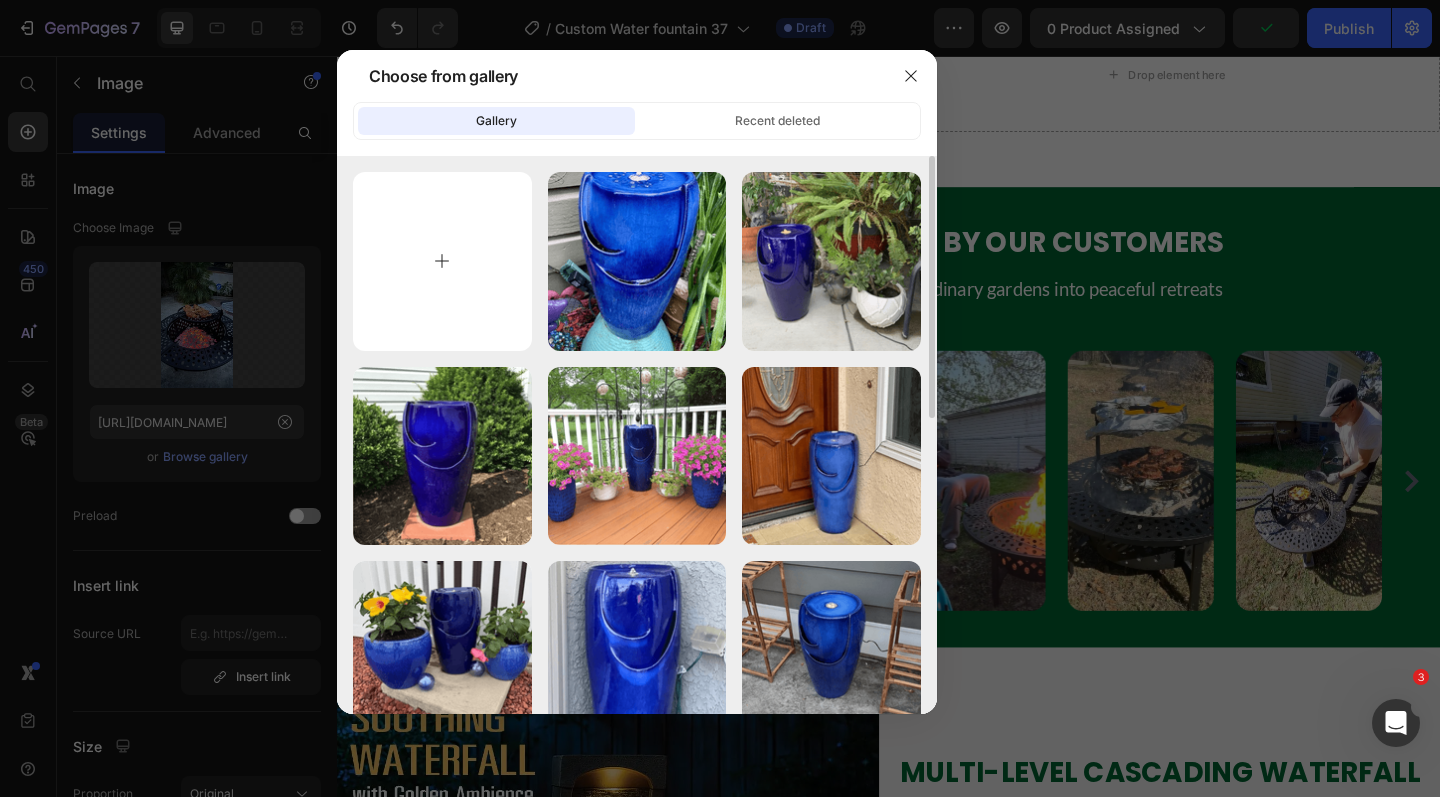 click at bounding box center (442, 261) 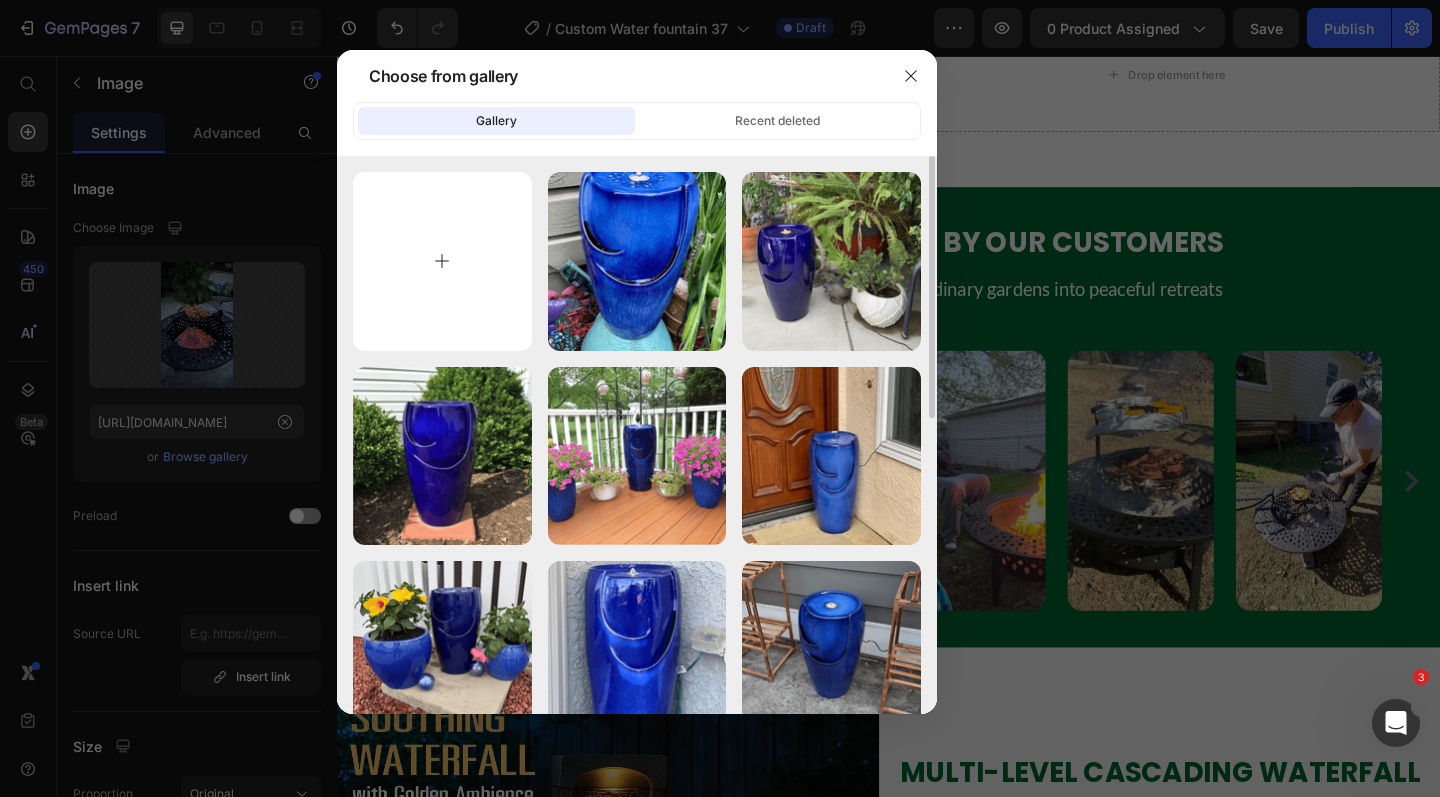 type on "C:\fakepath\CF37_1-Photoroom-2.png" 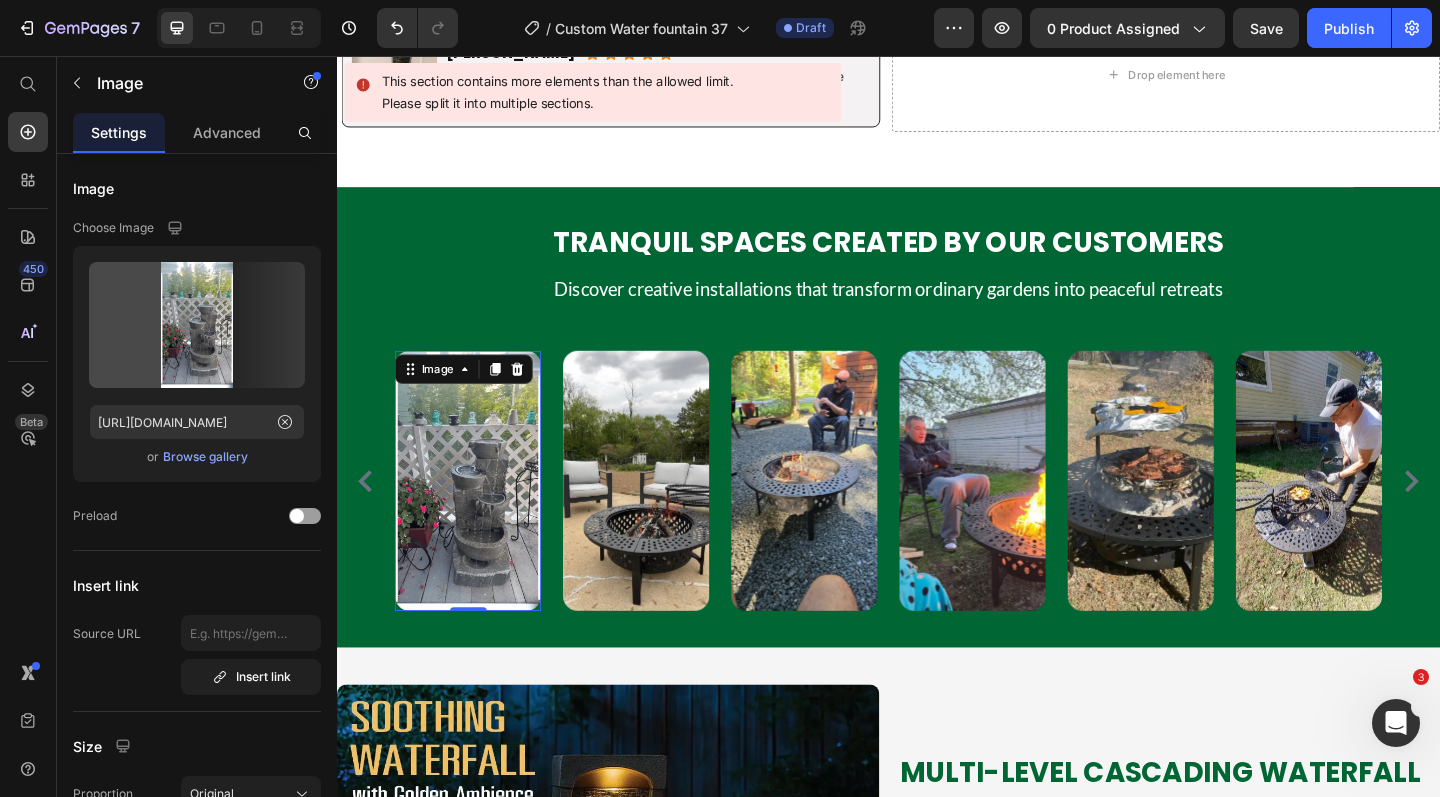 type on "https://cdn.shopify.com/s/files/1/0588/7092/3335/files/gempages_547690386714264668-3a66dc76-dd34-44b7-9c3e-ca0903e60ef8.png" 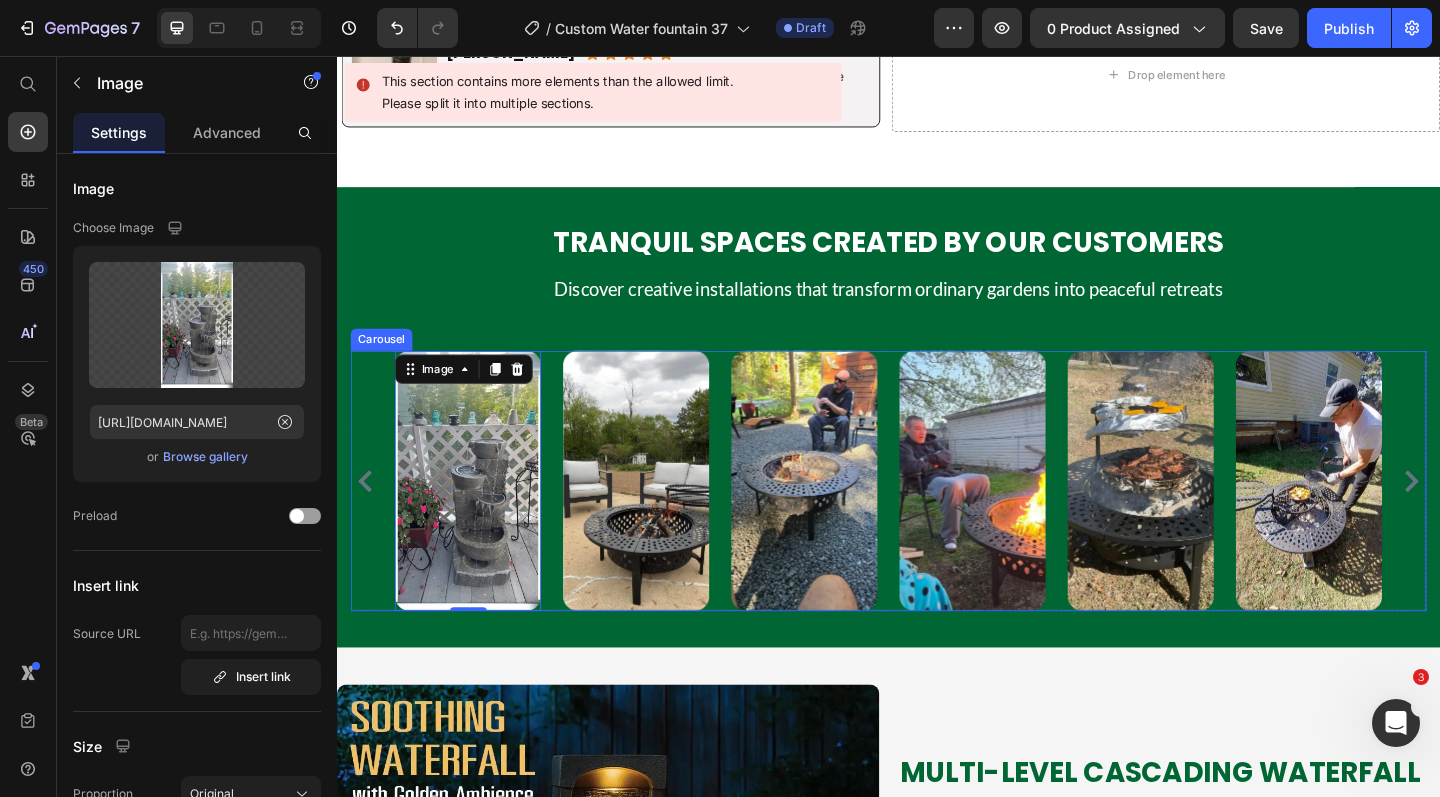 click on "Image   0 Image Image Image Image Image Image Image Image Image Image Image Image Image Image" at bounding box center (937, 518) 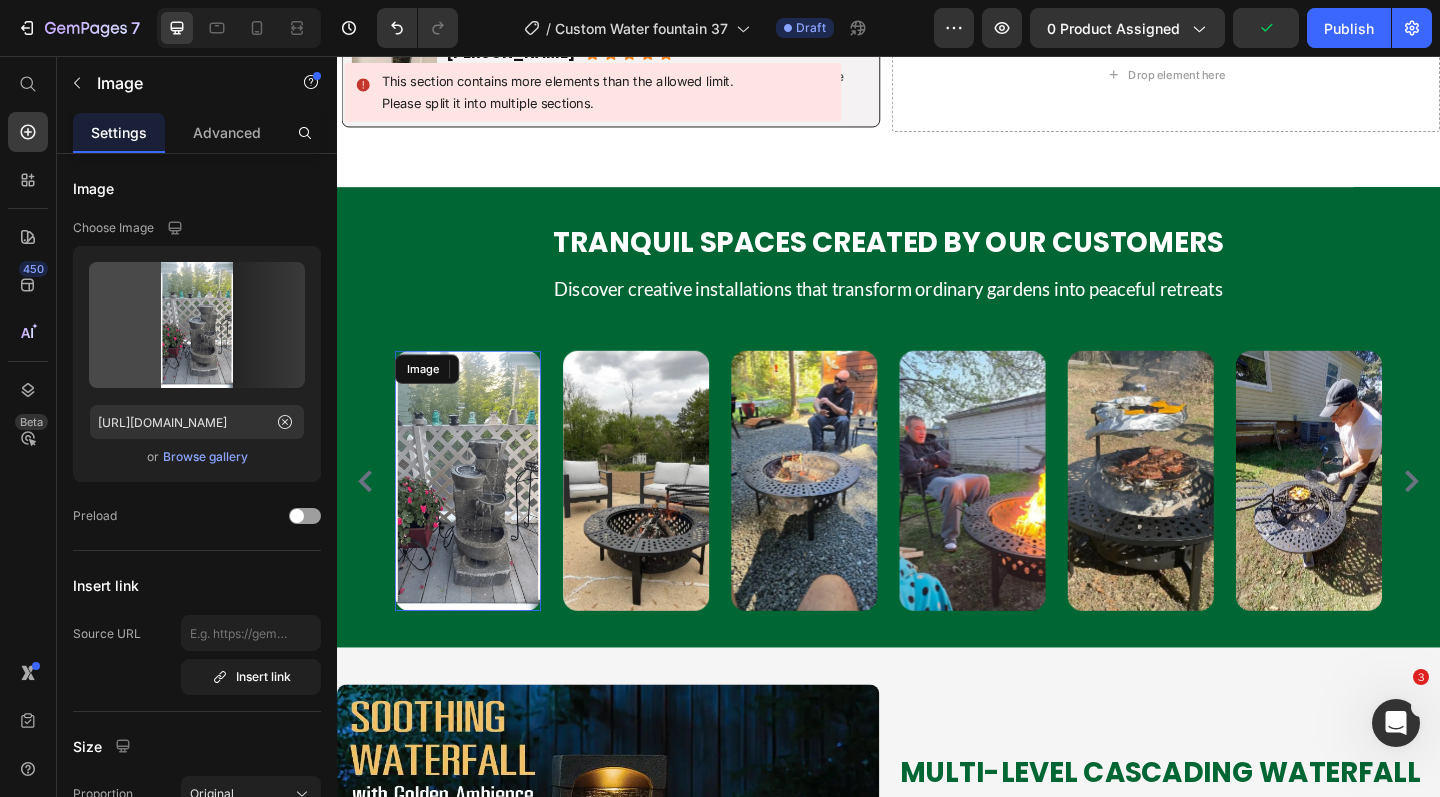 click at bounding box center (479, 518) 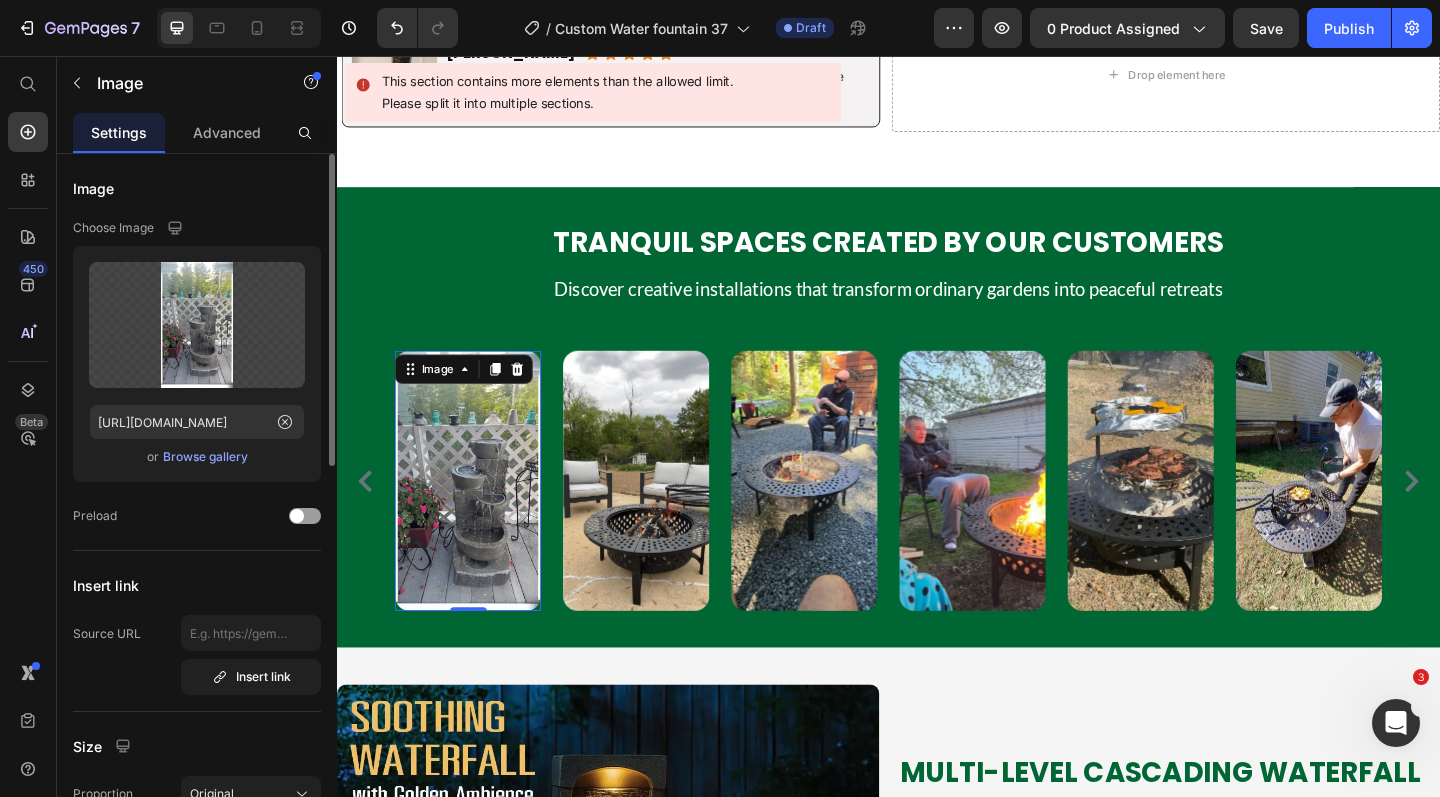 click on "Browse gallery" at bounding box center [205, 457] 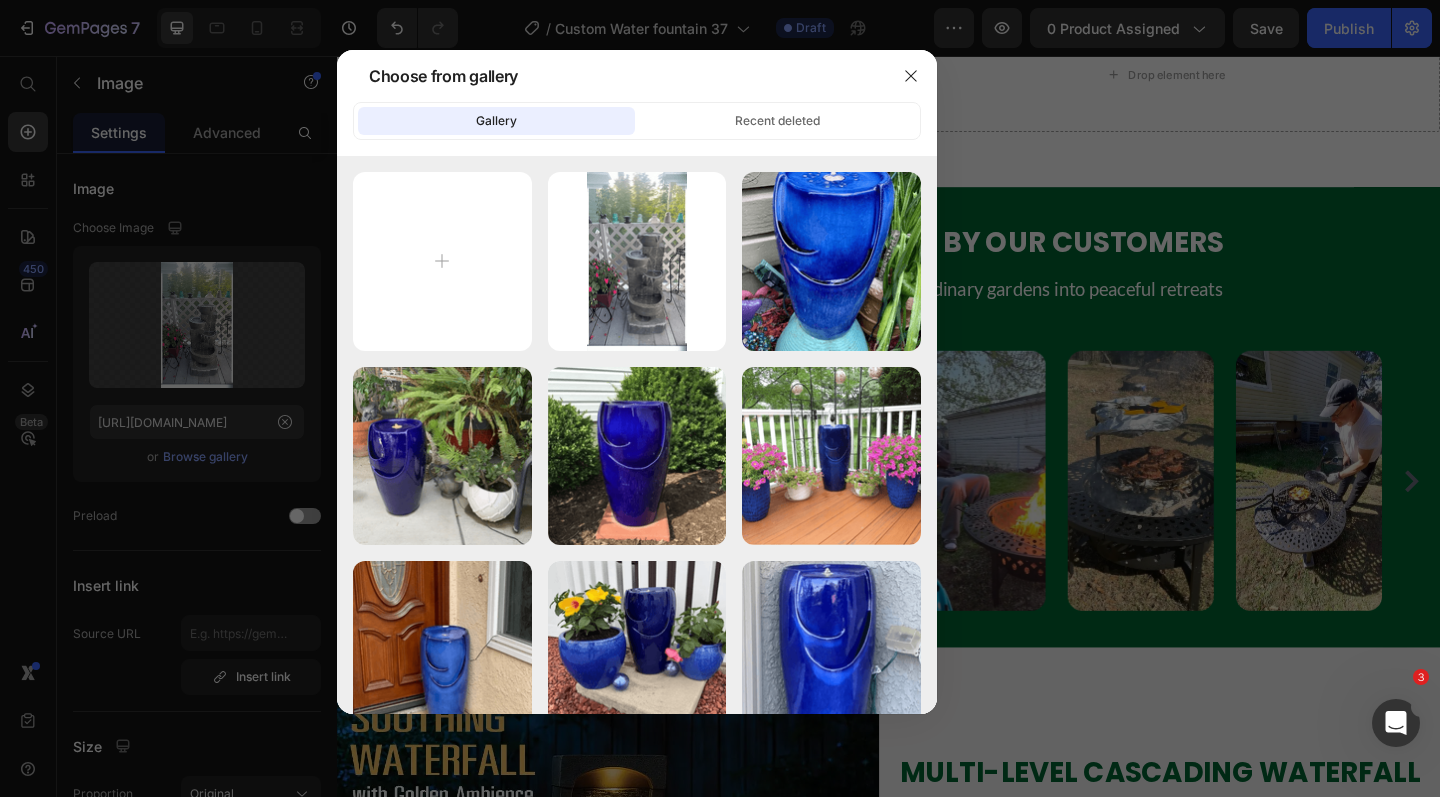 click at bounding box center (720, 398) 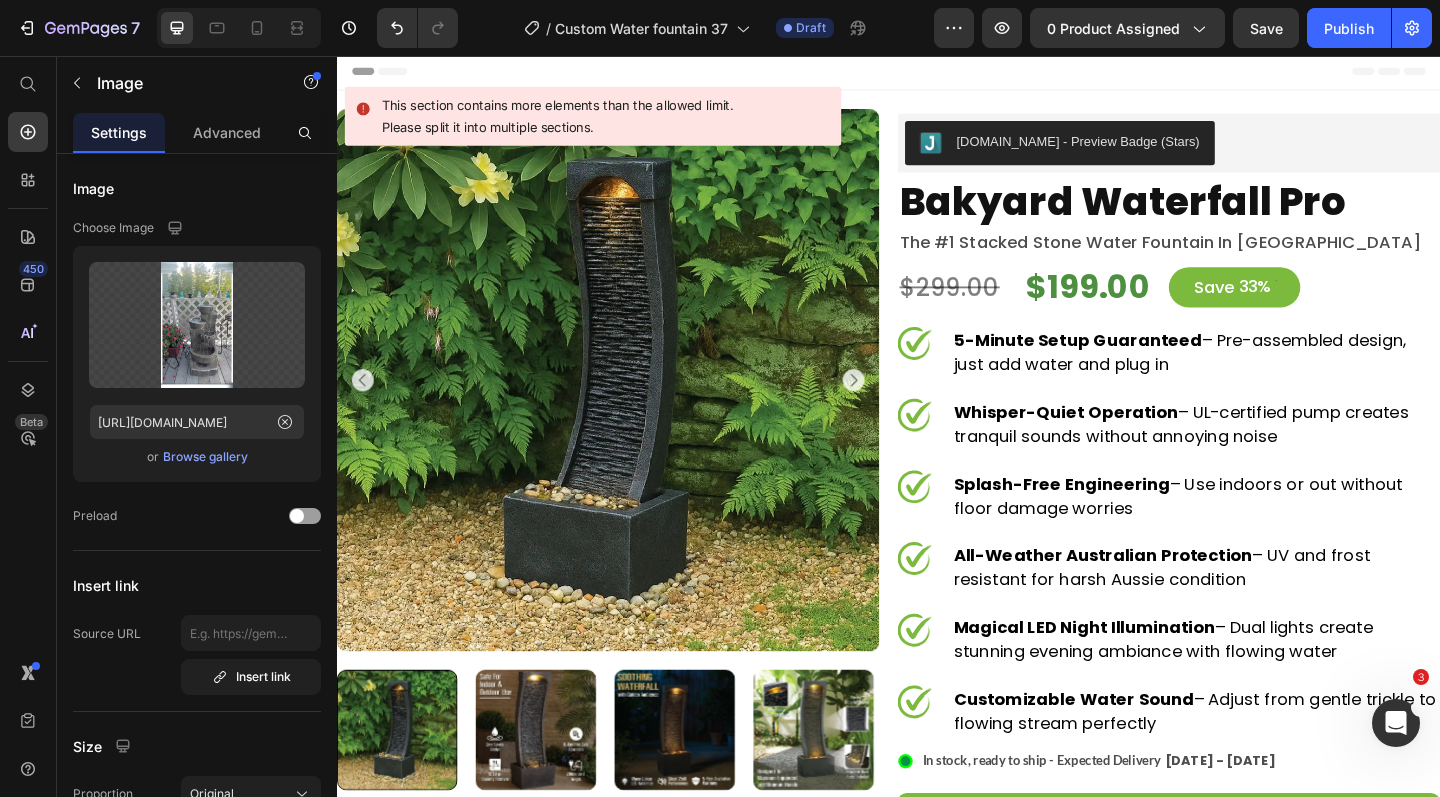 scroll, scrollTop: 0, scrollLeft: 0, axis: both 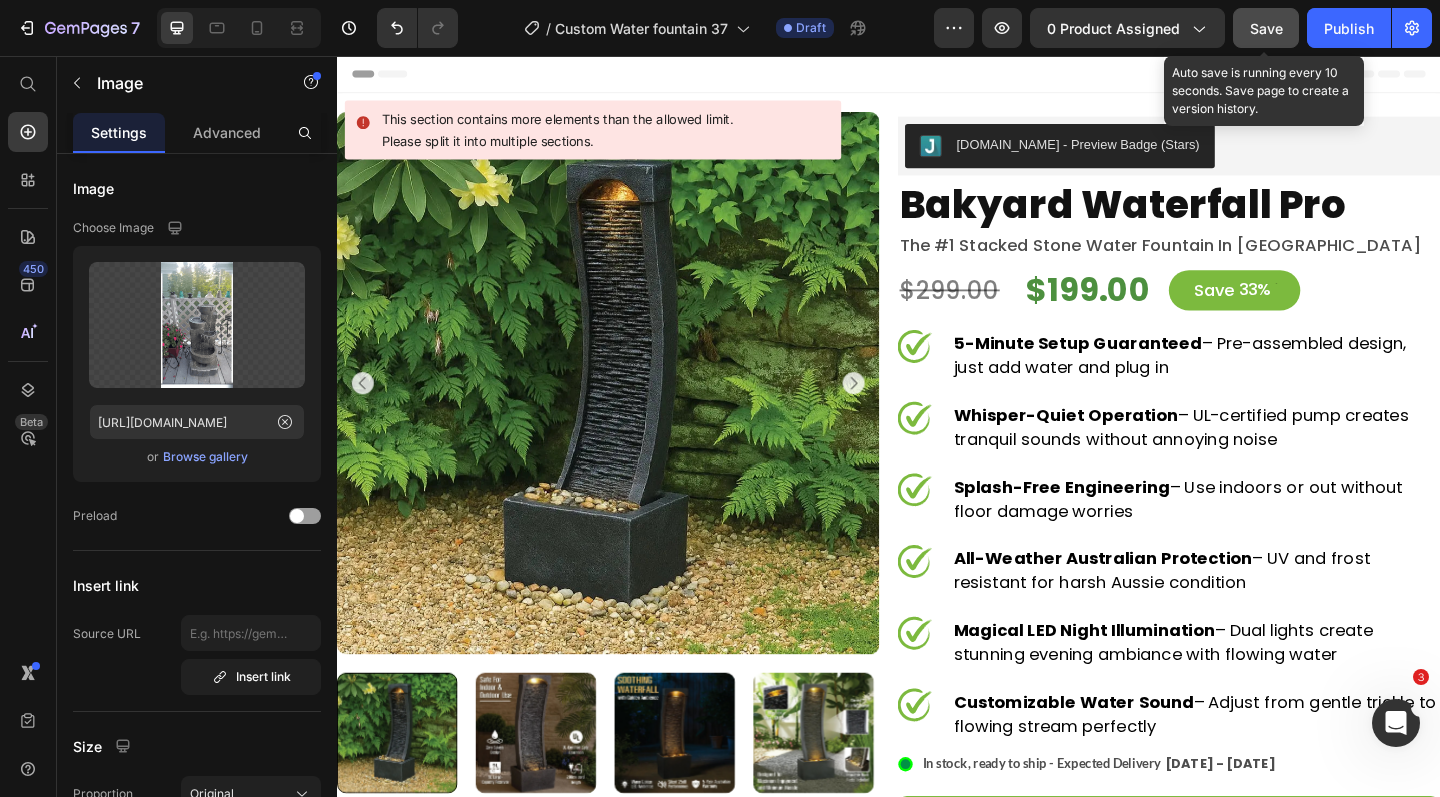 click on "Save" 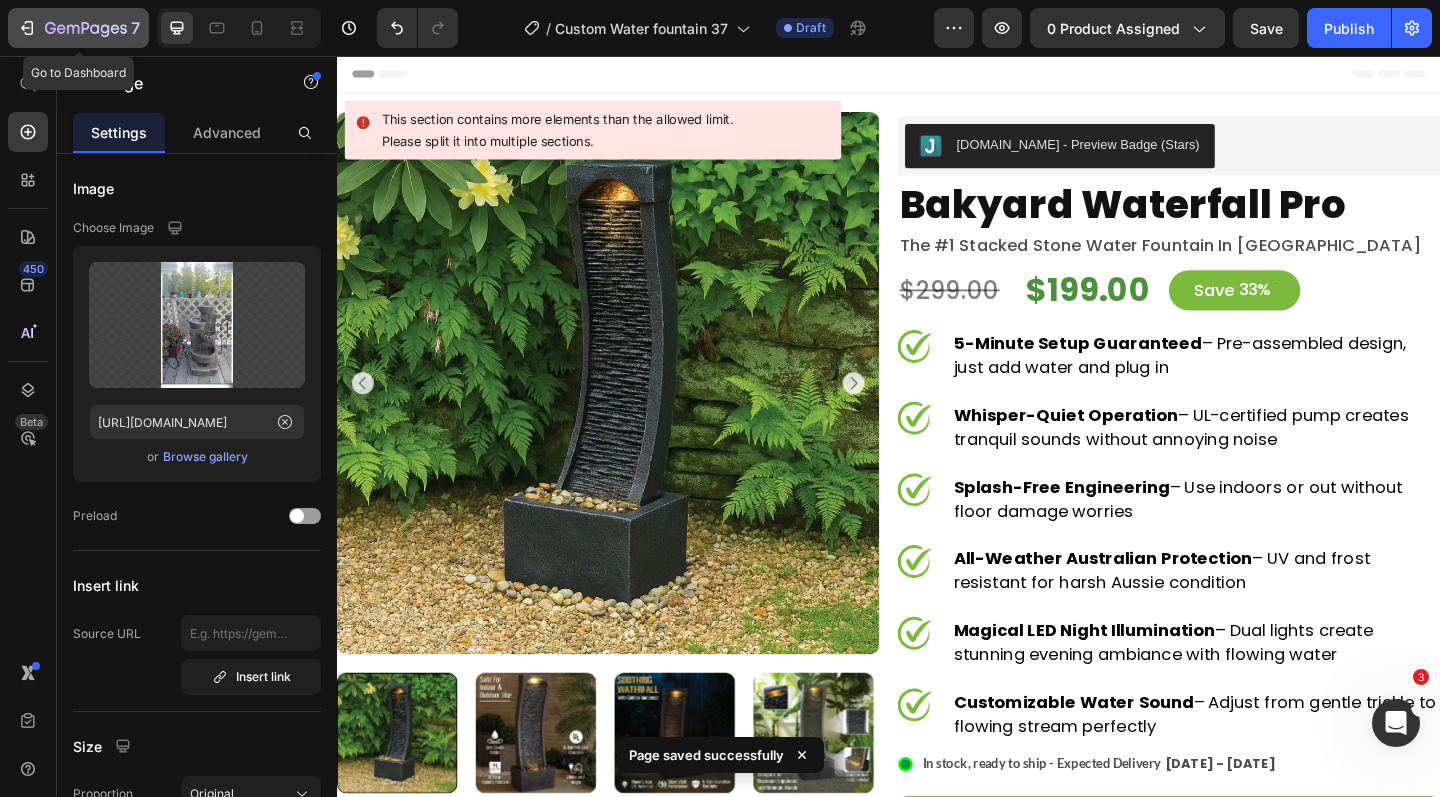 click 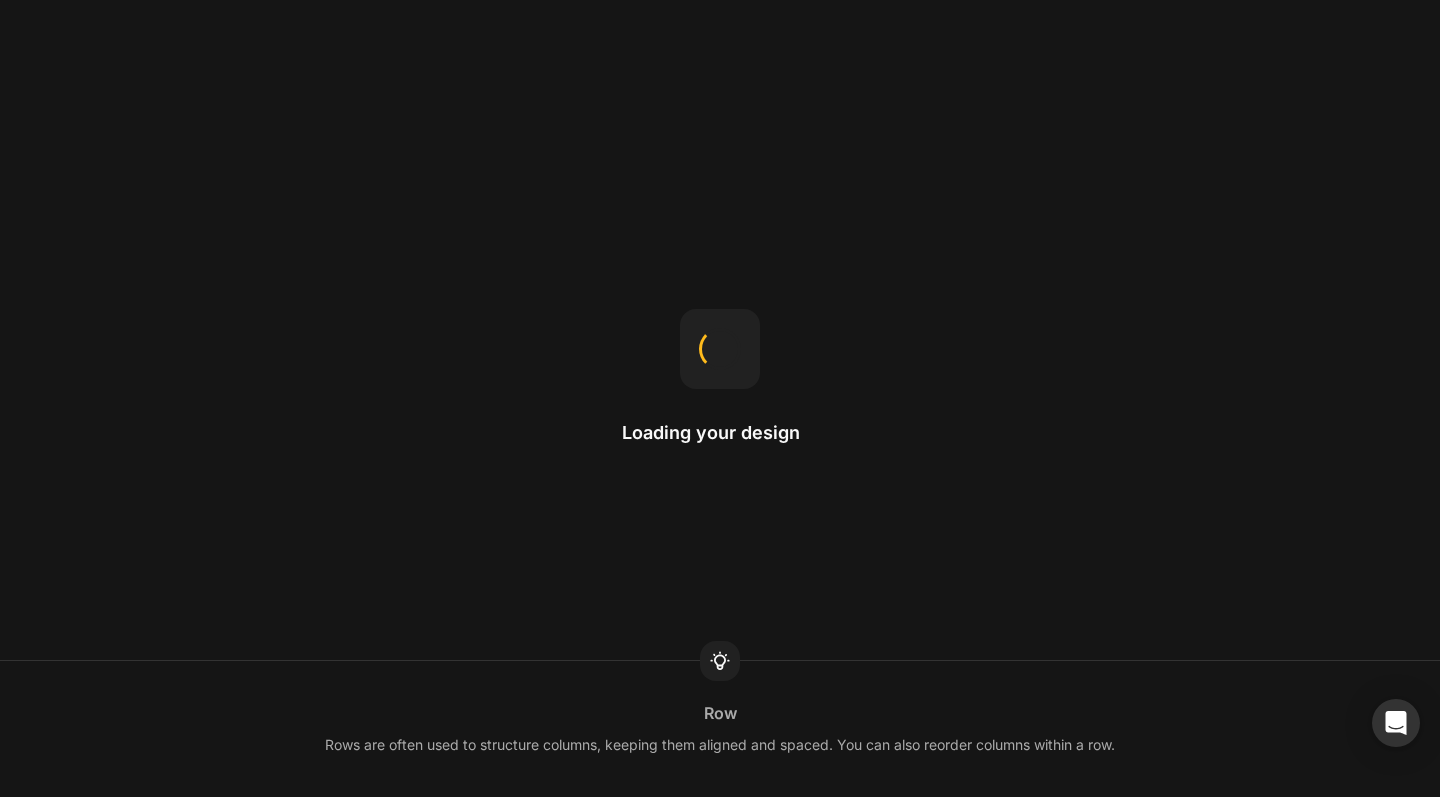 scroll, scrollTop: 0, scrollLeft: 0, axis: both 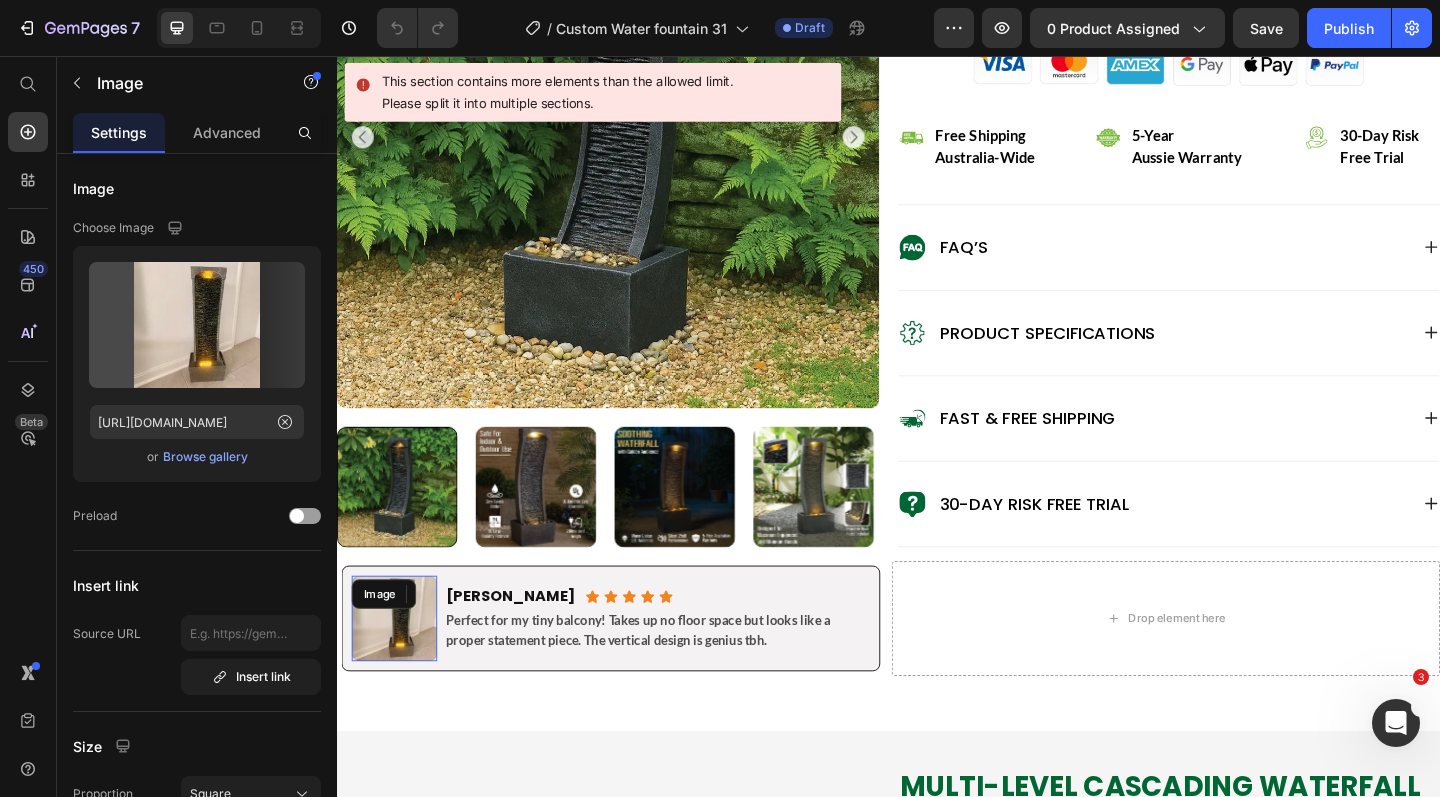 click at bounding box center (399, 668) 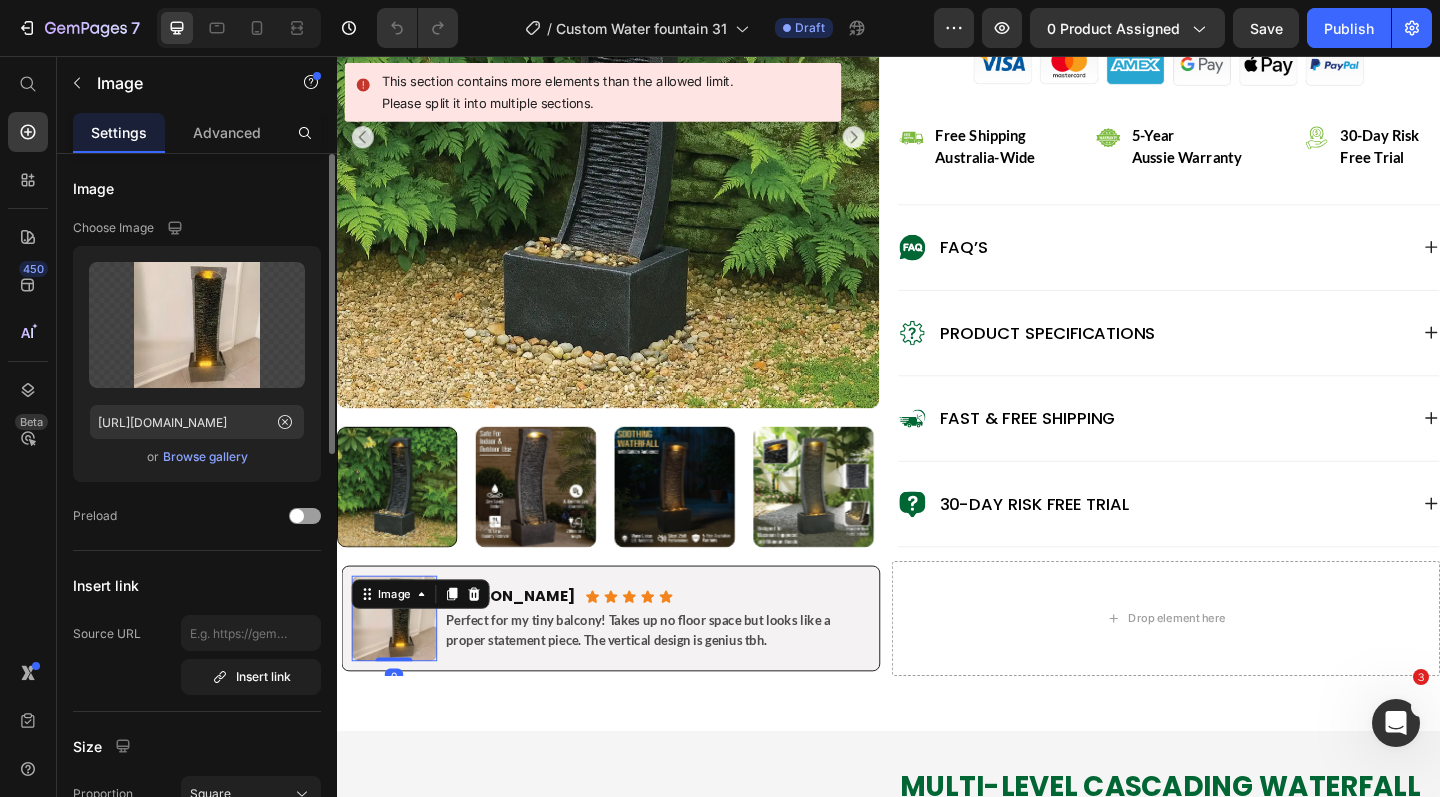 click on "Browse gallery" at bounding box center [205, 457] 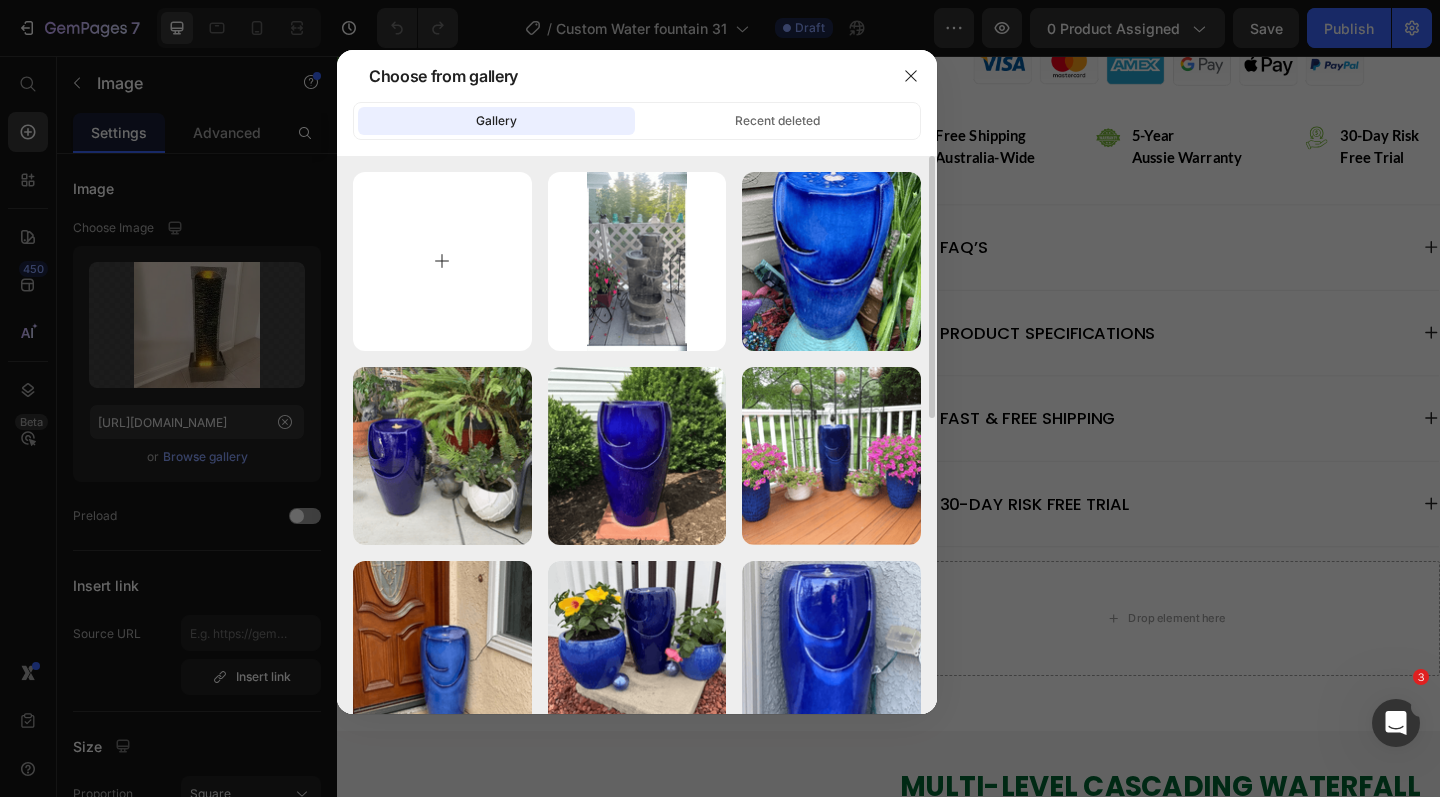 click at bounding box center [442, 261] 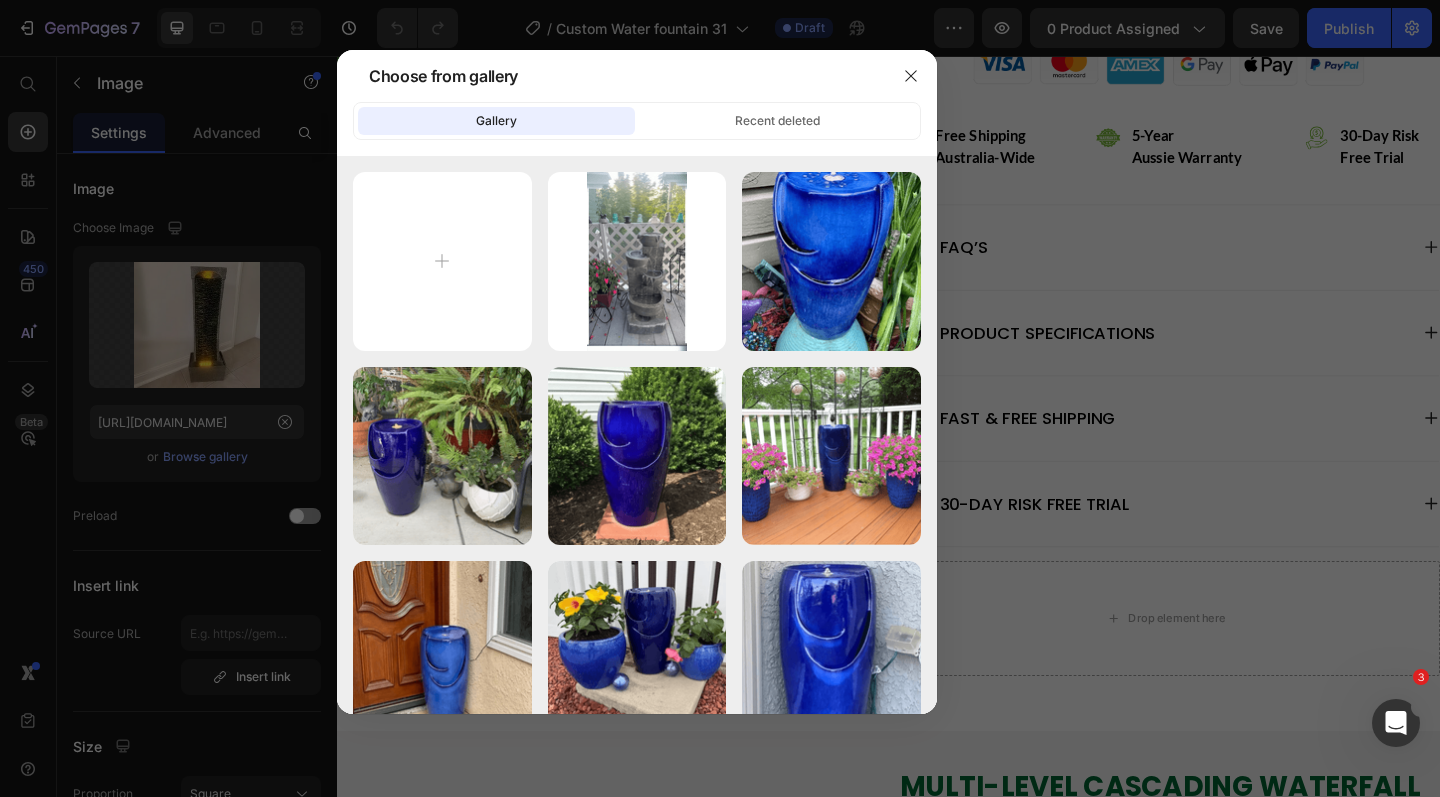 click at bounding box center [720, 398] 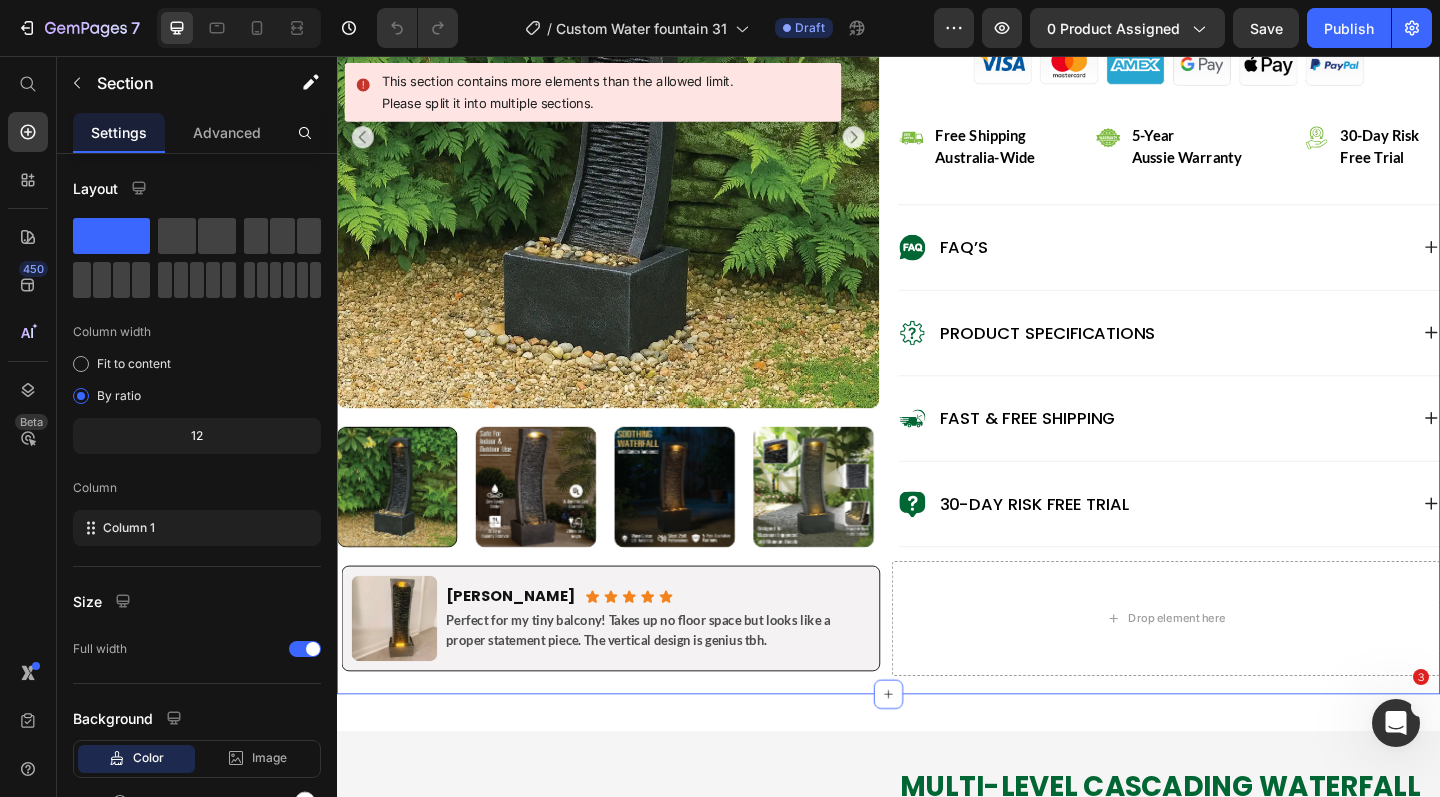 click on "Product Images [DOMAIN_NAME] - Preview Badge (Stars) [DOMAIN_NAME] Bakyard Waterfall Pro Product Title Australia's #1 Rated Modern Cascading Bowl Fountain Text Block $299.00 Product Price $199.00 Product Price save 33% Discount Tag Row 5-Minute Setup Guaranteed  – Pre-assembled design, just add water and plug in Whisper-Quiet Operation  – UL-certified pump creates tranquil sounds without annoying noise Splash-Free Engineering  – Use indoors or out without floor damage worries All-Weather Australian Protection  – UV and frost resistant for harsh Aussie condition Magical LED Night Illumination  – Dual lights create stunning evening ambiance with flowing water Customizable Water Sound  – Adjust from gentle trickle to flowing stream perfectly Item List
.id550458245588714486 .st0{display:none;fill:#00FF00;}
.id550458245588714486 .st1{display:none;fill:#009245;}
.id550458245588714486 .st2{fill:#00FF00;}
.id550458245588714486 .st3{fill:#009245;}
Icon
Row" at bounding box center [937, -37] 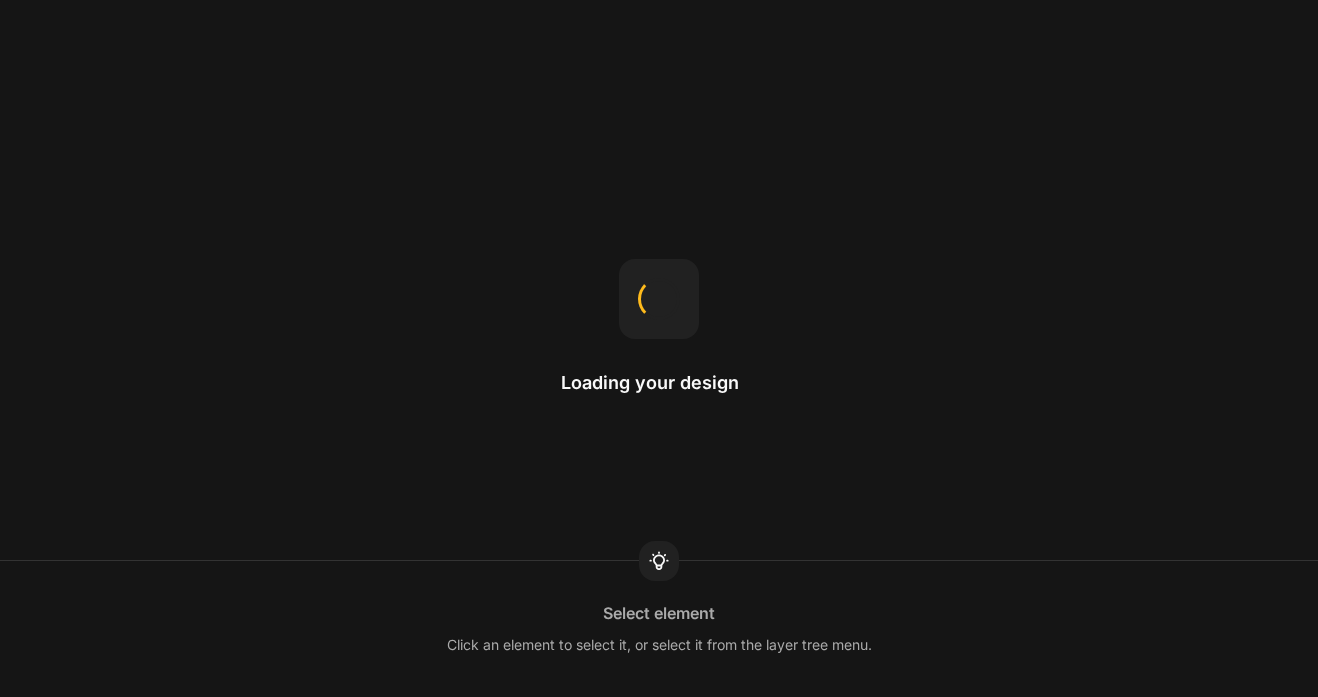 scroll, scrollTop: 0, scrollLeft: 0, axis: both 